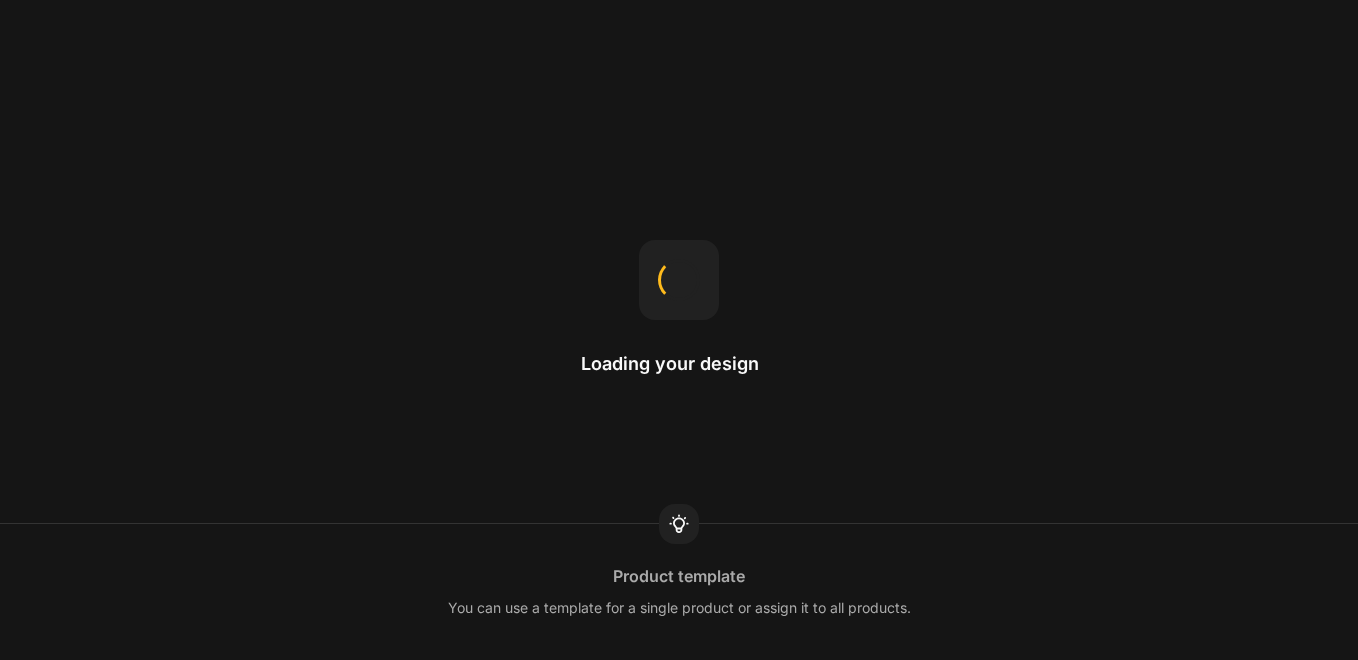 scroll, scrollTop: 0, scrollLeft: 0, axis: both 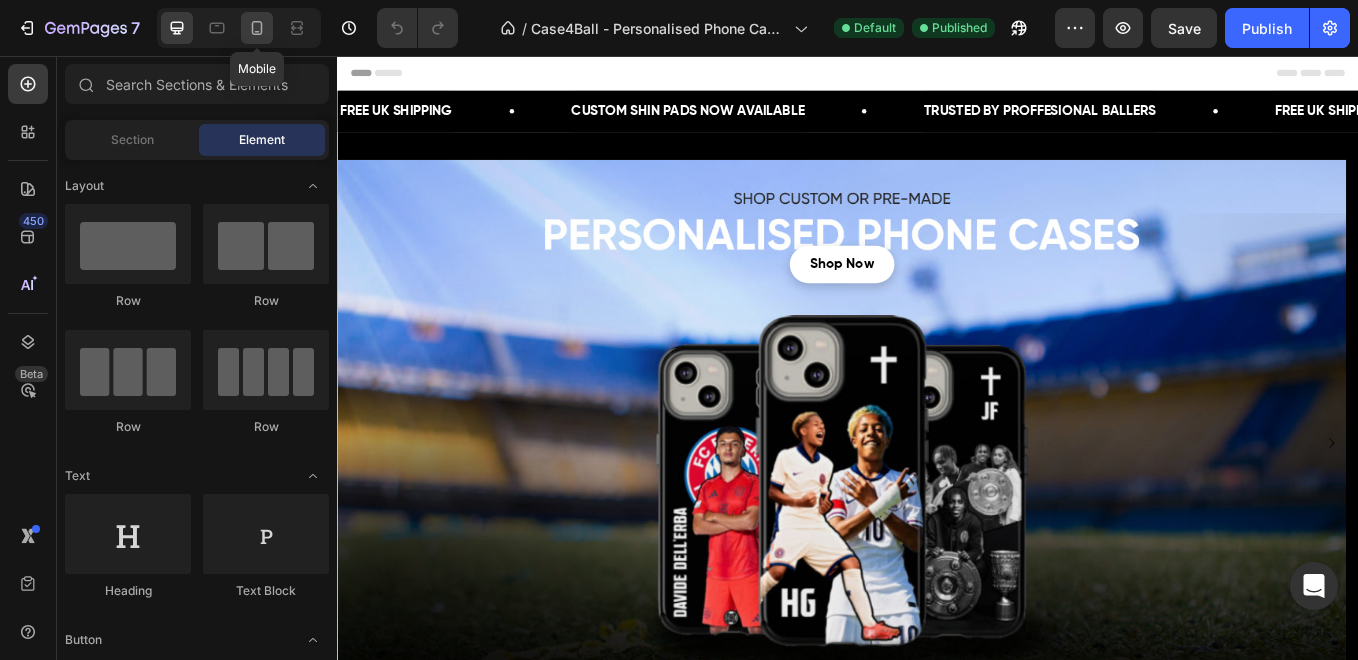click 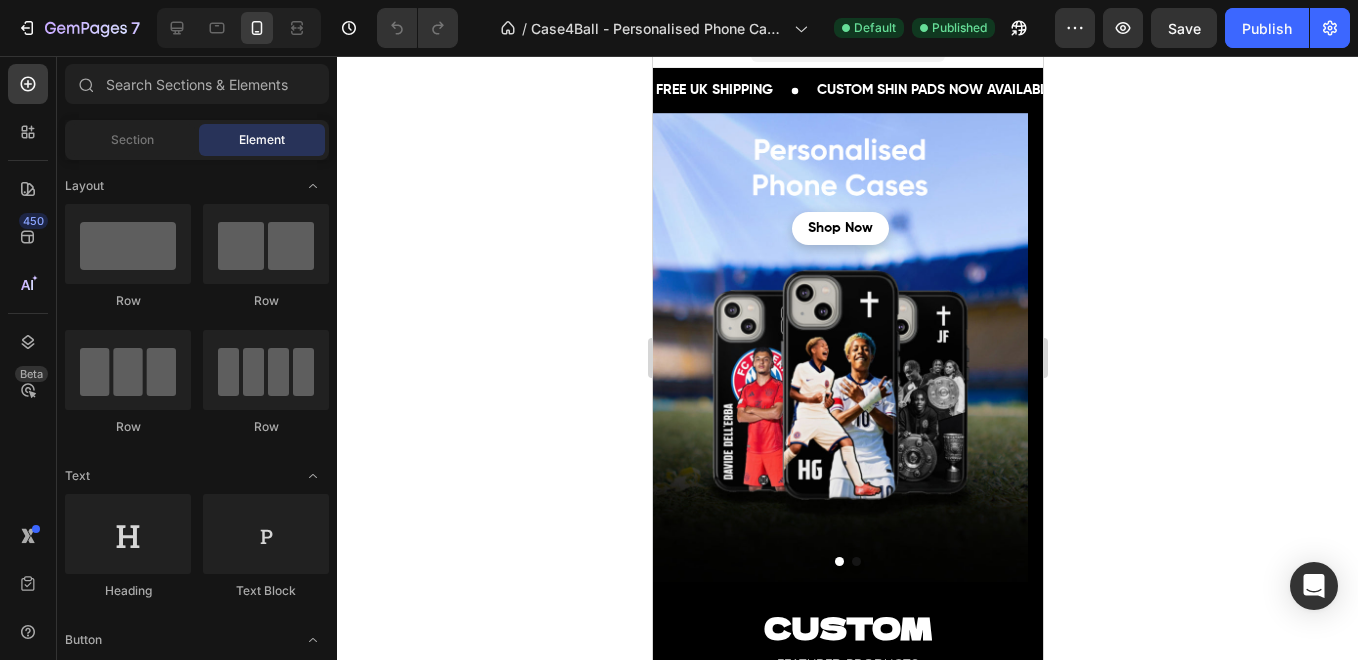 scroll, scrollTop: 0, scrollLeft: 0, axis: both 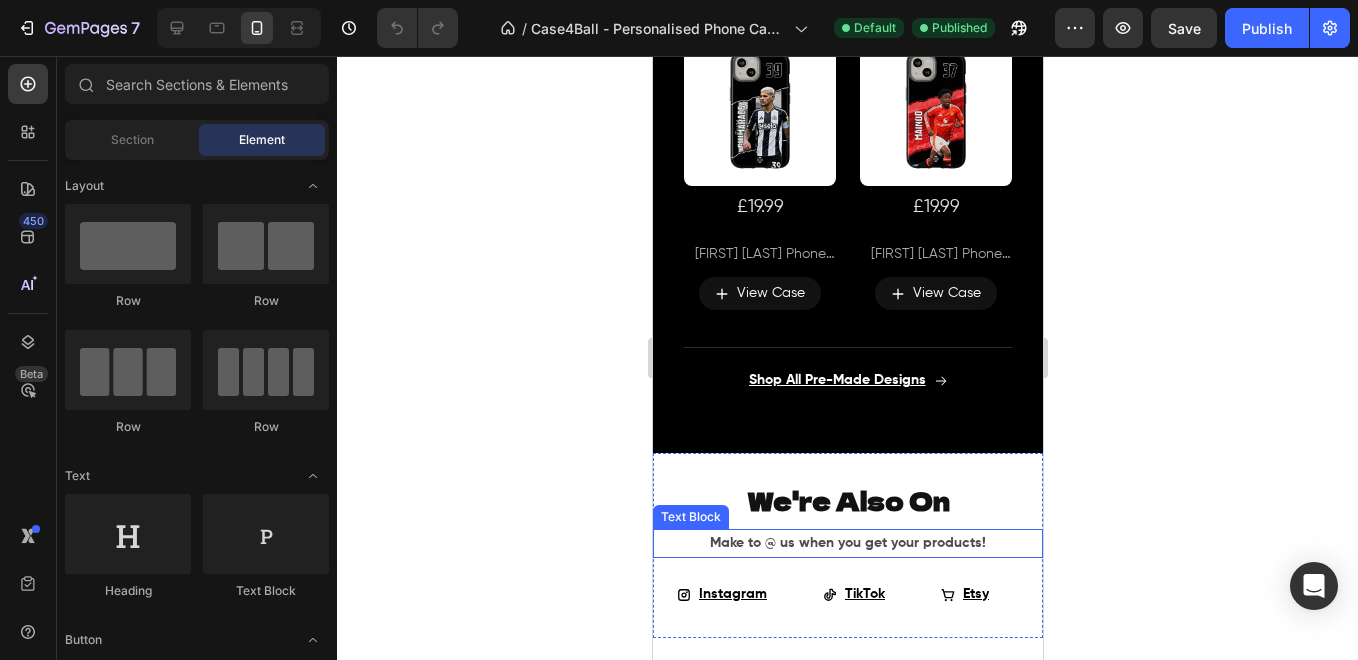 click on "Make to @ us when you get your products!" at bounding box center [847, 543] 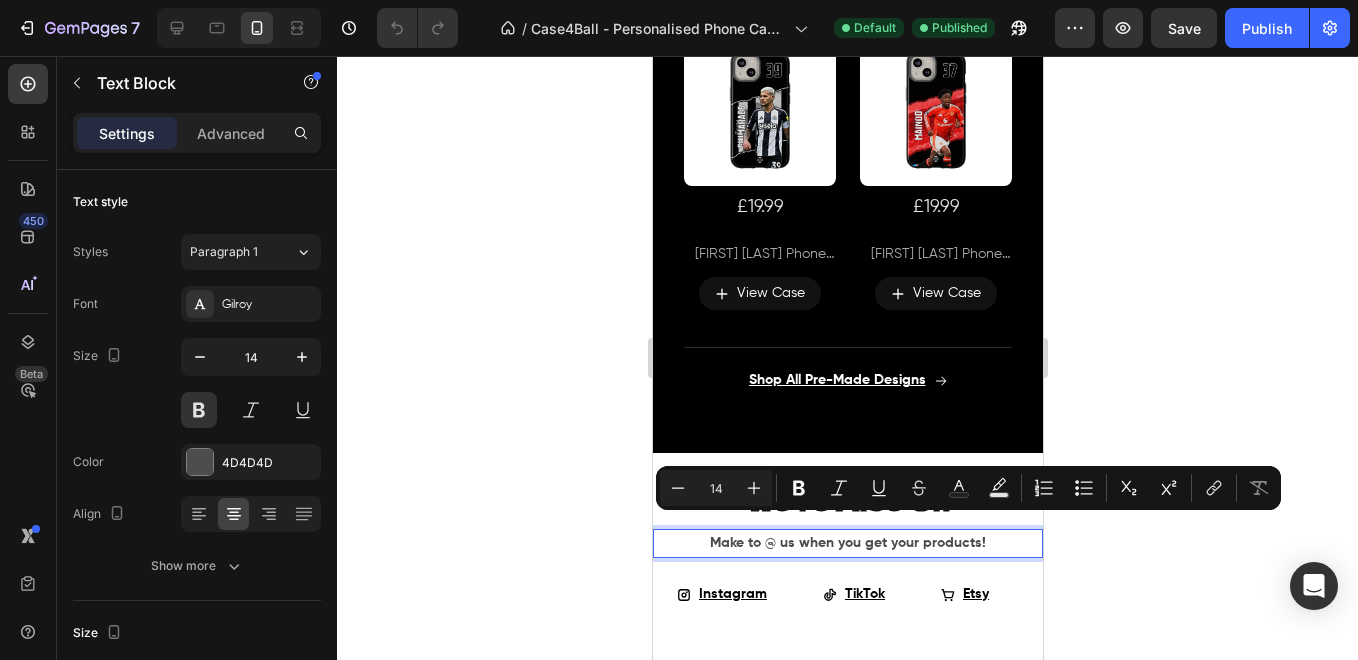 click on "Make to @ us when you get your products!" at bounding box center (847, 543) 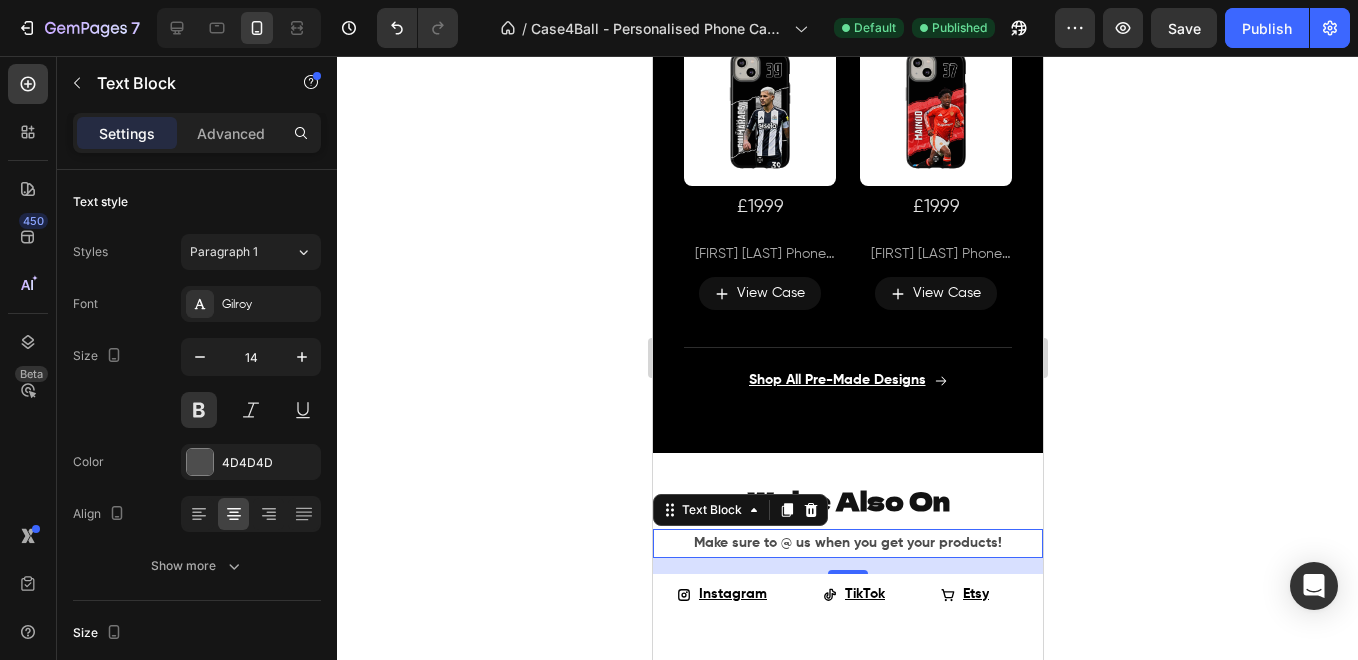 click 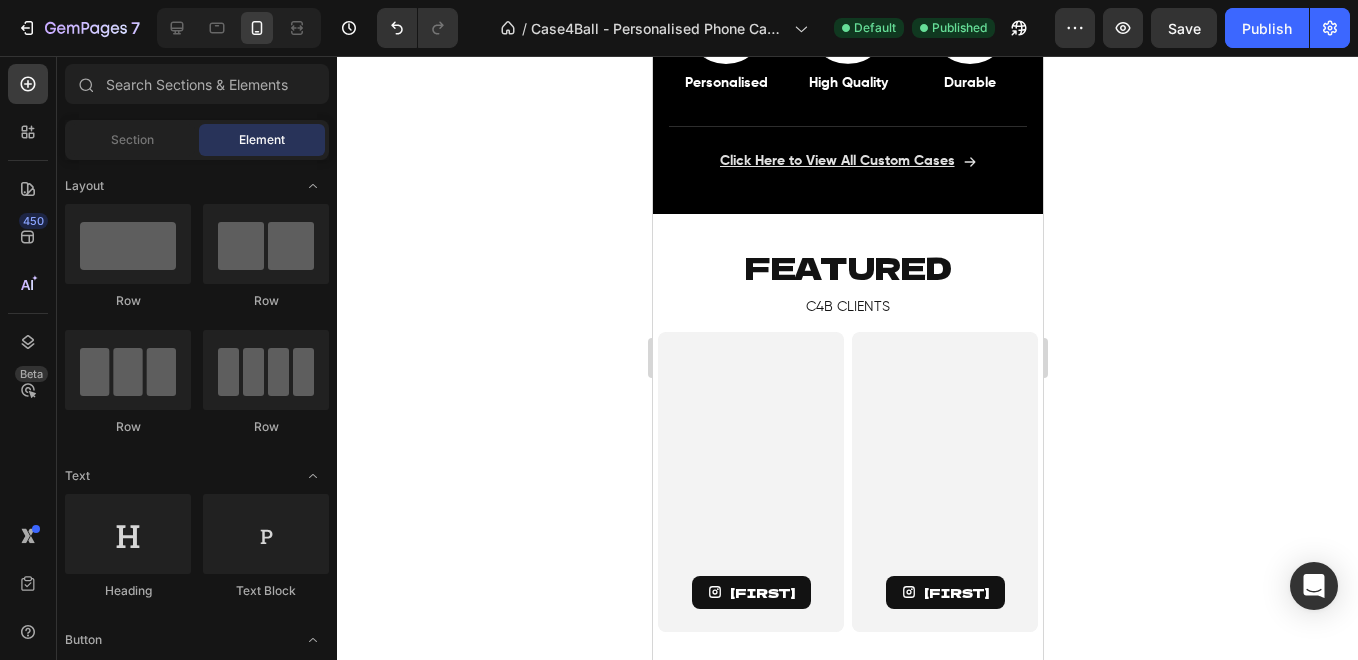 scroll, scrollTop: 1236, scrollLeft: 0, axis: vertical 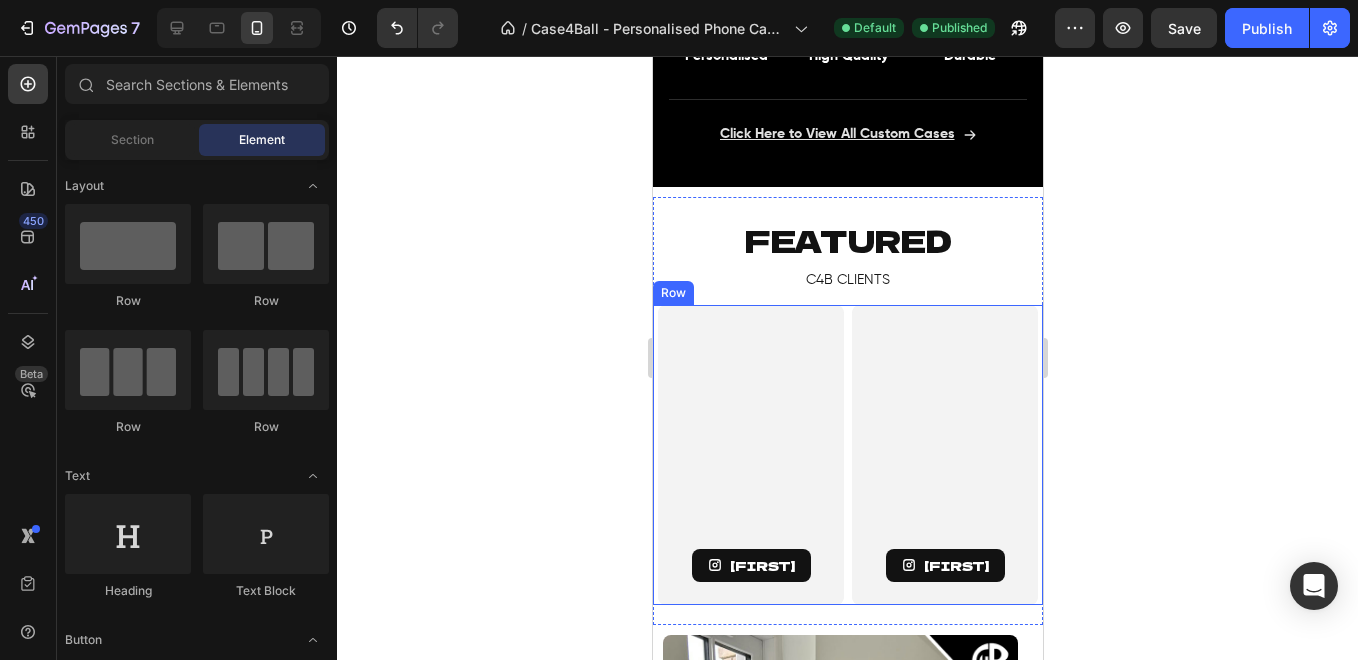 click on "[FIRST] Button Hero Banner
[LAST] Button Hero Banner Row" at bounding box center [847, 455] 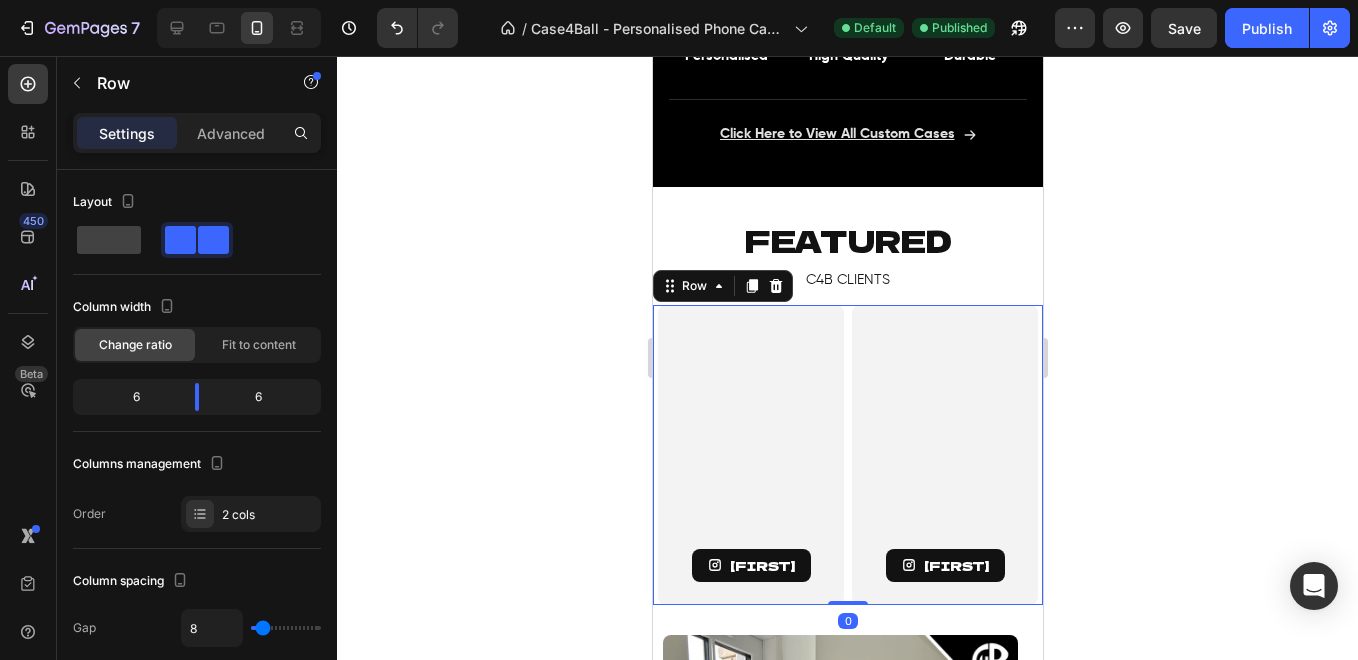 click on "[FIRST] [LAST]" at bounding box center (944, 455) 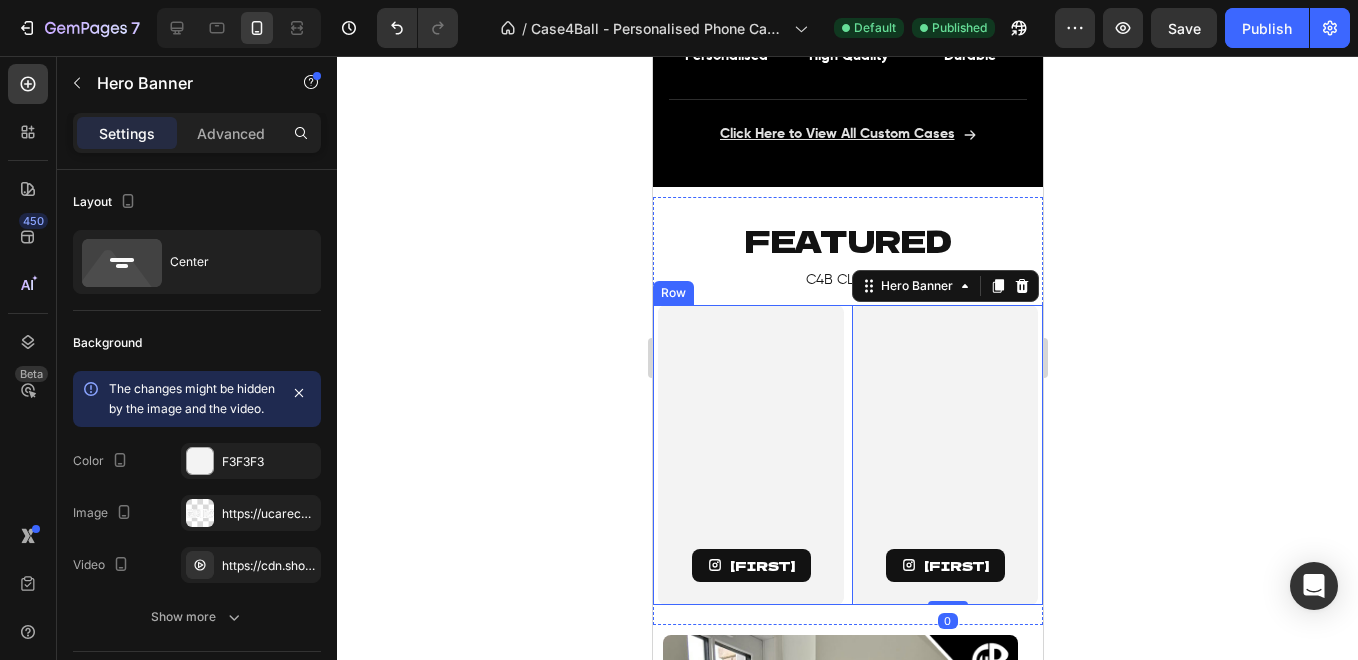click on "[FIRST] Button Hero Banner
[FIRST] Button Hero Banner   0 Row" at bounding box center (847, 455) 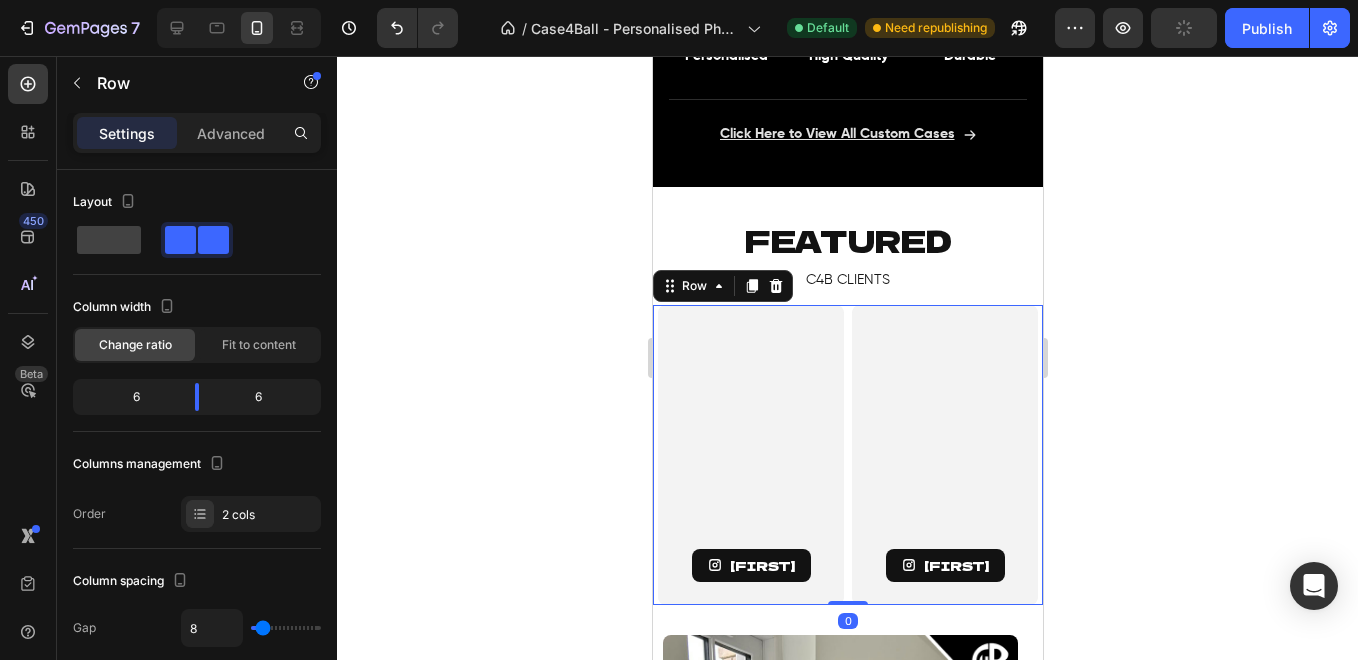 click on "[FIRST] Button Hero Banner
[FIRST] Button Hero Banner Row   0" at bounding box center [847, 455] 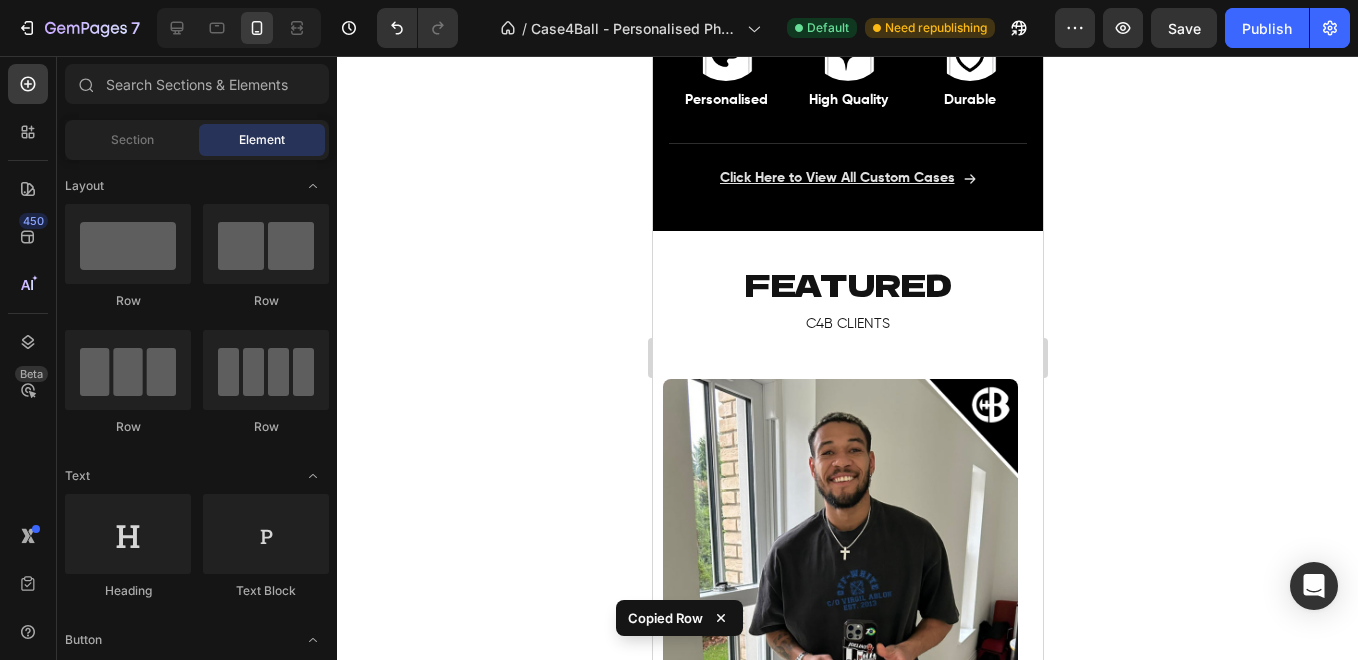 scroll, scrollTop: 1186, scrollLeft: 0, axis: vertical 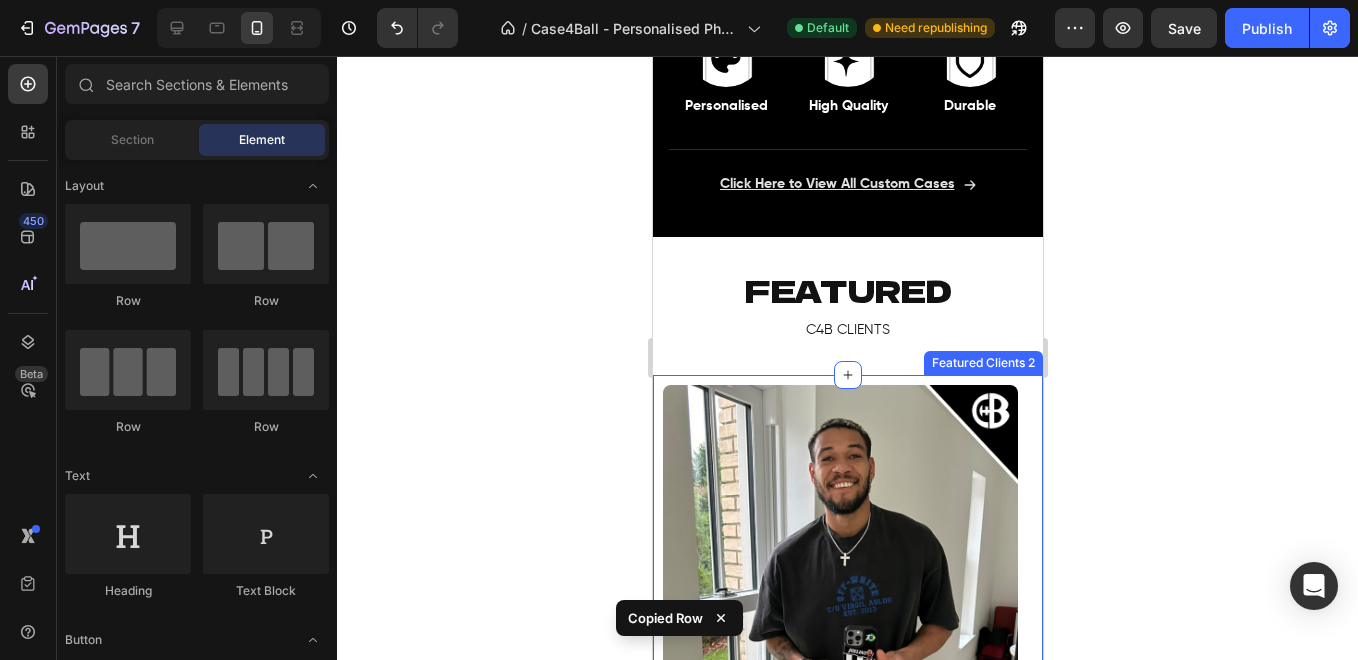 click on "Image Image Image Image Image Image Carousel Featured Clients 2" at bounding box center (847, 634) 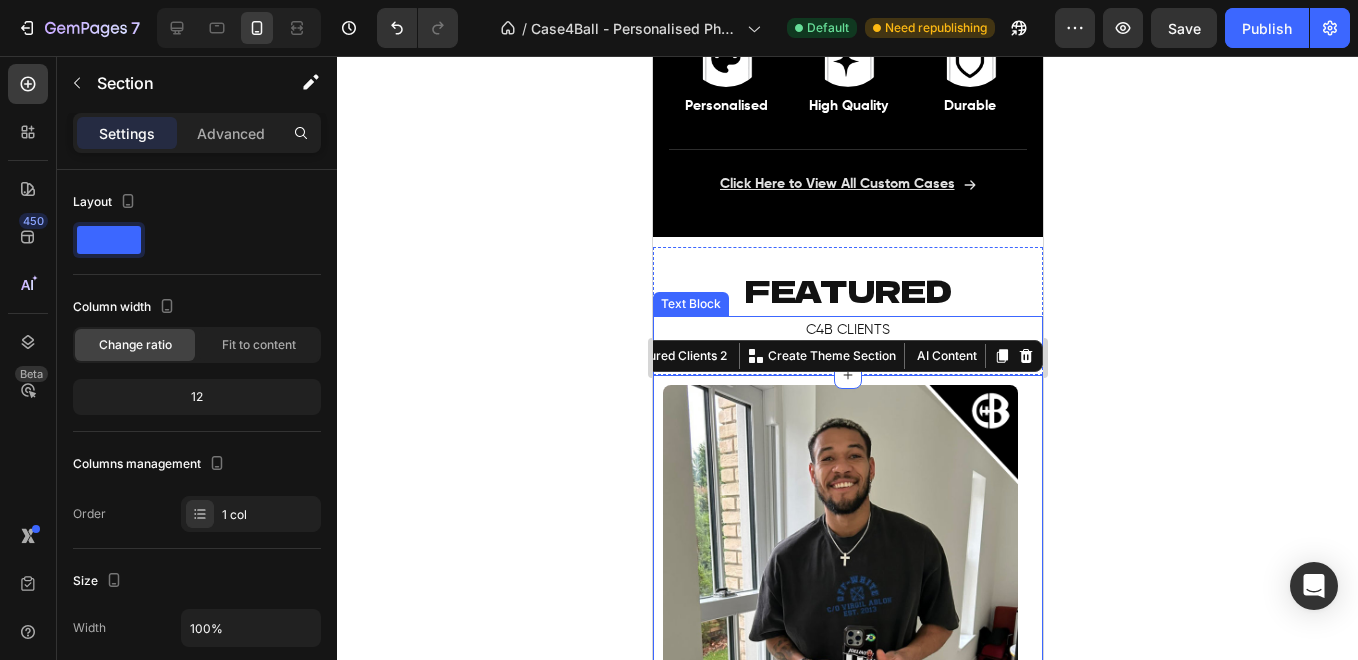 click on "C4B CLIENTS" at bounding box center [847, 330] 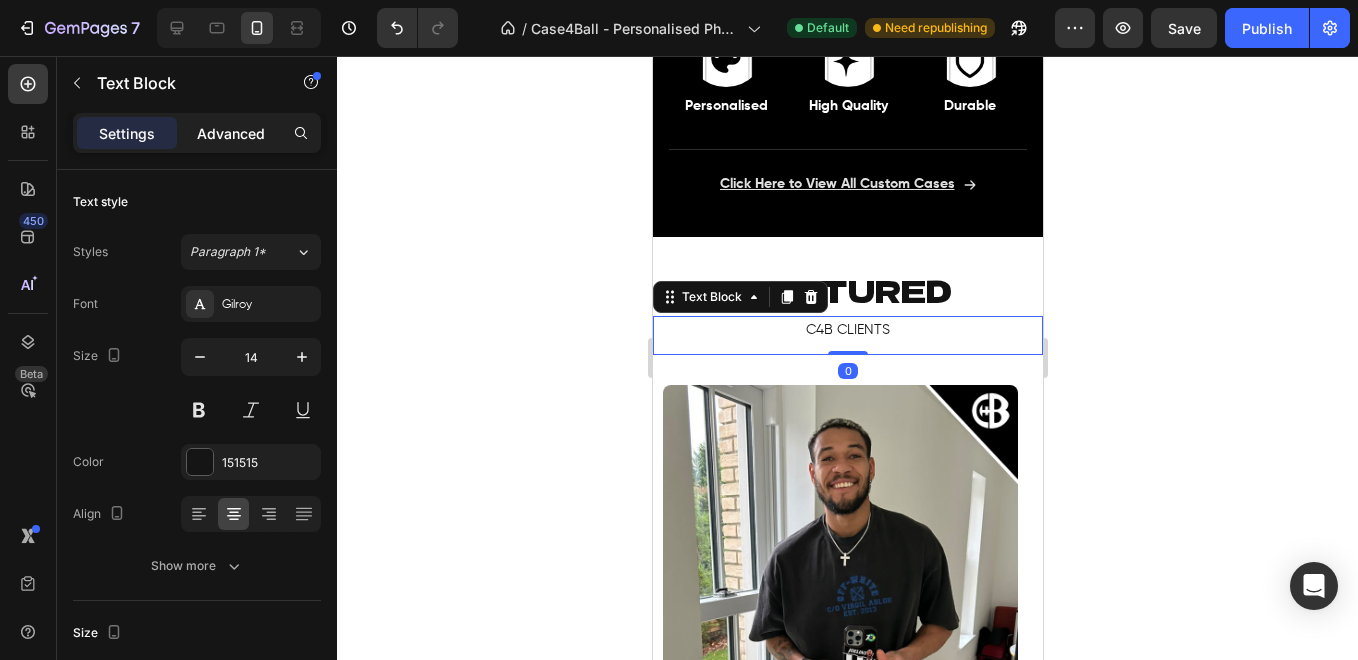 click on "Advanced" at bounding box center [231, 133] 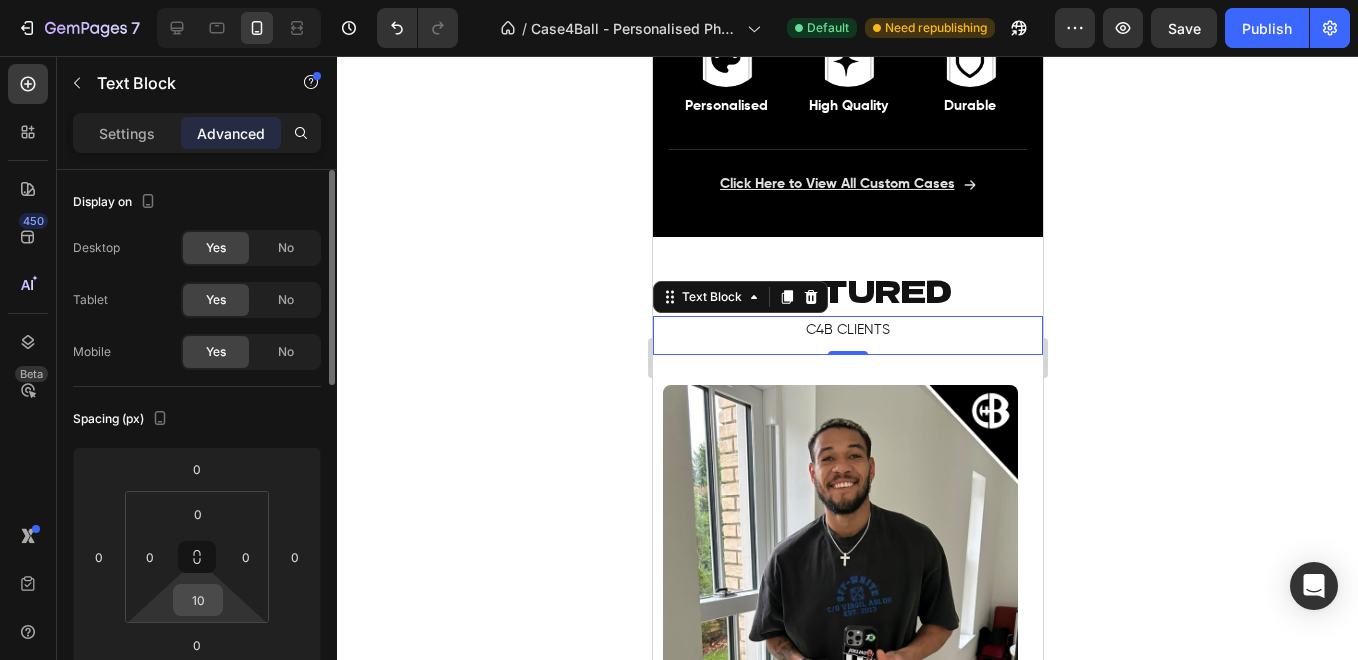 click on "10" at bounding box center [198, 600] 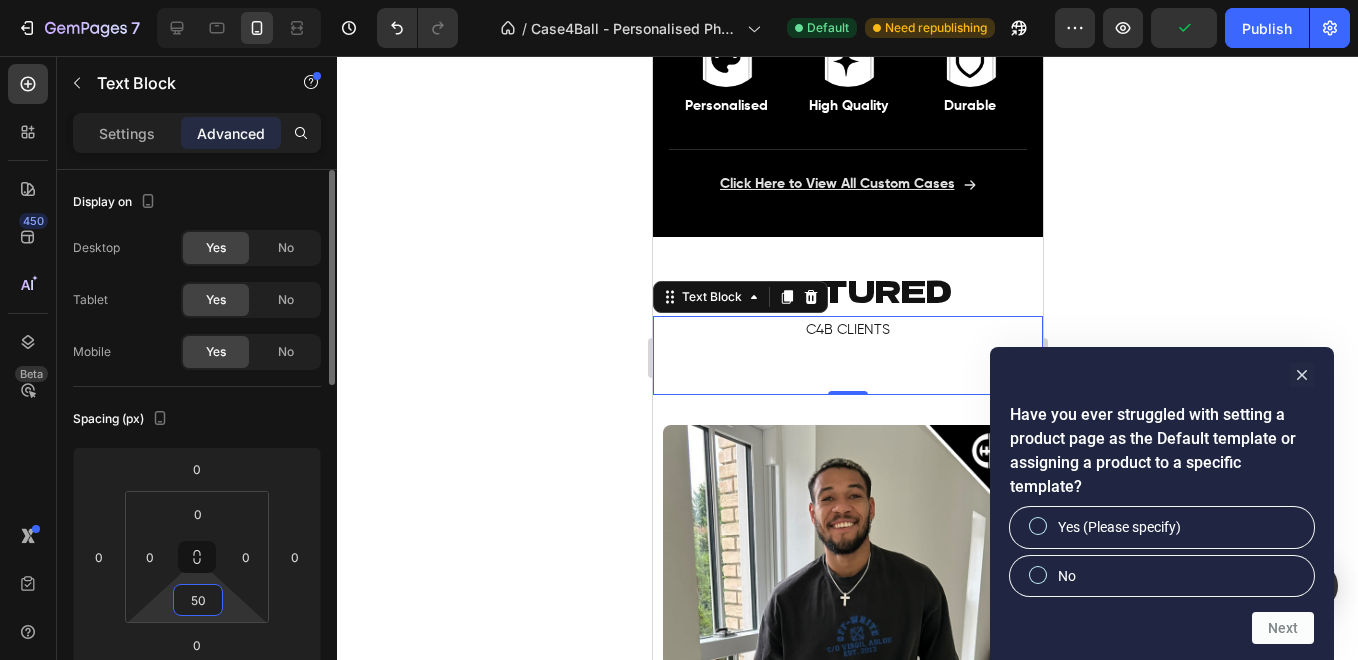 type on "5" 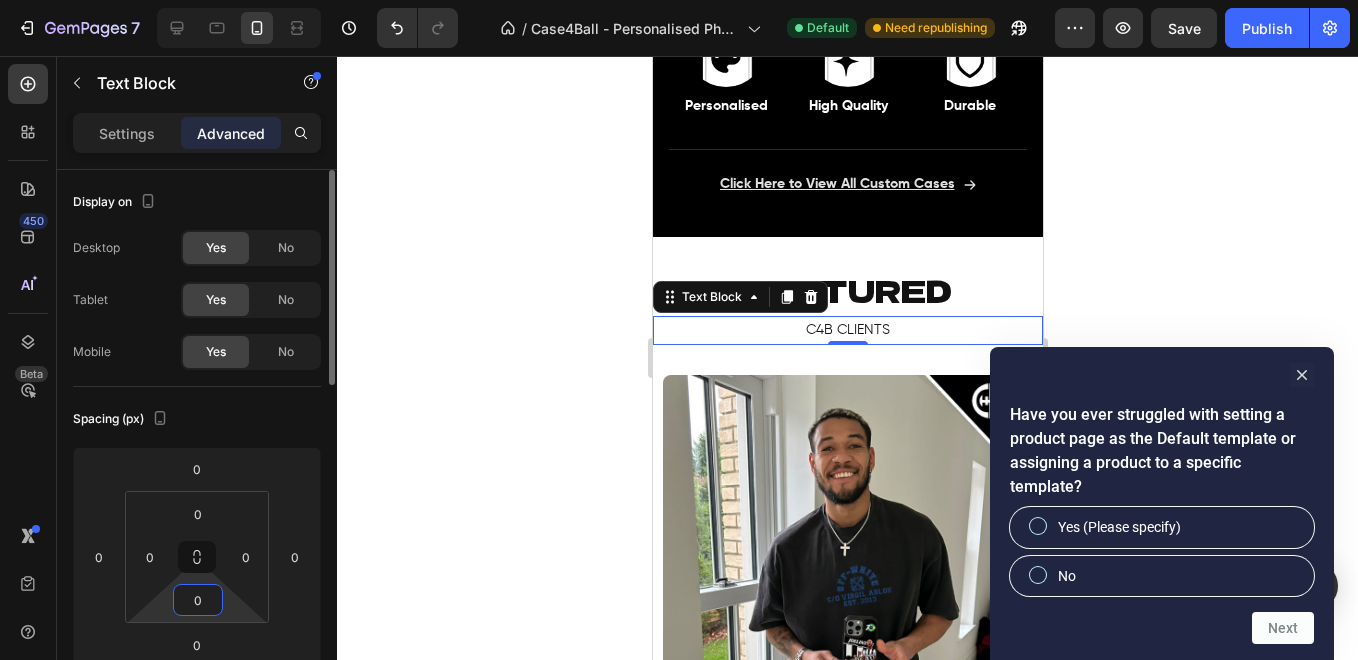 type on "0" 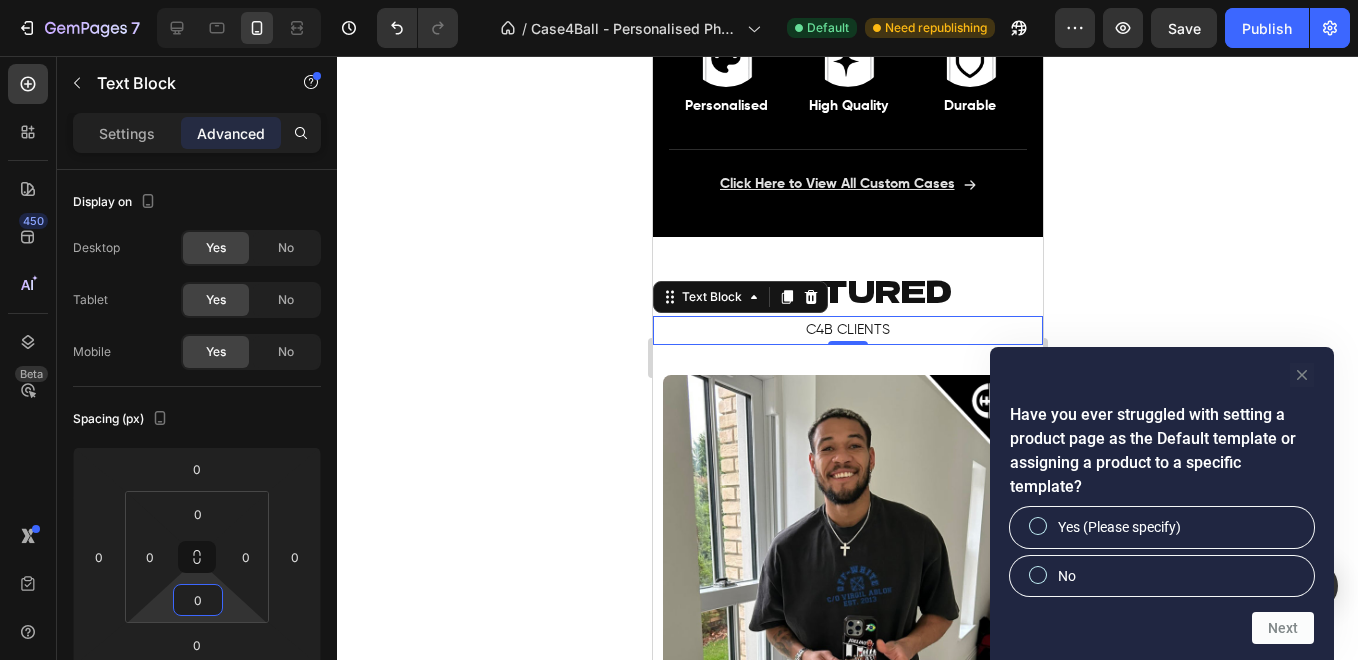 click 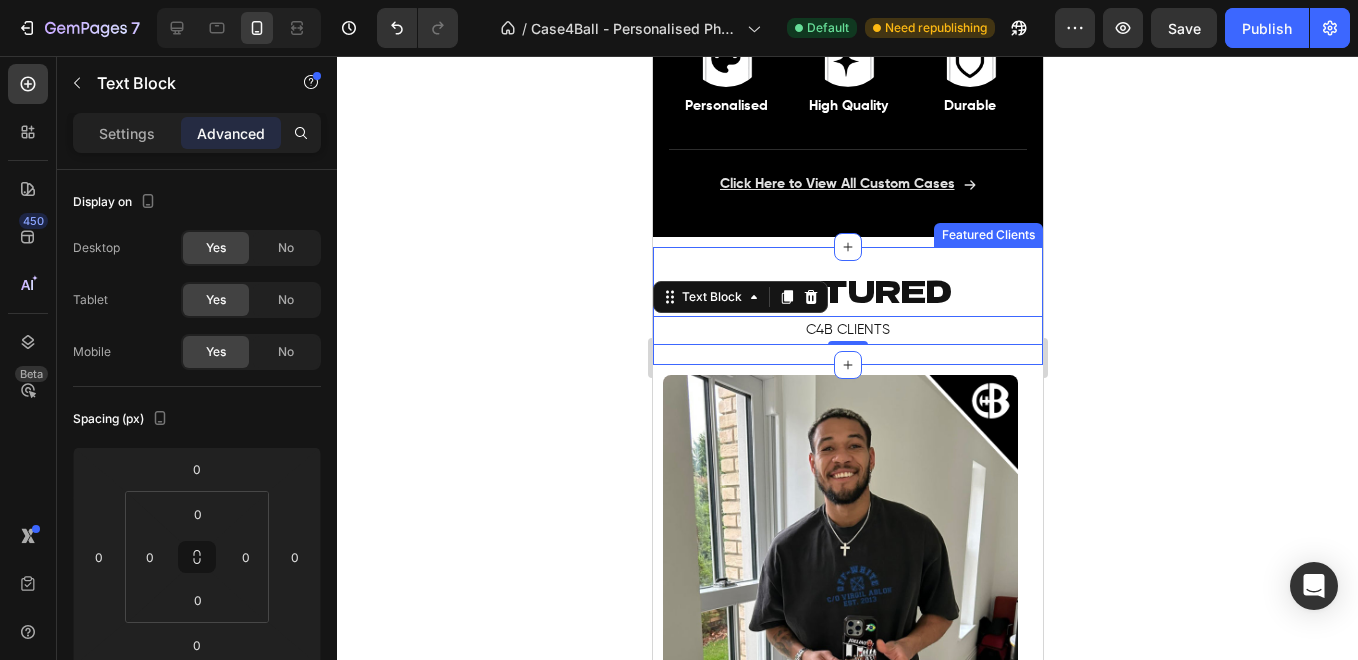 click on "FEATURED Heading C4B CLIENTS Text Block   0 Featured Clients" at bounding box center (847, 306) 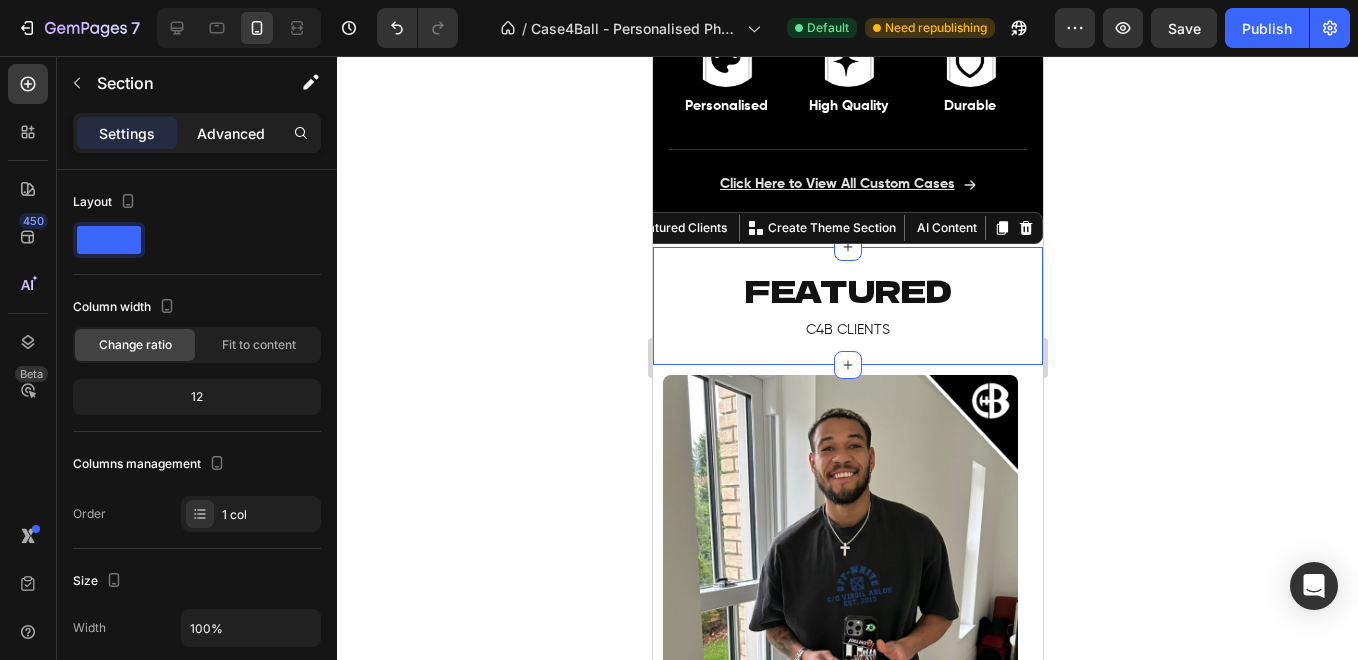 click on "Advanced" at bounding box center (231, 133) 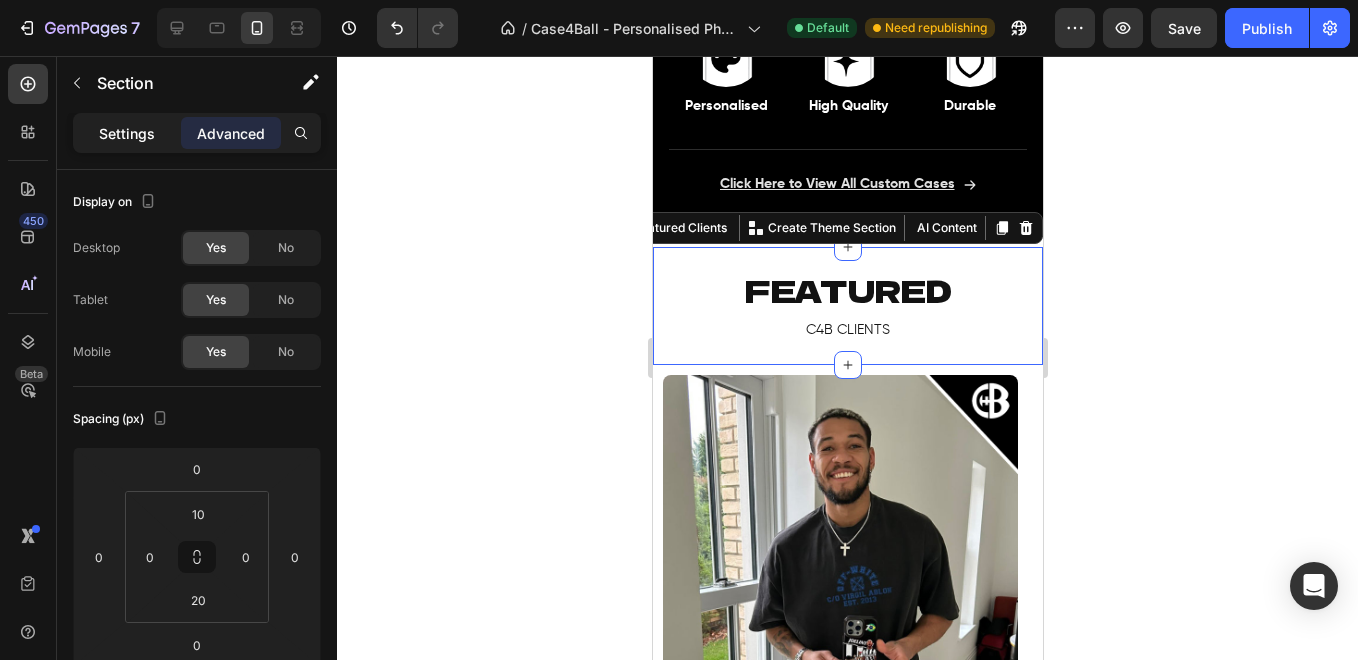 click on "Settings" 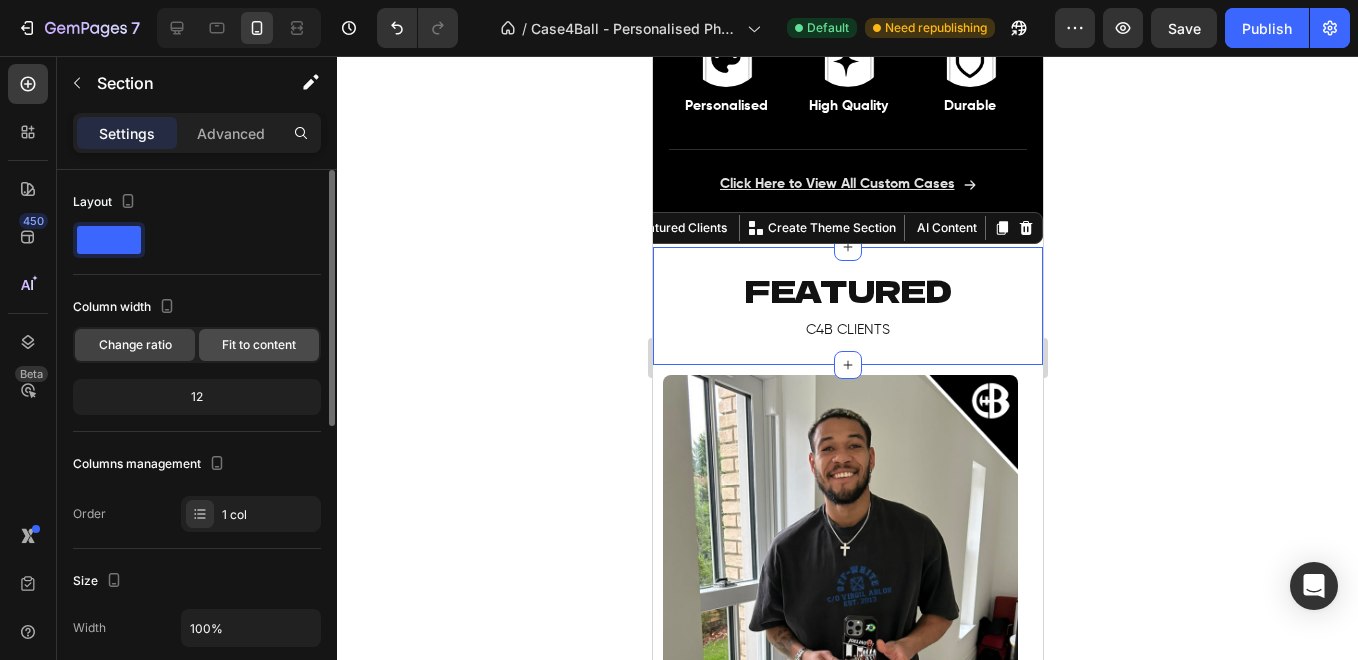 click on "Fit to content" 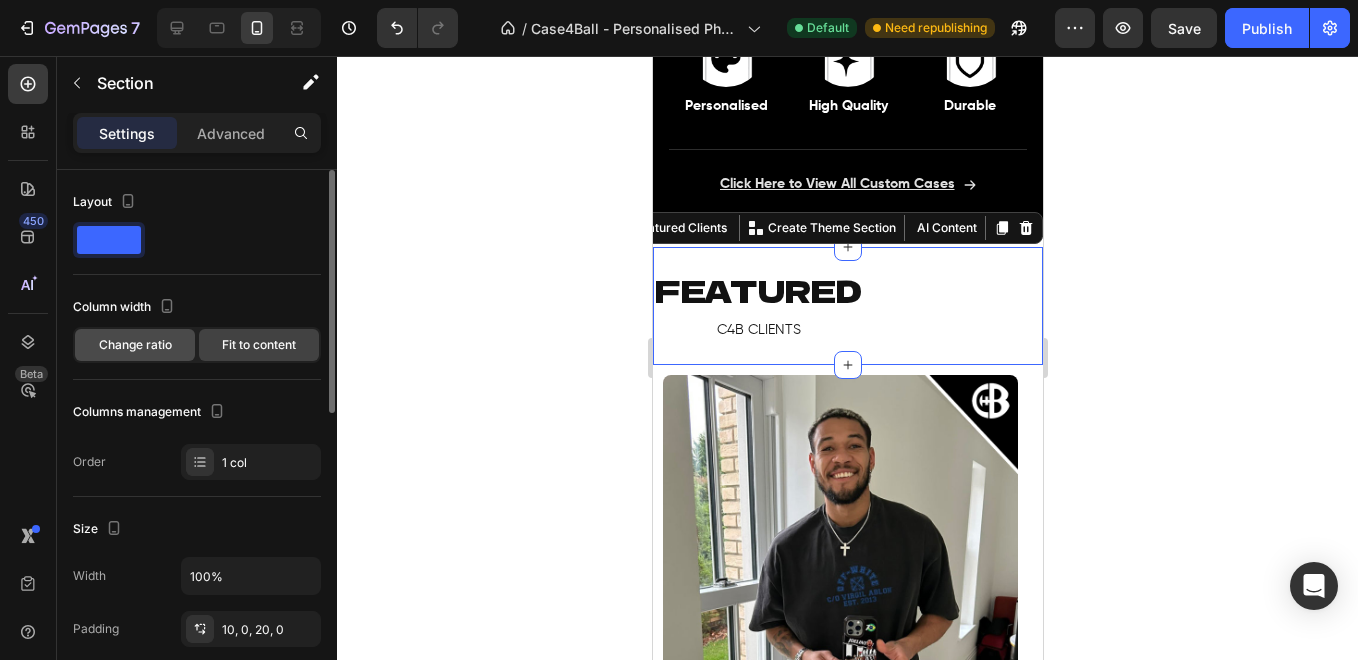 click on "Change ratio" 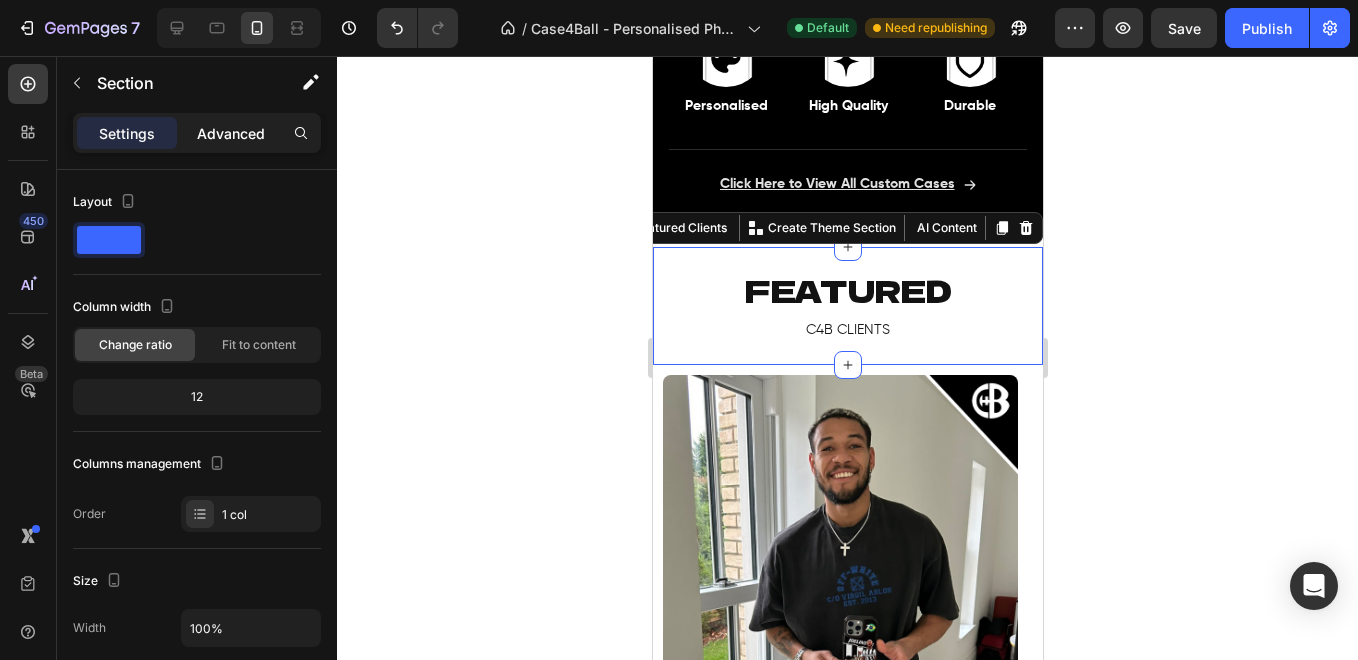click on "Advanced" 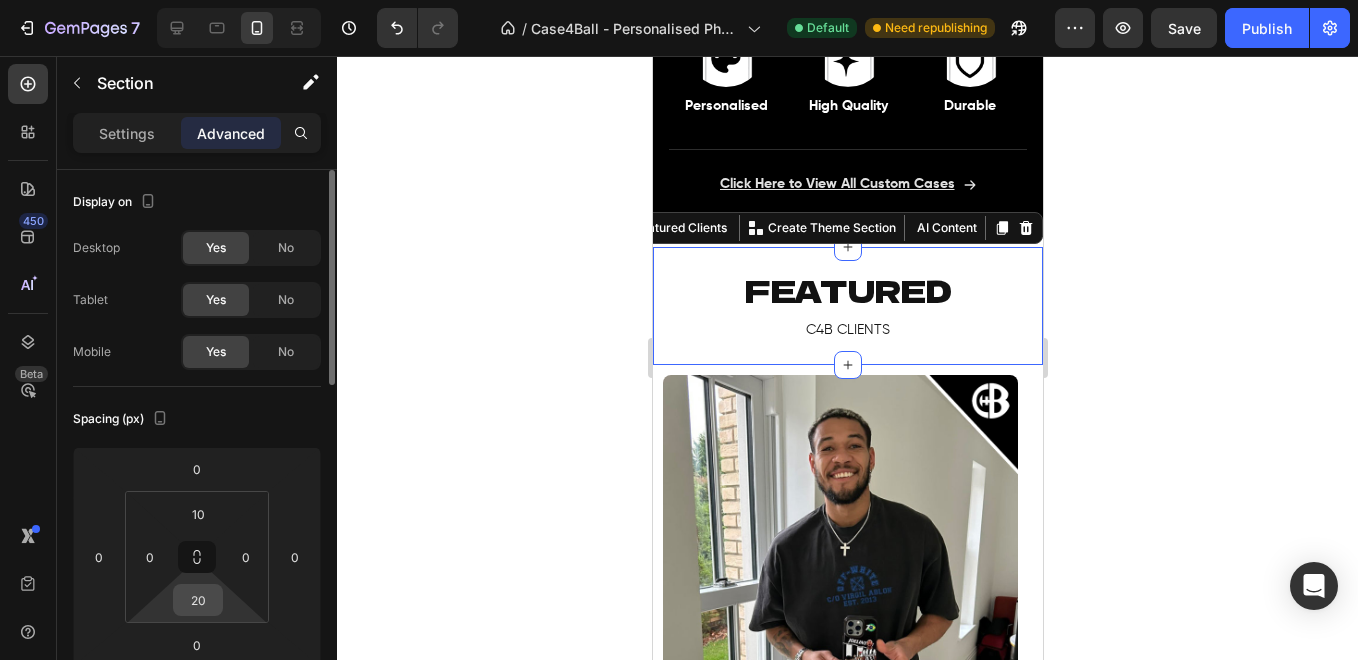 click on "20" at bounding box center [198, 600] 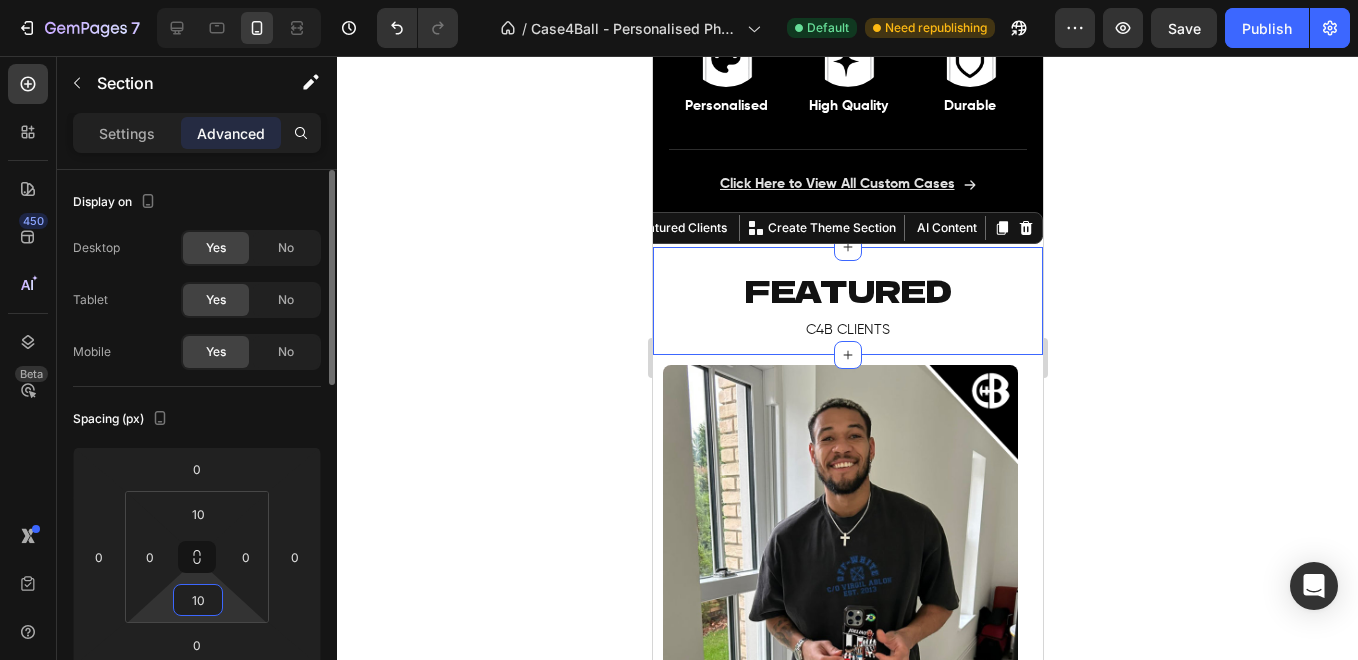 type on "1" 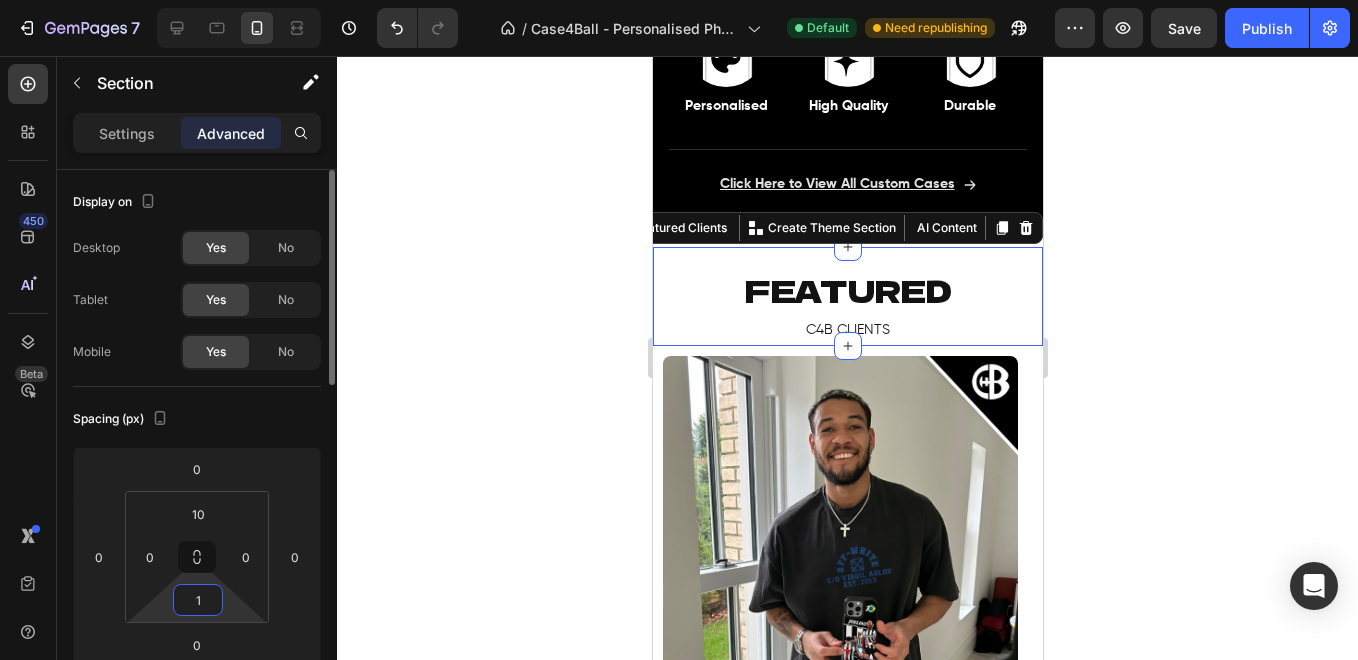 type 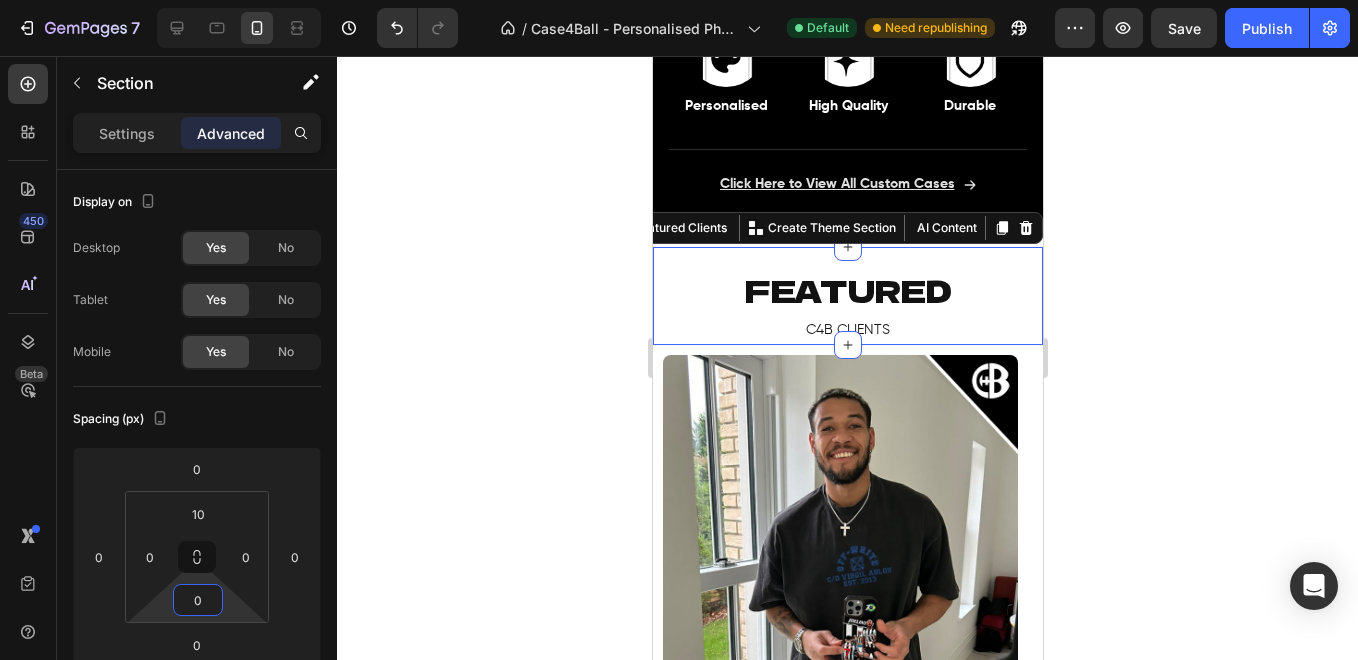 click 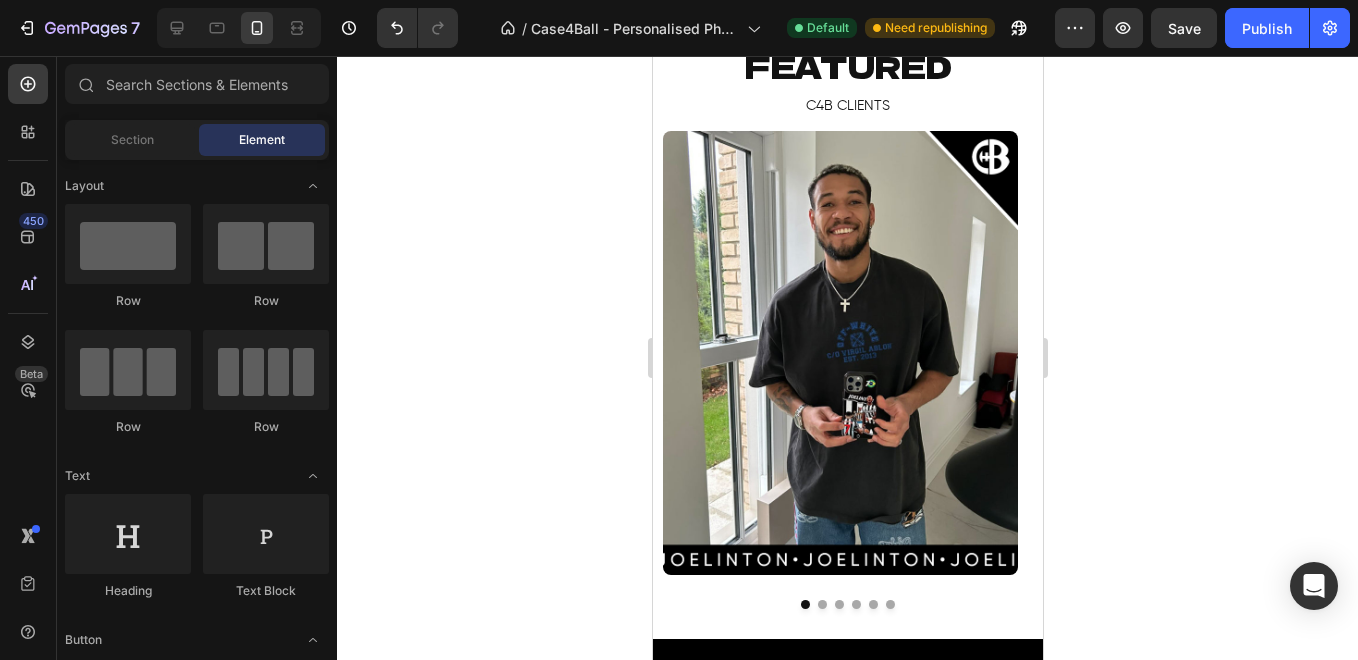 scroll, scrollTop: 1404, scrollLeft: 0, axis: vertical 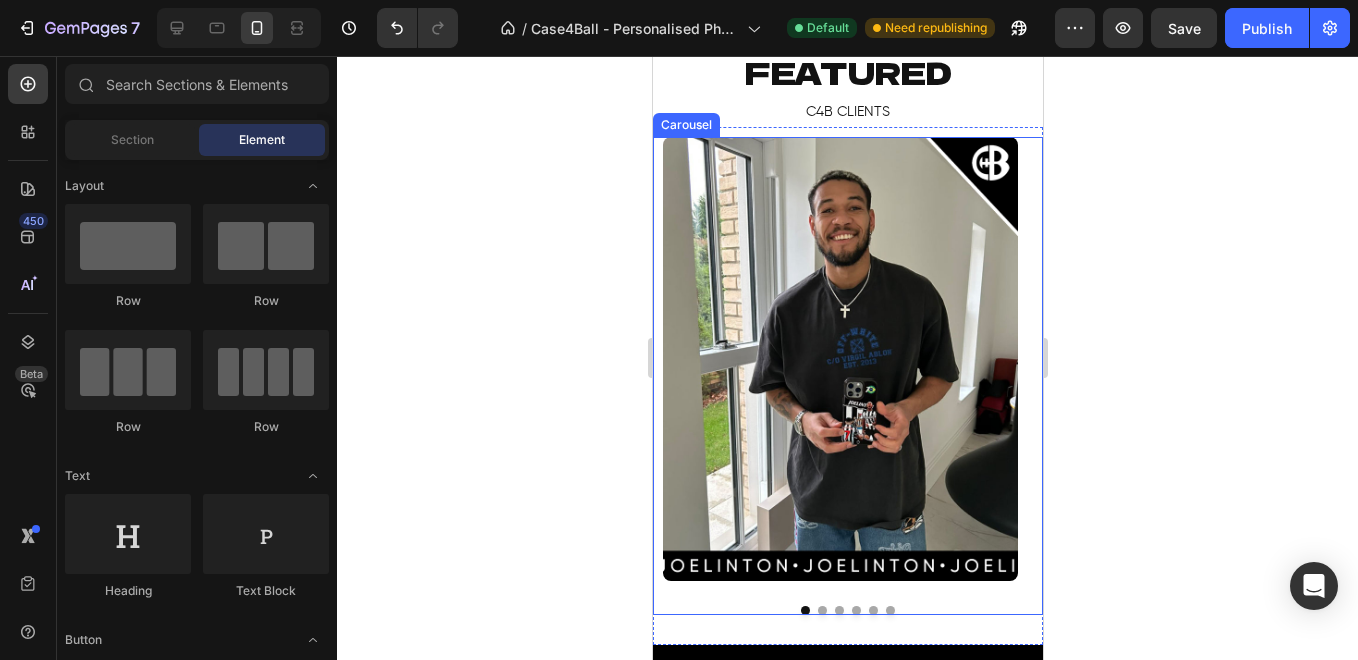 click at bounding box center [821, 610] 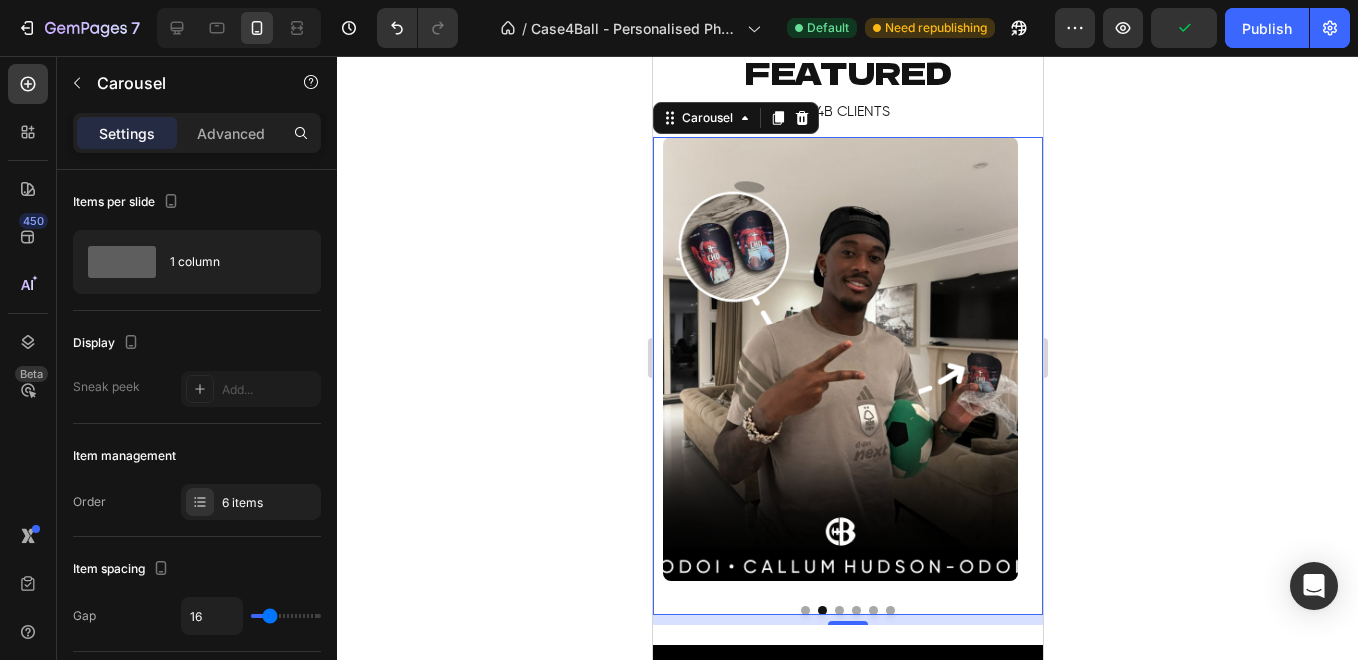 click at bounding box center [804, 610] 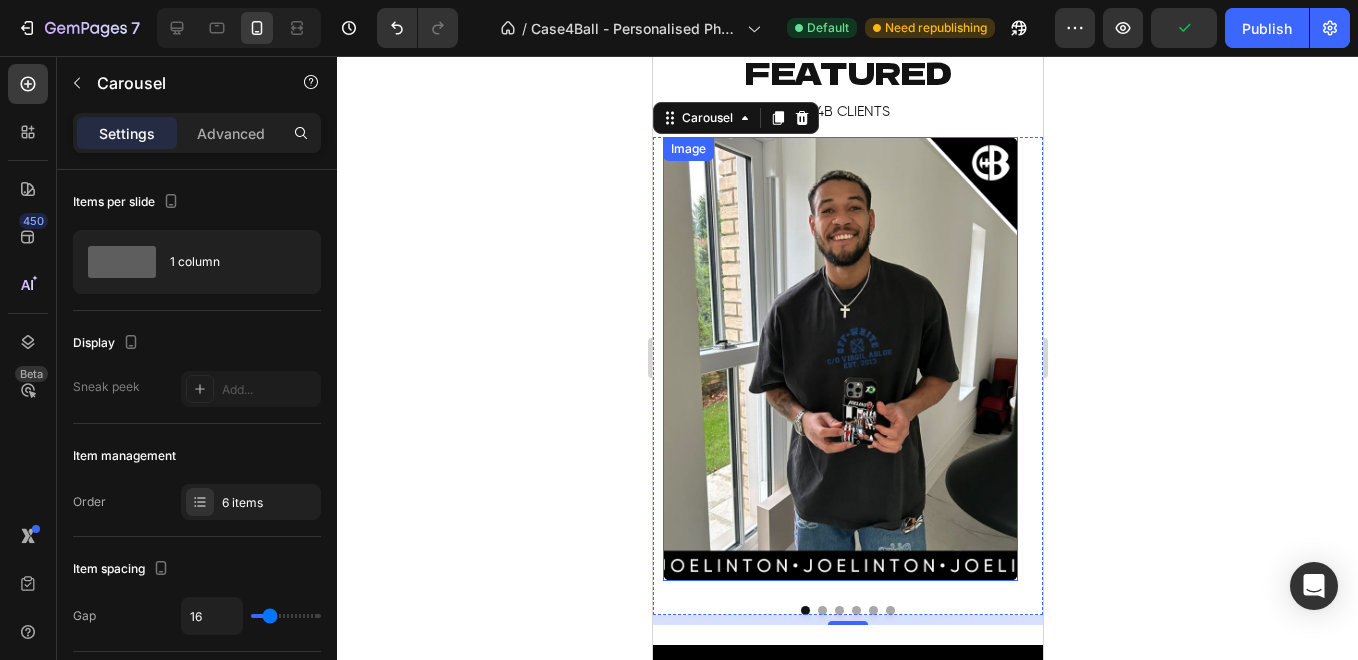 click at bounding box center (839, 359) 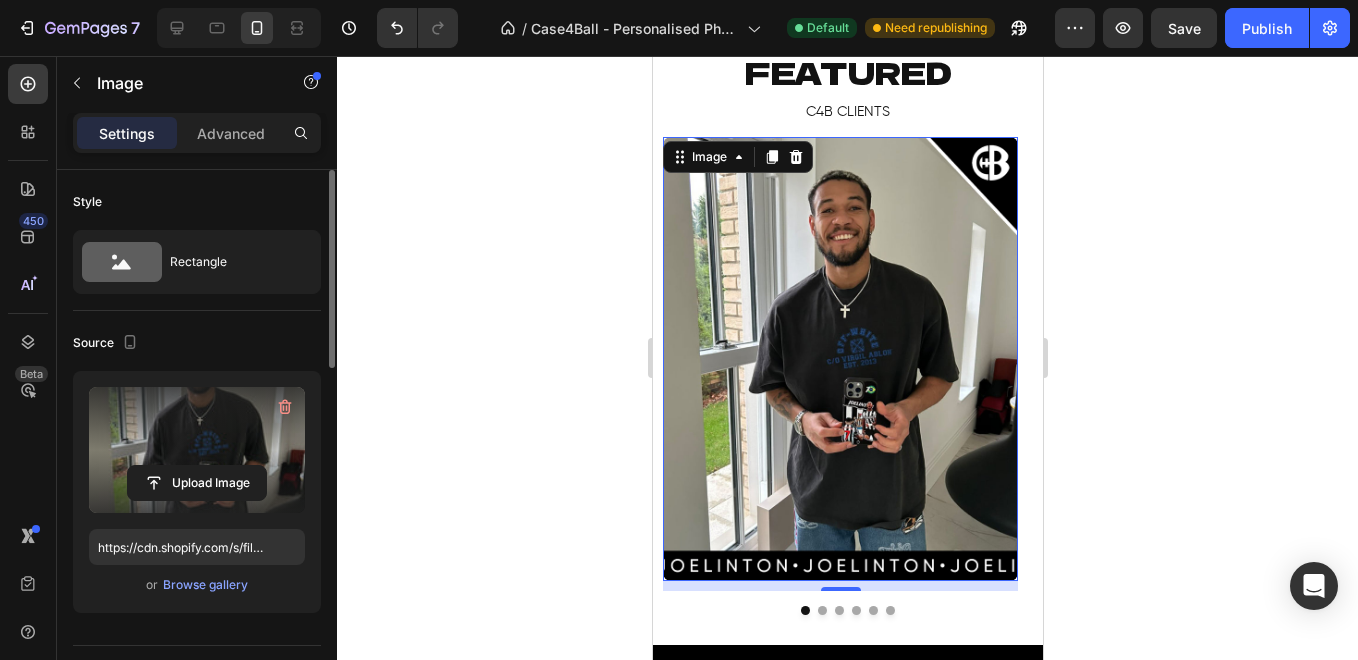 click at bounding box center (197, 450) 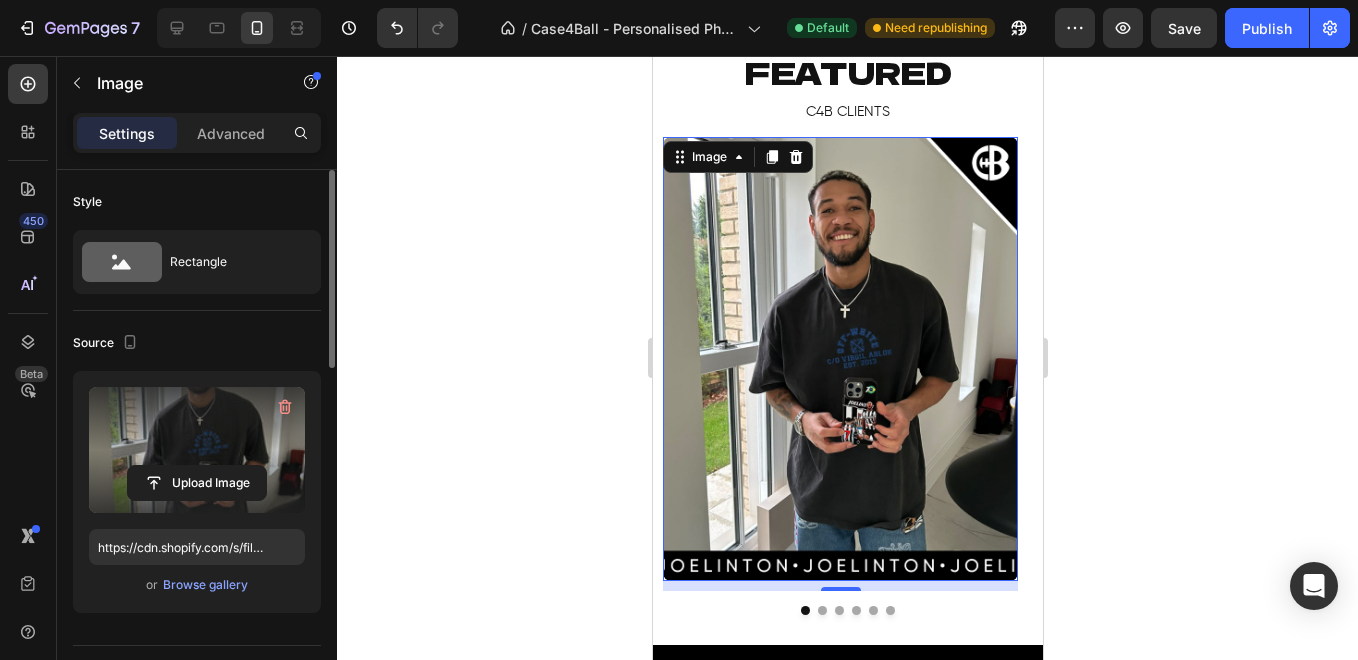 click 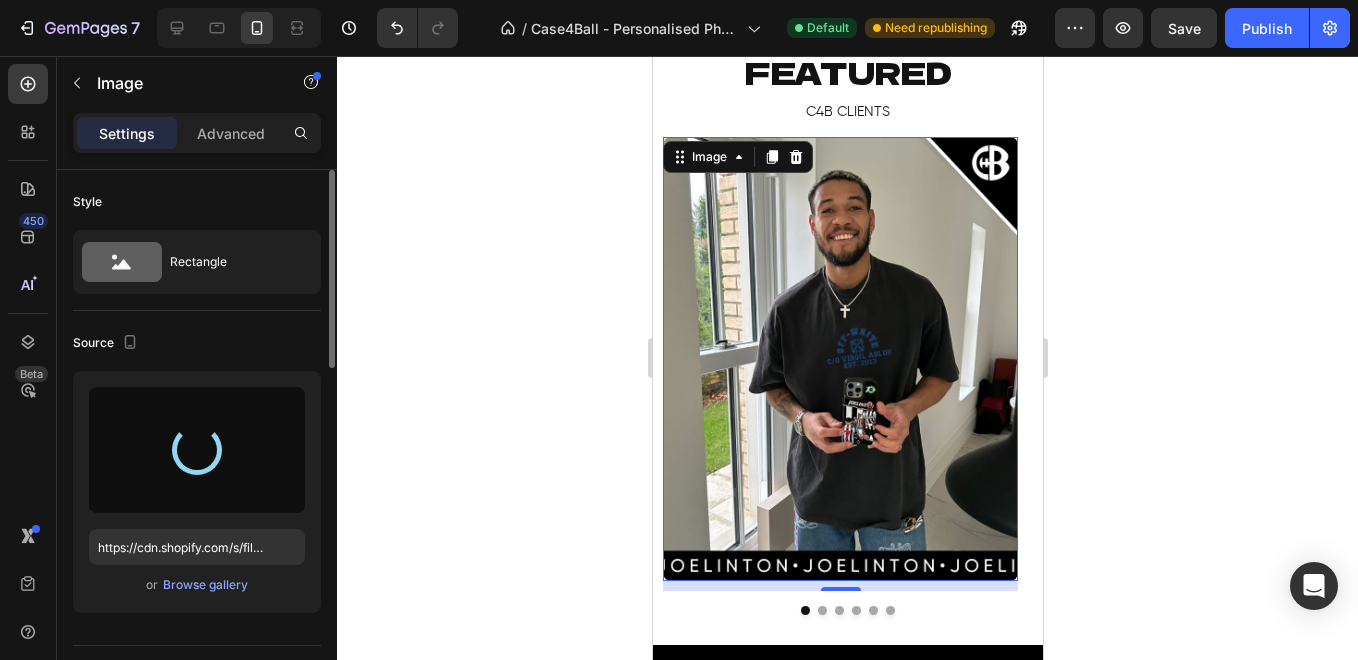 type on "https://cdn.shopify.com/s/files/1/0877/0948/3341/files/gempages_550372175131968336-a1efa1e3-753b-43e5-a8c1-187070a31f24.jpg" 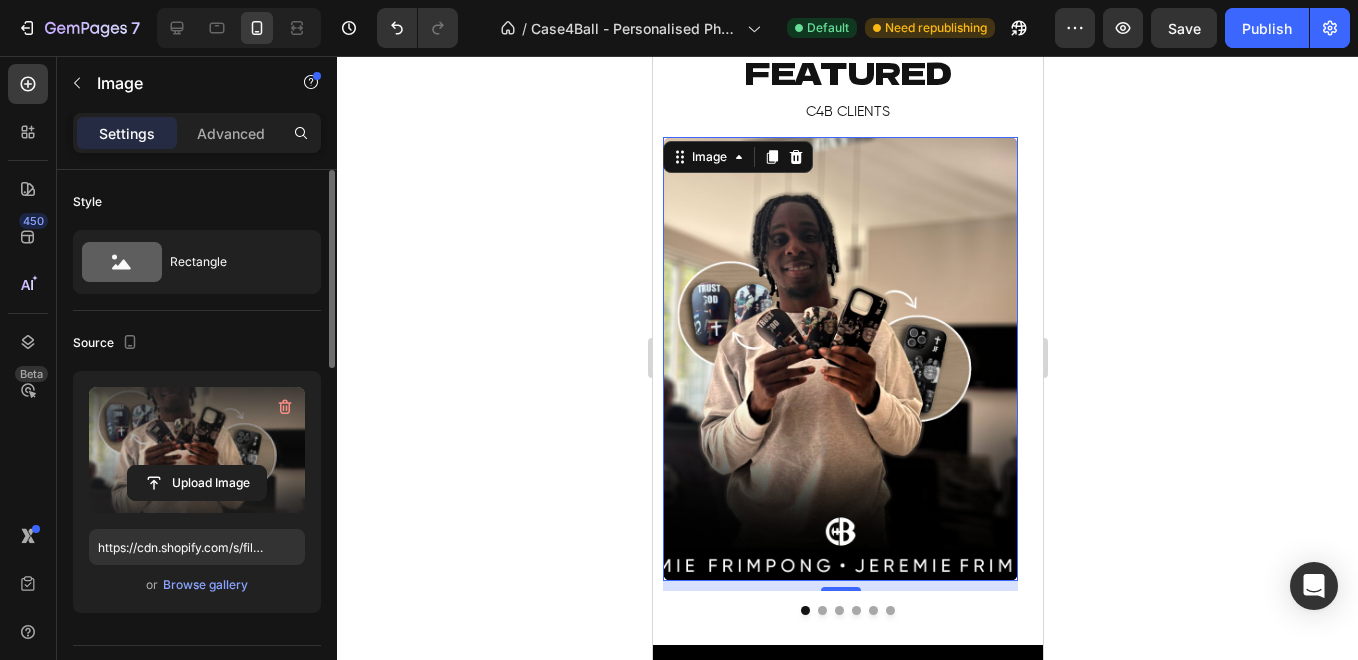 click 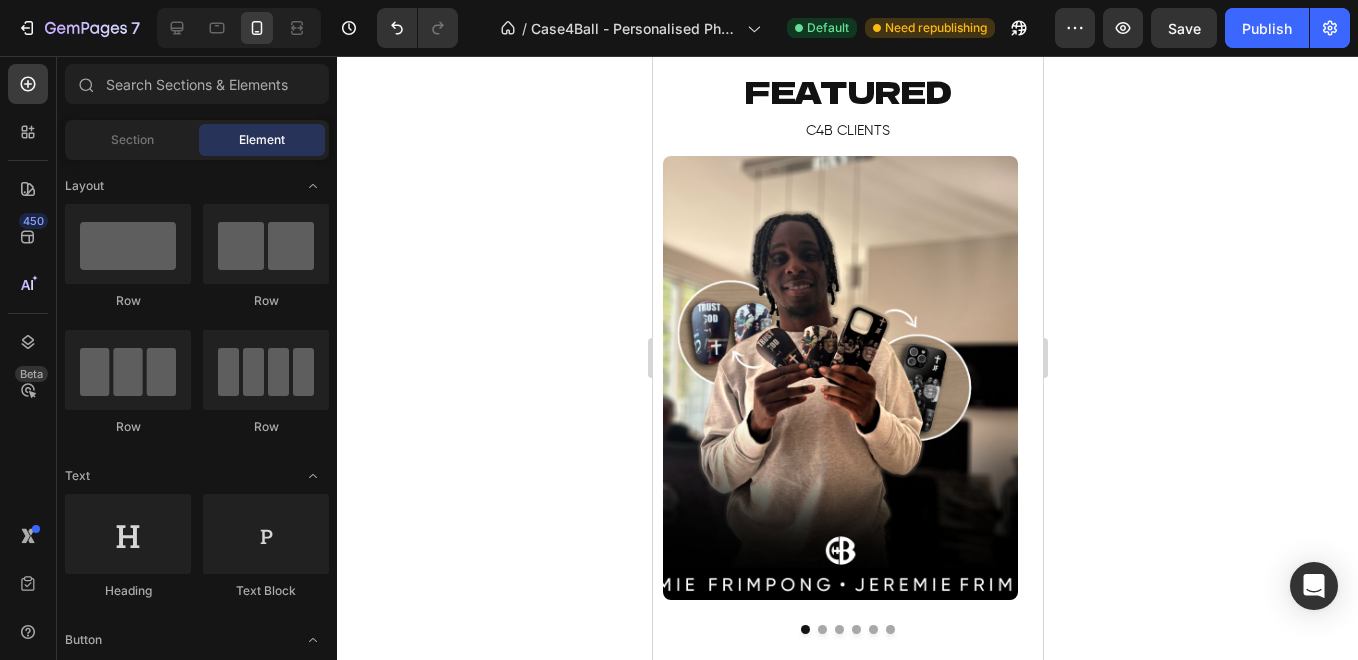 scroll, scrollTop: 1317, scrollLeft: 0, axis: vertical 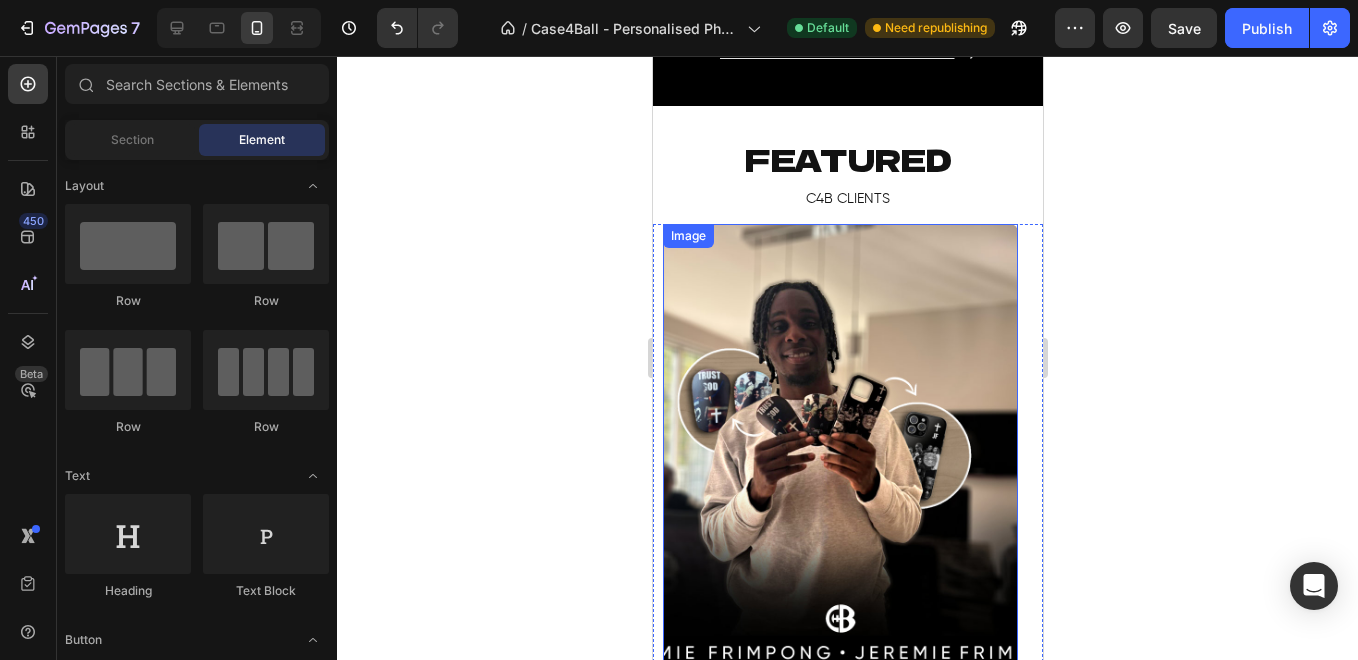 click at bounding box center [839, 446] 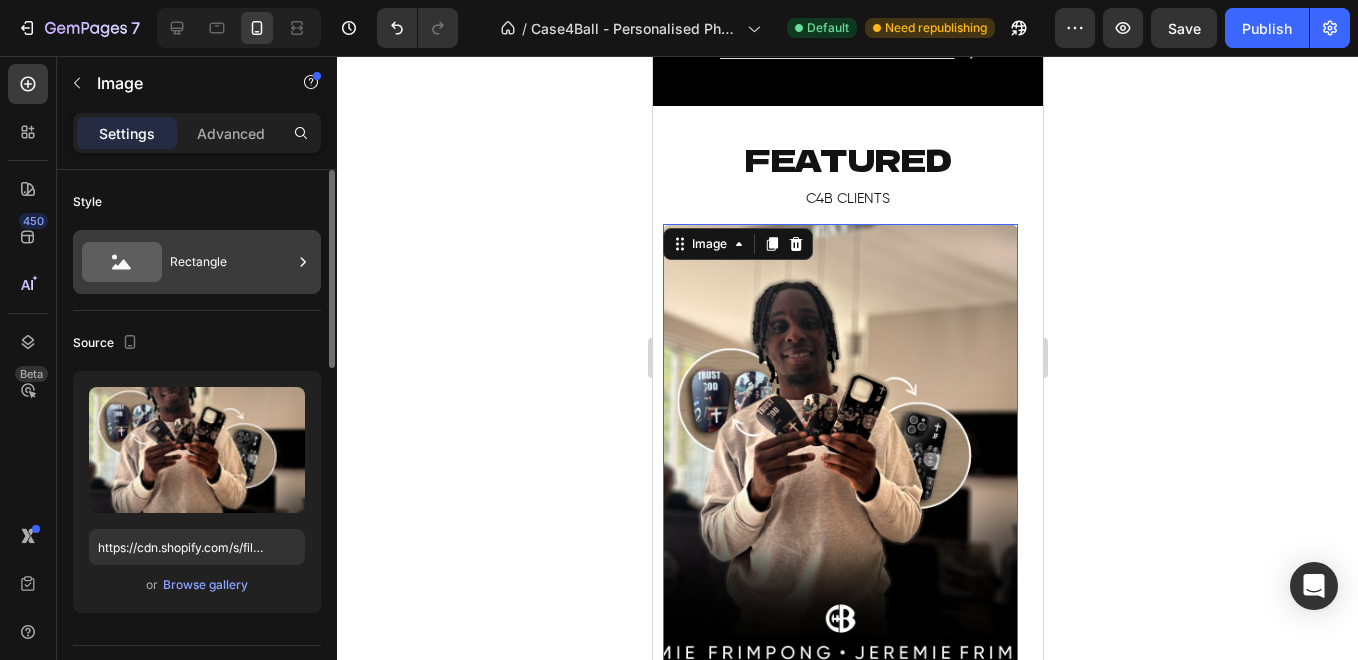 click on "Rectangle" at bounding box center (231, 262) 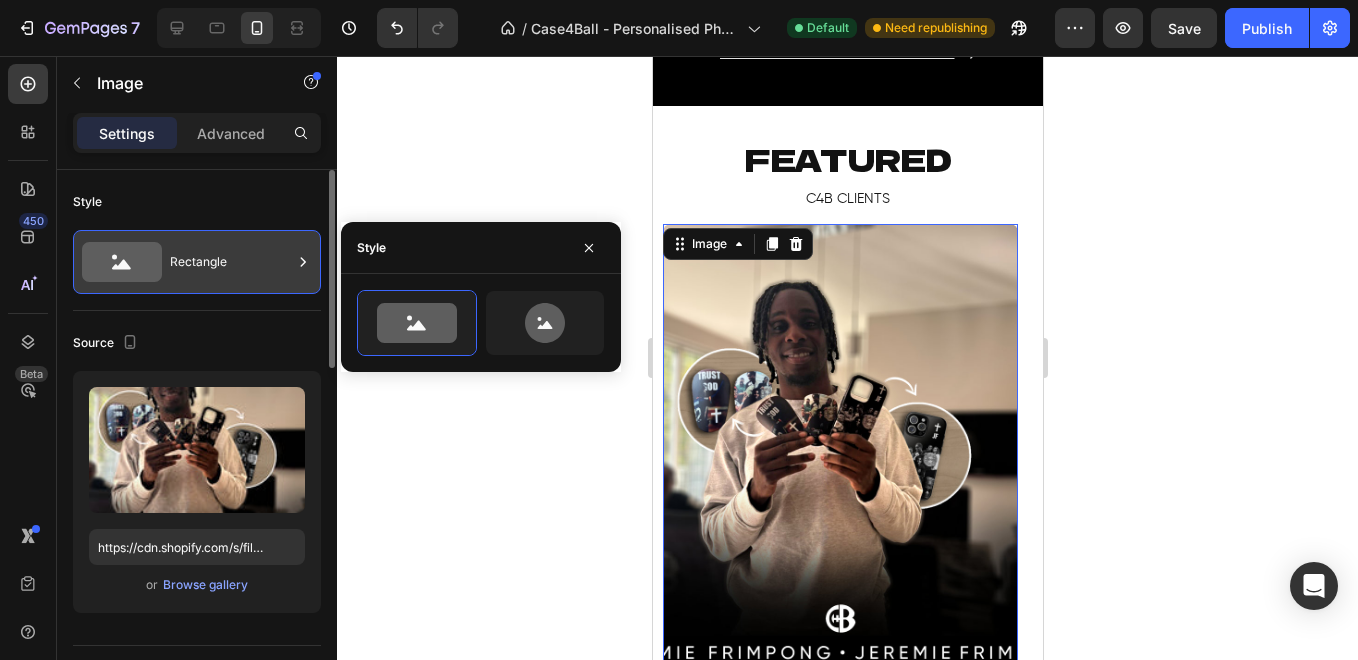 click on "Rectangle" at bounding box center (231, 262) 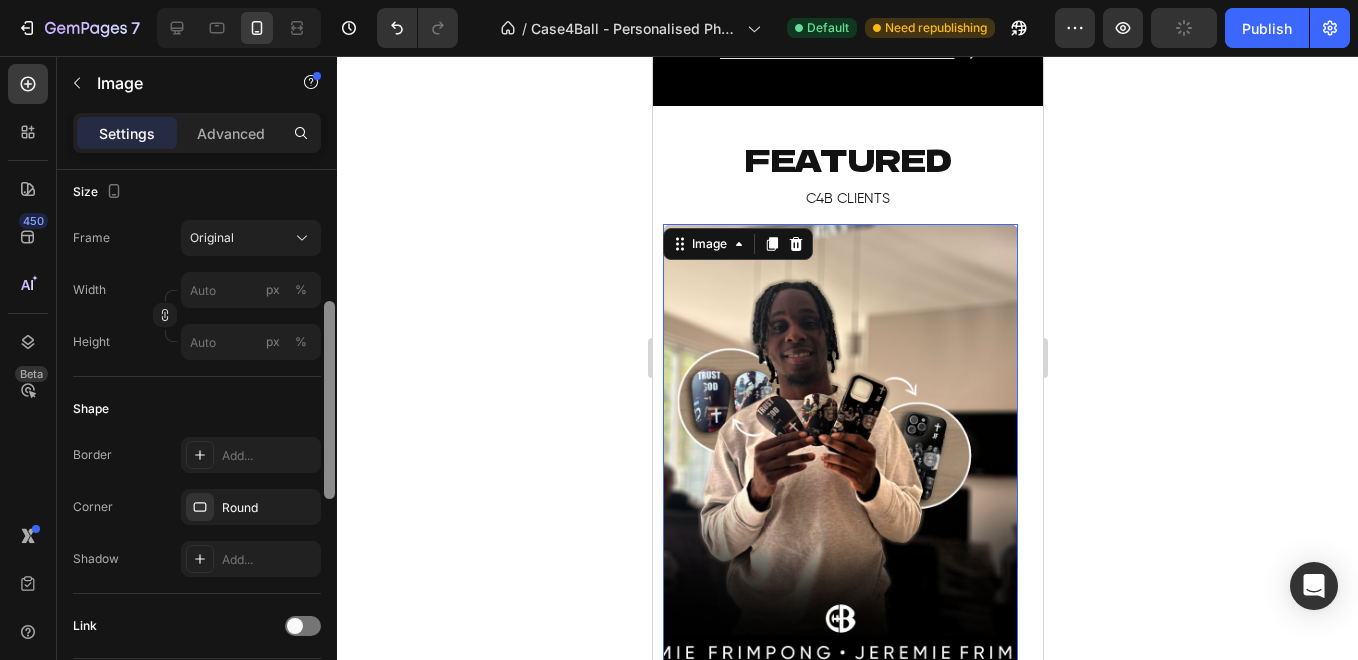 scroll, scrollTop: 502, scrollLeft: 0, axis: vertical 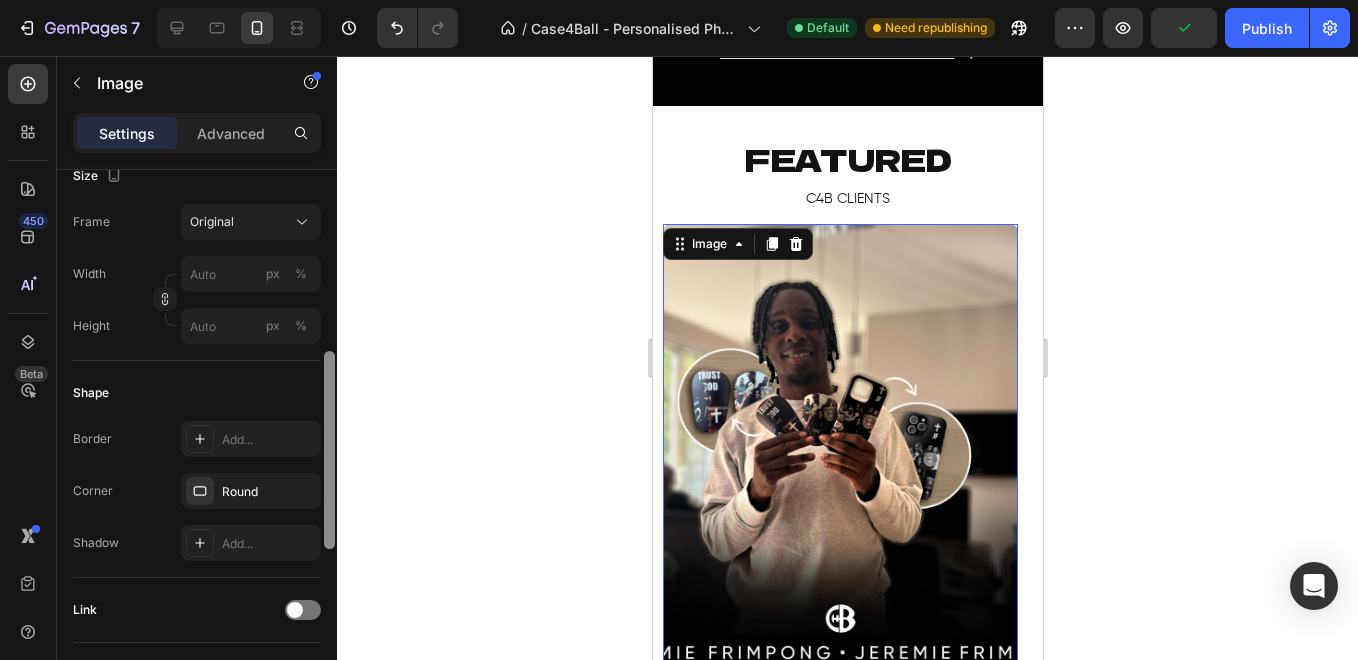 drag, startPoint x: 328, startPoint y: 264, endPoint x: 334, endPoint y: 444, distance: 180.09998 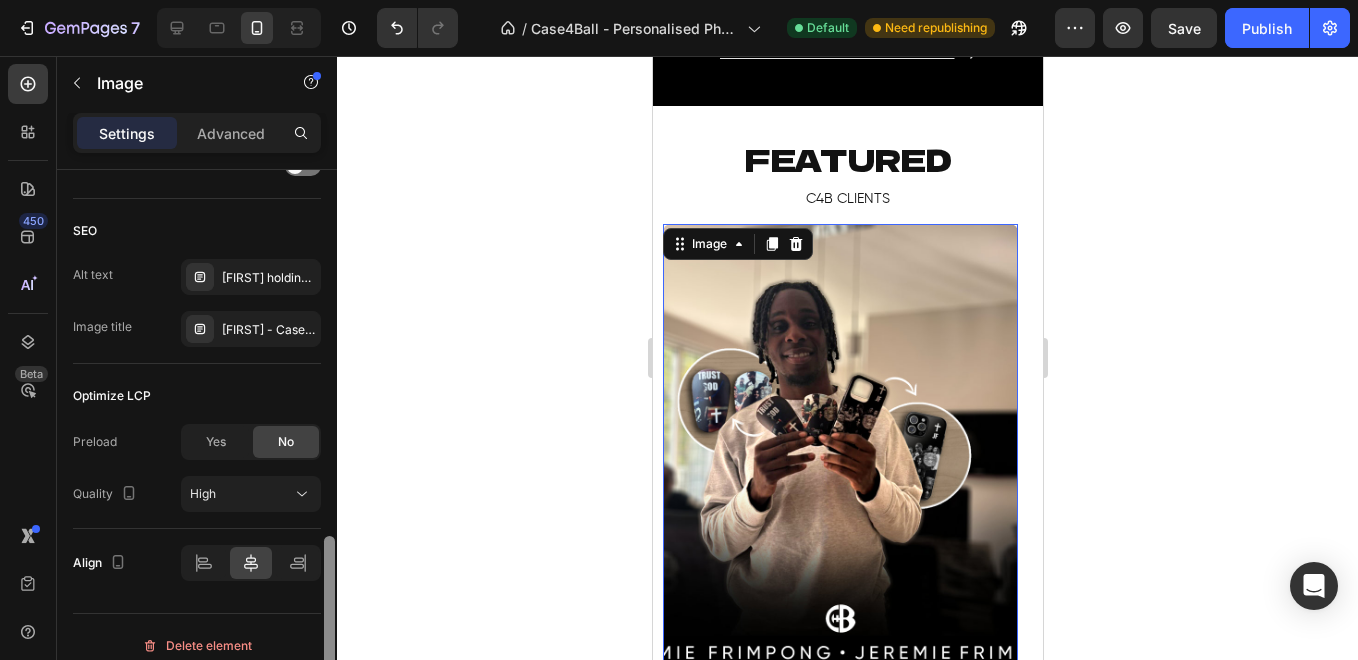 scroll, scrollTop: 963, scrollLeft: 0, axis: vertical 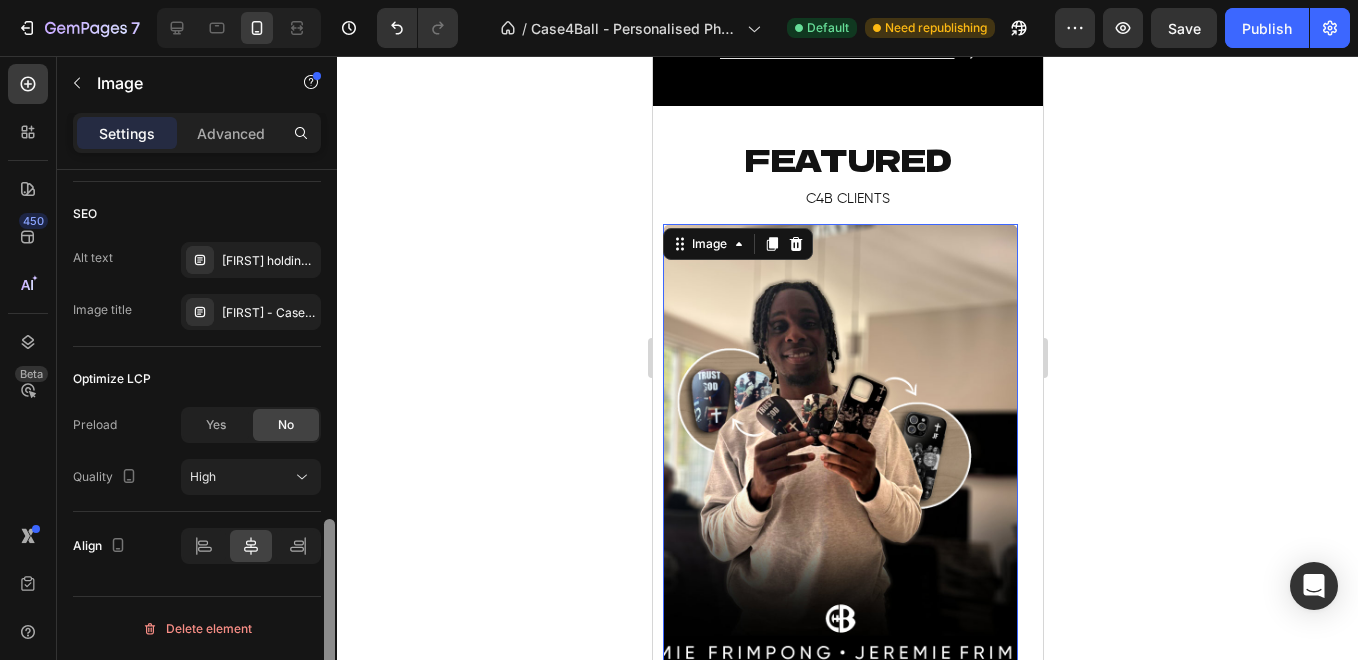 drag, startPoint x: 340, startPoint y: 469, endPoint x: 328, endPoint y: 593, distance: 124.57929 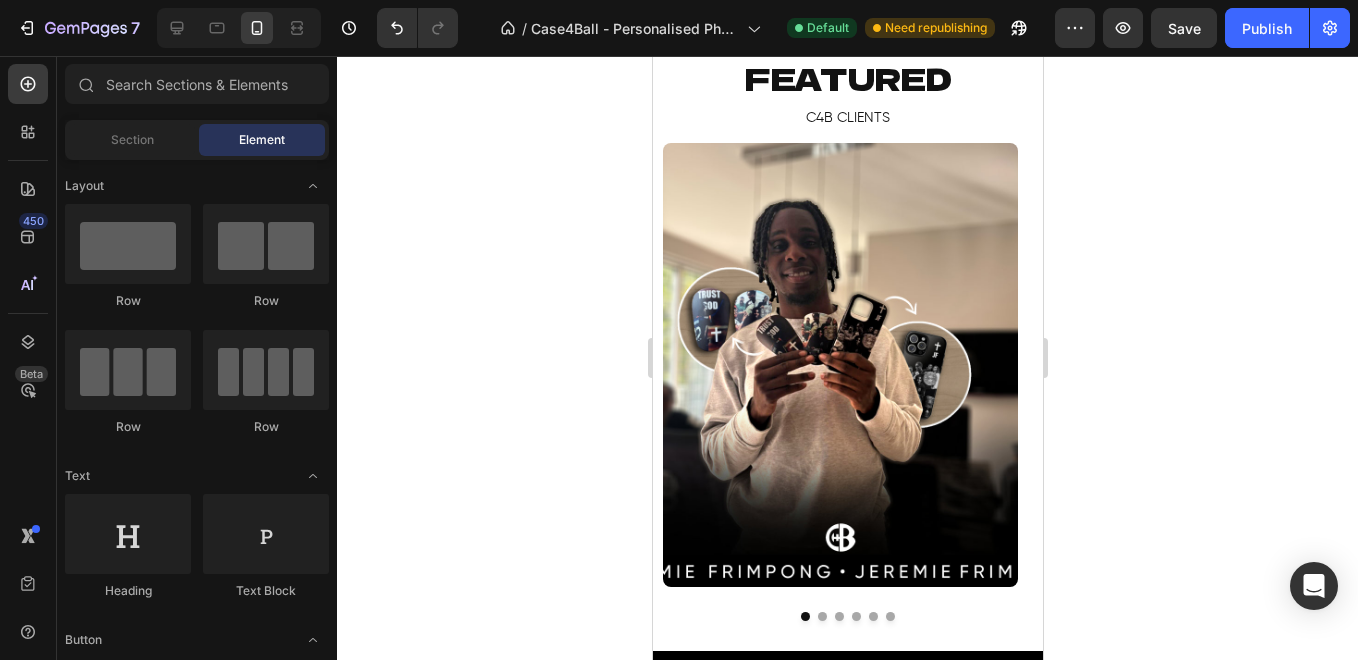 scroll, scrollTop: 1423, scrollLeft: 0, axis: vertical 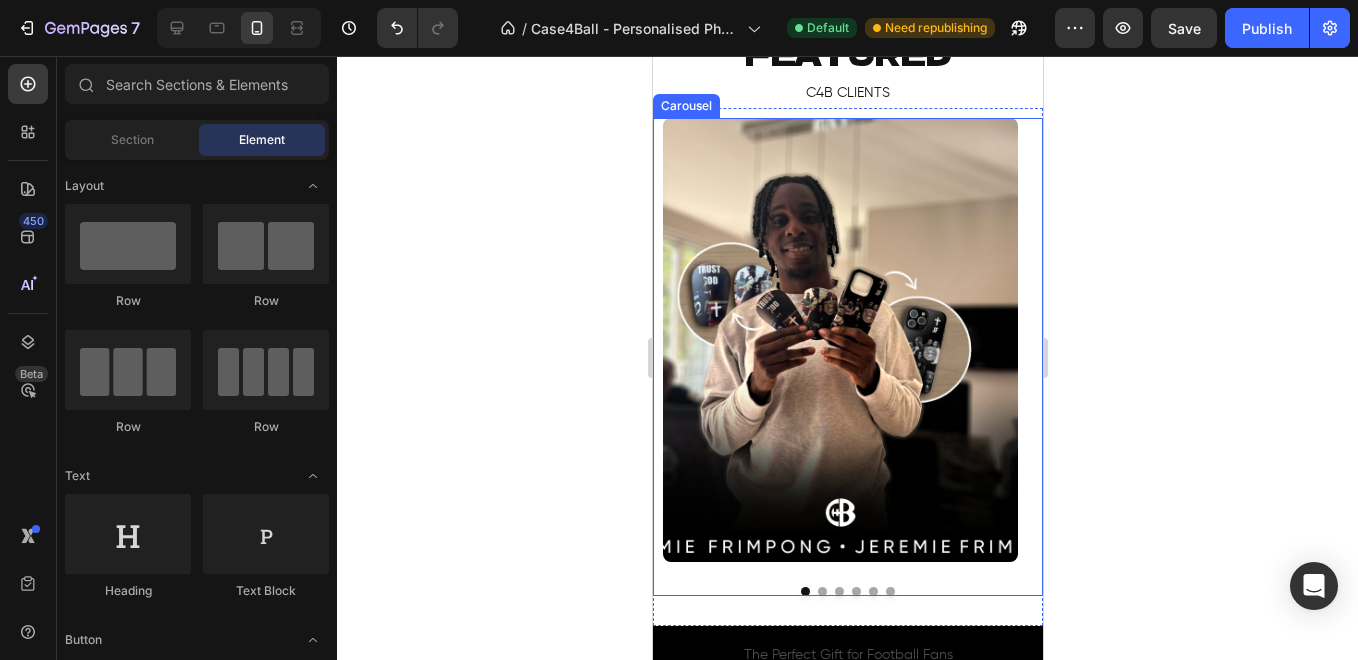 click on "Image" at bounding box center [839, 345] 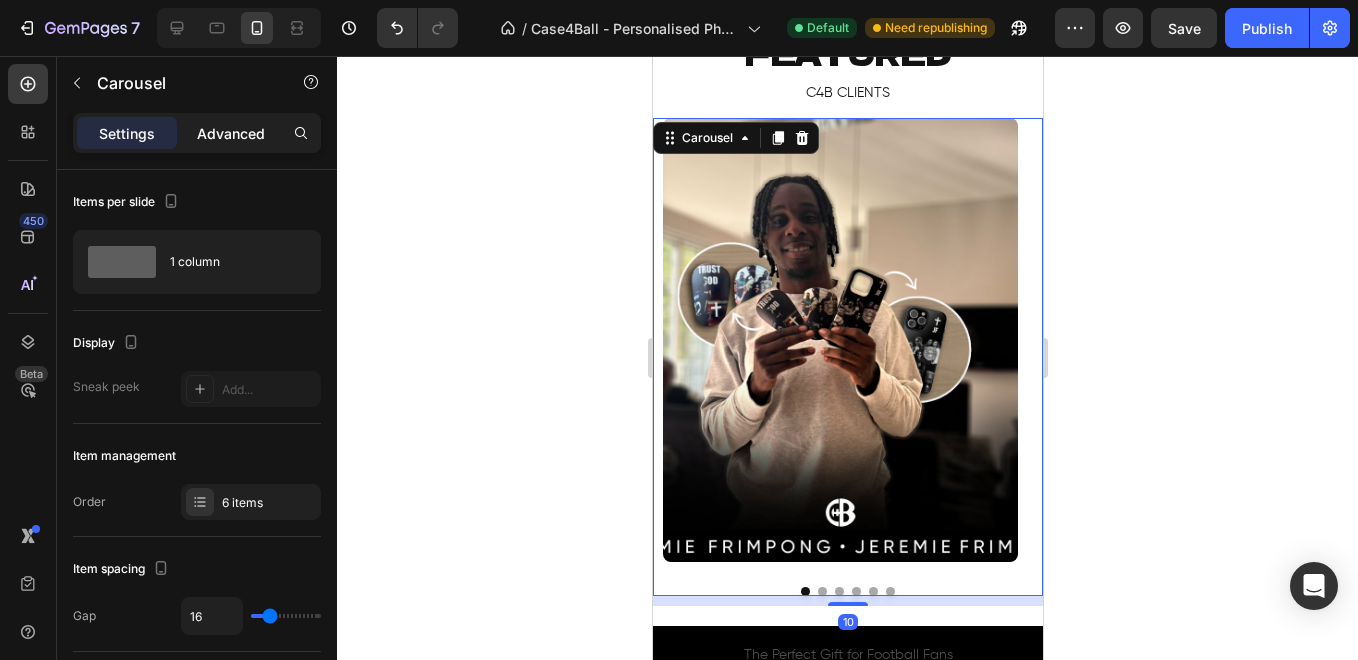 click on "Advanced" at bounding box center (231, 133) 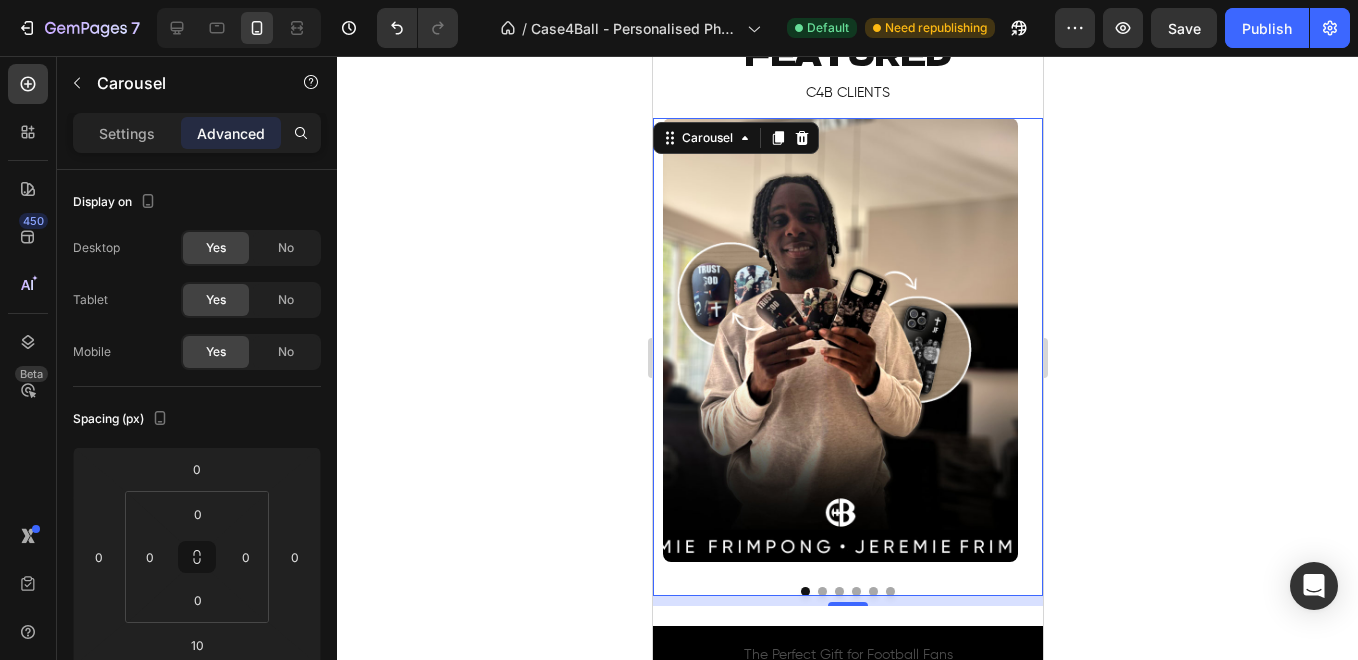 click 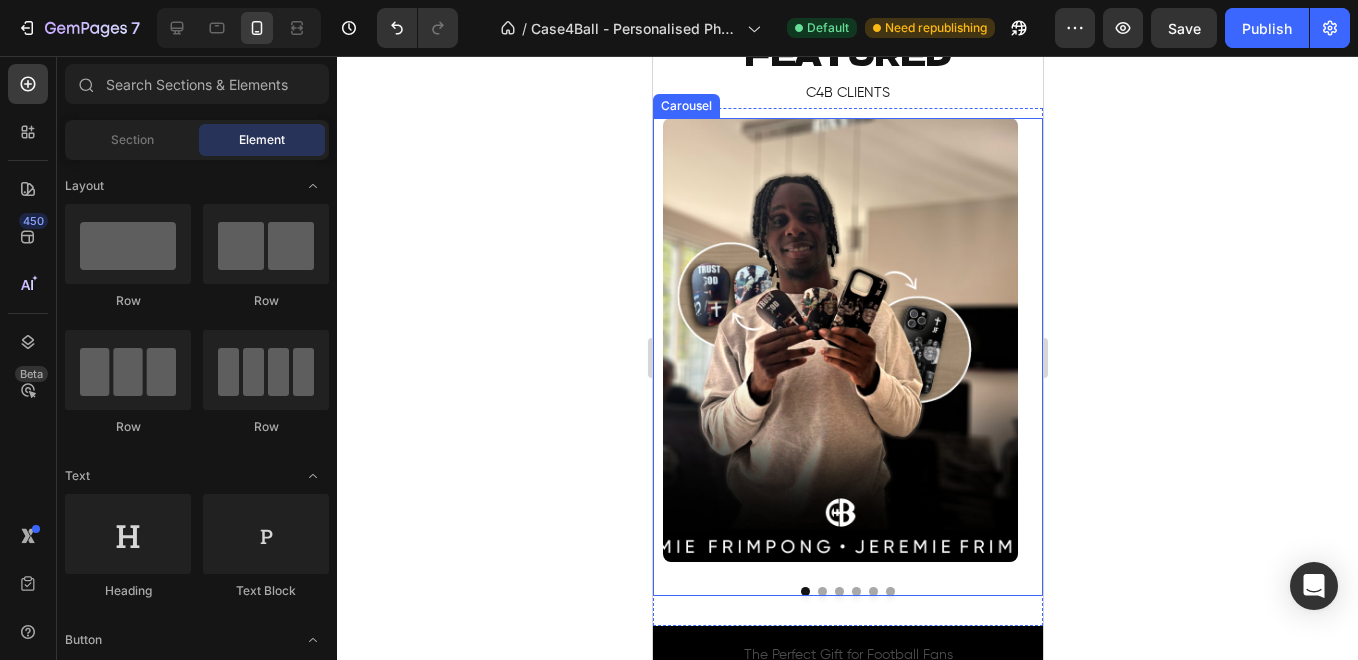 click at bounding box center [821, 591] 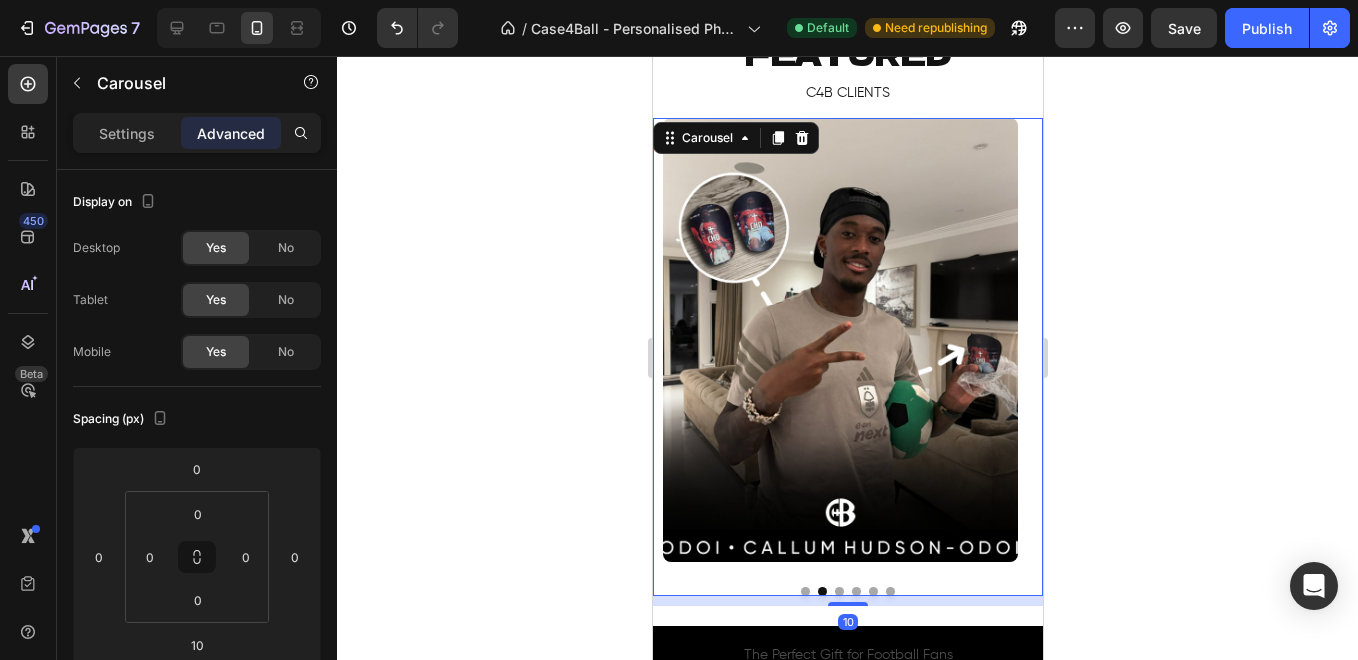click at bounding box center [804, 591] 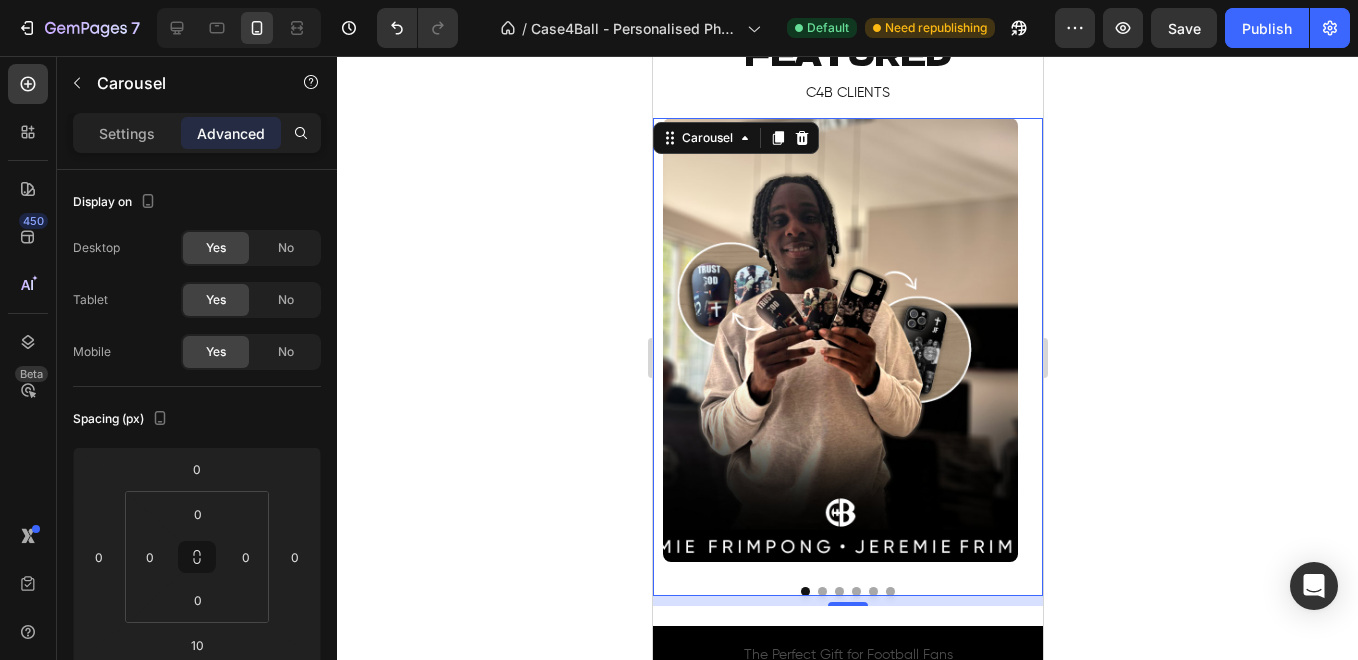 click at bounding box center (821, 591) 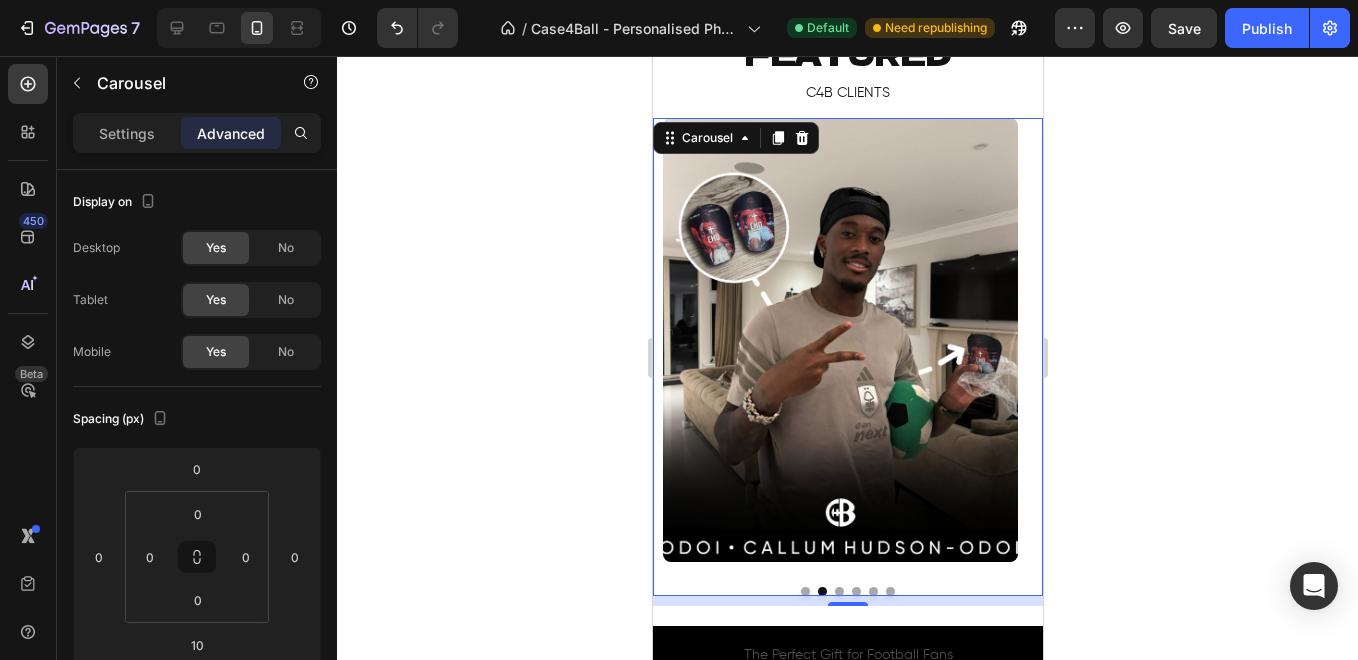 click at bounding box center (838, 591) 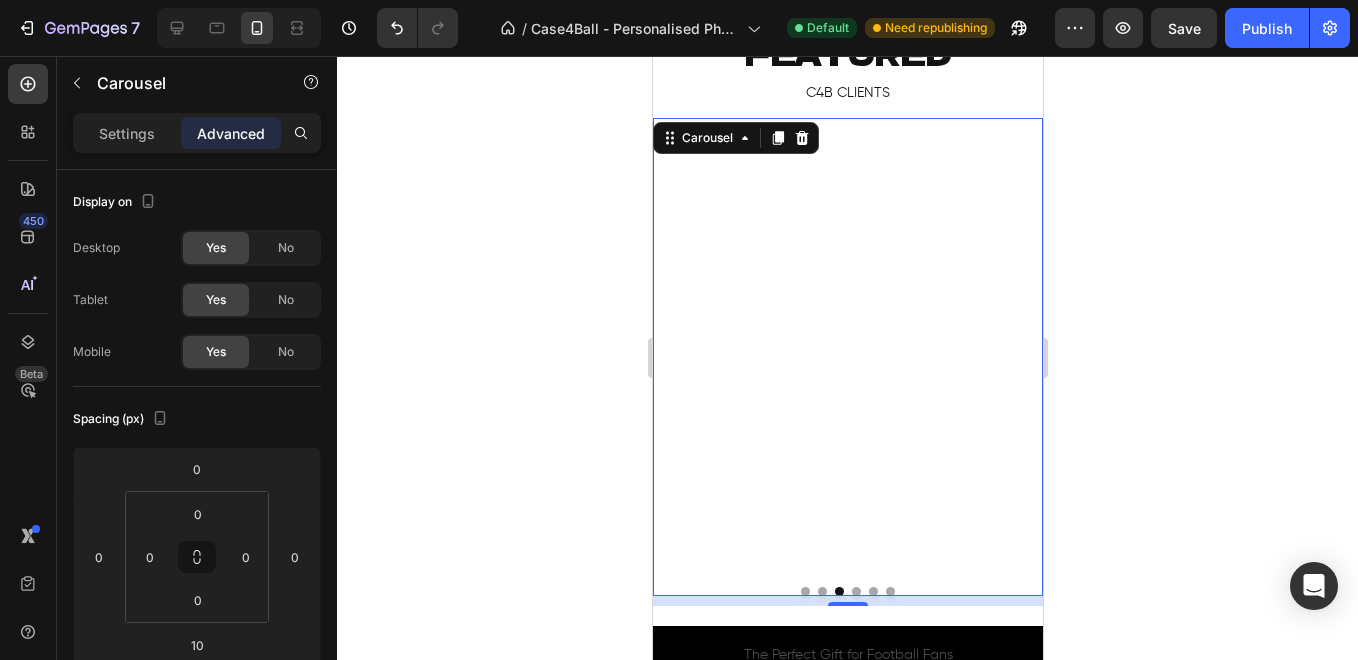 click 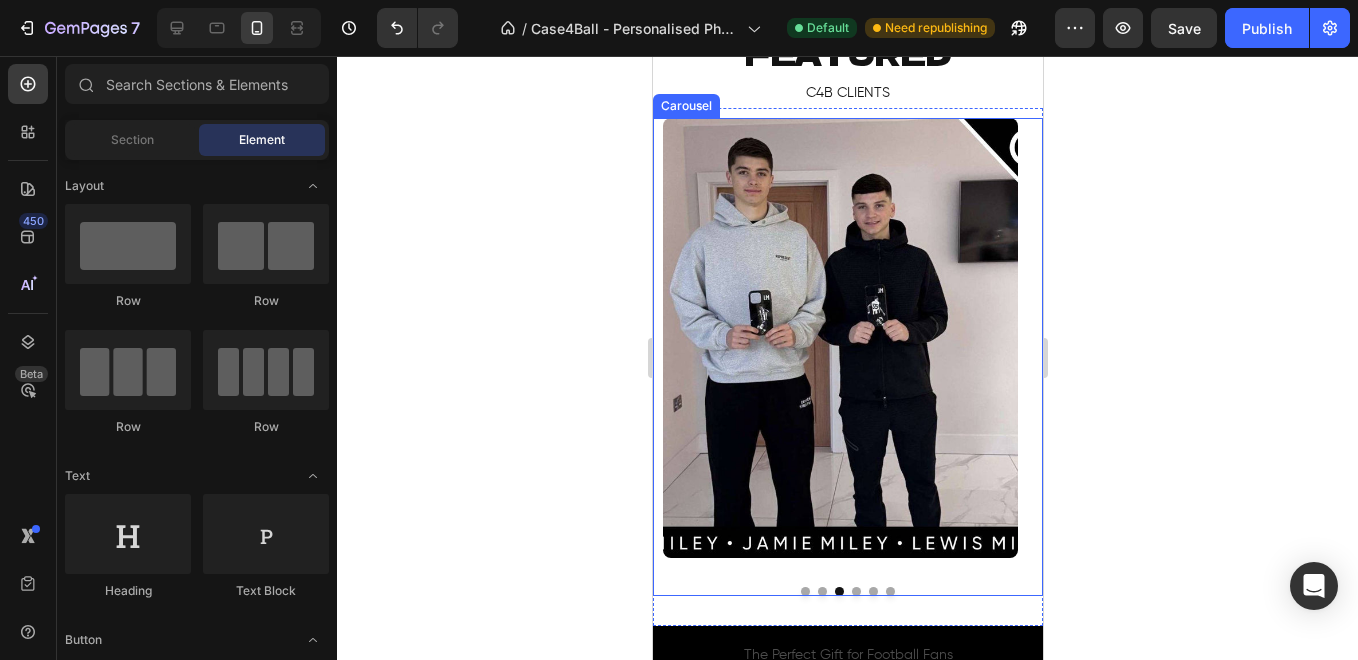 click at bounding box center [821, 591] 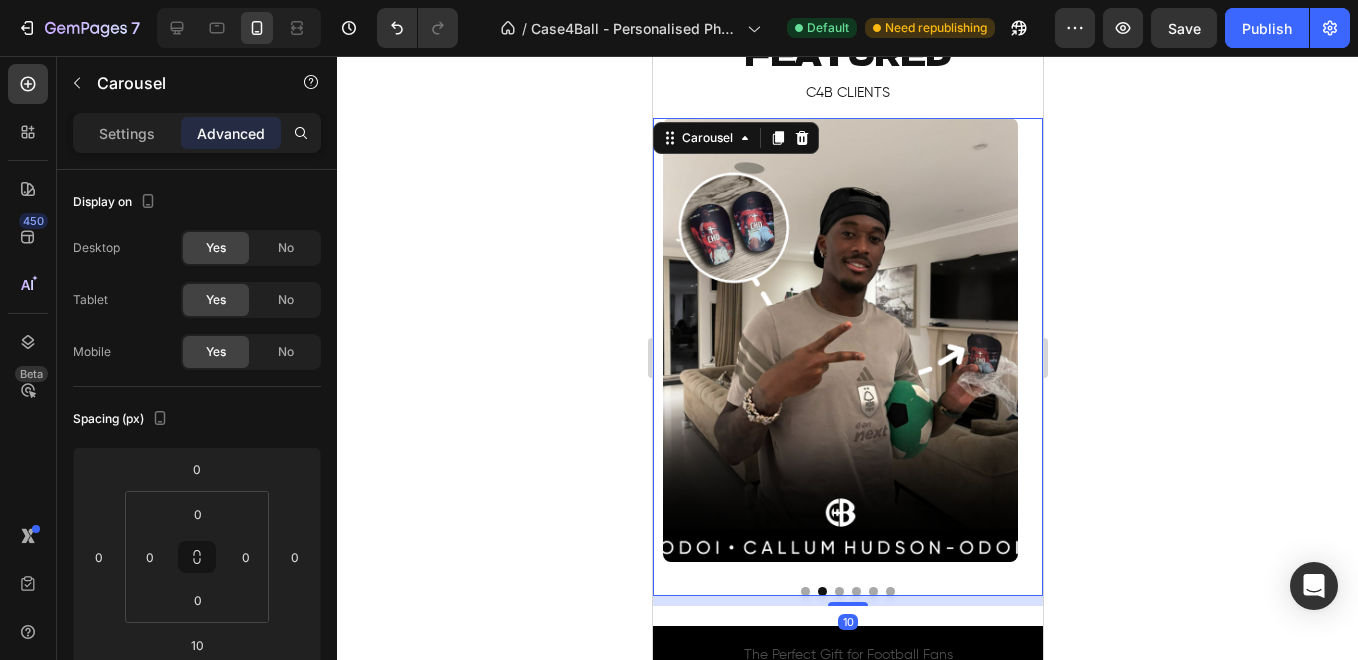 click 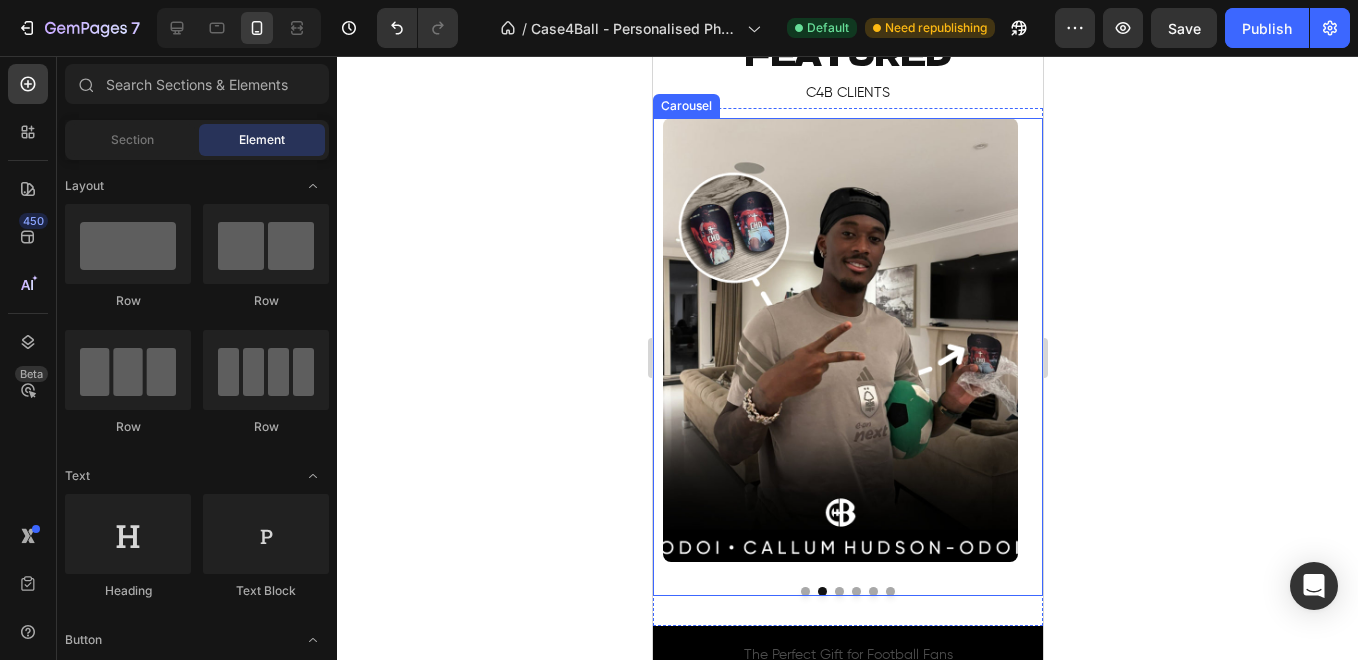 click at bounding box center (839, 340) 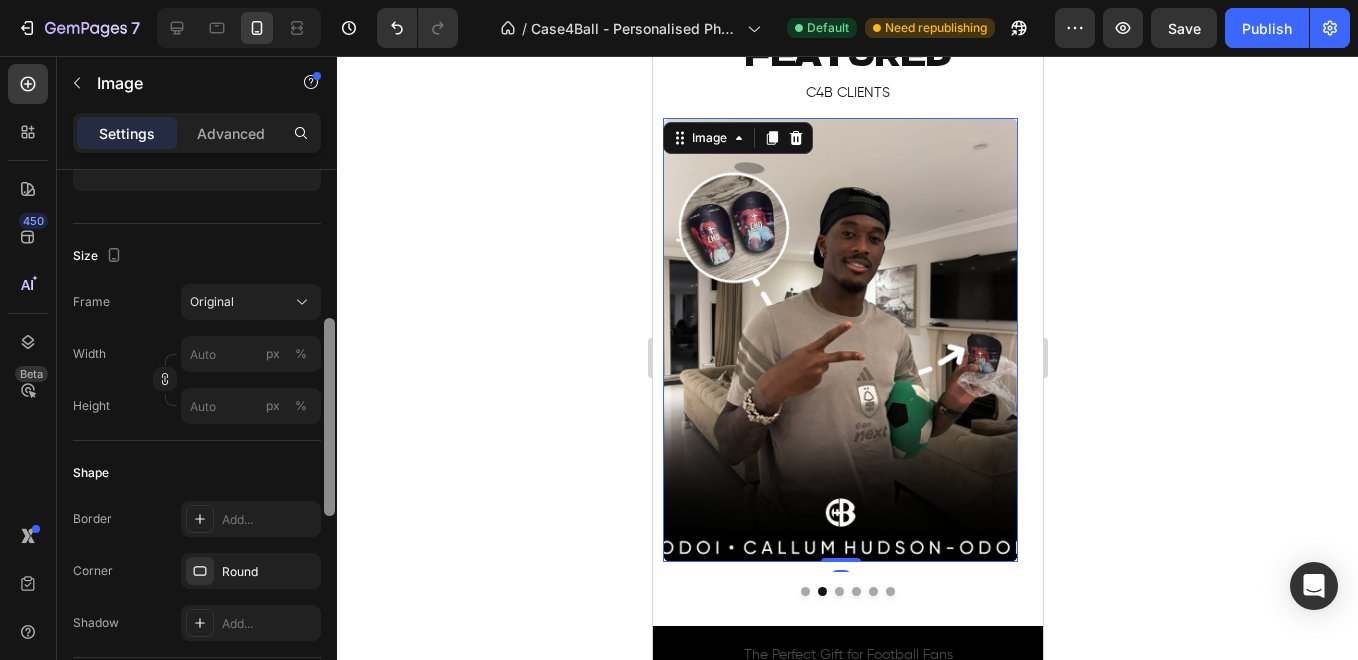 drag, startPoint x: 332, startPoint y: 319, endPoint x: 334, endPoint y: 473, distance: 154.01299 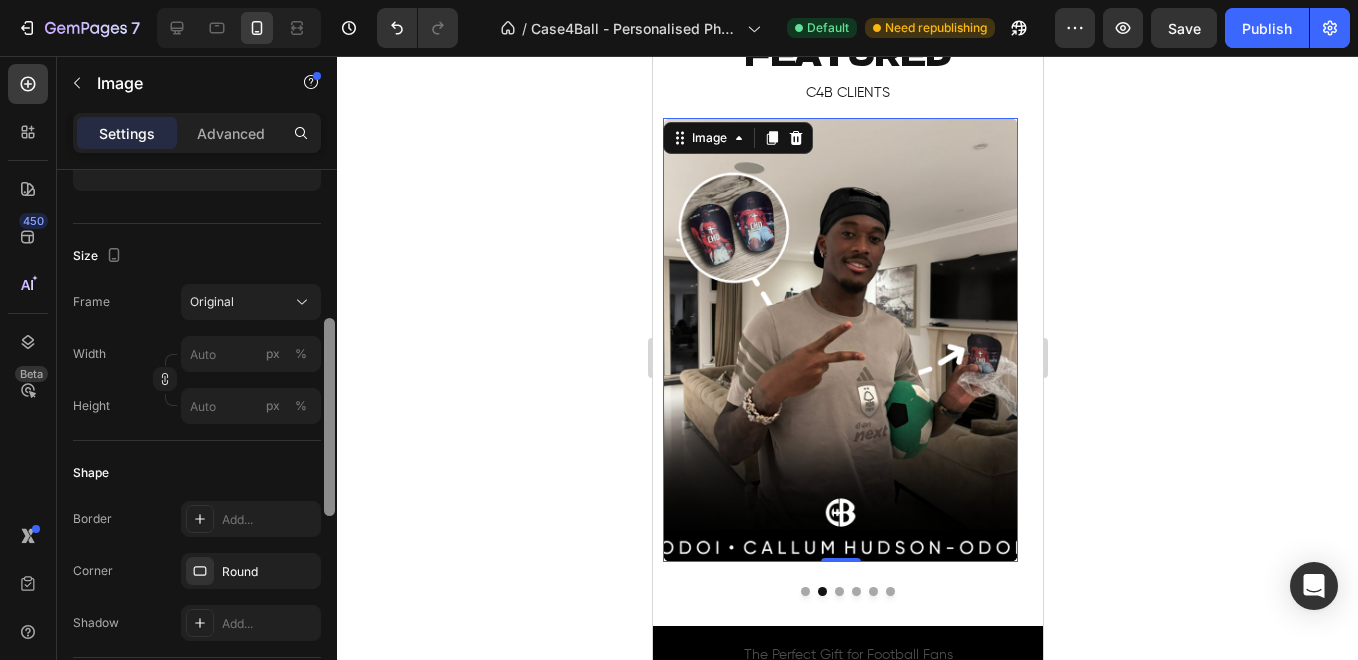 scroll, scrollTop: 425, scrollLeft: 0, axis: vertical 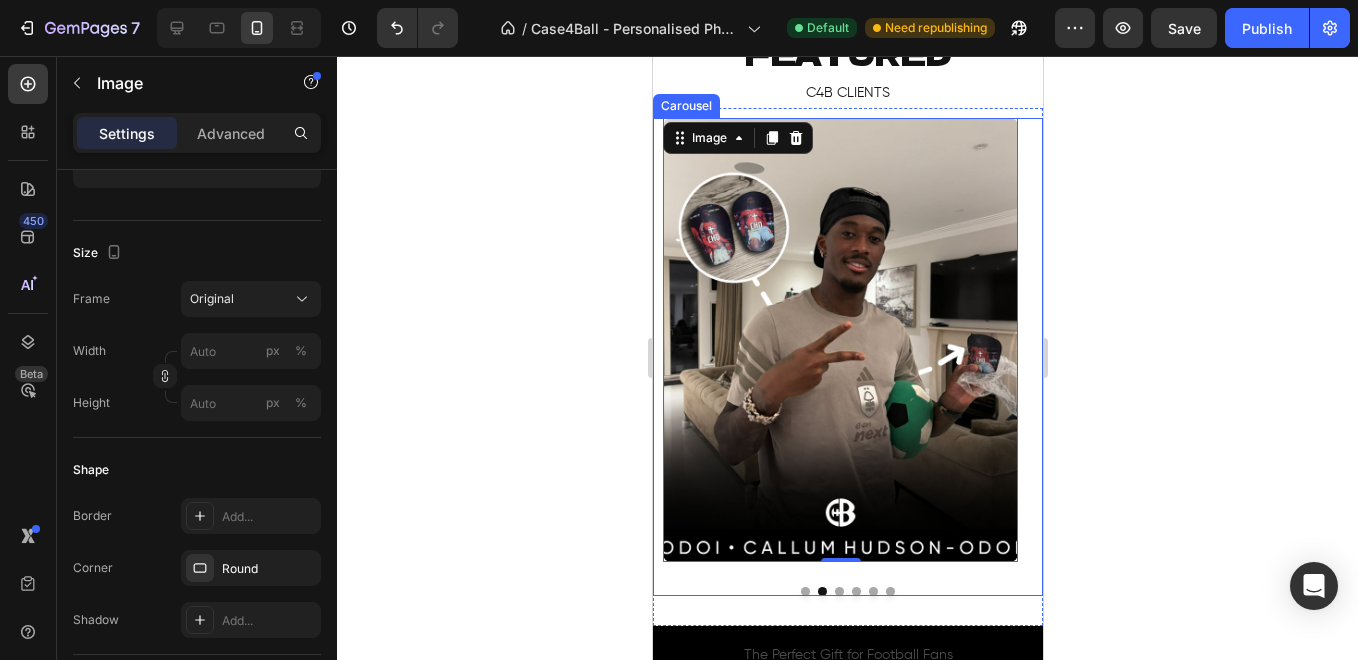 click at bounding box center (838, 591) 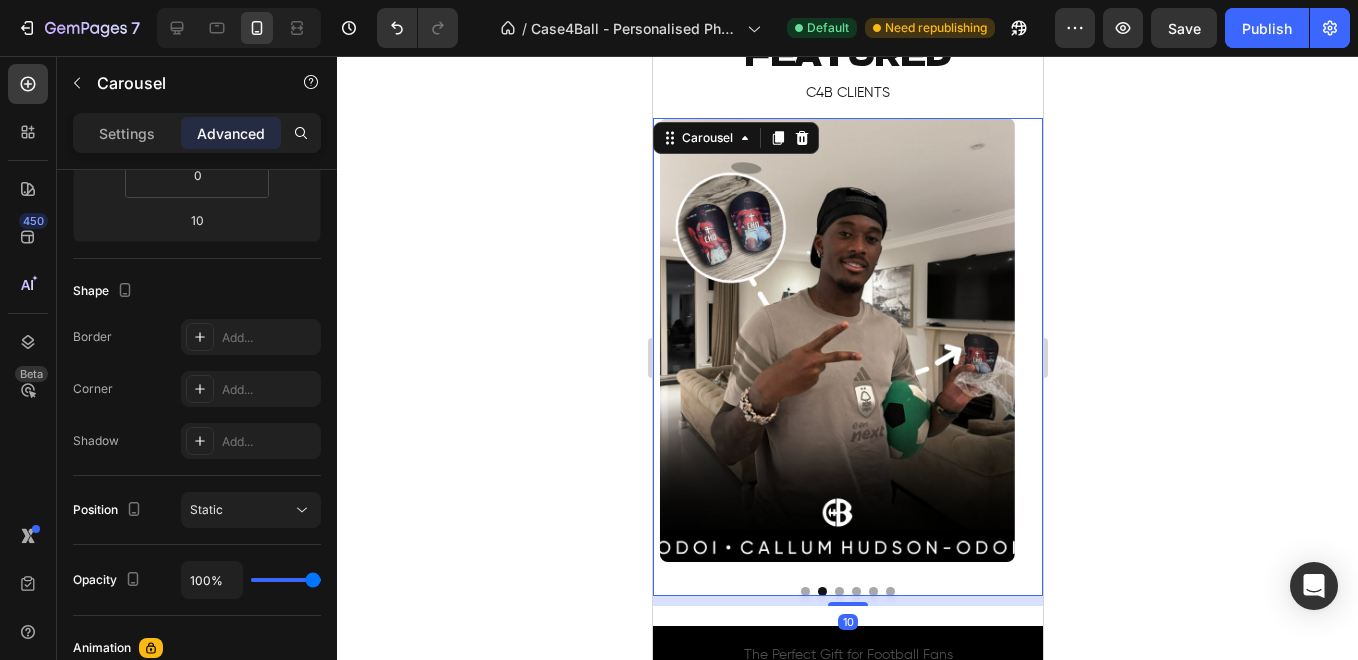 scroll, scrollTop: 0, scrollLeft: 0, axis: both 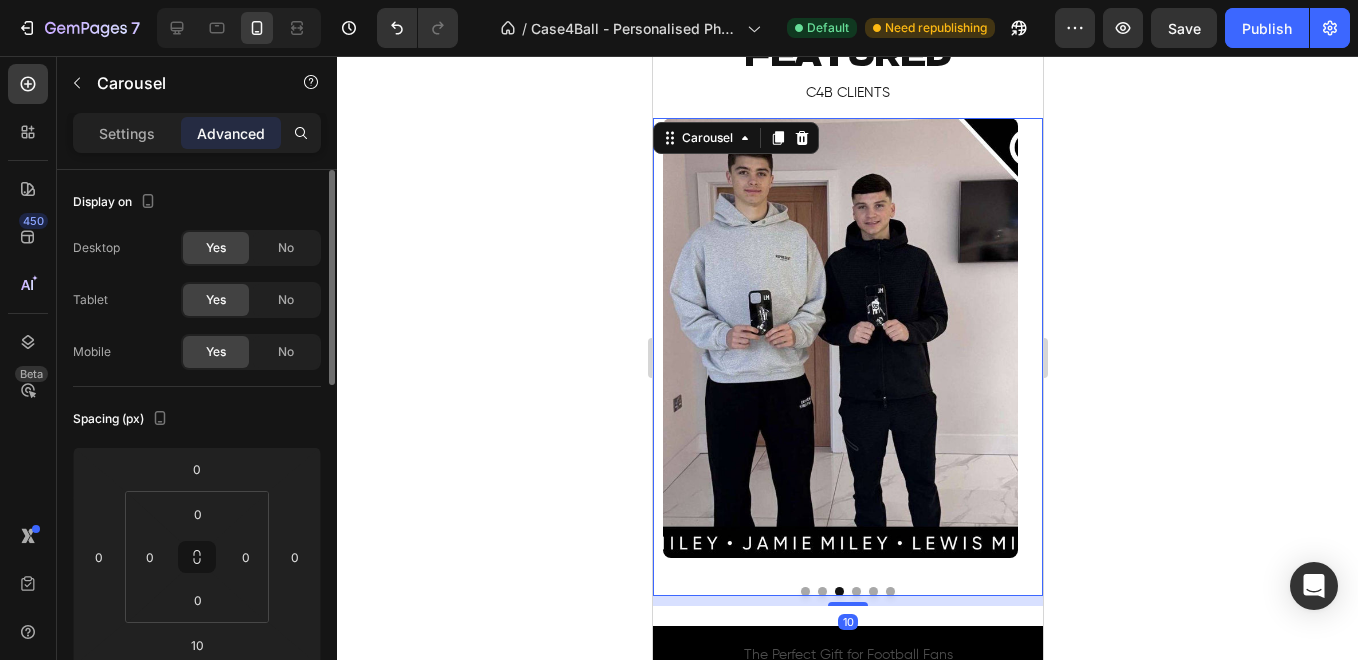 click at bounding box center [839, 338] 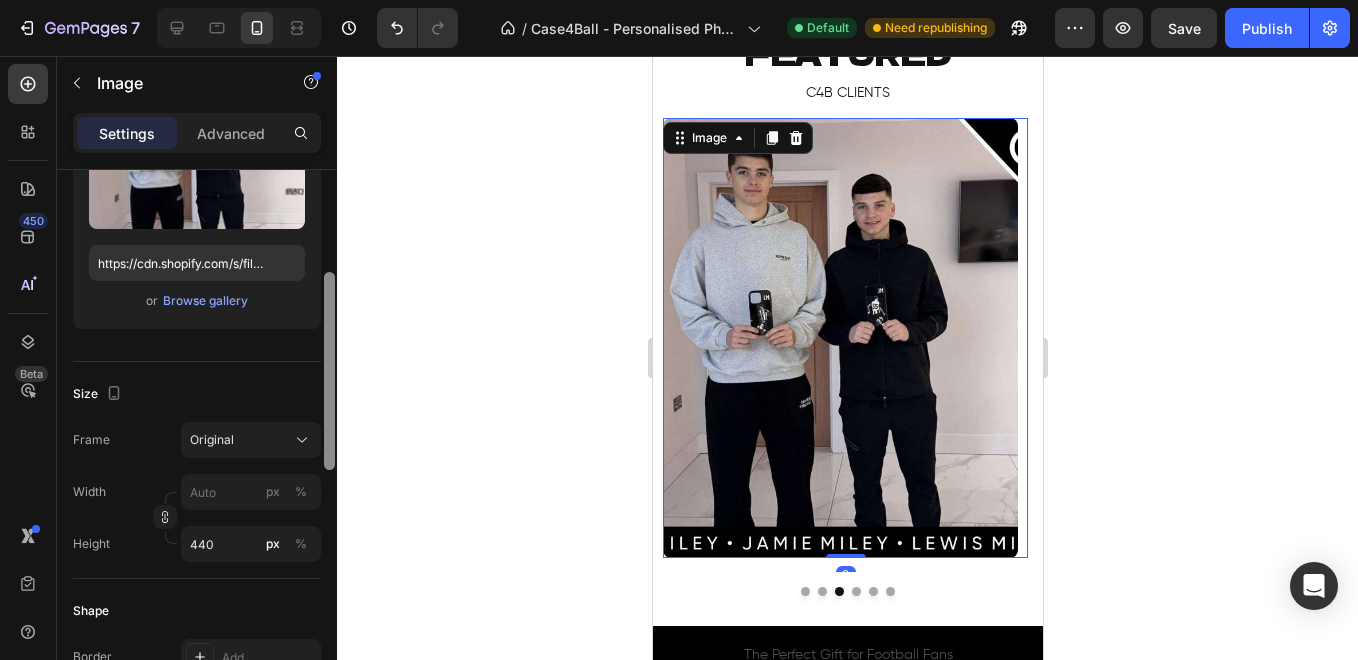 scroll, scrollTop: 339, scrollLeft: 0, axis: vertical 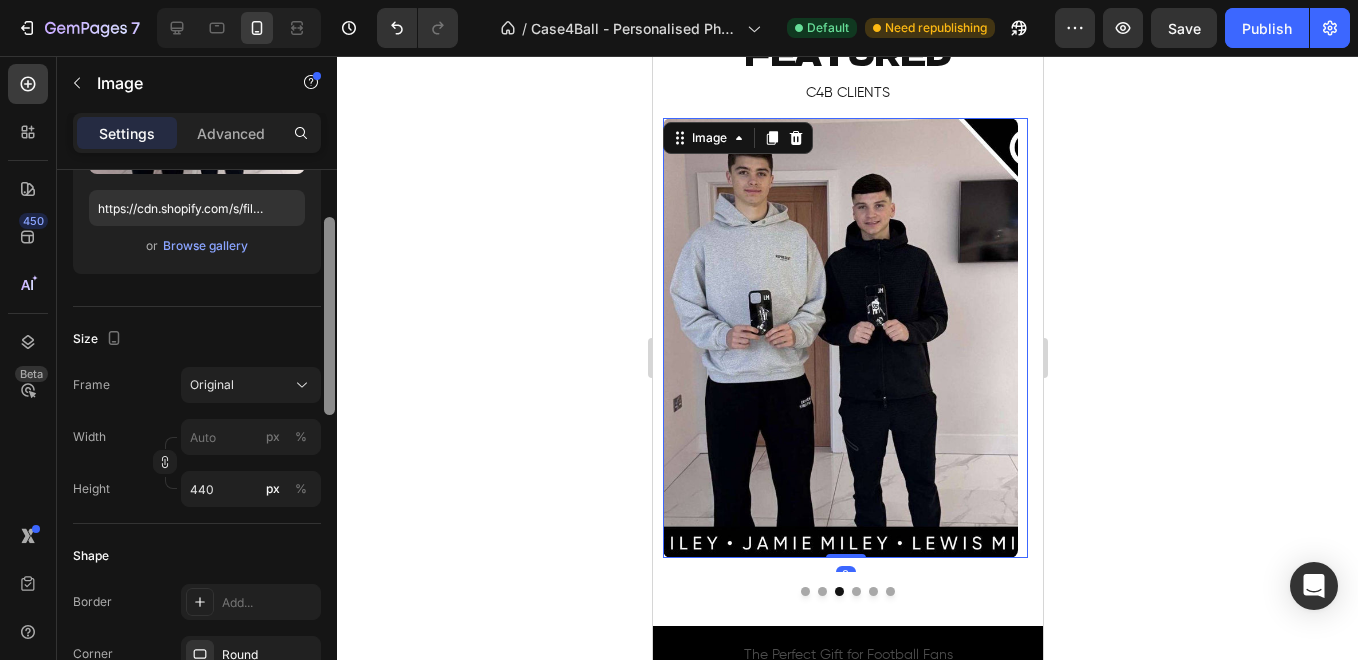 drag, startPoint x: 328, startPoint y: 280, endPoint x: 331, endPoint y: 403, distance: 123.03658 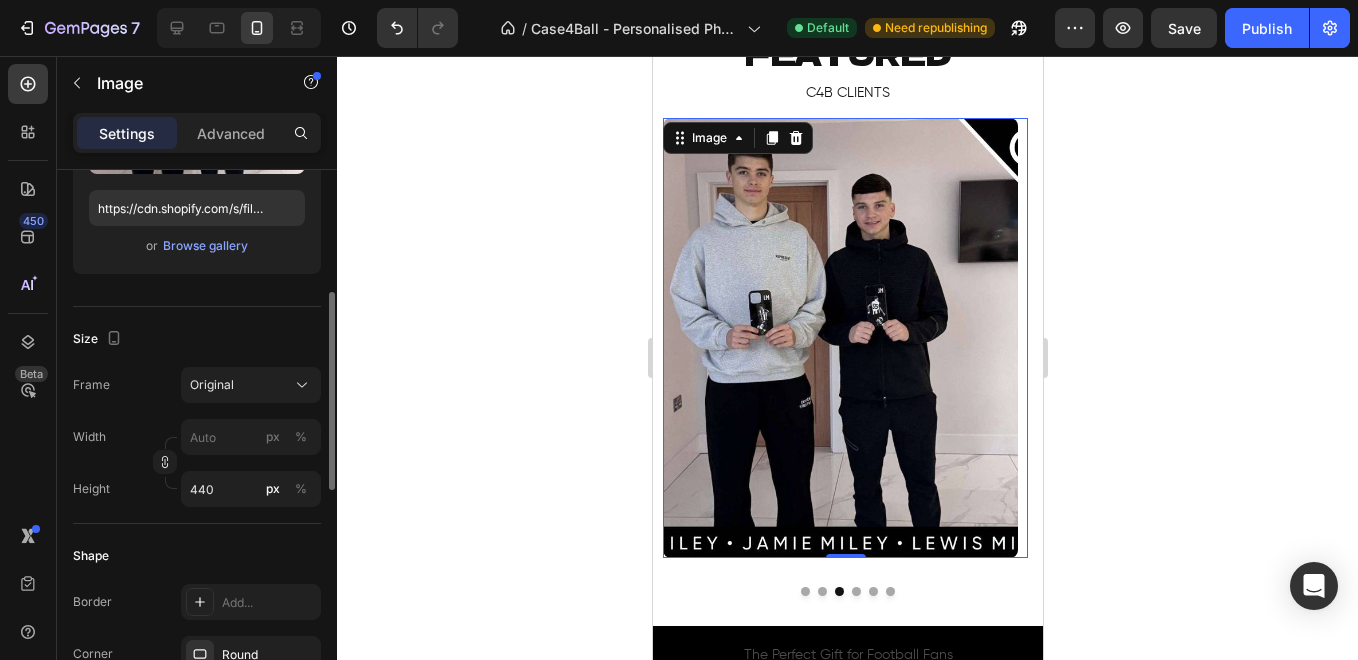 click on "Width px % Height 440 px %" at bounding box center (197, 463) 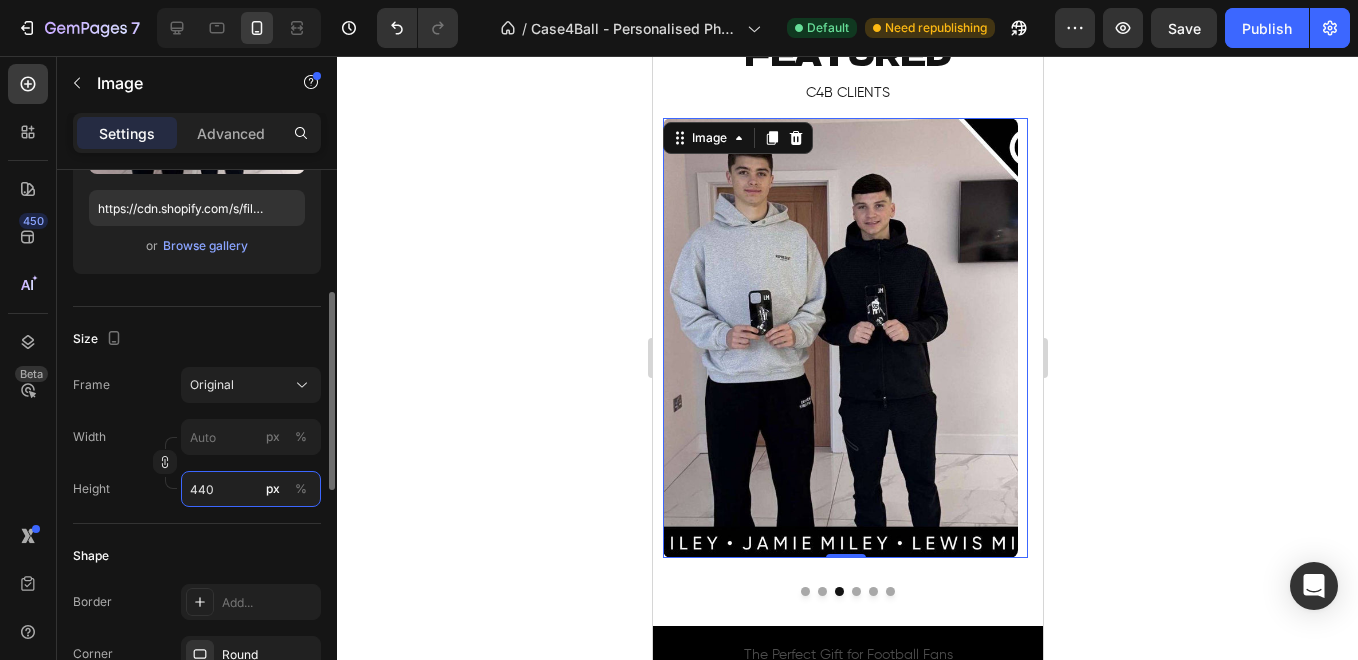 click on "440" at bounding box center (251, 489) 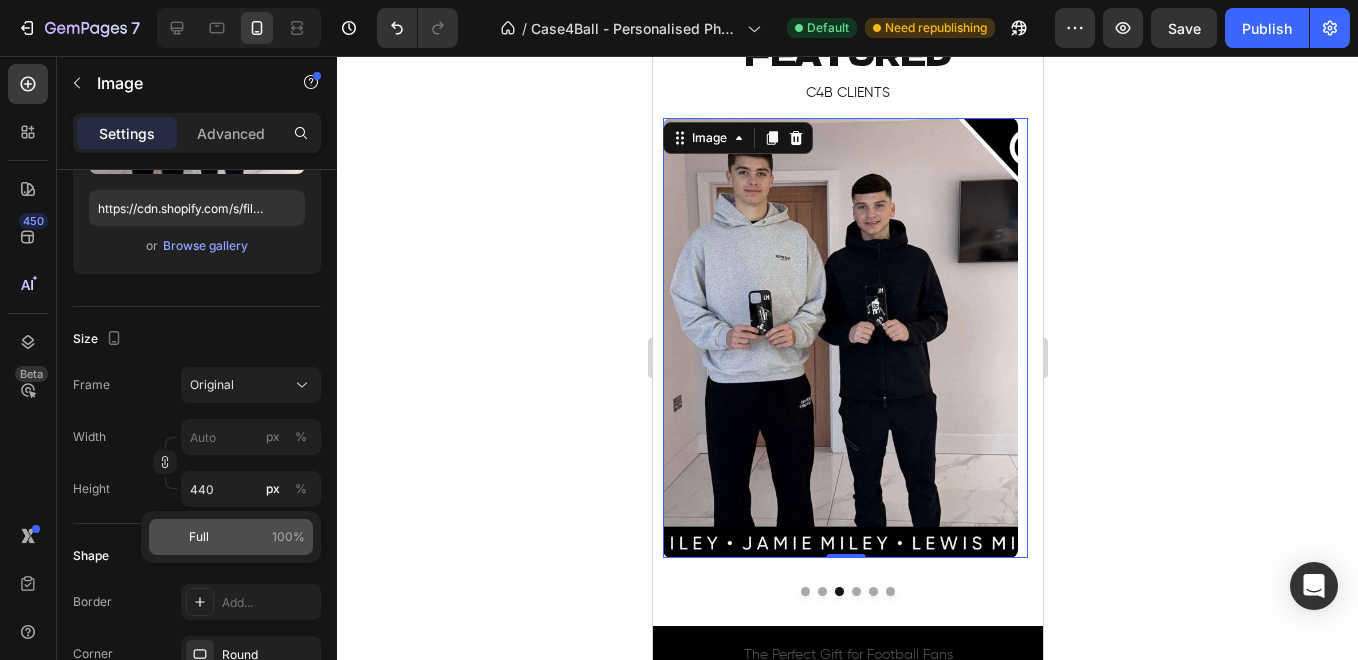 click on "Full" at bounding box center (199, 537) 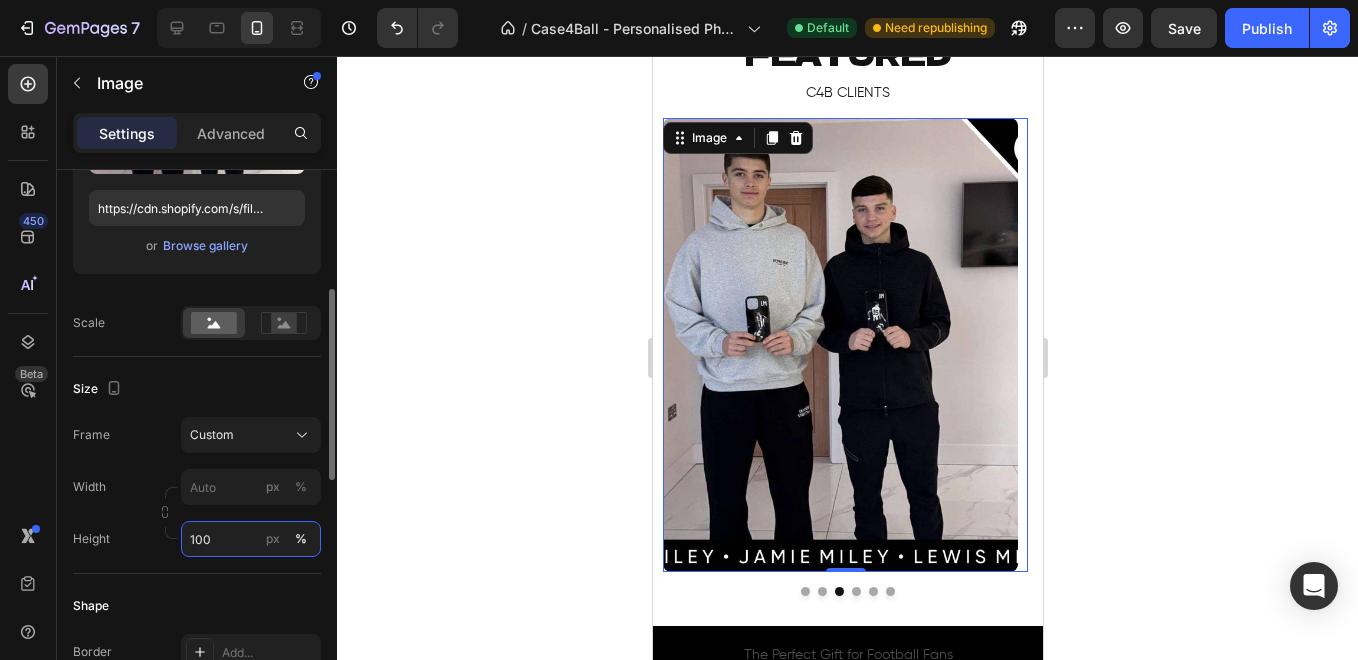 click on "100" at bounding box center [251, 539] 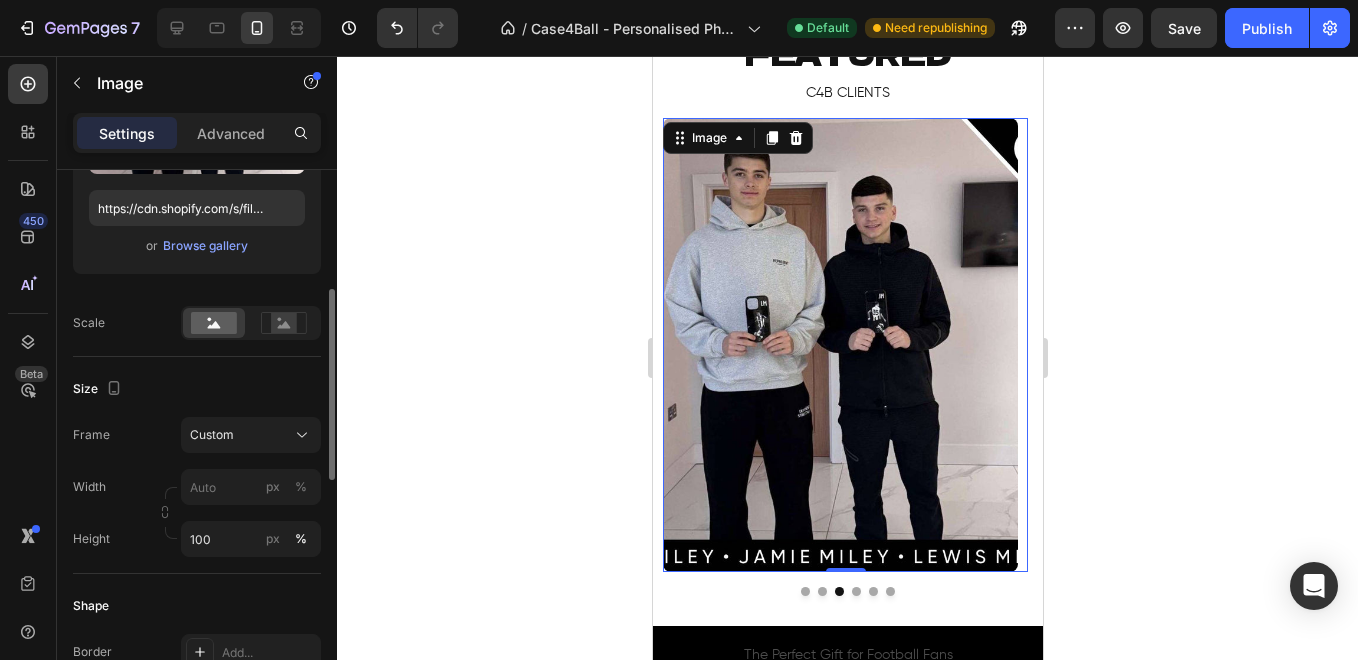 click on "Size" at bounding box center (197, 389) 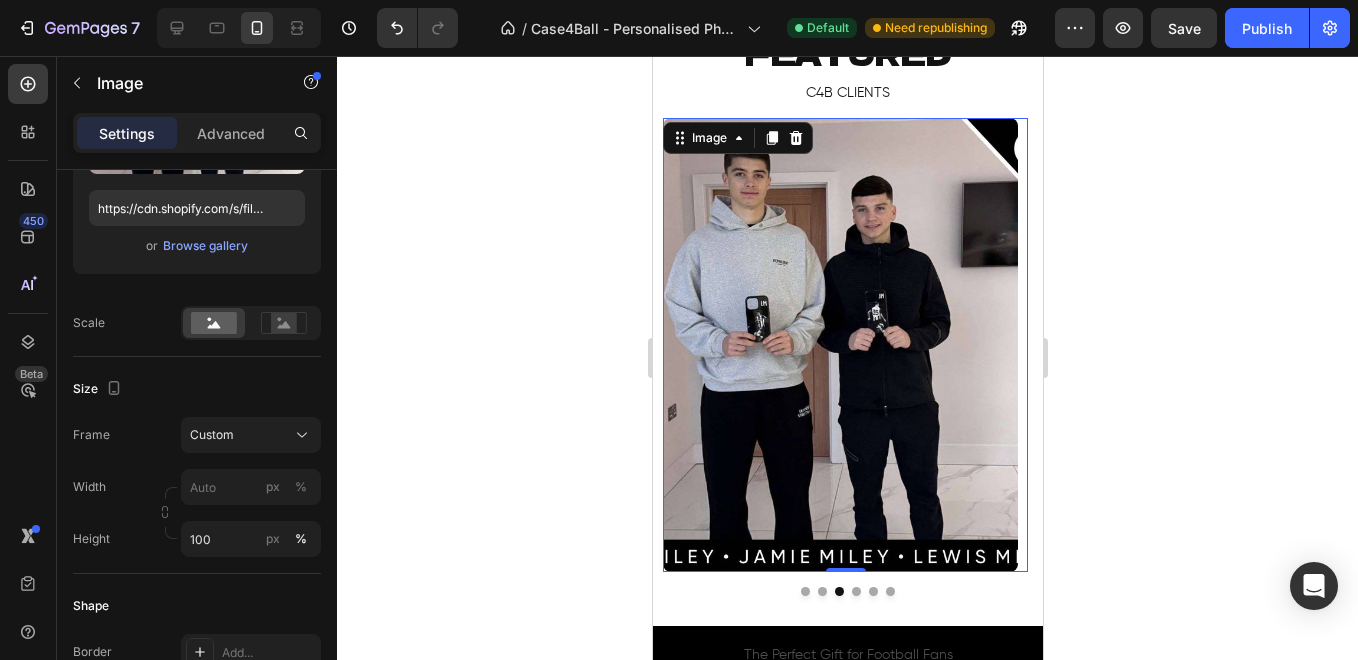click at bounding box center (839, 345) 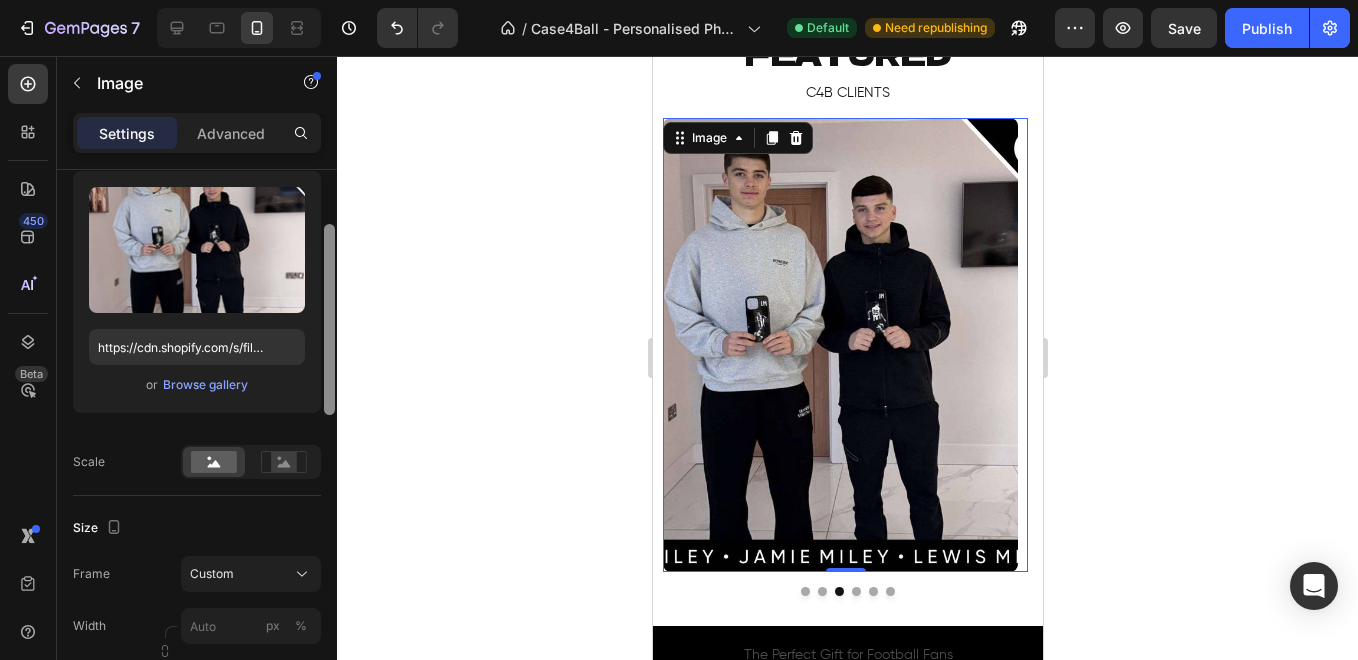 drag, startPoint x: 329, startPoint y: 335, endPoint x: 318, endPoint y: 289, distance: 47.296936 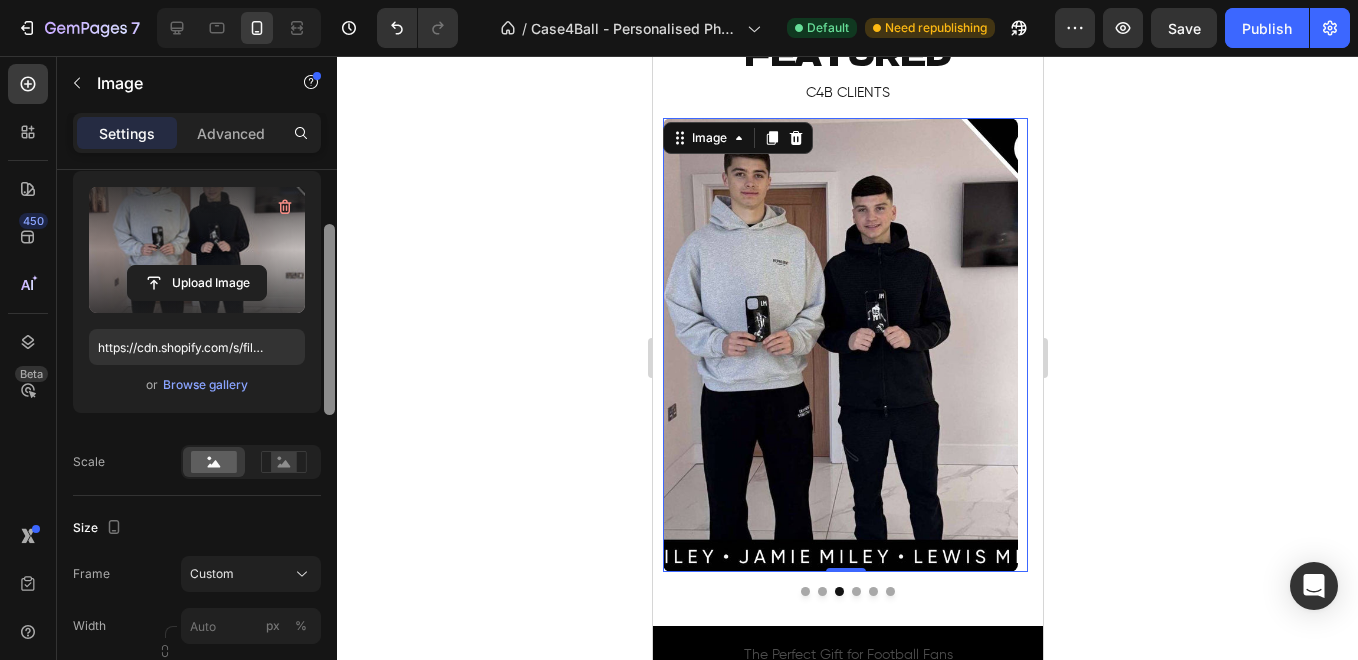 scroll, scrollTop: 185, scrollLeft: 0, axis: vertical 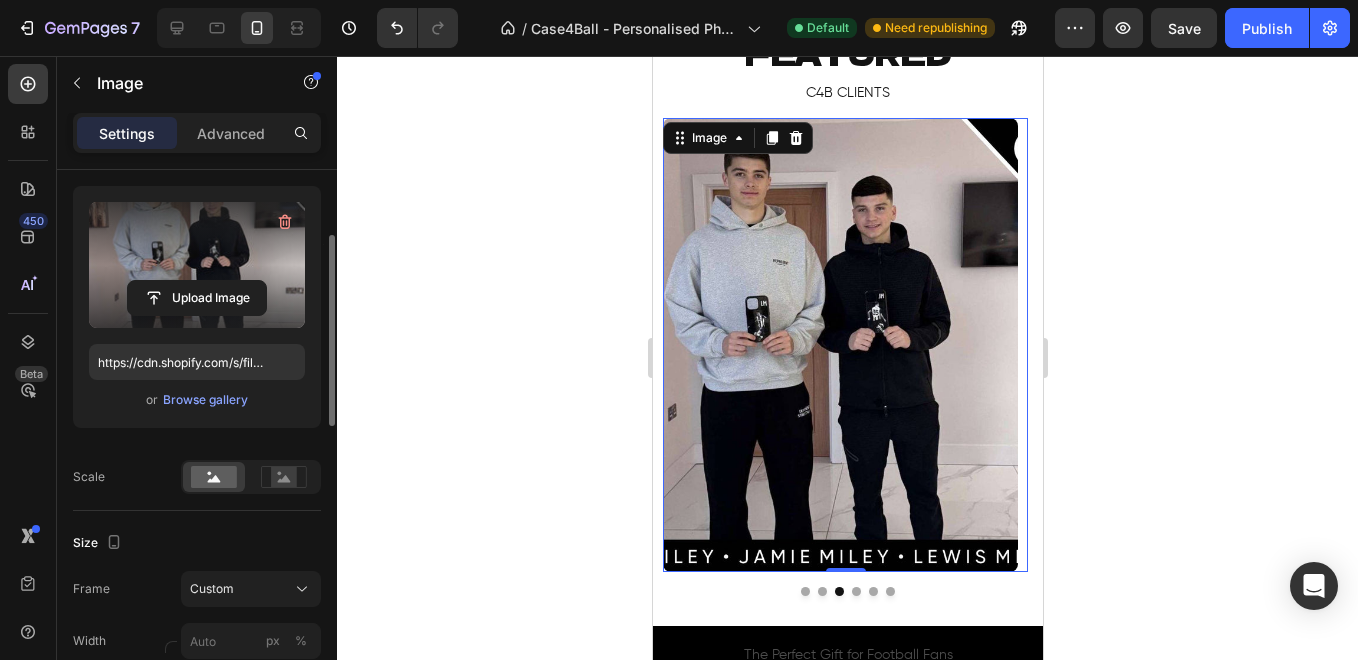click at bounding box center [197, 265] 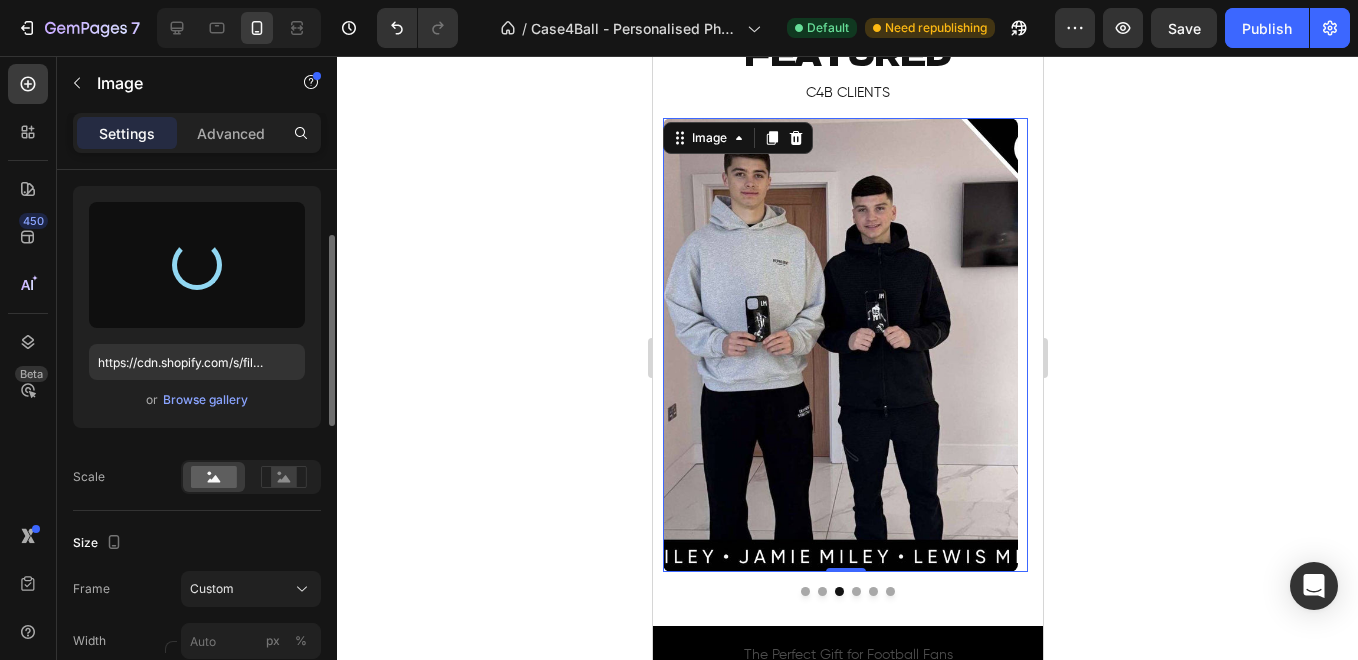 type on "https://cdn.shopify.com/s/files/1/0877/0948/3341/files/gempages_550372175131968336-fc0efb34-3fbc-40e6-9c81-d4f800b01fe7.jpg" 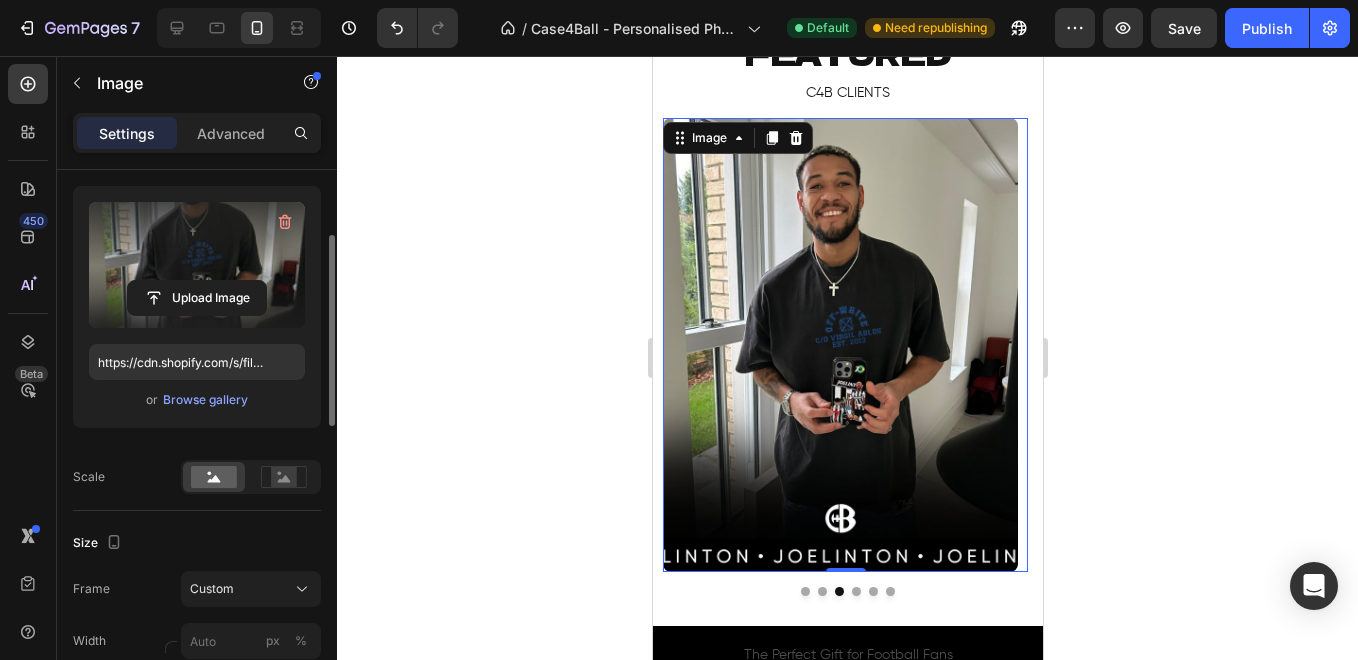 click 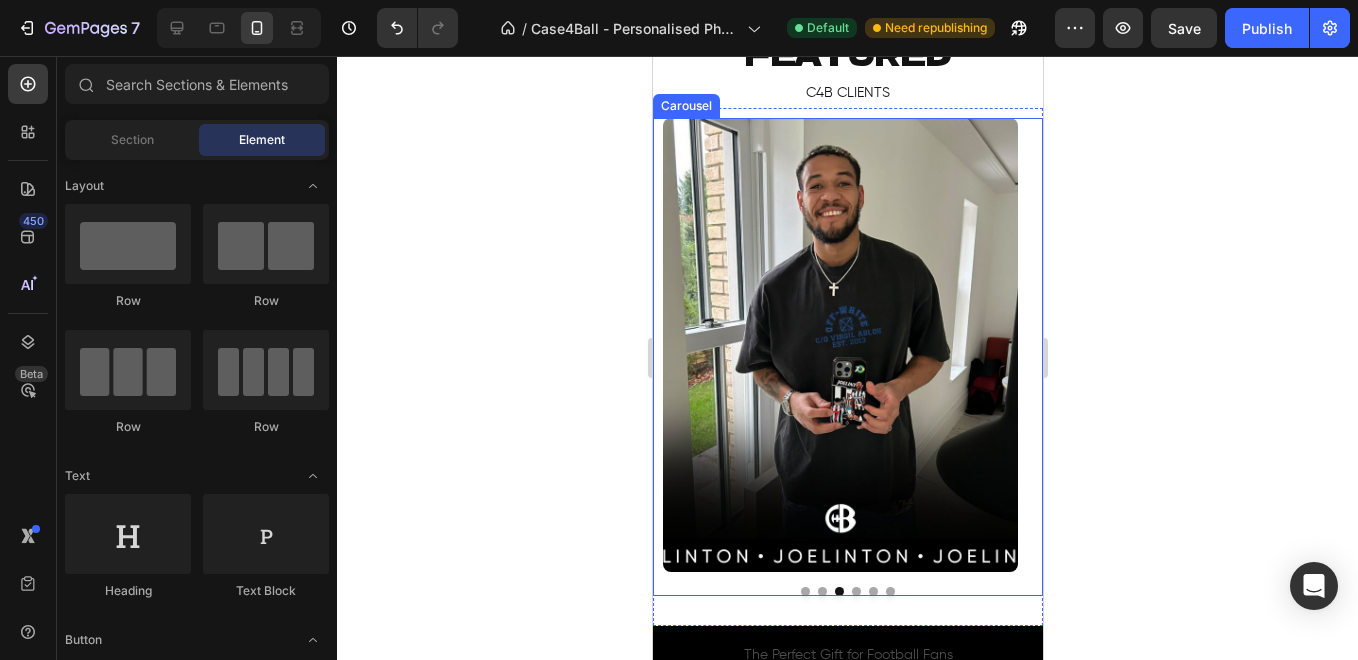 click at bounding box center (821, 591) 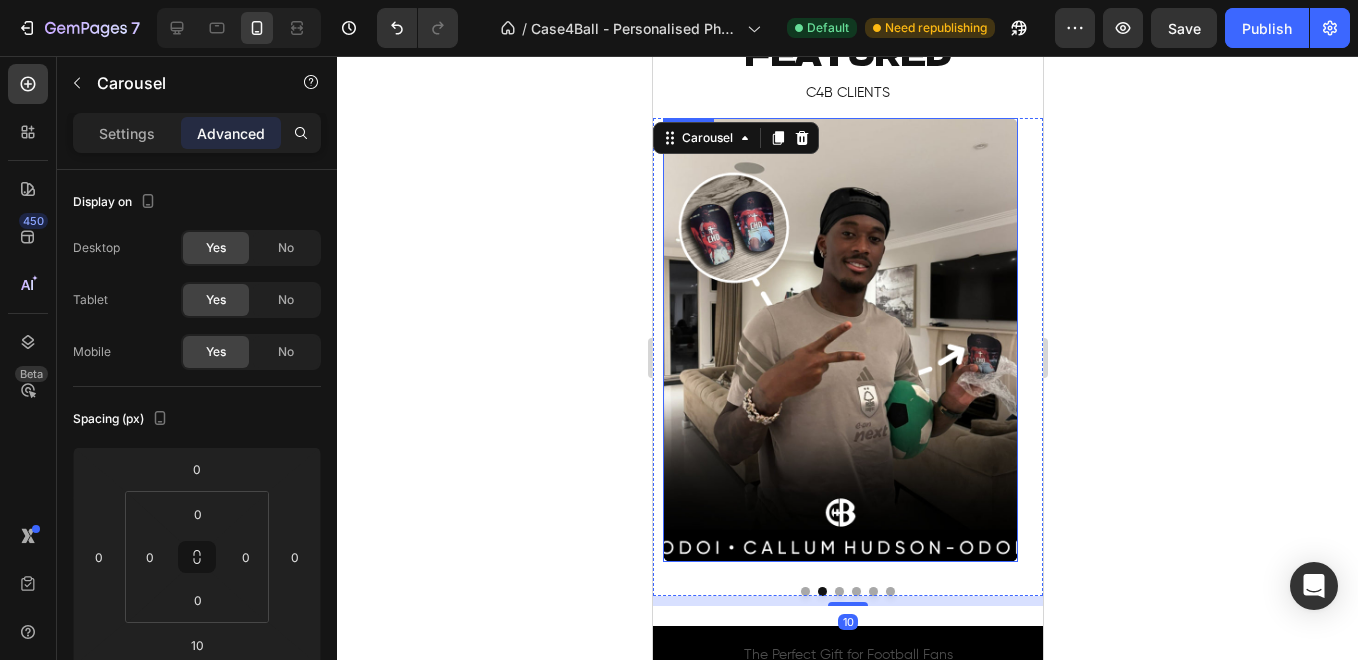 click at bounding box center (839, 340) 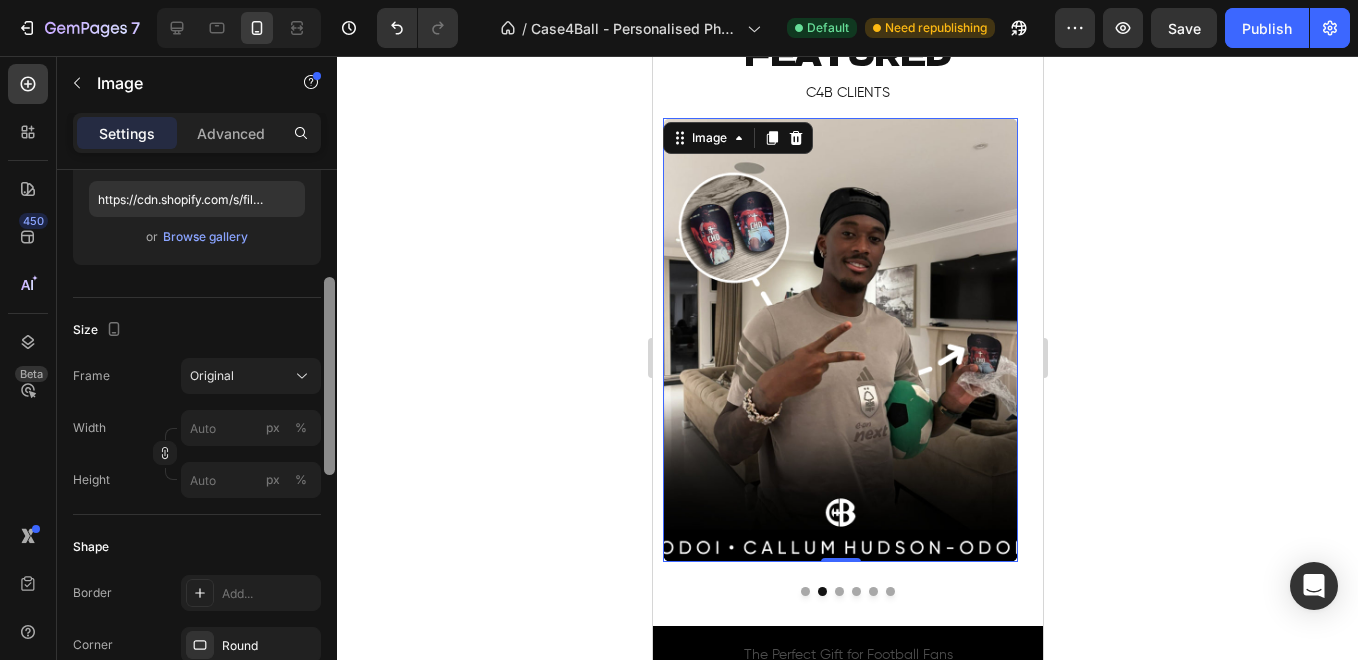 scroll, scrollTop: 331, scrollLeft: 0, axis: vertical 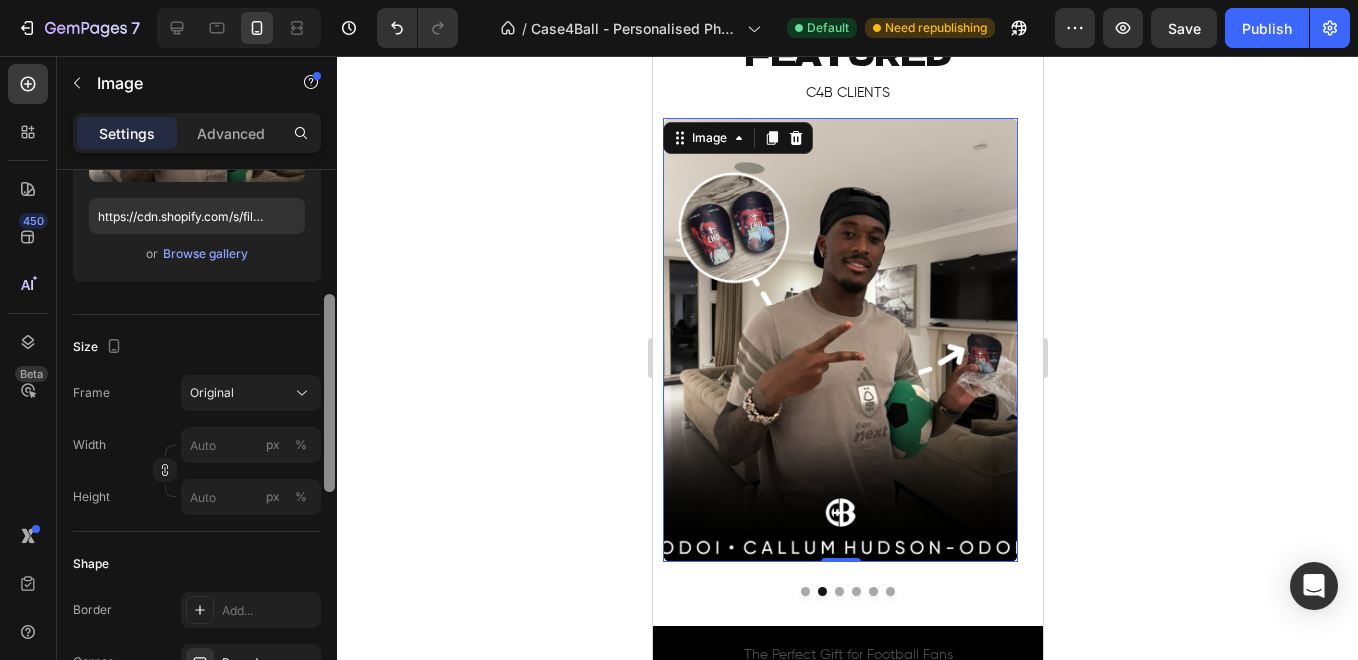drag, startPoint x: 329, startPoint y: 280, endPoint x: 330, endPoint y: 400, distance: 120.004166 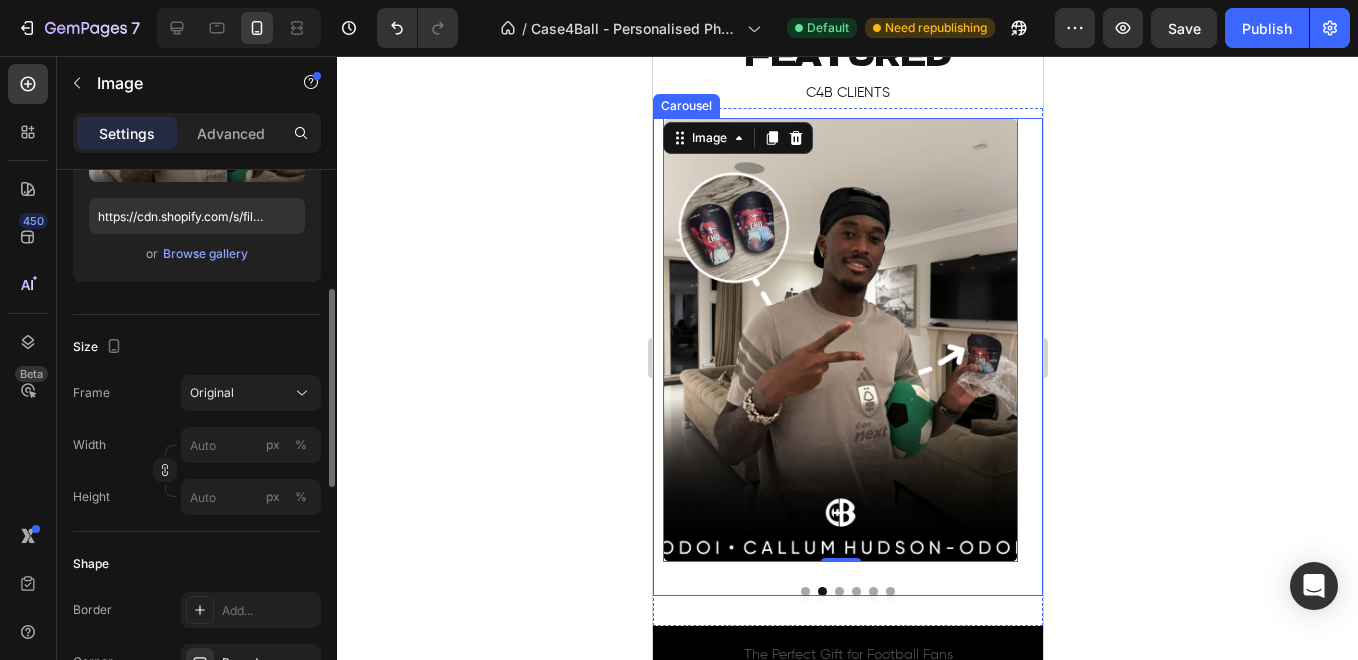 click at bounding box center (847, 591) 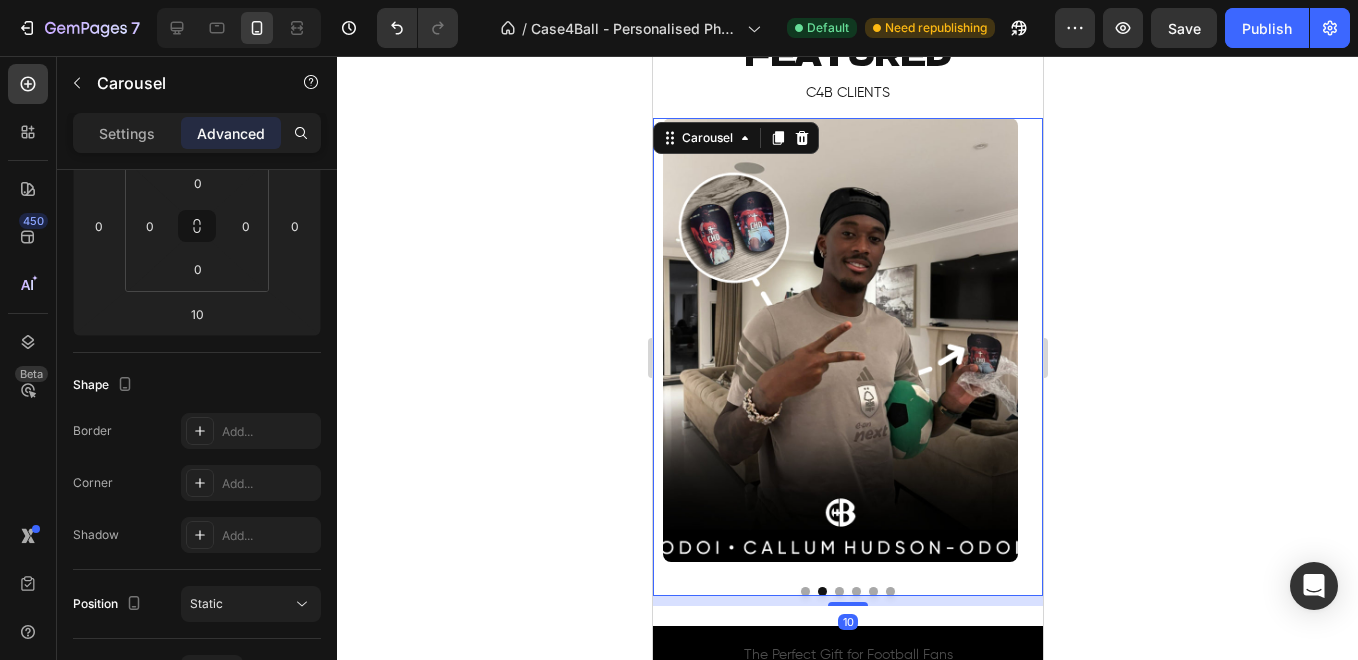 scroll, scrollTop: 0, scrollLeft: 0, axis: both 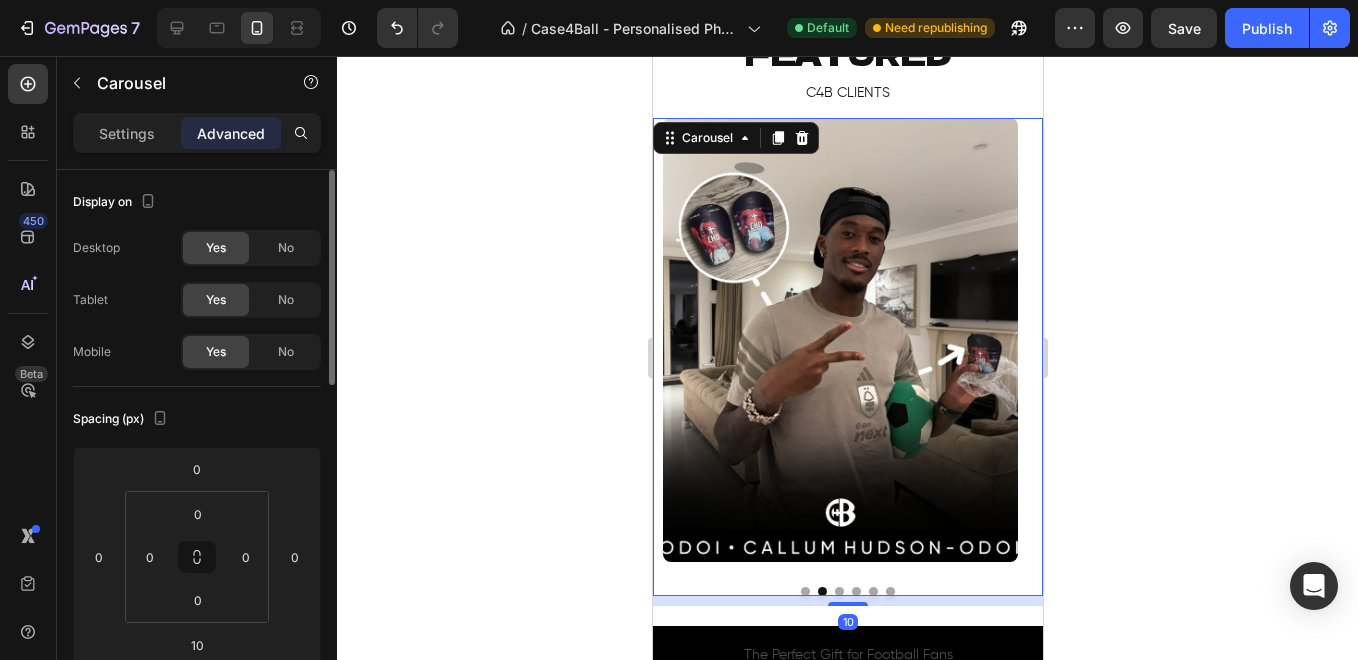 click at bounding box center [838, 591] 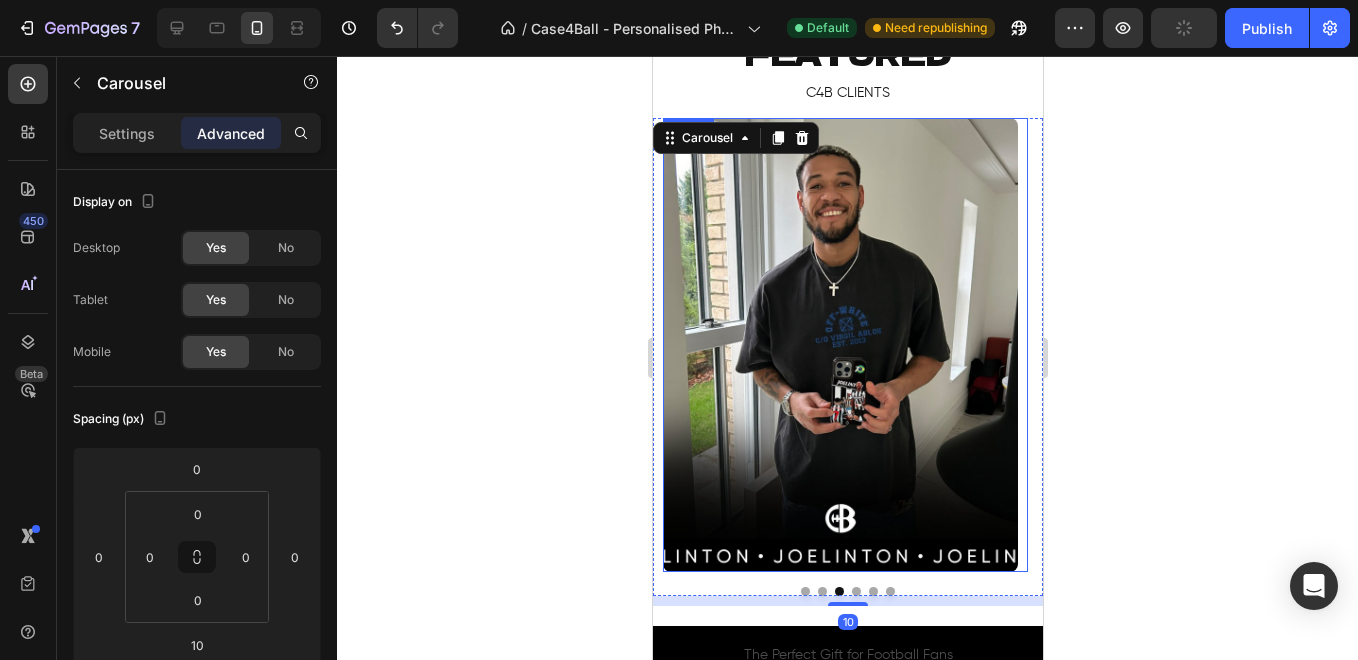 click at bounding box center (839, 345) 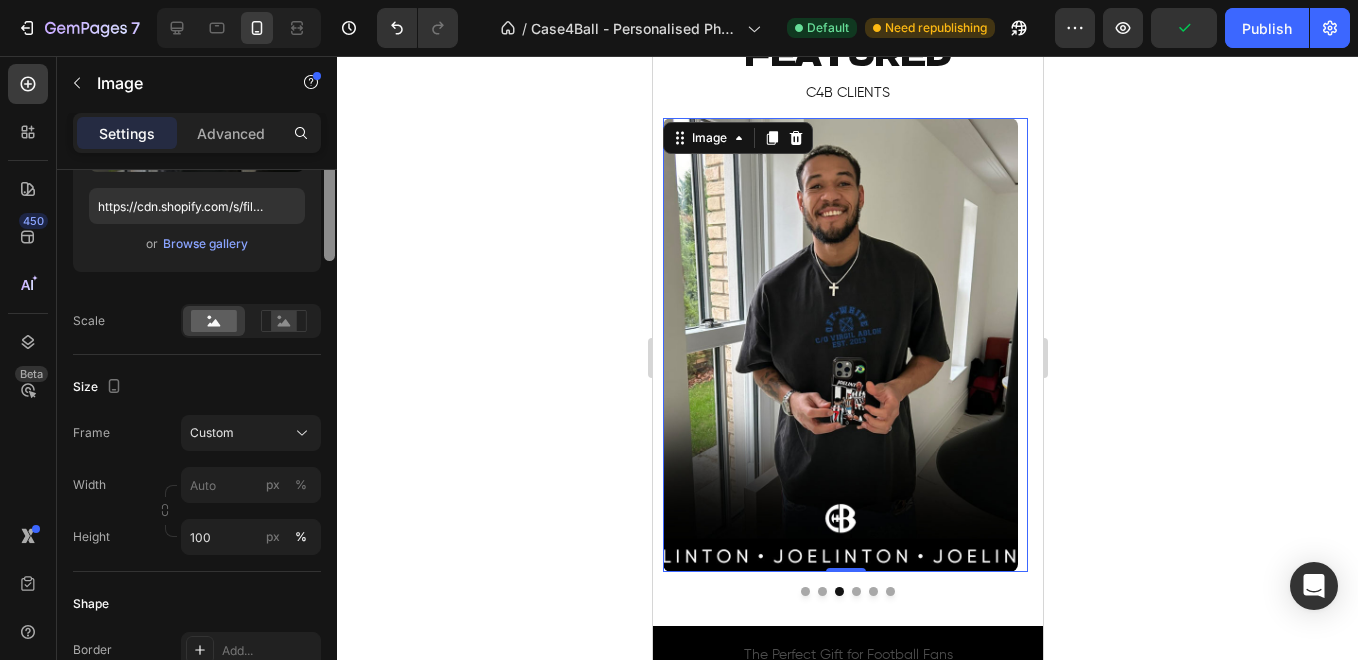 drag, startPoint x: 324, startPoint y: 285, endPoint x: 324, endPoint y: 412, distance: 127 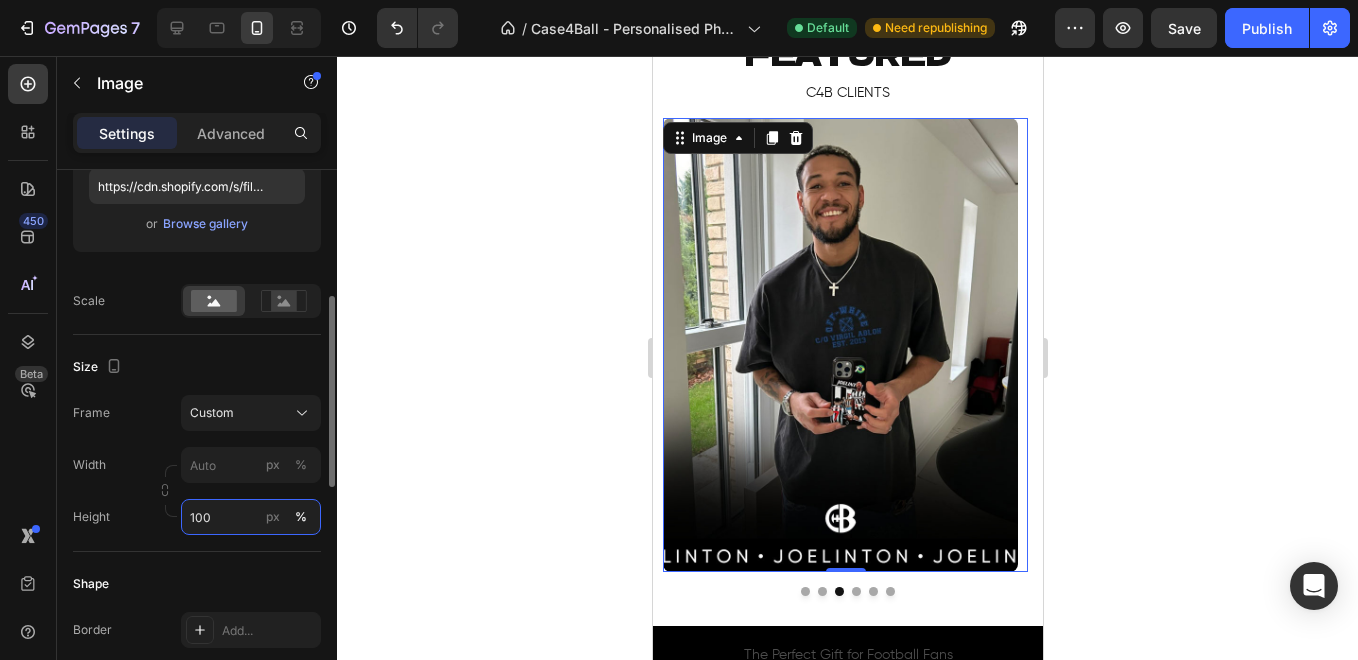 click on "100" at bounding box center (251, 517) 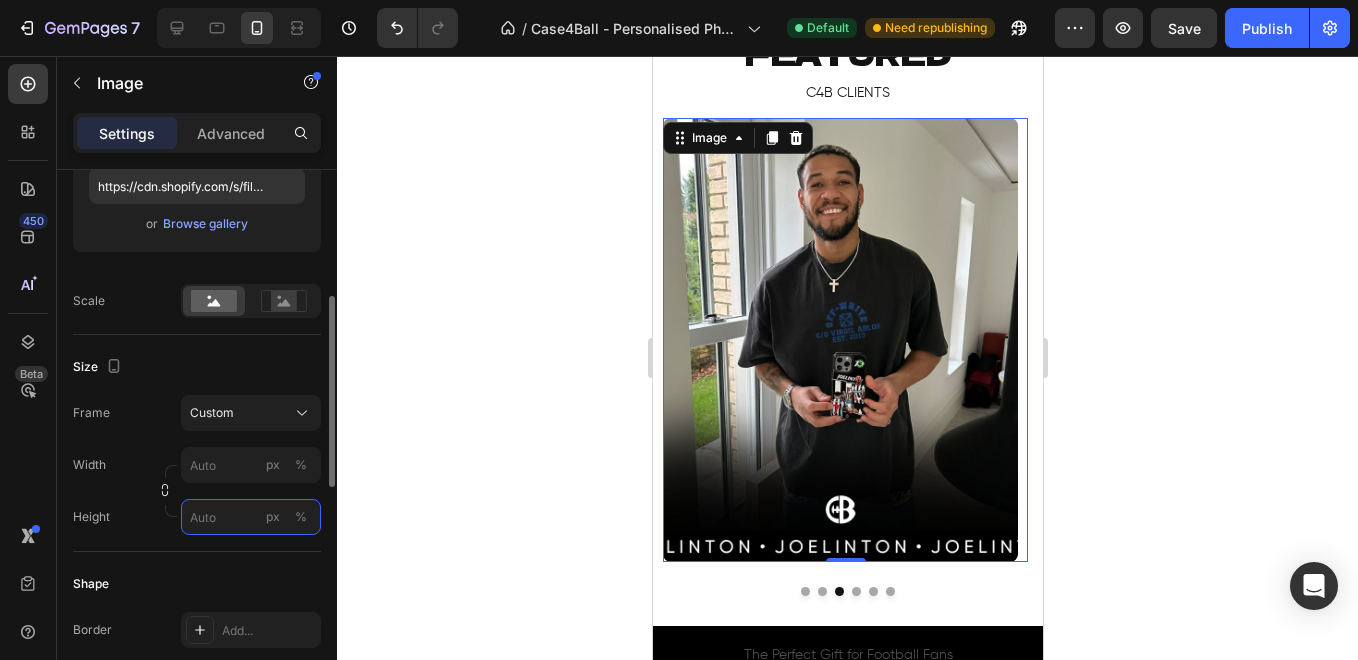 type on "u" 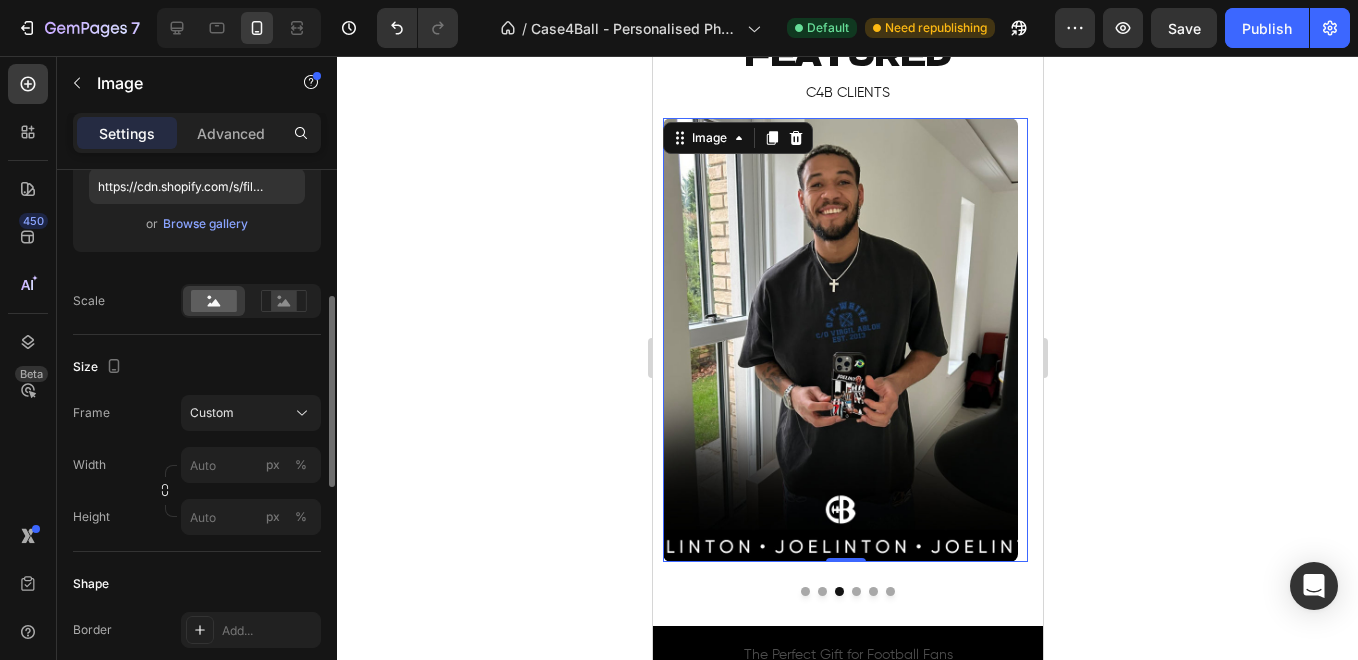 click on "Style Rectangle Source Upload Image https://cdn.shopify.com/s/files/1/0877/0948/3341/files/gempages_550372175131968336-fc0efb34-3fbc-40e6-9c81-d4f800b01fe7.jpg or  Browse gallery  Scale Size Frame Custom Width px % Height px % Shape Border Add... Corner Round Shadow Add... Link SEO Alt text [FIRST] [LAST] holding his custom NUFC football personalised phone case made by Case4Ball. Image title [LAST] - Case4Ball Clients Optimize LCP Preload Yes No Quality High Align" at bounding box center [197, 520] 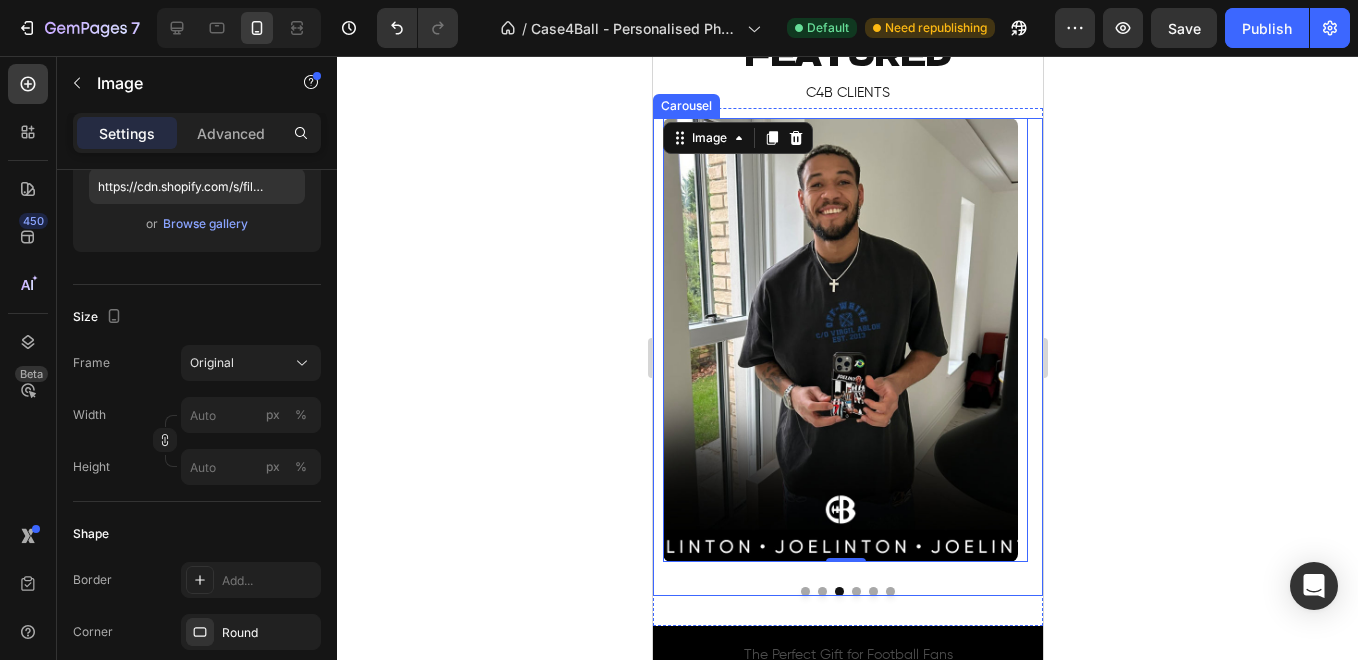 click at bounding box center (821, 591) 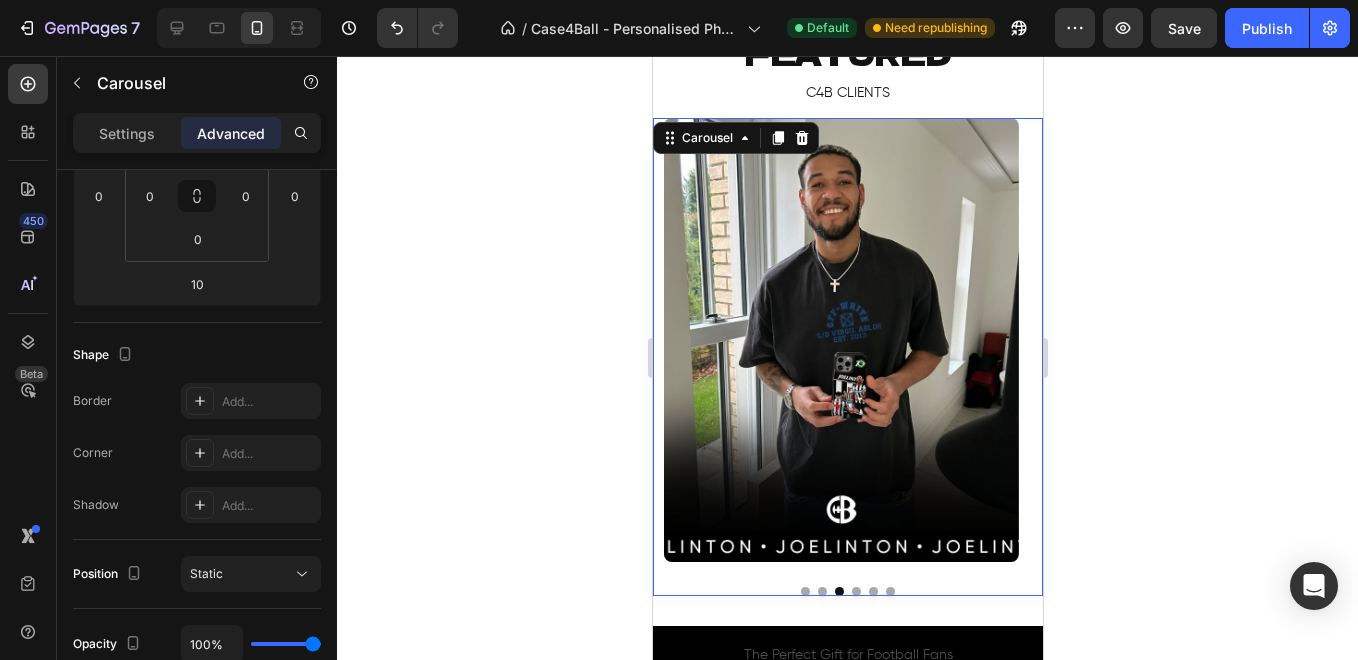 scroll, scrollTop: 0, scrollLeft: 0, axis: both 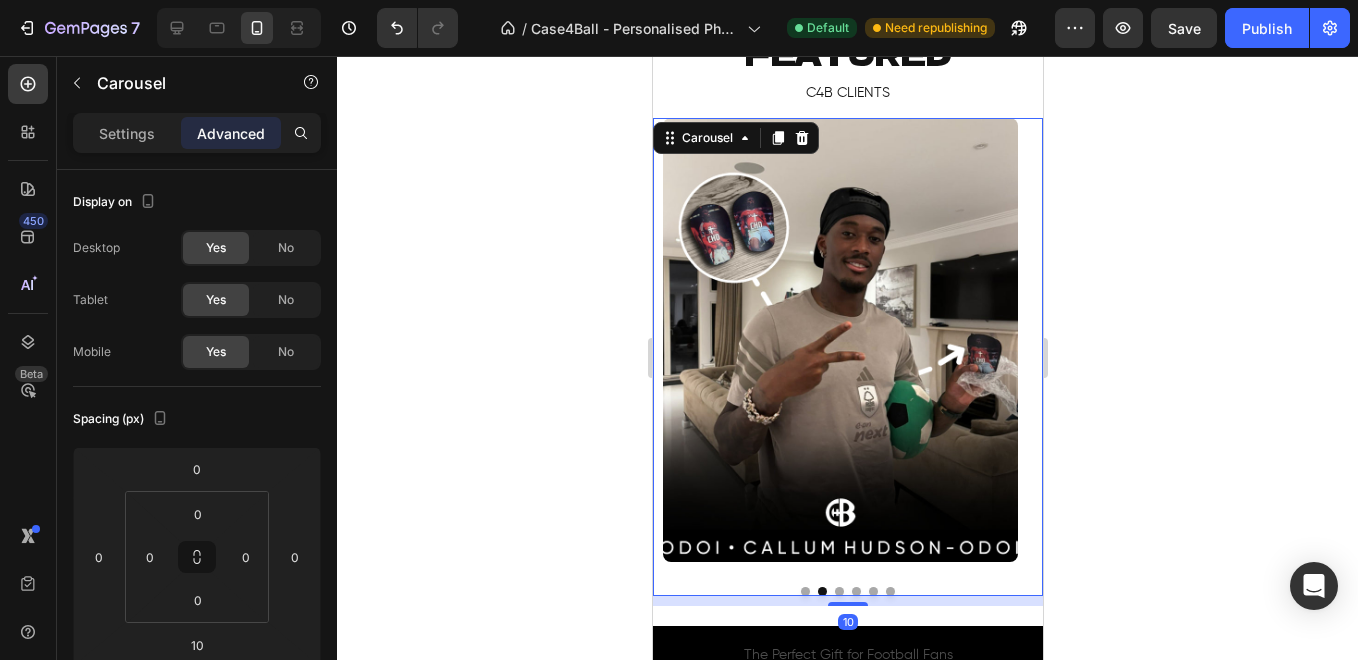 click at bounding box center (855, 591) 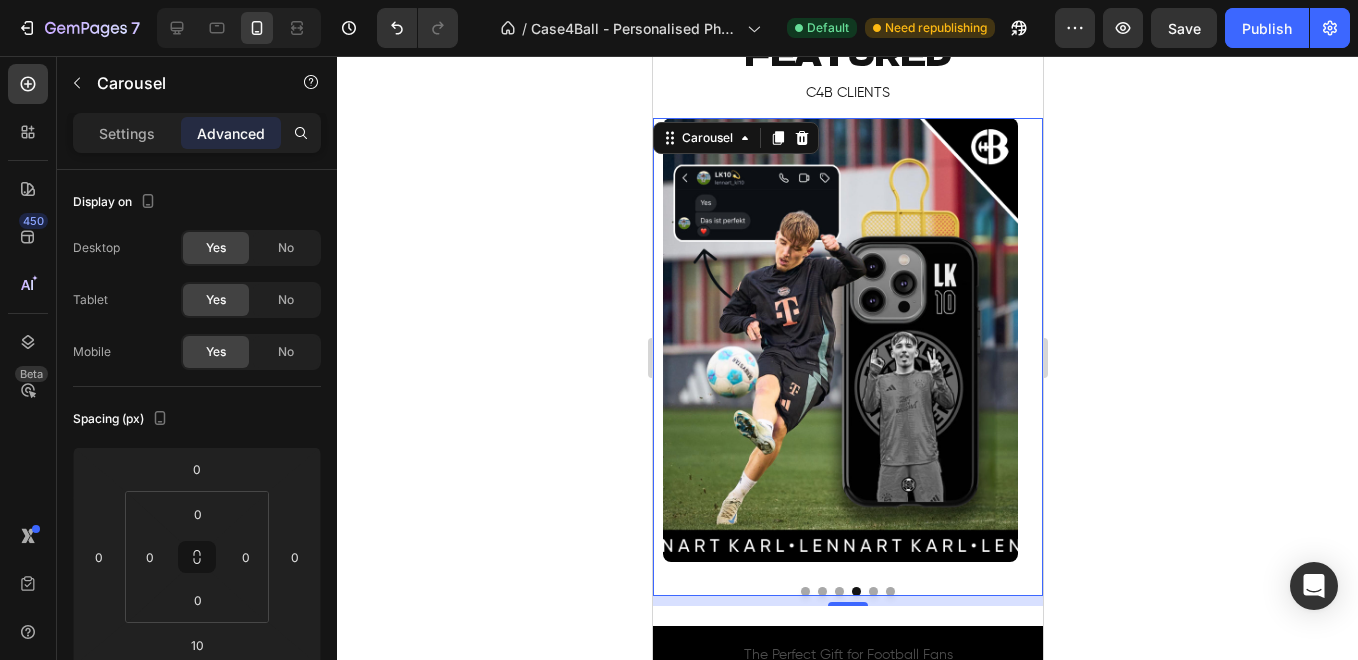 click at bounding box center (838, 591) 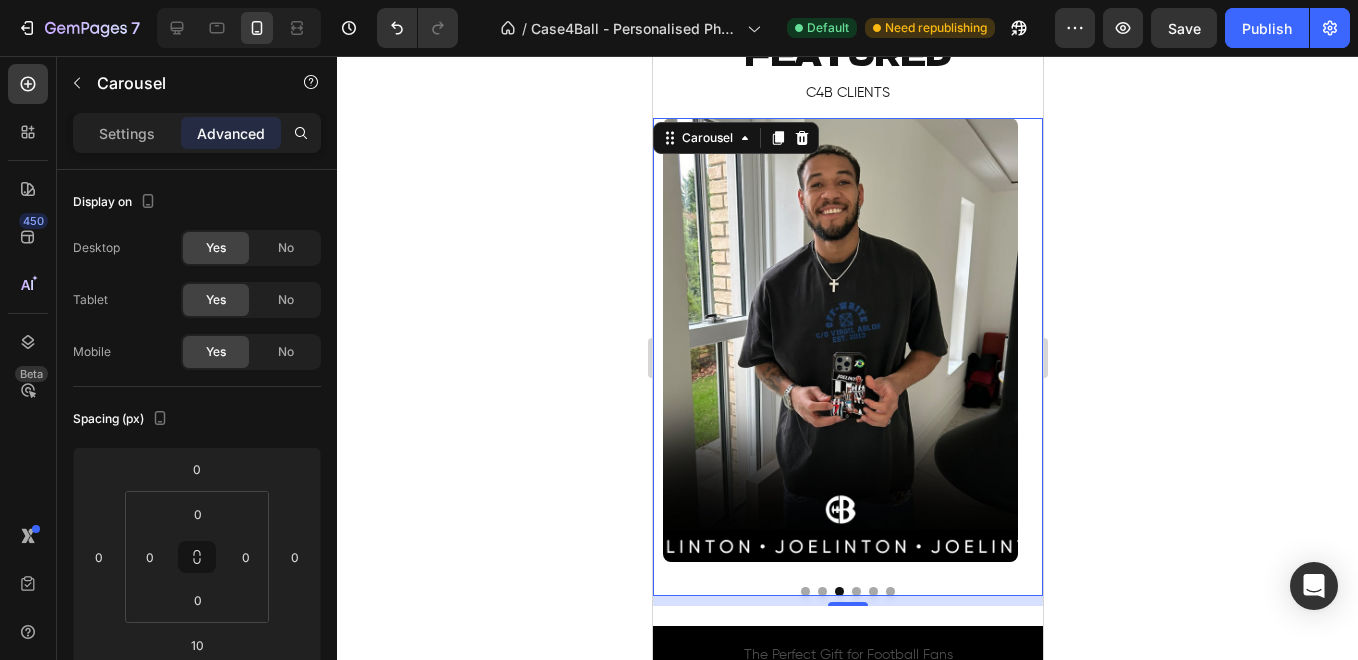 click at bounding box center (855, 591) 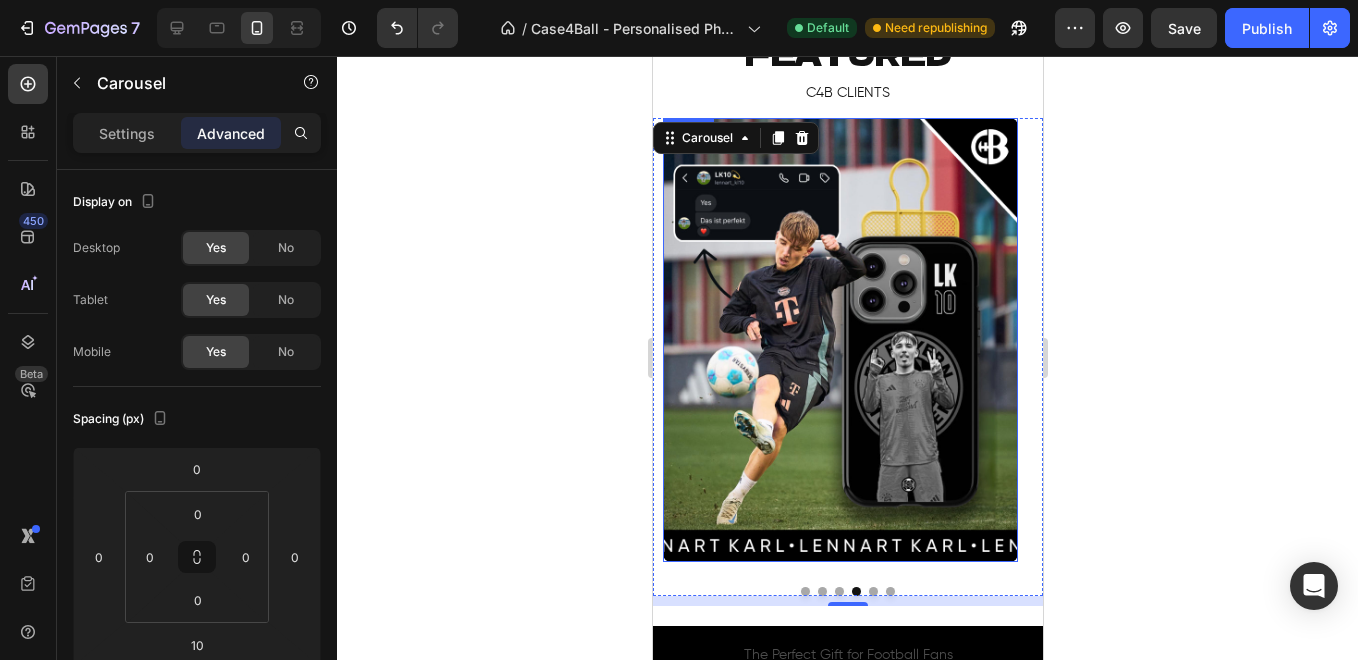 click at bounding box center [839, 340] 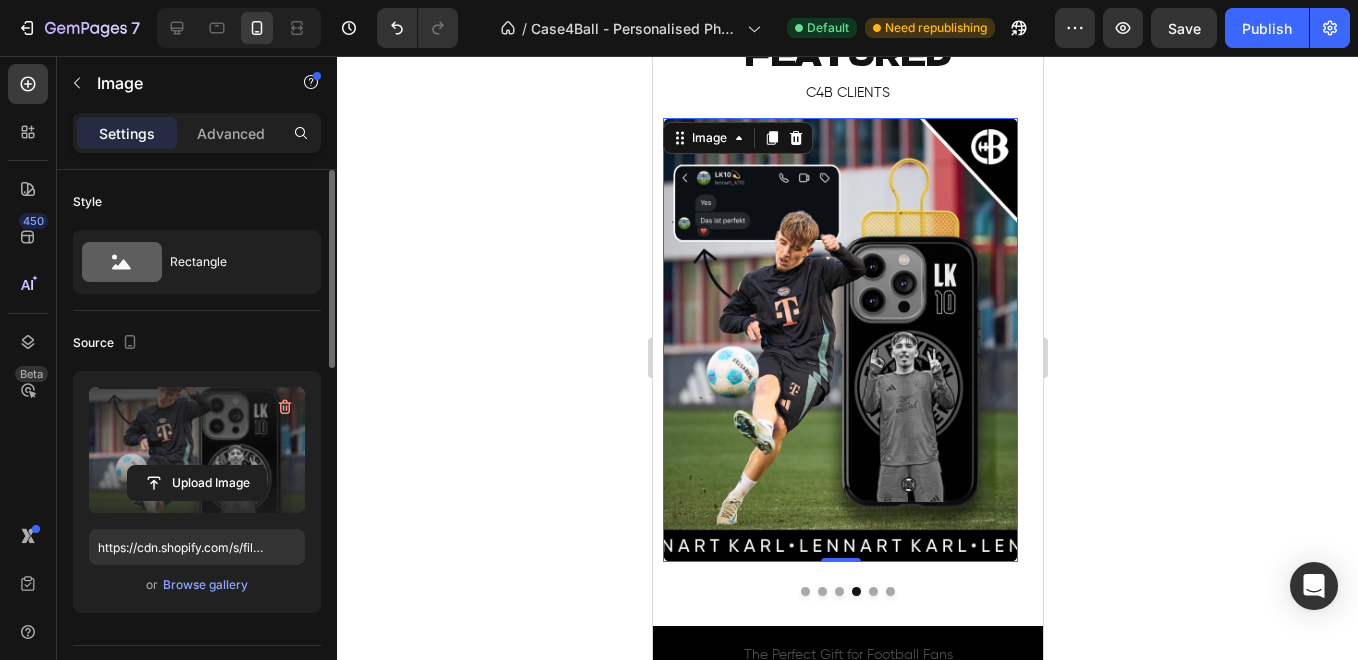 click at bounding box center (197, 450) 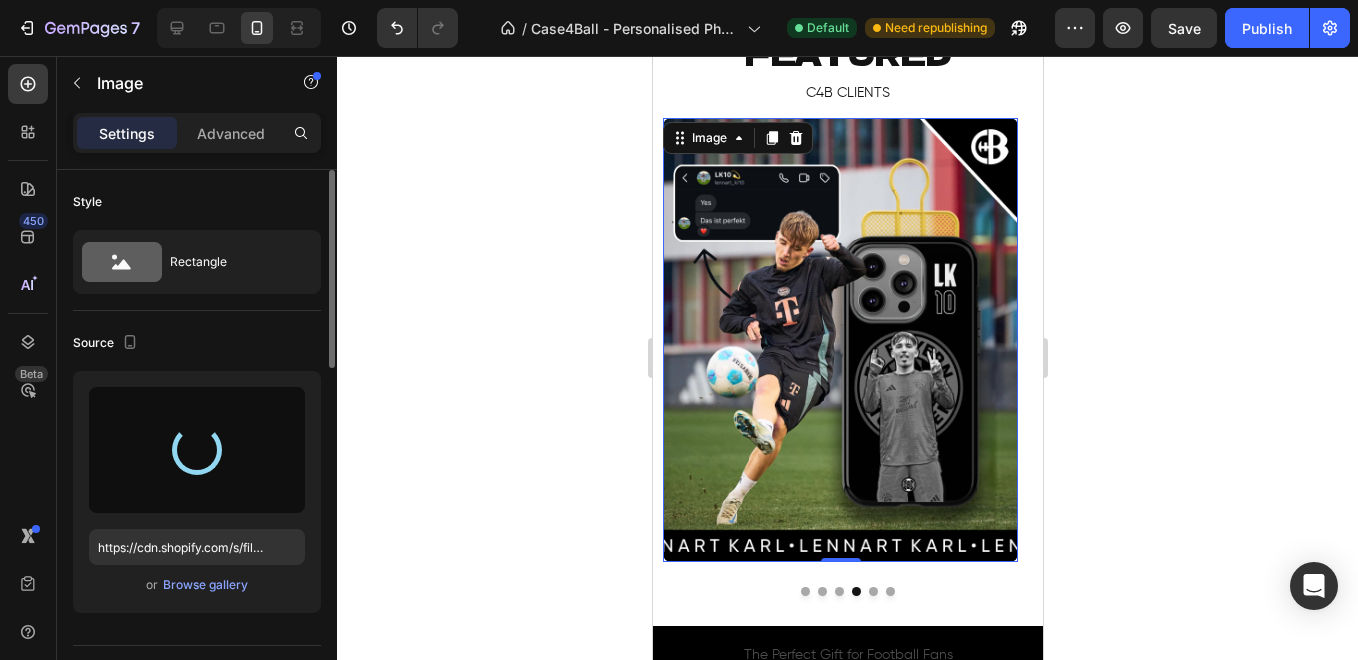 type on "https://cdn.shopify.com/s/files/1/0877/0948/3341/files/gempages_550372175131968336-85264a8e-1604-4d79-a60c-71265f26f05f.jpg" 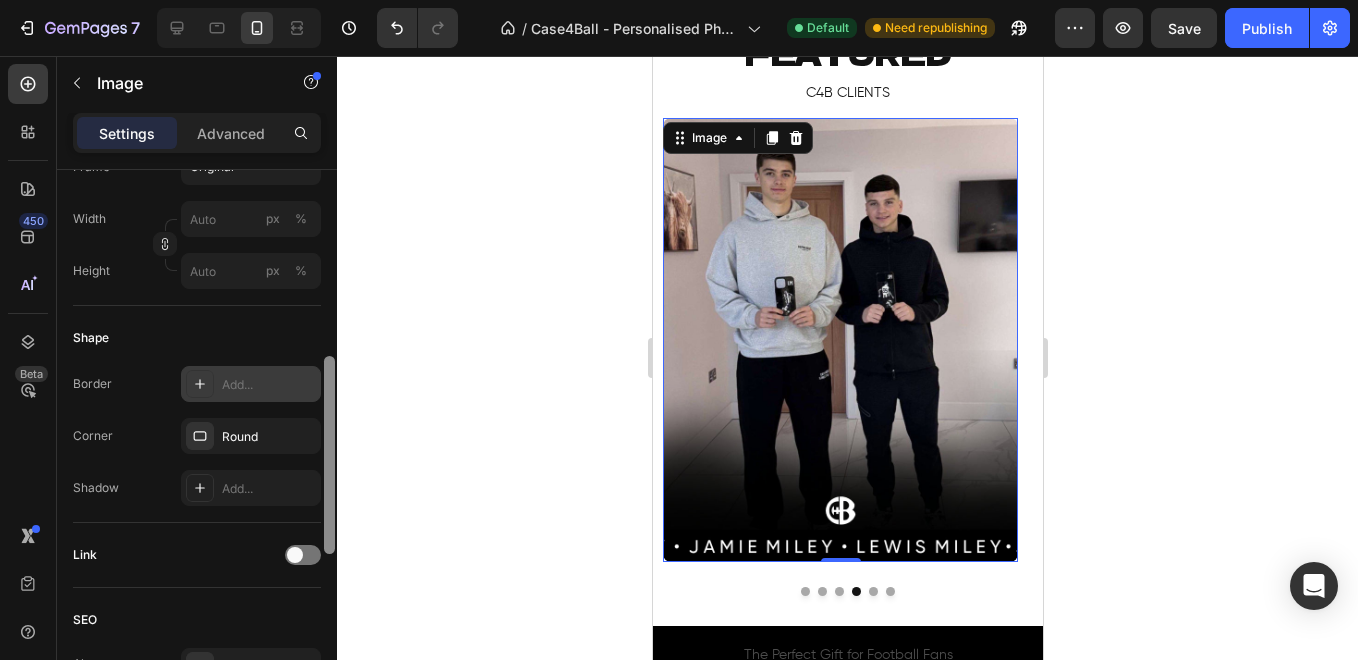 scroll, scrollTop: 544, scrollLeft: 0, axis: vertical 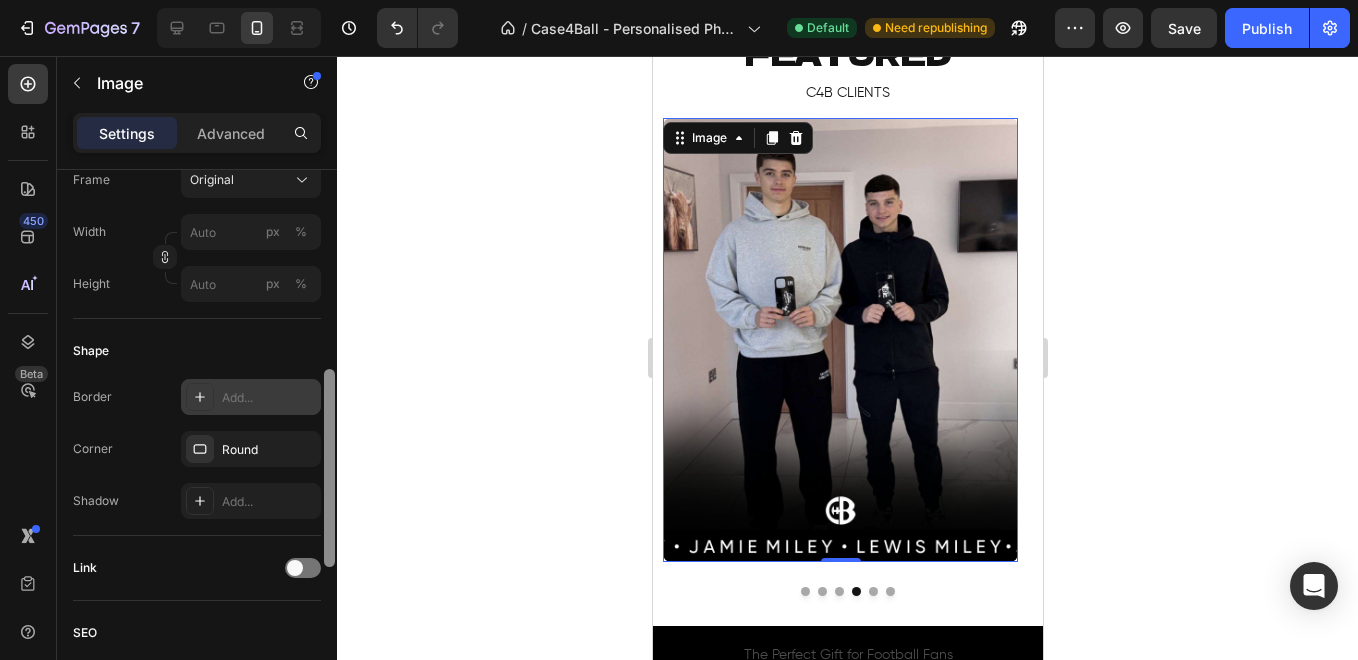 drag, startPoint x: 330, startPoint y: 222, endPoint x: 300, endPoint y: 390, distance: 170.65755 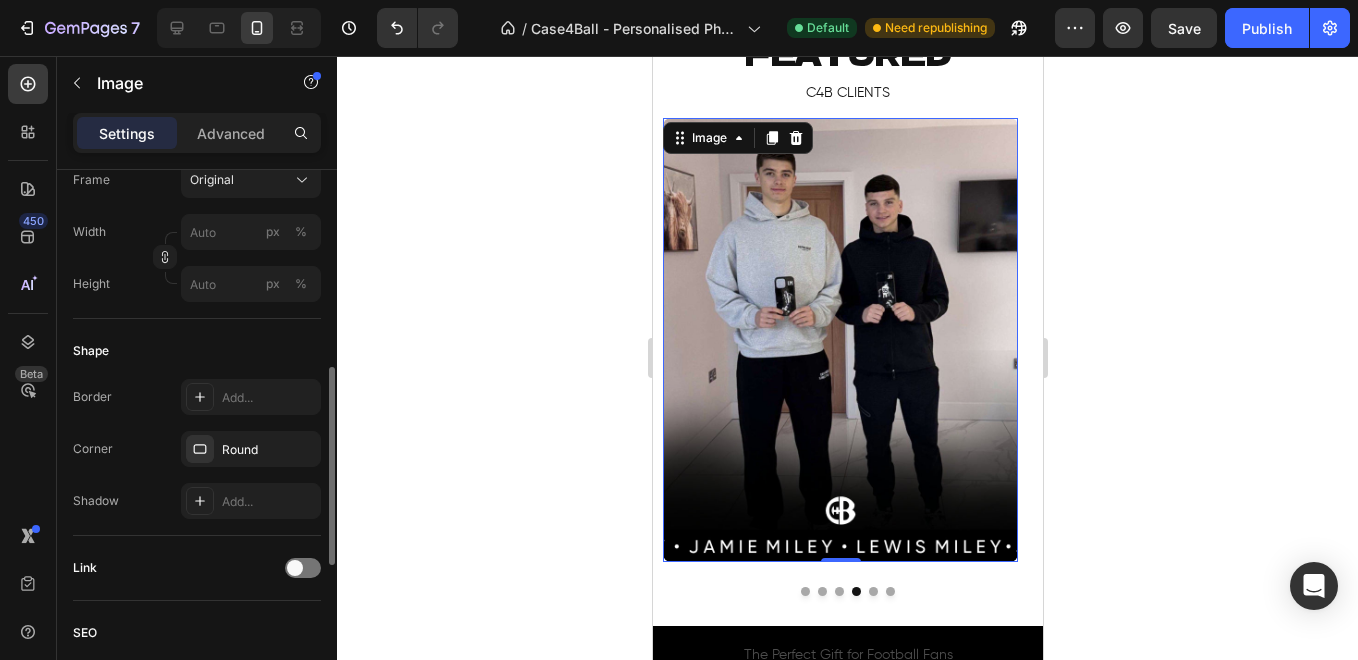 click 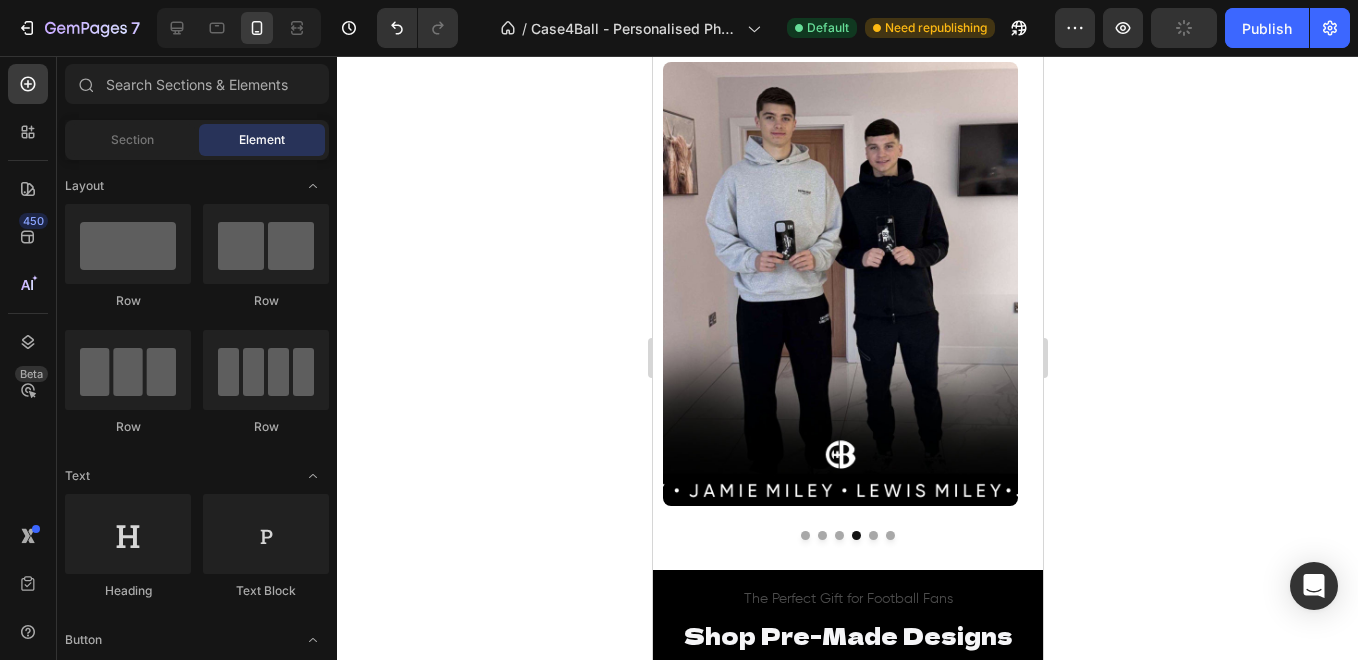 scroll, scrollTop: 1528, scrollLeft: 0, axis: vertical 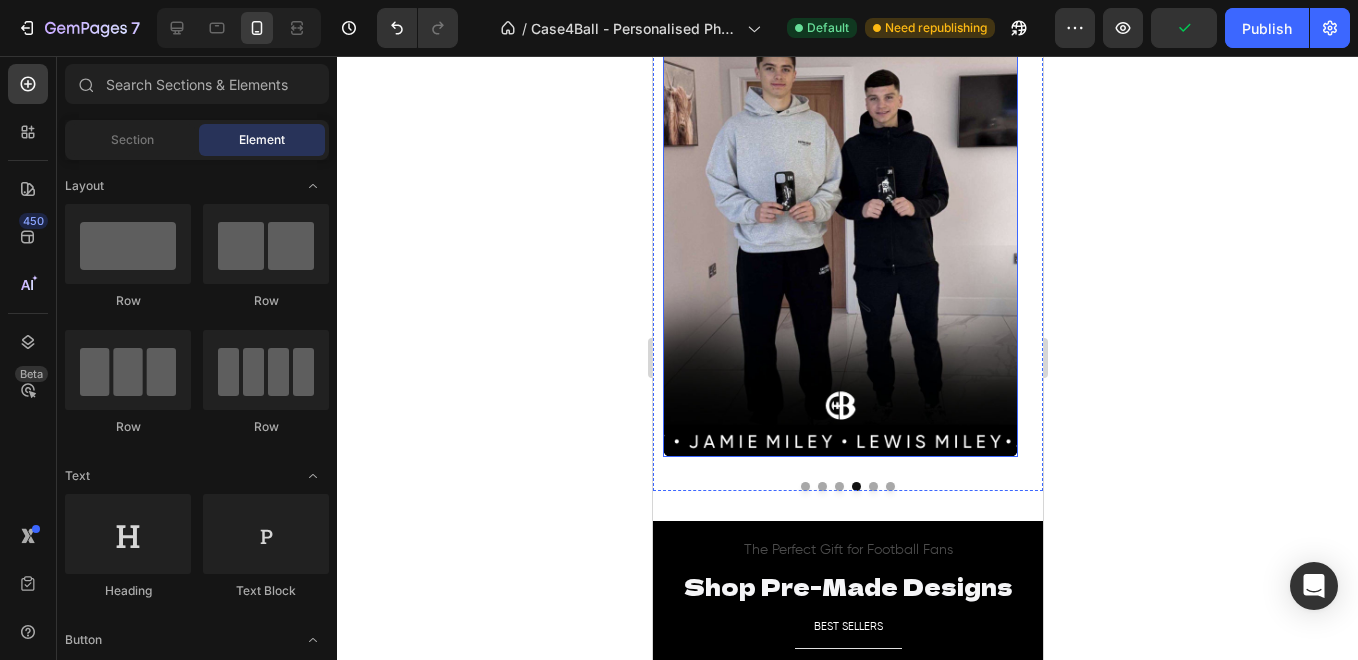 click at bounding box center [839, 235] 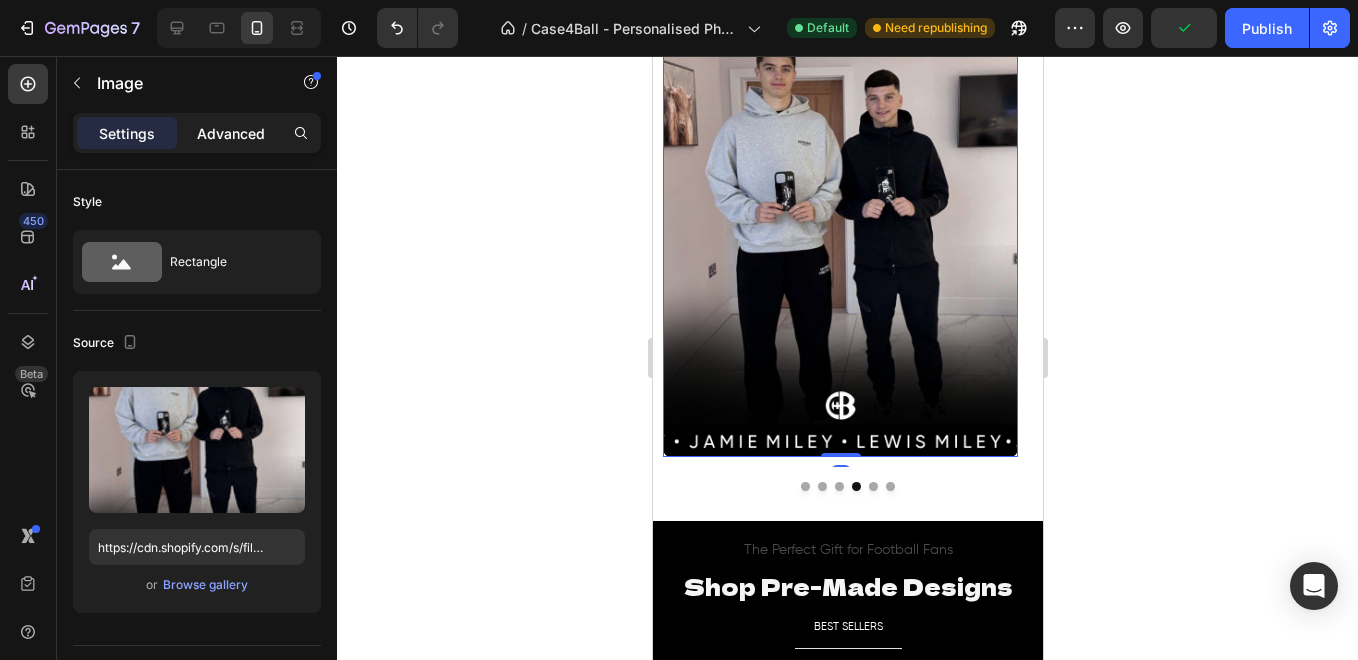 click on "Advanced" at bounding box center (231, 133) 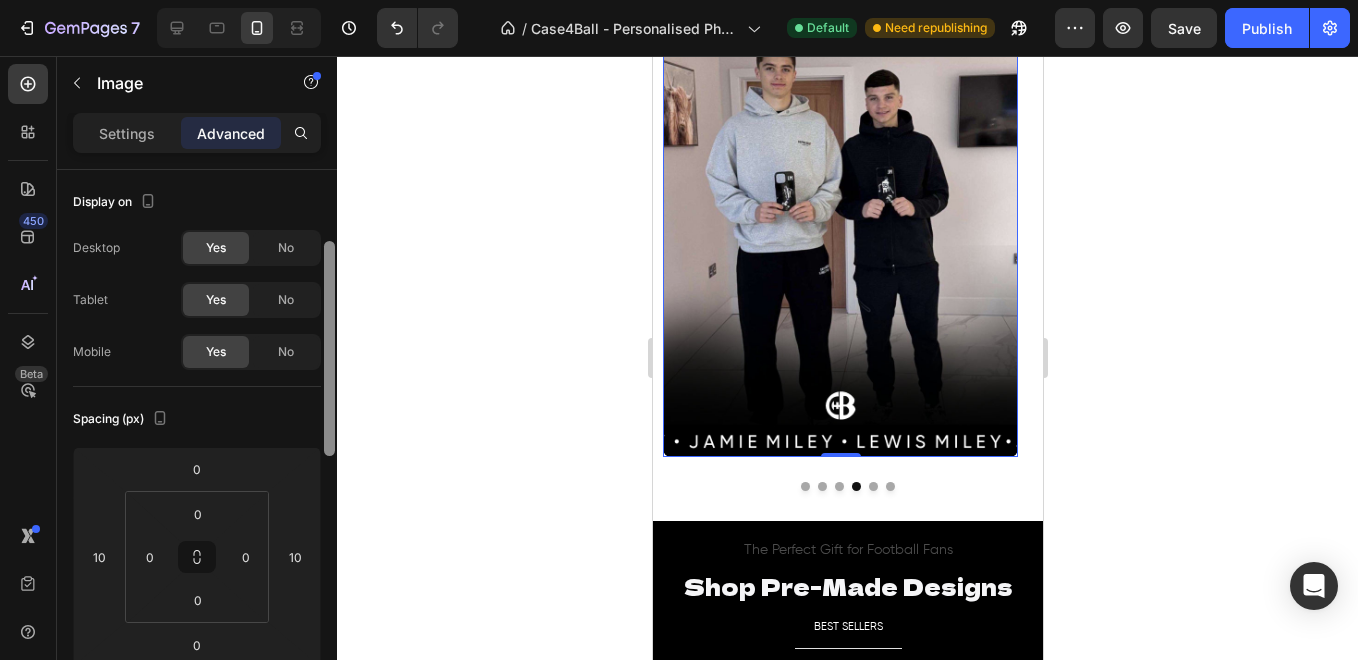 drag, startPoint x: 330, startPoint y: 375, endPoint x: 326, endPoint y: 398, distance: 23.345236 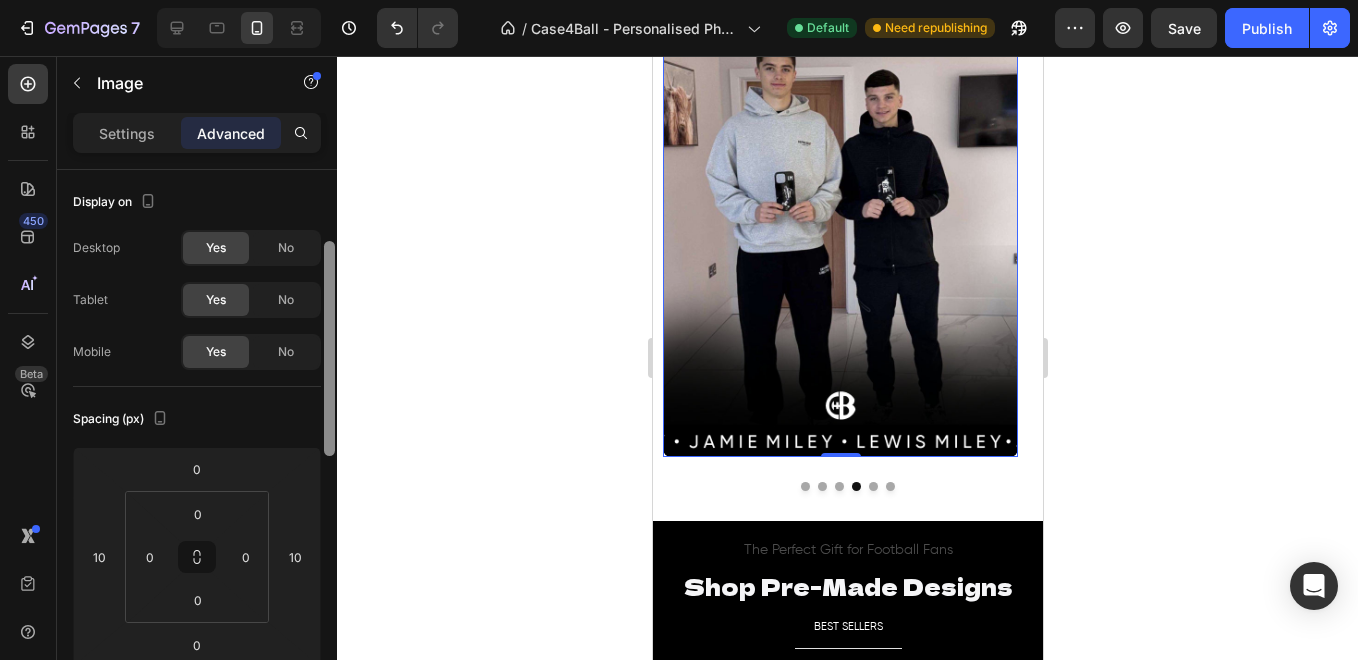 click at bounding box center [329, 348] 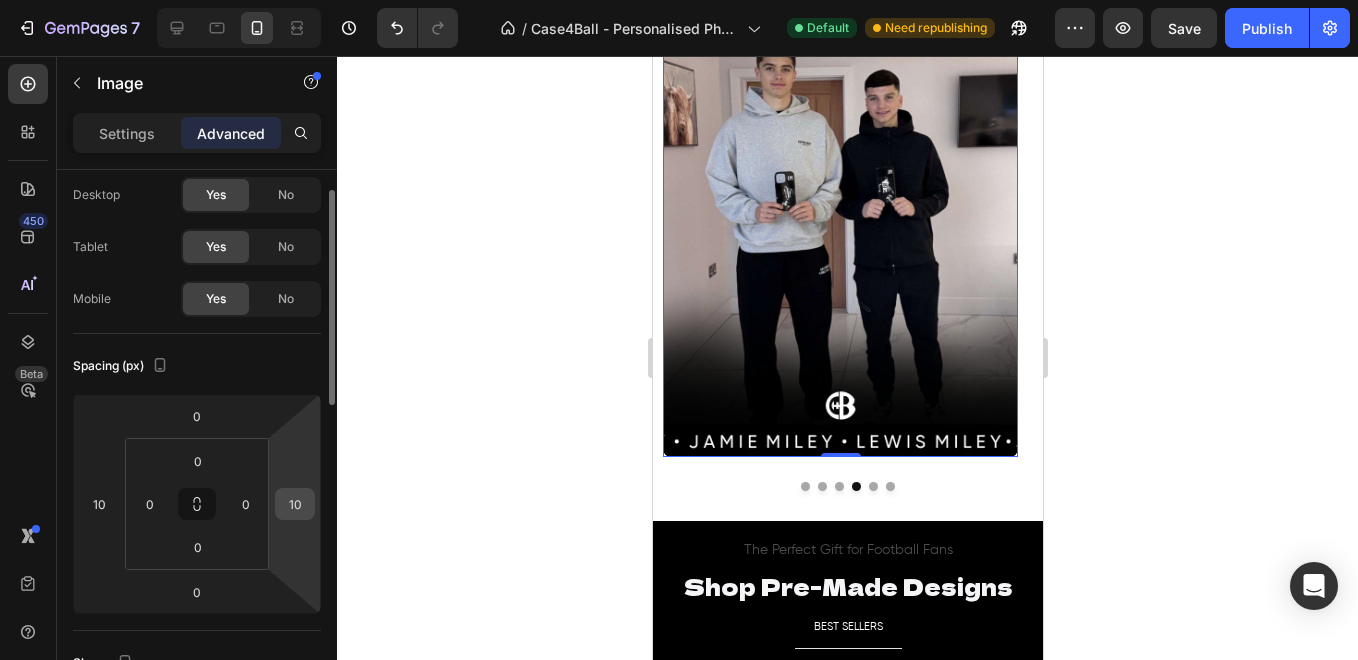 click on "10" at bounding box center [295, 504] 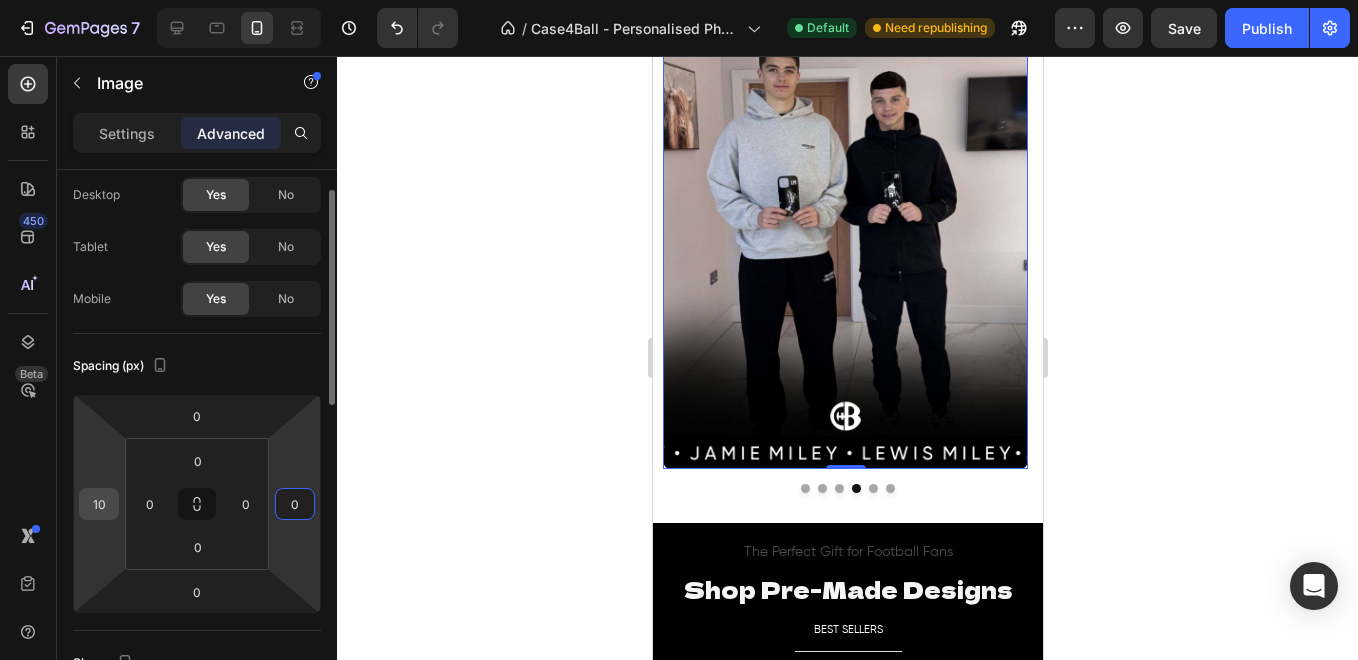 type on "0" 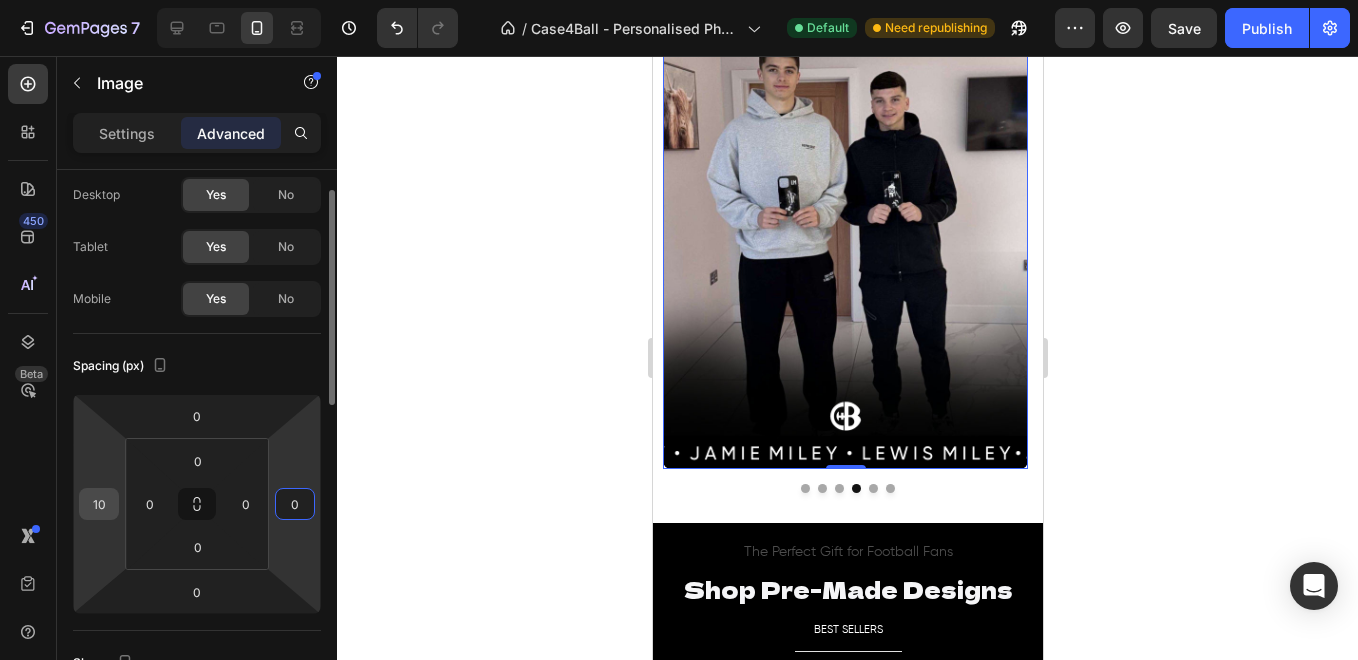 click on "10" at bounding box center [99, 504] 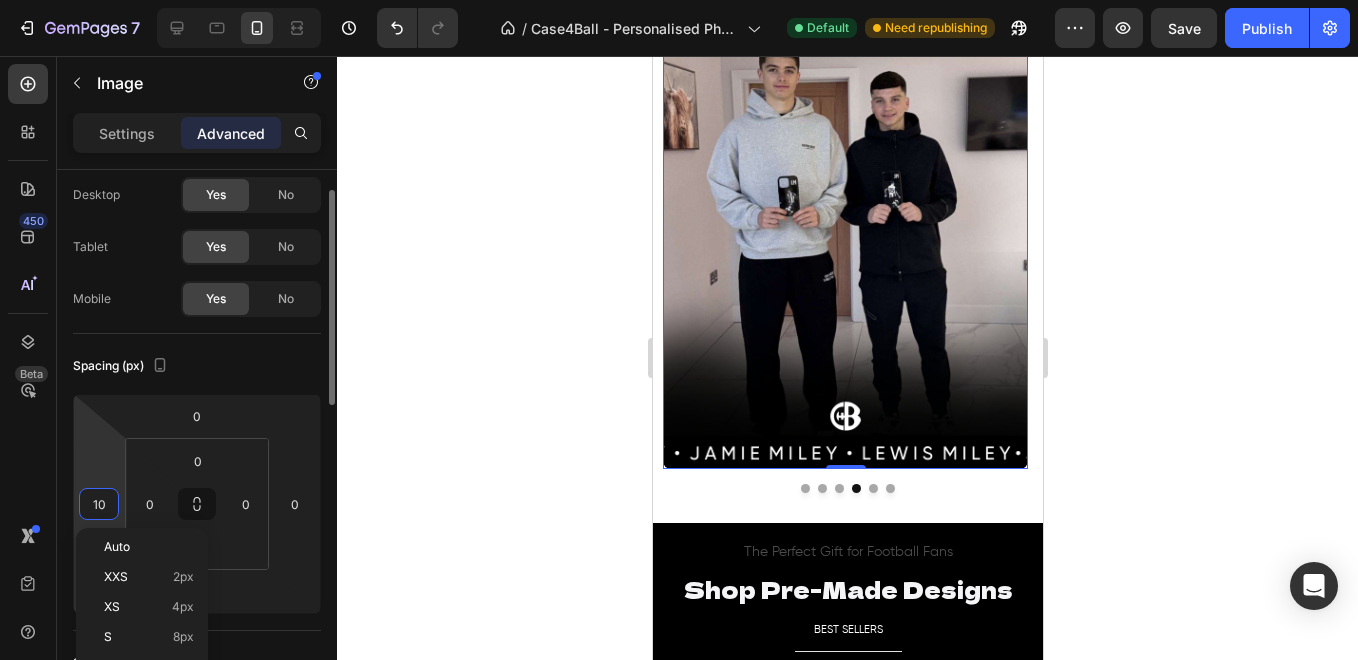 type on "0" 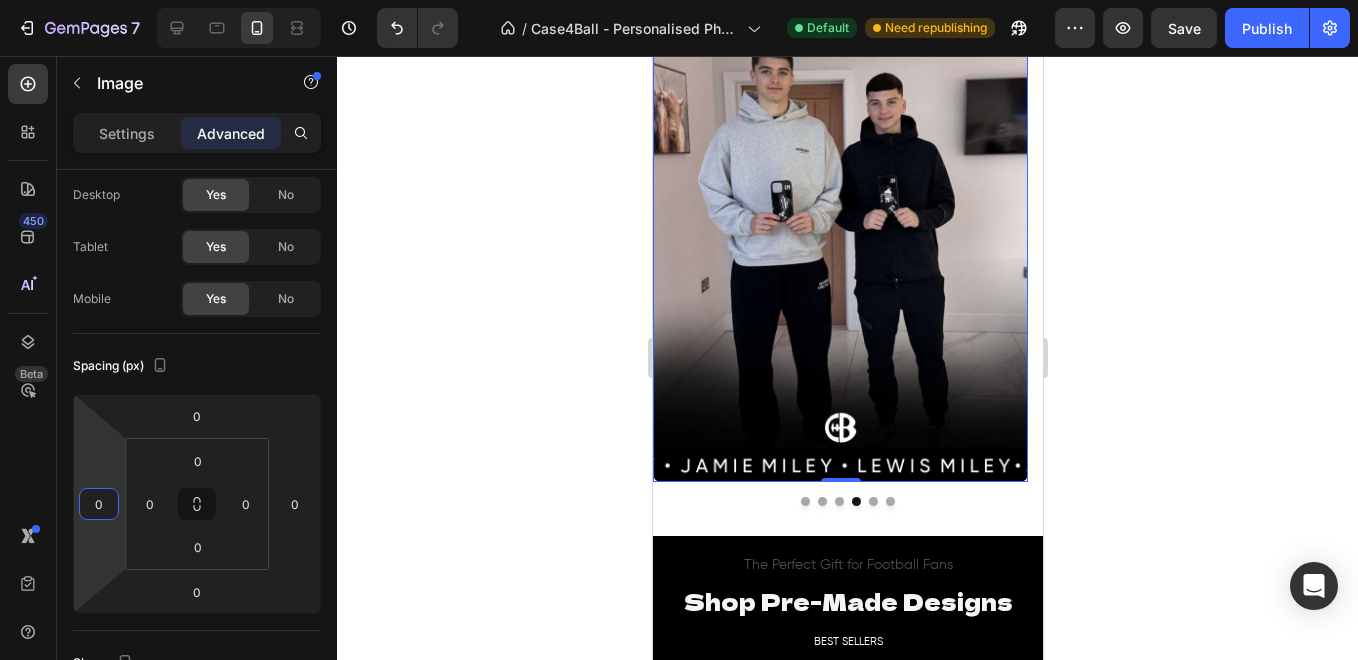 click 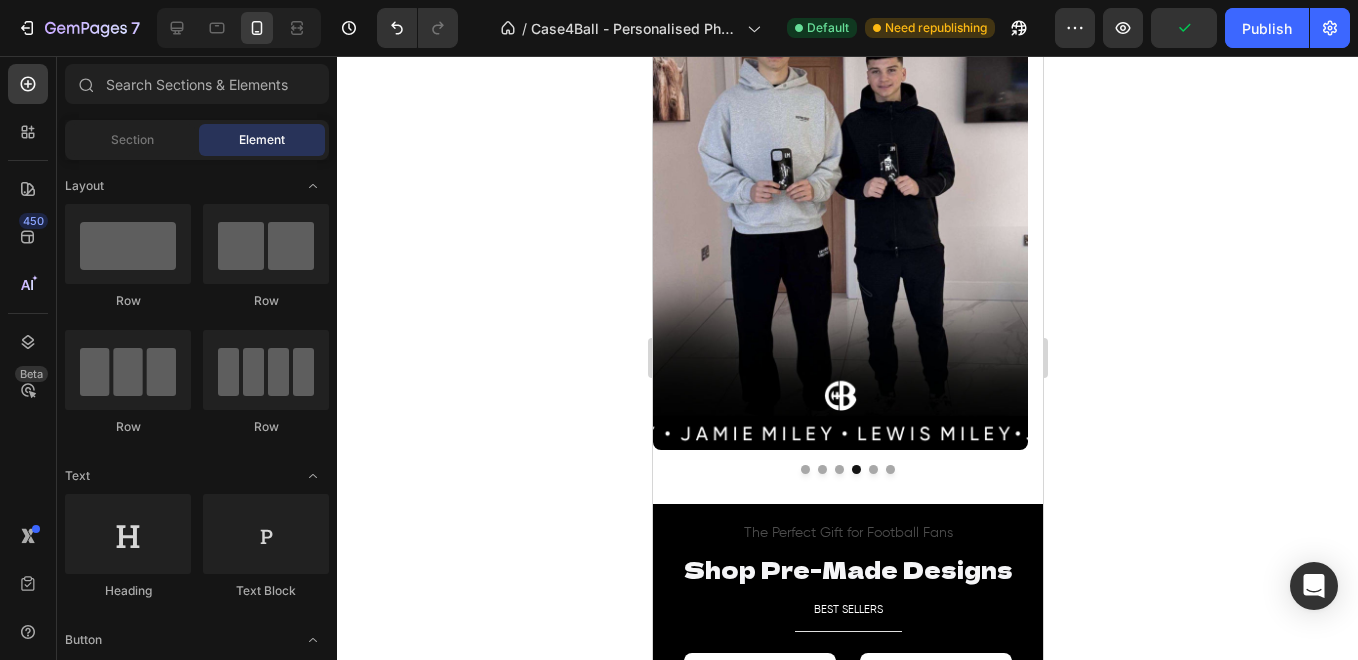 scroll, scrollTop: 1572, scrollLeft: 0, axis: vertical 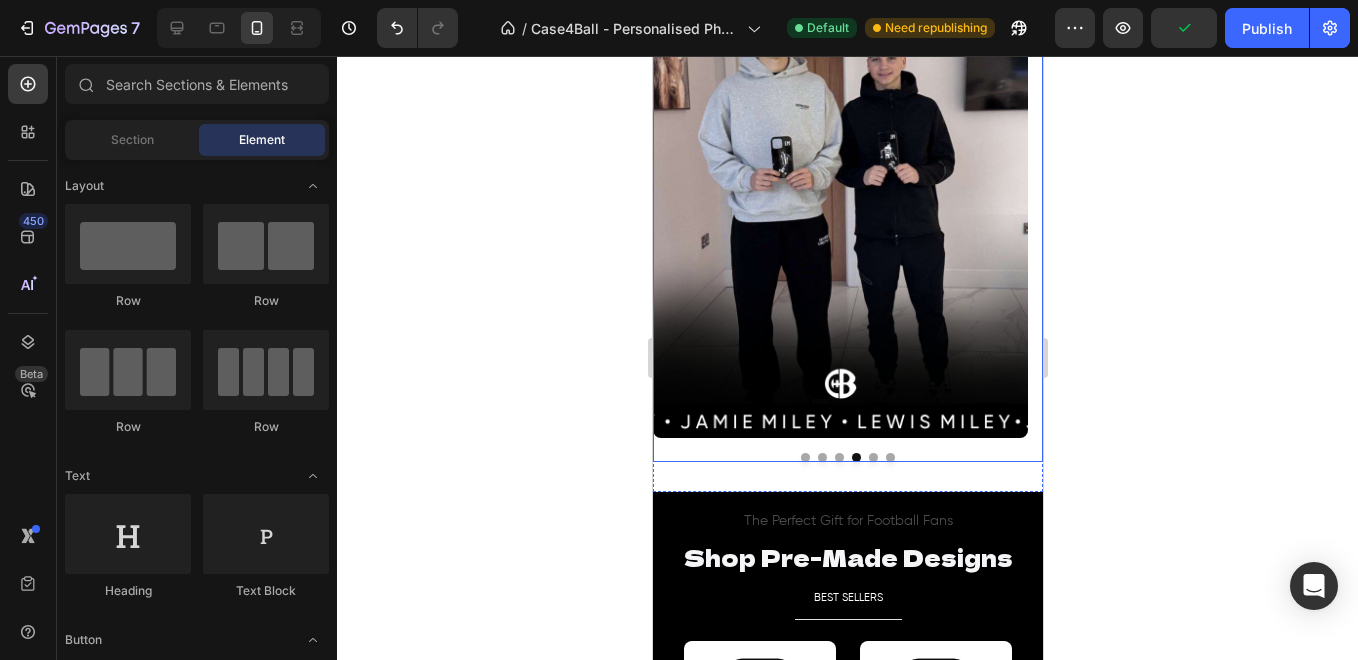 click on "Image Image Image Image Image Image Carousel" at bounding box center [847, 215] 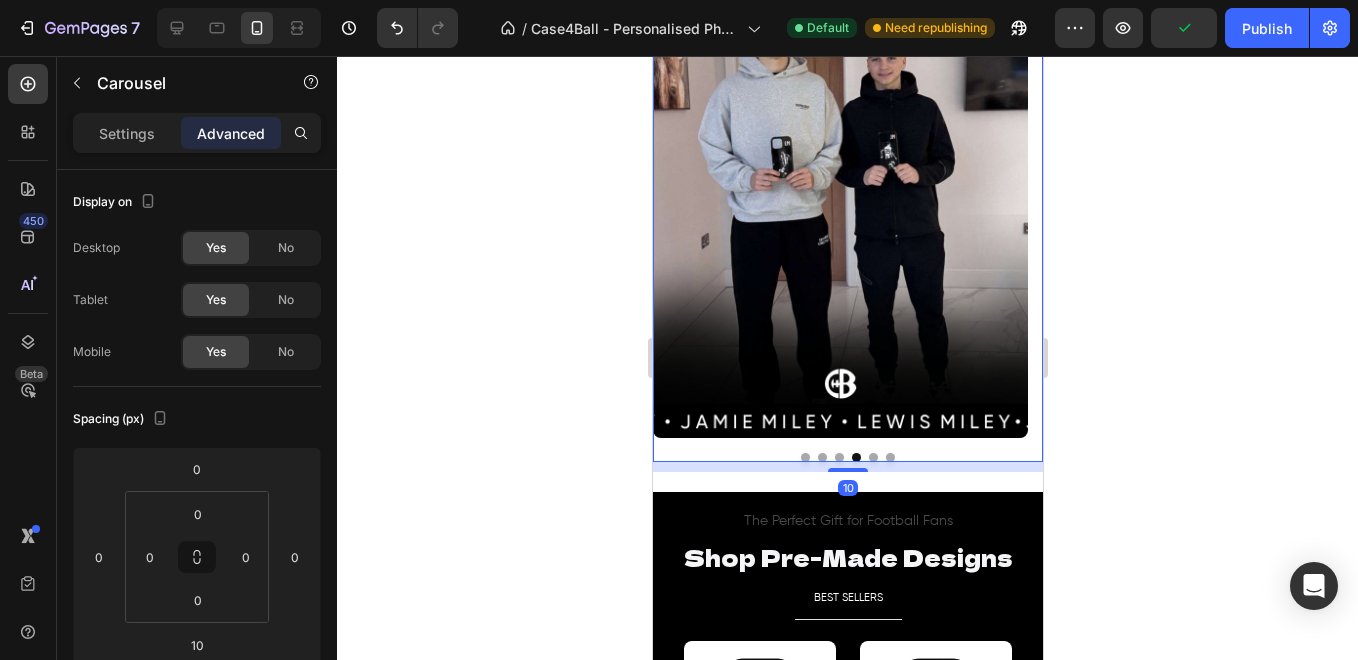 click on "Image Image Image Image Image Image Carousel   10 Featured Clients 2" at bounding box center [847, 225] 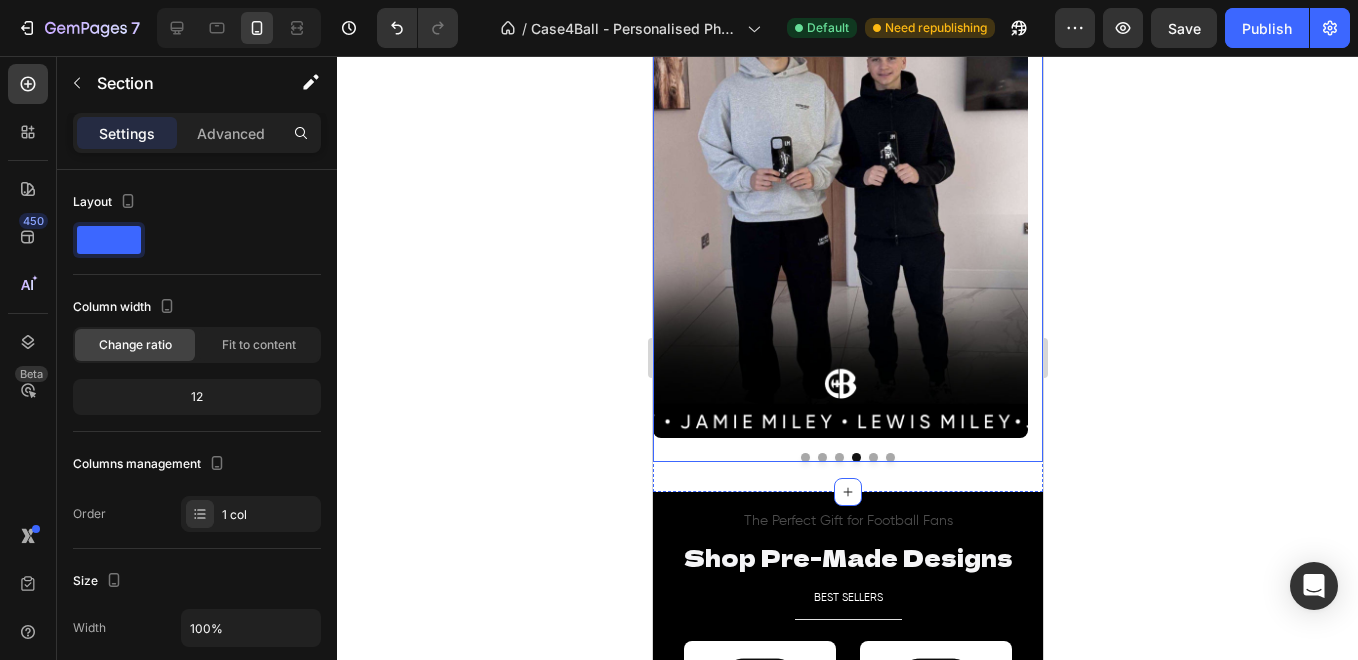 click on "Image Image Image Image Image Image Carousel" at bounding box center (847, 215) 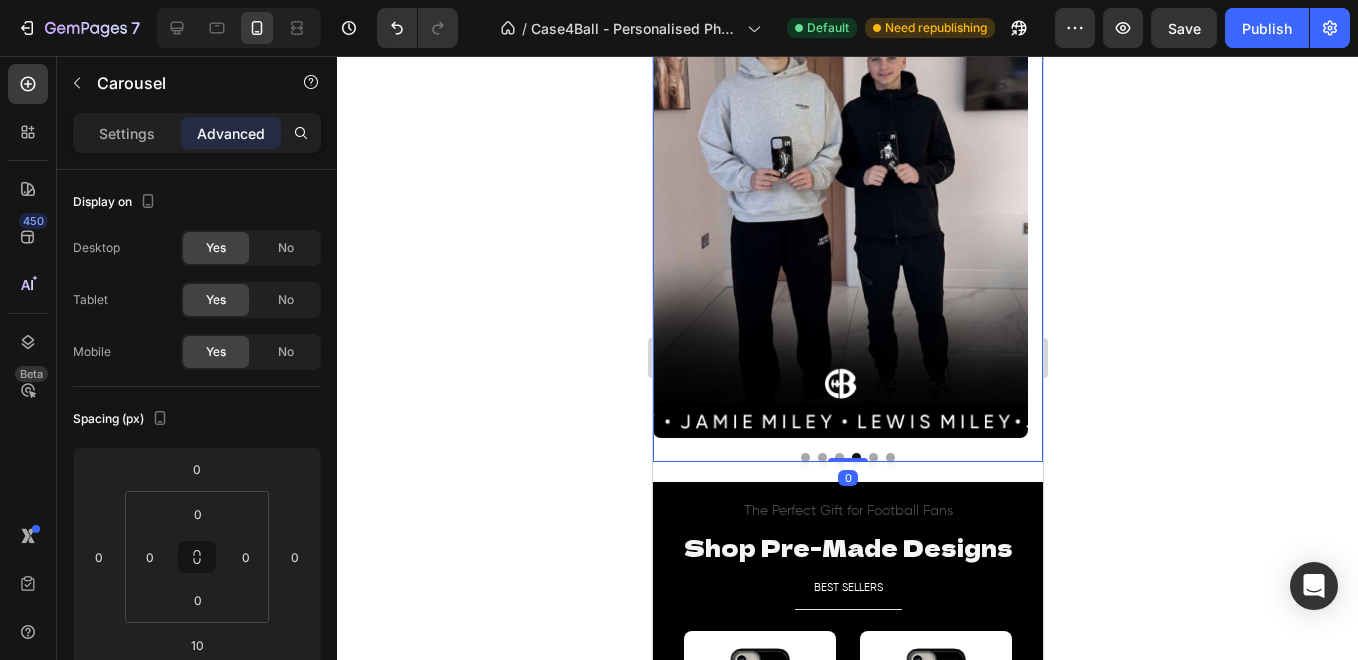 drag, startPoint x: 850, startPoint y: 469, endPoint x: 880, endPoint y: 464, distance: 30.413813 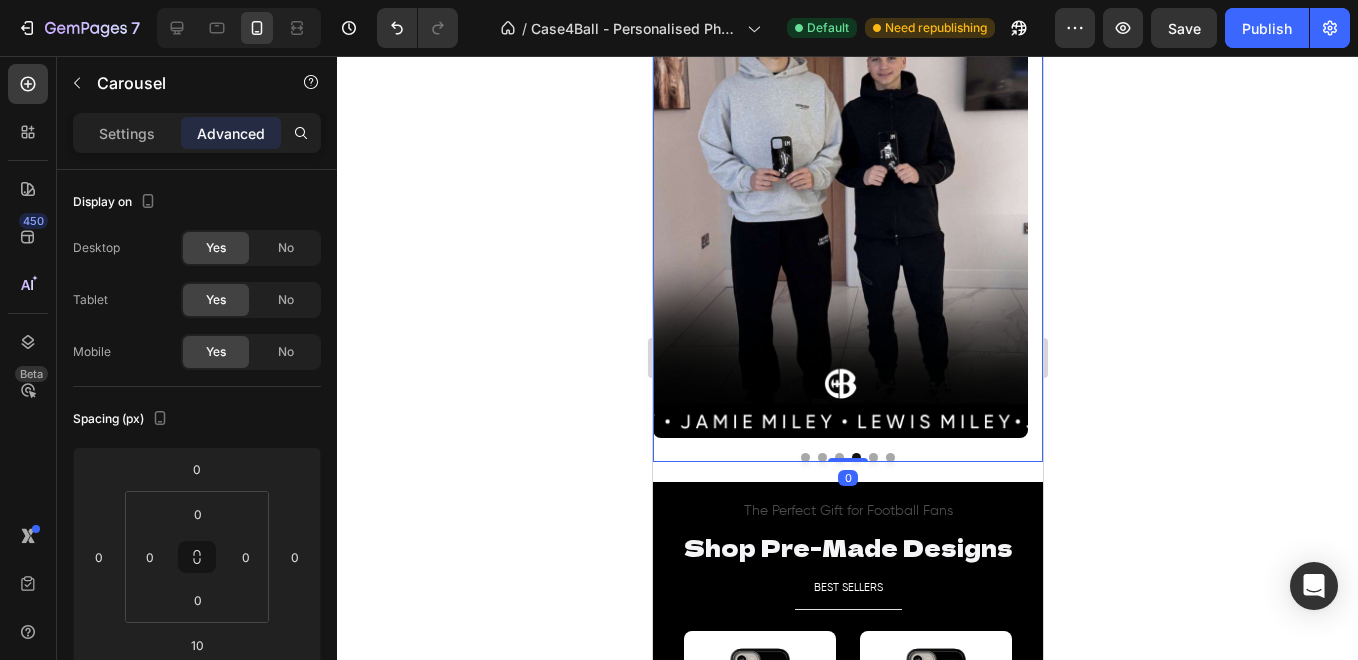 click on "Image Image Image Image Image Image Carousel   0" at bounding box center [847, 215] 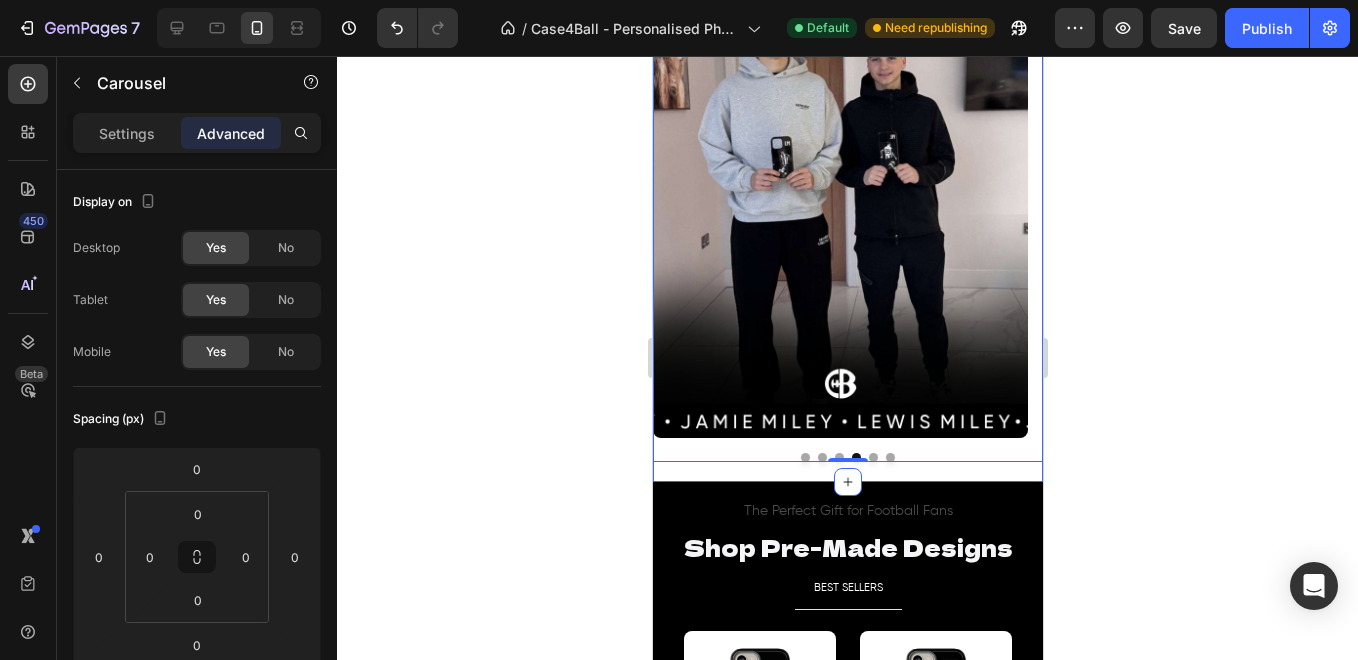 click on "Image Image Image Image Image Image Carousel   0 Featured Clients 2" at bounding box center (847, 220) 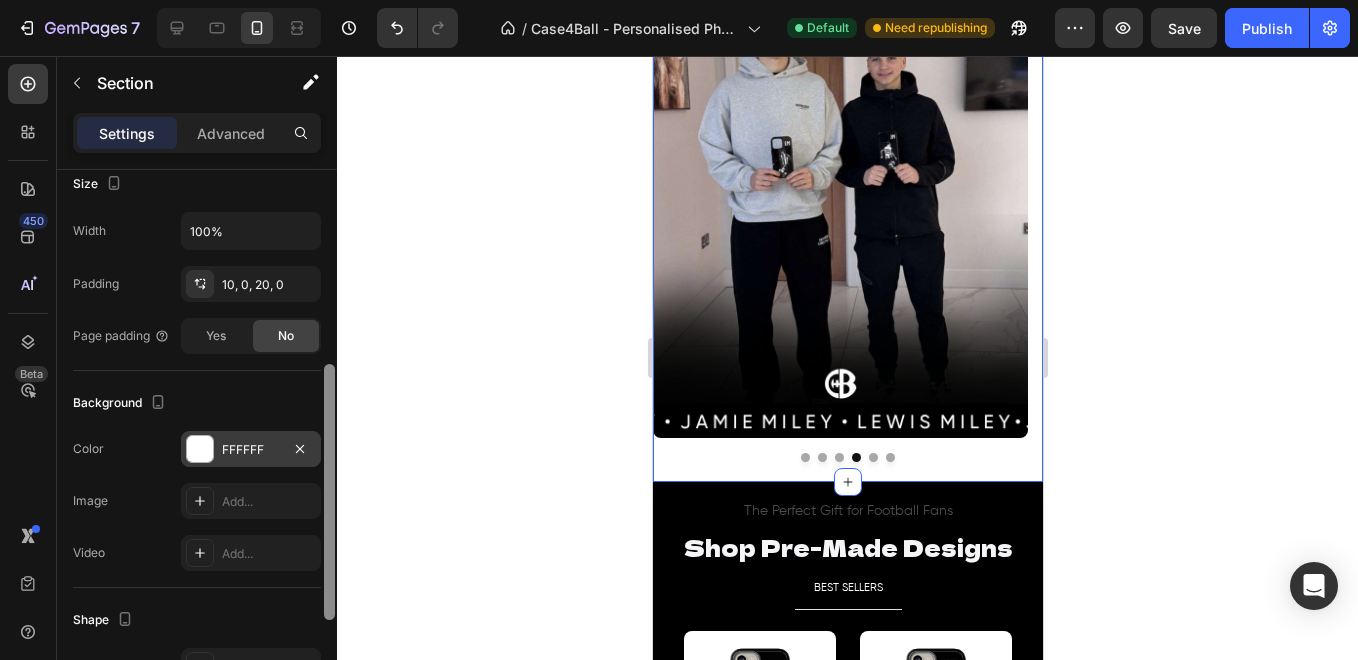scroll, scrollTop: 405, scrollLeft: 0, axis: vertical 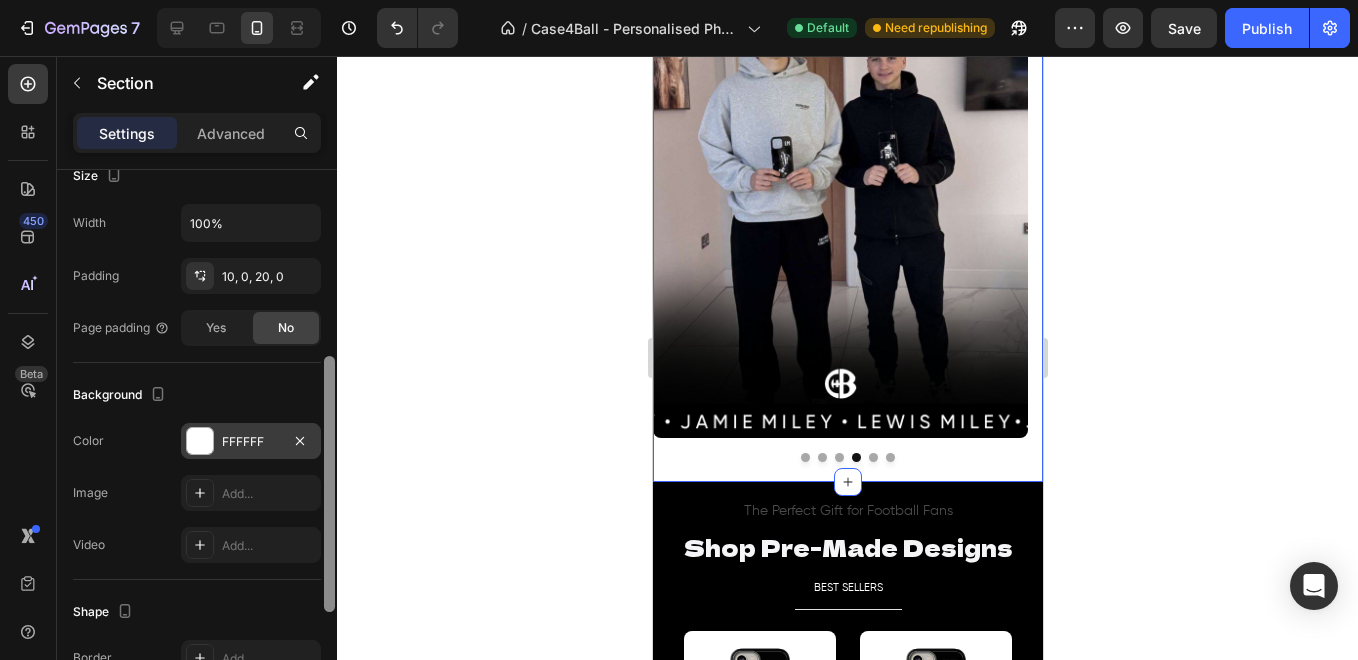 drag, startPoint x: 331, startPoint y: 266, endPoint x: 320, endPoint y: 443, distance: 177.34148 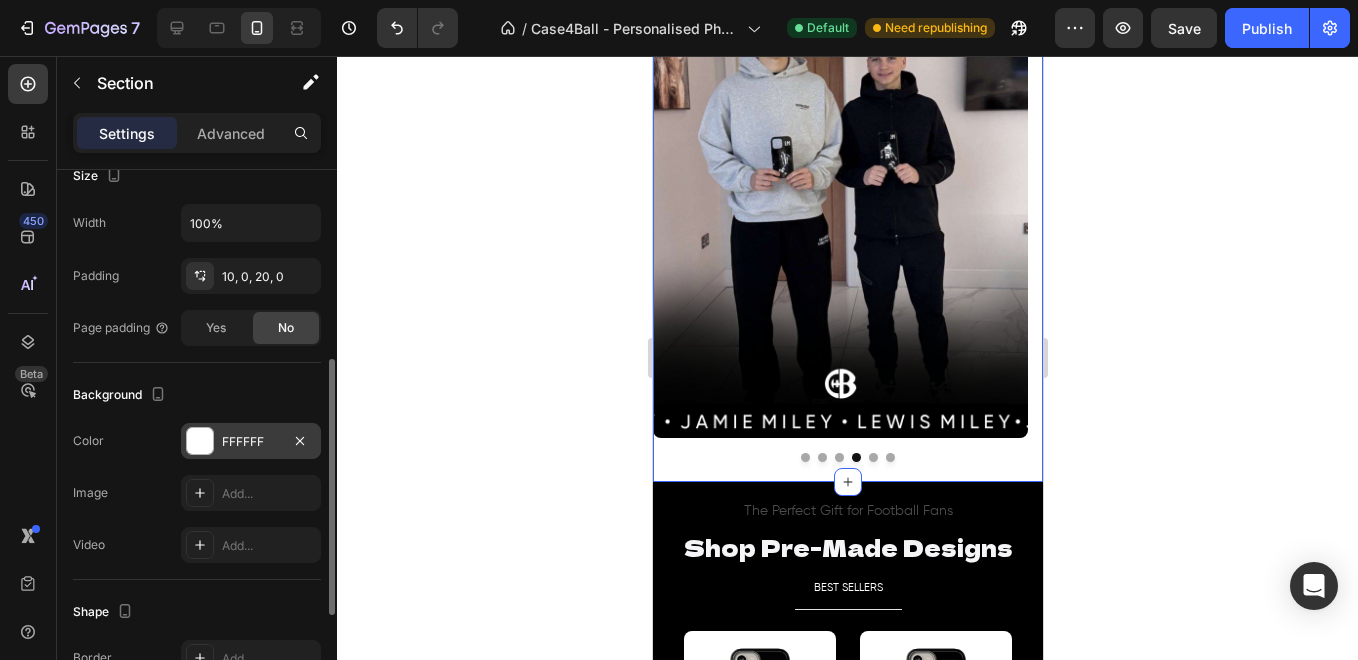 click at bounding box center (200, 441) 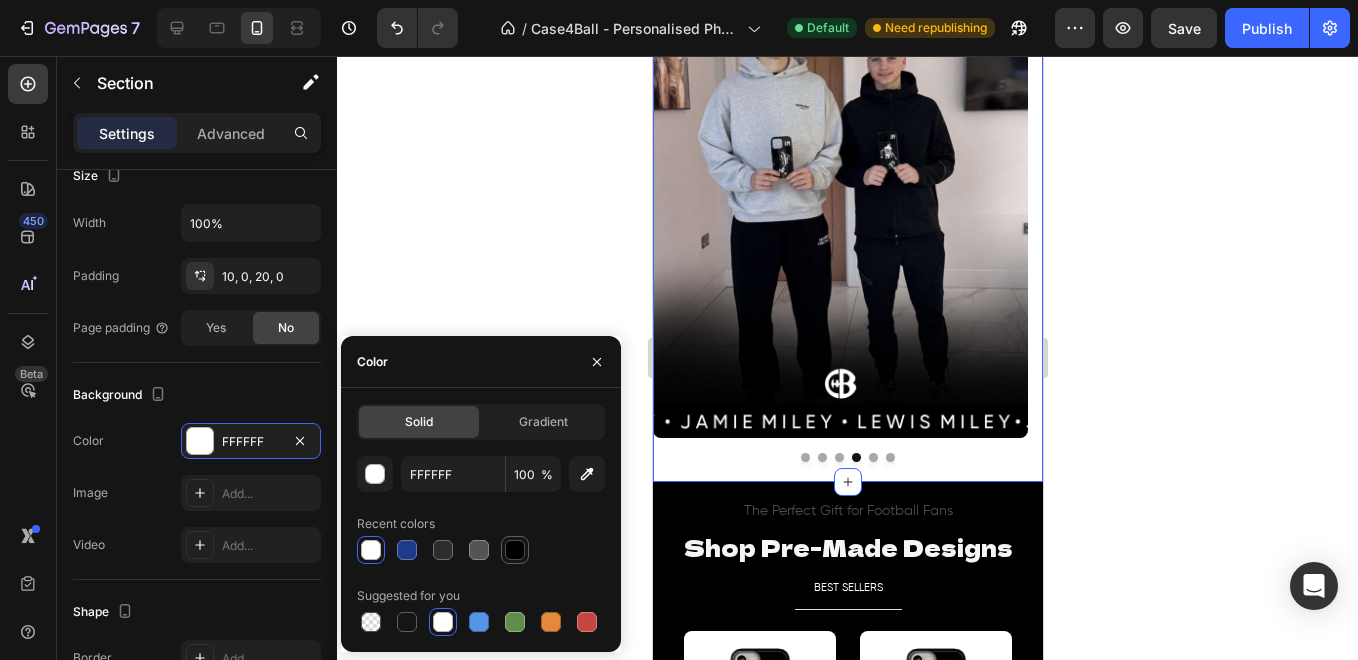 click at bounding box center (515, 550) 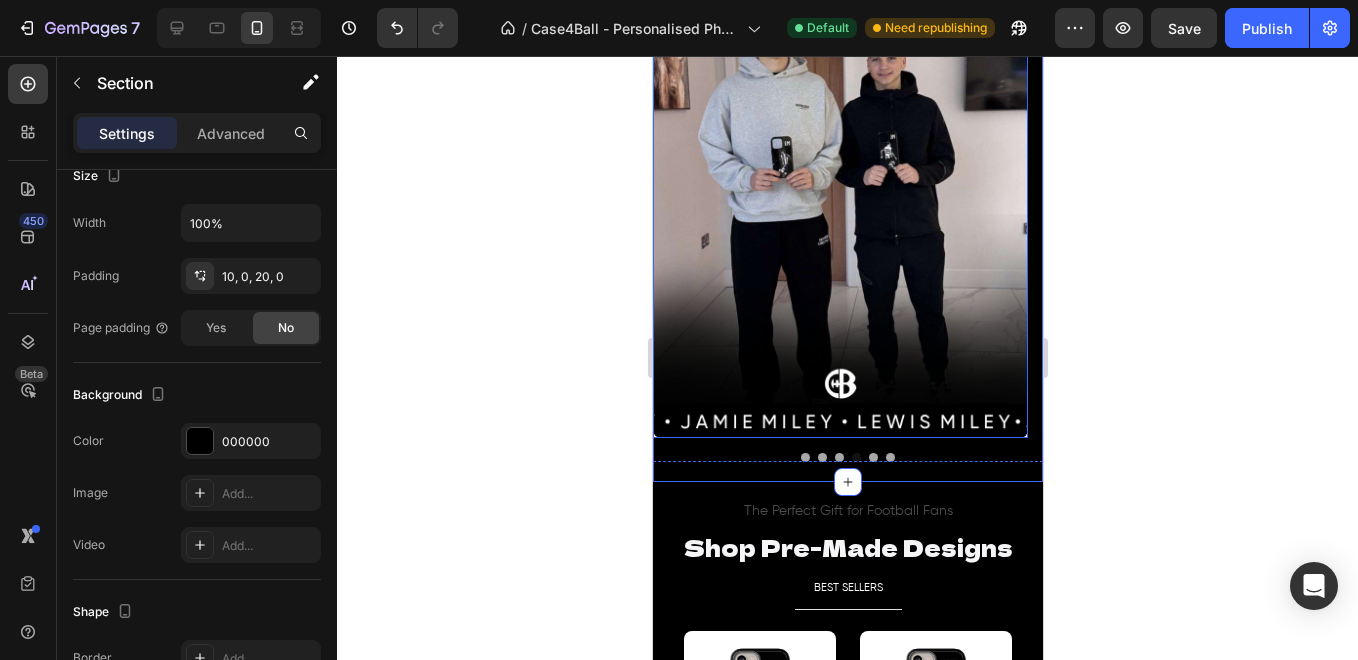 click 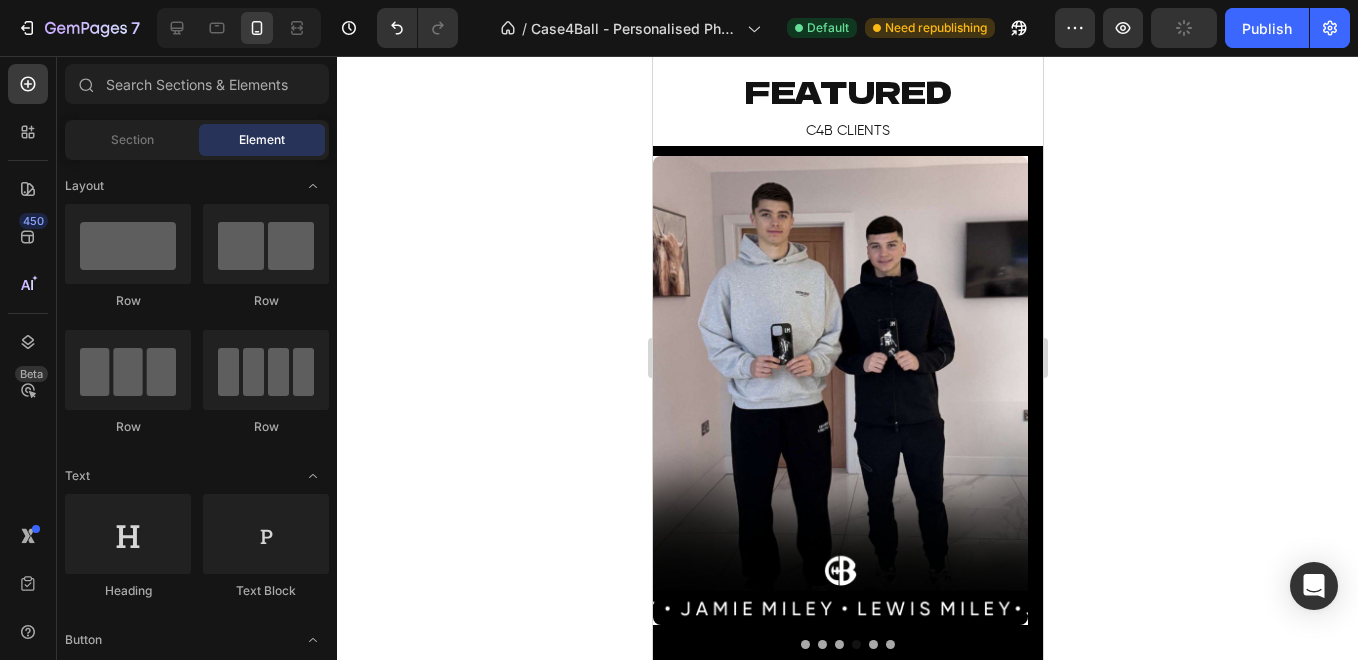 scroll, scrollTop: 1211, scrollLeft: 0, axis: vertical 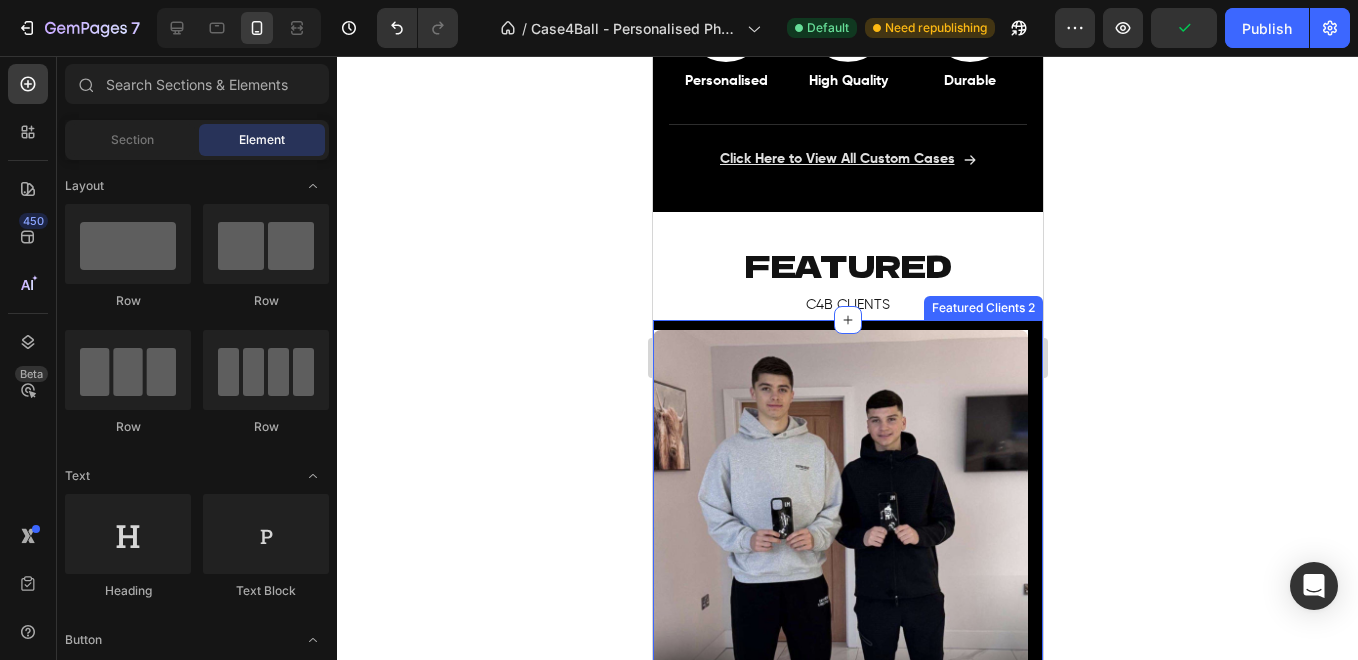 click on "Image Image Image Image Image Image Carousel Featured Clients 2" at bounding box center (847, 581) 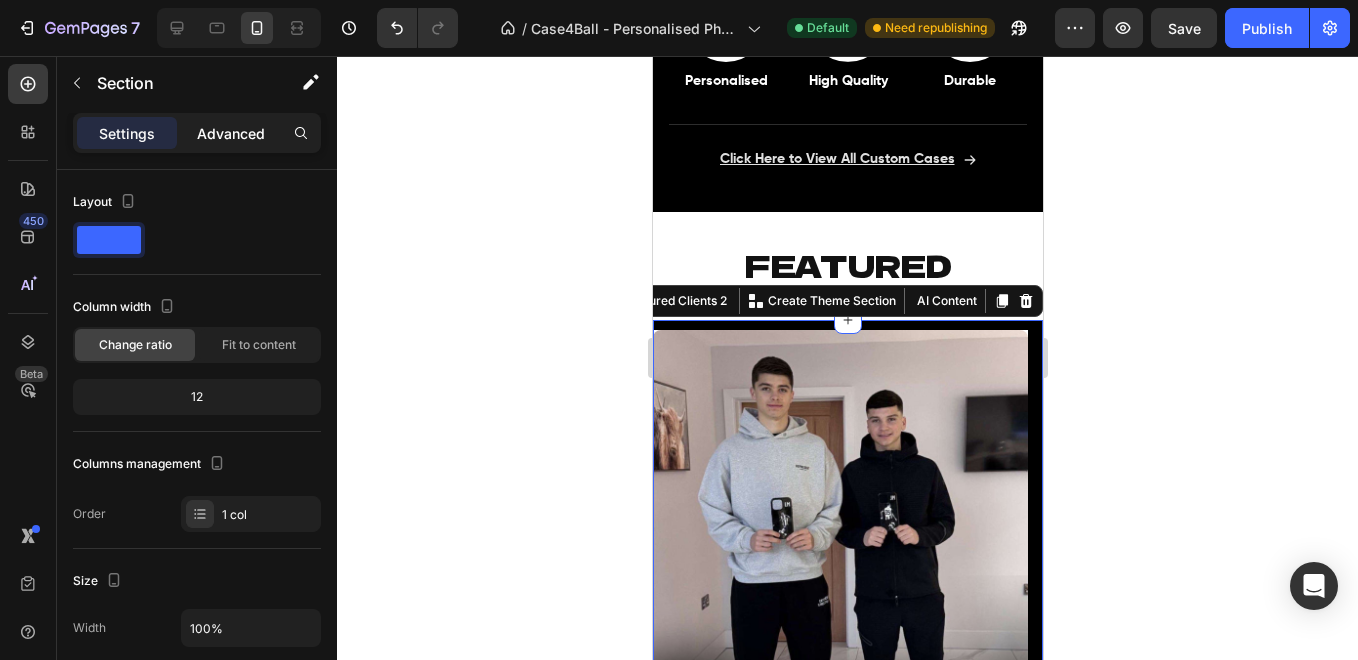 click on "Advanced" at bounding box center [231, 133] 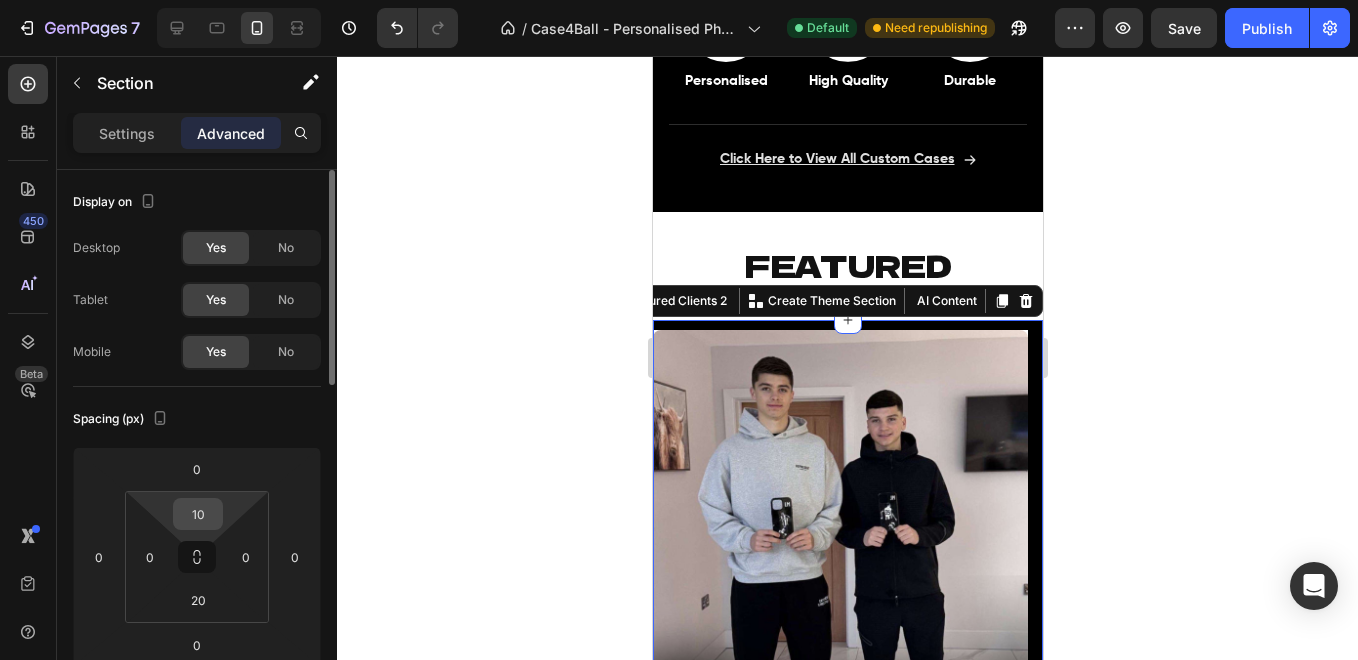 click on "10" at bounding box center [198, 514] 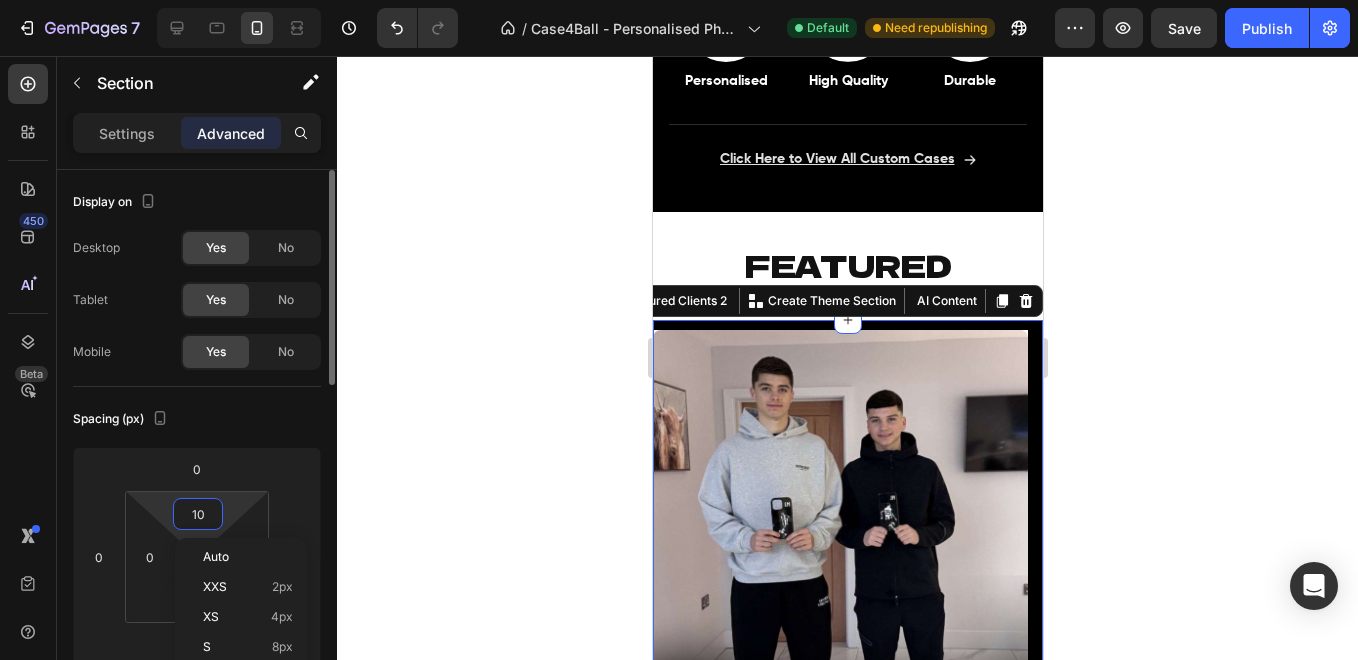 type on "0" 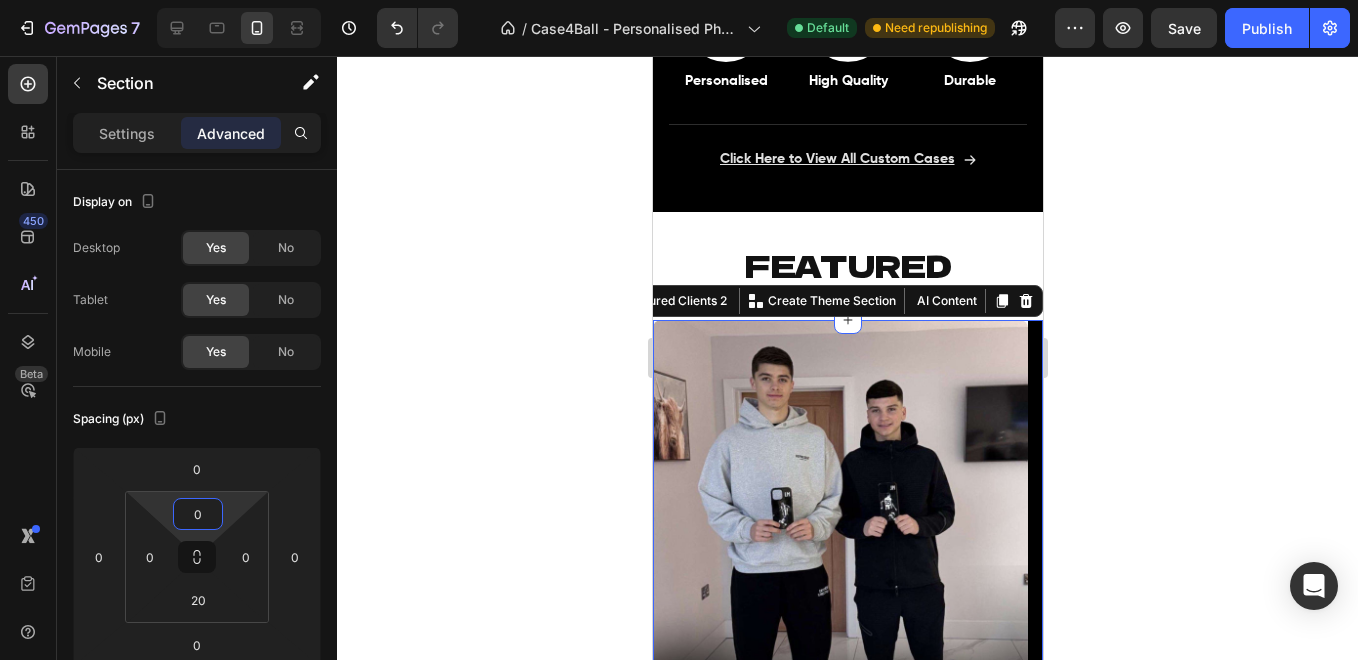 click 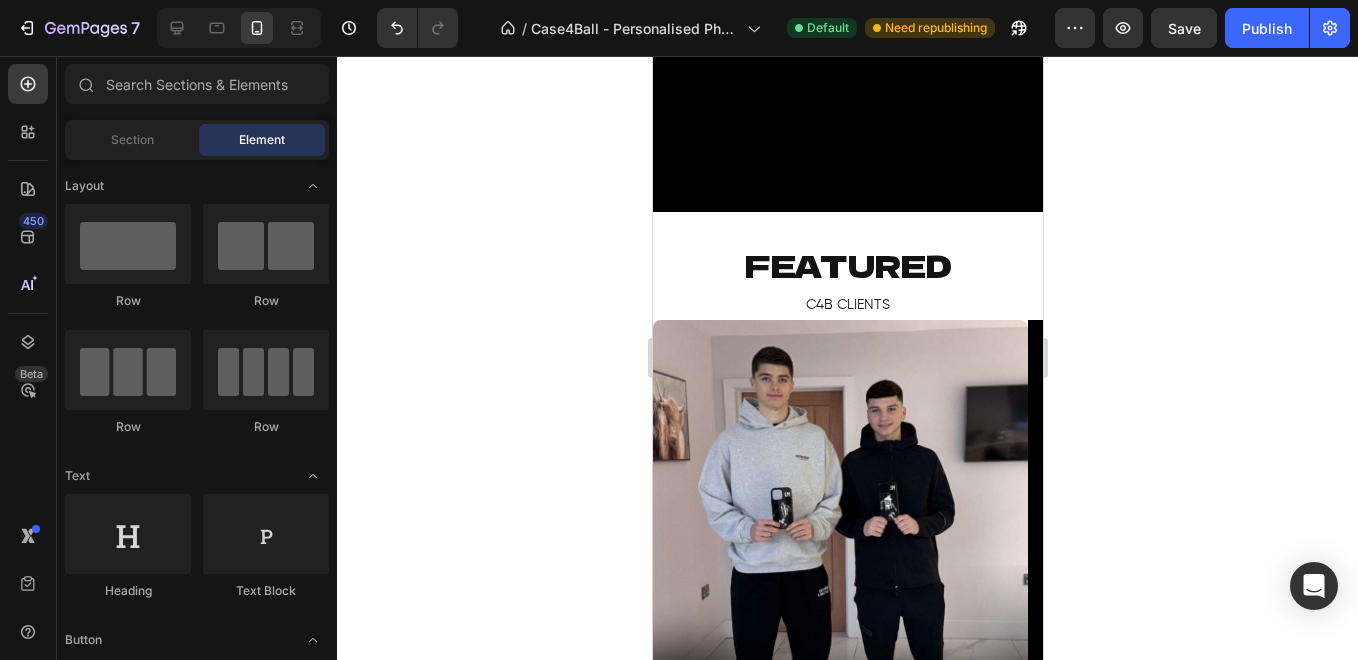 scroll, scrollTop: 1608, scrollLeft: 0, axis: vertical 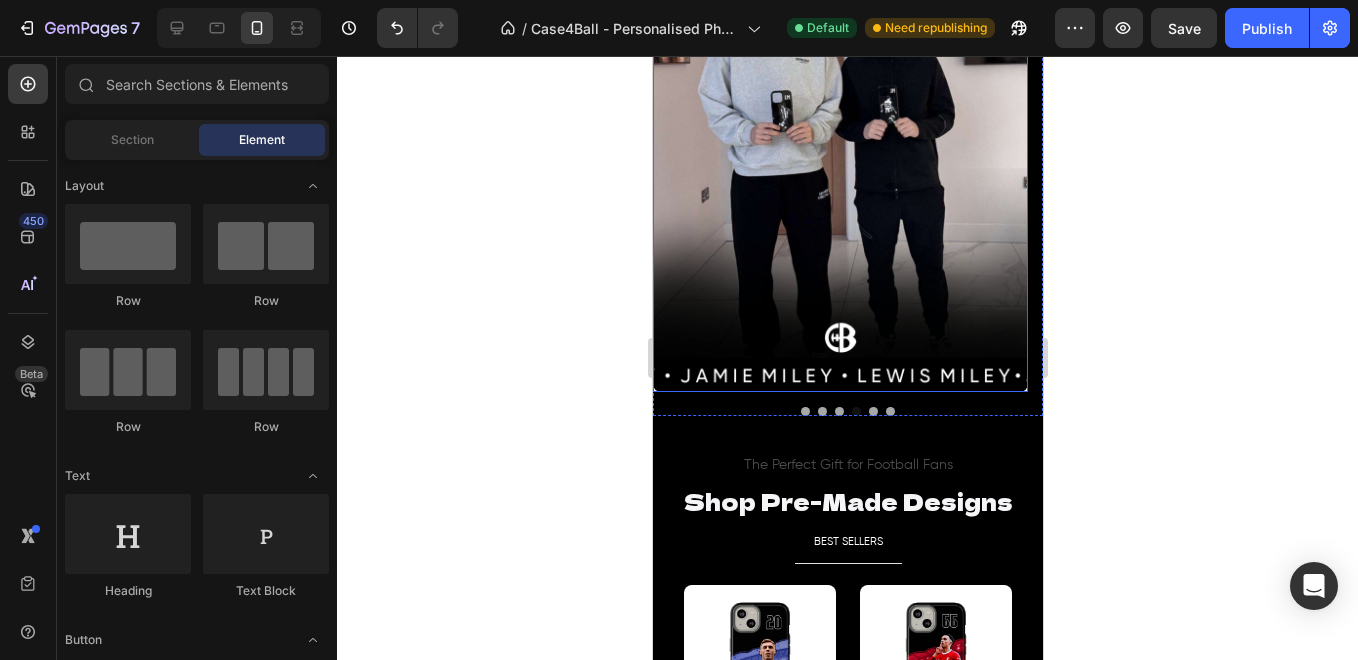 click at bounding box center (839, 157) 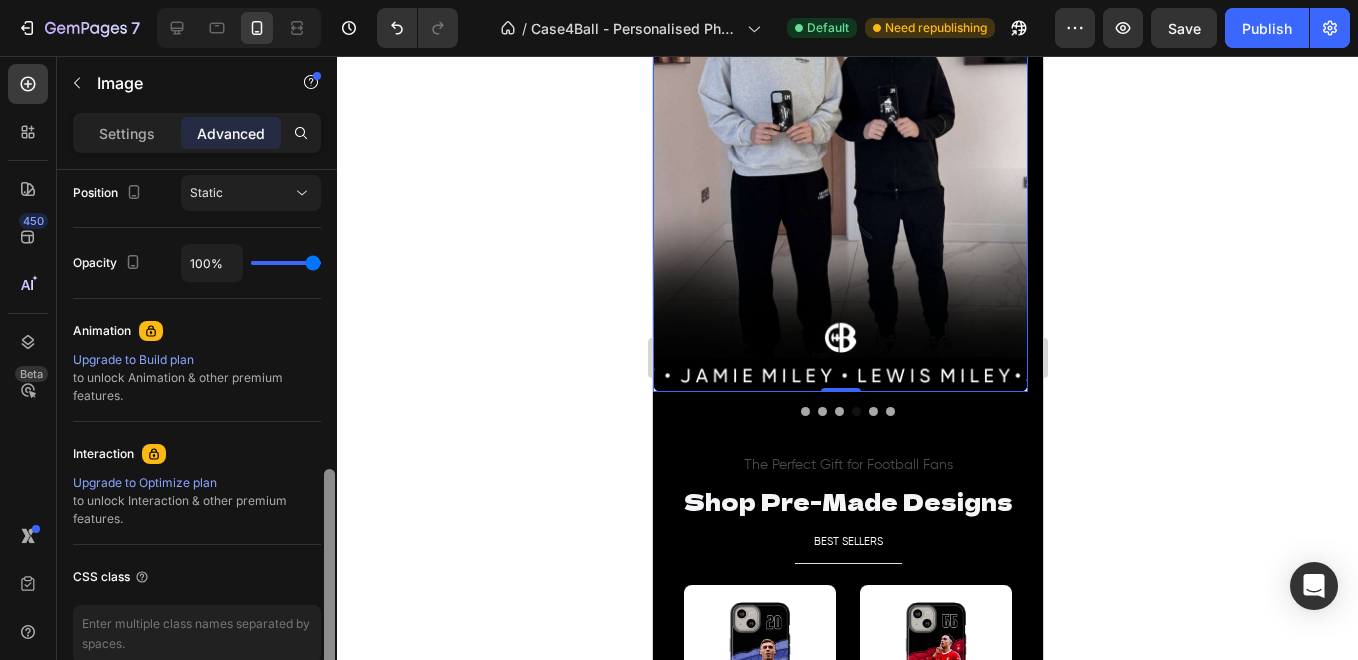 scroll, scrollTop: 760, scrollLeft: 0, axis: vertical 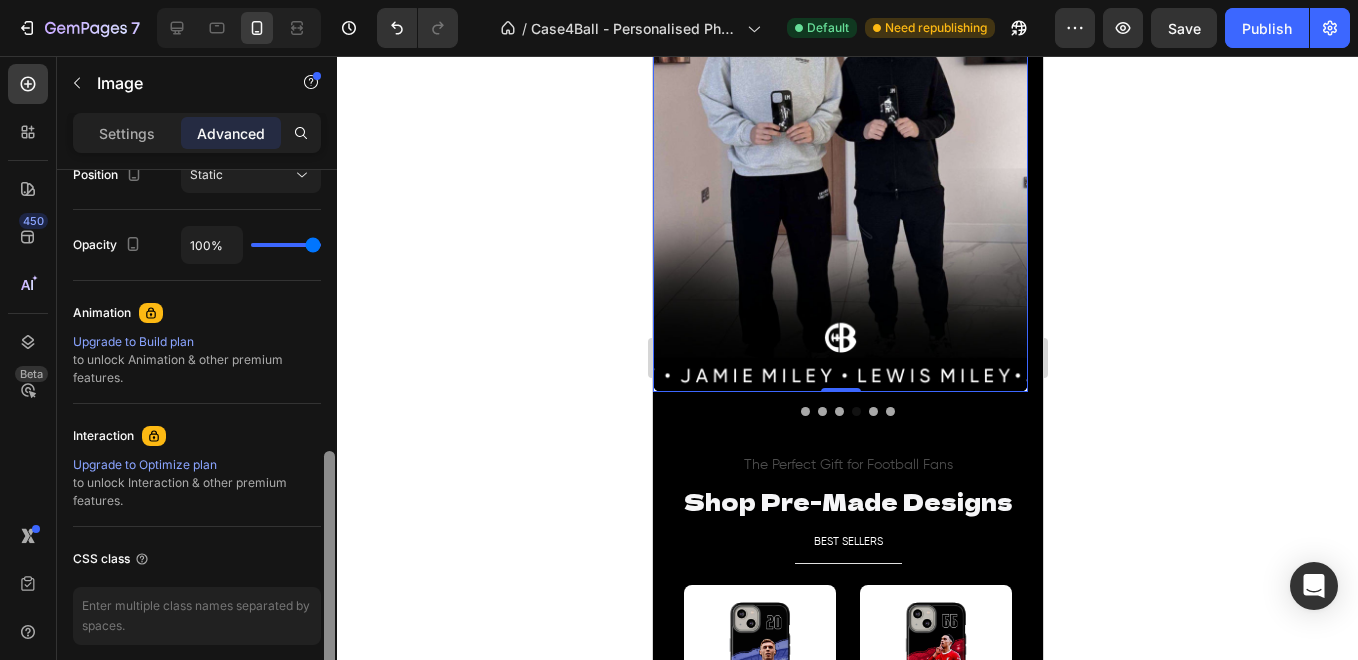 drag, startPoint x: 331, startPoint y: 231, endPoint x: 327, endPoint y: 531, distance: 300.02667 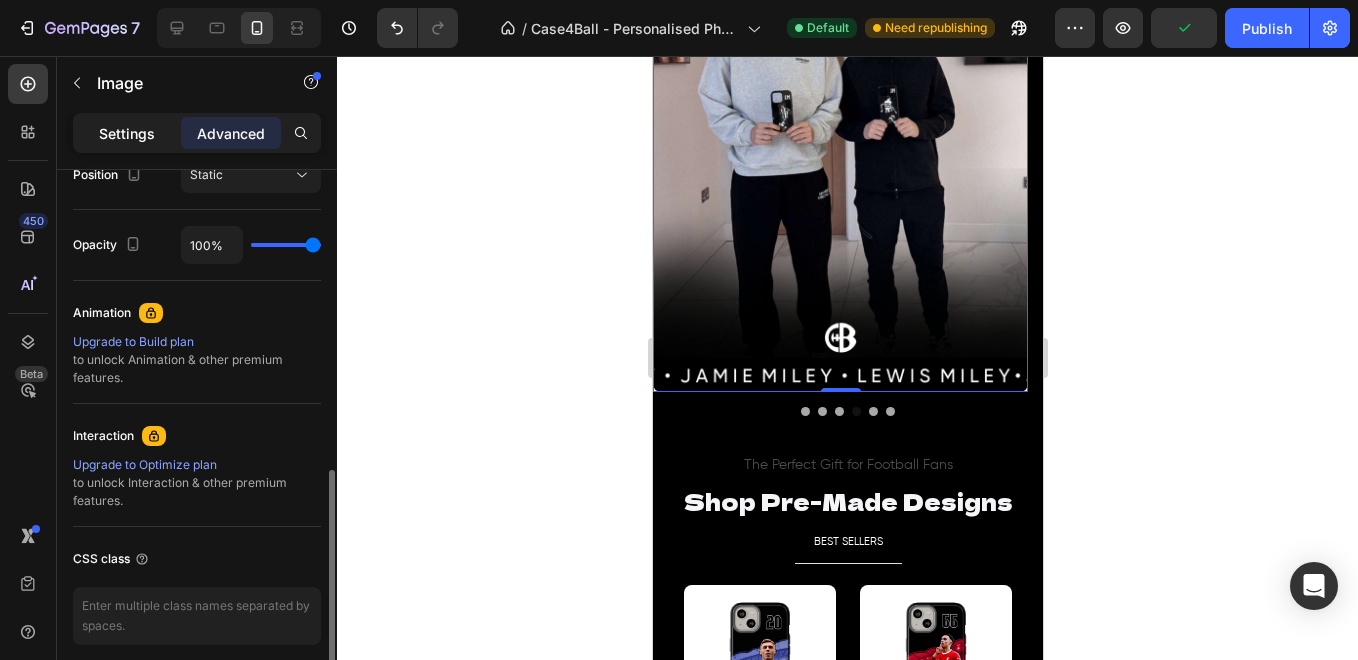click on "Settings" at bounding box center [127, 133] 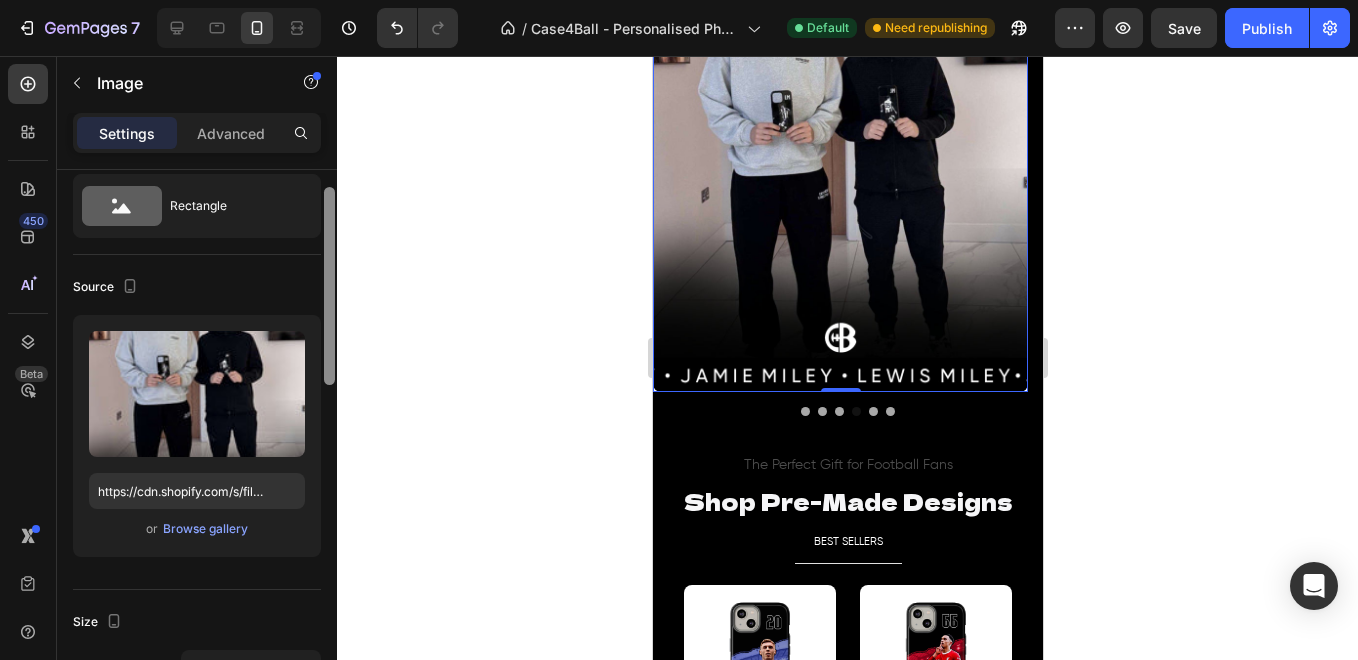 scroll, scrollTop: 0, scrollLeft: 0, axis: both 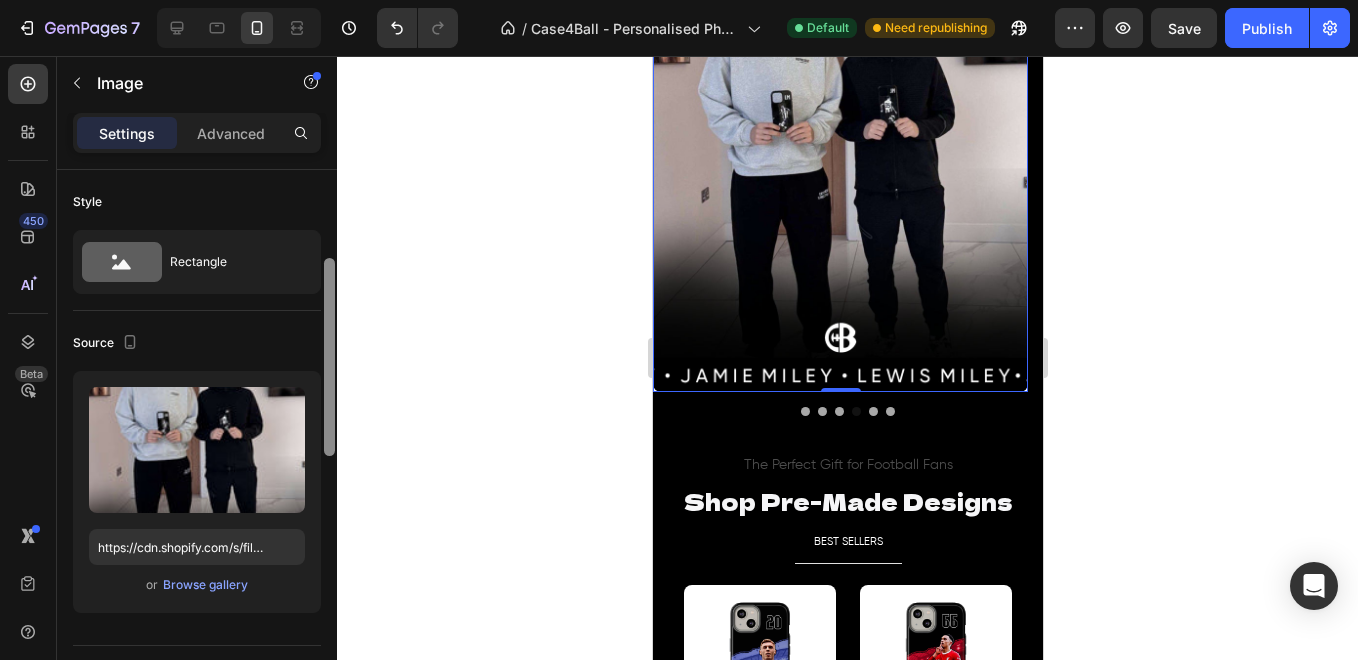 drag, startPoint x: 321, startPoint y: 426, endPoint x: 309, endPoint y: 319, distance: 107.67079 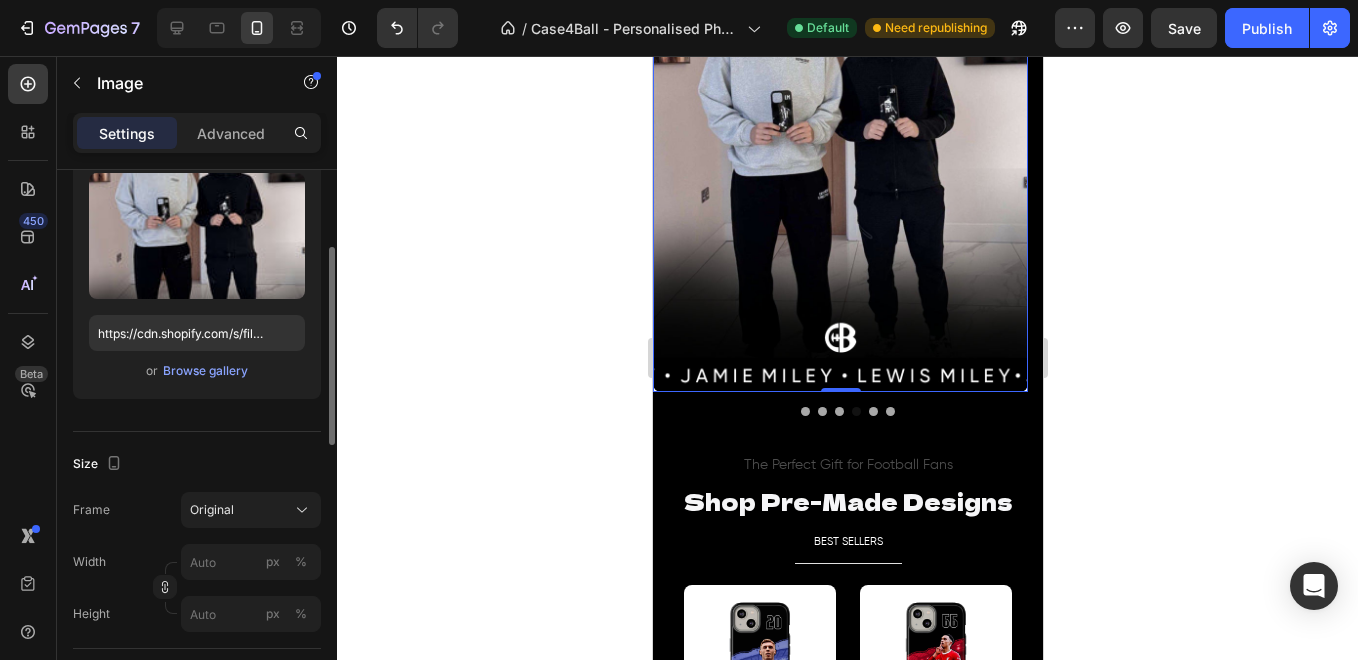 drag, startPoint x: 544, startPoint y: 324, endPoint x: 45, endPoint y: 299, distance: 499.62585 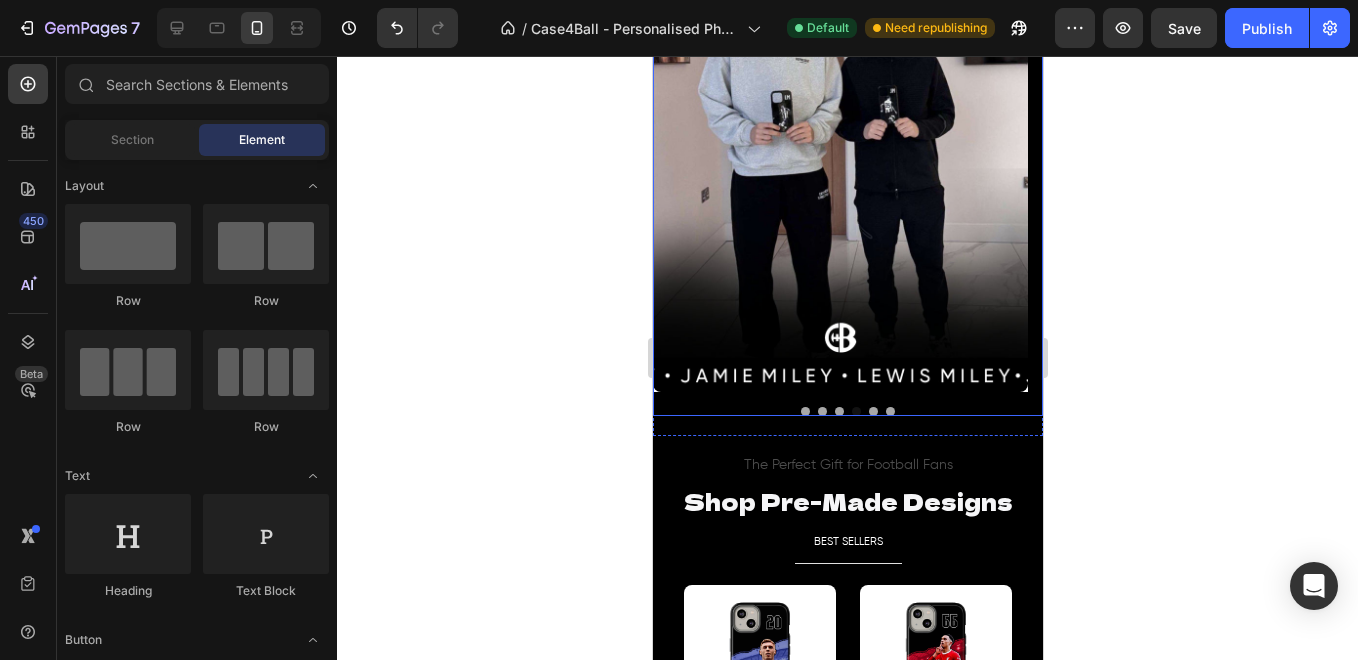 click on "Image Image Image Image Image Image Carousel" at bounding box center (847, 169) 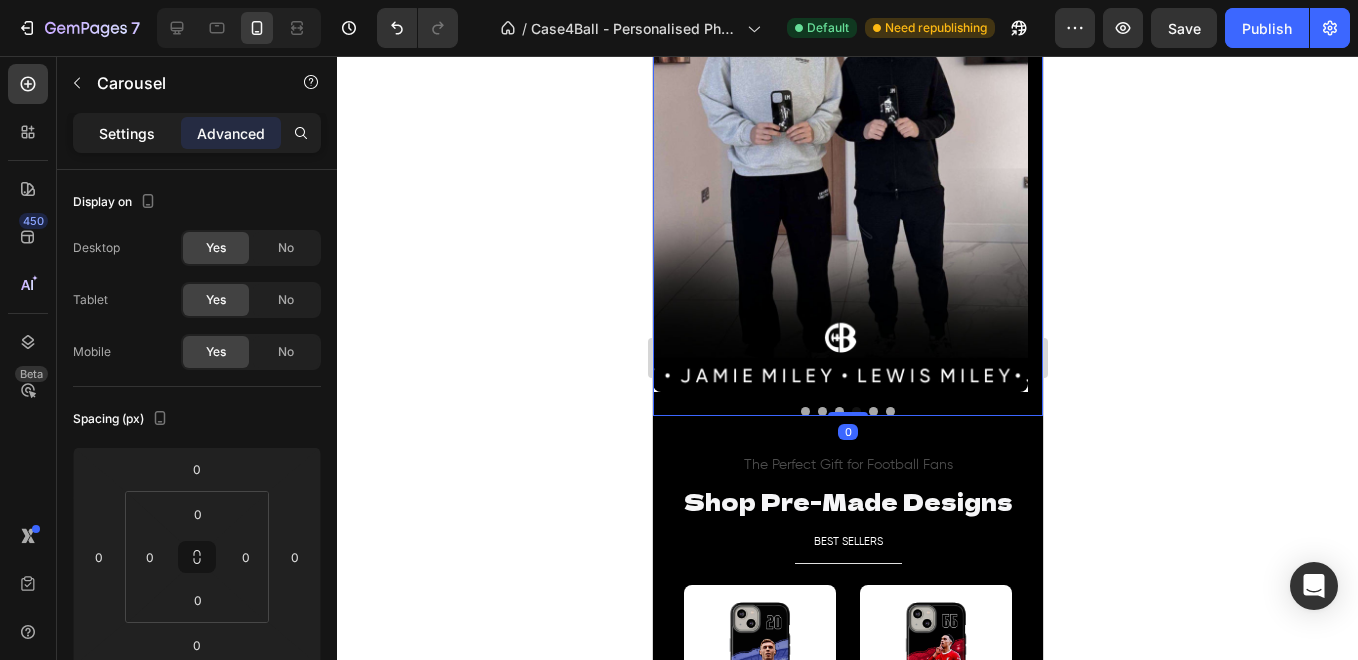 click on "Settings" 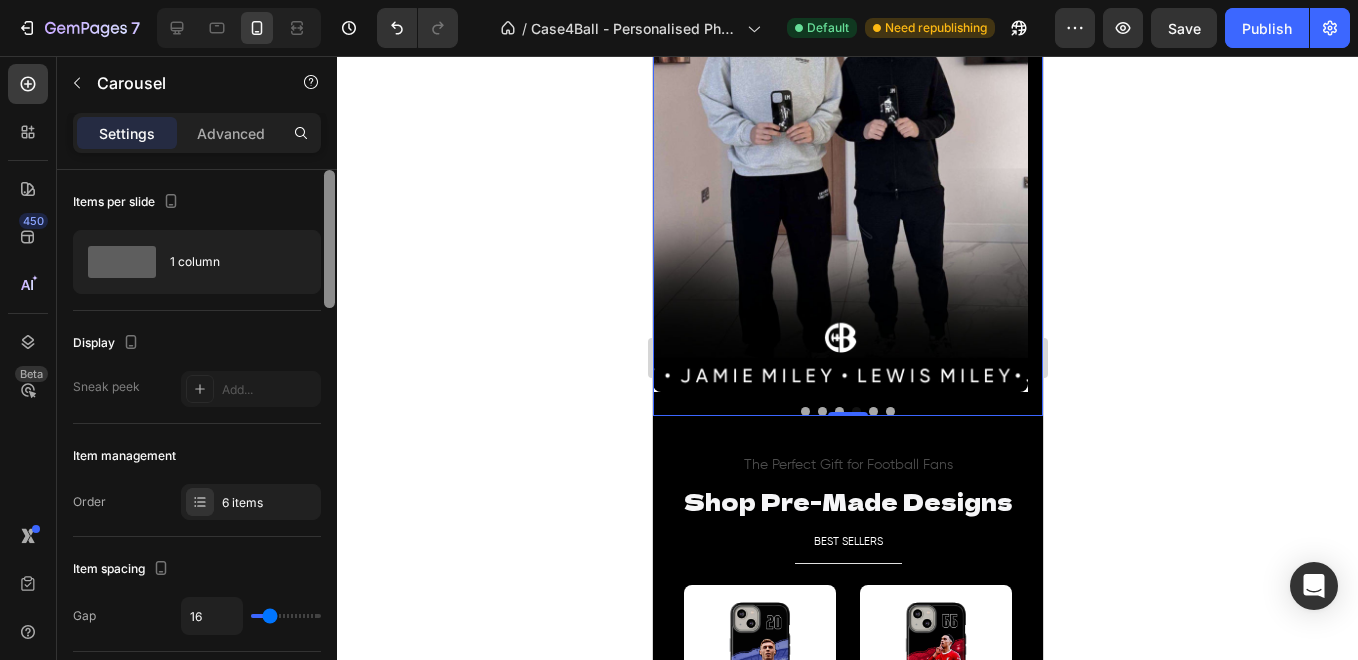 scroll, scrollTop: 547, scrollLeft: 0, axis: vertical 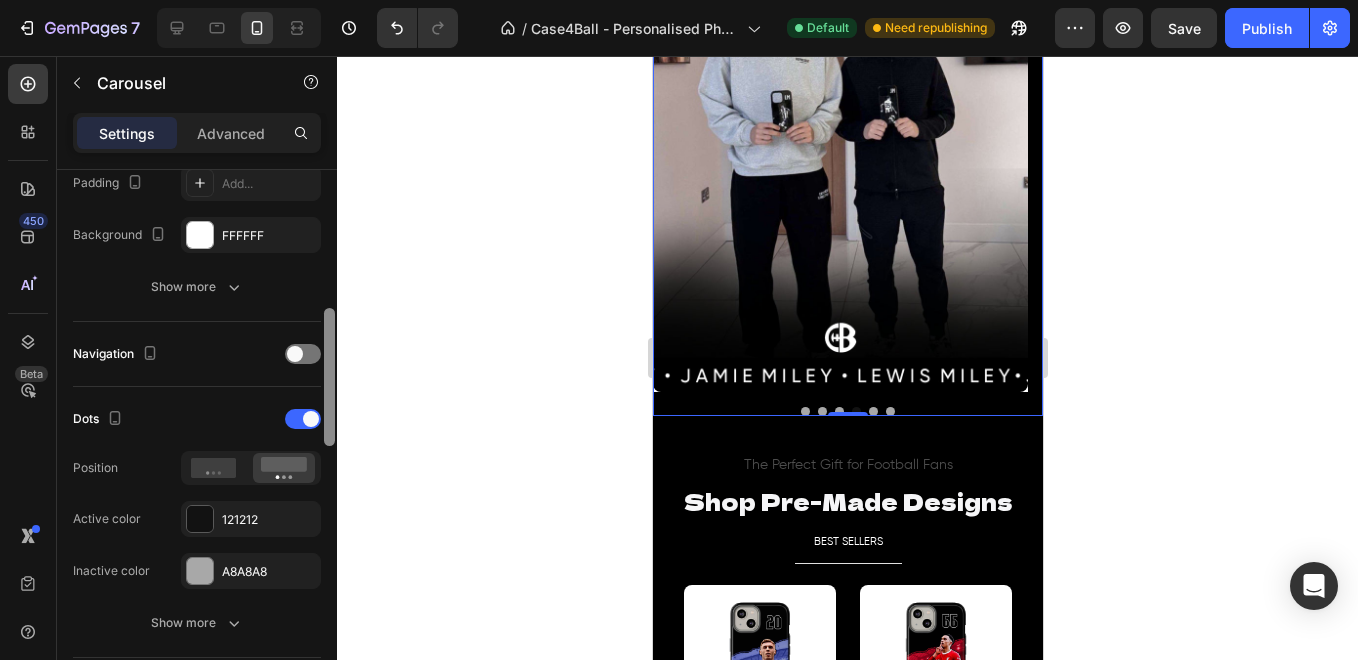 drag, startPoint x: 323, startPoint y: 296, endPoint x: 326, endPoint y: 353, distance: 57.07889 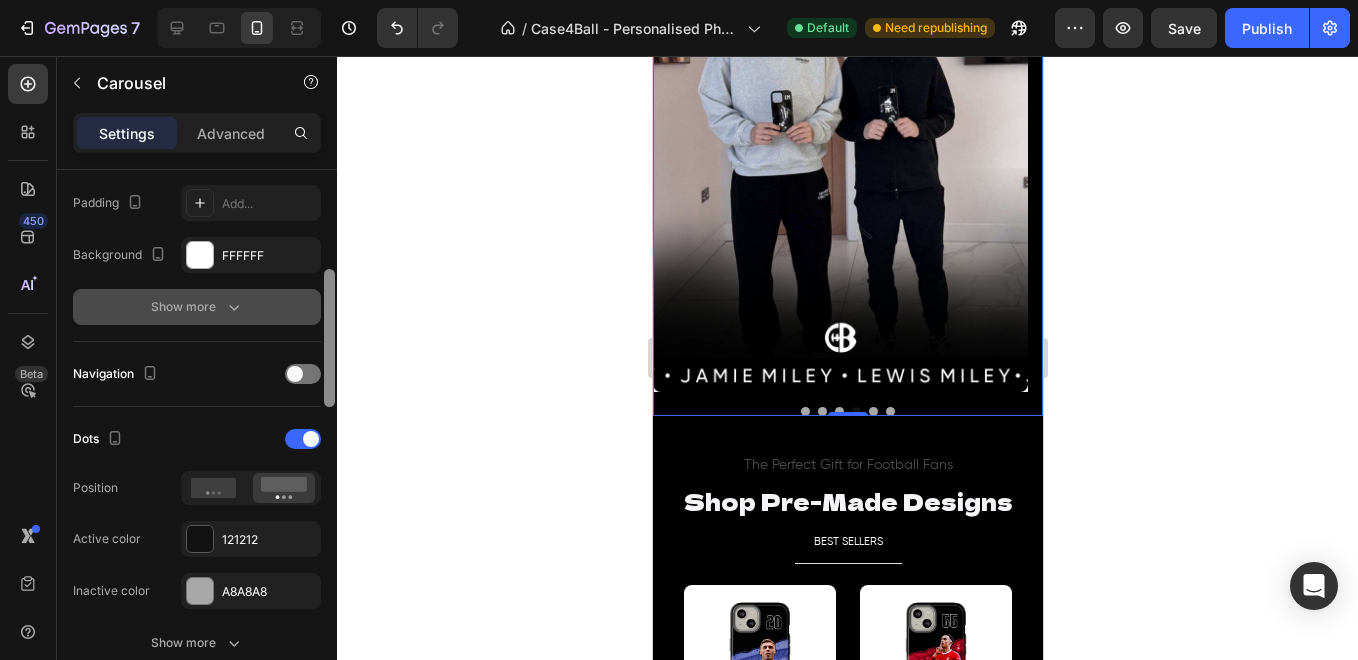 scroll, scrollTop: 480, scrollLeft: 0, axis: vertical 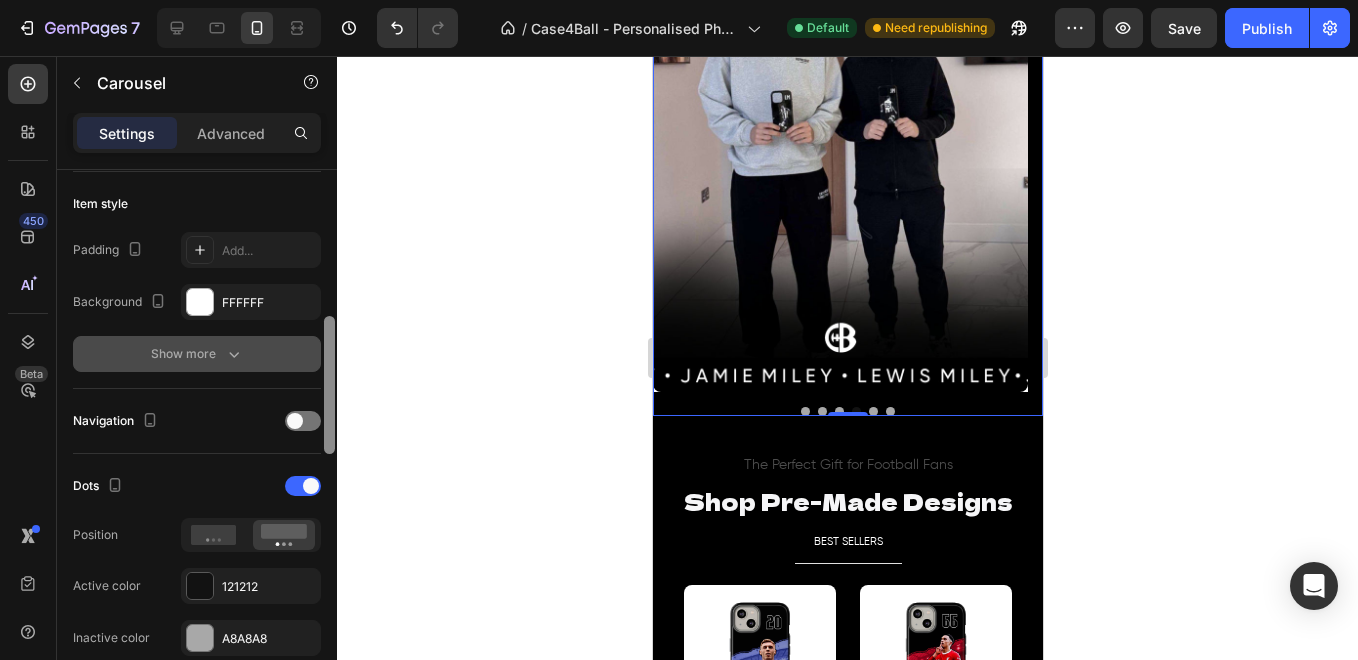 drag, startPoint x: 327, startPoint y: 371, endPoint x: 318, endPoint y: 350, distance: 22.847319 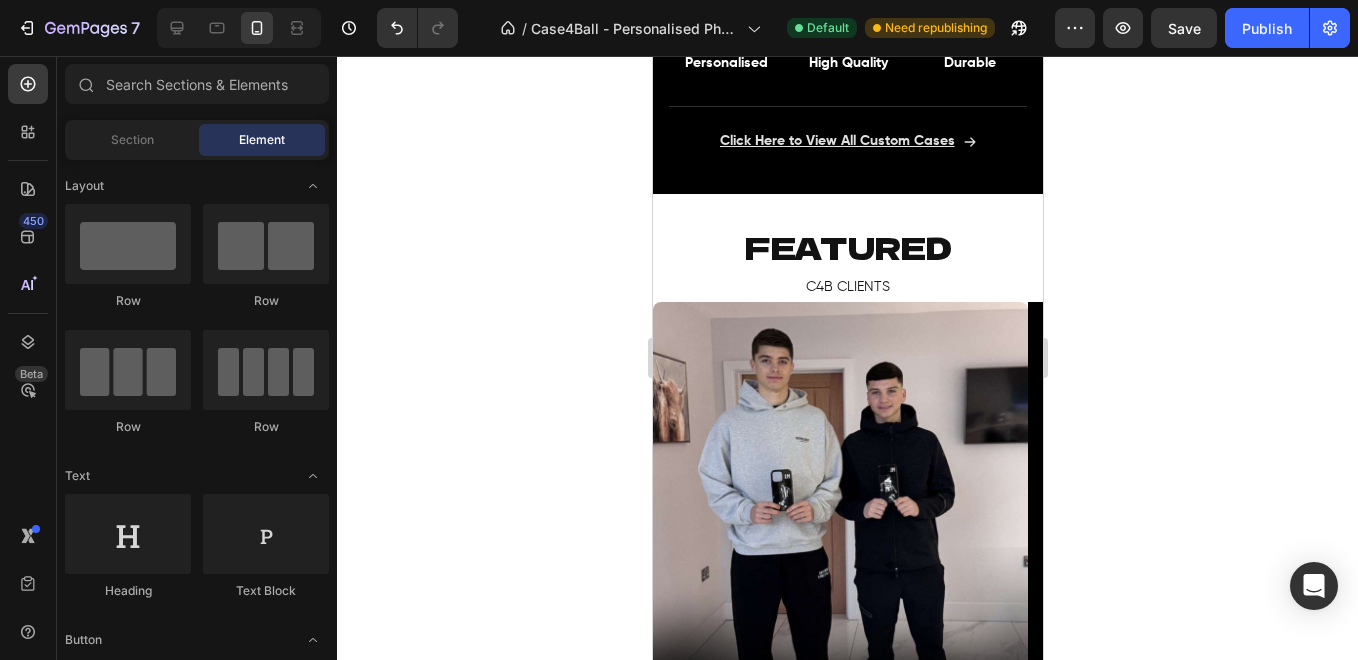 scroll, scrollTop: 1279, scrollLeft: 0, axis: vertical 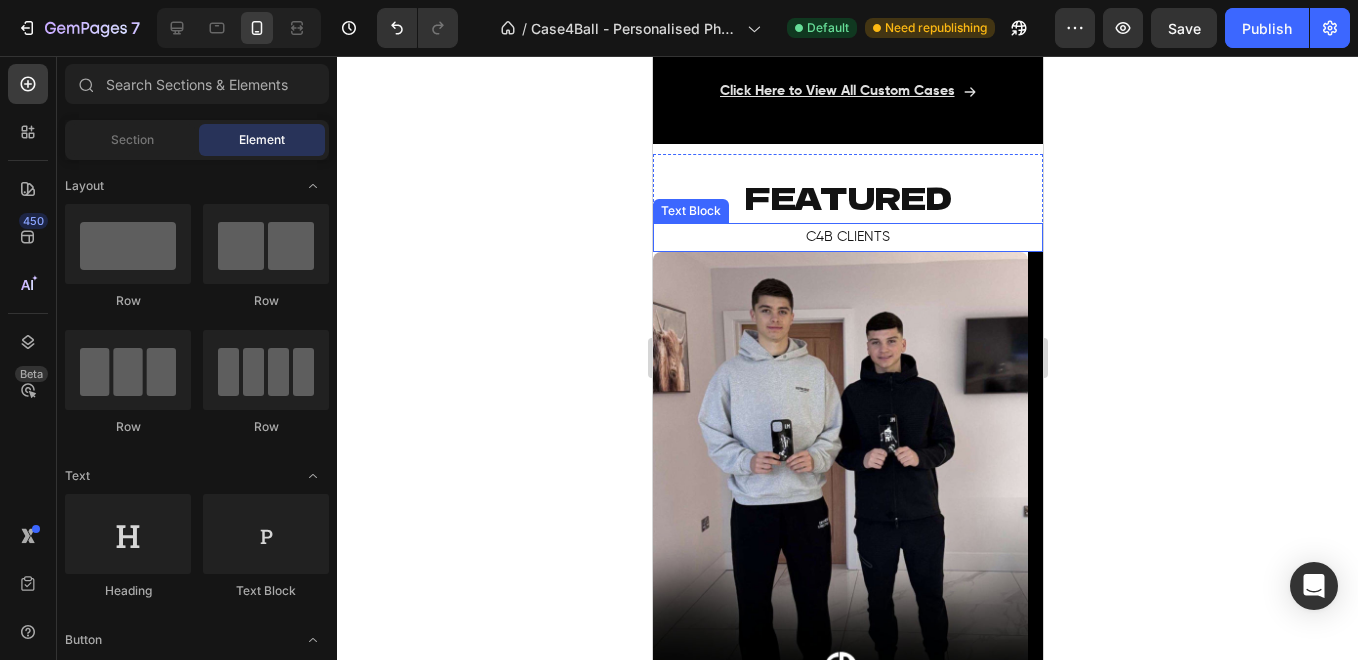 click on "C4B CLIENTS" at bounding box center [847, 237] 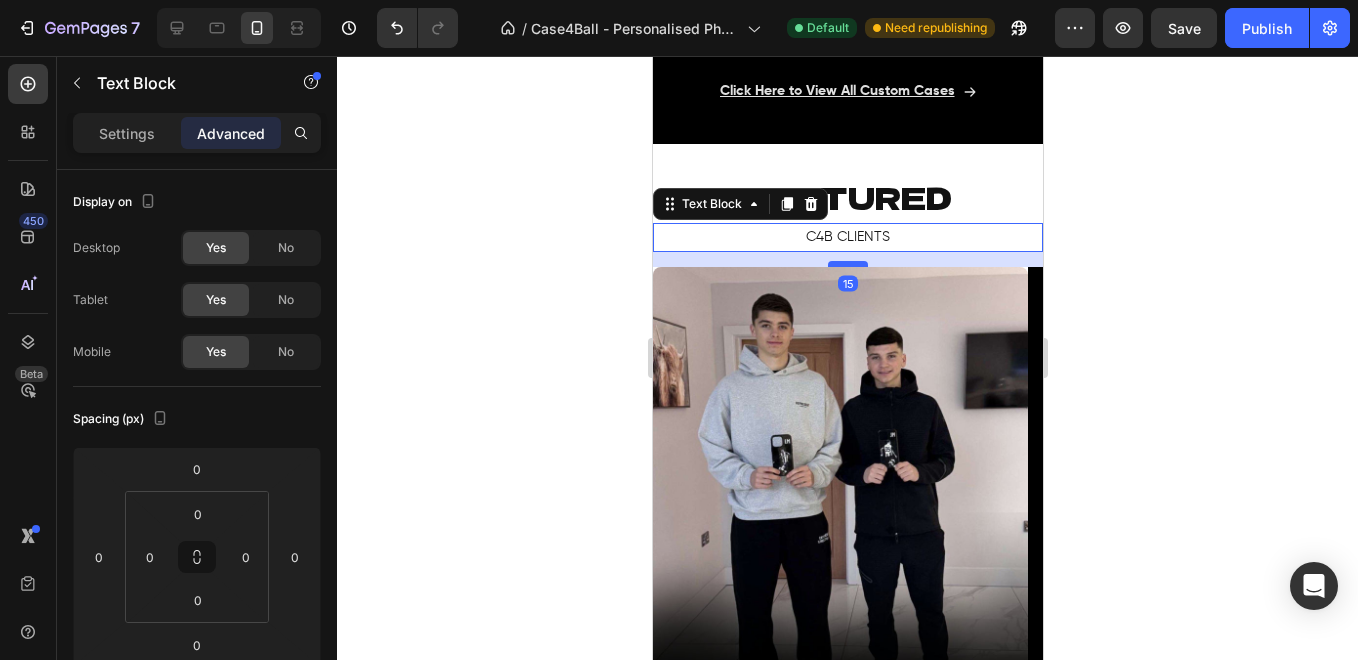drag, startPoint x: 834, startPoint y: 249, endPoint x: 843, endPoint y: 265, distance: 18.35756 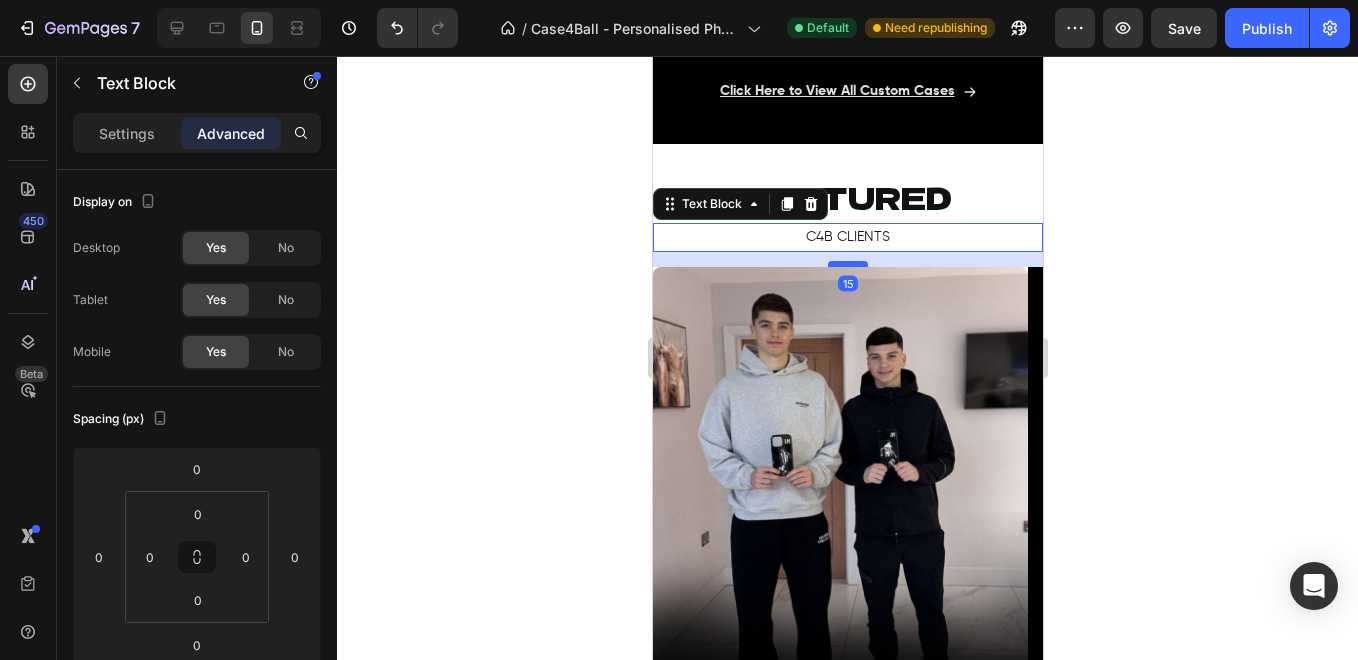 click at bounding box center [847, 264] 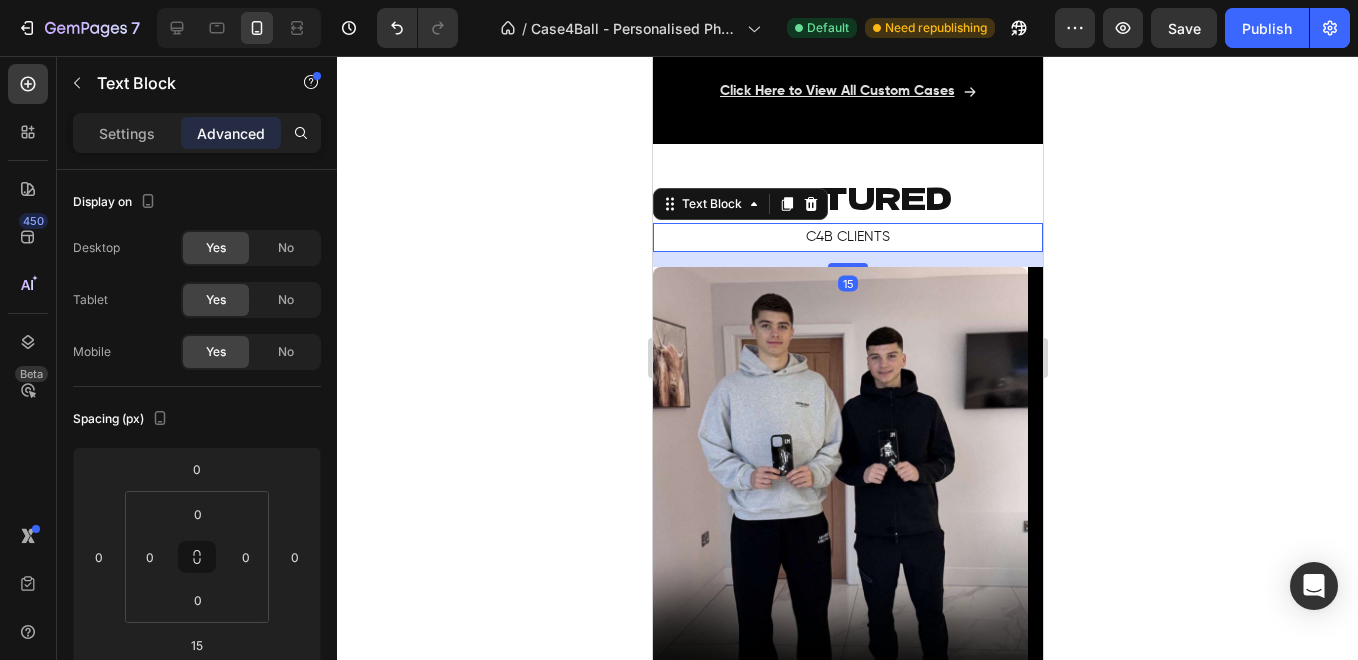 click 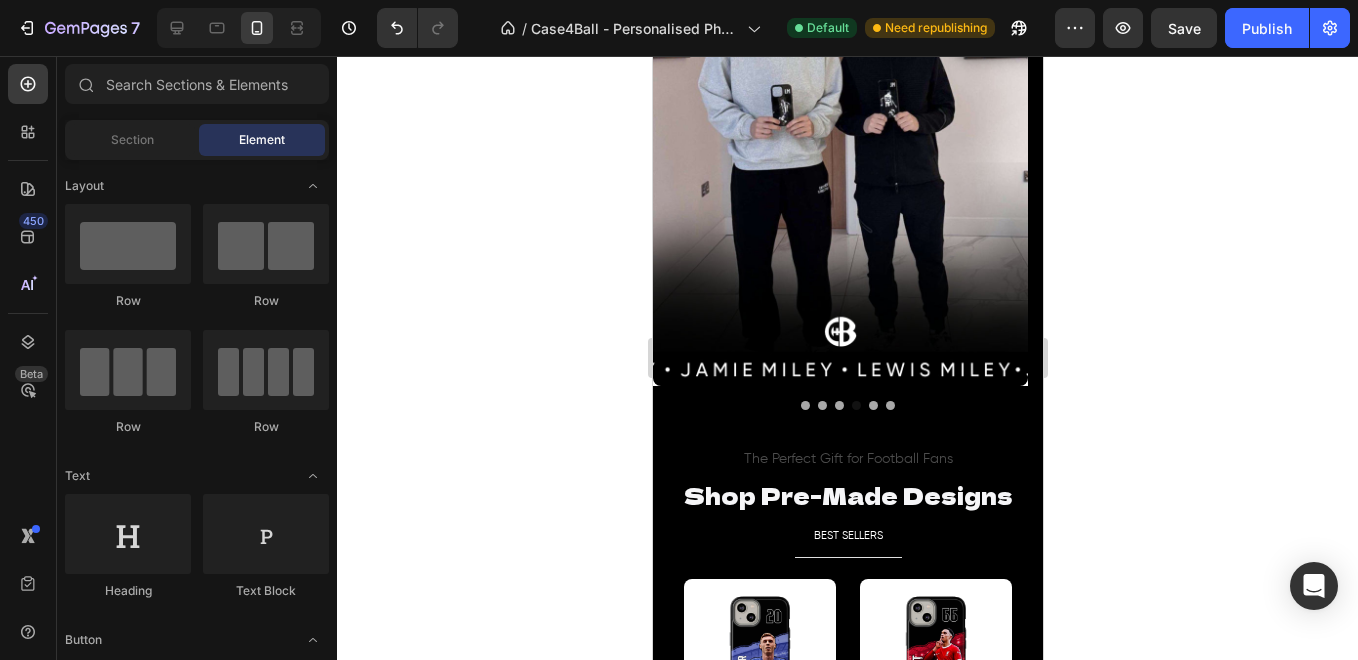 scroll, scrollTop: 1604, scrollLeft: 0, axis: vertical 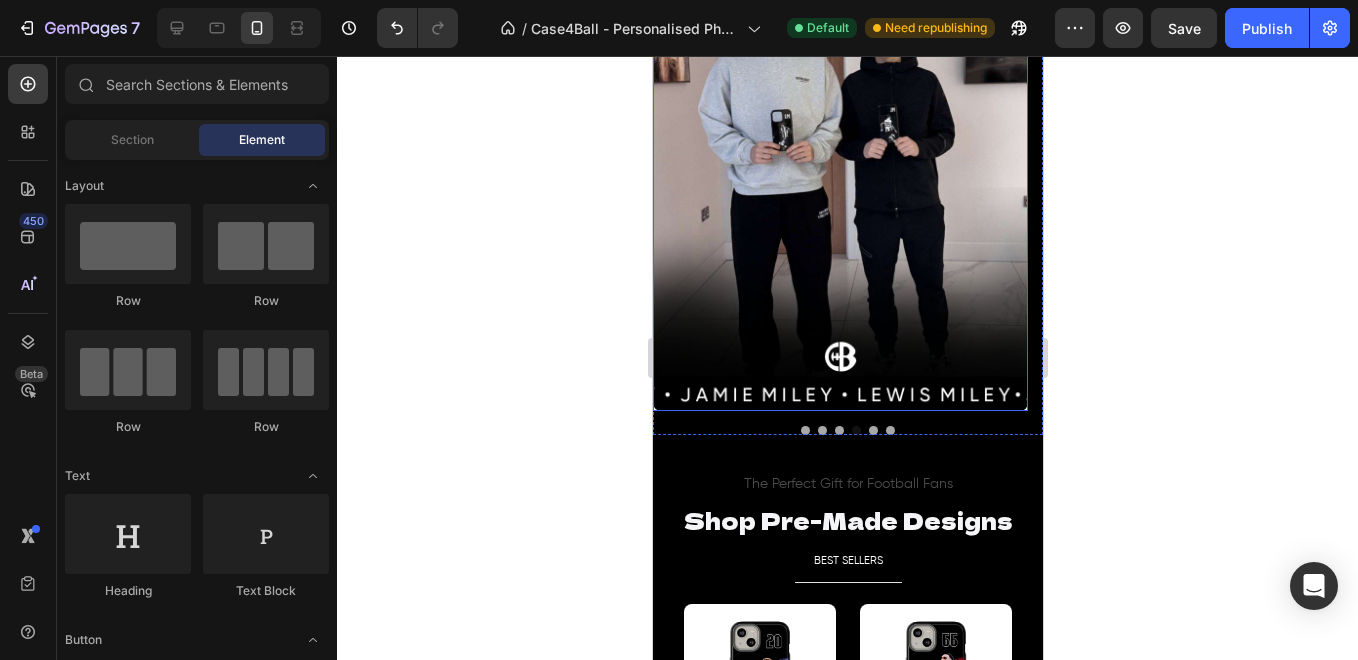 click at bounding box center [839, 176] 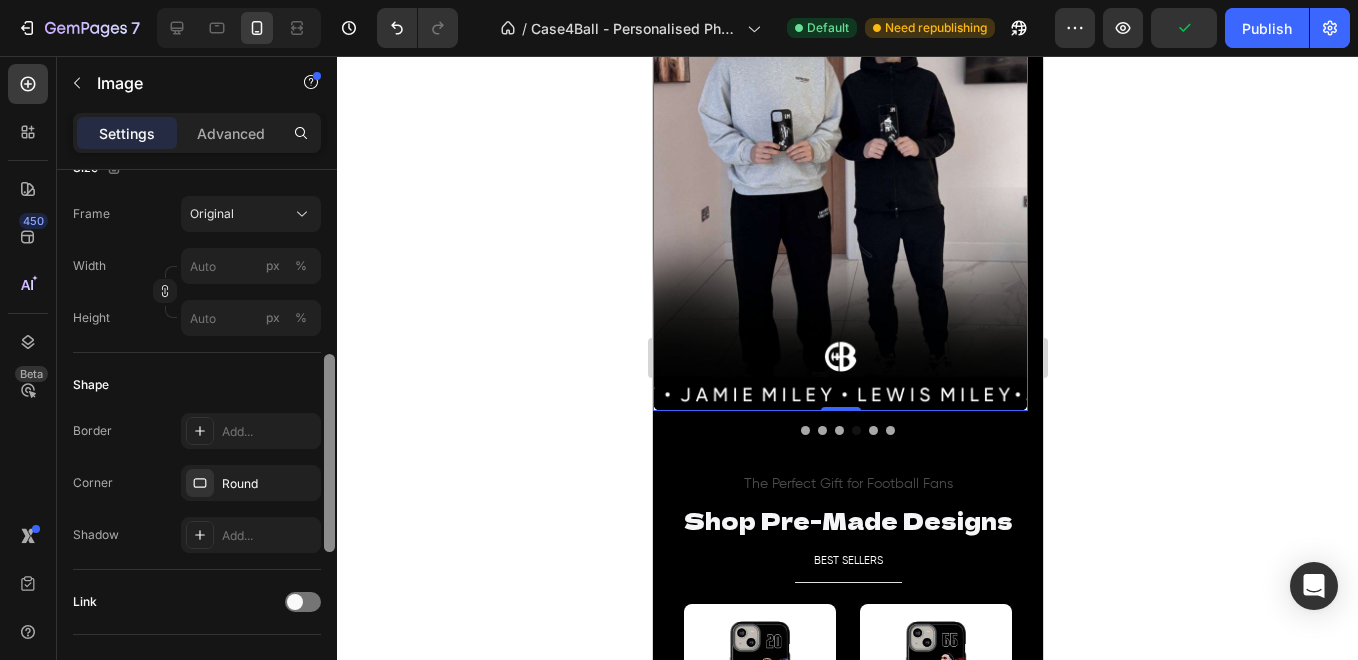 scroll, scrollTop: 524, scrollLeft: 0, axis: vertical 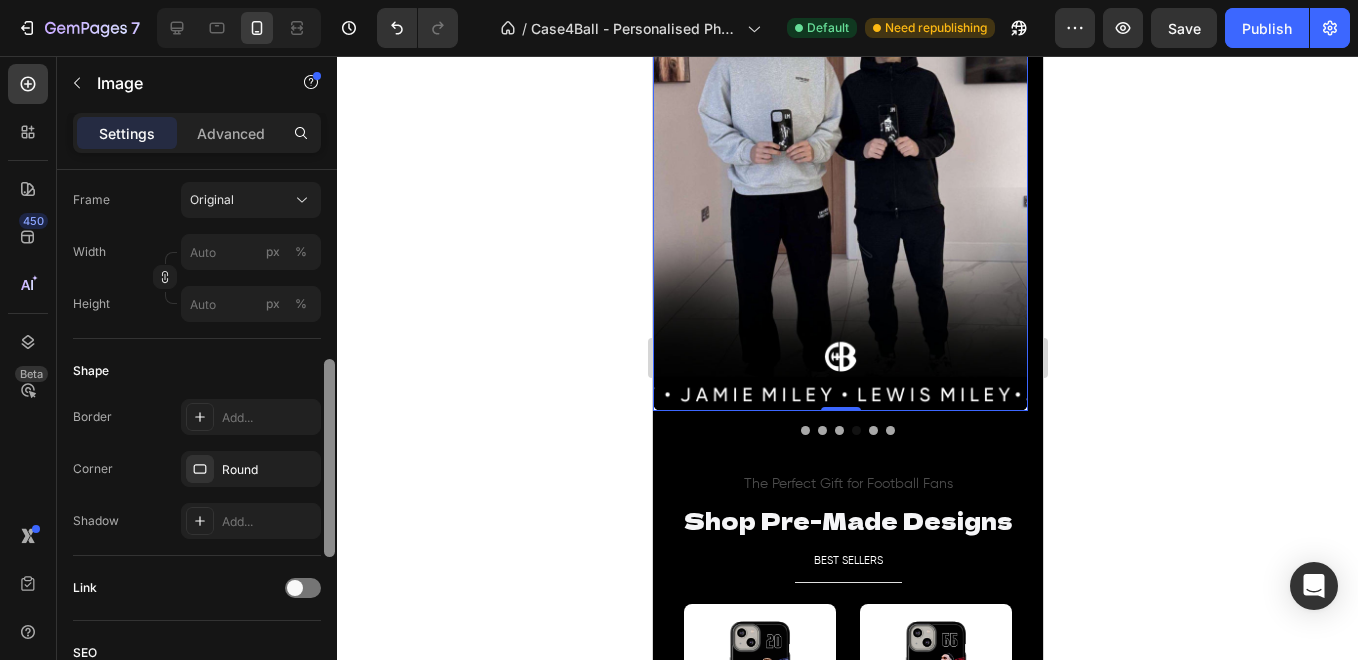 drag, startPoint x: 334, startPoint y: 299, endPoint x: 333, endPoint y: 489, distance: 190.00262 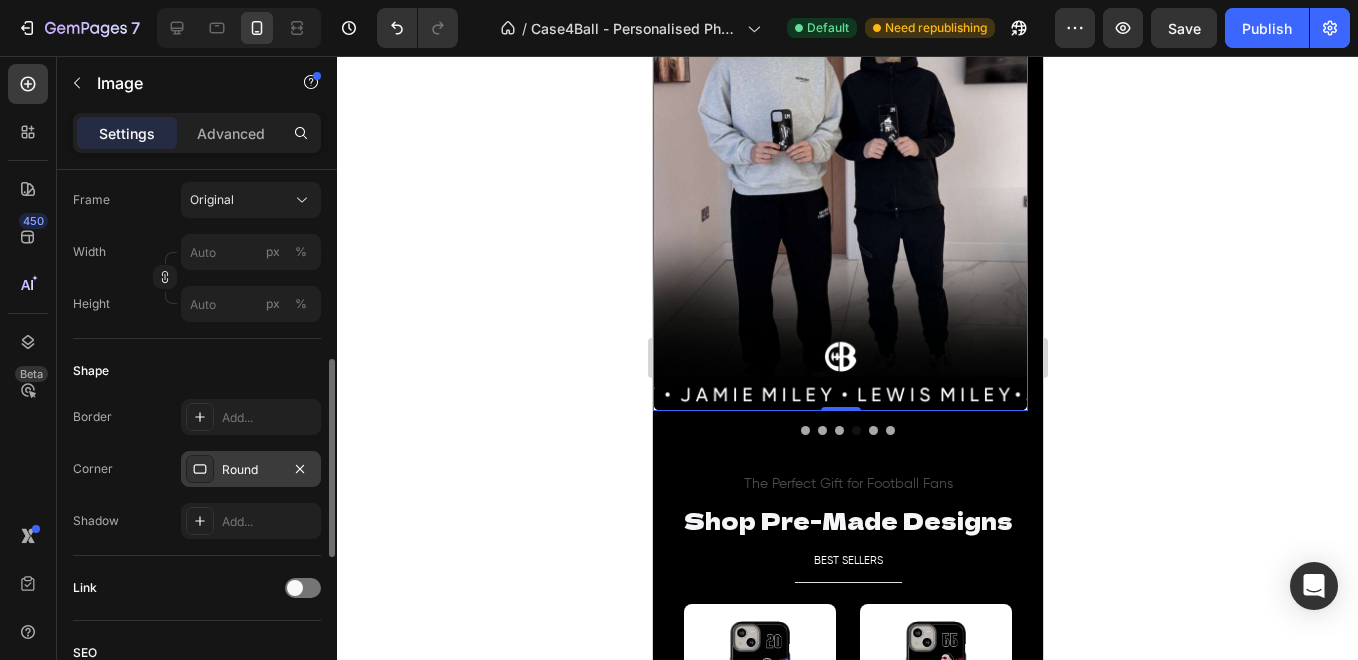 click on "Round" at bounding box center (251, 470) 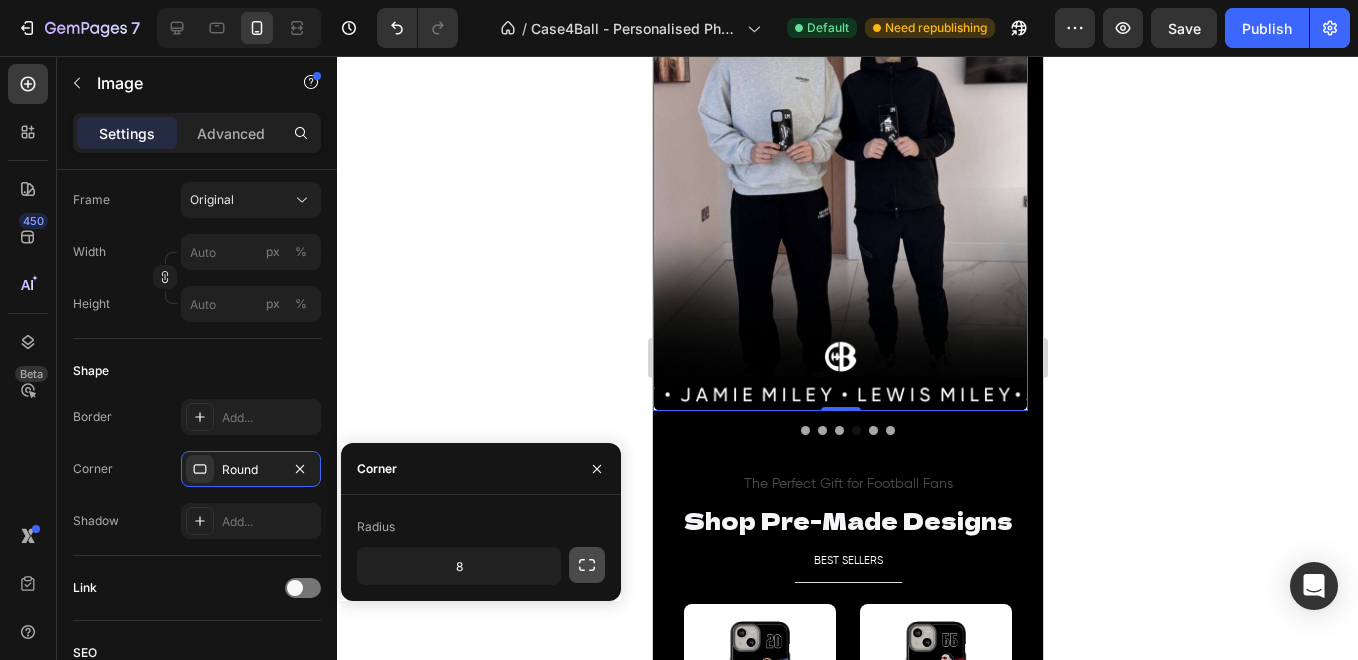 click 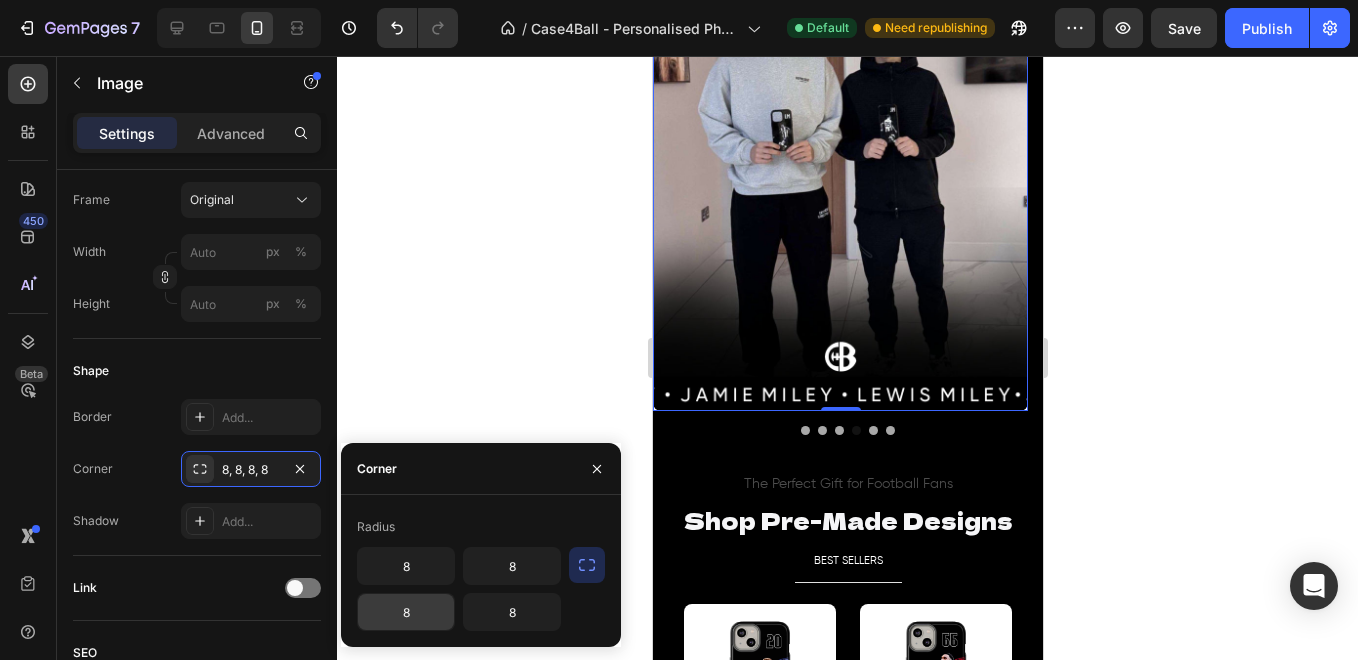 click on "8" at bounding box center (406, 612) 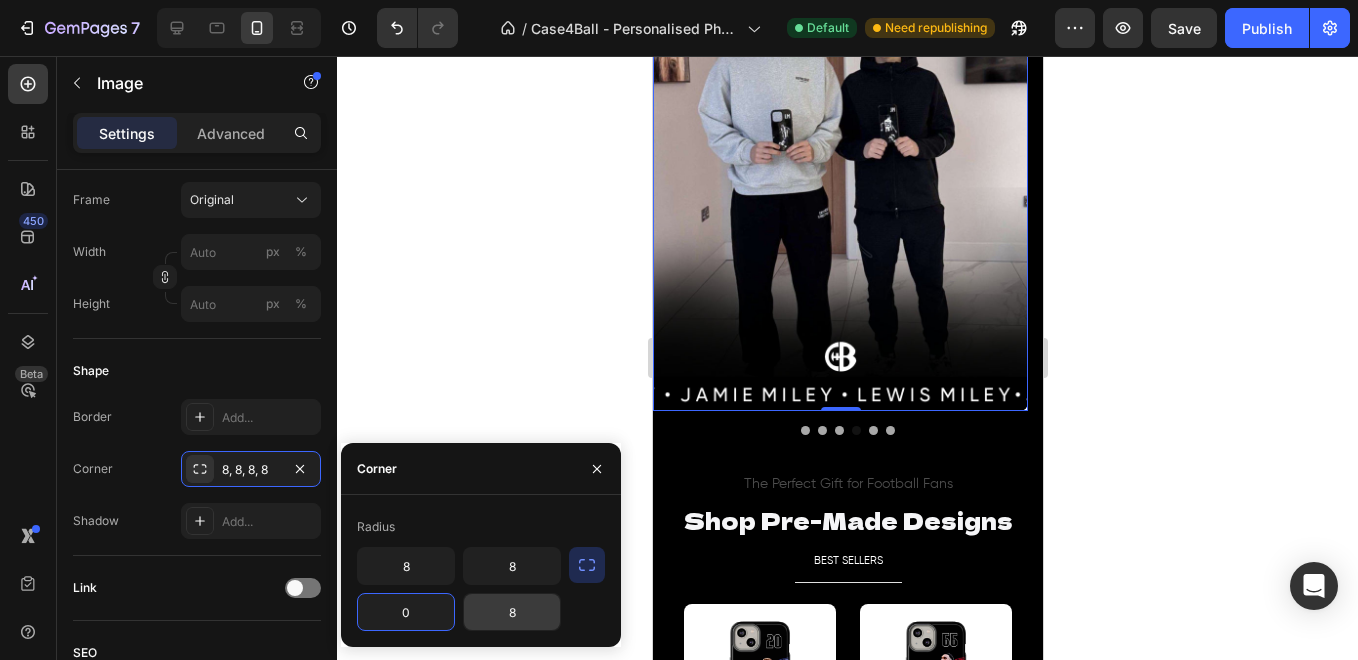 type on "0" 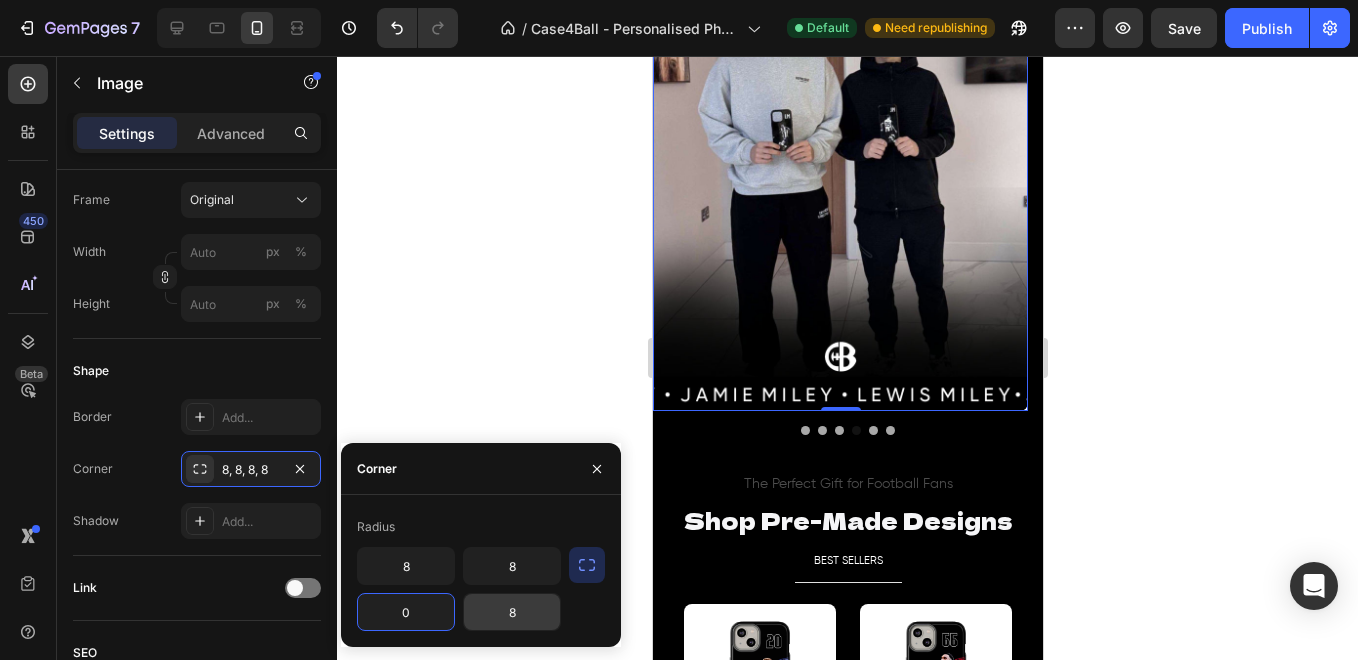 click on "8" at bounding box center [512, 612] 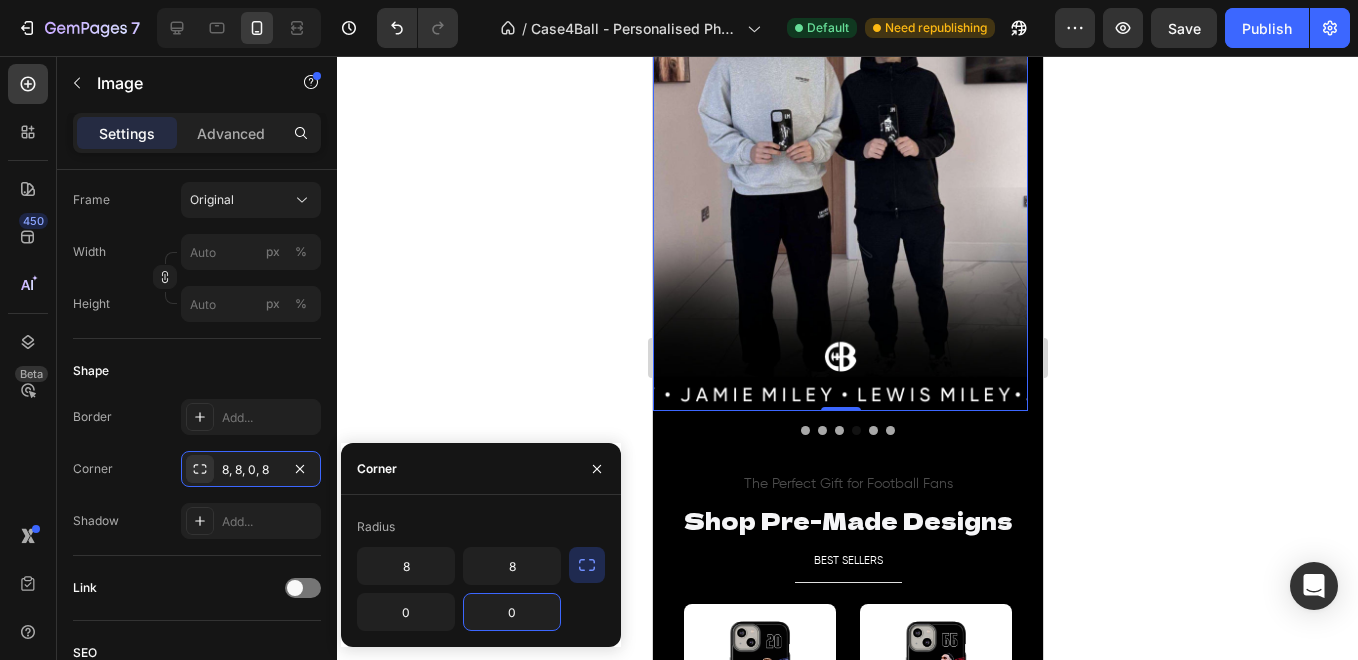 type on "0" 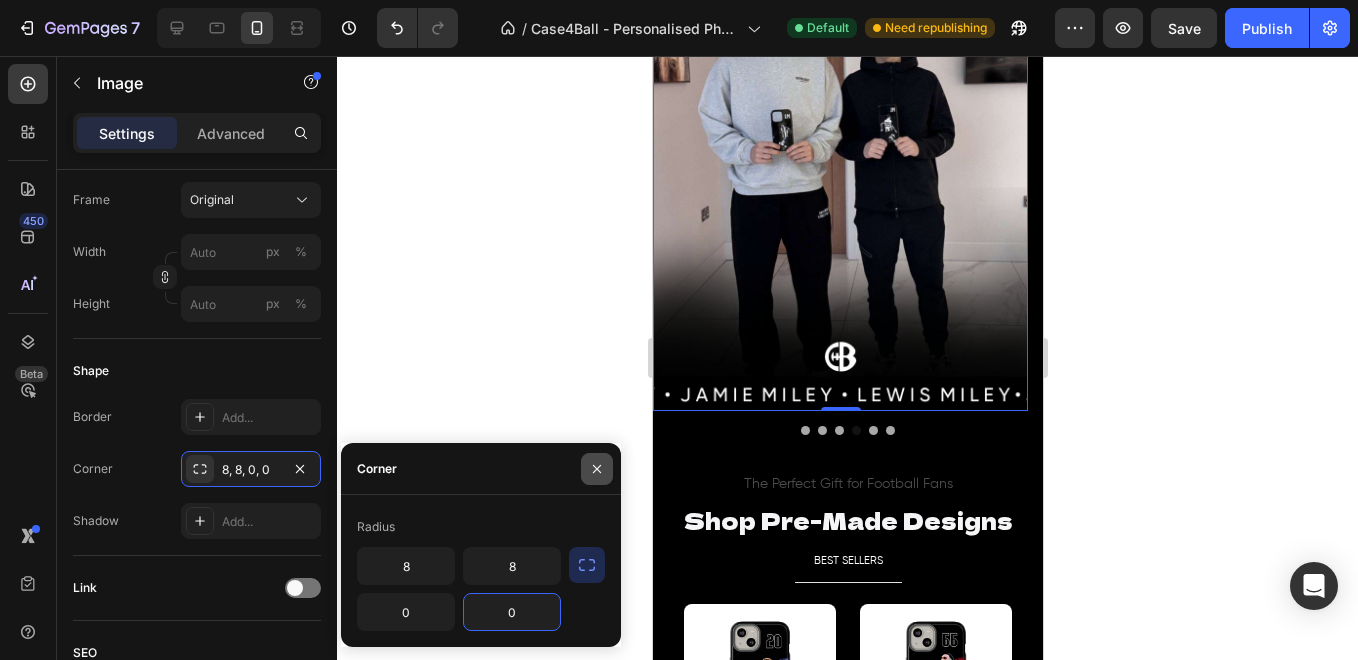 click 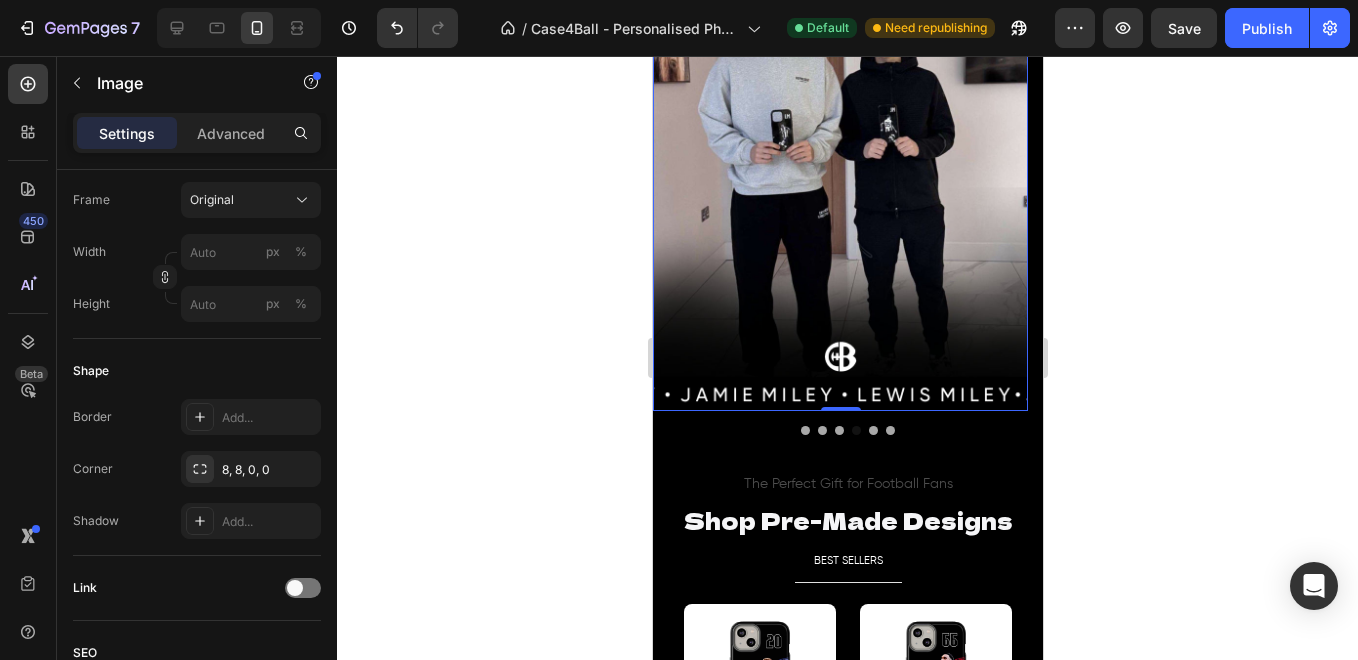 click 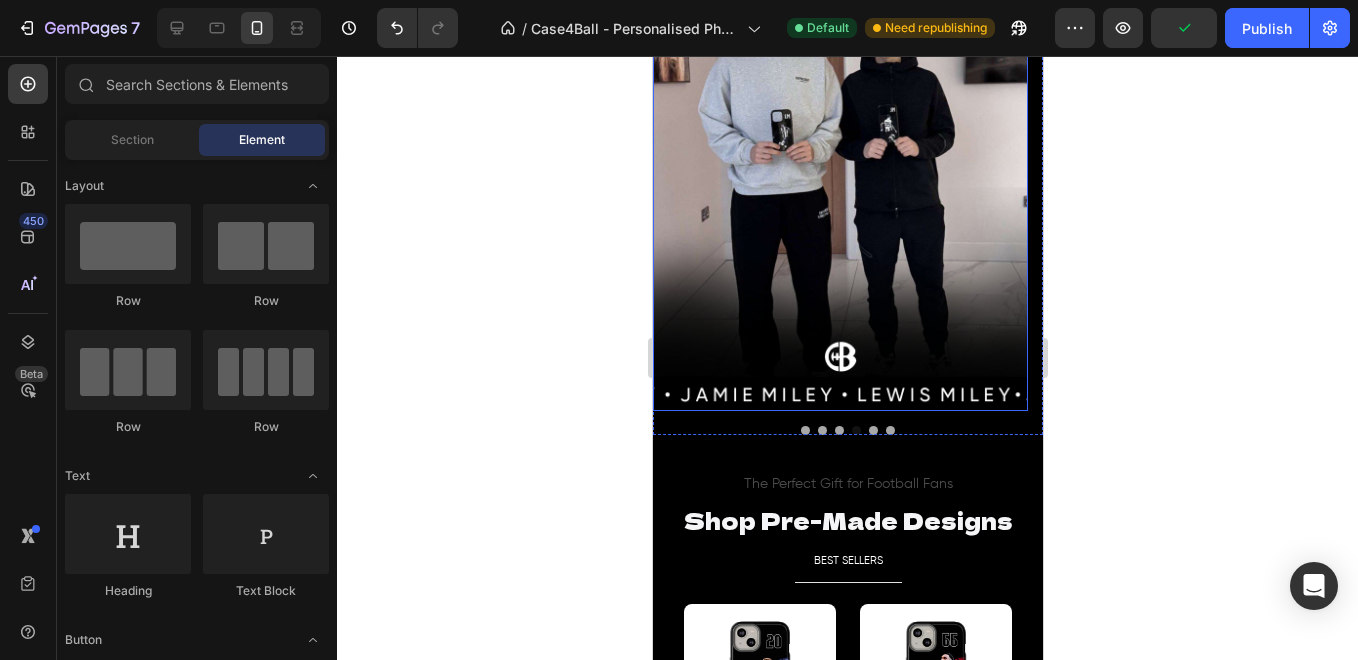 click at bounding box center (839, 176) 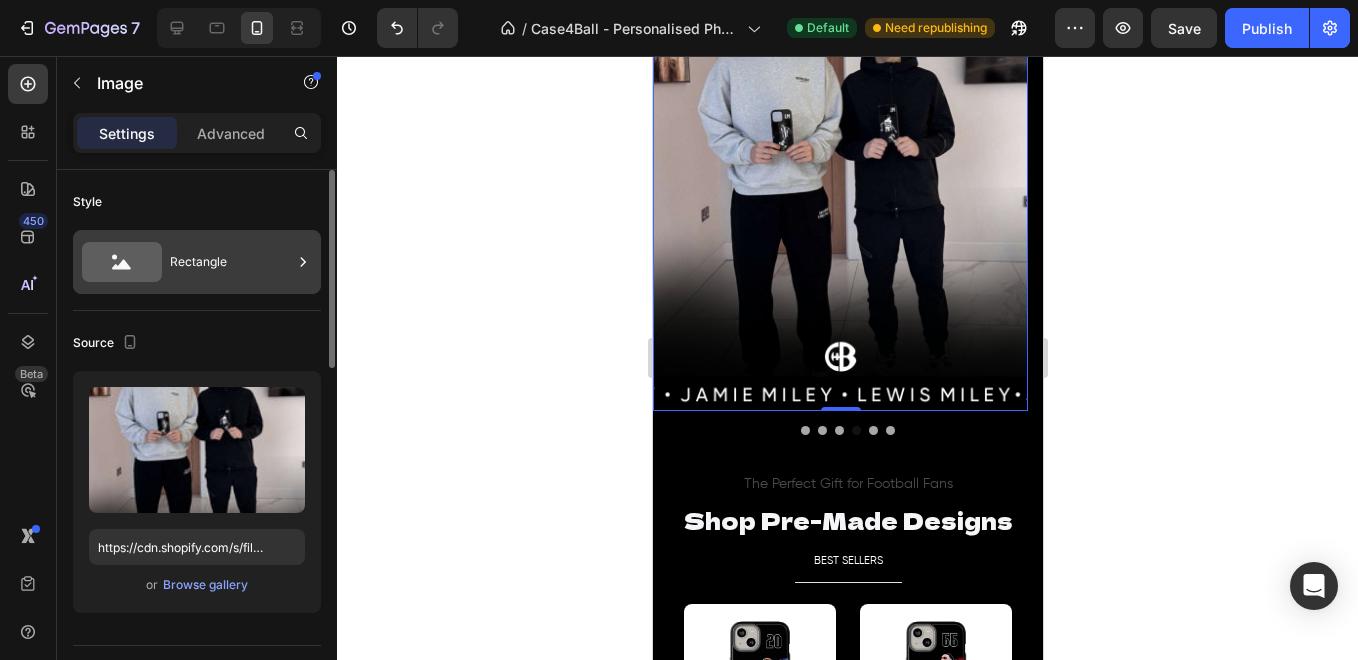 click on "Rectangle" at bounding box center (231, 262) 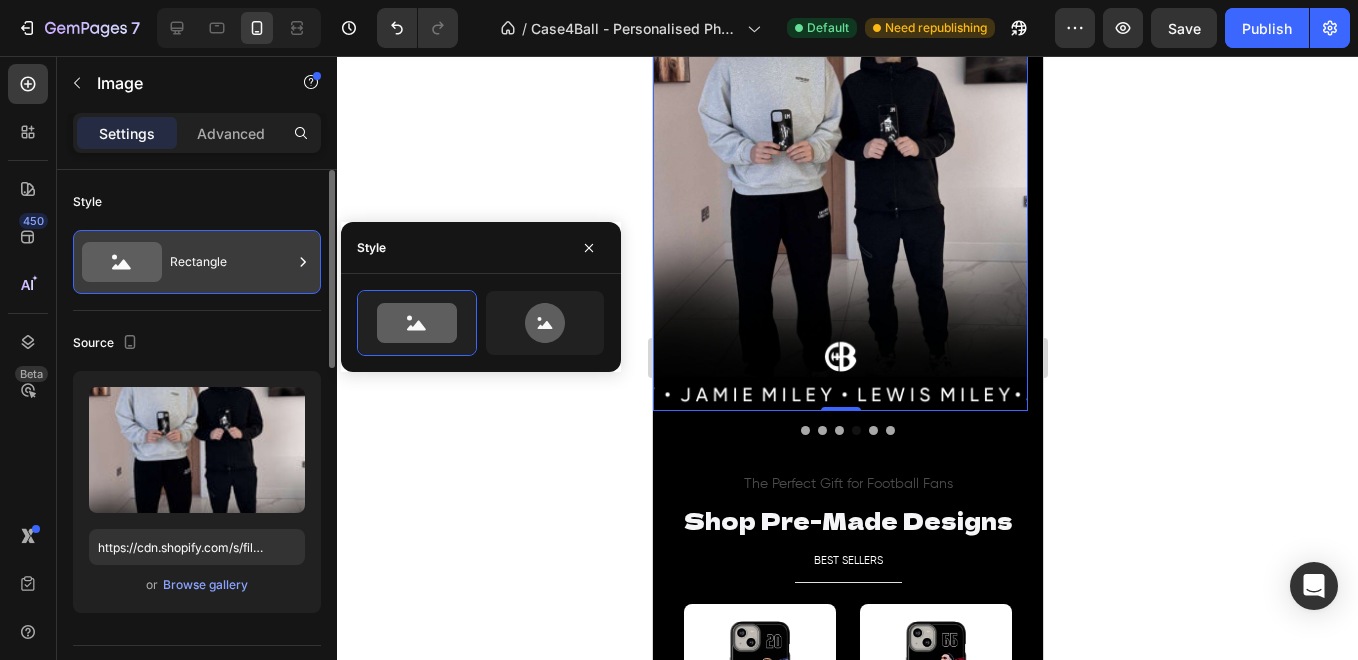 click on "Rectangle" at bounding box center [231, 262] 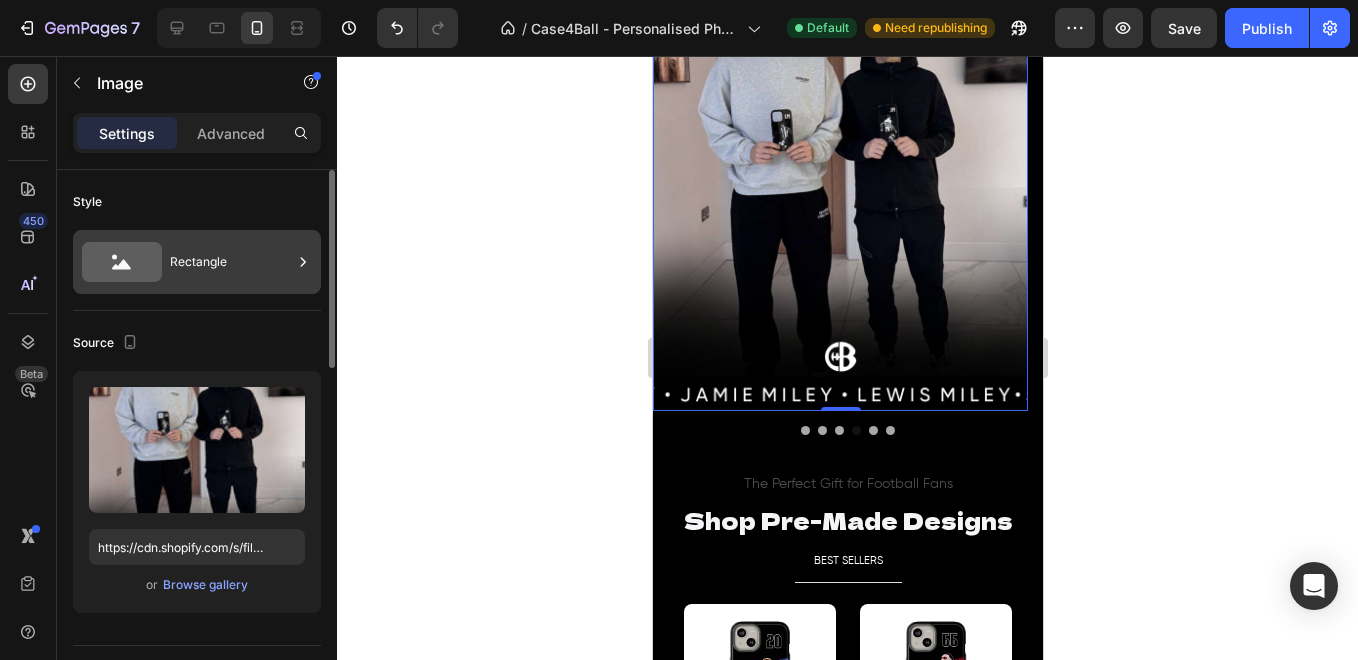 click on "Rectangle" at bounding box center (231, 262) 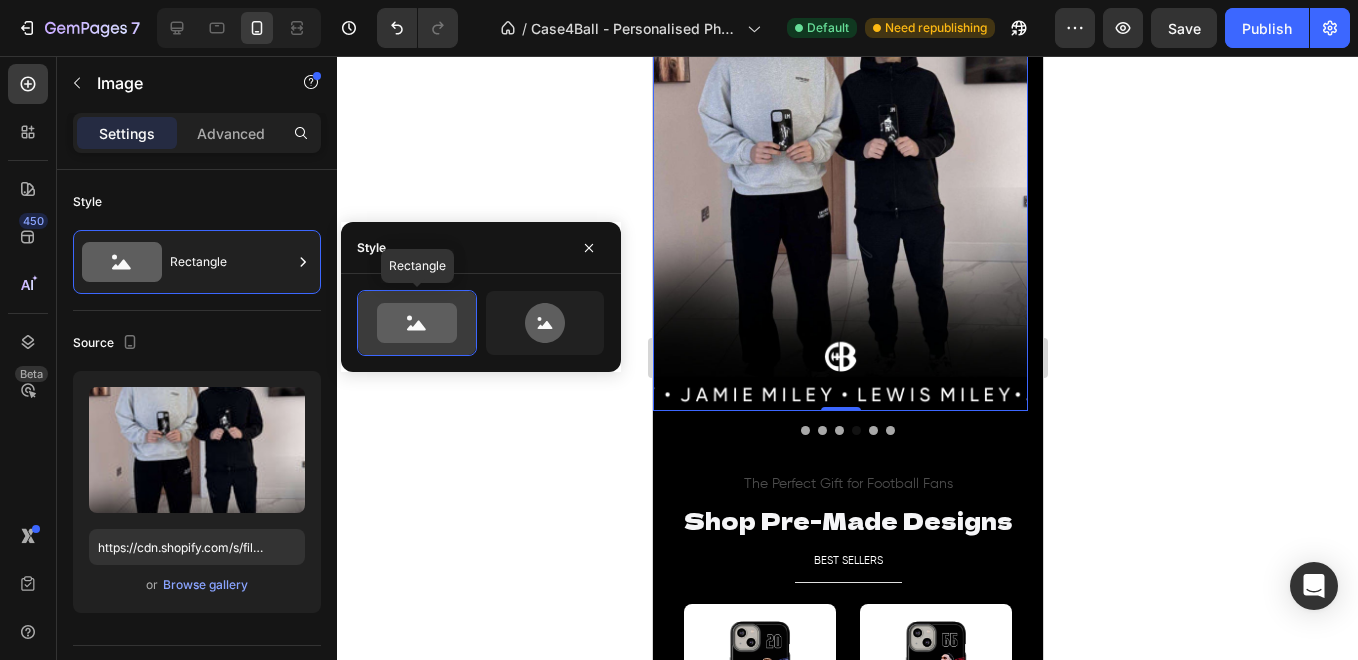click 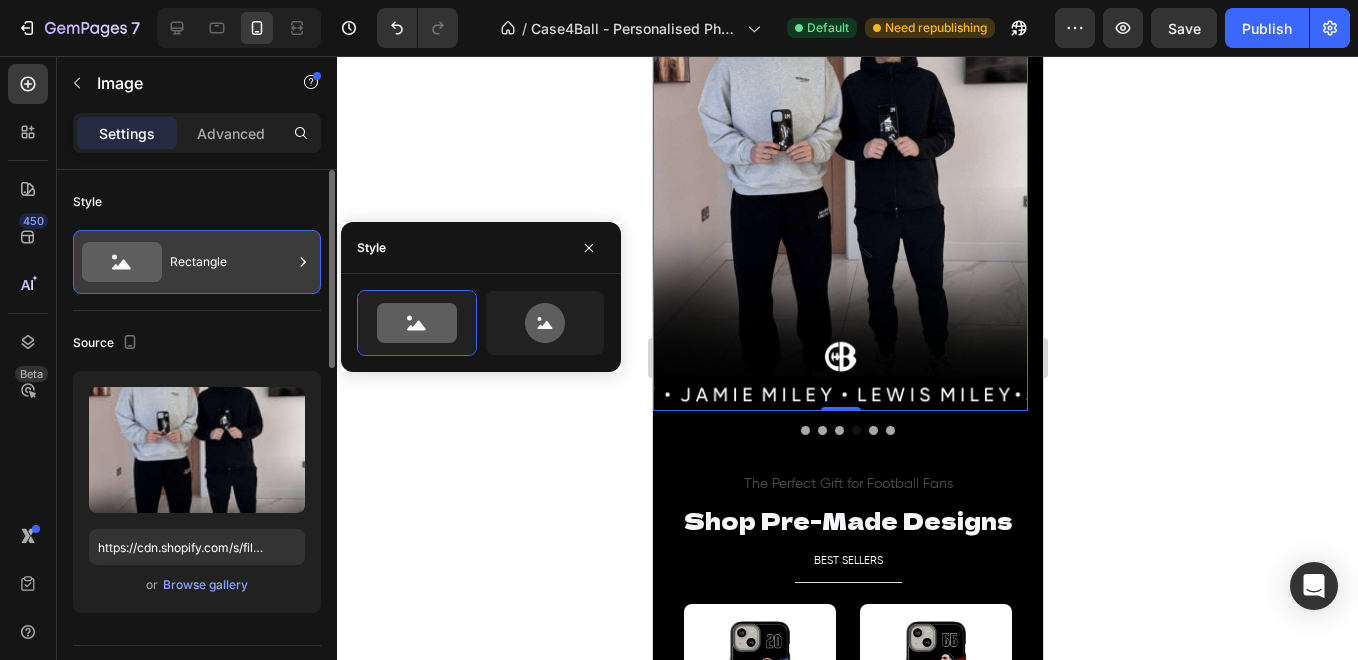 click at bounding box center (303, 262) 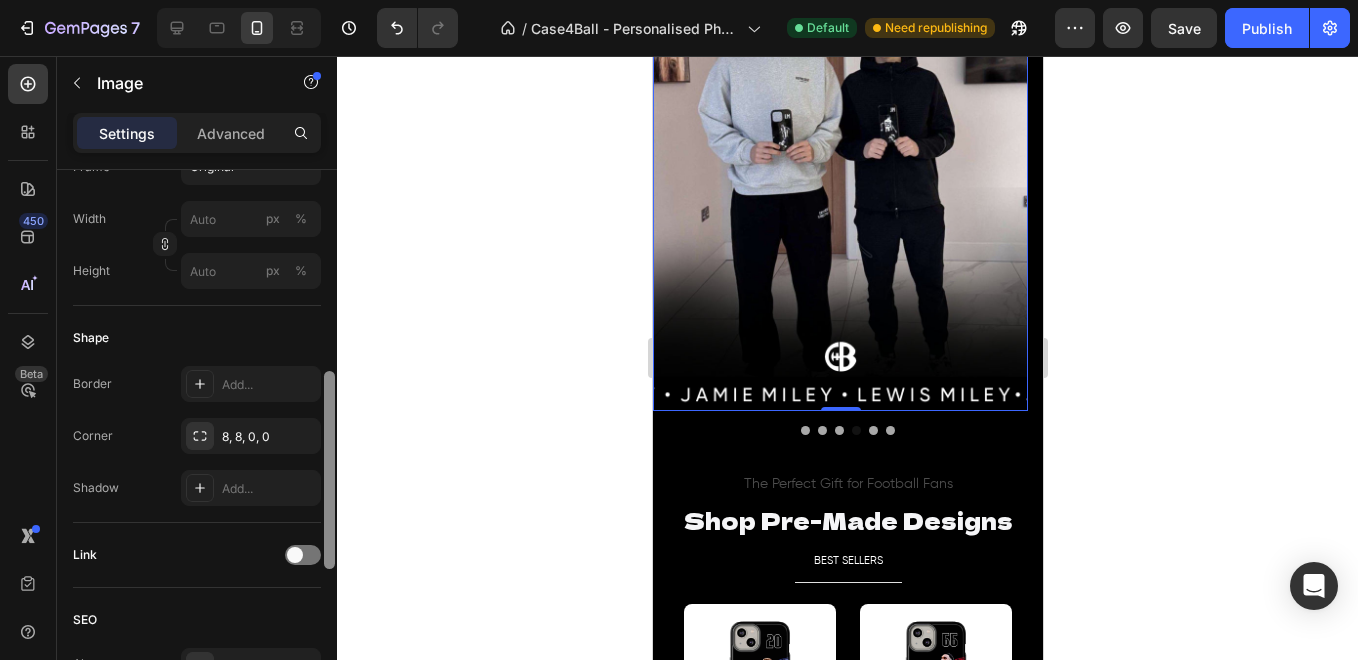 scroll, scrollTop: 571, scrollLeft: 0, axis: vertical 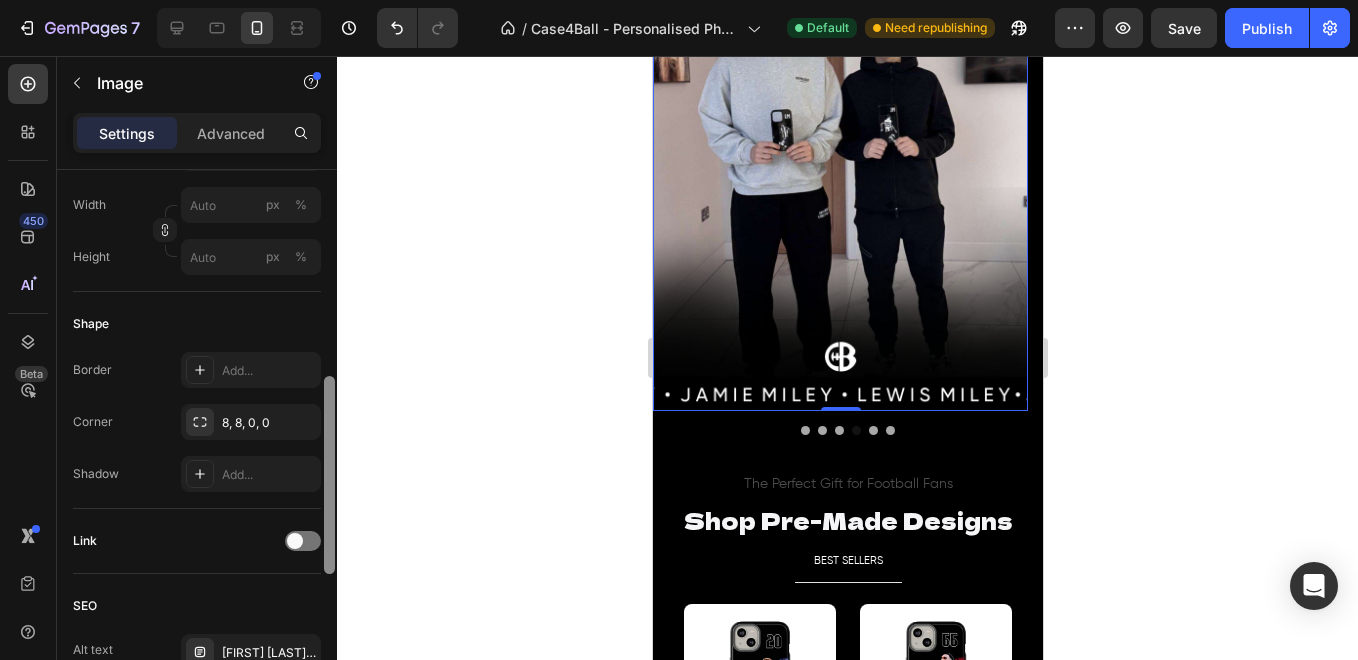 drag, startPoint x: 331, startPoint y: 270, endPoint x: 330, endPoint y: 453, distance: 183.00273 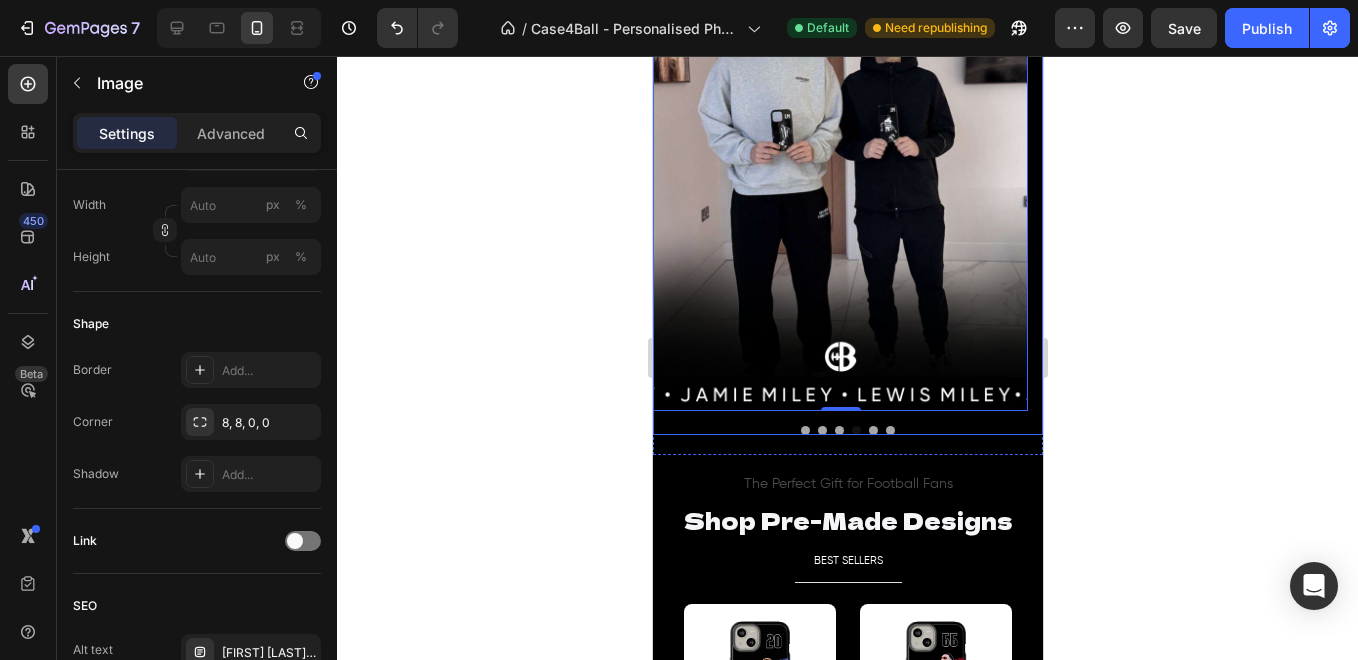click on "Image Image Image Image   0 Image Image Carousel" at bounding box center (847, 188) 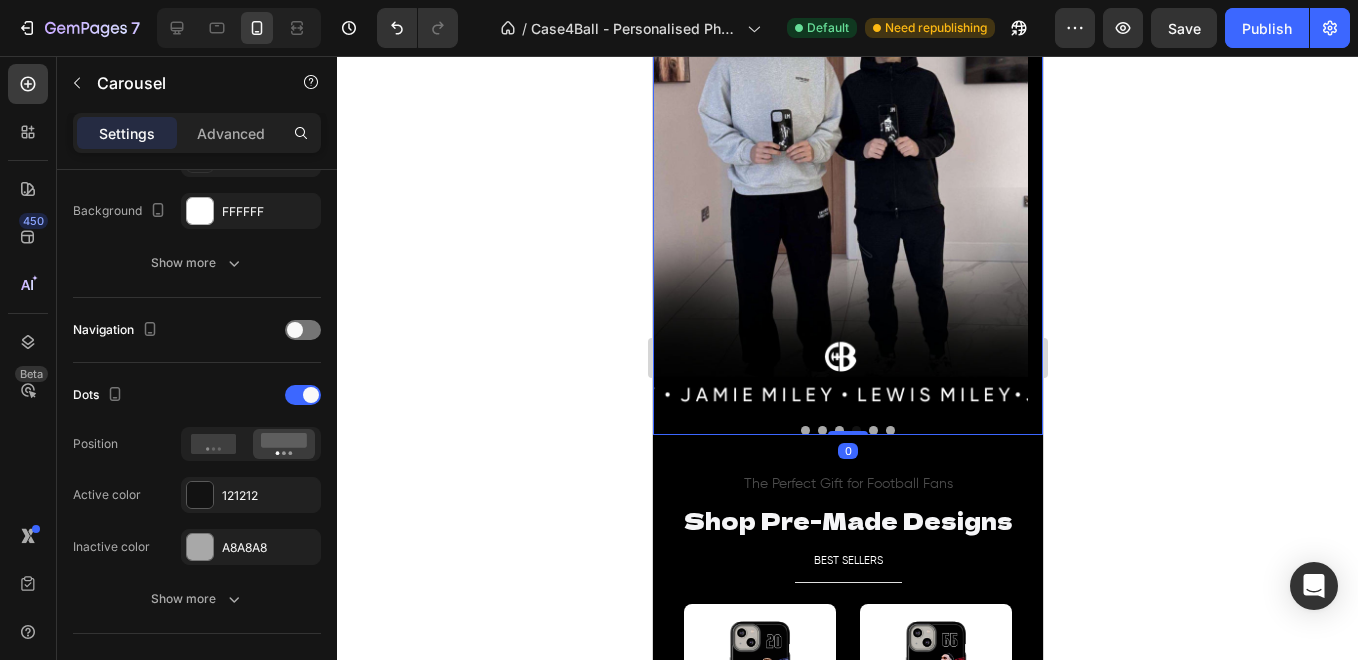 scroll, scrollTop: 0, scrollLeft: 0, axis: both 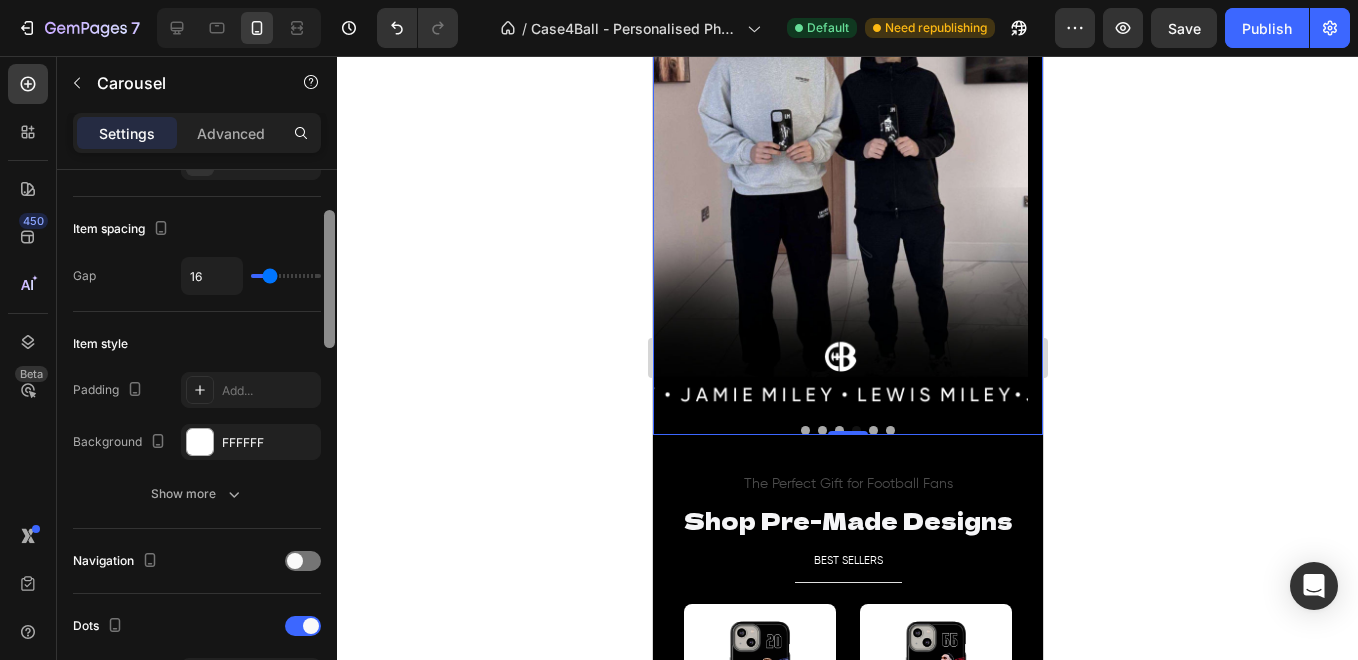 drag, startPoint x: 327, startPoint y: 264, endPoint x: 328, endPoint y: 350, distance: 86.00581 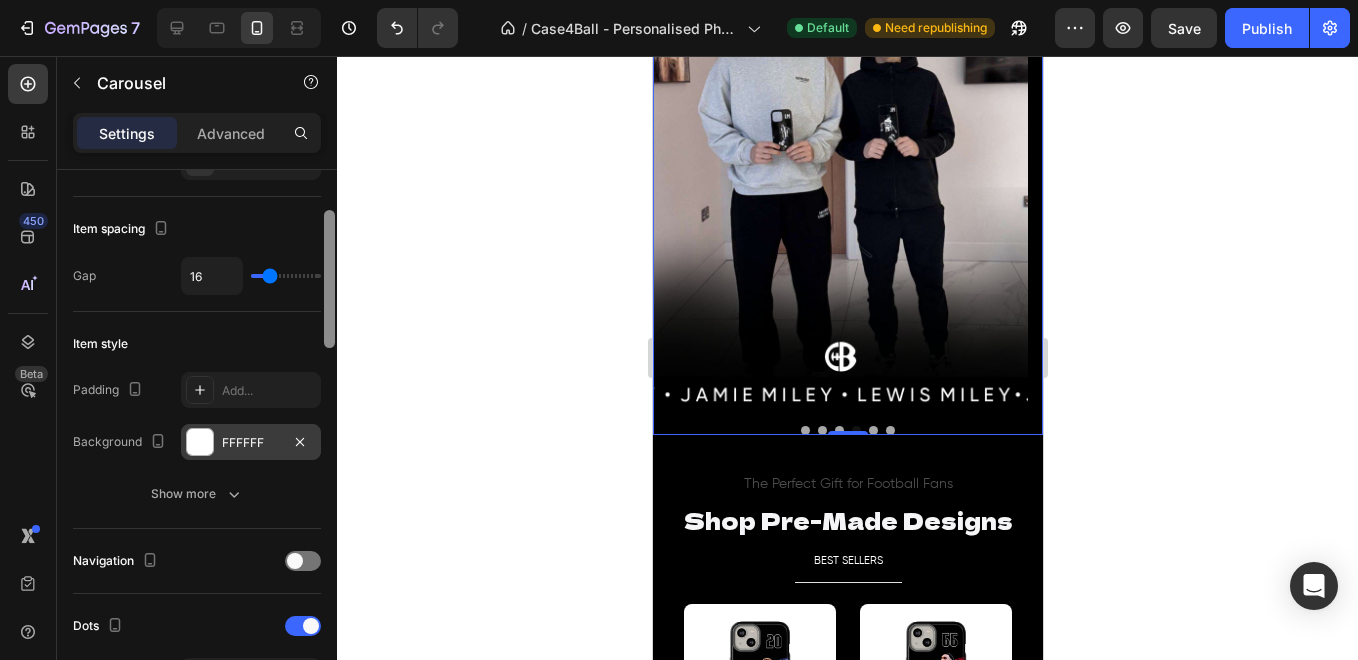 scroll, scrollTop: 344, scrollLeft: 0, axis: vertical 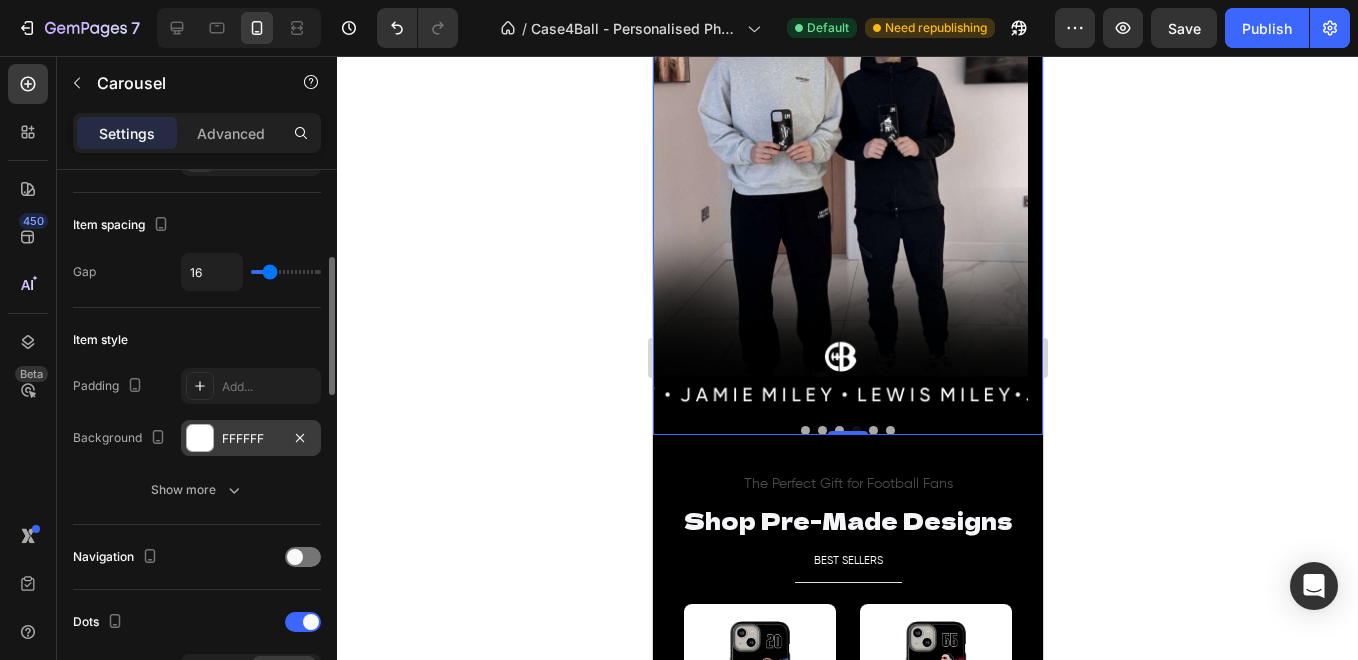 click at bounding box center (200, 438) 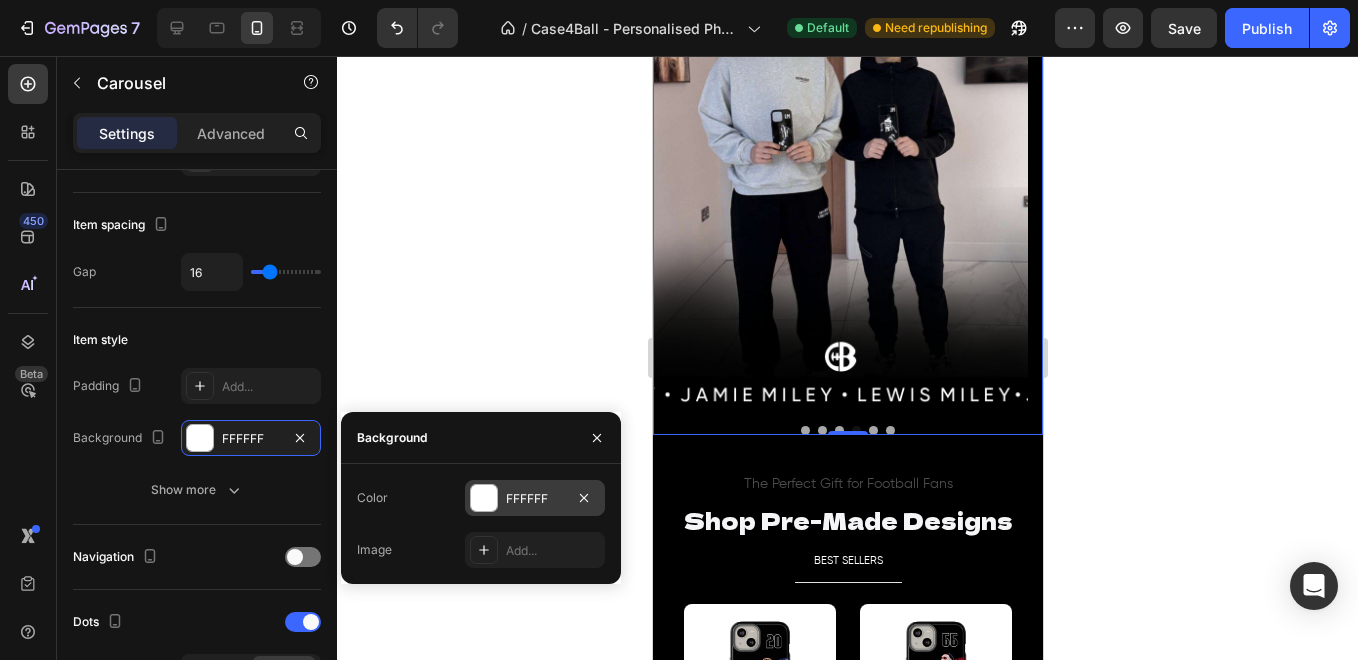 click at bounding box center [484, 498] 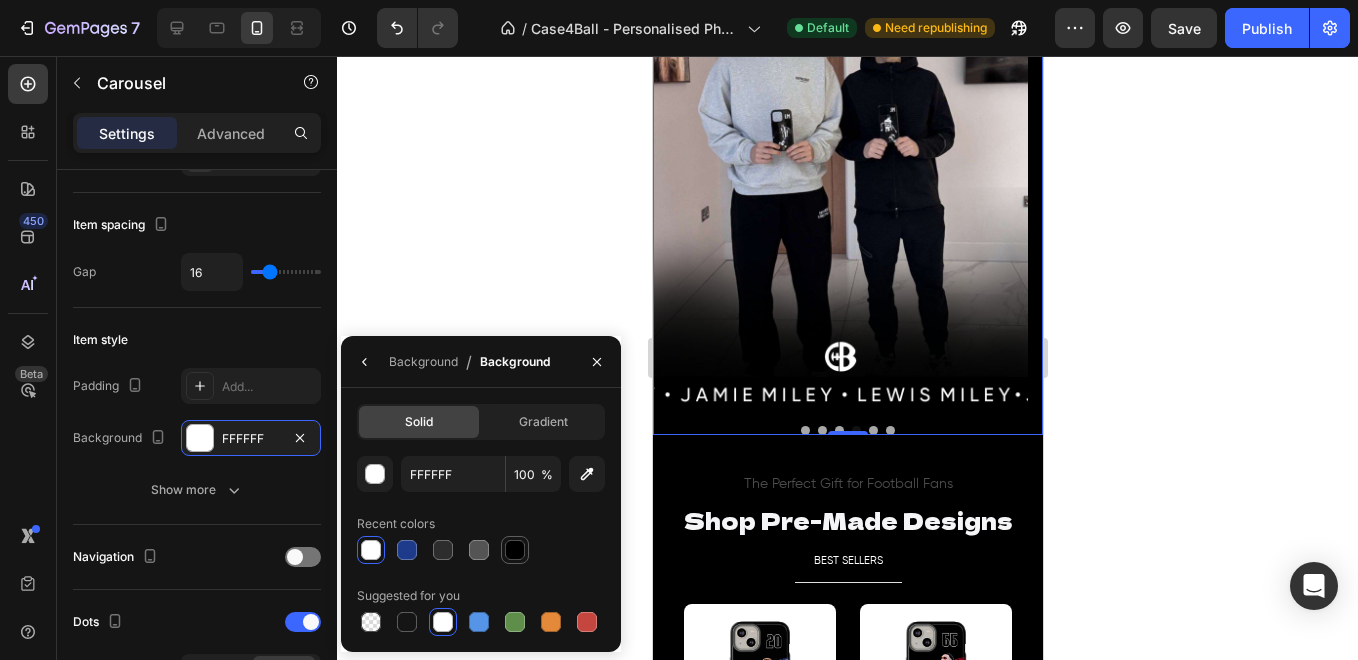 click at bounding box center (515, 550) 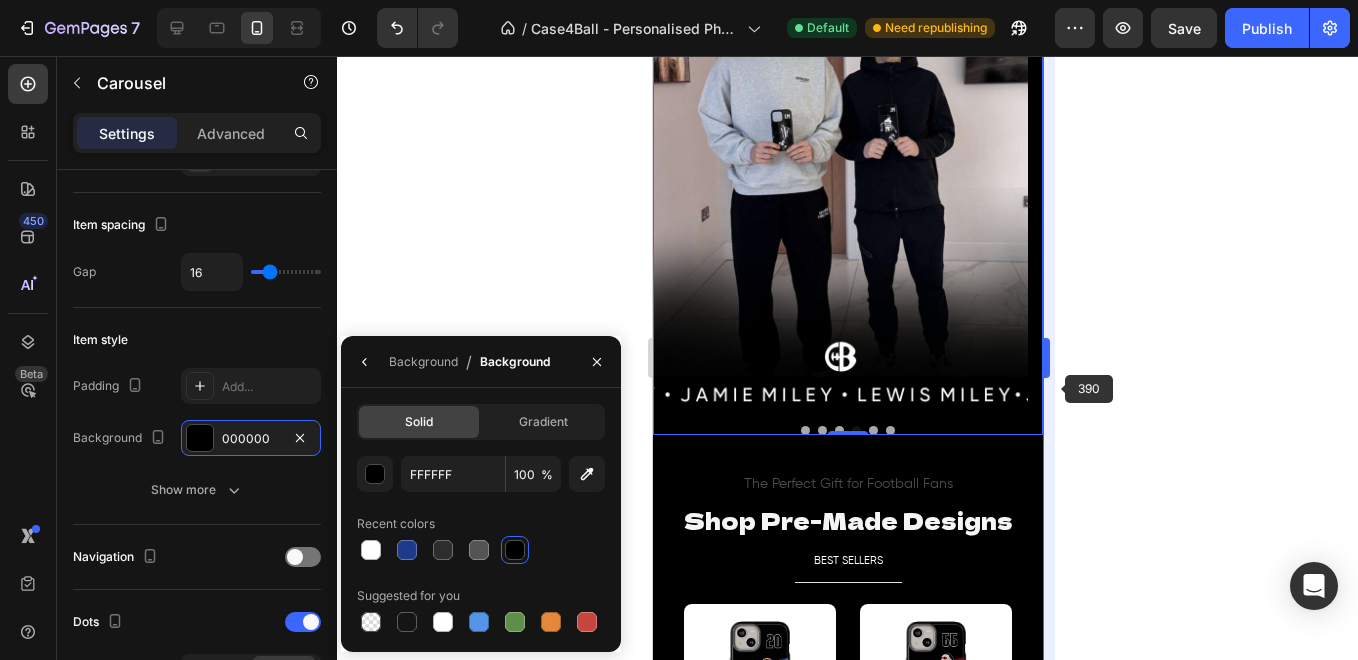 type on "000000" 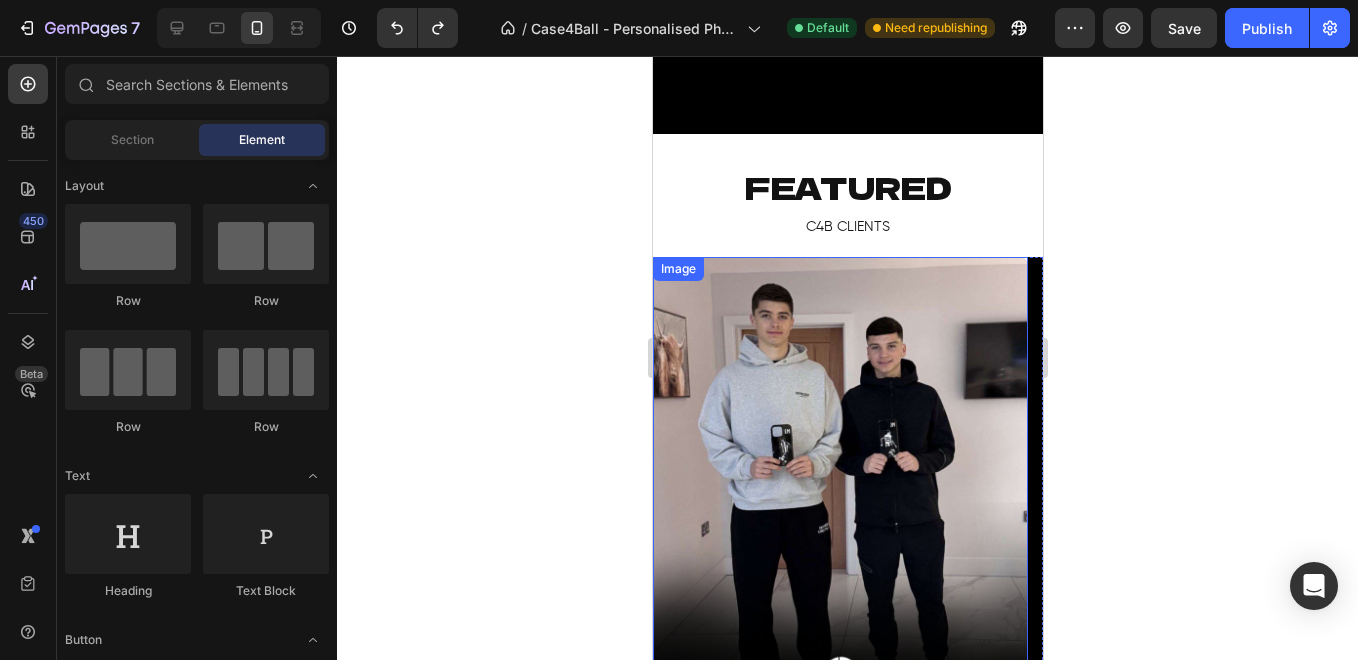 scroll, scrollTop: 1583, scrollLeft: 0, axis: vertical 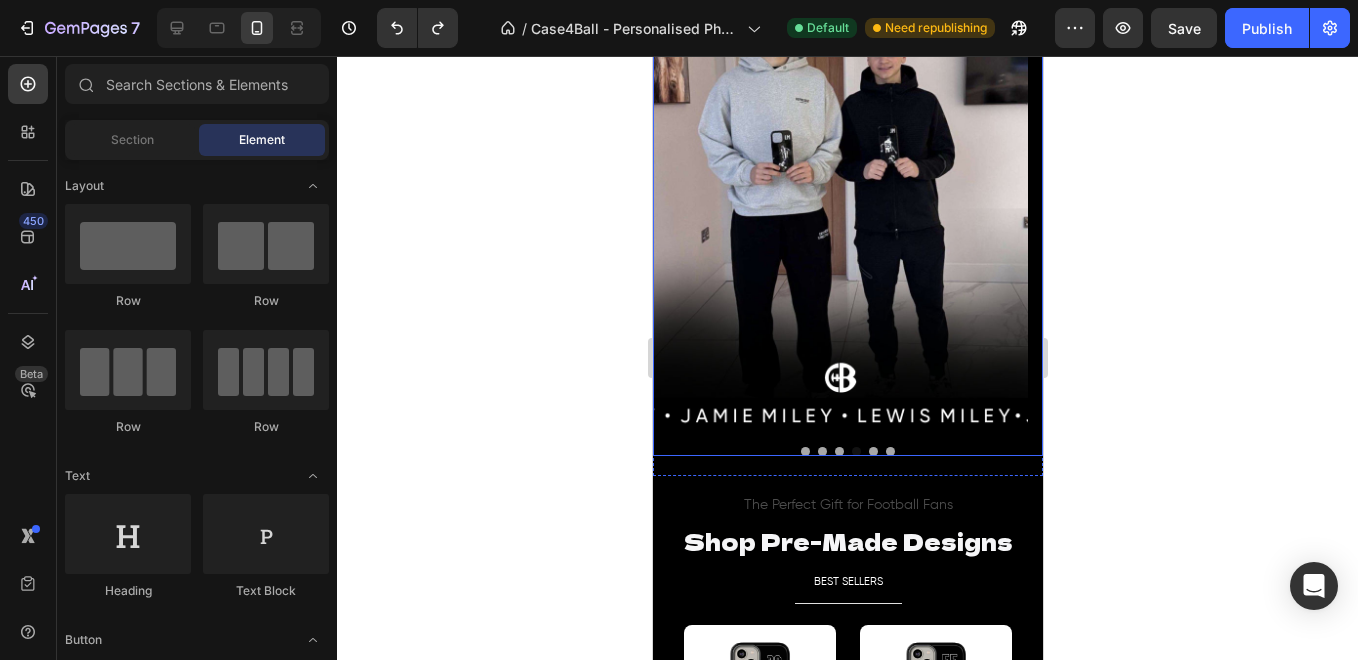 click at bounding box center (838, 451) 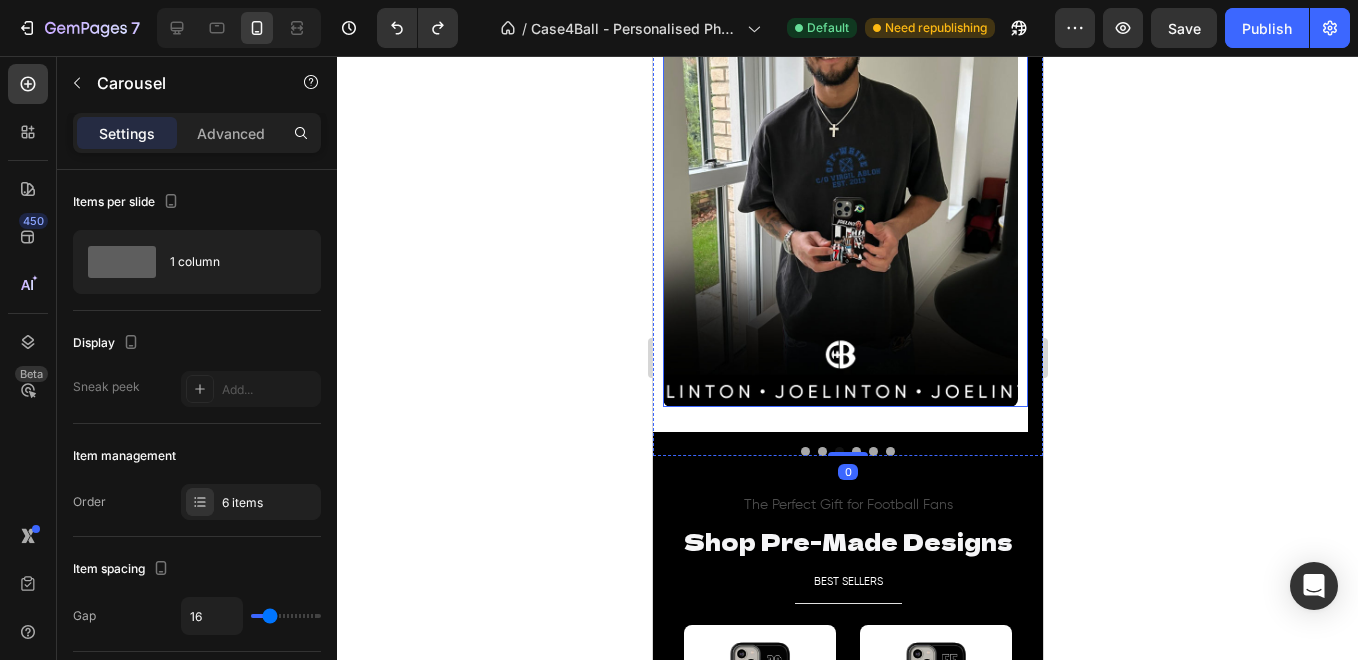 click at bounding box center [839, 185] 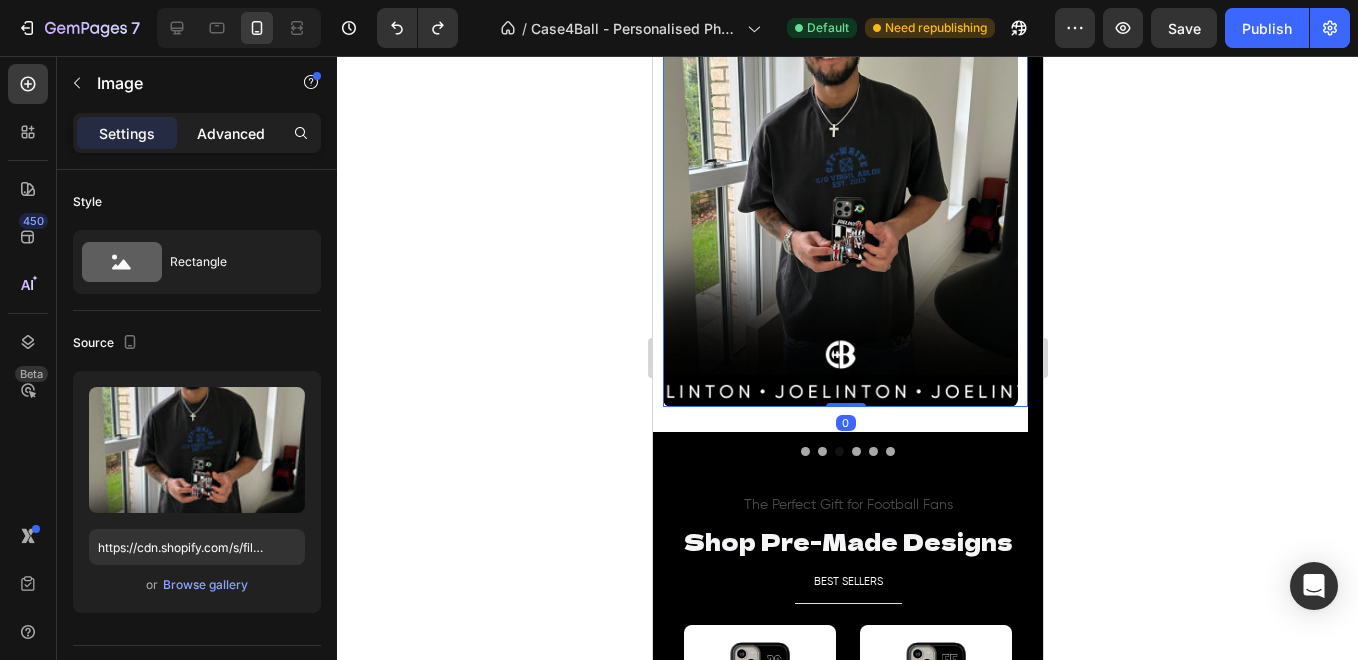 click on "Advanced" 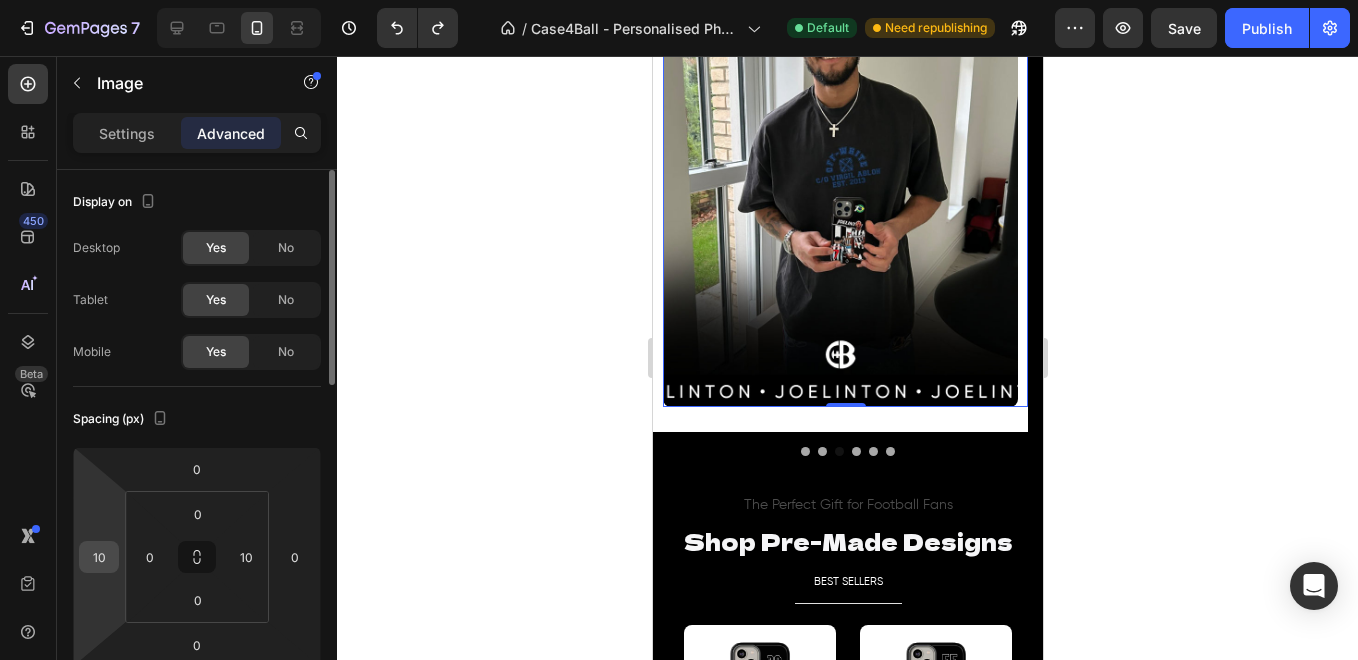 click on "10" at bounding box center (99, 557) 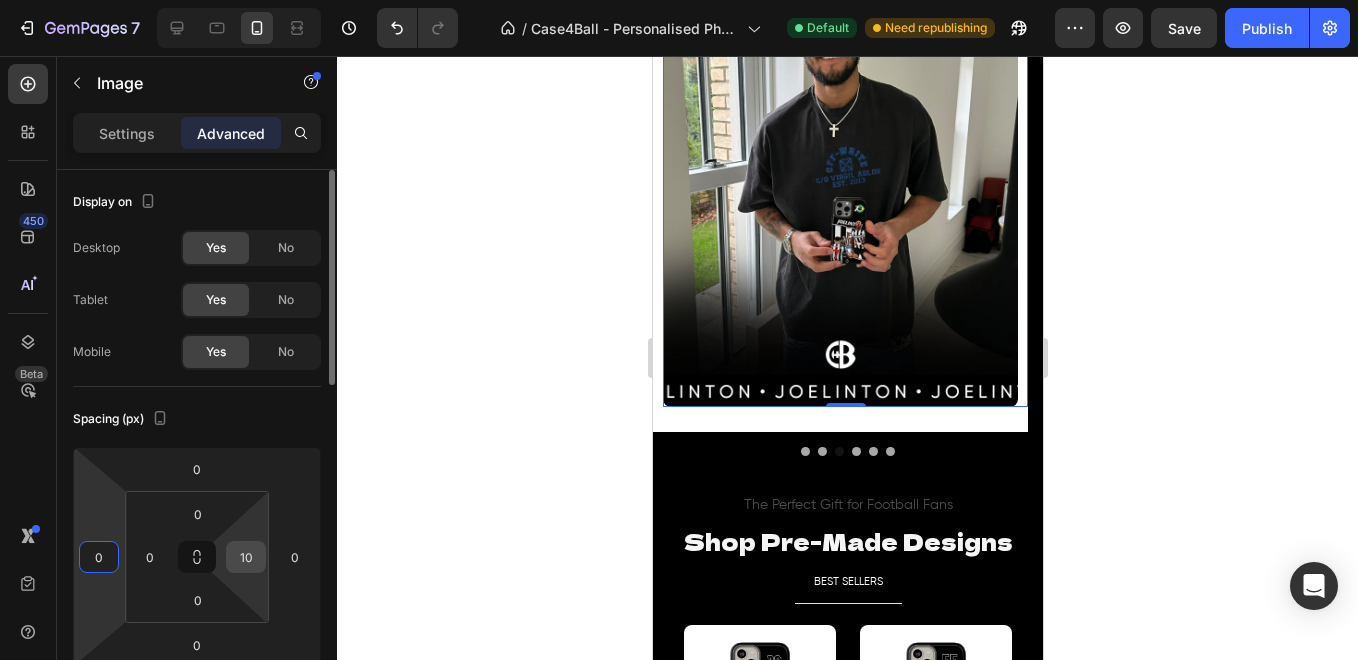 type on "0" 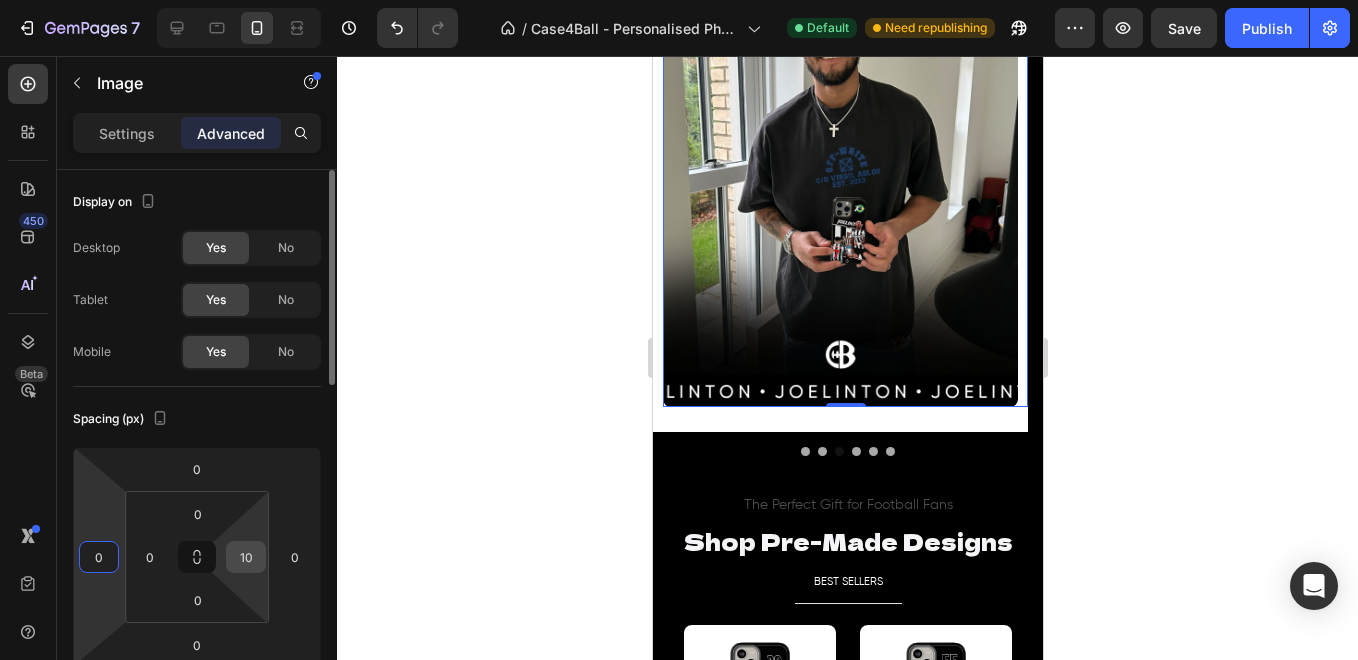 click on "10" at bounding box center (246, 557) 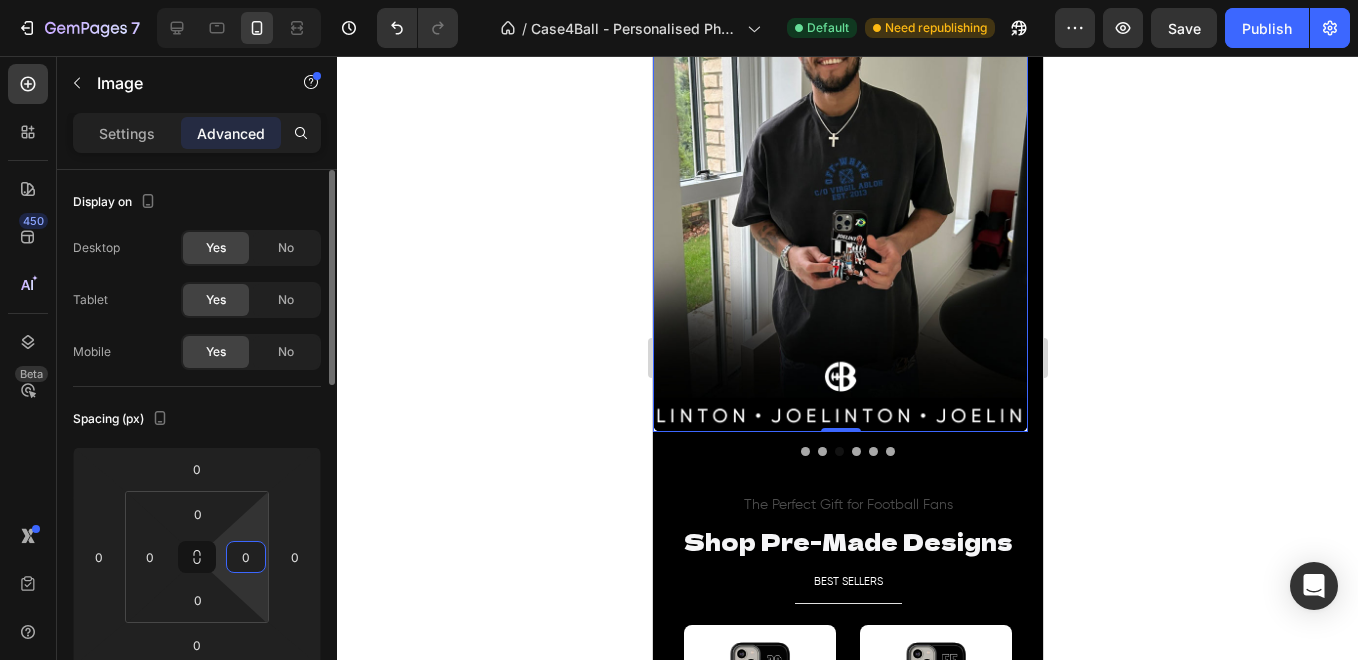 type on "0" 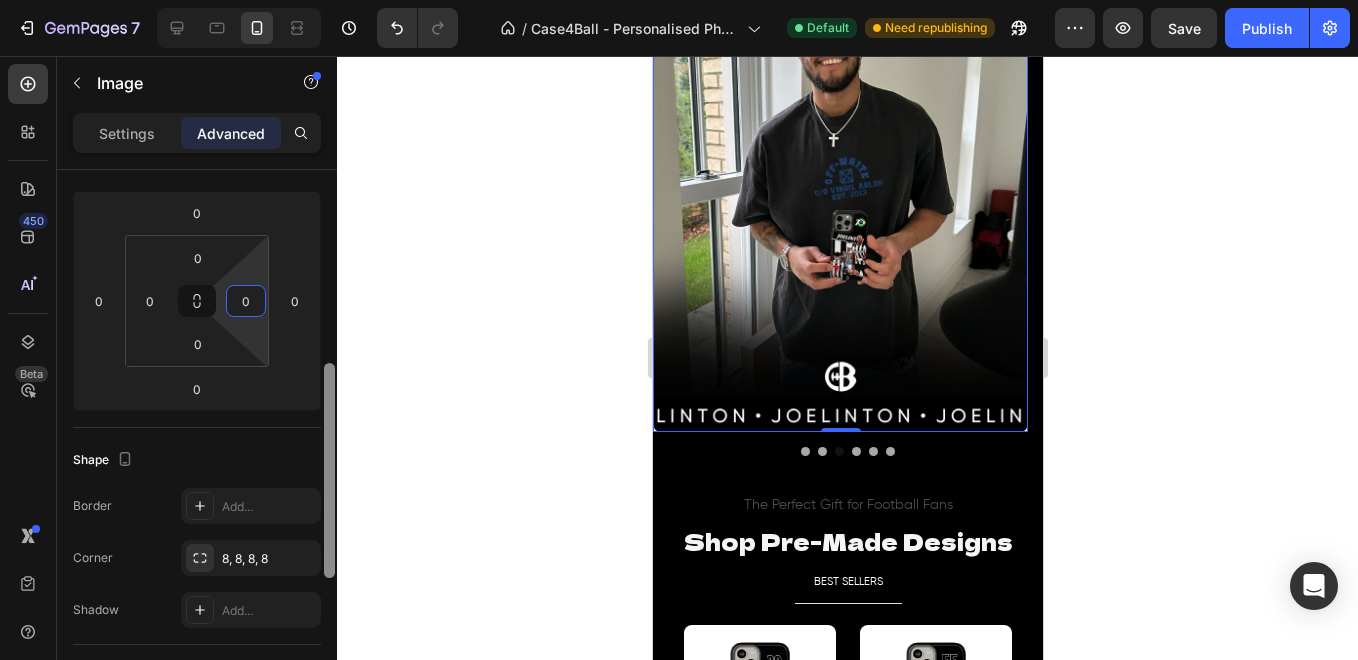 scroll, scrollTop: 322, scrollLeft: 0, axis: vertical 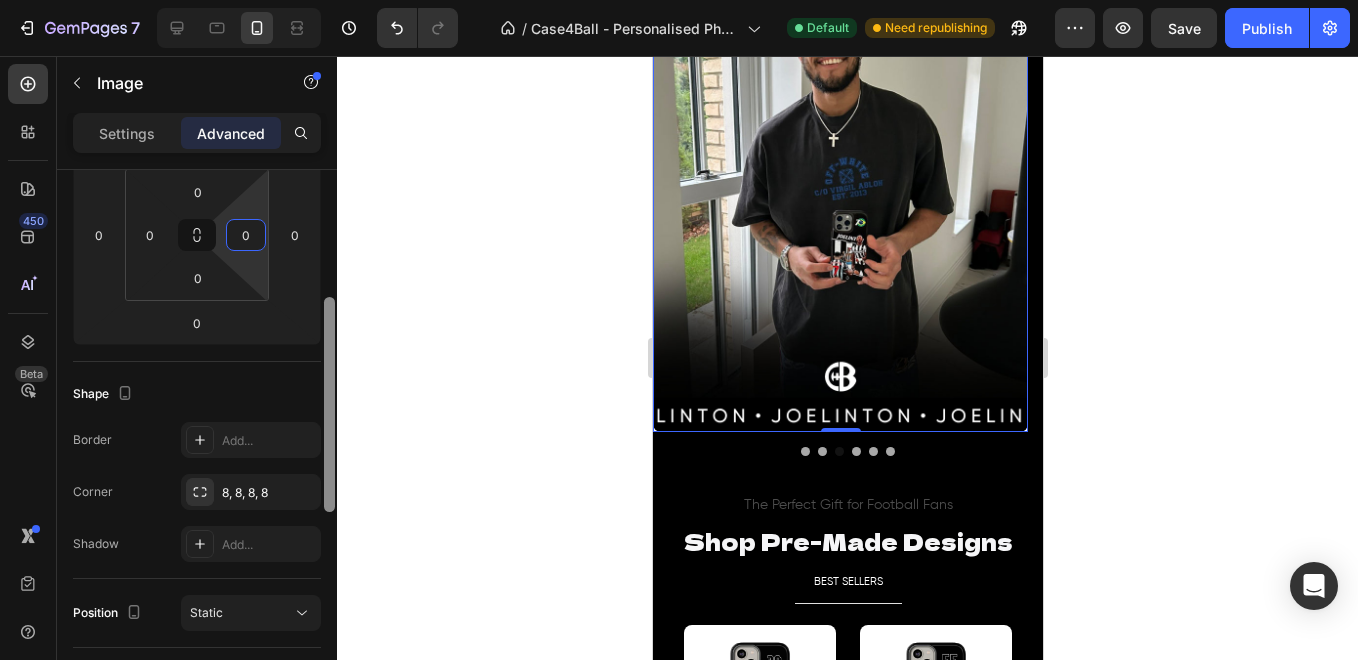 drag, startPoint x: 327, startPoint y: 334, endPoint x: 328, endPoint y: 461, distance: 127.00394 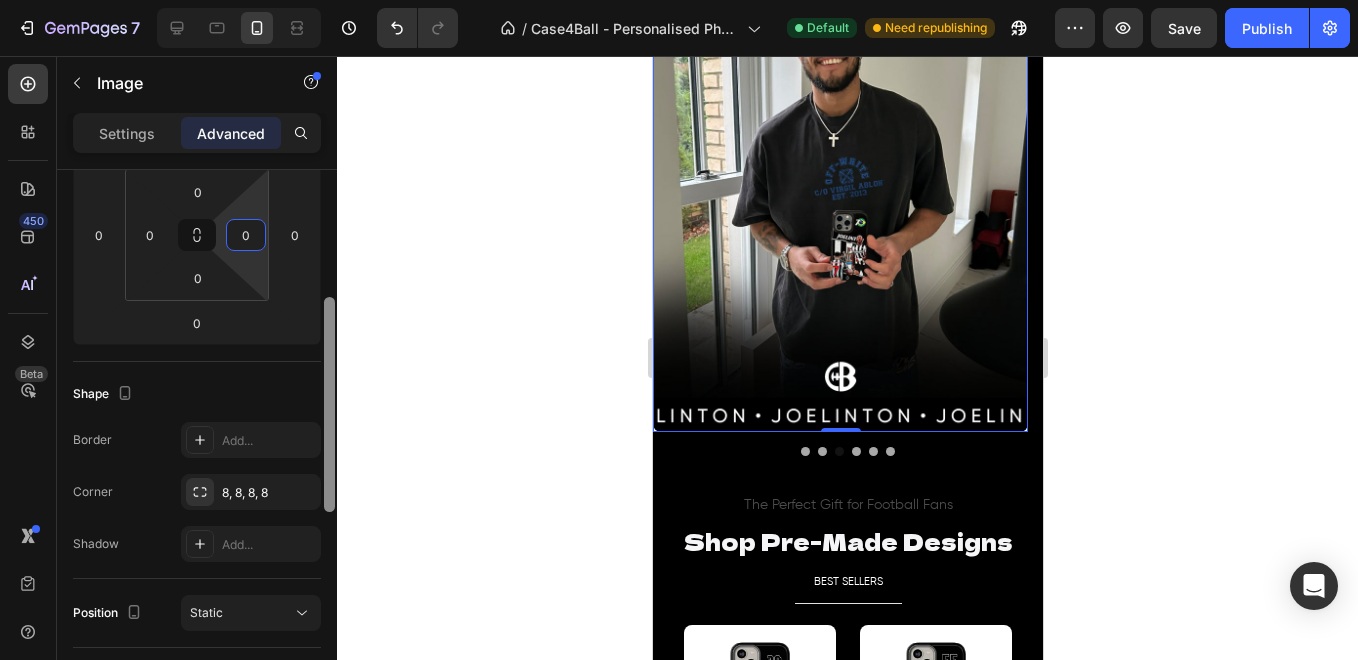 click at bounding box center (329, 404) 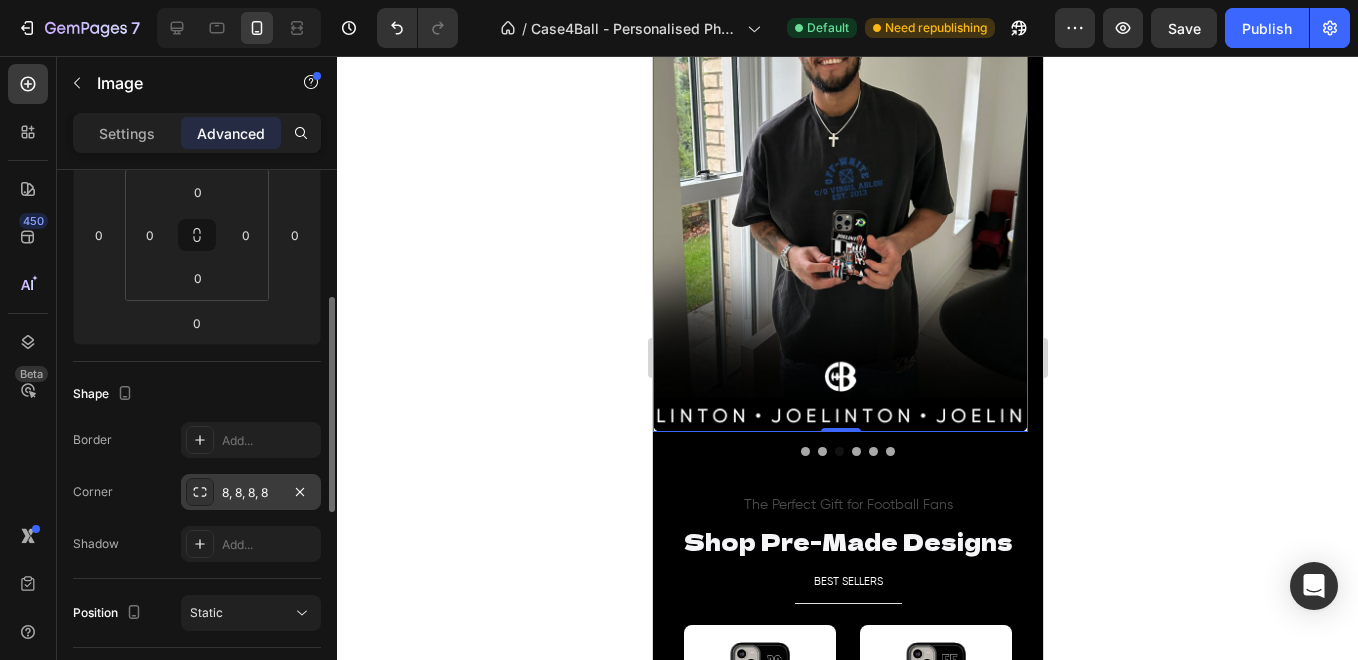 click on "8, 8, 8, 8" at bounding box center [251, 493] 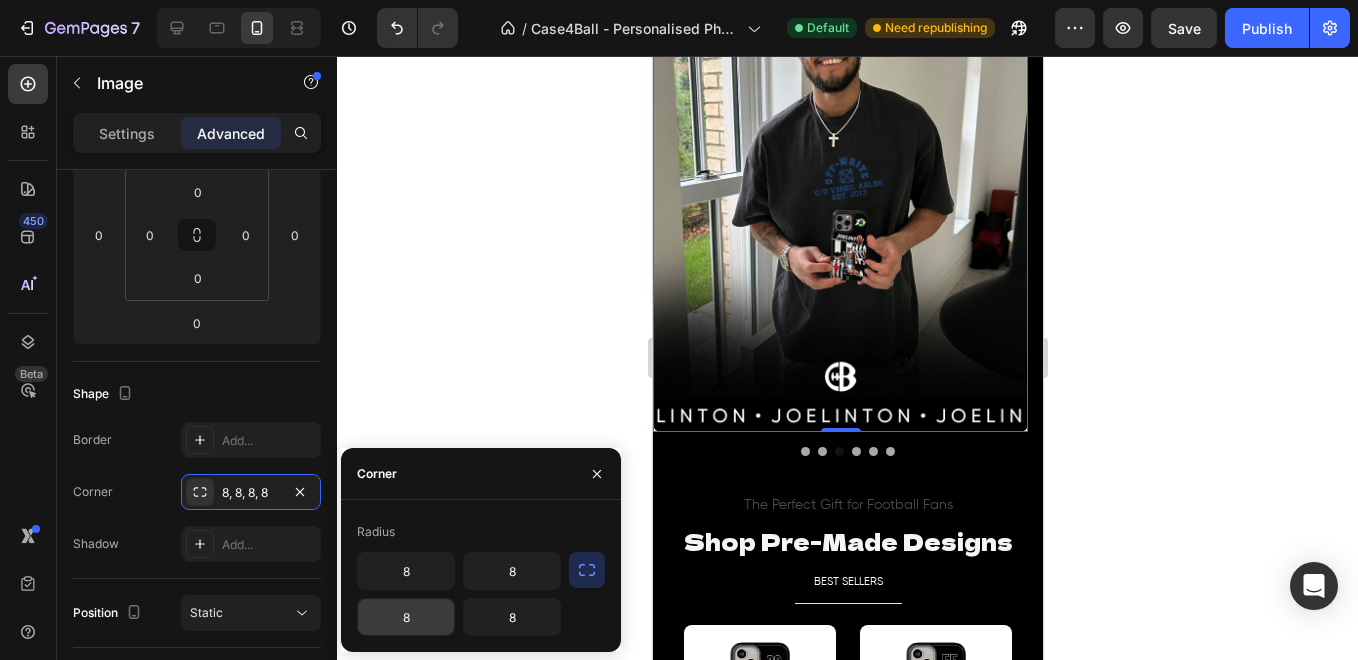 click on "8" at bounding box center (406, 617) 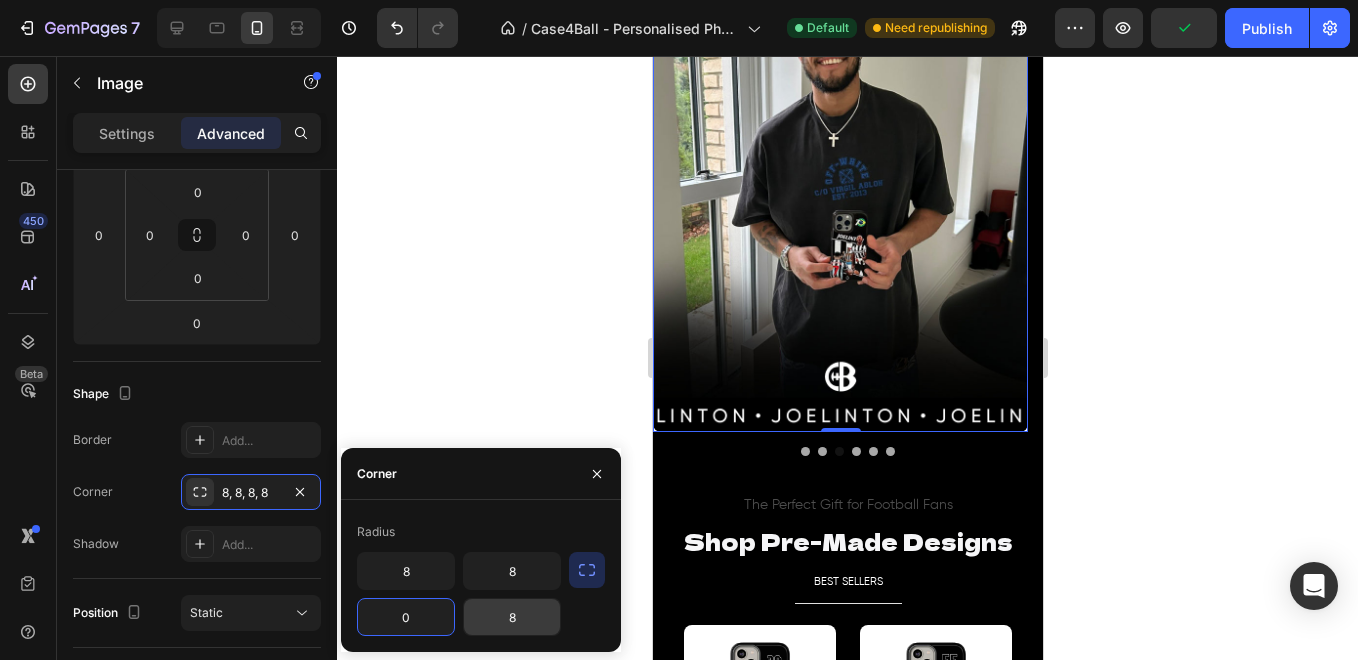 type on "0" 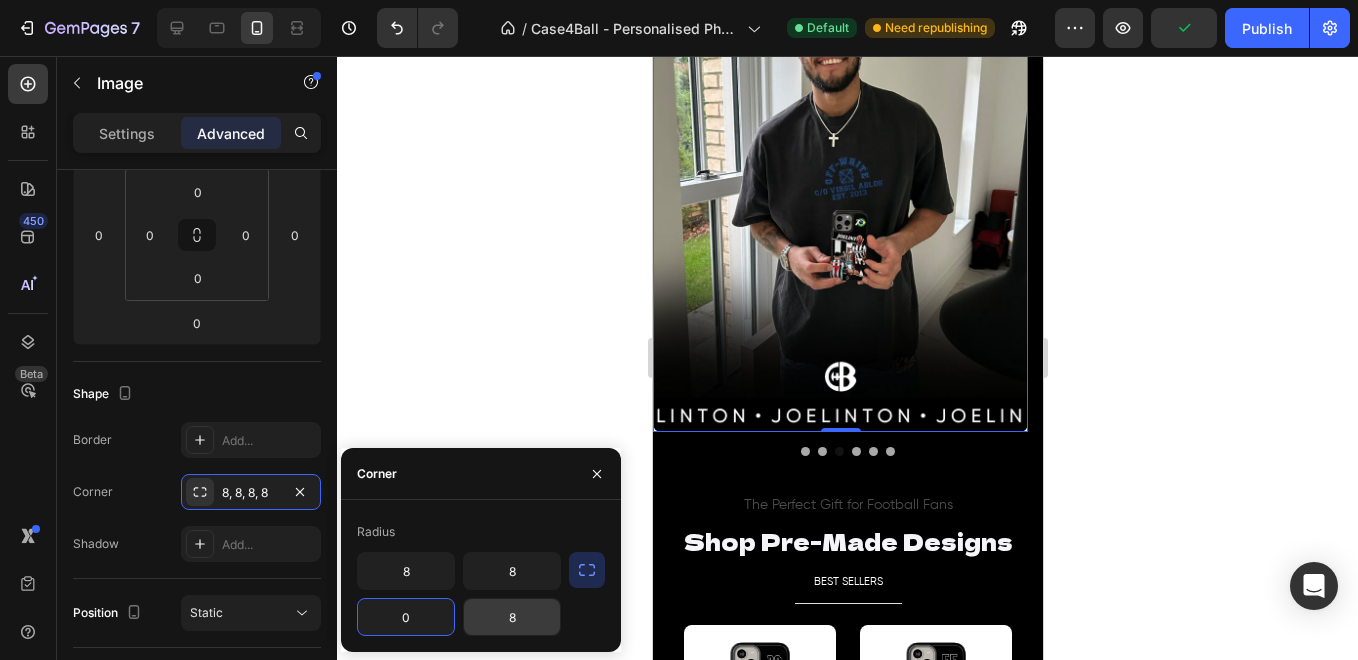 click on "8" at bounding box center [512, 617] 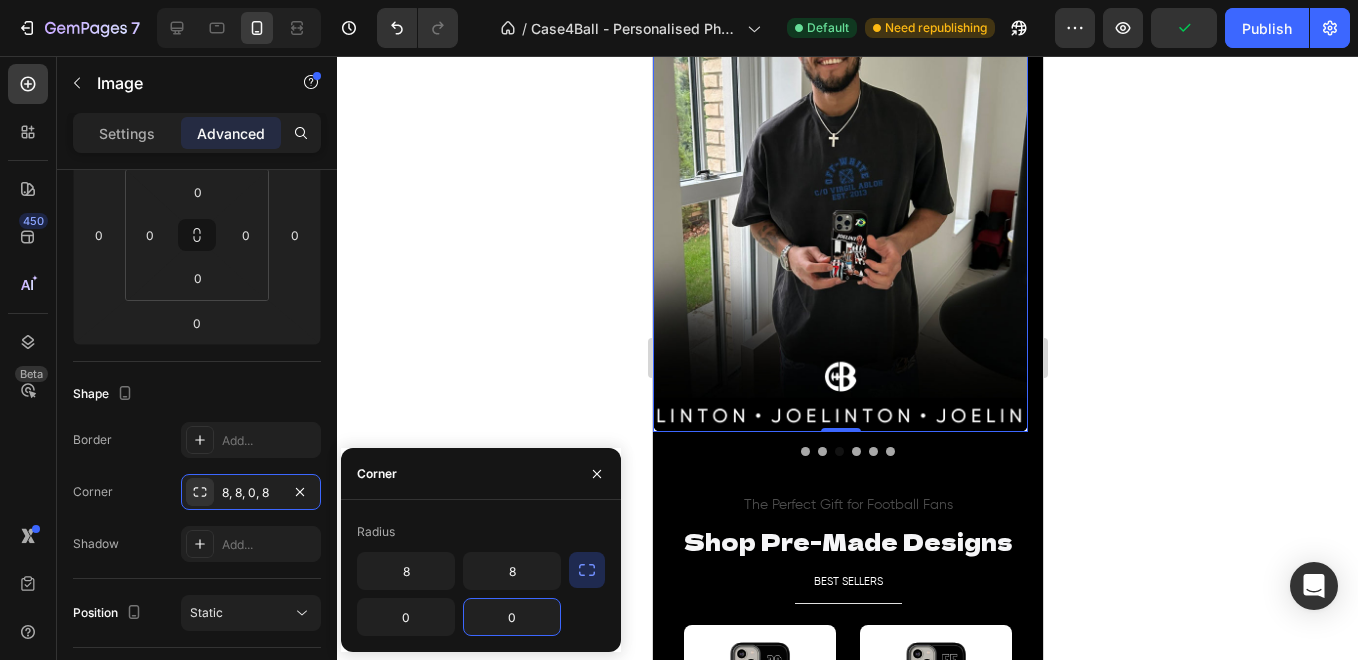 type on "0" 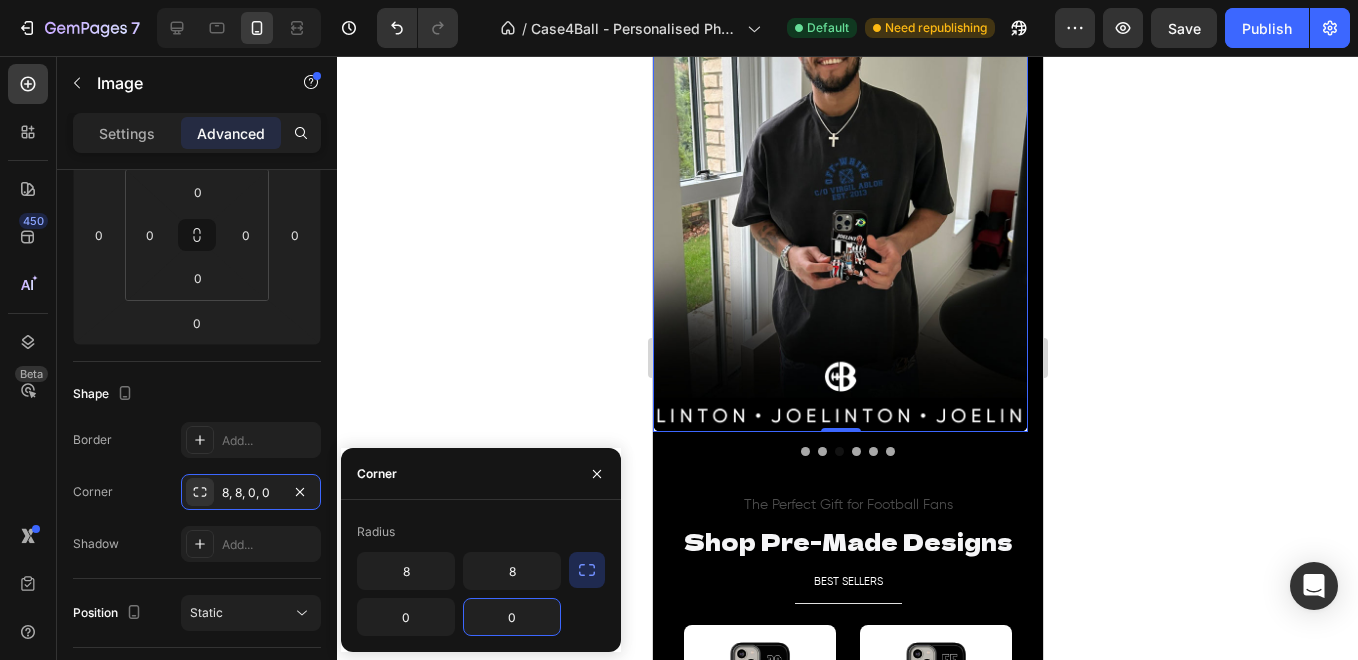 click 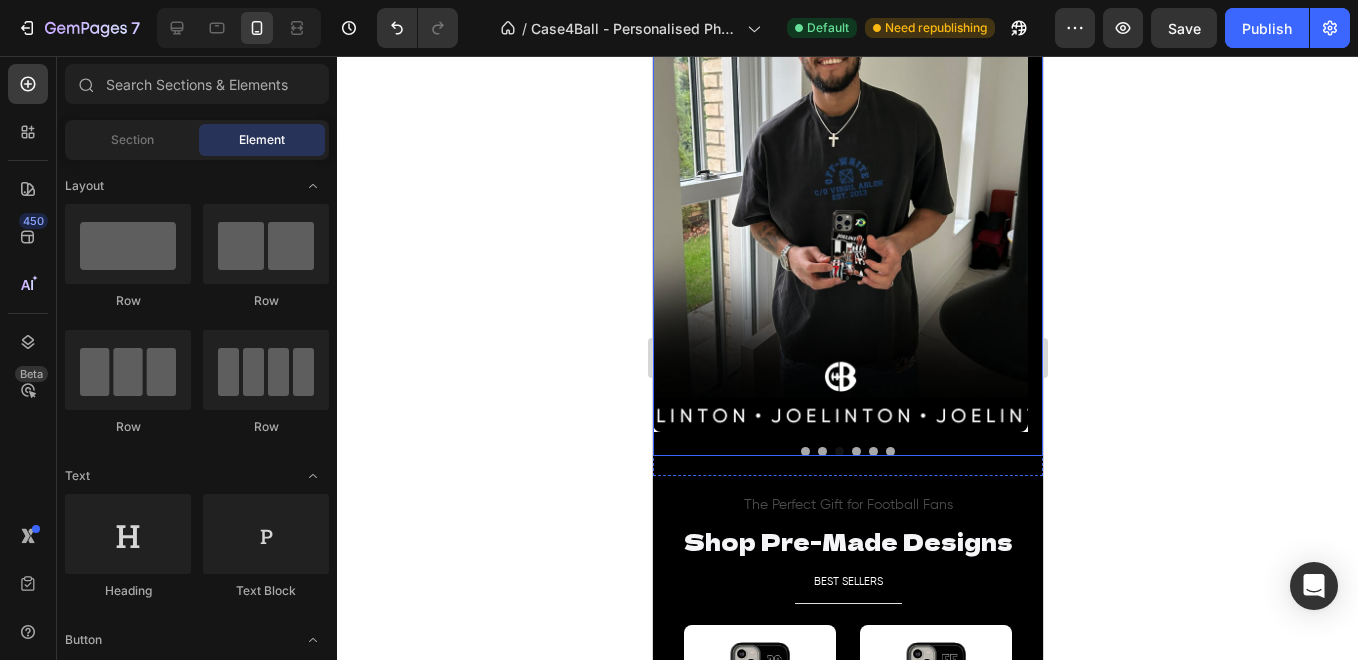 click at bounding box center (821, 451) 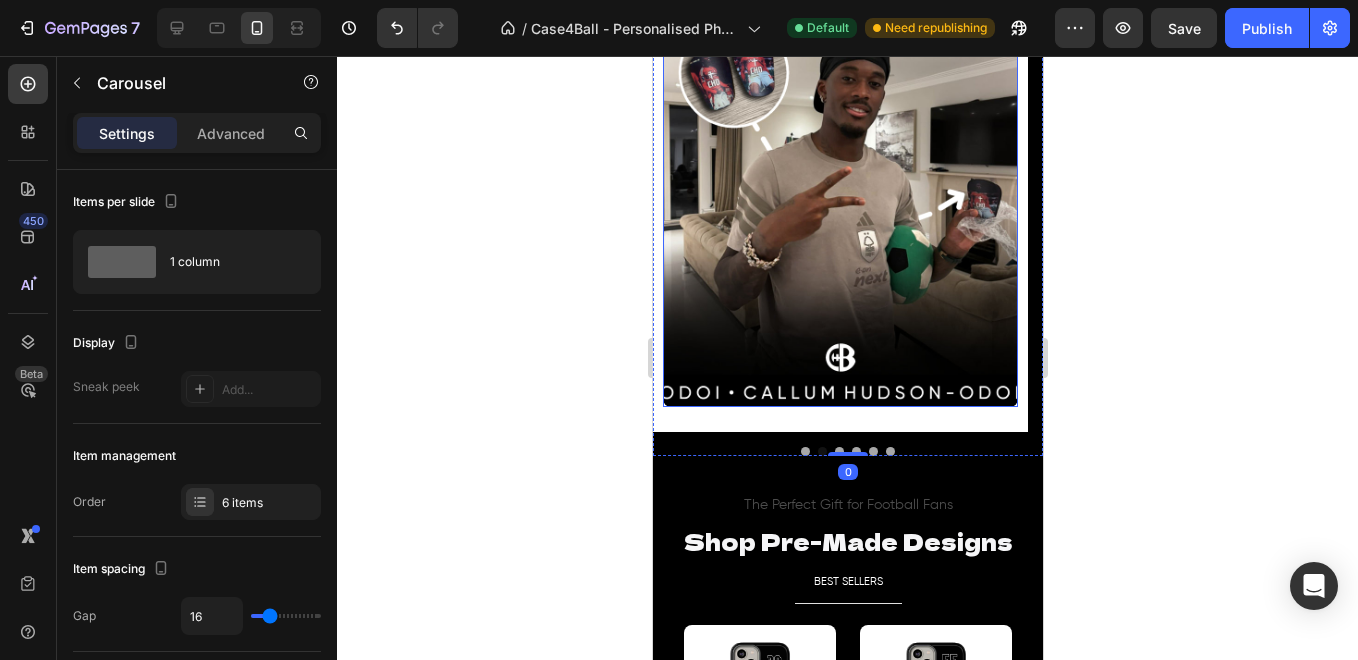 click at bounding box center (839, 185) 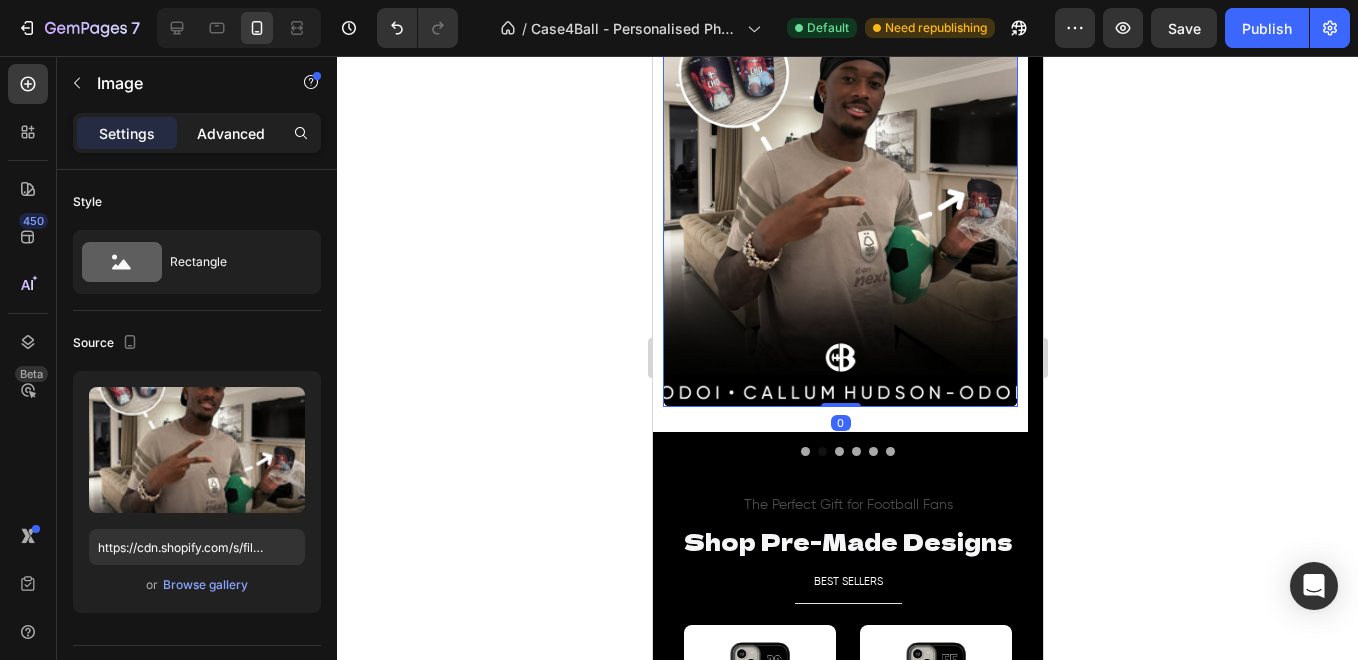 click on "Advanced" 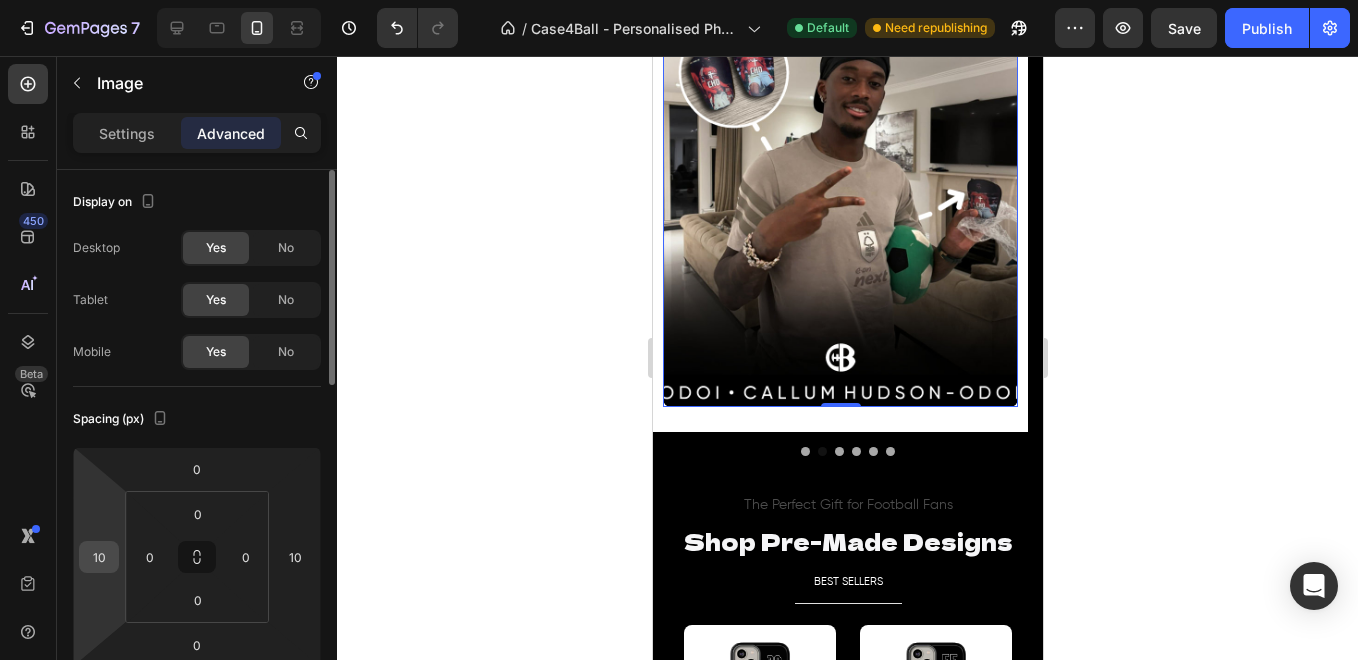 click on "10" at bounding box center [99, 557] 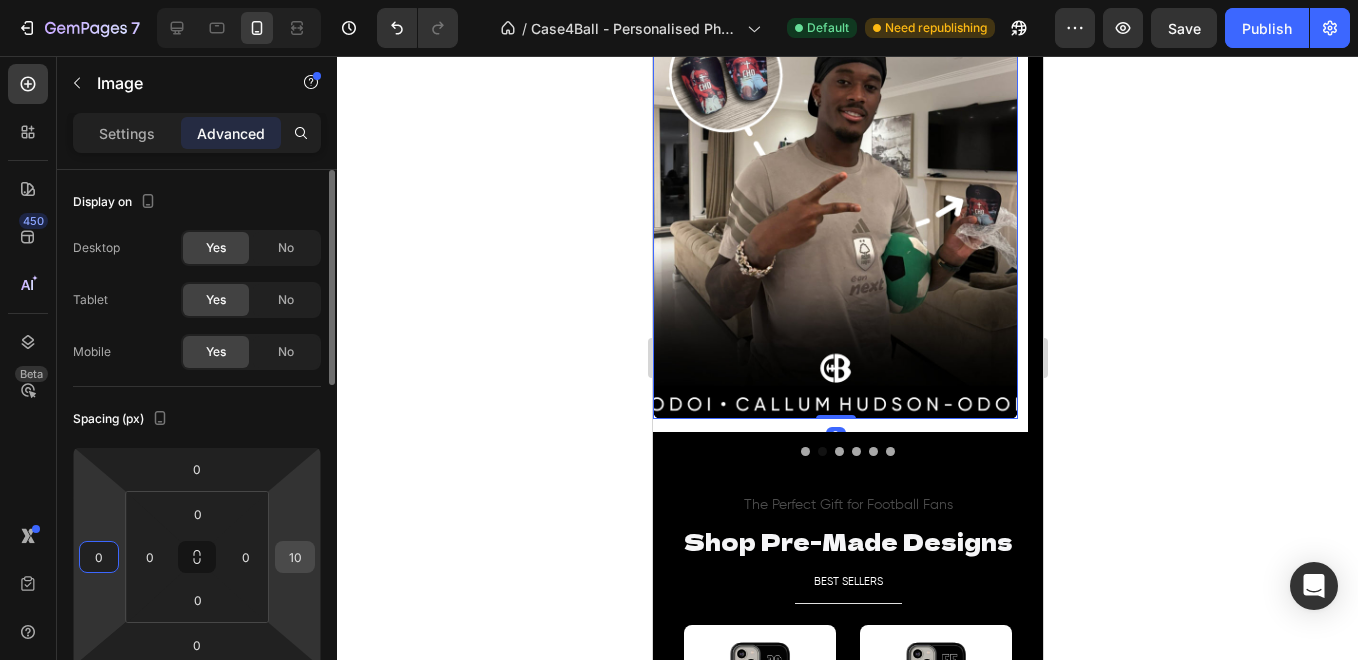 type on "0" 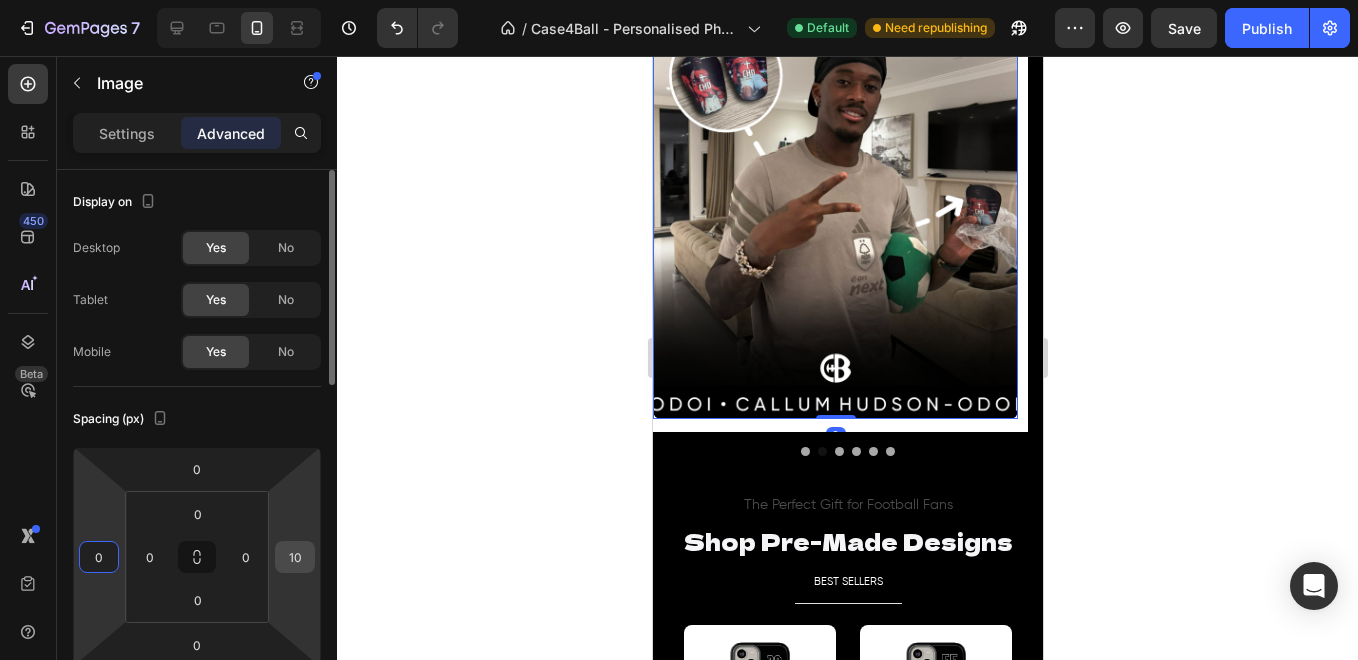 click on "10" at bounding box center [295, 557] 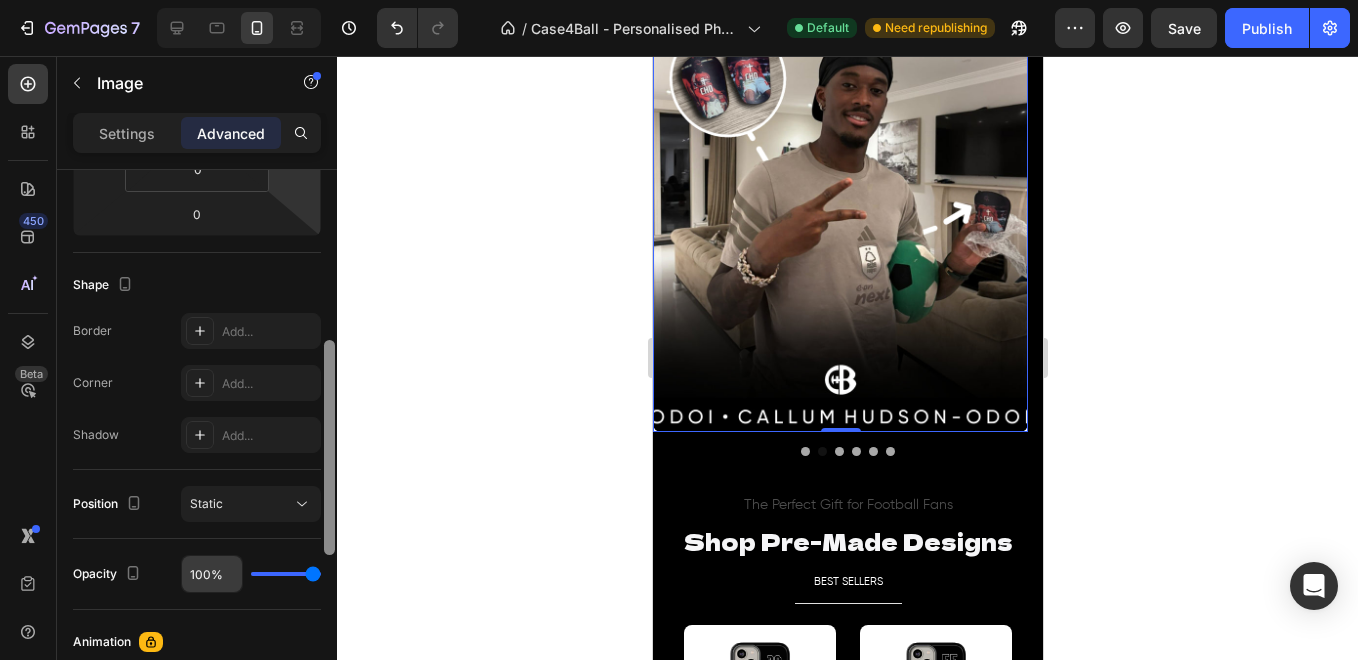 drag, startPoint x: 329, startPoint y: 406, endPoint x: 222, endPoint y: 513, distance: 151.32085 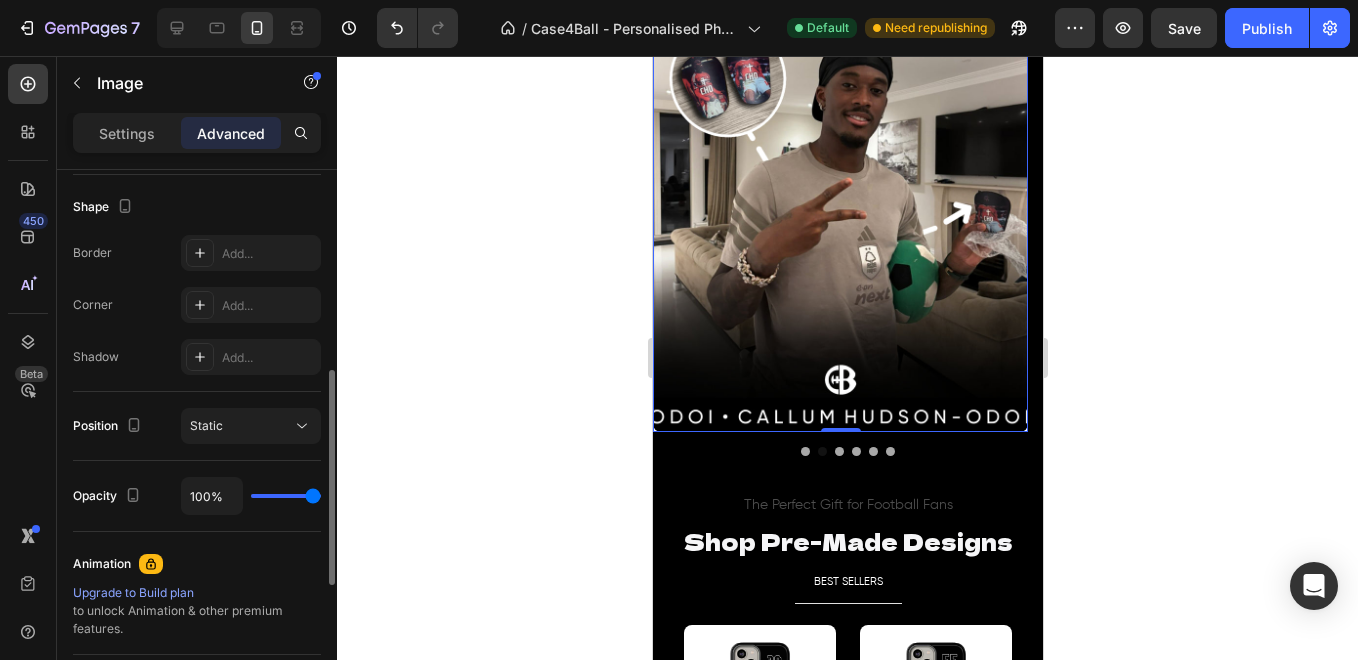 scroll, scrollTop: 841, scrollLeft: 0, axis: vertical 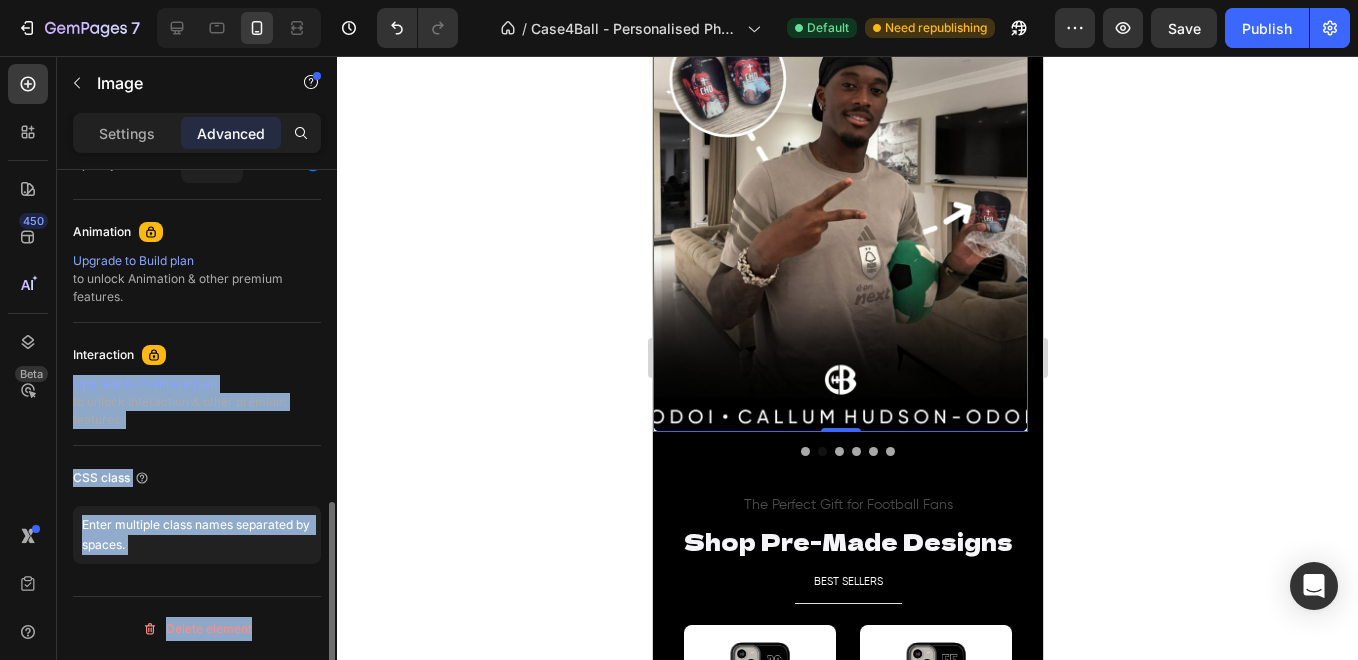 drag, startPoint x: 335, startPoint y: 431, endPoint x: 319, endPoint y: 352, distance: 80.60397 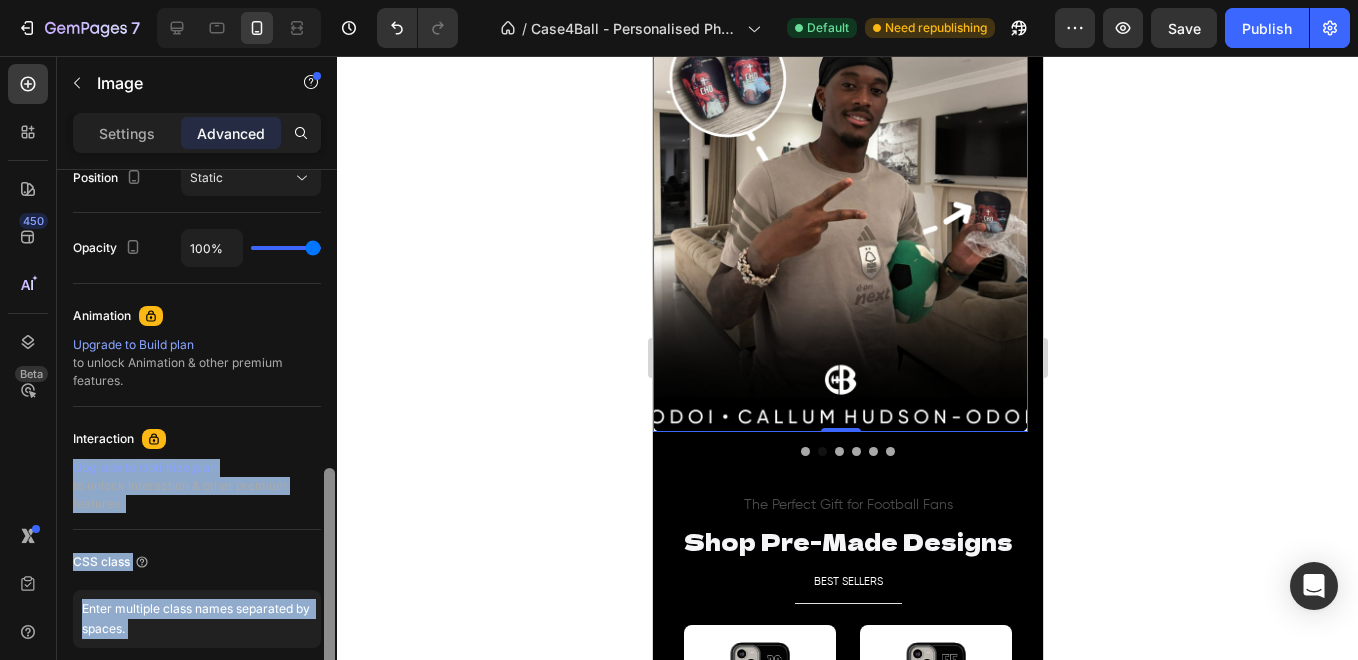 drag, startPoint x: 333, startPoint y: 529, endPoint x: 307, endPoint y: 375, distance: 156.17938 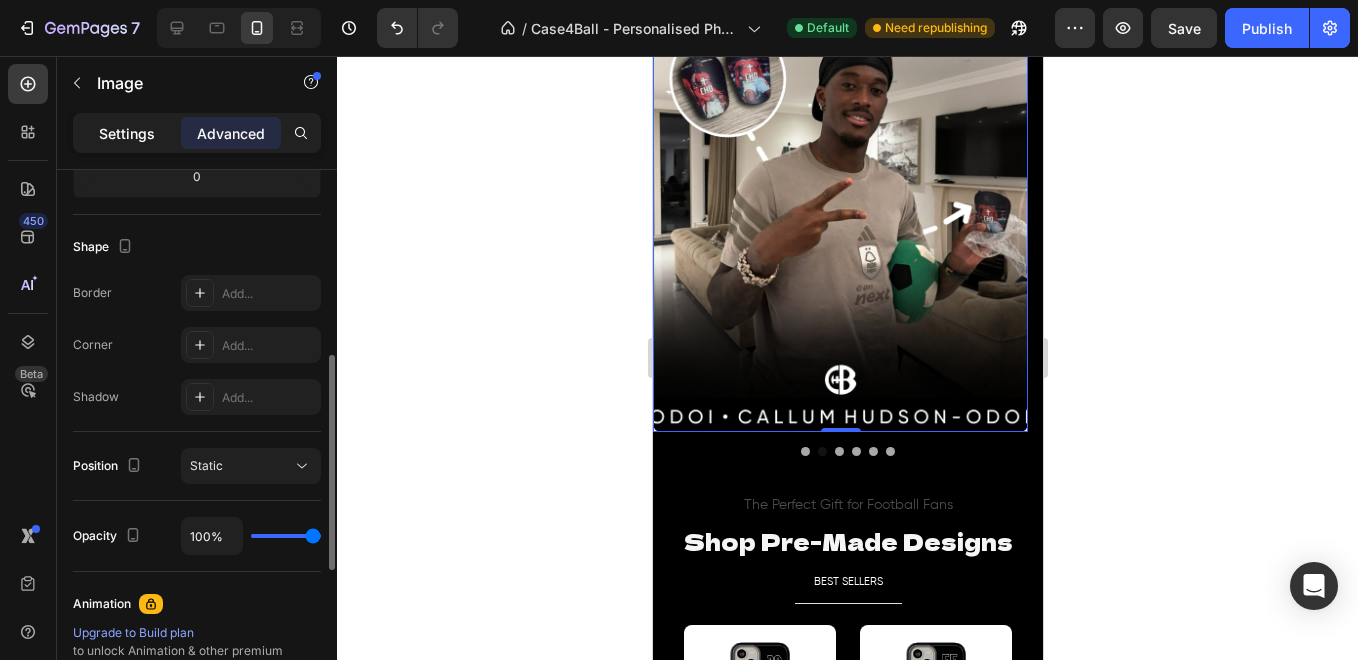 click on "Settings" at bounding box center (127, 133) 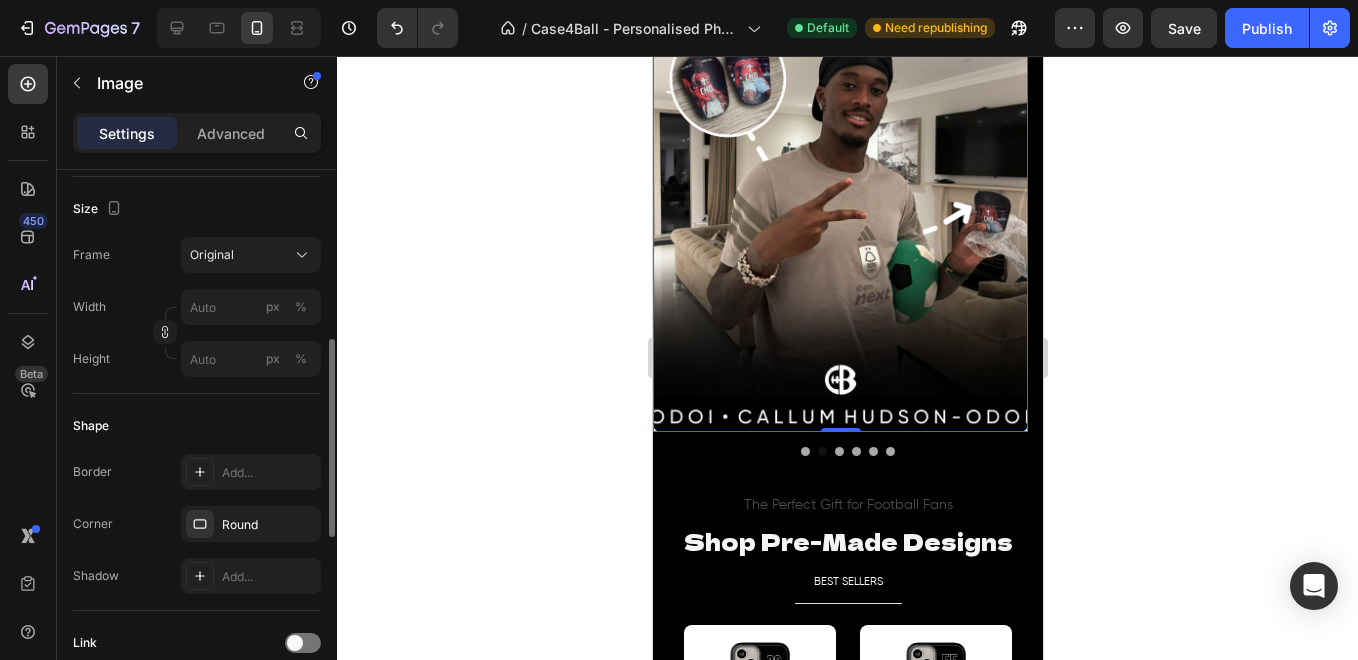 click on "Shape Border Add... Corner Round Shadow Add..." 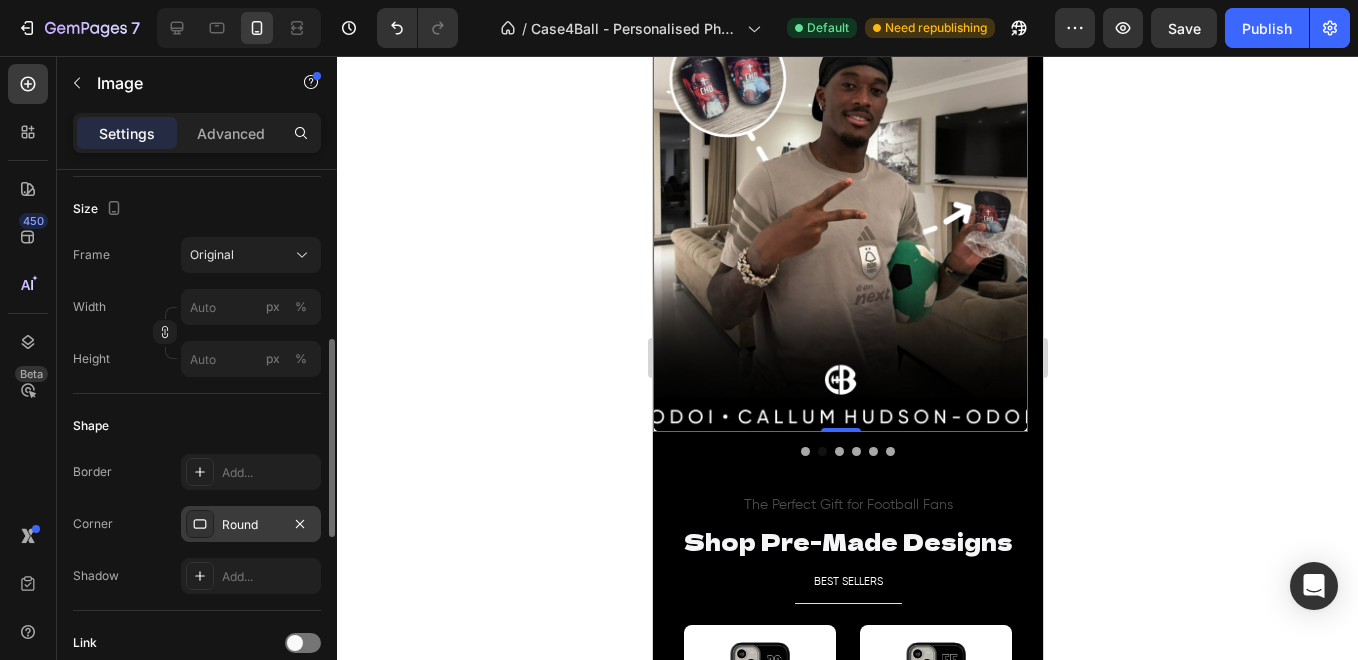 click on "Round" at bounding box center (251, 524) 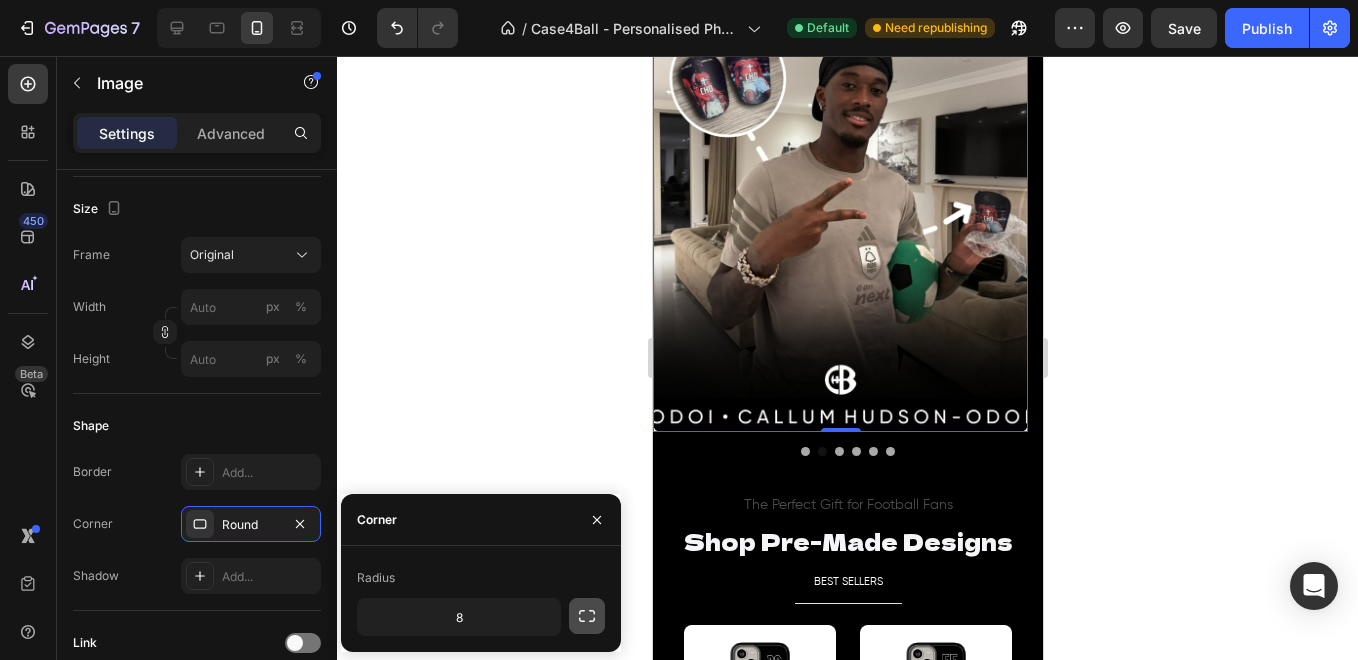 click 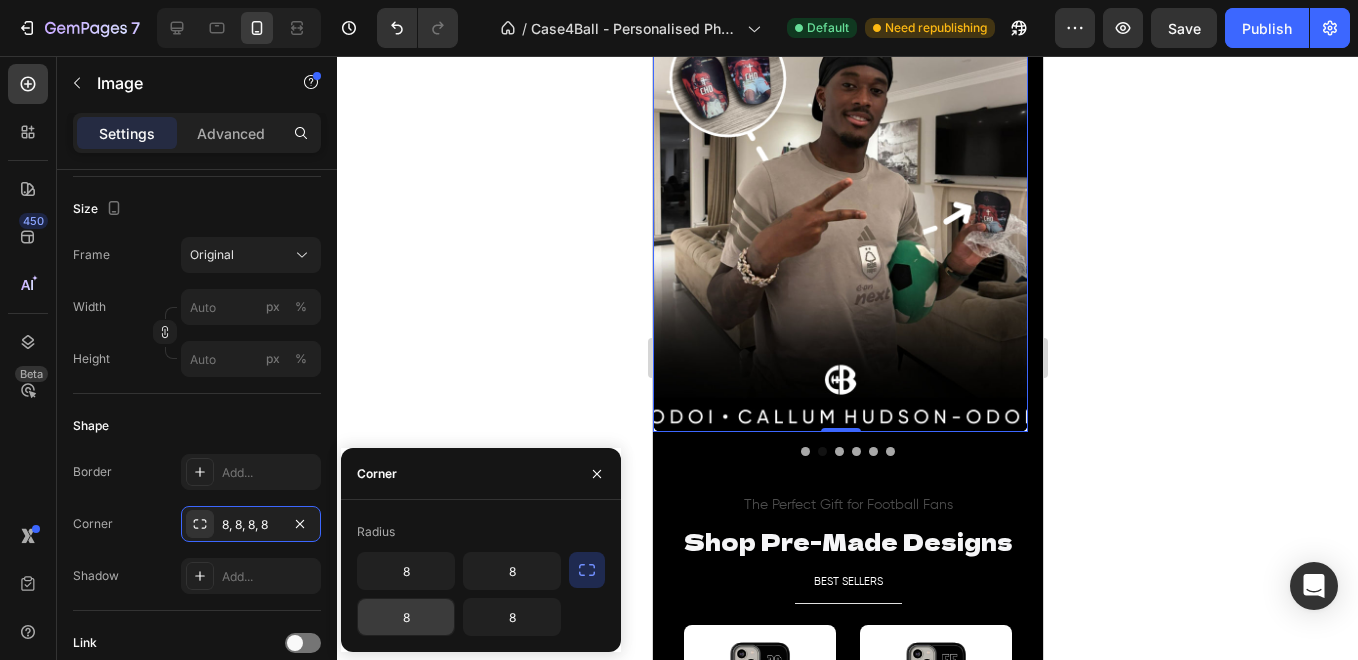 click on "8" at bounding box center [406, 617] 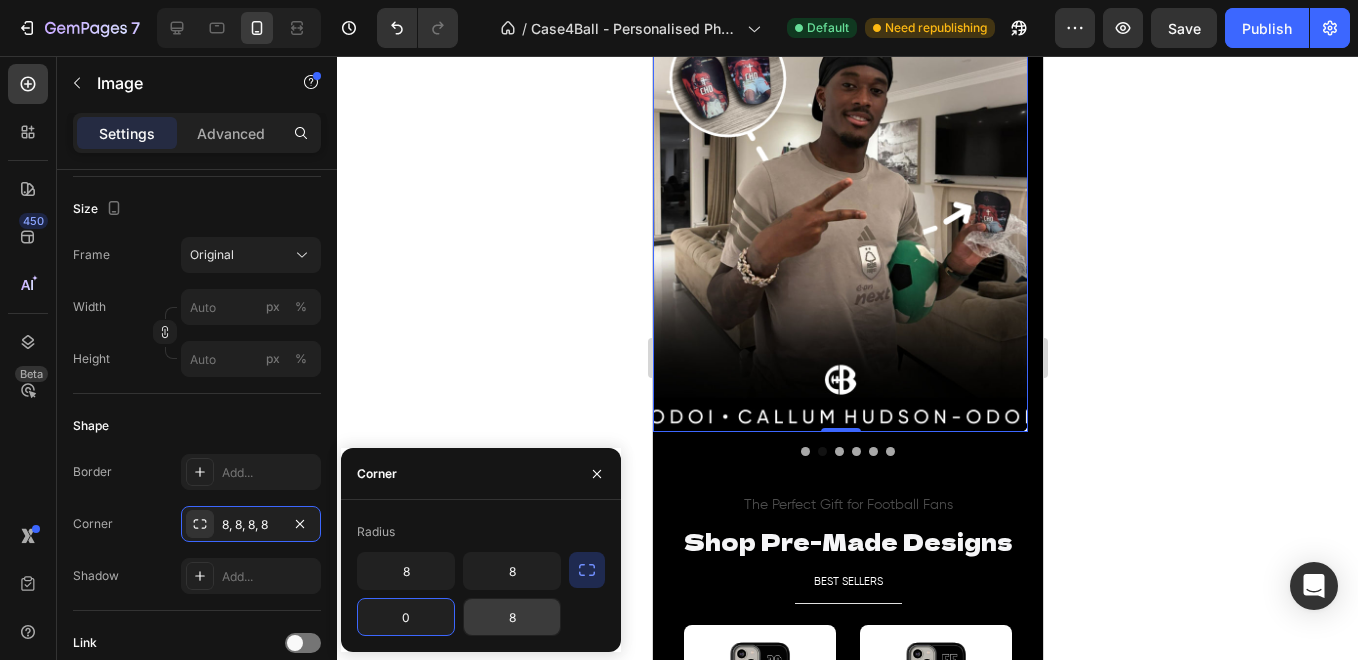 type on "0" 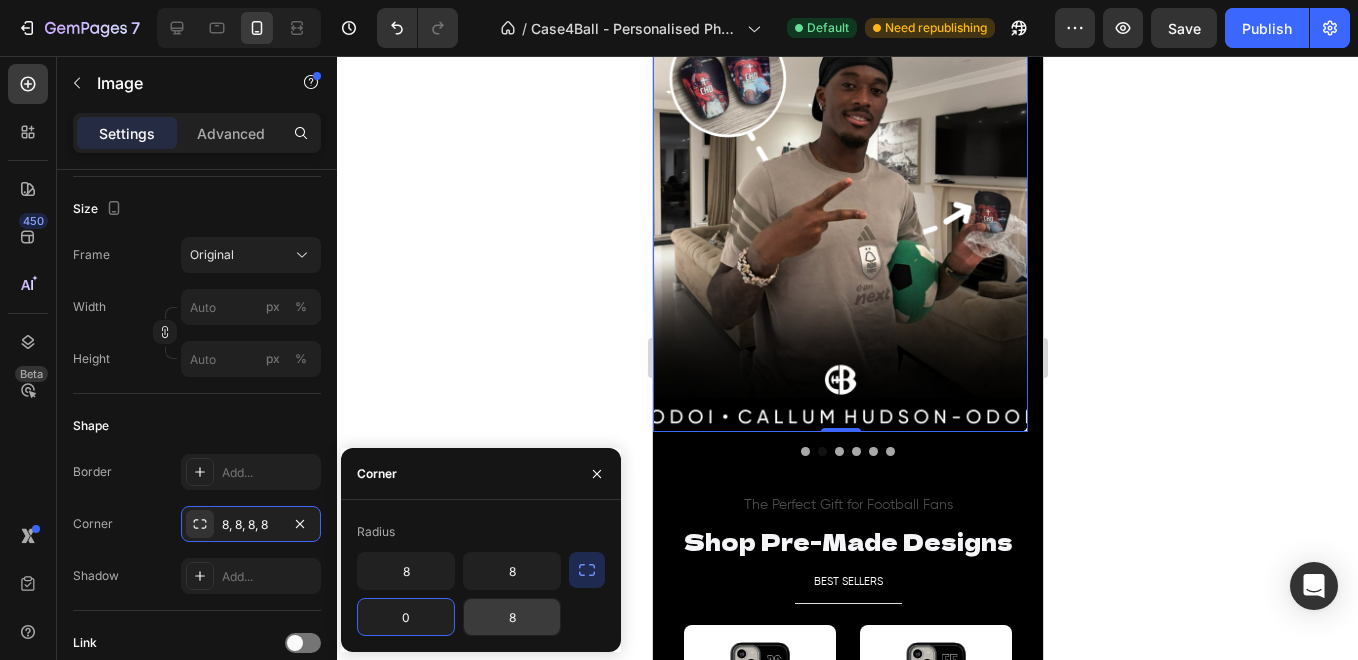 click on "8" at bounding box center (512, 617) 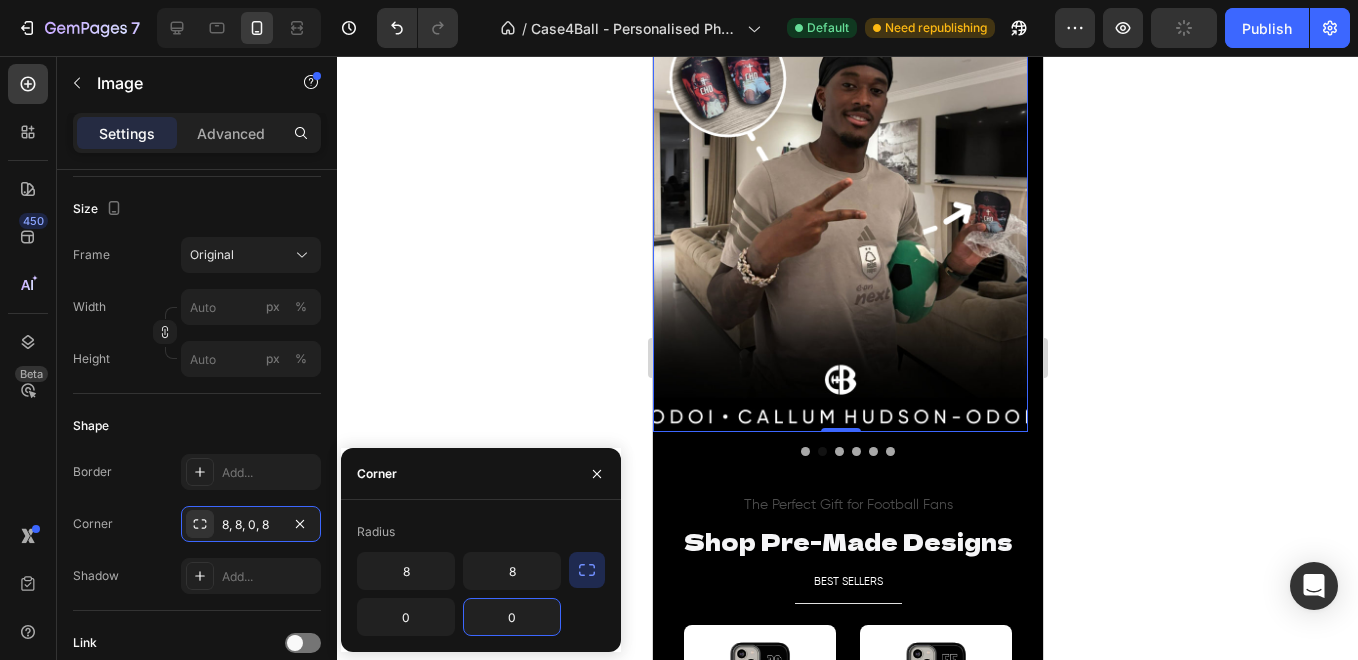 type on "0" 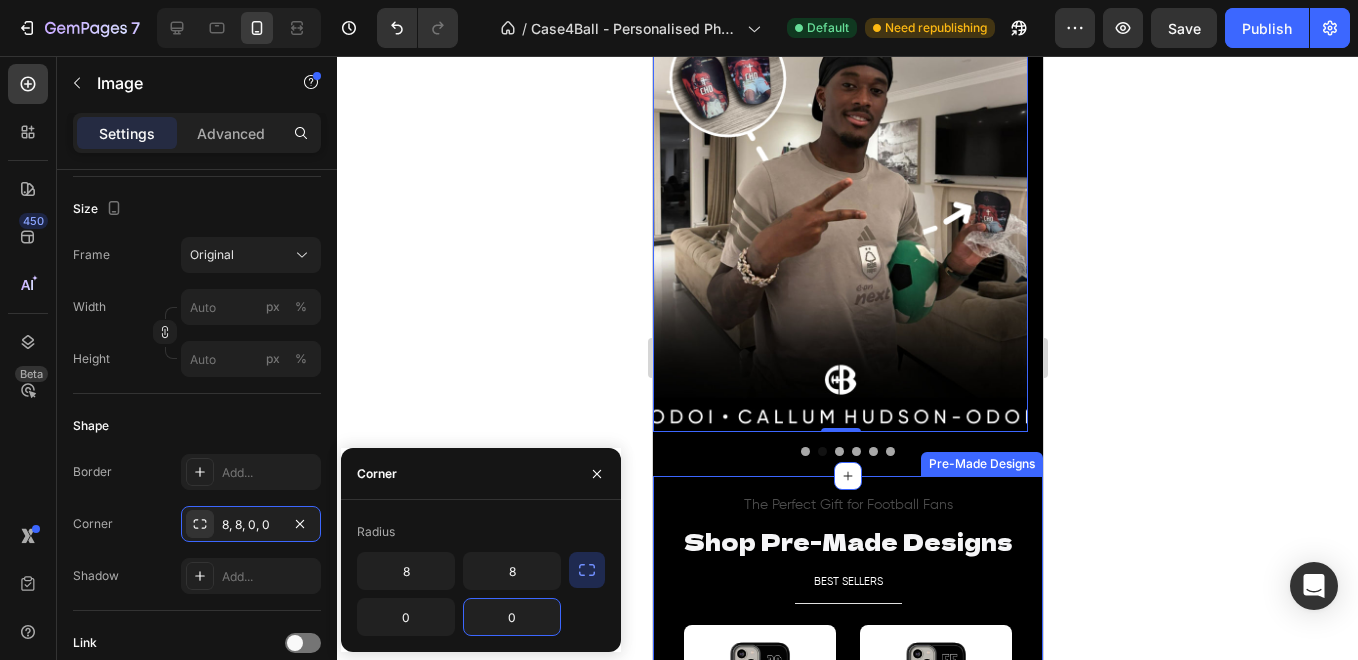 click at bounding box center [597, 473] 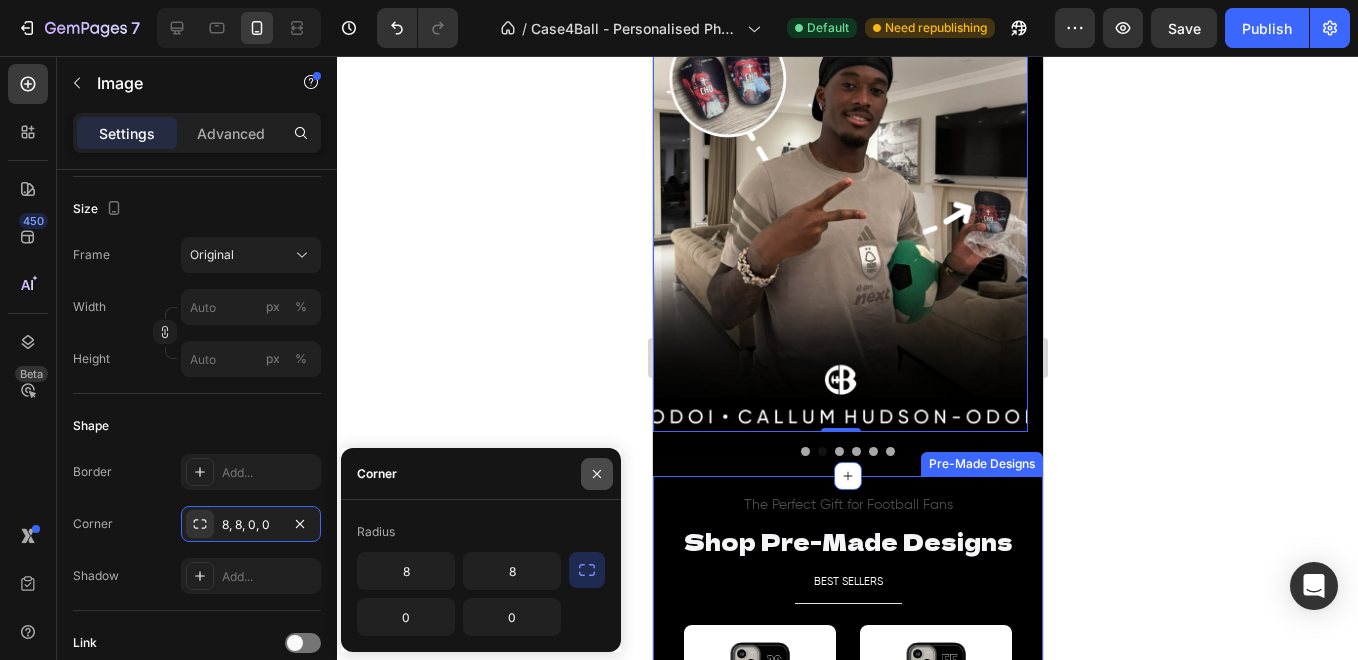 click at bounding box center [597, 474] 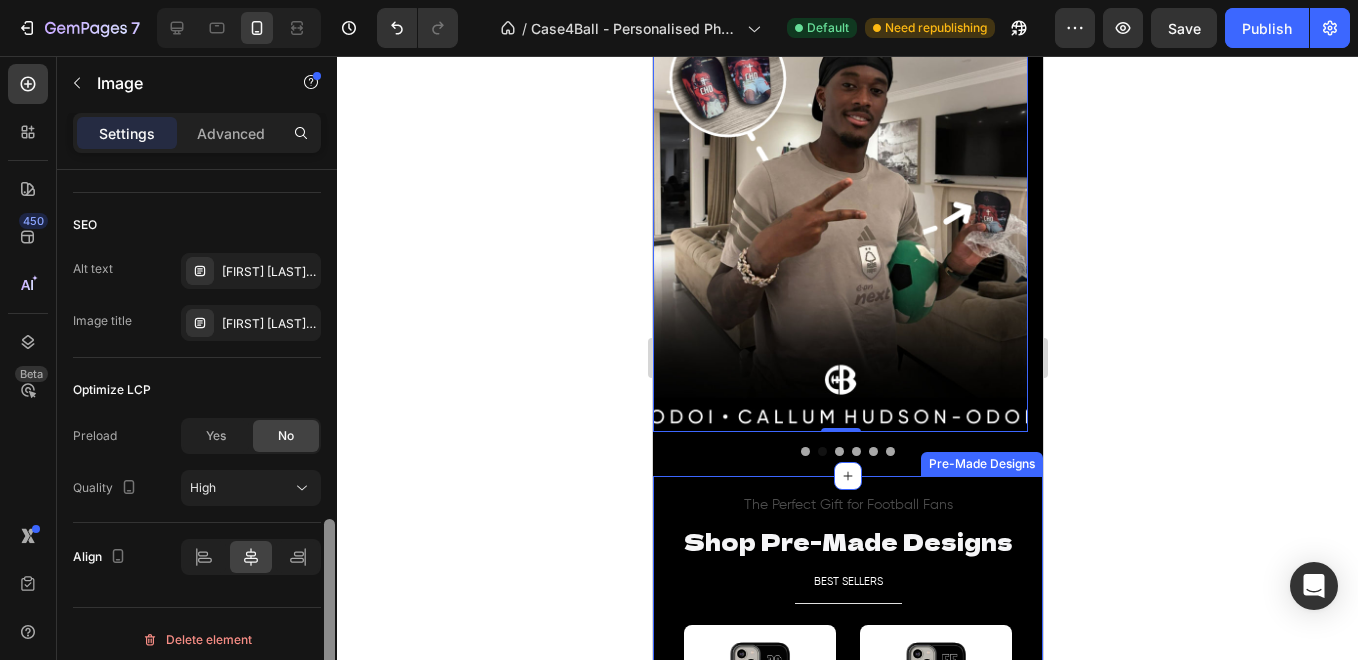 scroll, scrollTop: 963, scrollLeft: 0, axis: vertical 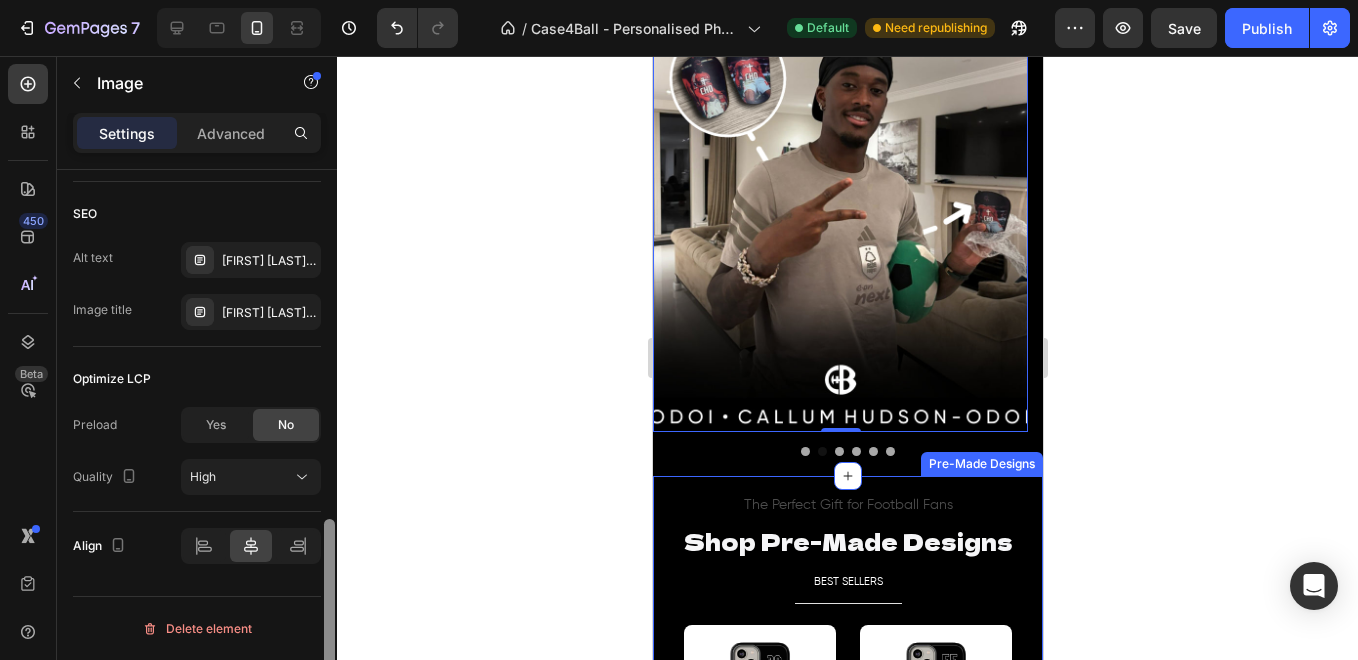 drag, startPoint x: 329, startPoint y: 444, endPoint x: 325, endPoint y: 591, distance: 147.05441 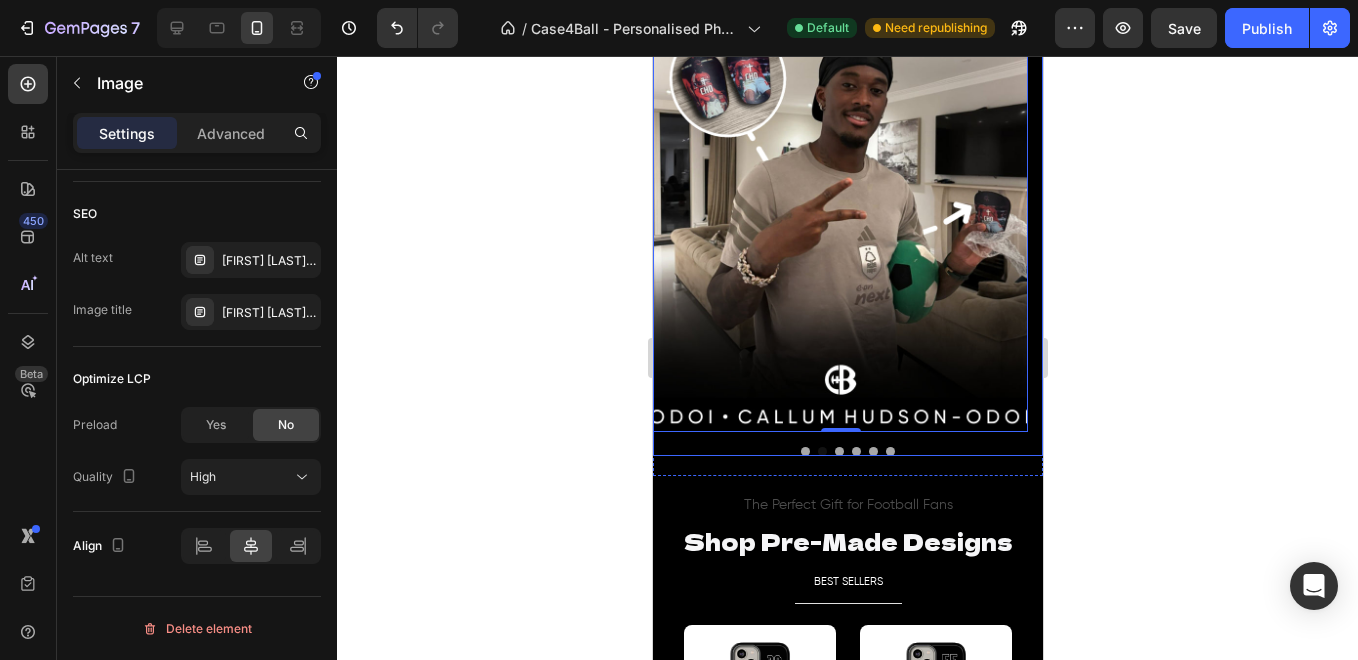 click at bounding box center [804, 451] 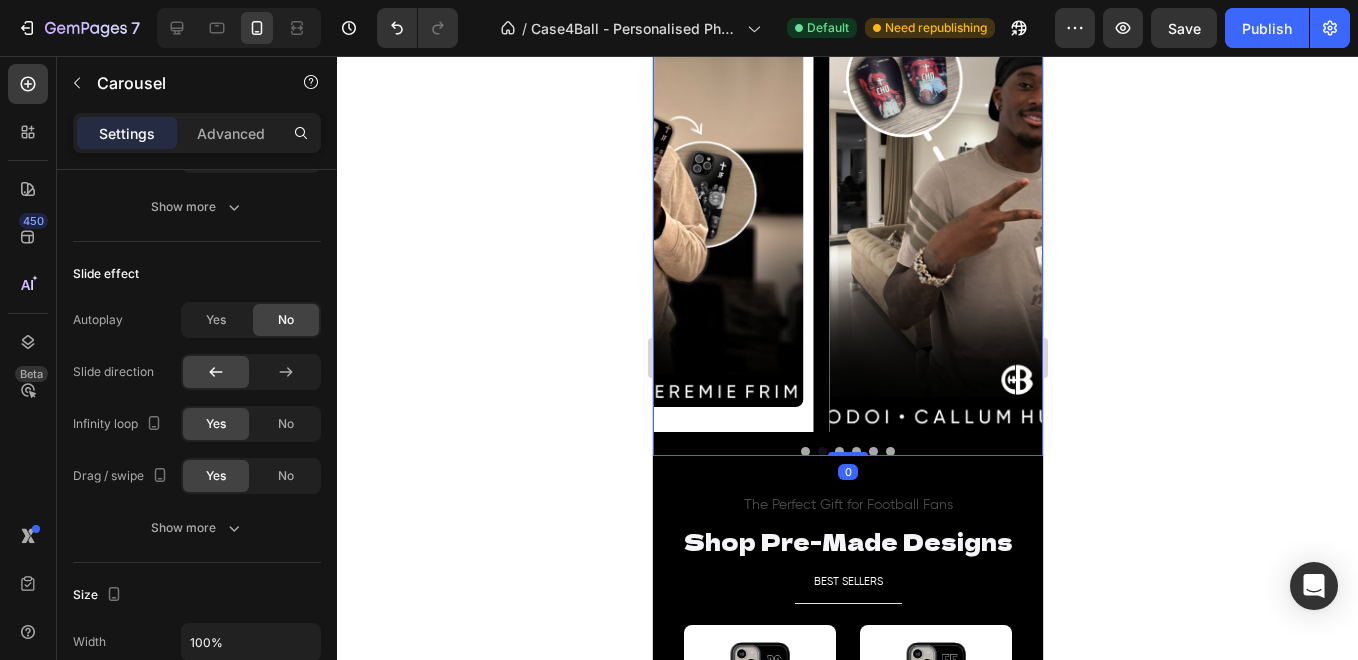 scroll, scrollTop: 0, scrollLeft: 0, axis: both 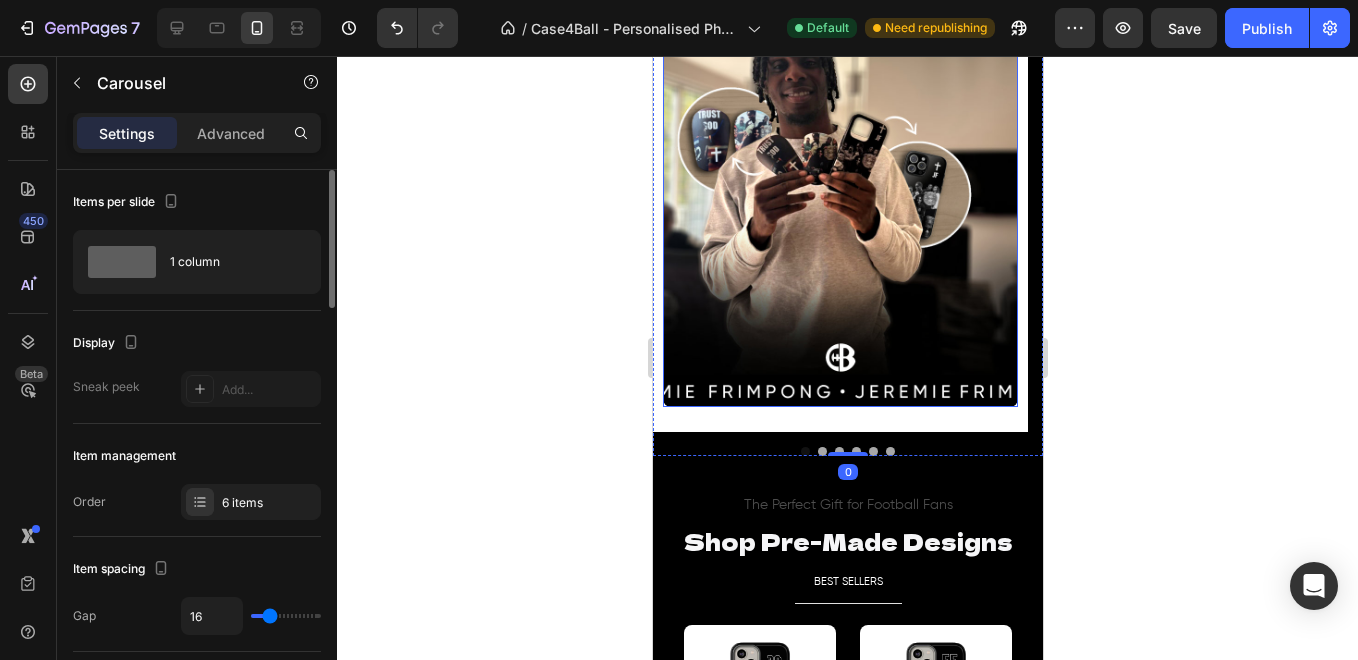 click at bounding box center (839, 185) 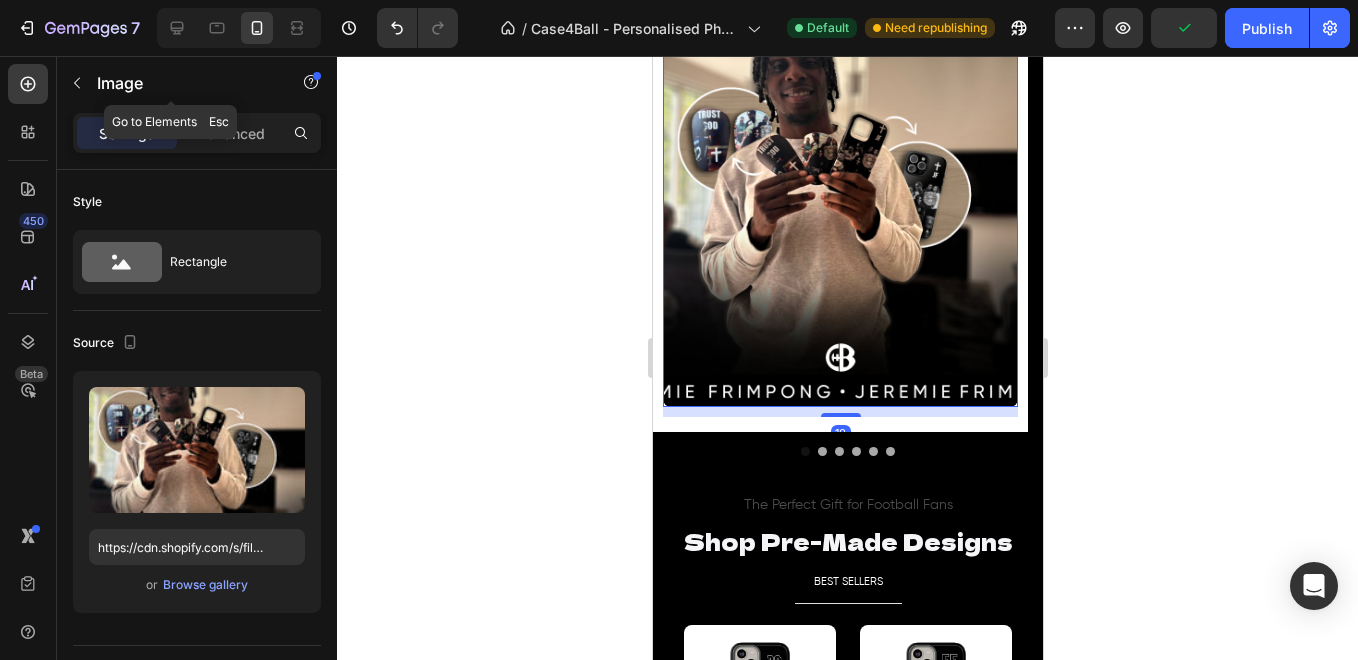 click on "Image" 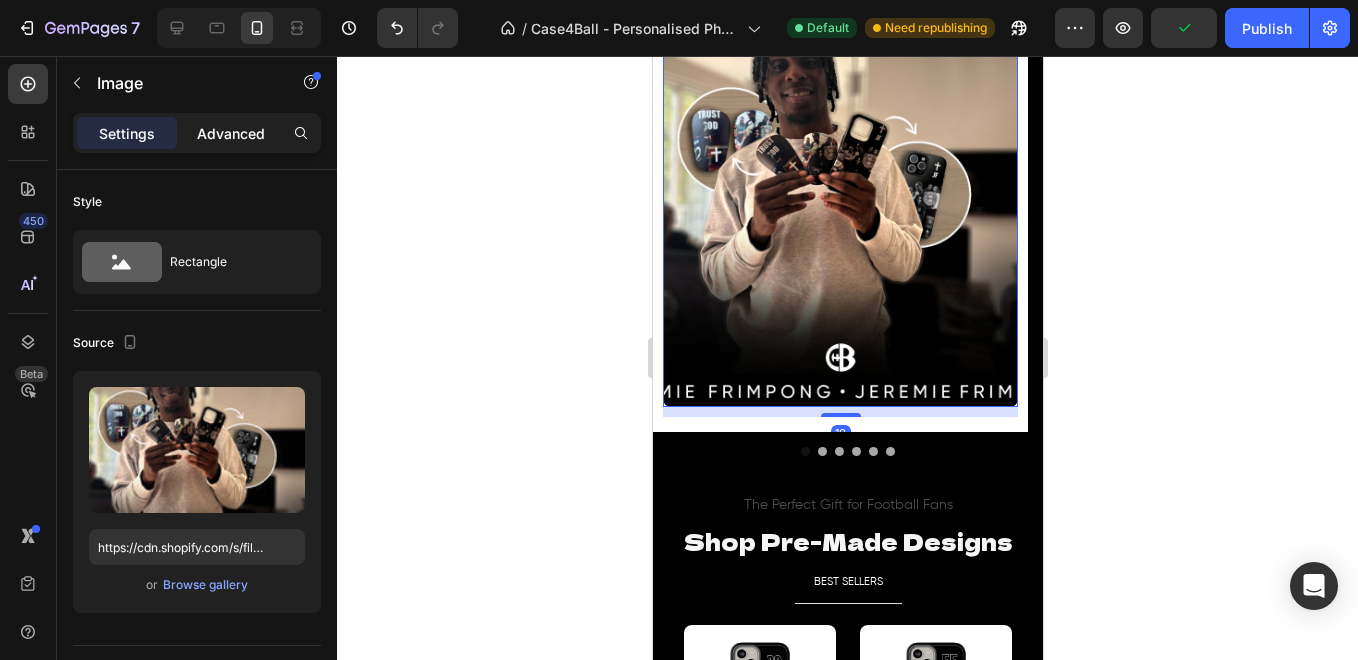 click on "Advanced" at bounding box center (231, 133) 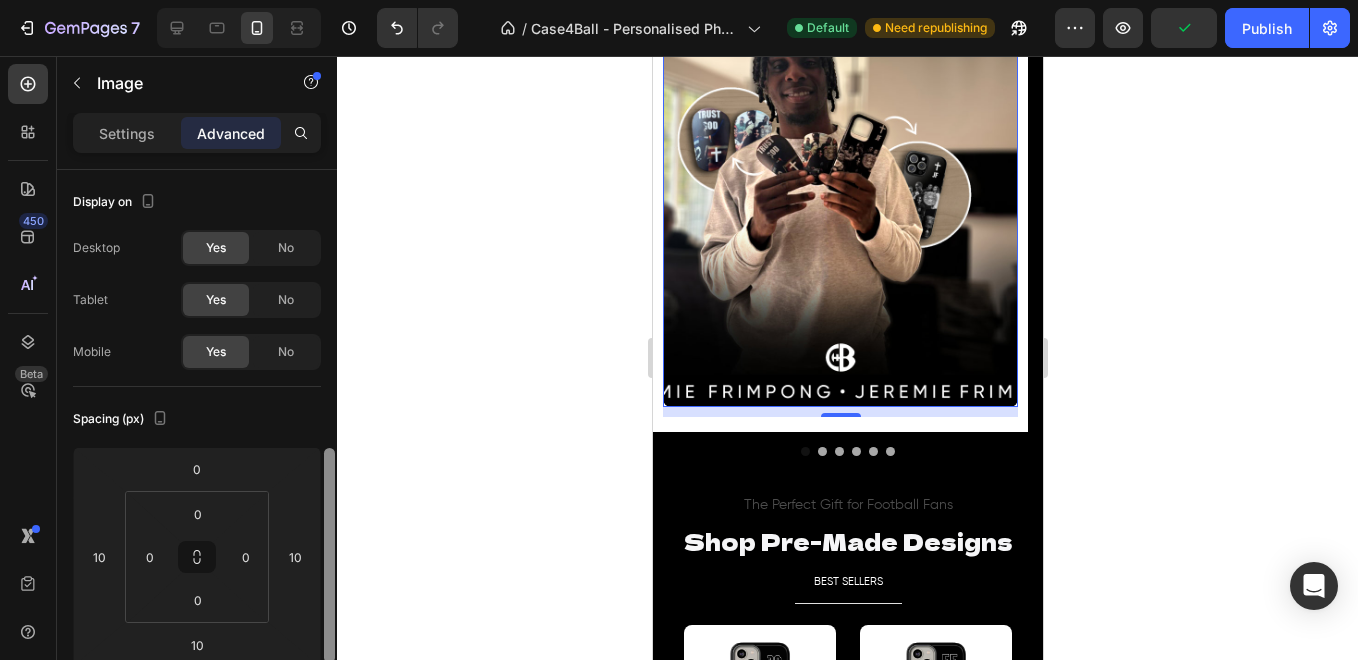 scroll, scrollTop: 213, scrollLeft: 0, axis: vertical 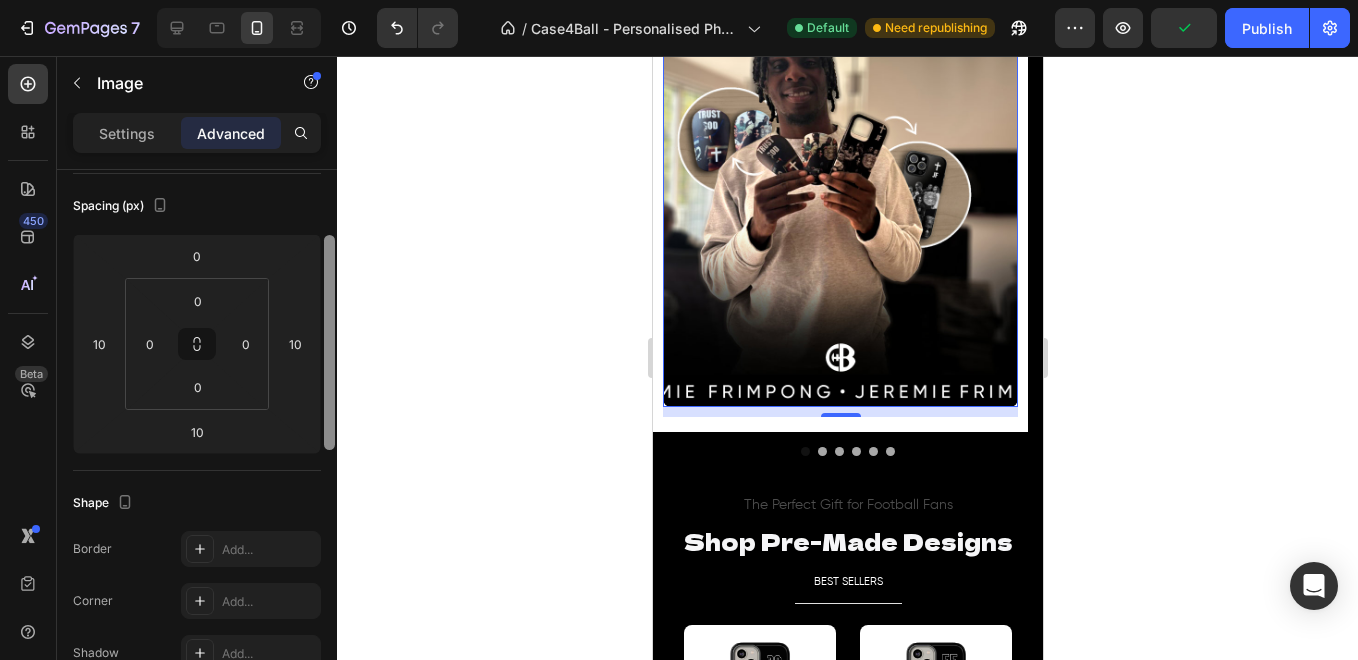 click at bounding box center [329, 342] 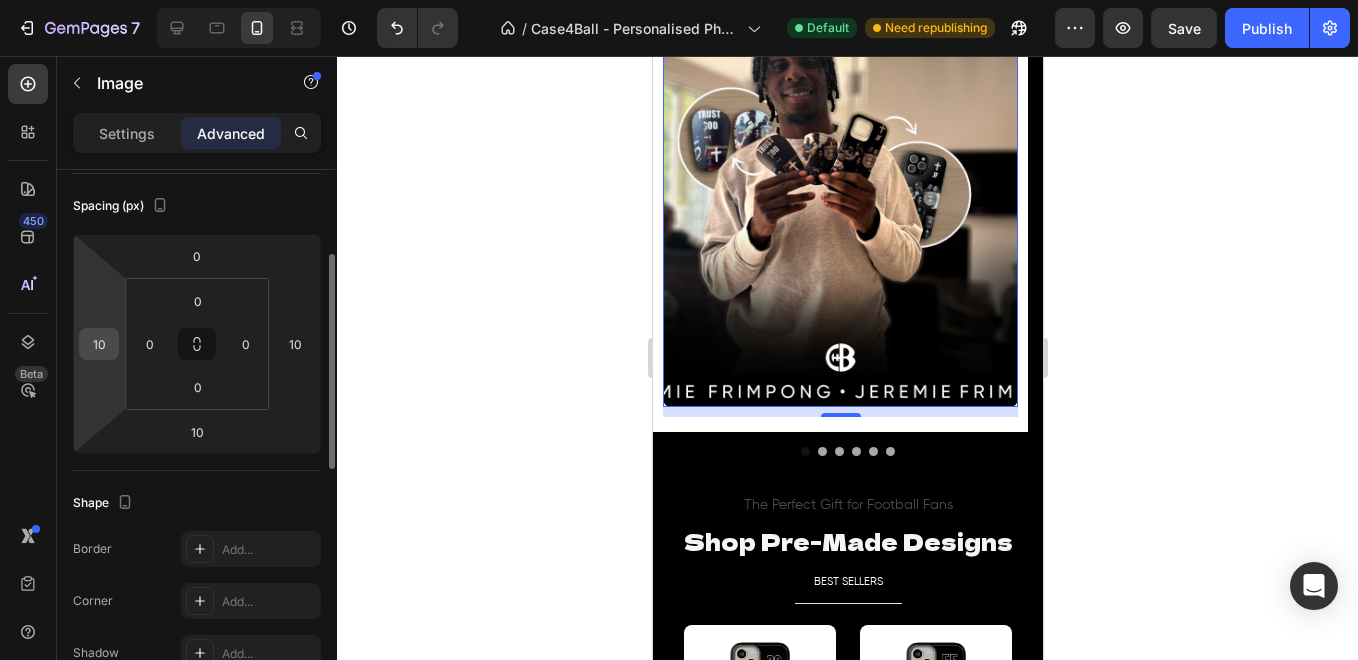 click on "10" at bounding box center [99, 344] 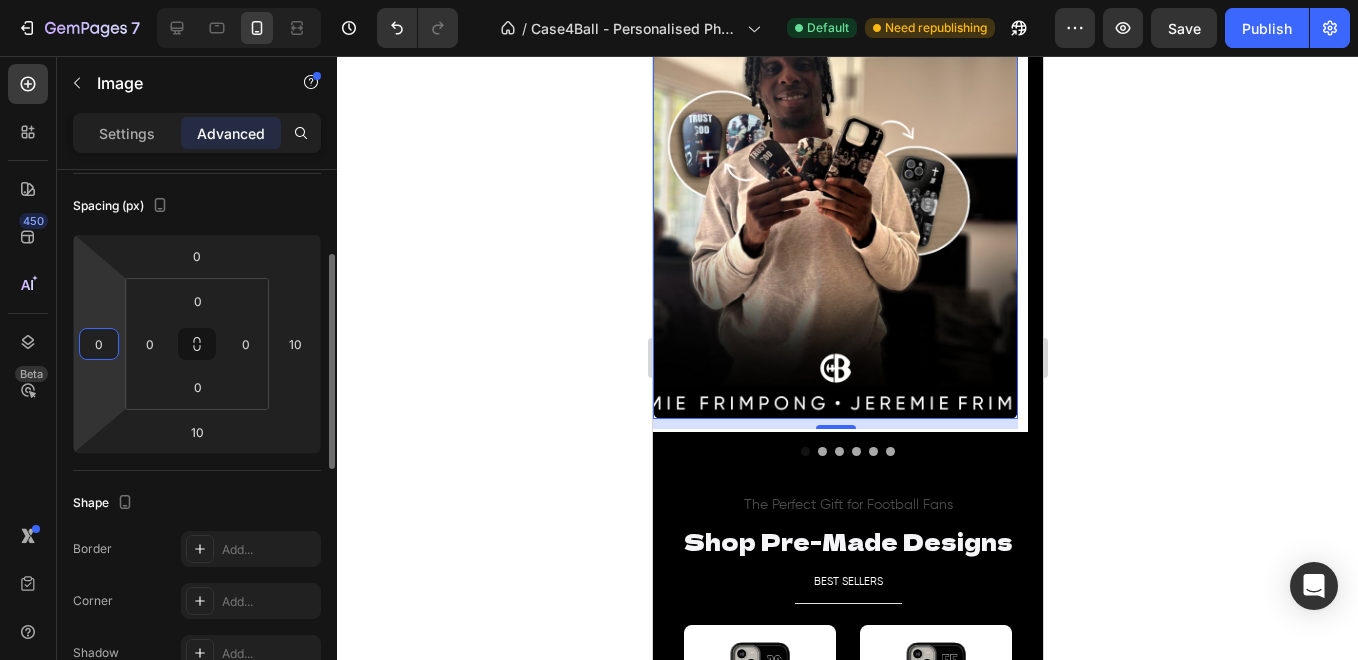 type on "0" 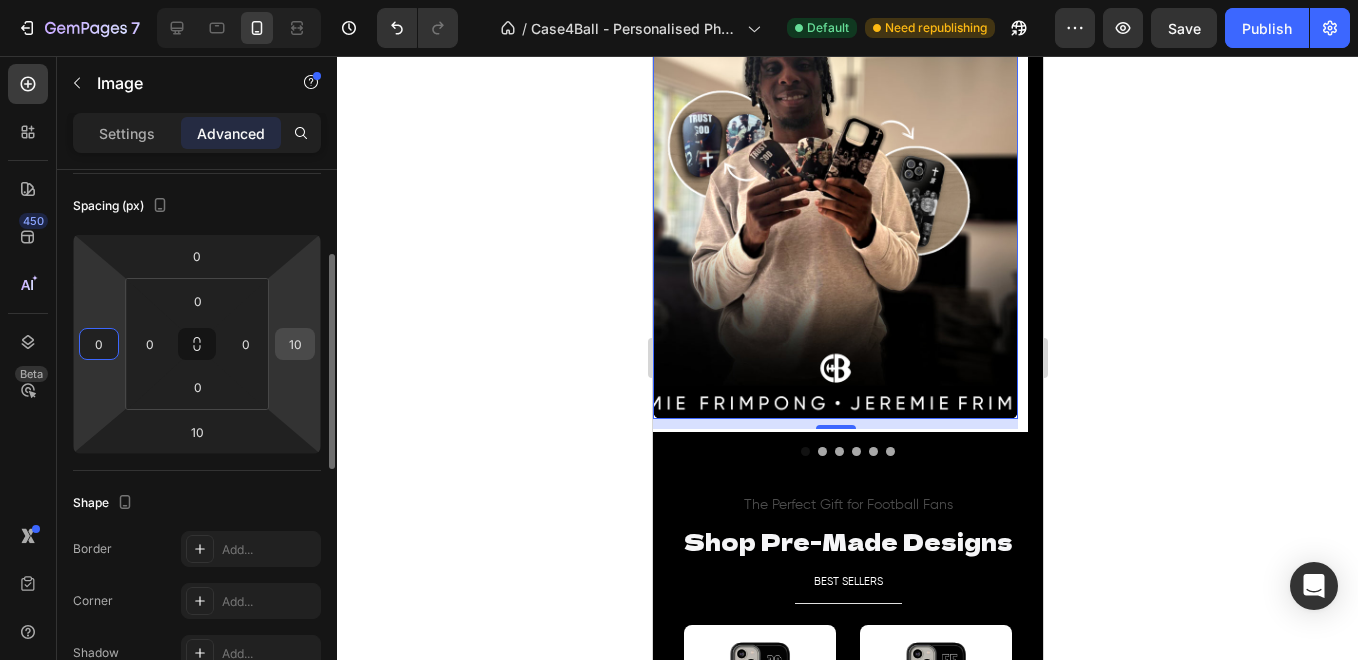 click on "10" at bounding box center (295, 344) 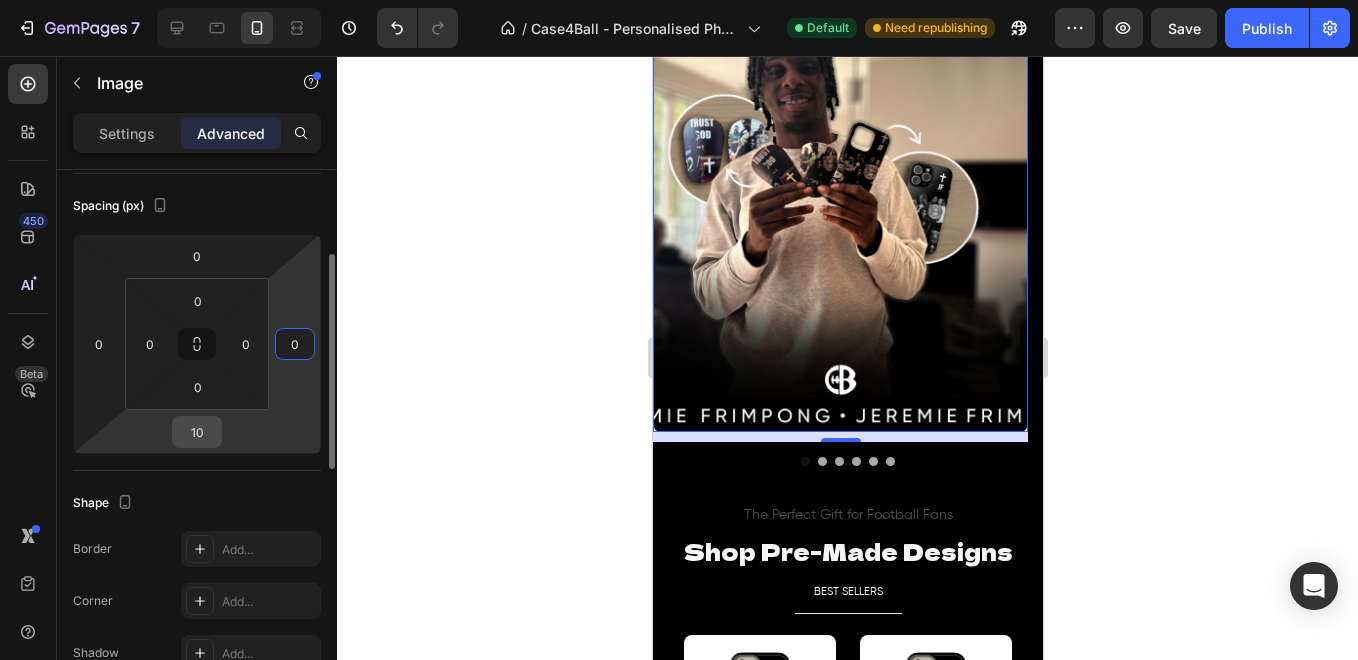 type on "0" 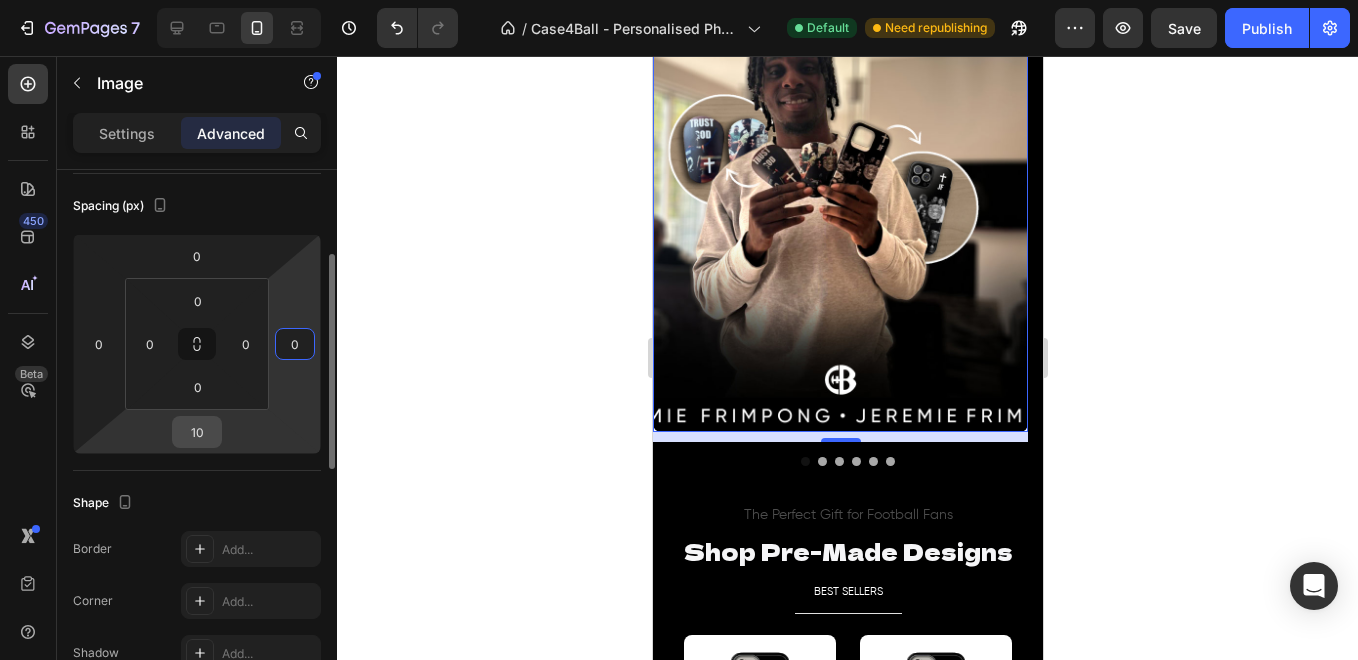 click on "10" at bounding box center (197, 432) 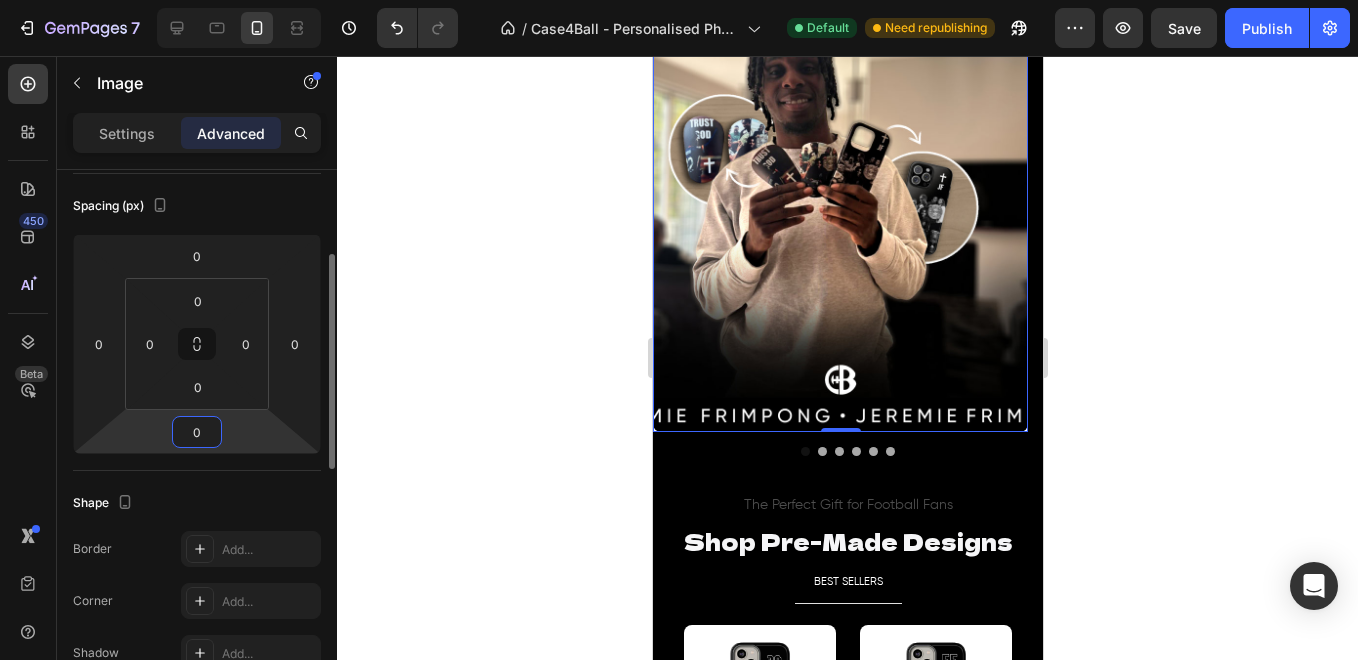 type on "0" 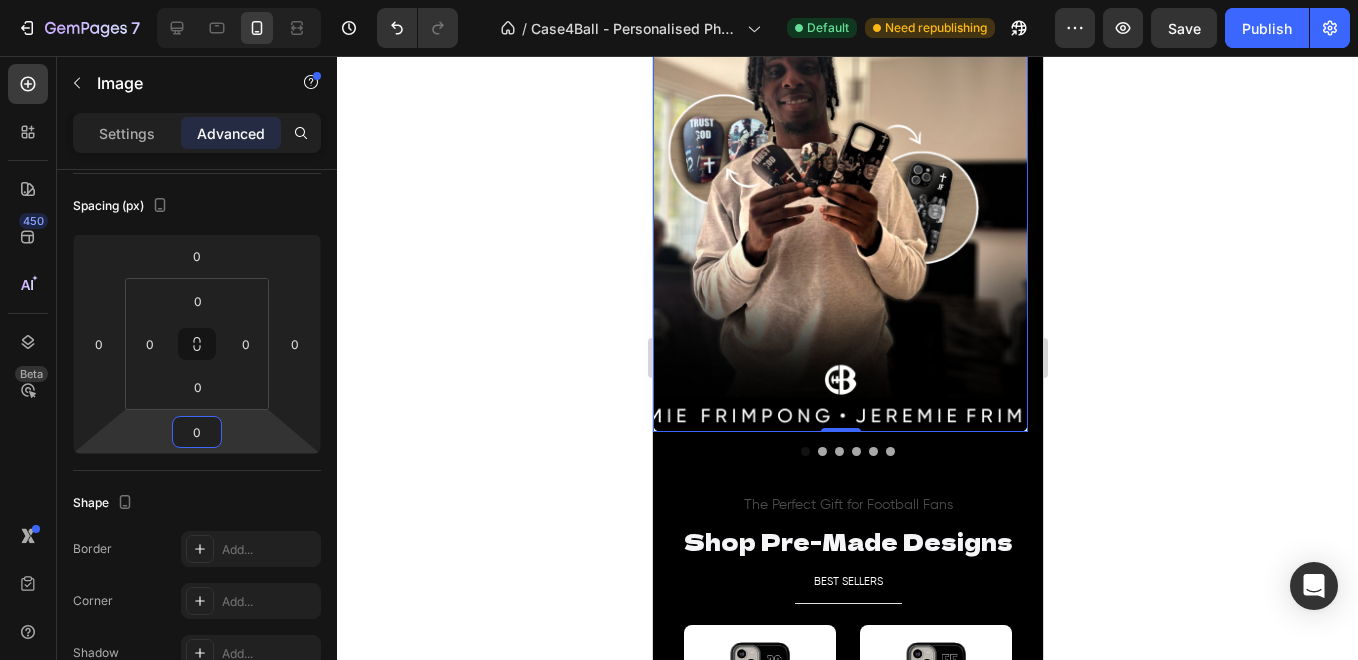 click on "Settings" at bounding box center [127, 133] 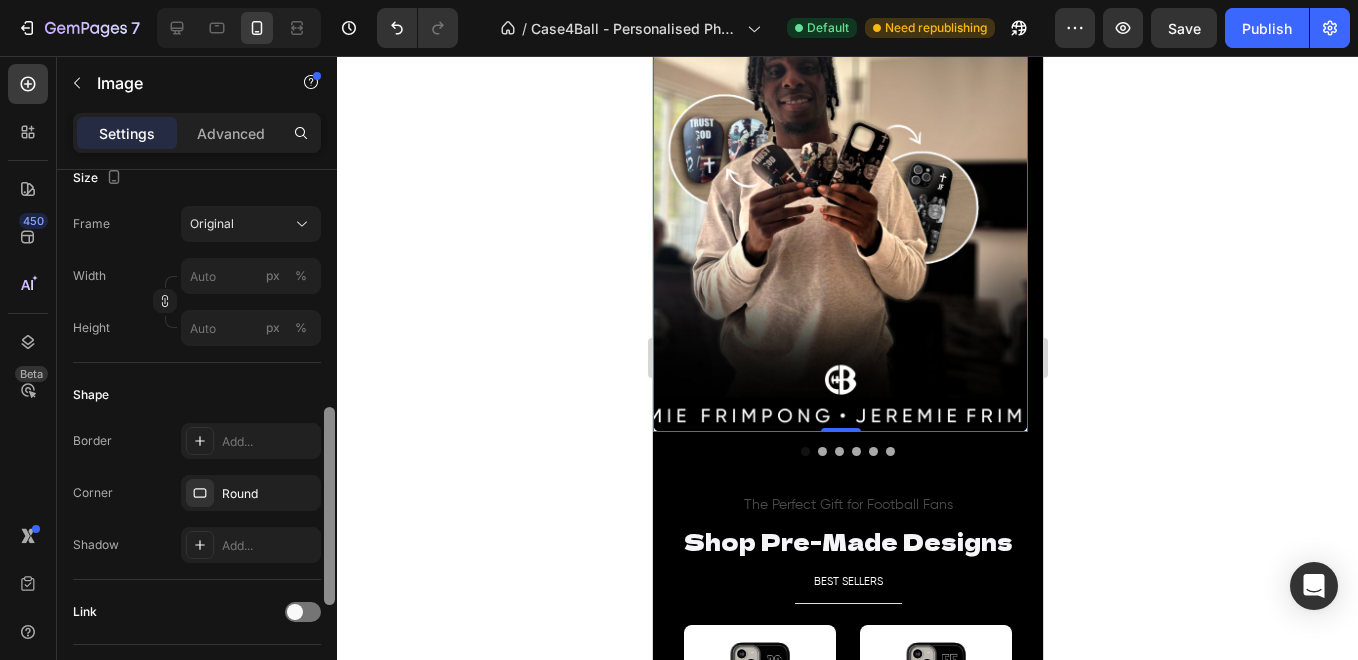 scroll, scrollTop: 541, scrollLeft: 0, axis: vertical 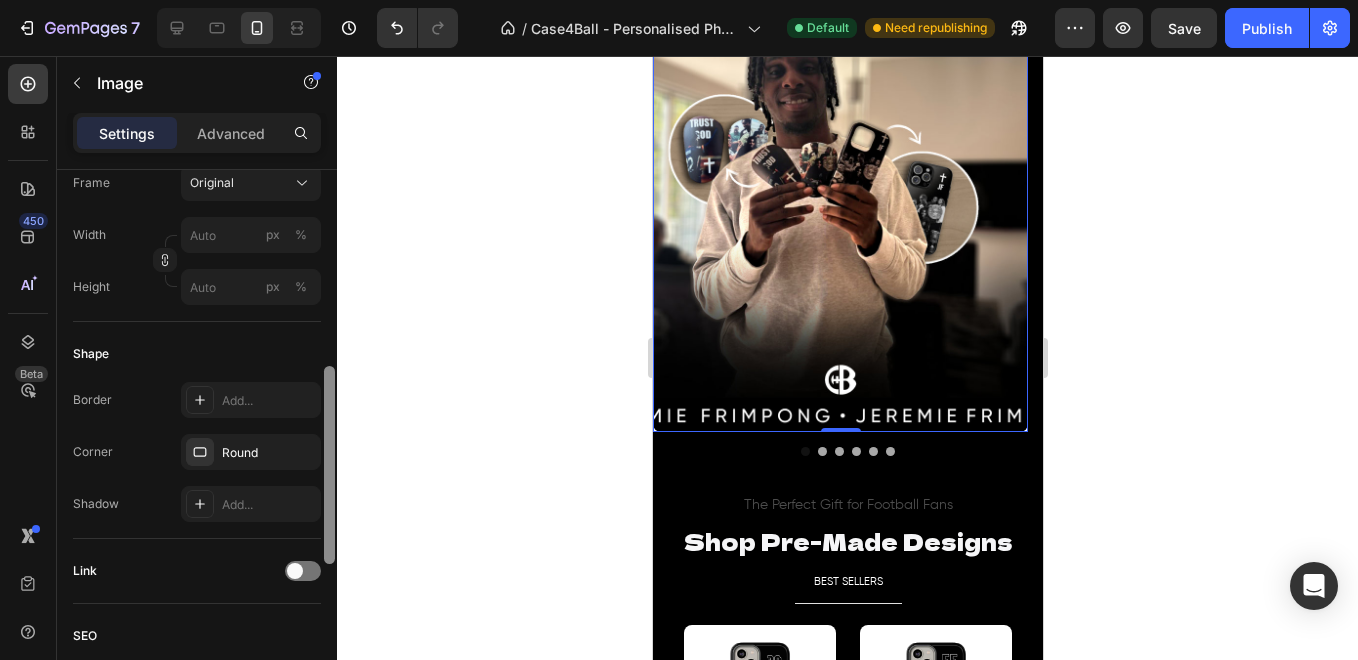 drag, startPoint x: 331, startPoint y: 381, endPoint x: 329, endPoint y: 462, distance: 81.02469 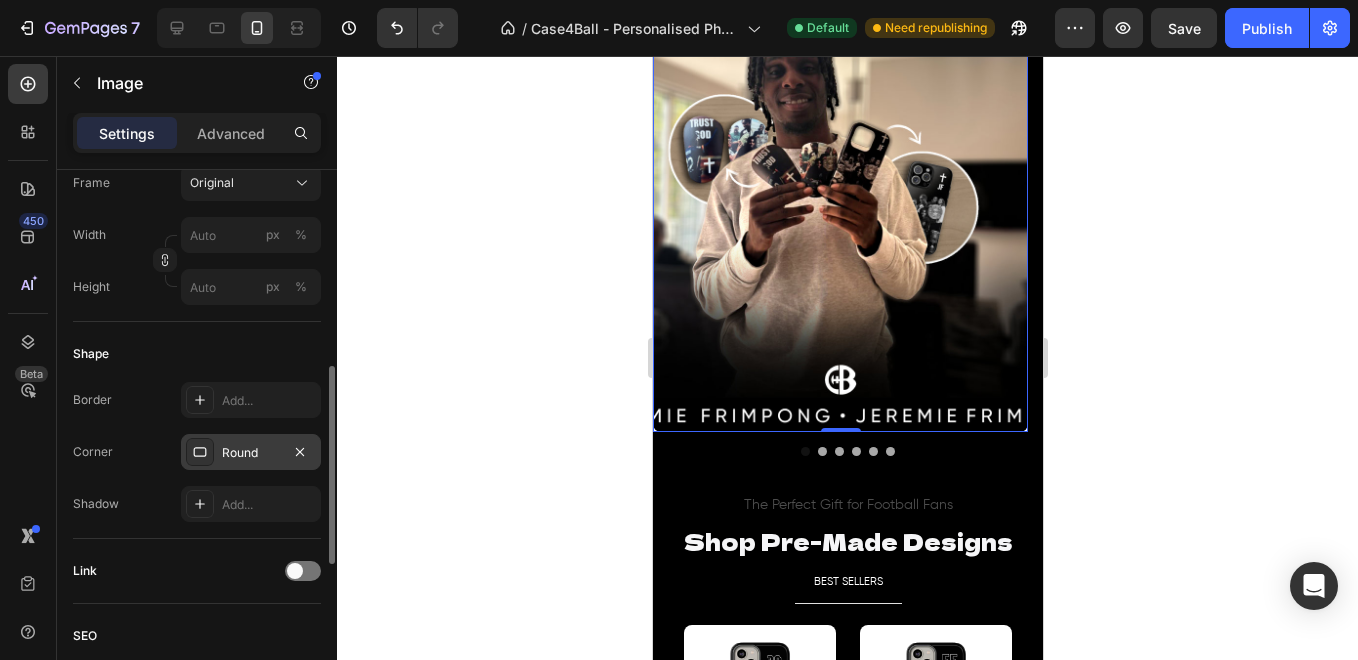 click on "Round" at bounding box center [251, 453] 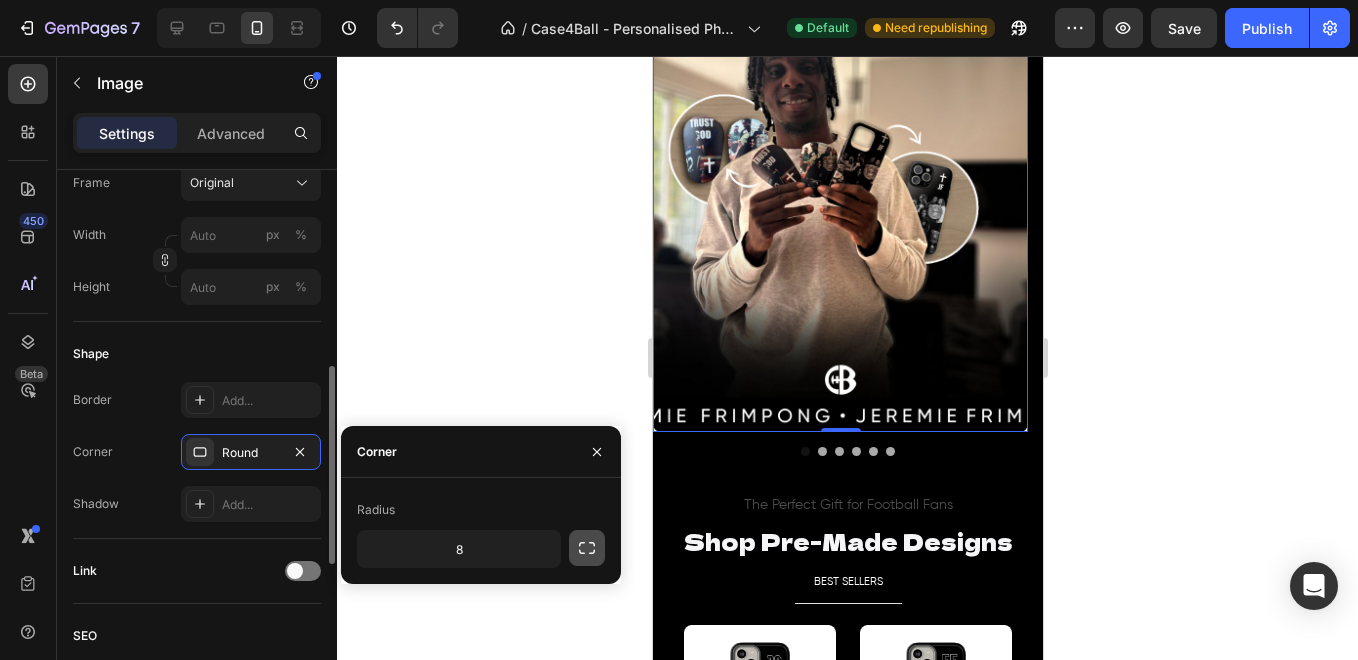 click 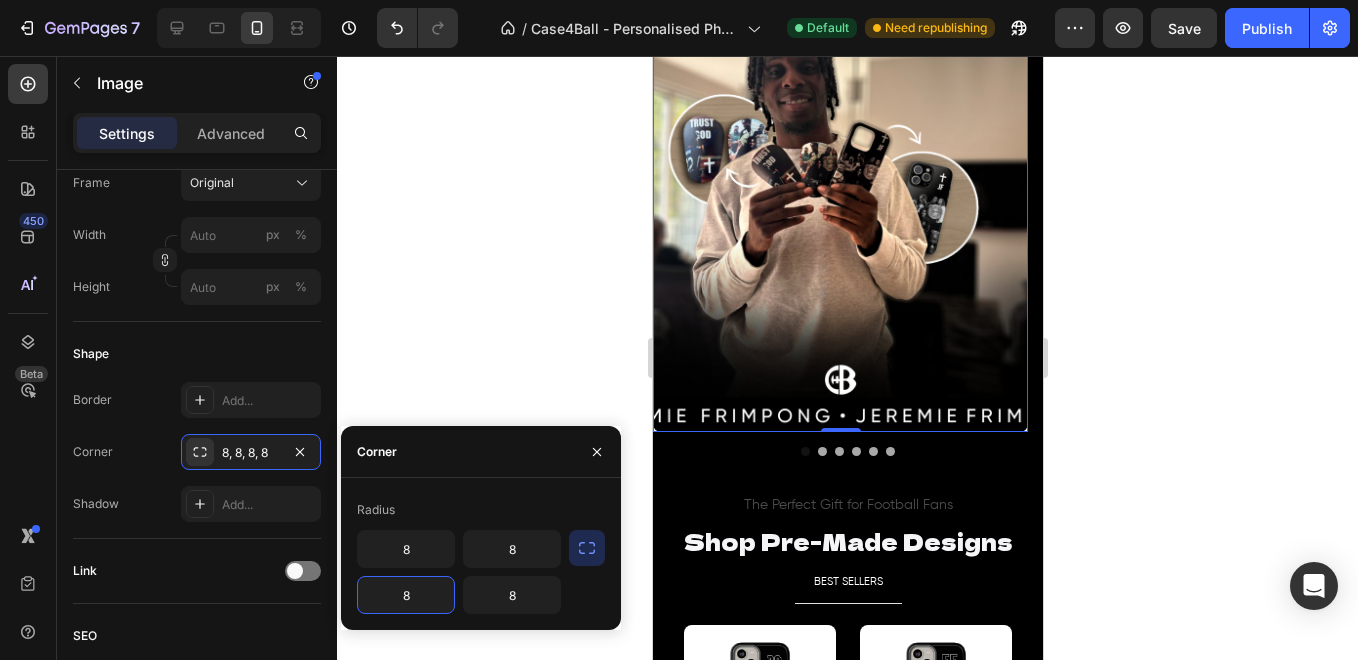 click on "8" at bounding box center [406, 595] 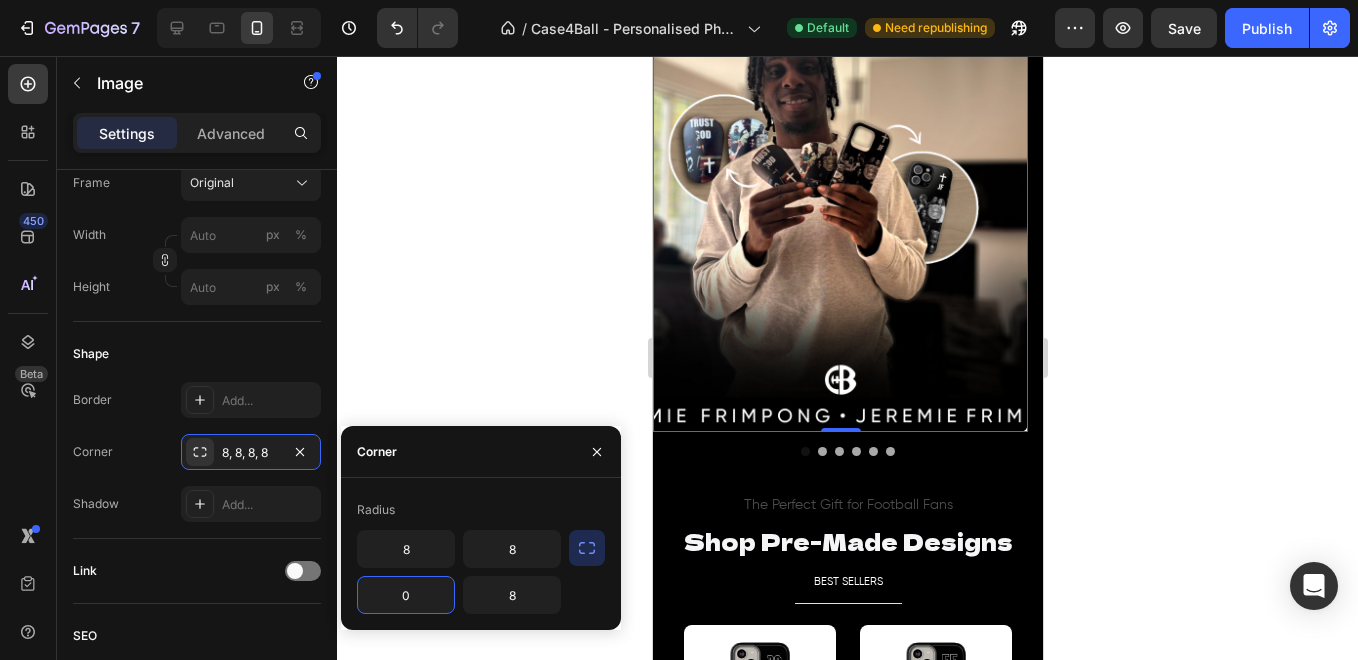 type on "0" 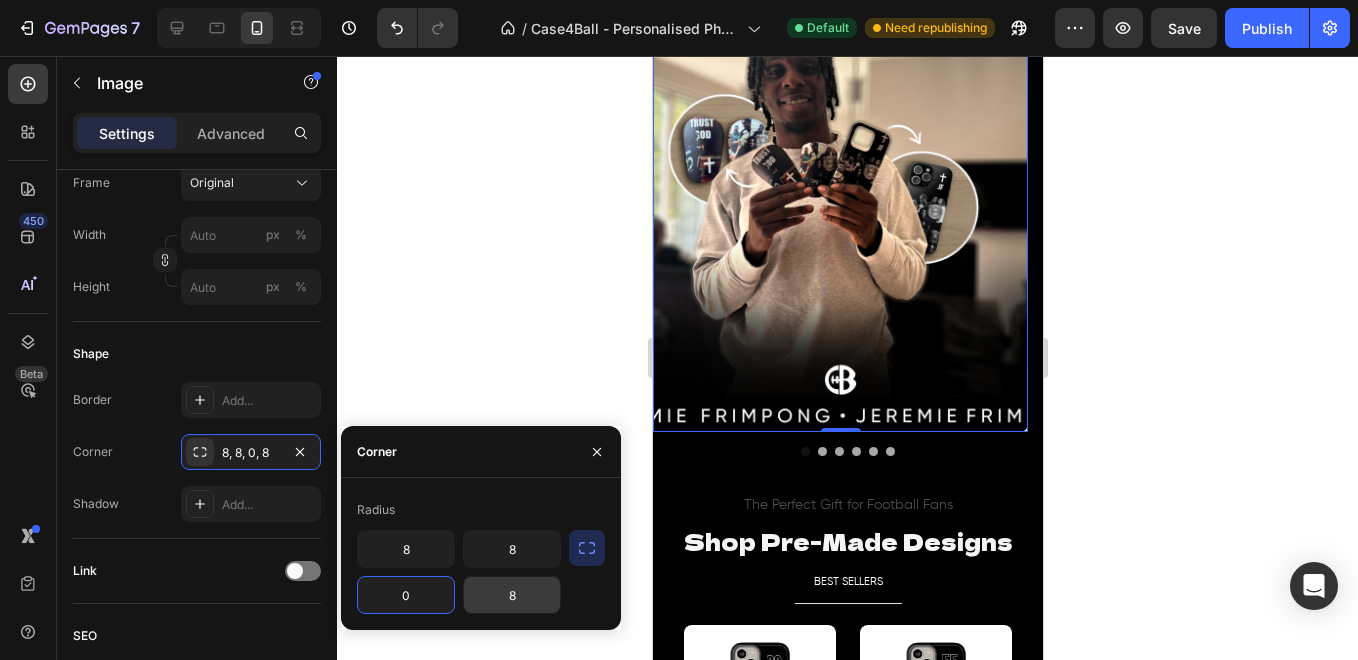 click on "8" at bounding box center [512, 595] 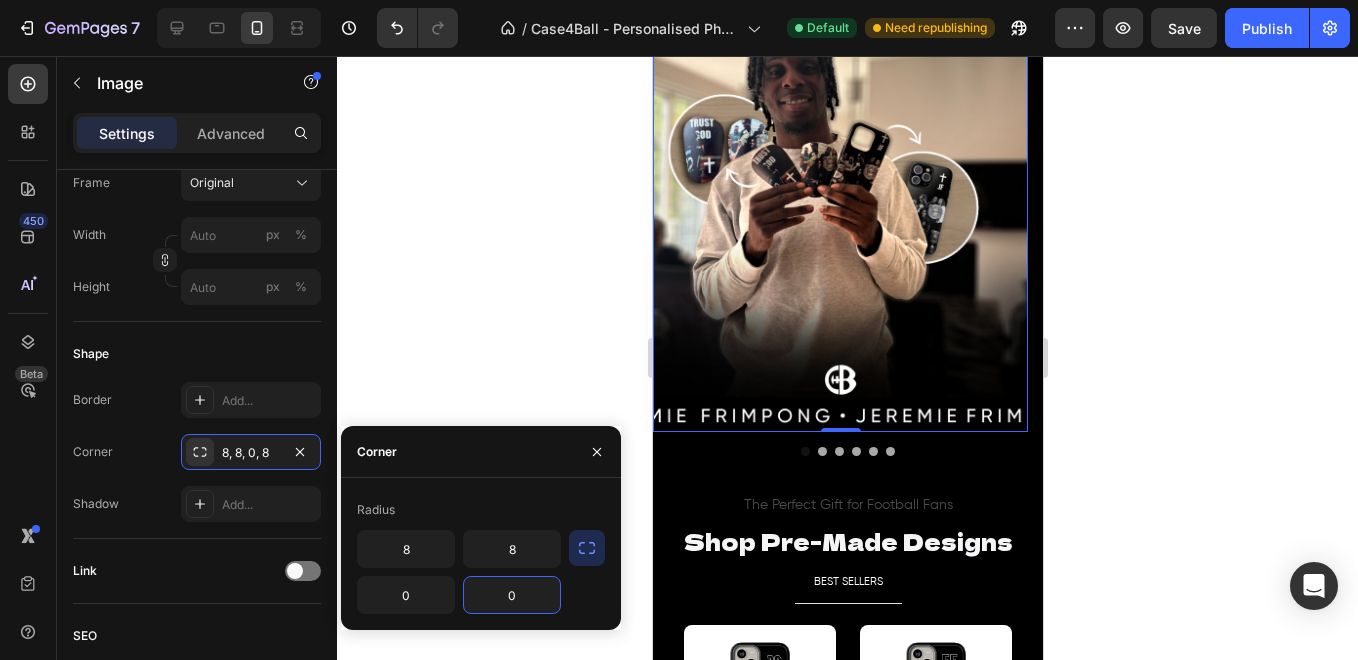 type on "0" 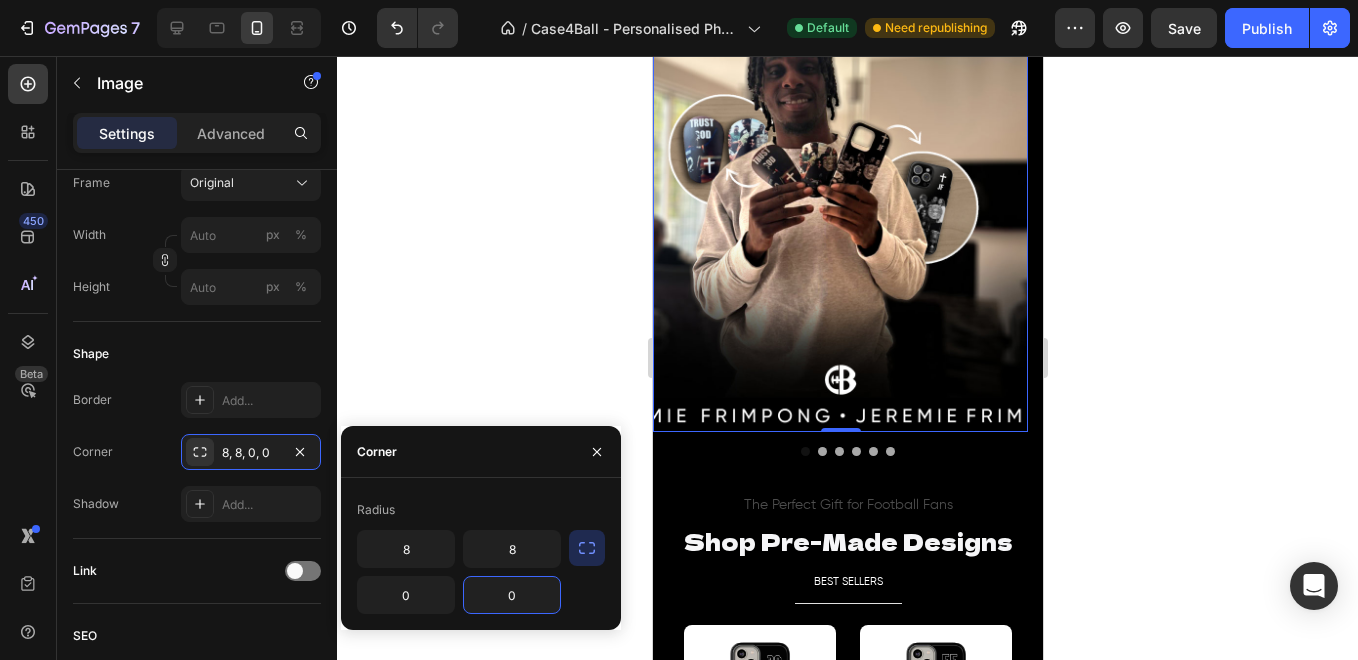 click 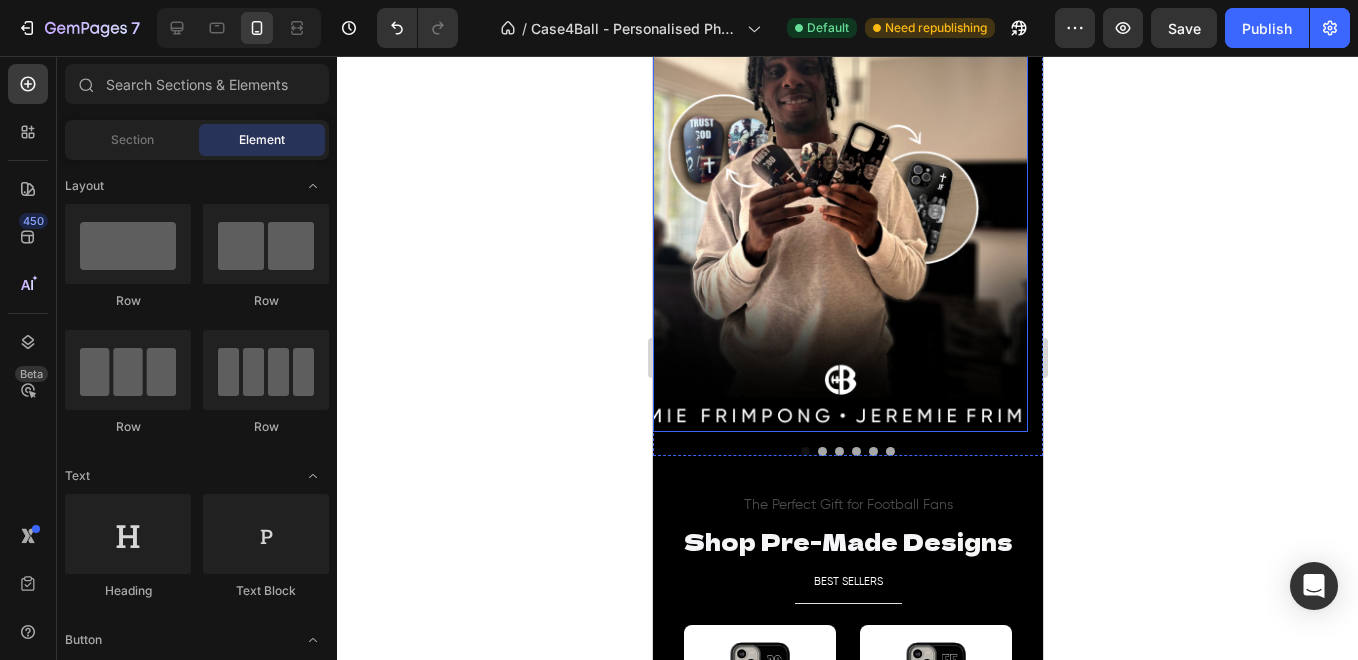 click at bounding box center (839, 197) 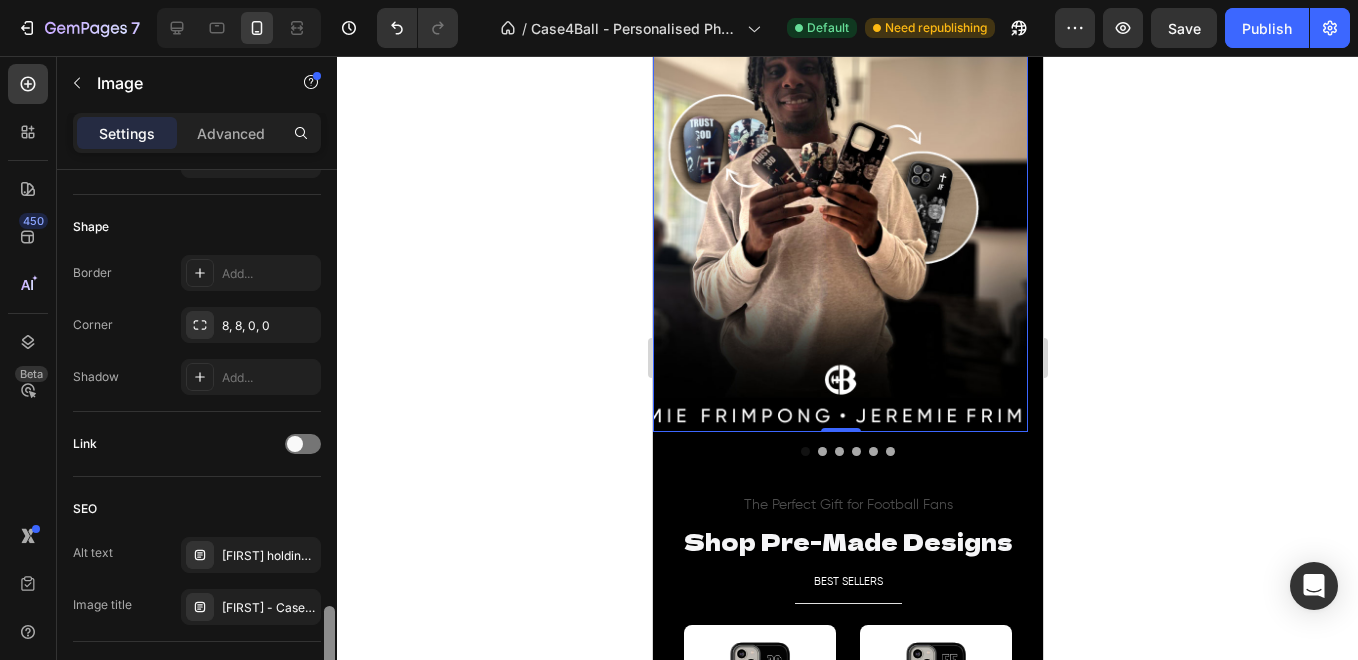 scroll, scrollTop: 833, scrollLeft: 0, axis: vertical 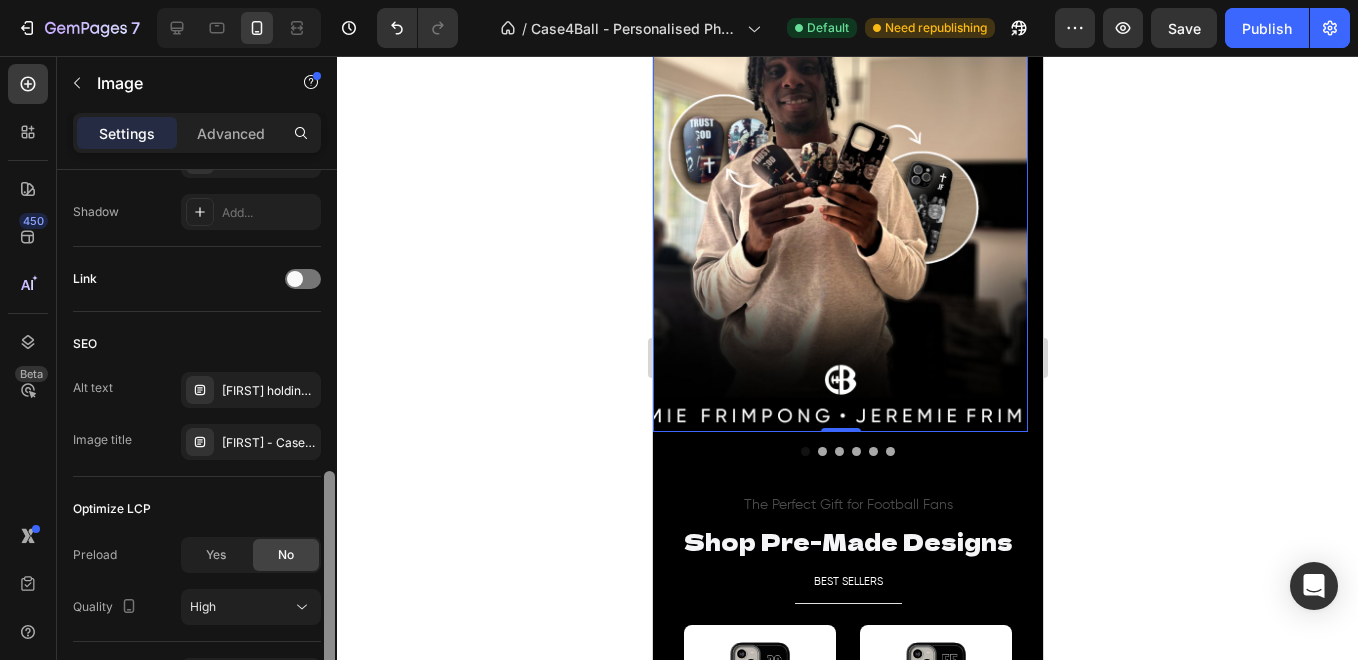 drag, startPoint x: 331, startPoint y: 257, endPoint x: 319, endPoint y: 550, distance: 293.24564 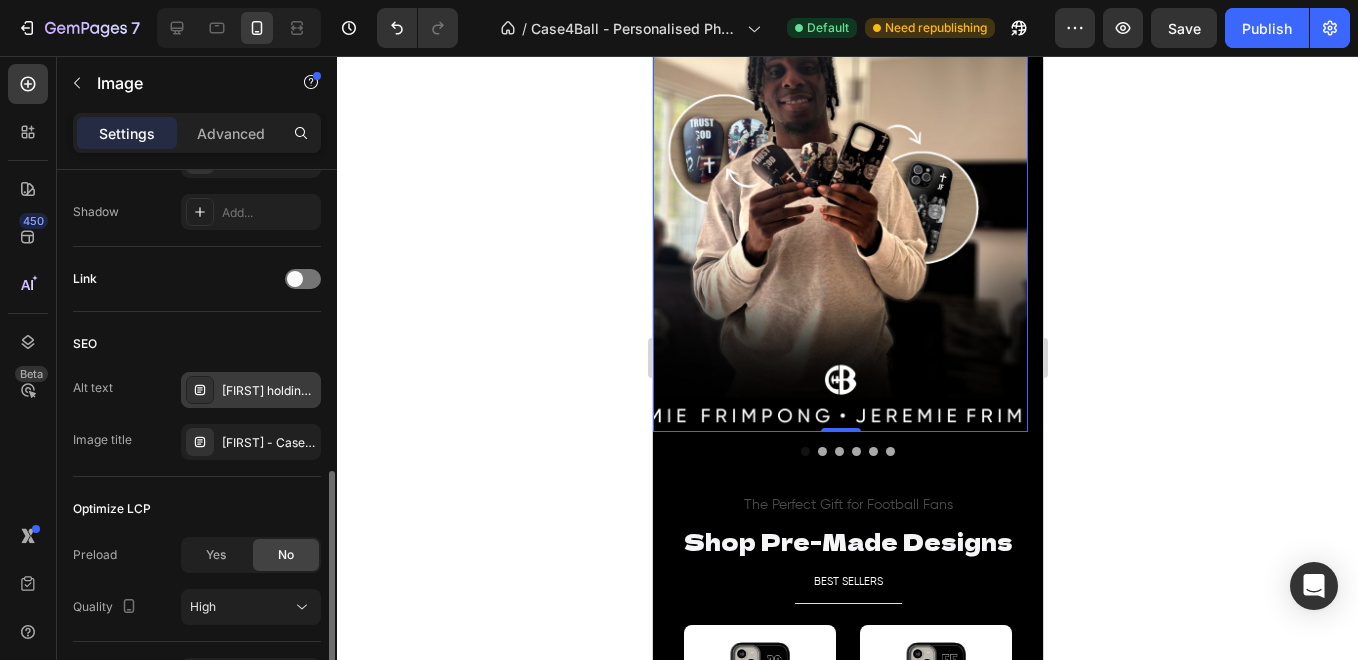 click on "[FIRST] holding his custom NUFC football personalised phone case made by Case4Ball." at bounding box center [269, 391] 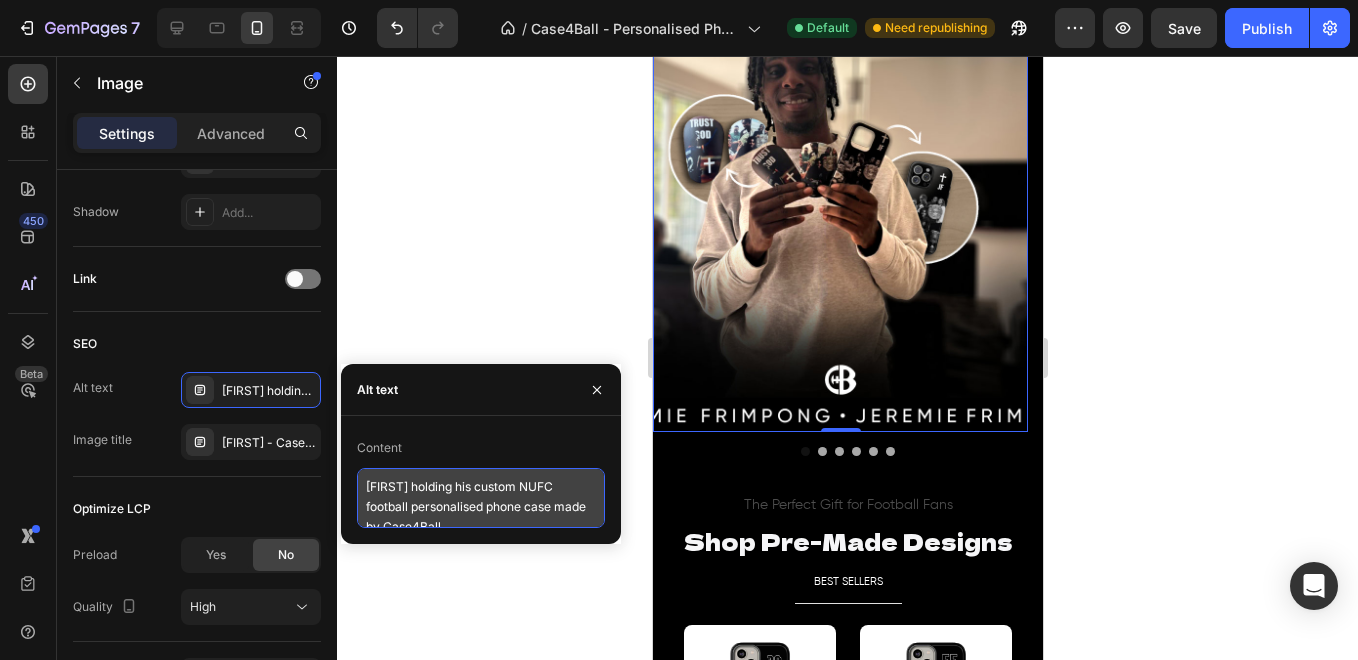 click on "[FIRST] holding his custom NUFC football personalised phone case made by Case4Ball." at bounding box center (481, 498) 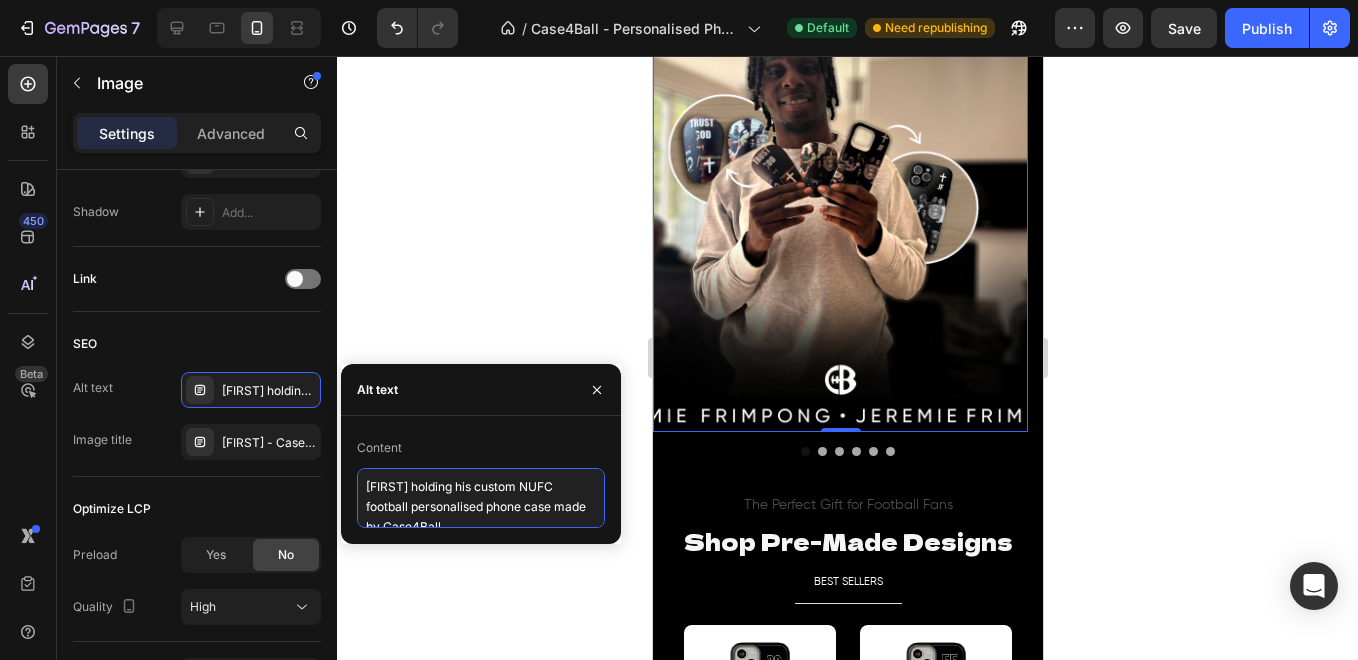 click on "[FIRST] holding his custom NUFC football personalised phone case made by Case4Ball." at bounding box center [481, 498] 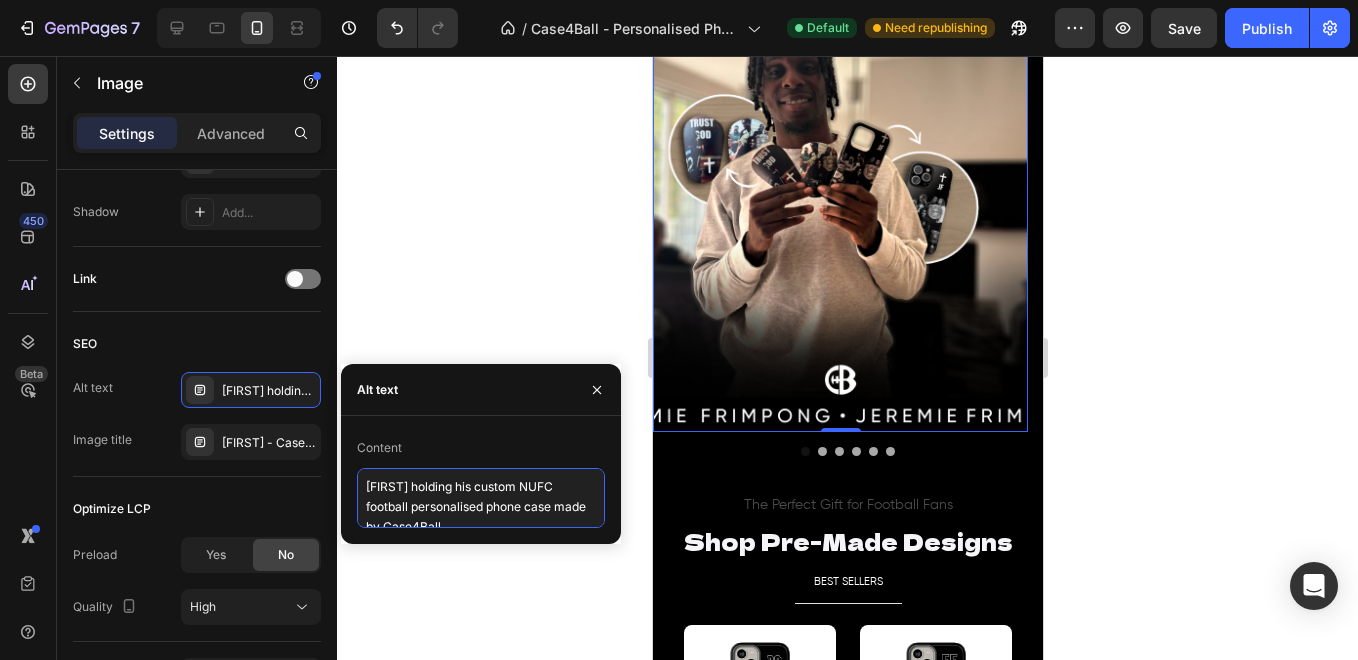 scroll, scrollTop: 18, scrollLeft: 0, axis: vertical 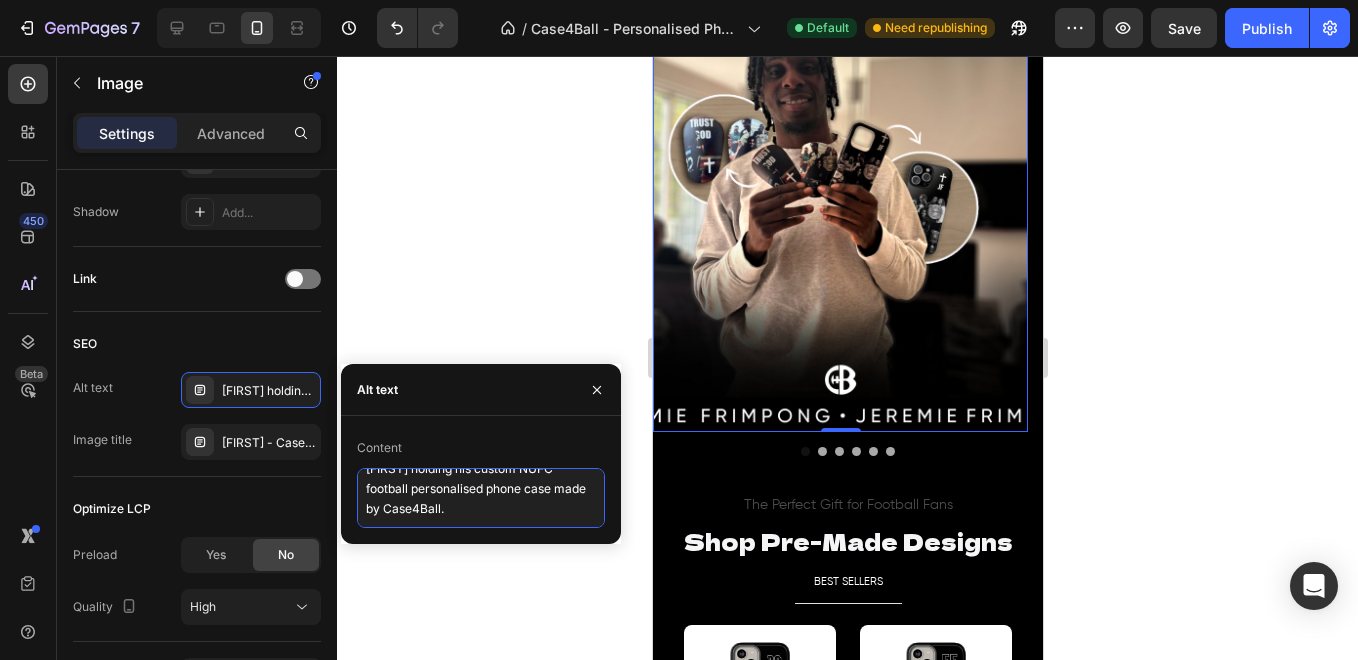 click on "[FIRST] holding his custom NUFC football personalised phone case made by Case4Ball." at bounding box center (481, 498) 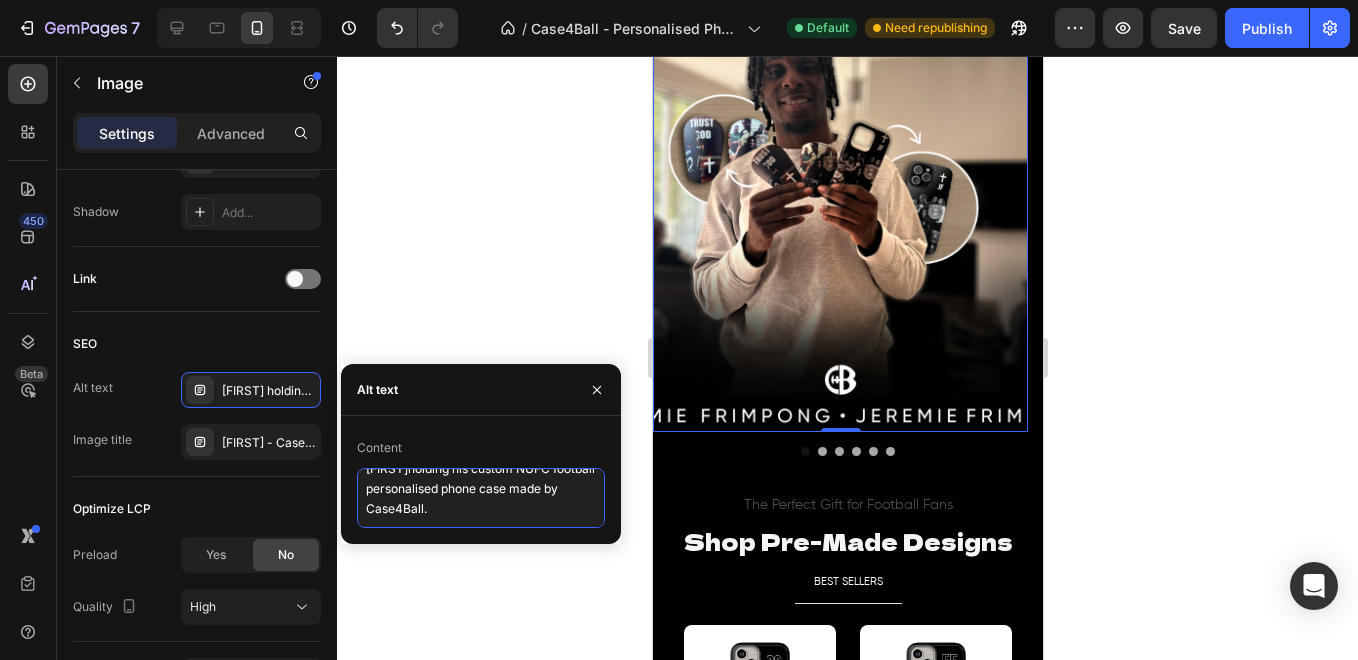 scroll, scrollTop: 10, scrollLeft: 0, axis: vertical 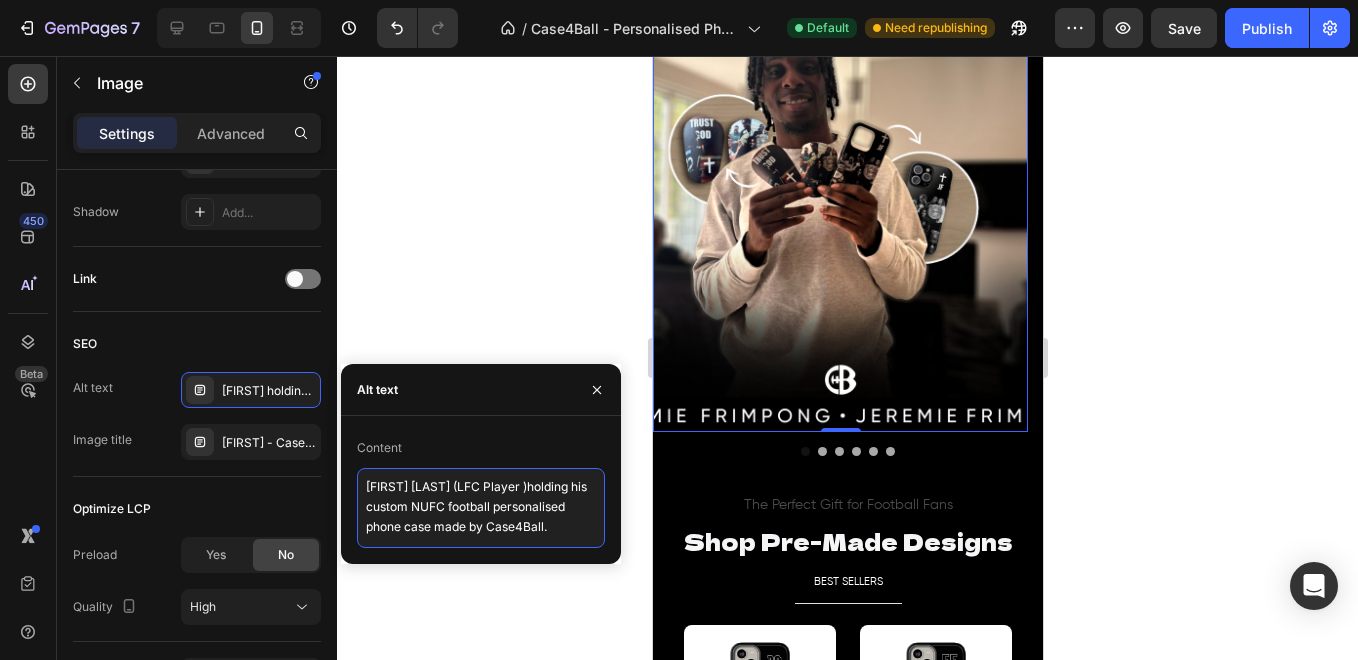 click on "[FIRST] [LAST] (LFC Player )holding his custom NUFC football personalised phone case made by Case4Ball." at bounding box center [481, 508] 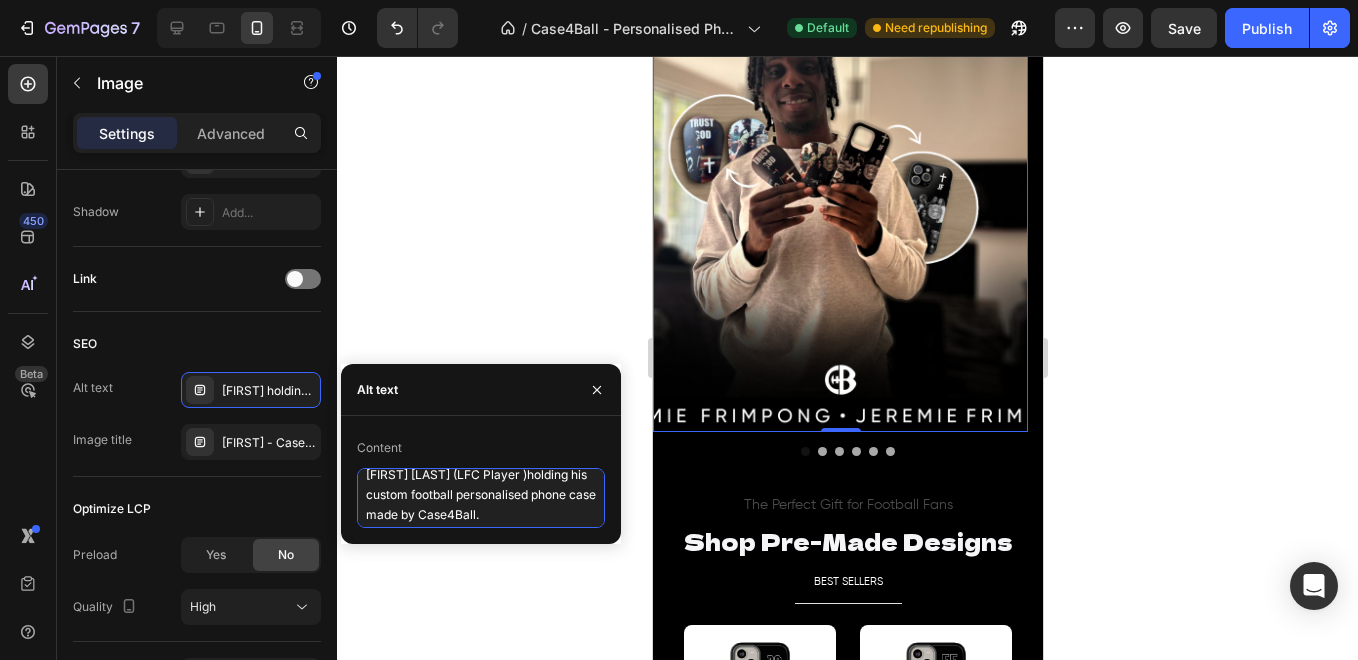 scroll, scrollTop: 18, scrollLeft: 0, axis: vertical 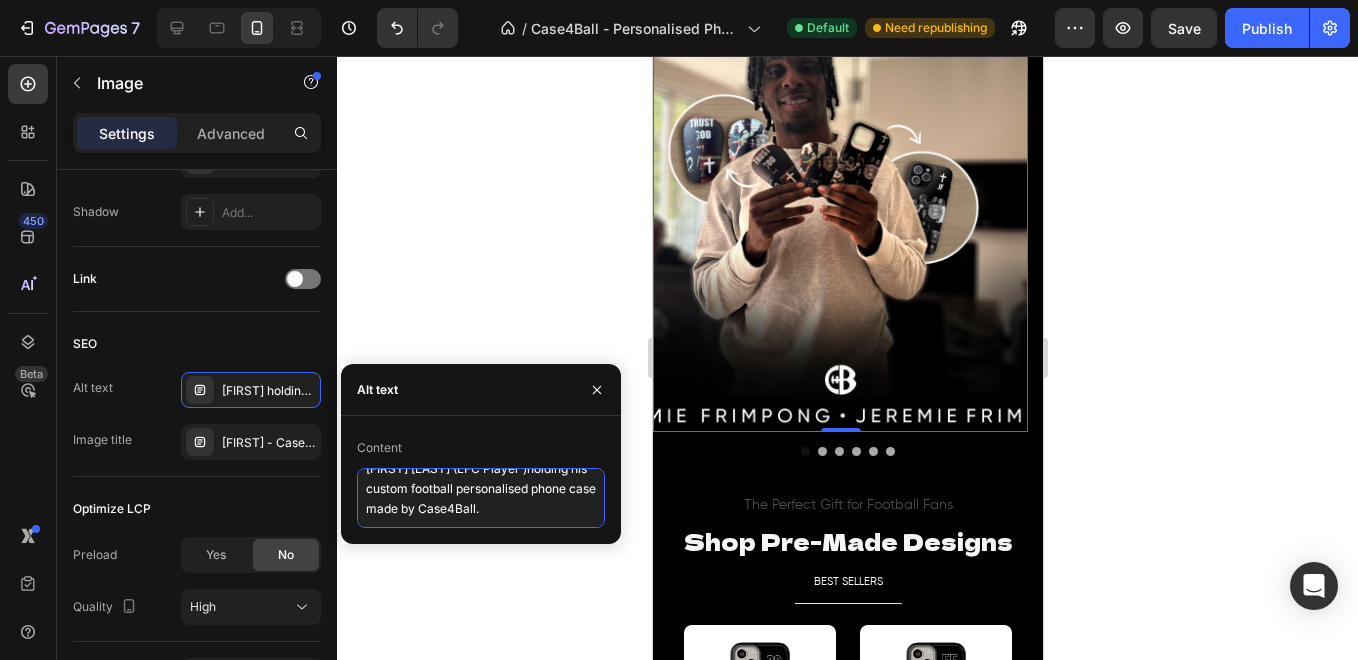 click on "[FIRST] [LAST] (LFC Player )holding his custom football personalised phone case made by Case4Ball." at bounding box center (481, 498) 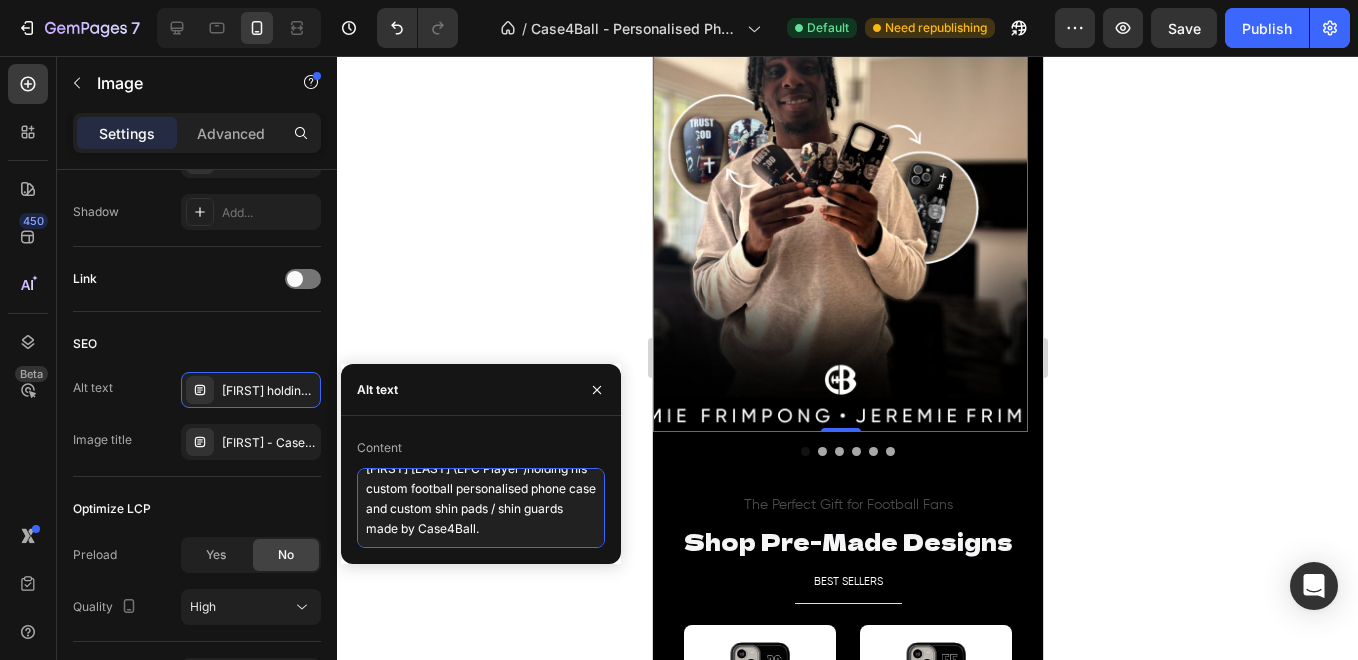 click on "[FIRST] [LAST] (LFC Player )holding his custom football personalised phone case and custom shin pads / shin guards made by Case4Ball." at bounding box center (481, 508) 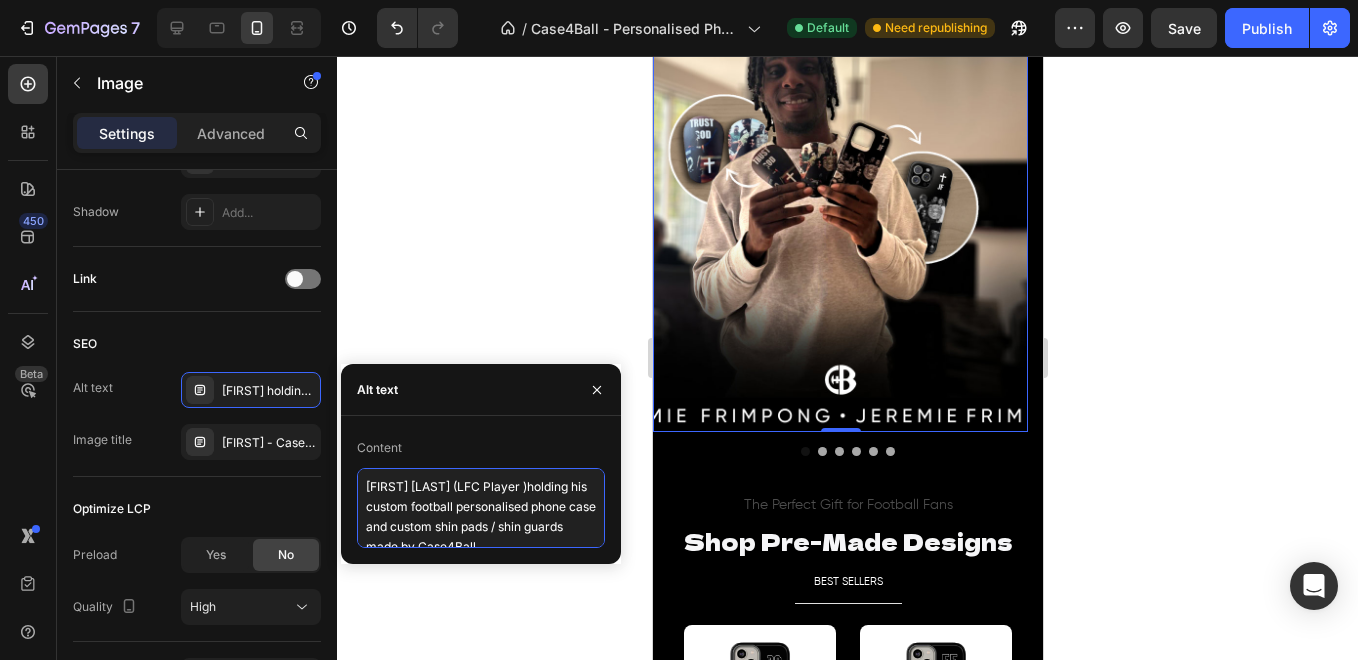 click on "[FIRST] [LAST] (LFC Player )holding his custom football personalised phone case and custom shin pads / shin guards made by Case4Ball." at bounding box center (481, 508) 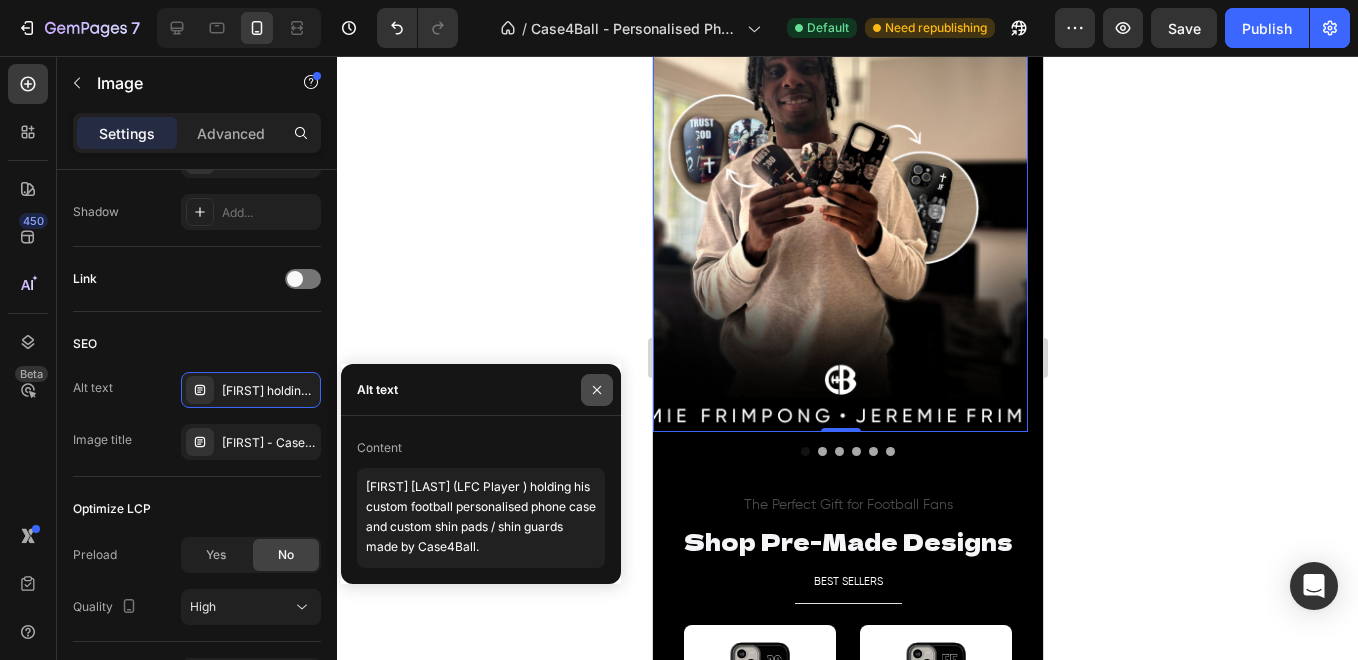 click 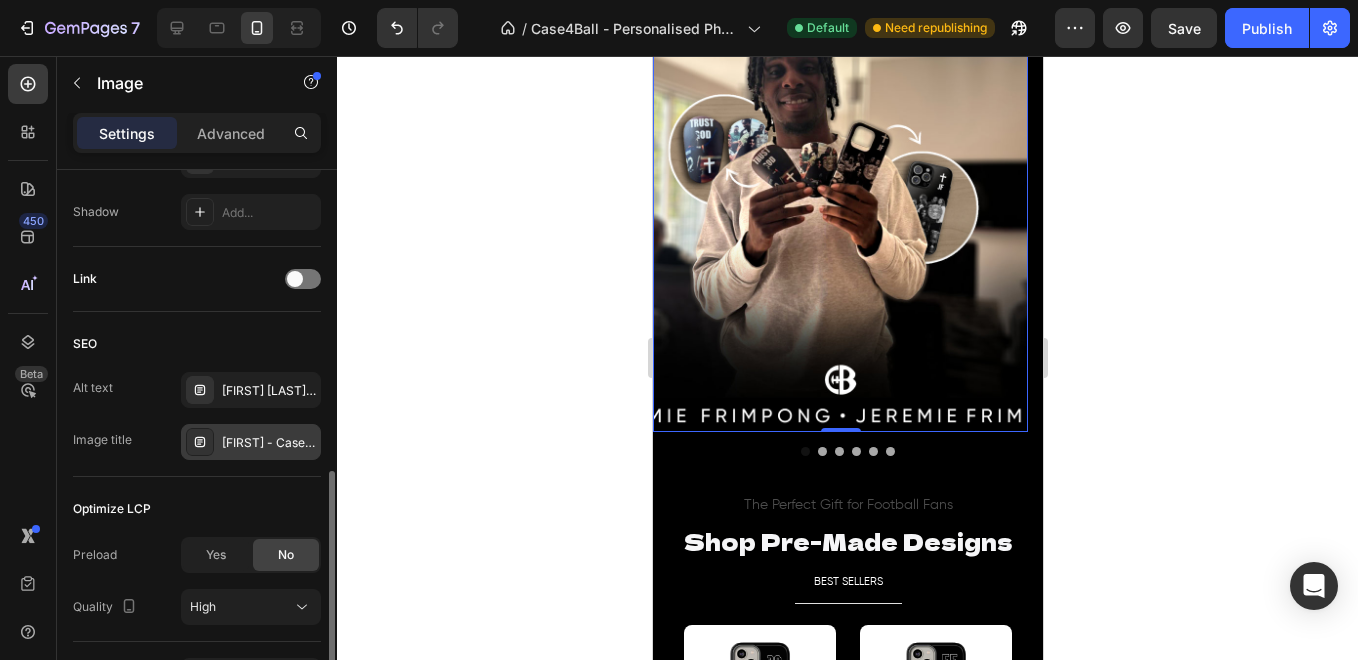 click on "[FIRST] - Case4Ball Client" at bounding box center [269, 443] 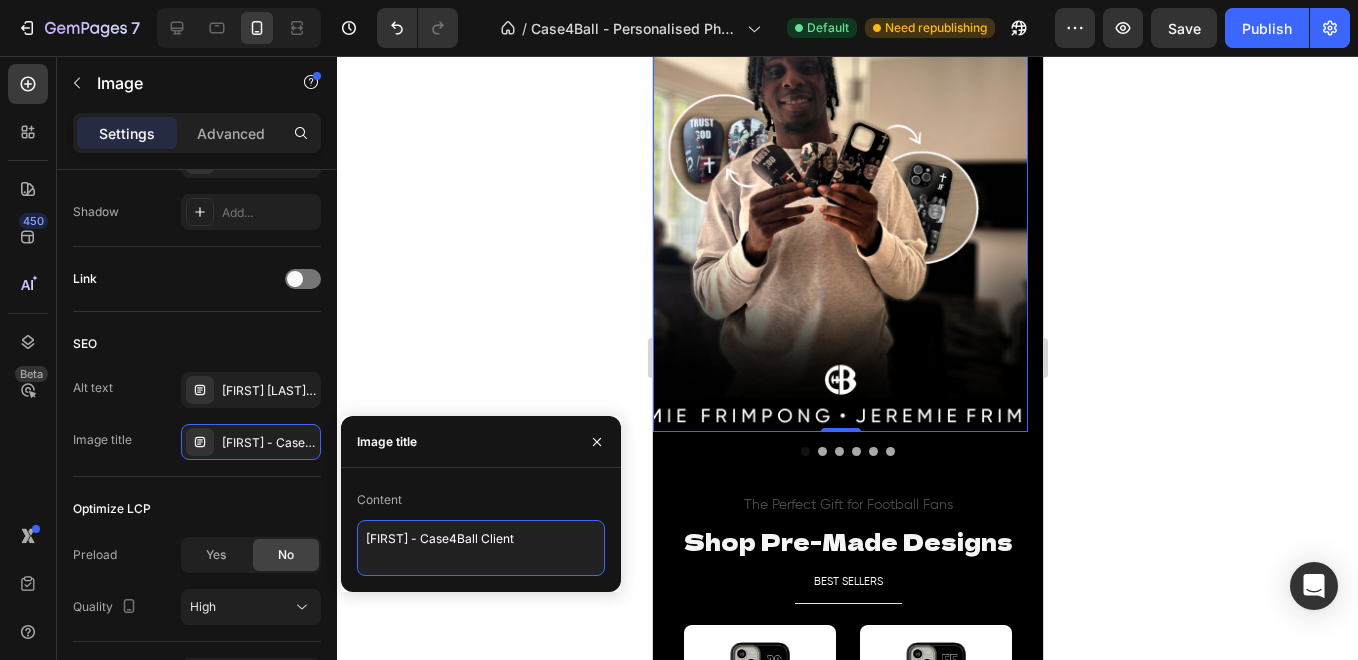 click on "[FIRST] - Case4Ball Client" at bounding box center [481, 548] 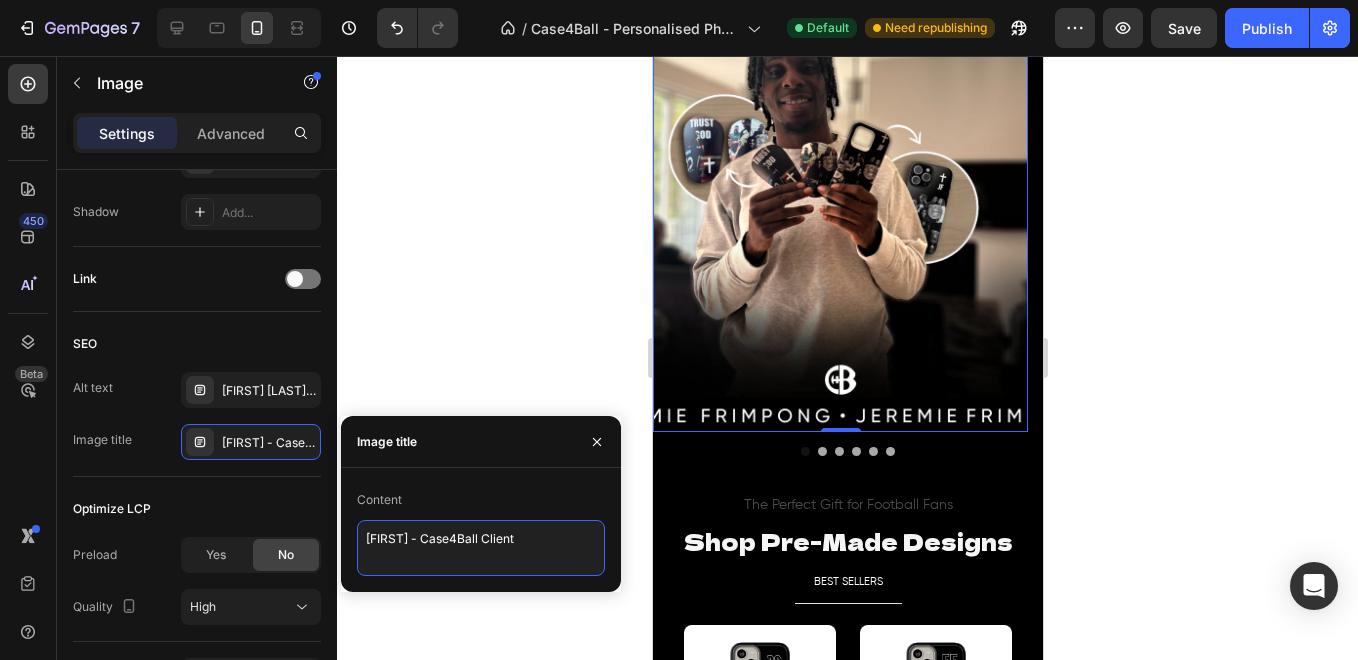type on "[FIRST] - Case4Ball Client" 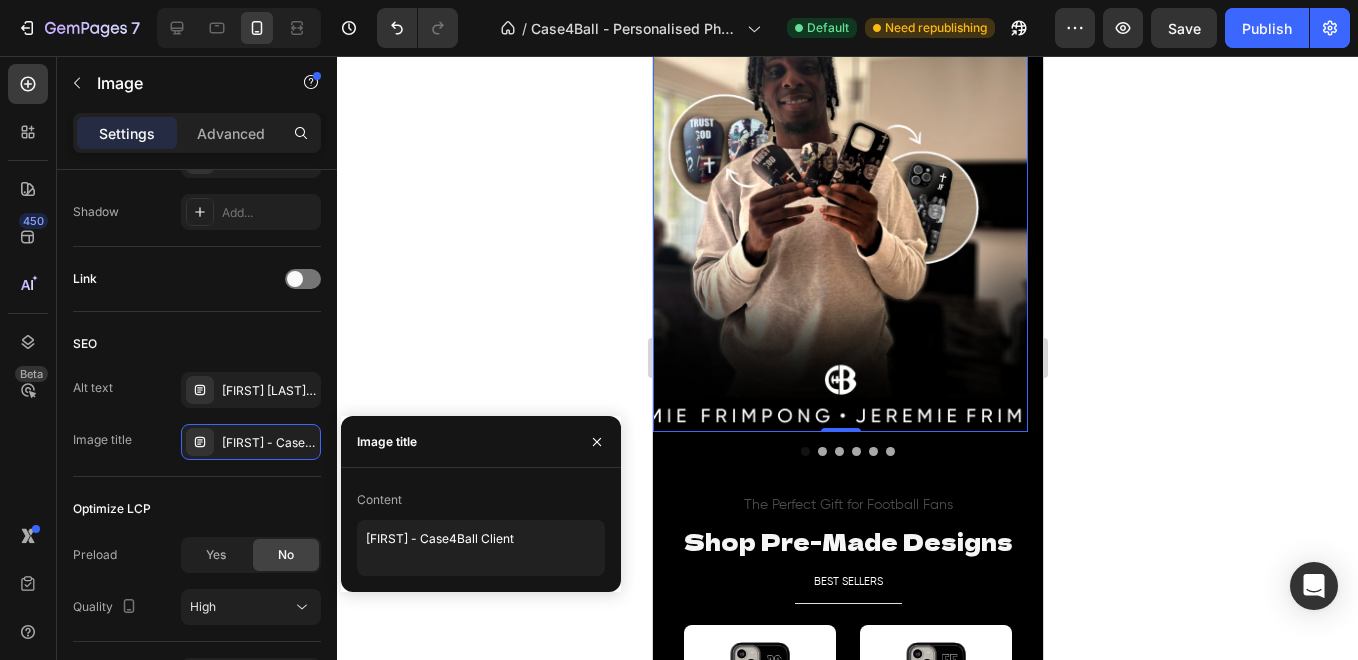 click on "Content" at bounding box center [481, 500] 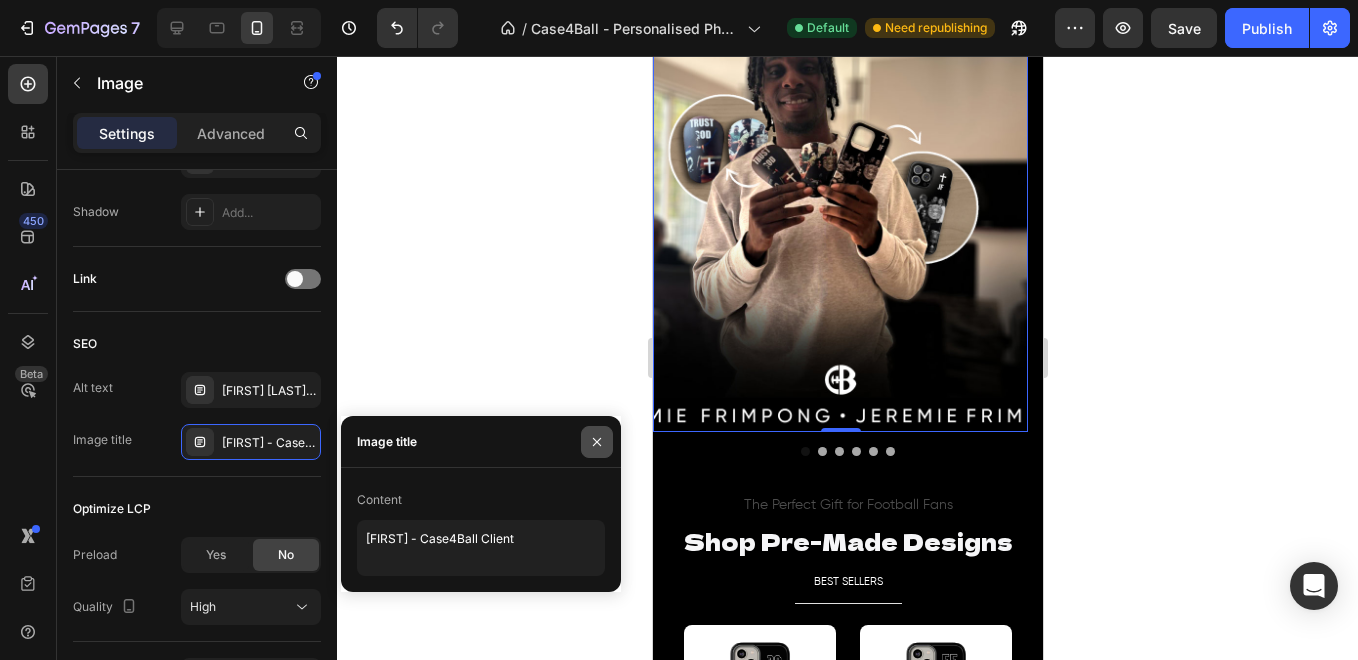 click 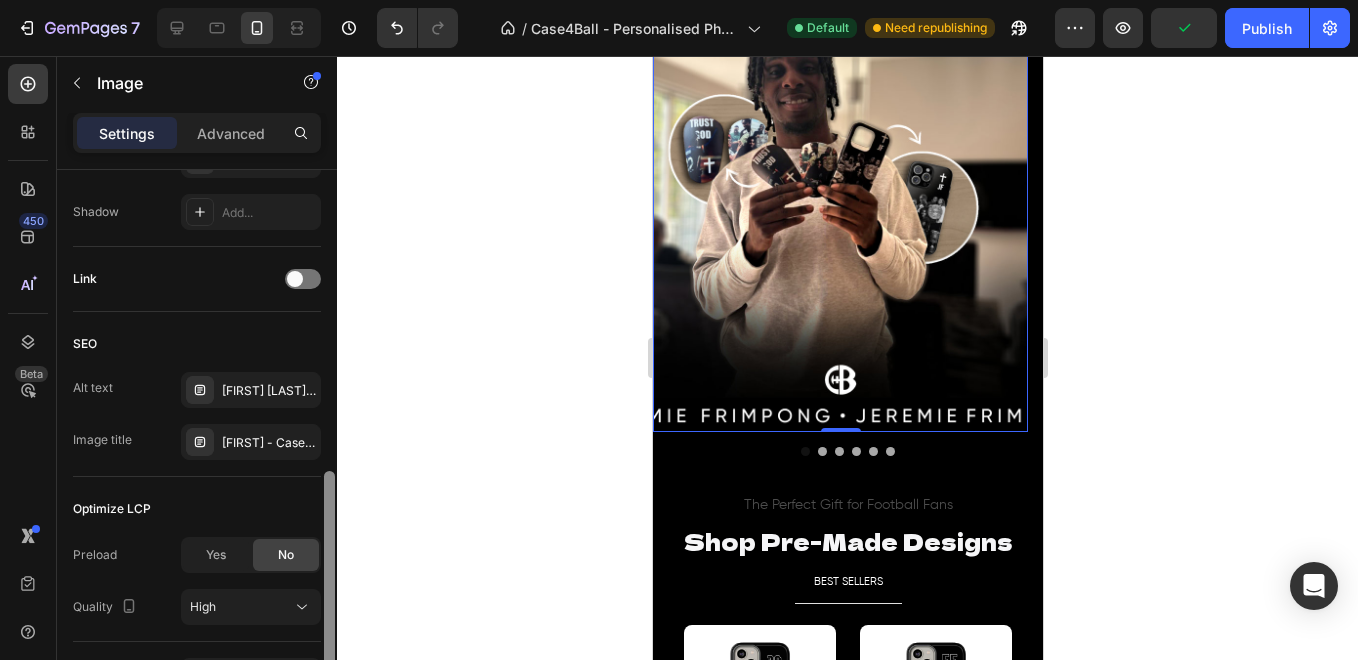 scroll, scrollTop: 963, scrollLeft: 0, axis: vertical 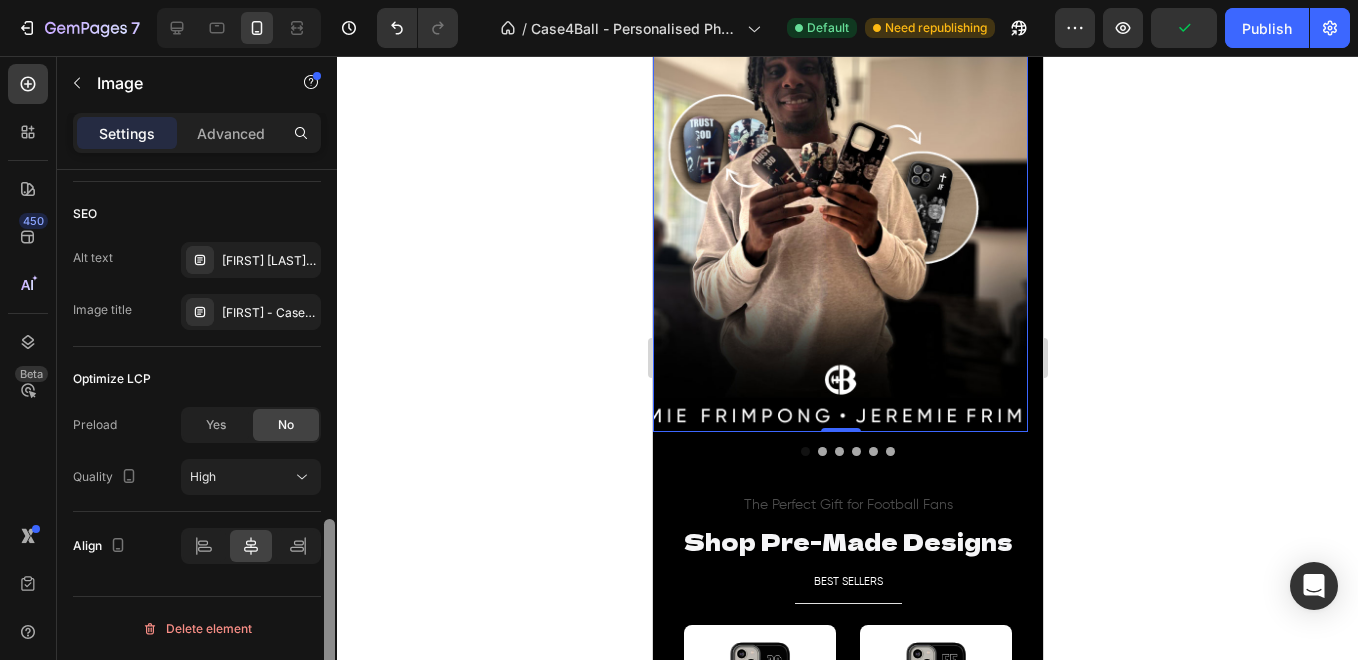 click at bounding box center (329, 618) 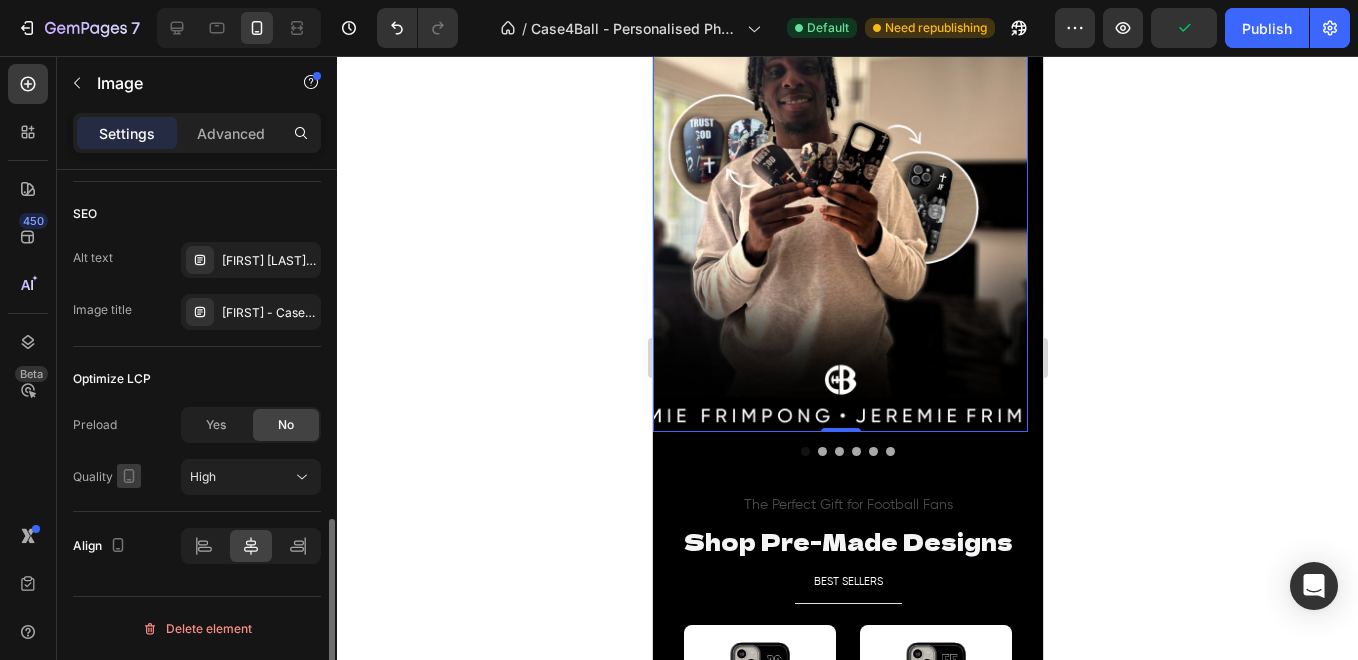 click 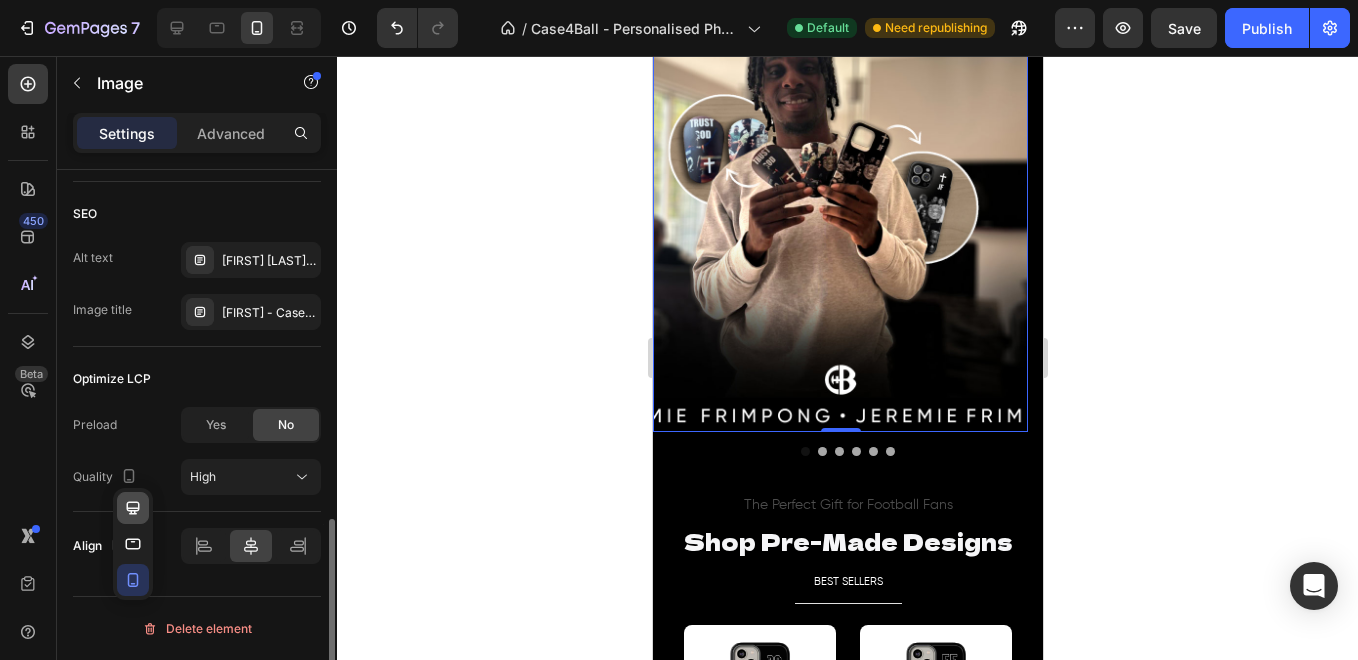 click 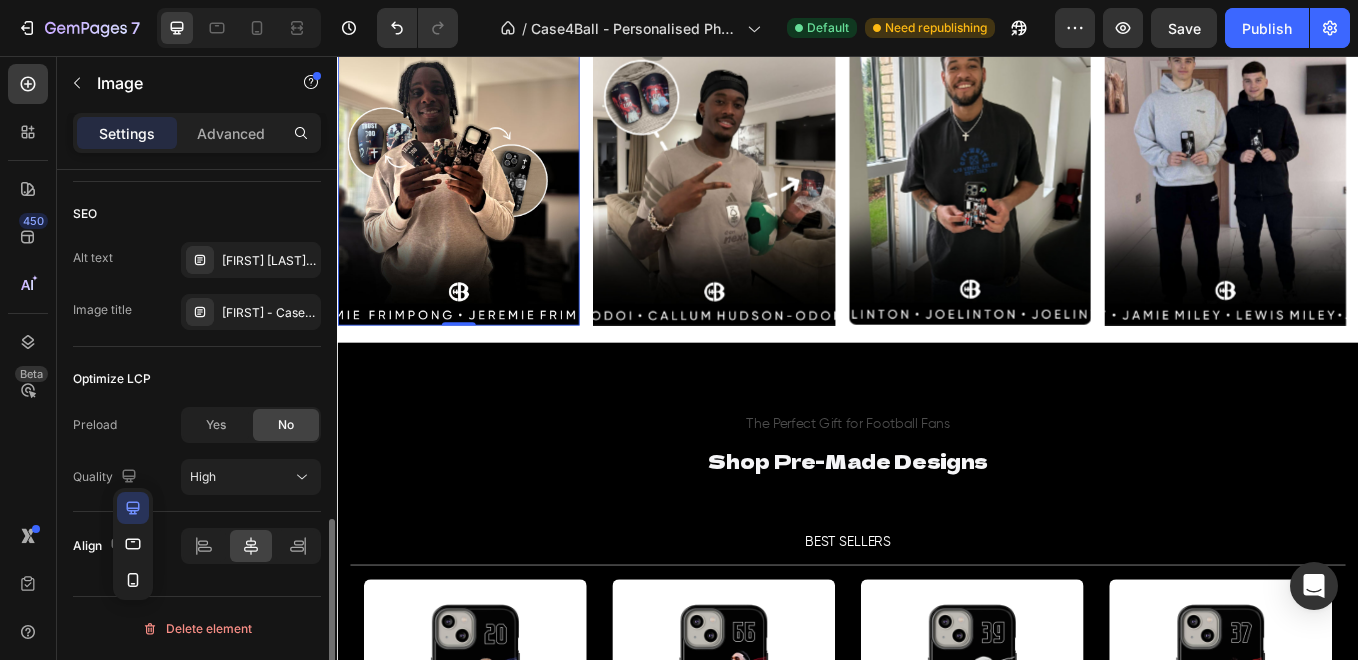 scroll, scrollTop: 1474, scrollLeft: 0, axis: vertical 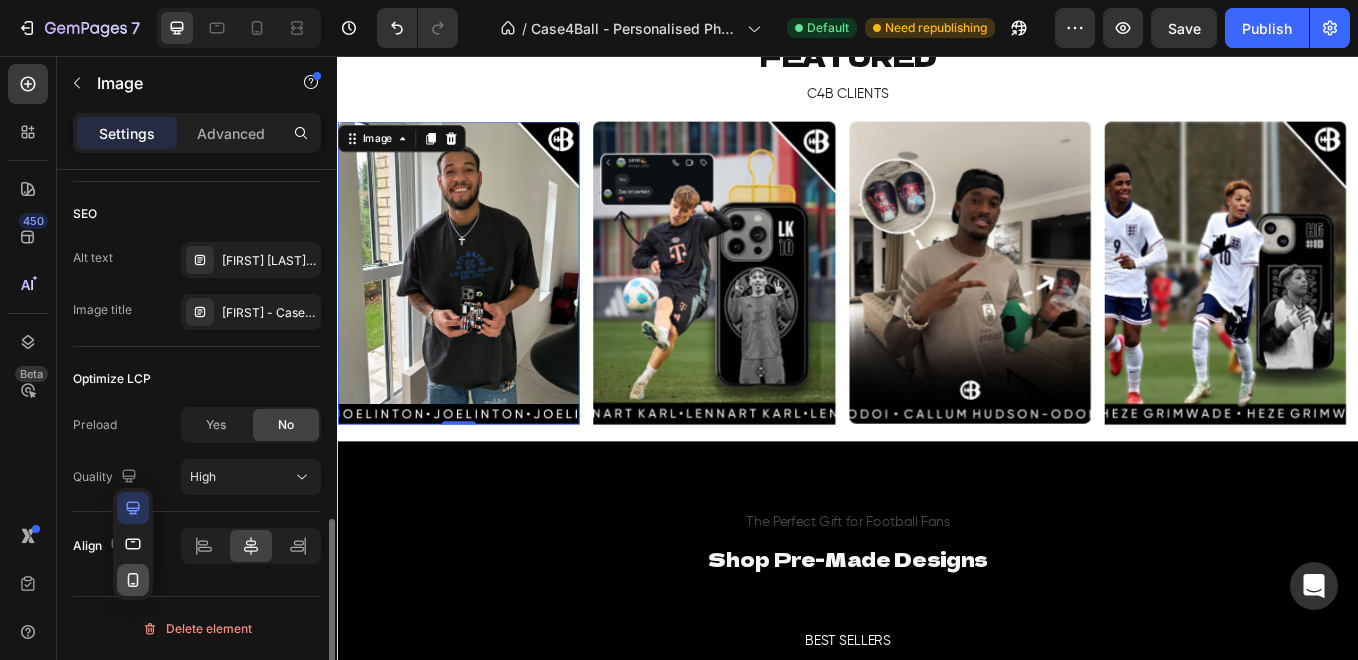 click 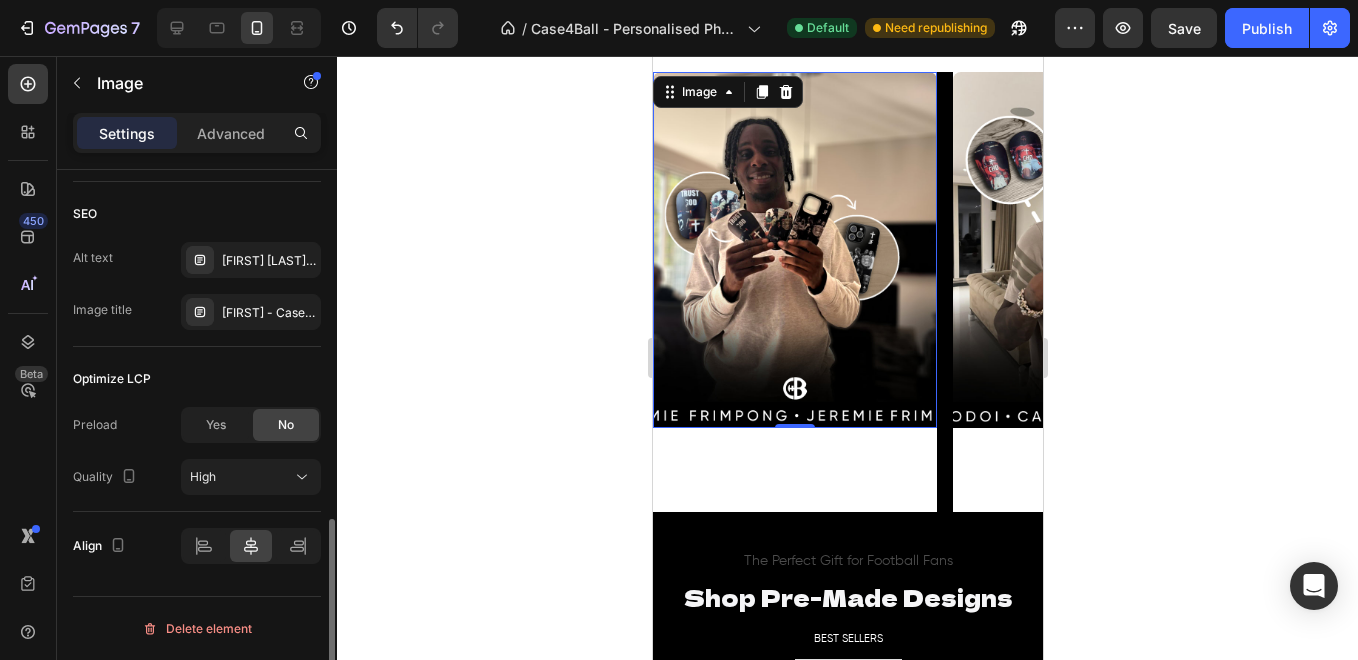 type on "https://cdn.shopify.com/s/files/1/0877/0948/3341/files/gempages_550372175131968336-a1efa1e3-753b-43e5-a8c1-187070a31f24.jpg" 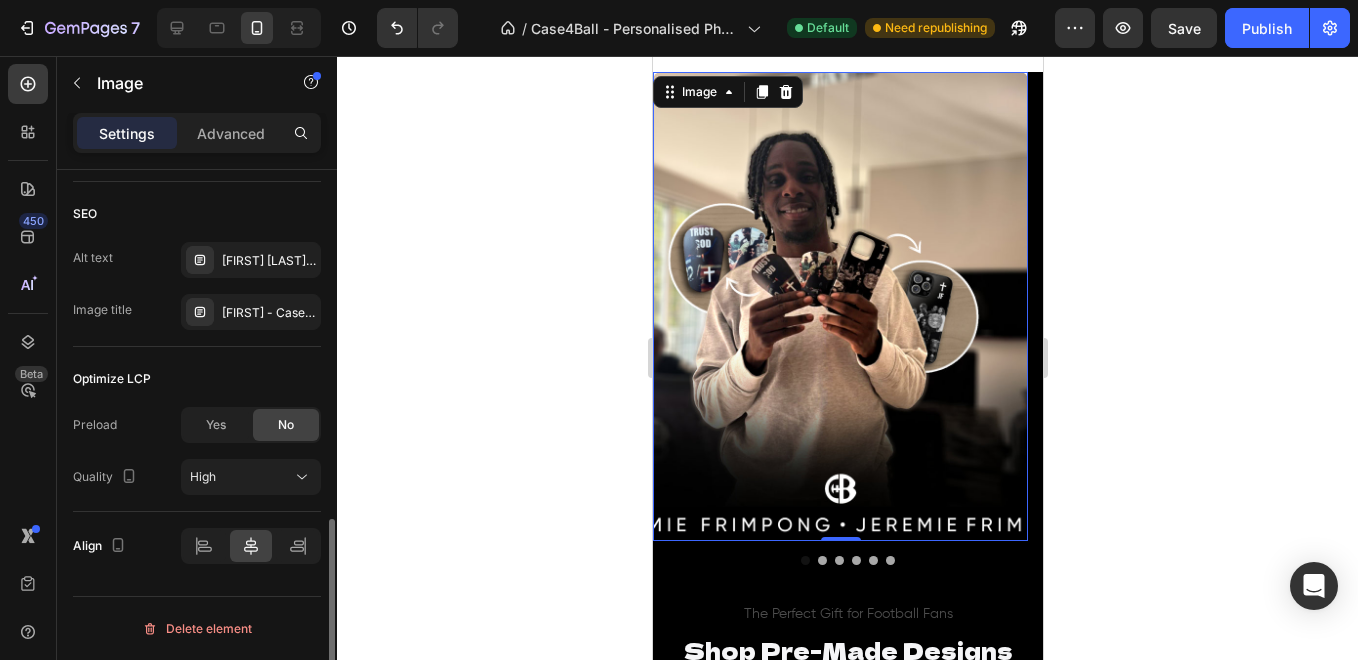 scroll, scrollTop: 1420, scrollLeft: 0, axis: vertical 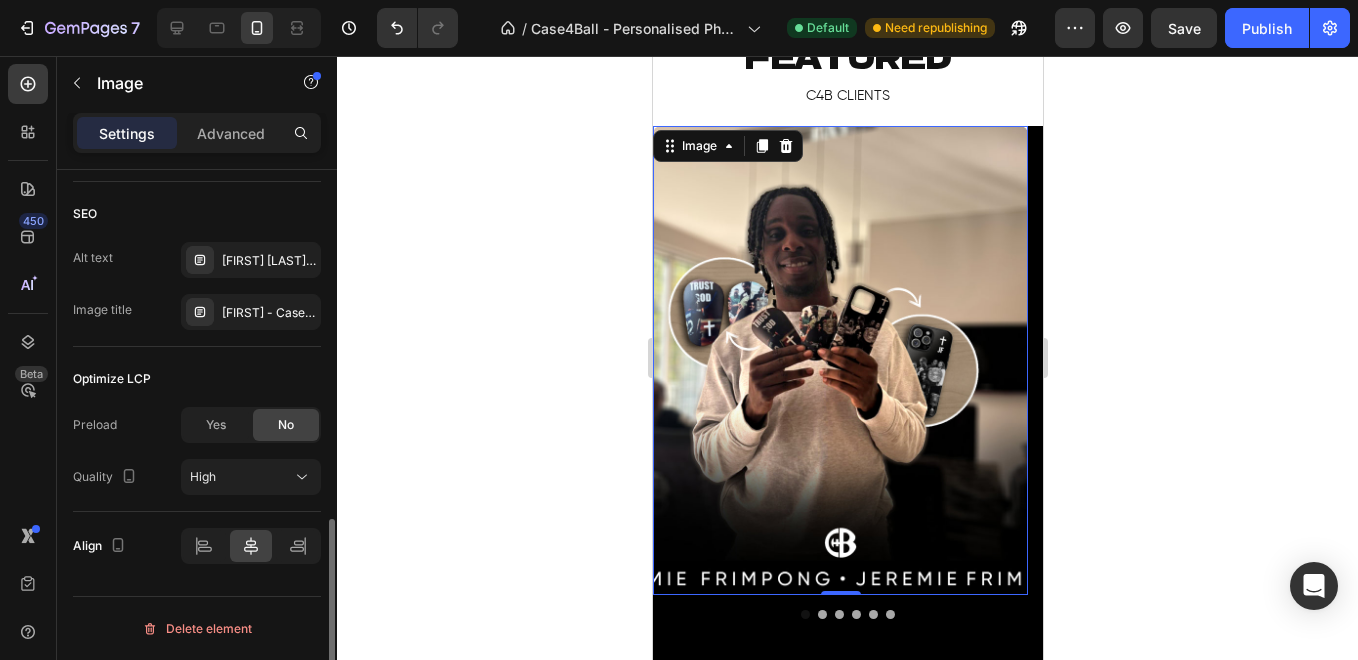 click 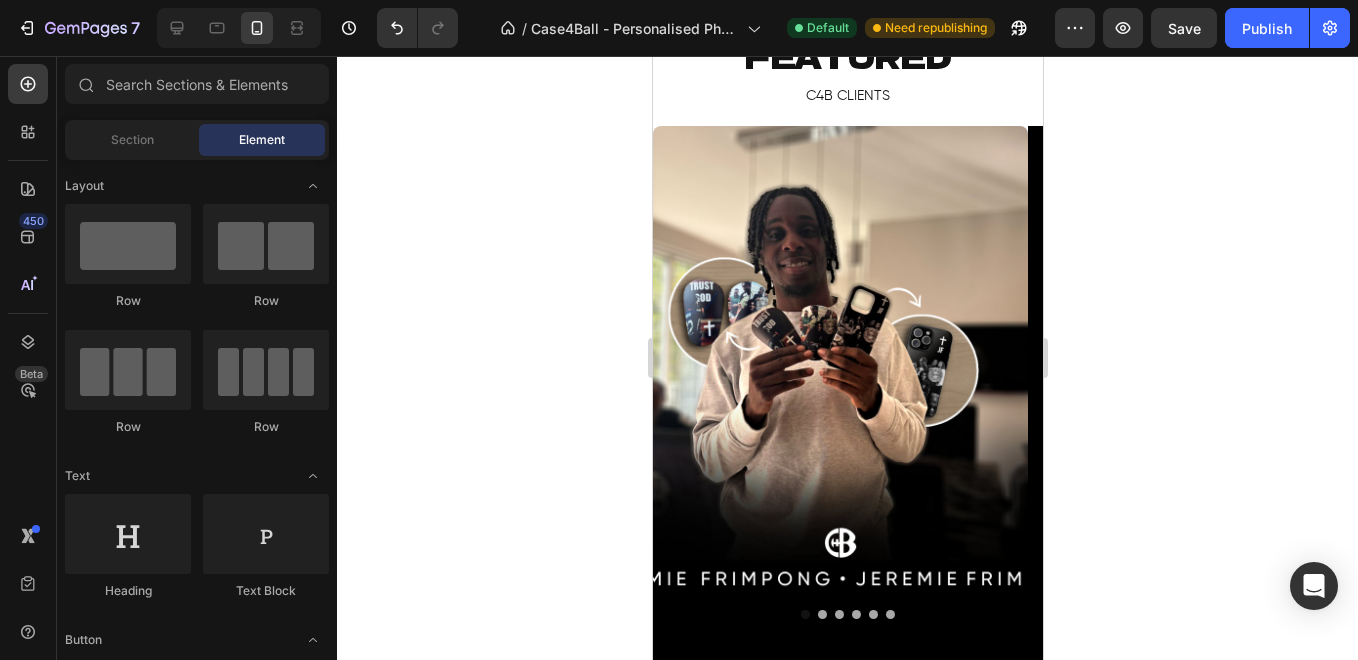 scroll, scrollTop: 1395, scrollLeft: 0, axis: vertical 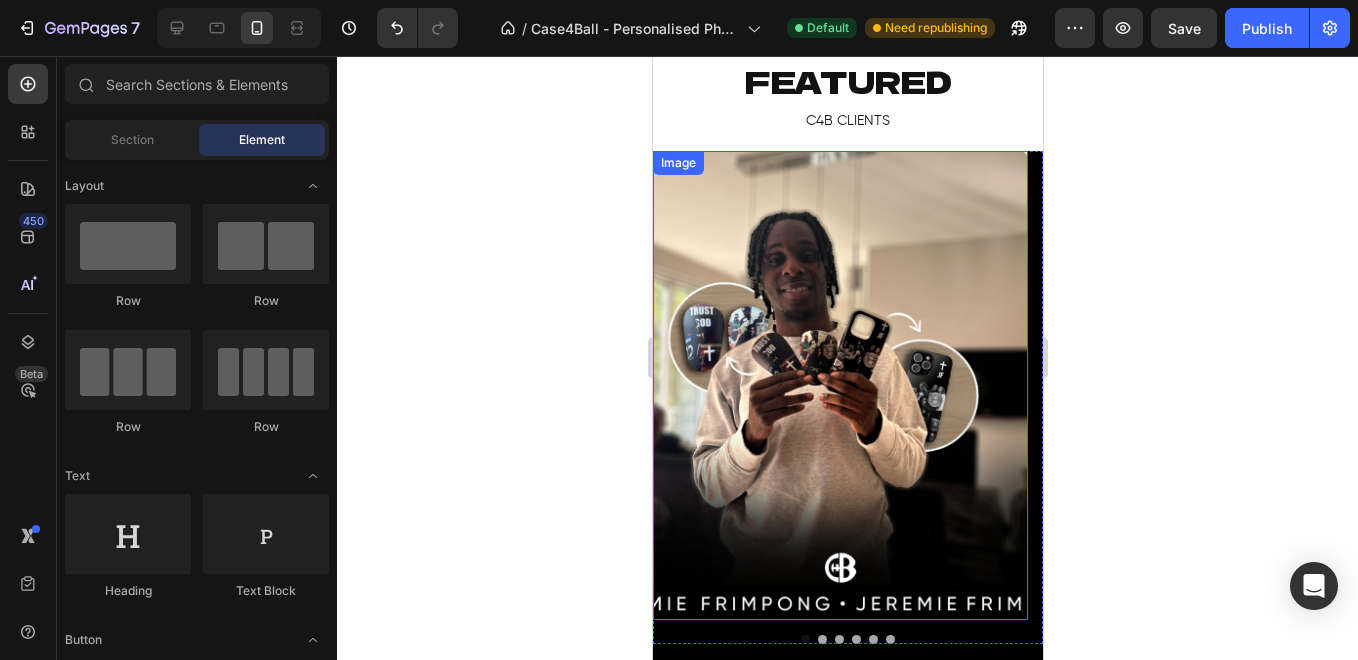 click at bounding box center [839, 385] 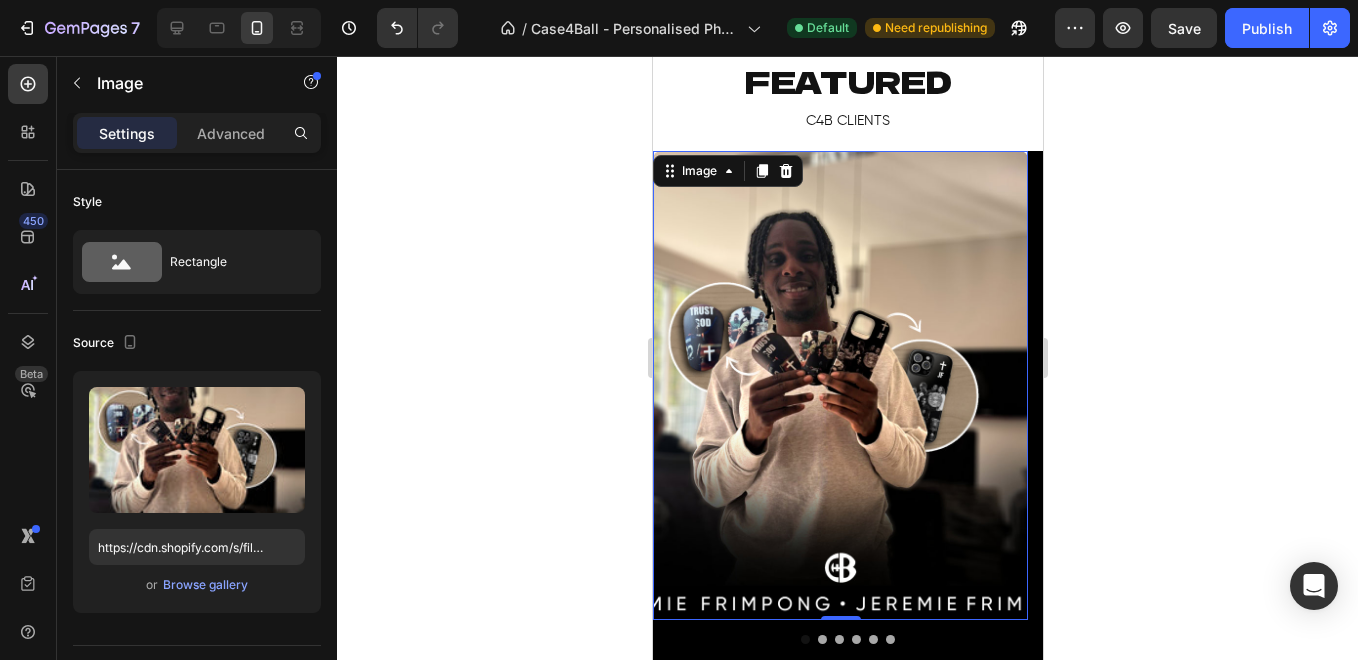 click 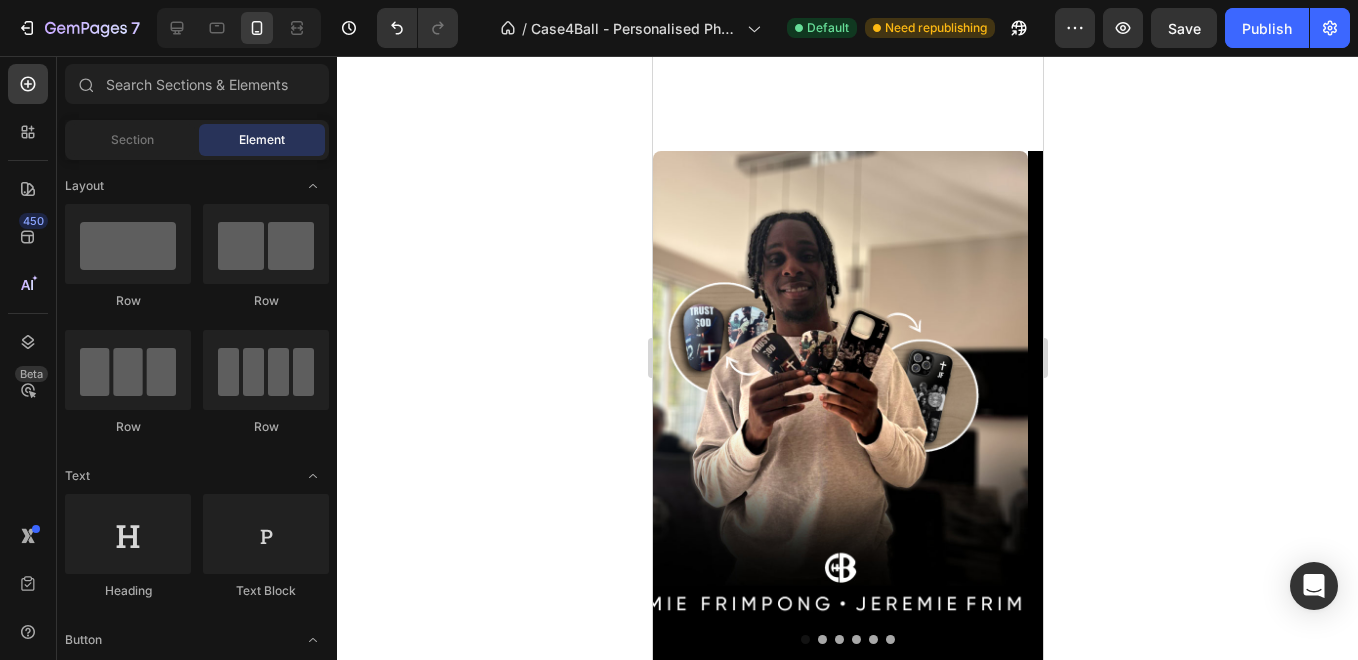 scroll, scrollTop: 1614, scrollLeft: 0, axis: vertical 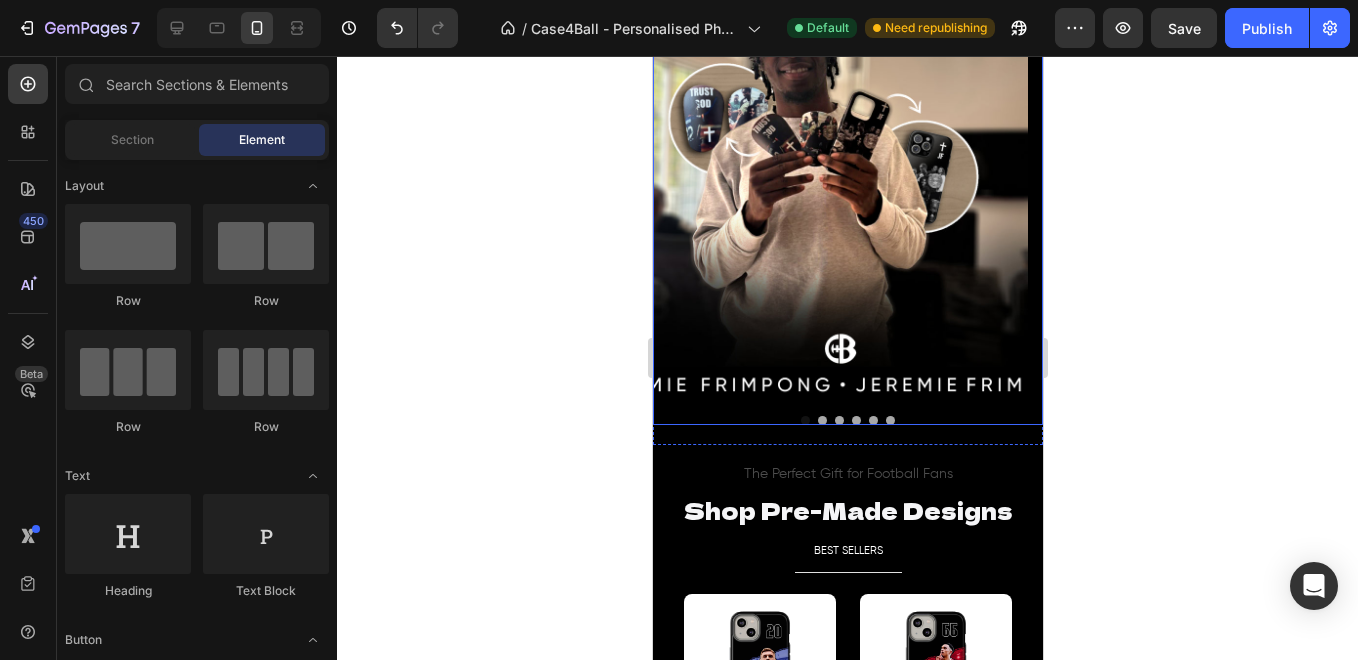 click at bounding box center (821, 420) 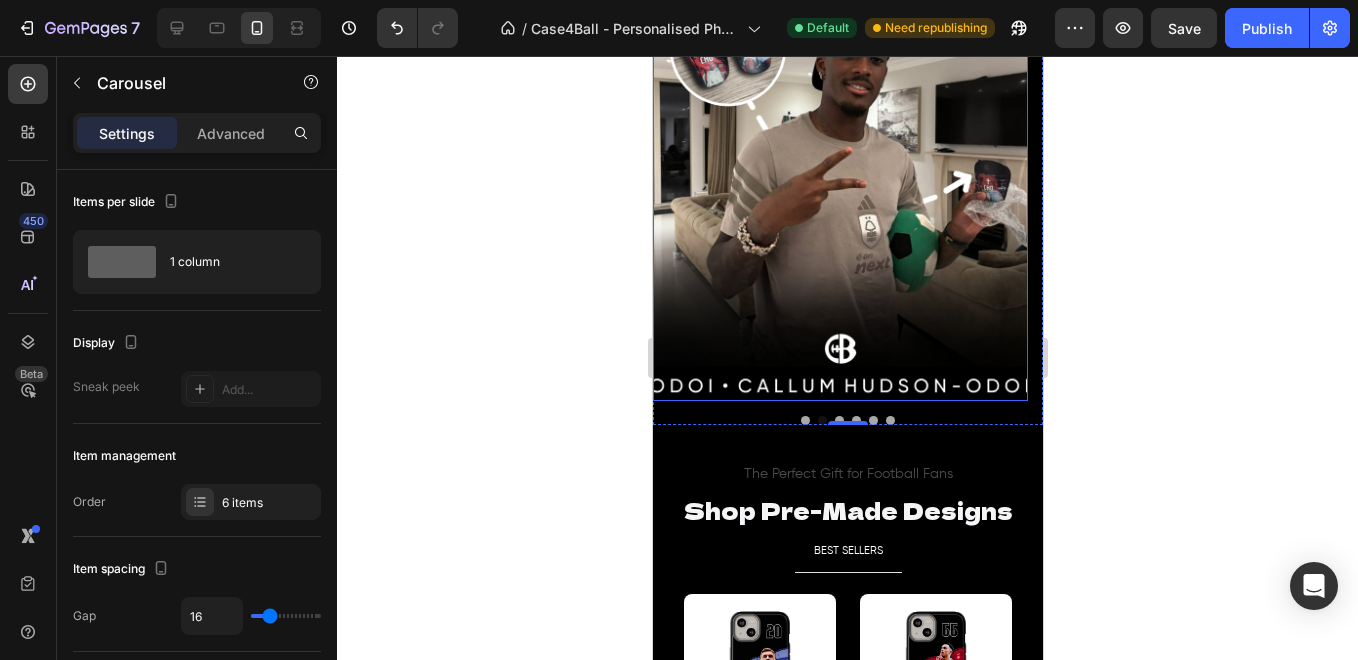click at bounding box center [839, 166] 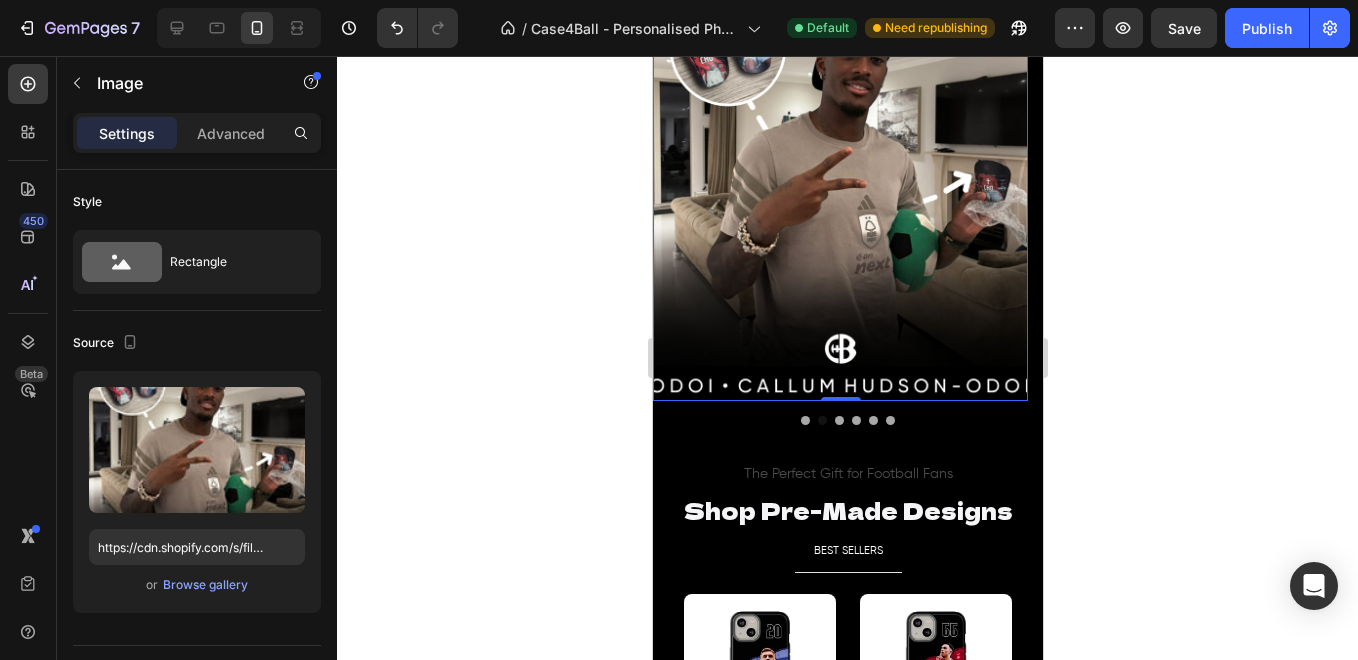 click 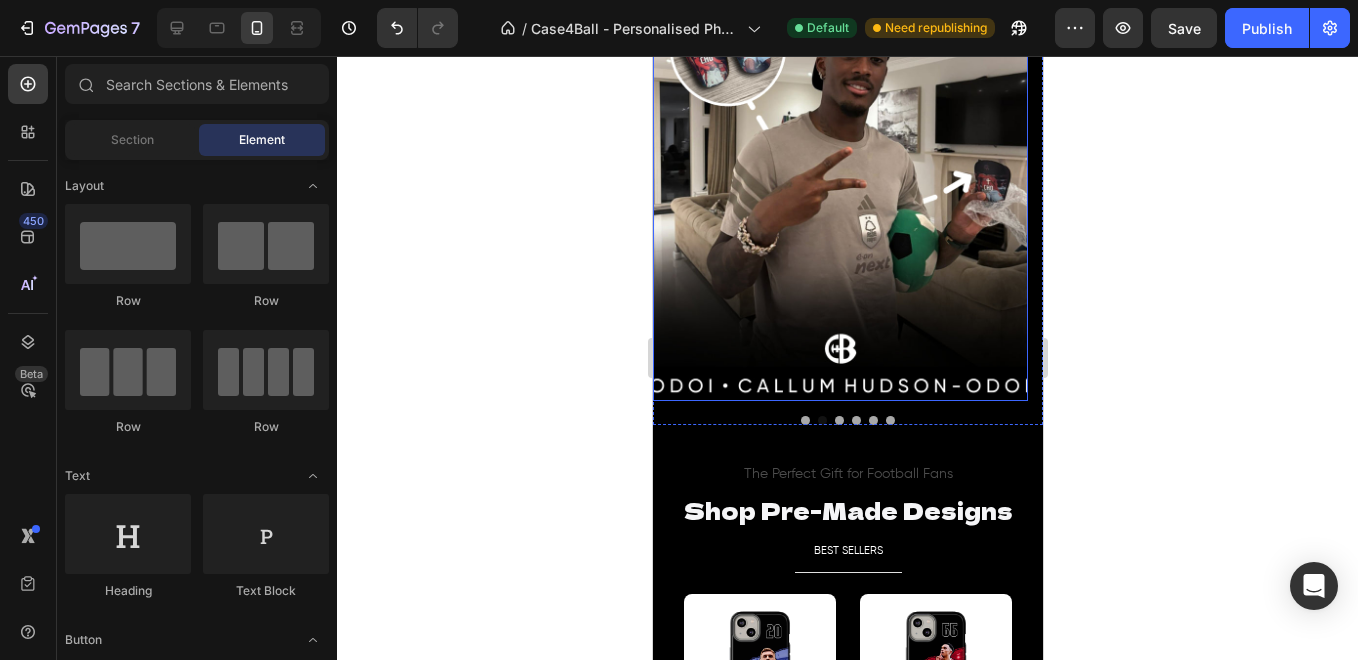click at bounding box center (839, 166) 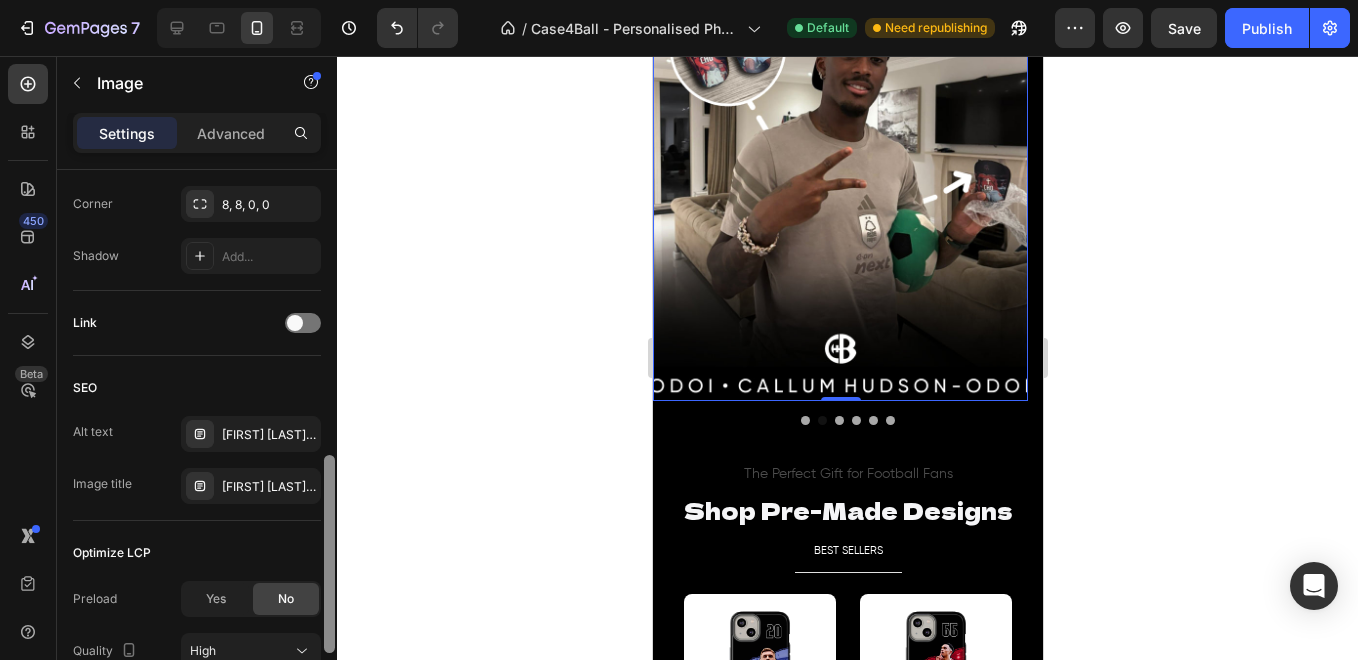 drag, startPoint x: 329, startPoint y: 319, endPoint x: 327, endPoint y: 617, distance: 298.0067 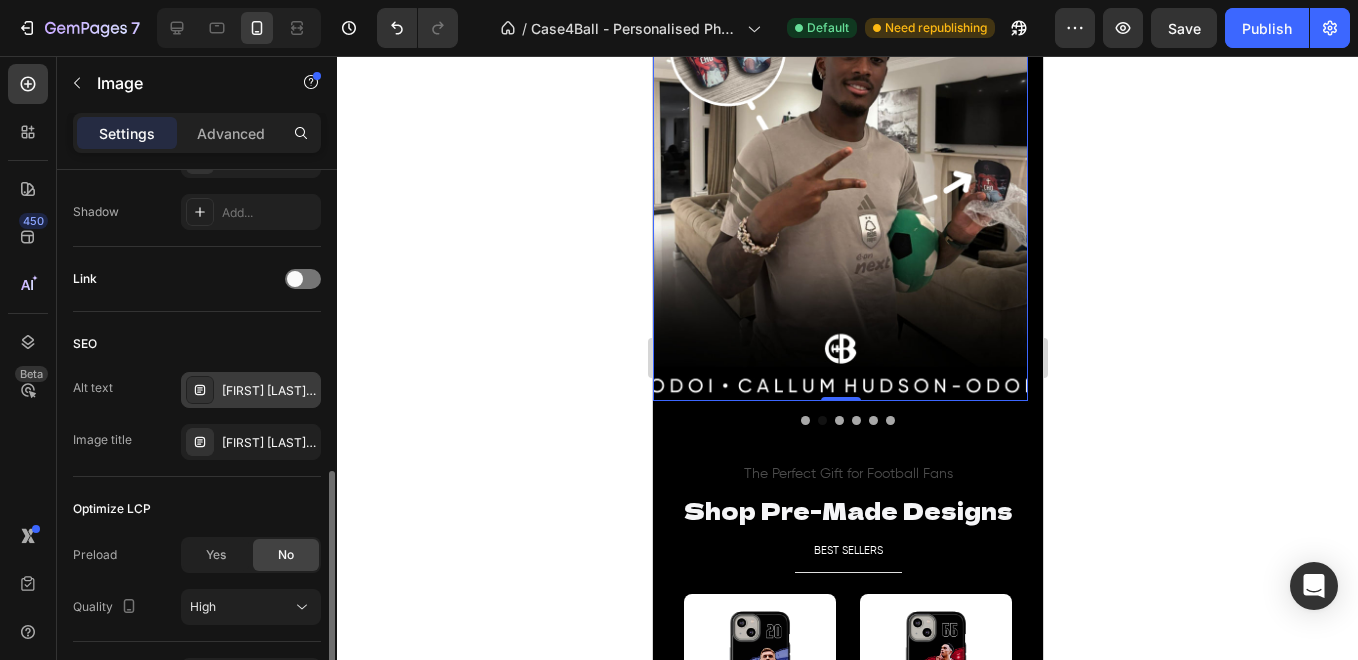 click on "[FIRST] [LAST] holding his custom football personalised phone case made by Case4Ball." at bounding box center [269, 391] 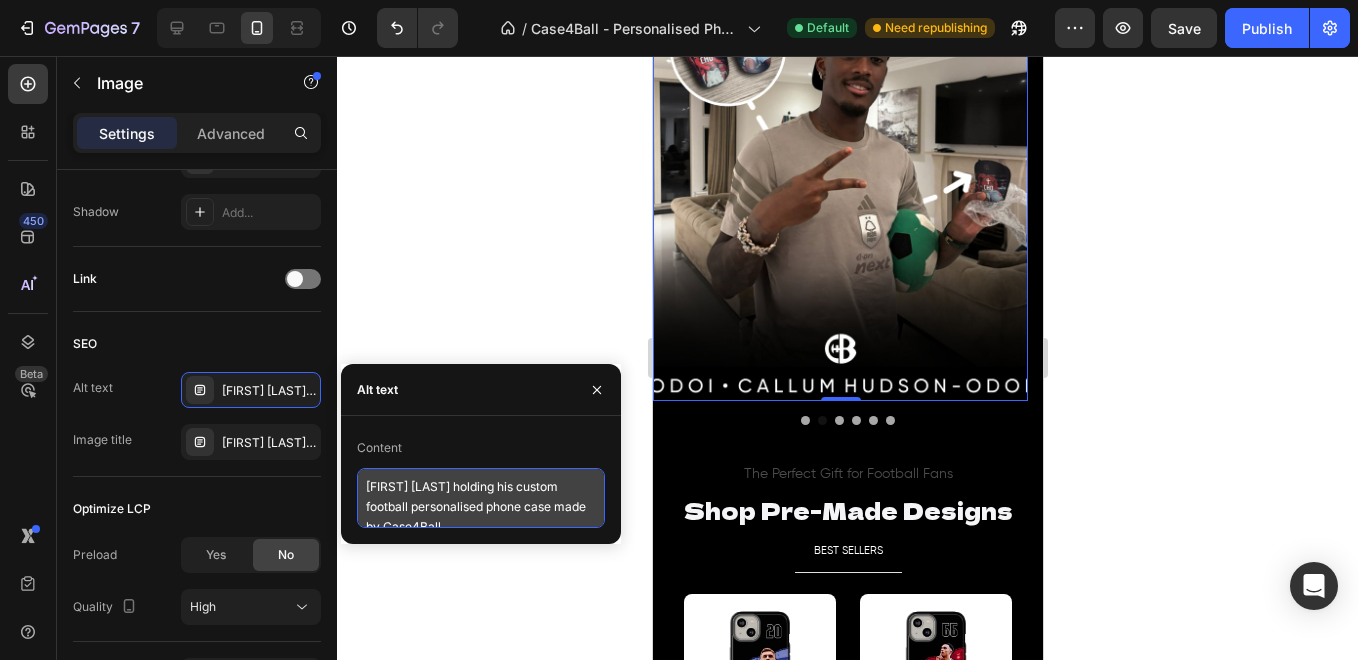 click on "[FIRST] [LAST] holding his custom football personalised phone case made by Case4Ball." at bounding box center (481, 498) 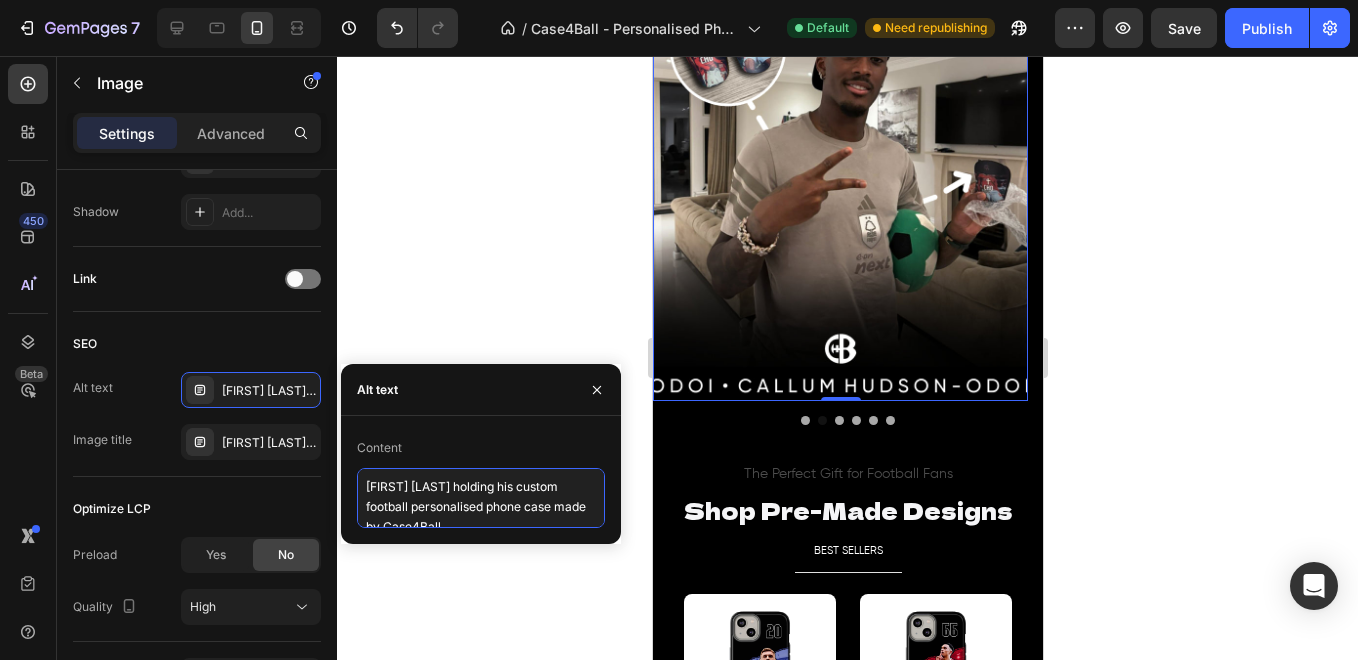 click on "[FIRST] [LAST] holding his custom football personalised phone case made by Case4Ball." at bounding box center (481, 498) 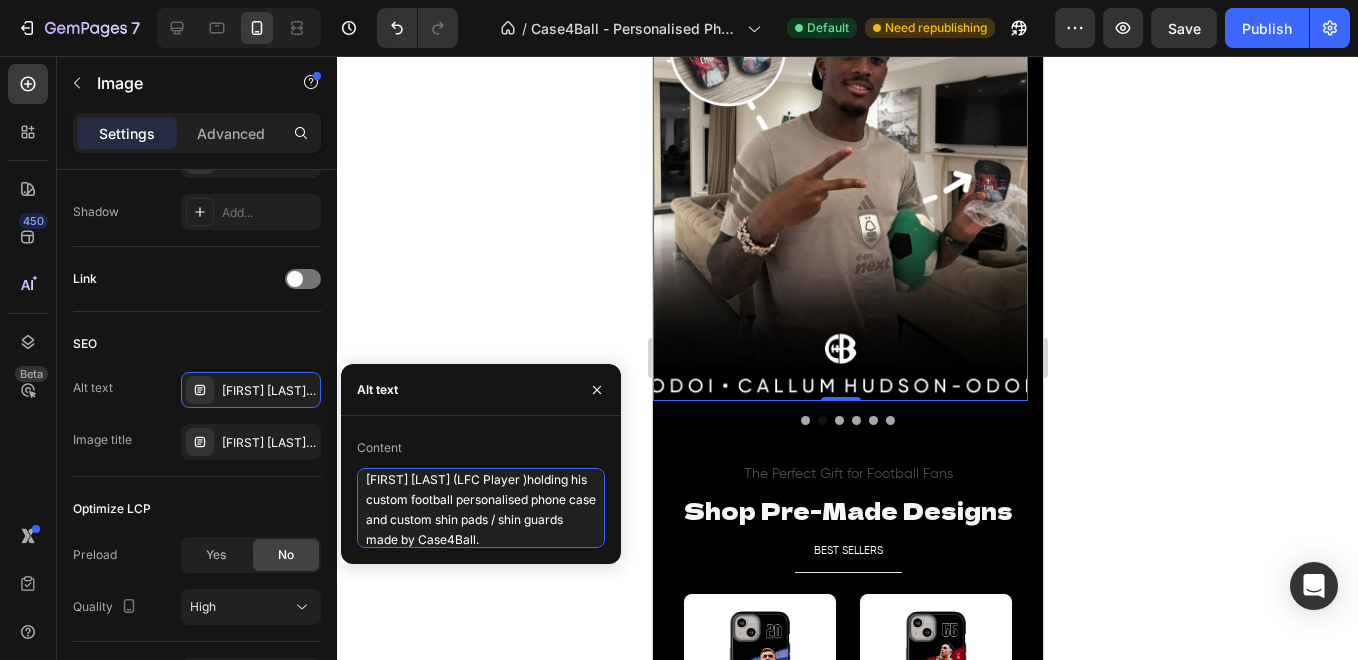 scroll, scrollTop: 0, scrollLeft: 0, axis: both 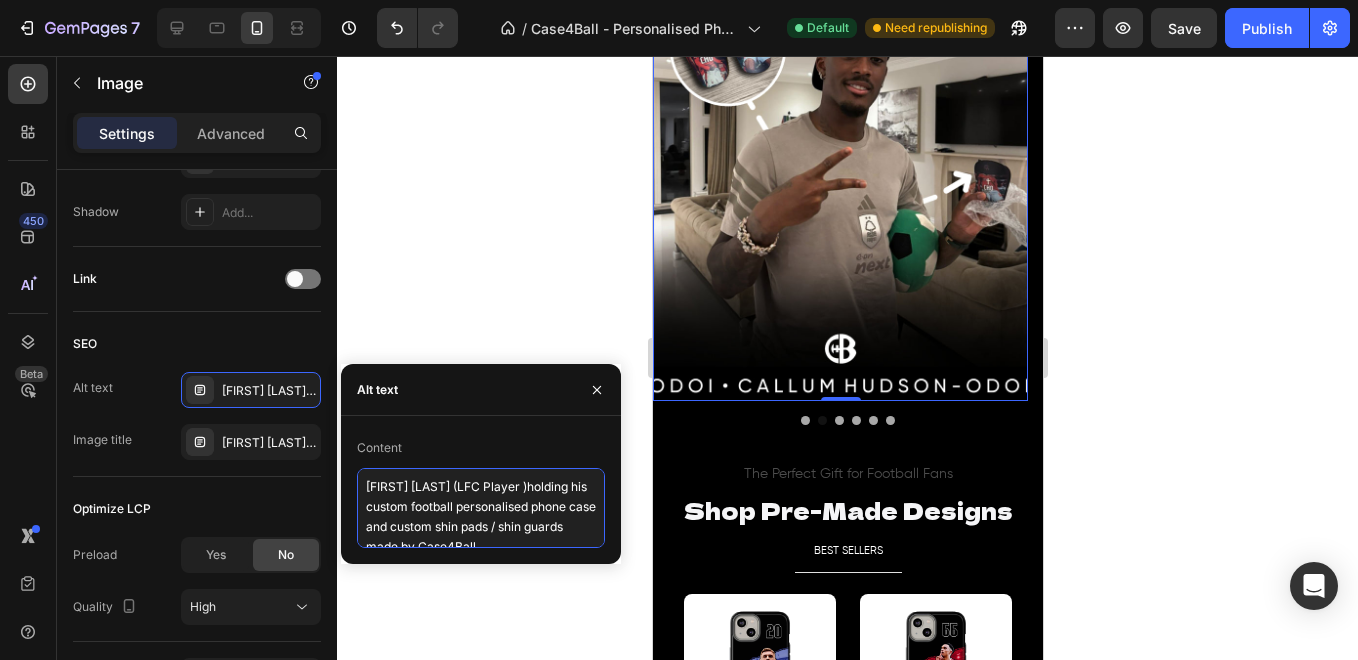 drag, startPoint x: 462, startPoint y: 479, endPoint x: 358, endPoint y: 487, distance: 104.307236 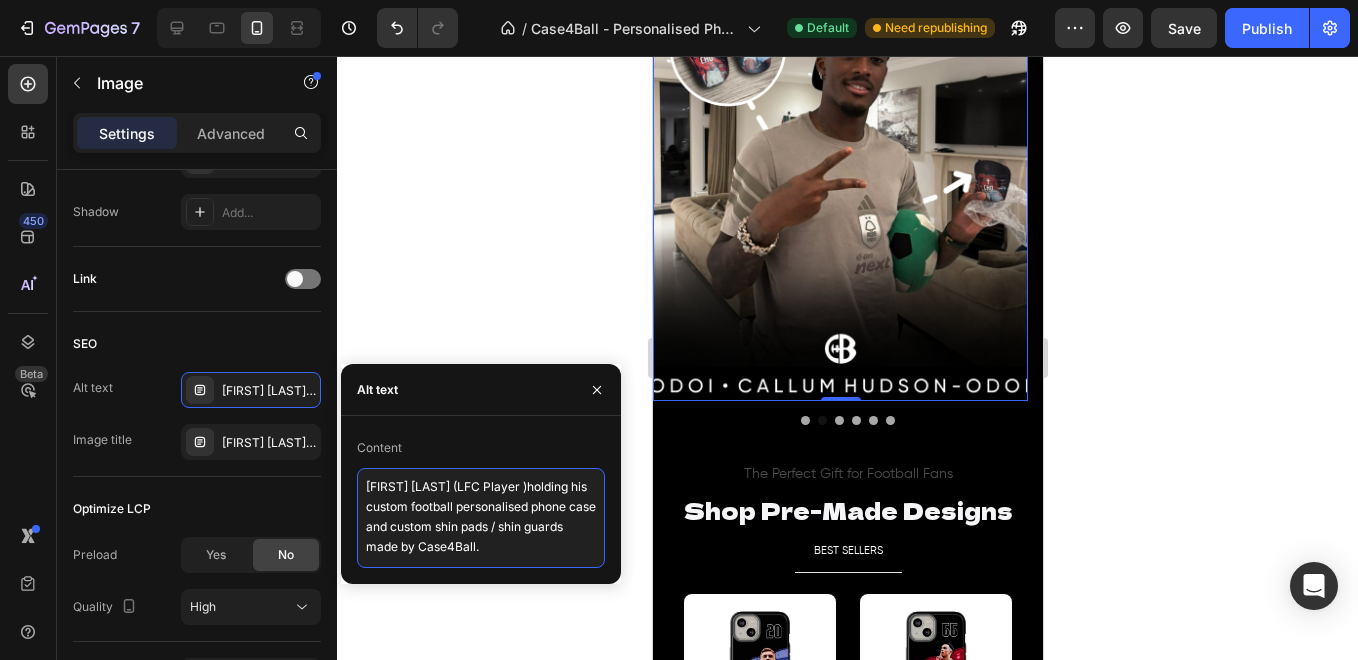 click on "[FIRST] [LAST] (LFC Player )holding his custom football personalised phone case and custom shin pads / shin guards made by Case4Ball." at bounding box center [481, 518] 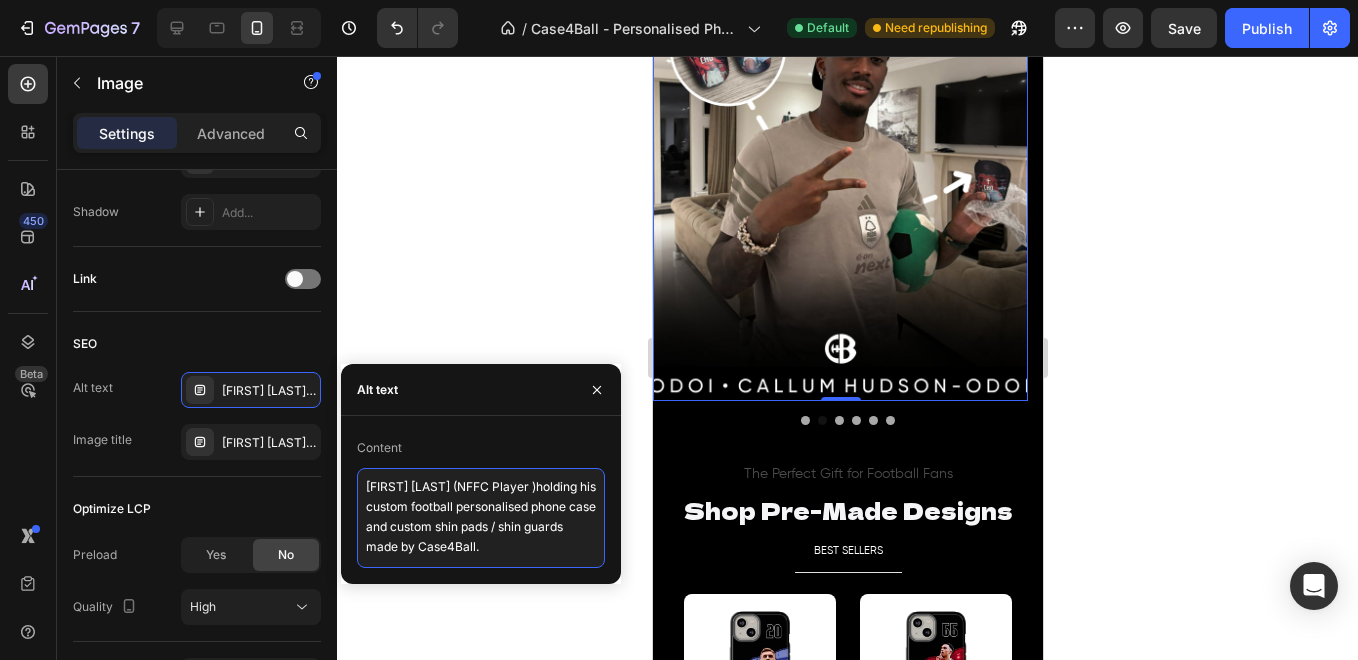 click on "[FIRST] [LAST] (NFFC Player )holding his custom football personalised phone case and custom shin pads / shin guards made by Case4Ball." at bounding box center [481, 518] 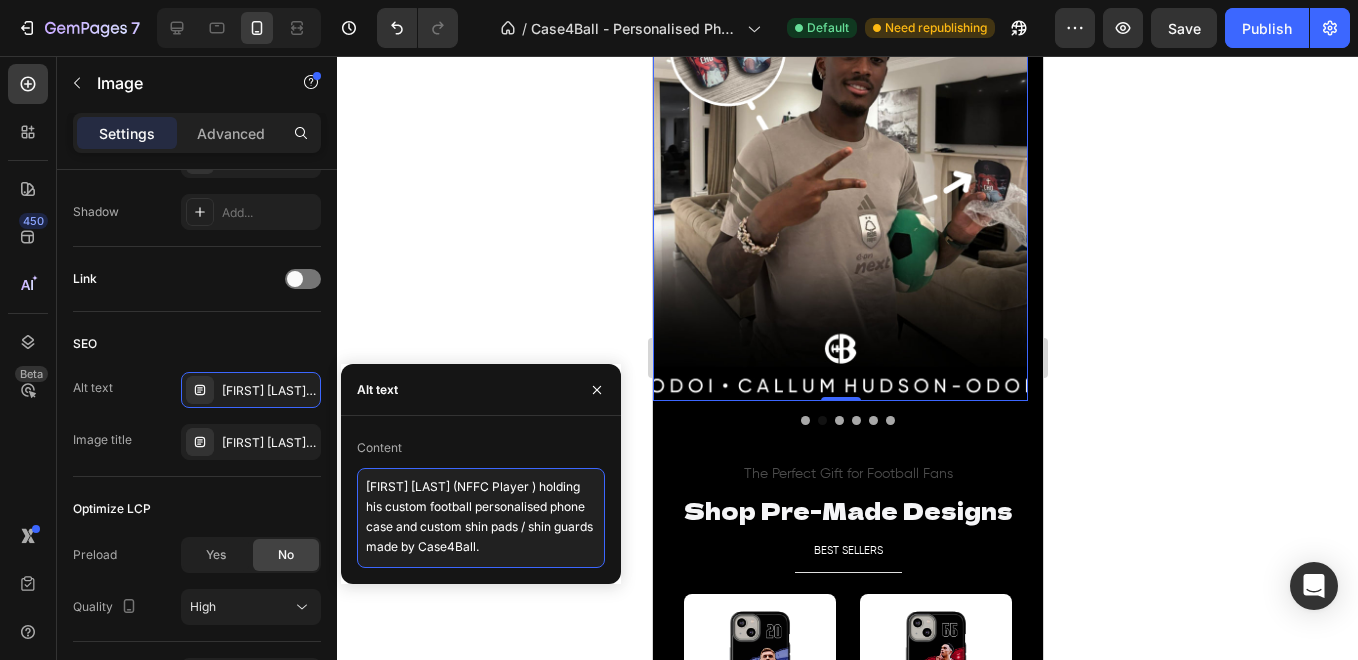 drag, startPoint x: 535, startPoint y: 525, endPoint x: 430, endPoint y: 505, distance: 106.887794 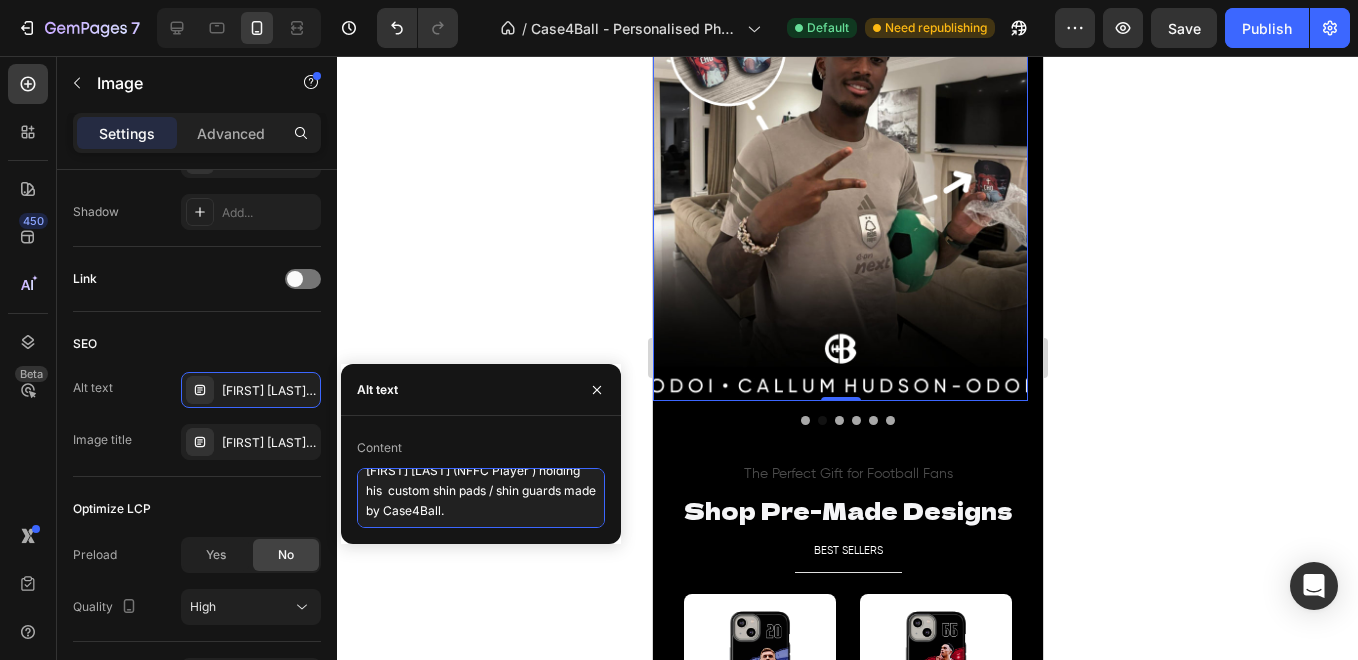 scroll, scrollTop: 18, scrollLeft: 0, axis: vertical 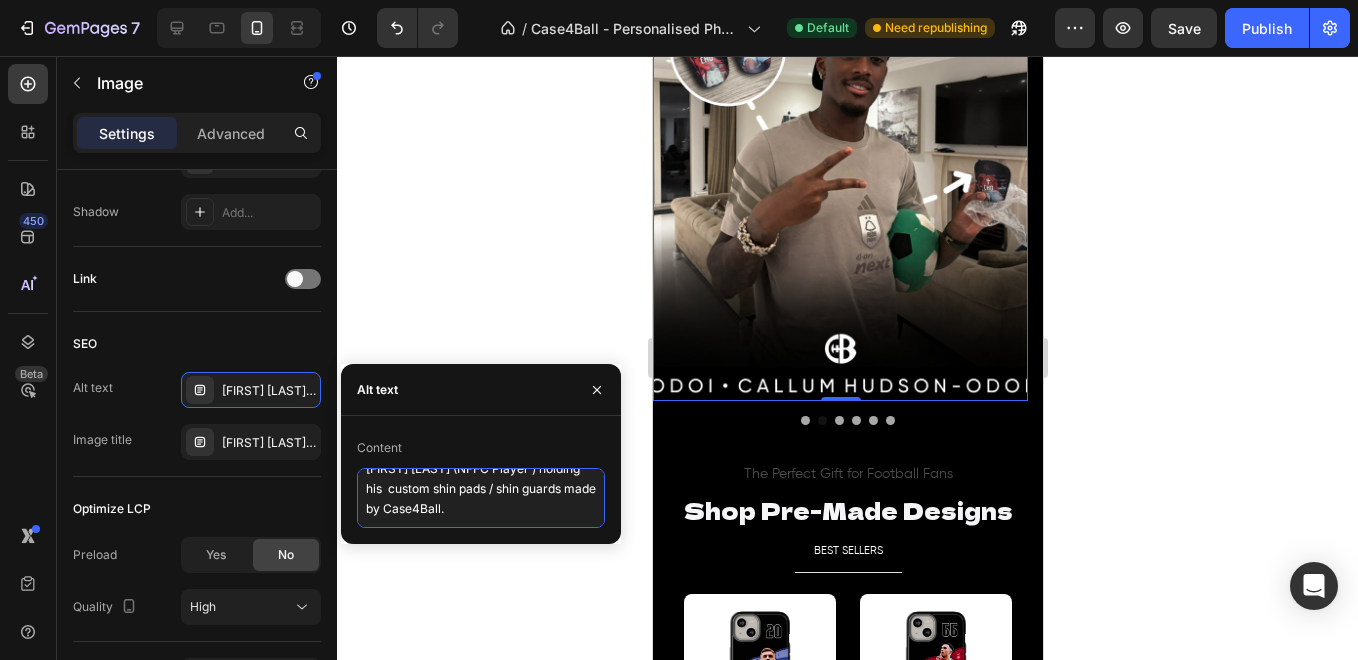 type on "[FIRST] [LAST] (NFFC Player ) holding his custom shin pads / shin guards made by Case4Ball." 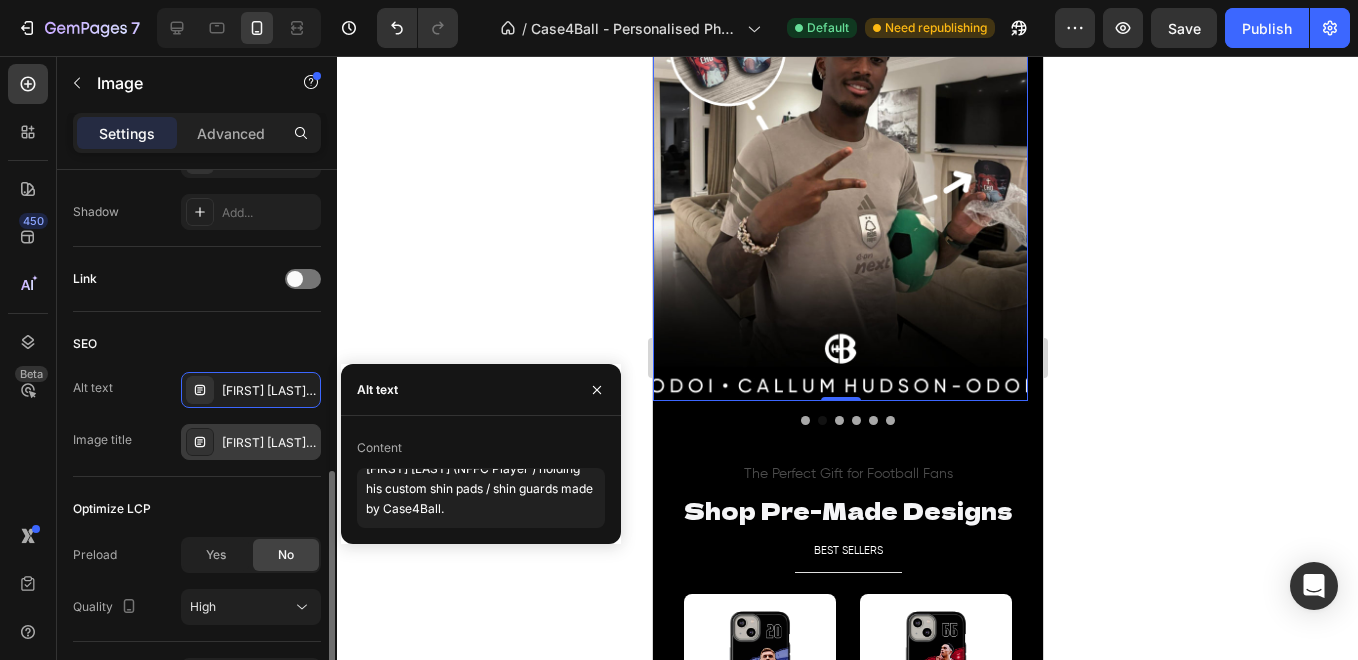 click 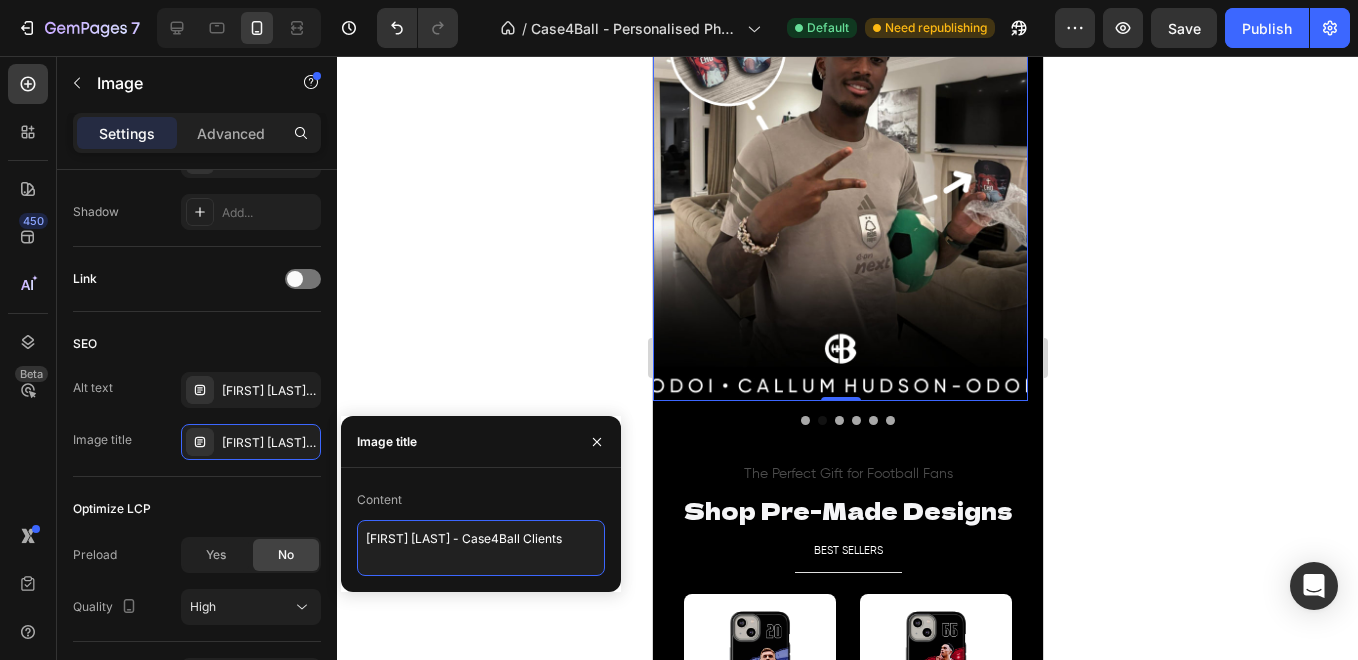 drag, startPoint x: 458, startPoint y: 533, endPoint x: 356, endPoint y: 538, distance: 102.122475 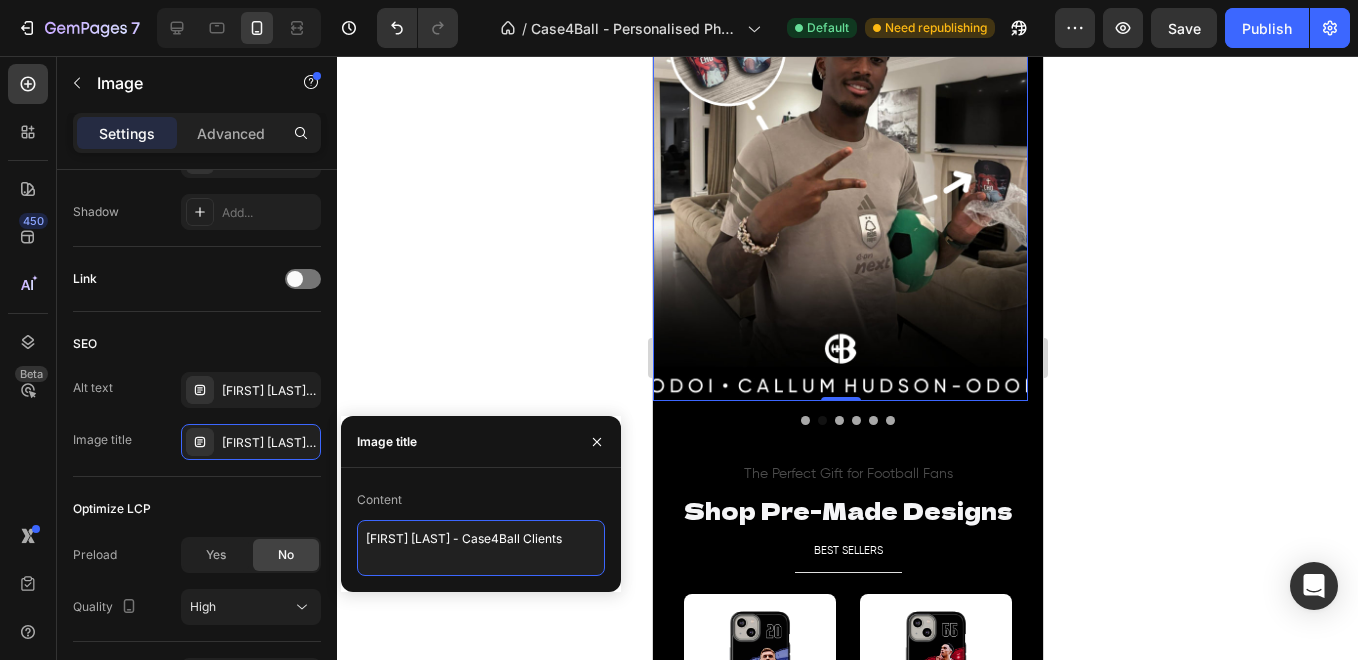click on "[FIRST] [LAST] - Case4Ball Clients" at bounding box center (481, 548) 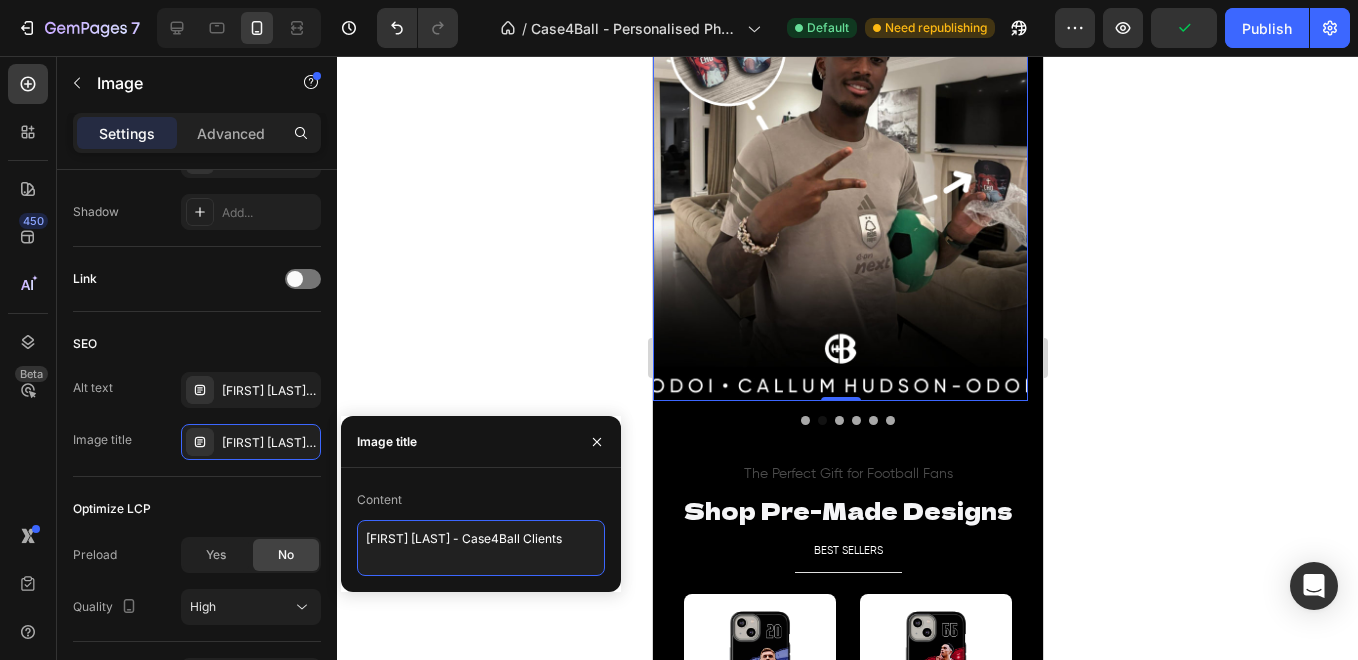 click on "[FIRST] [LAST] - Case4Ball Clients" at bounding box center (481, 548) 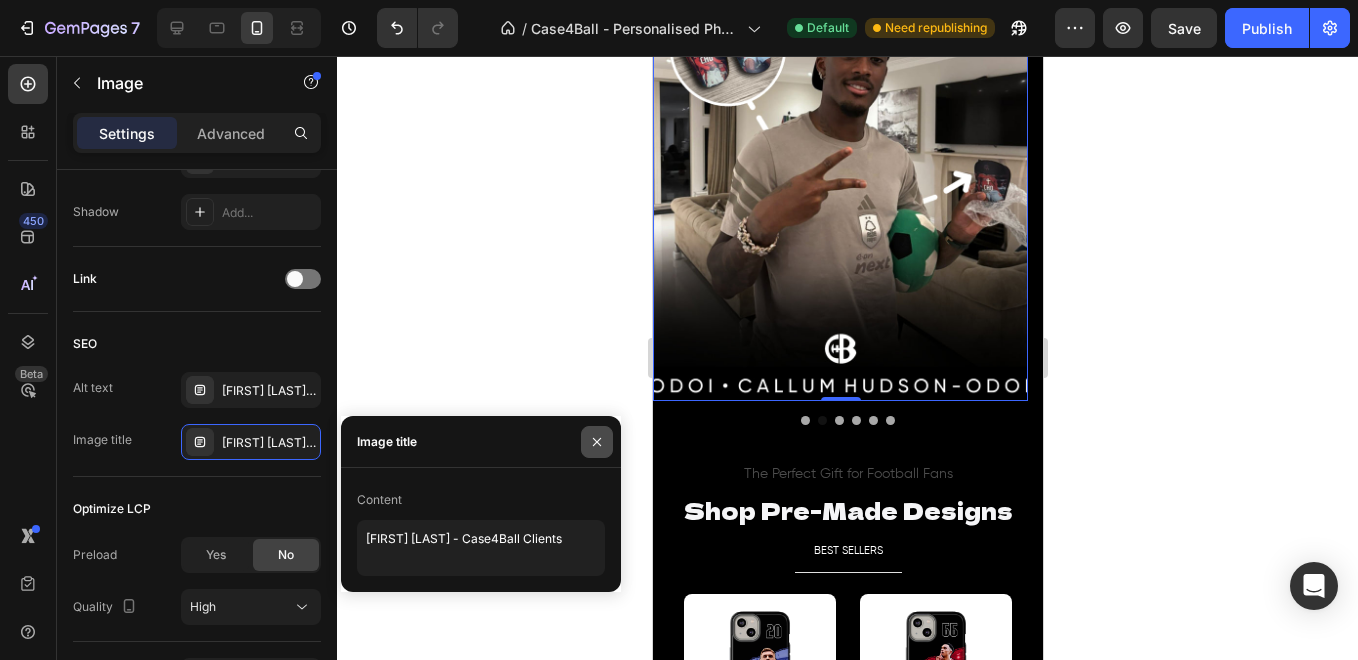 click 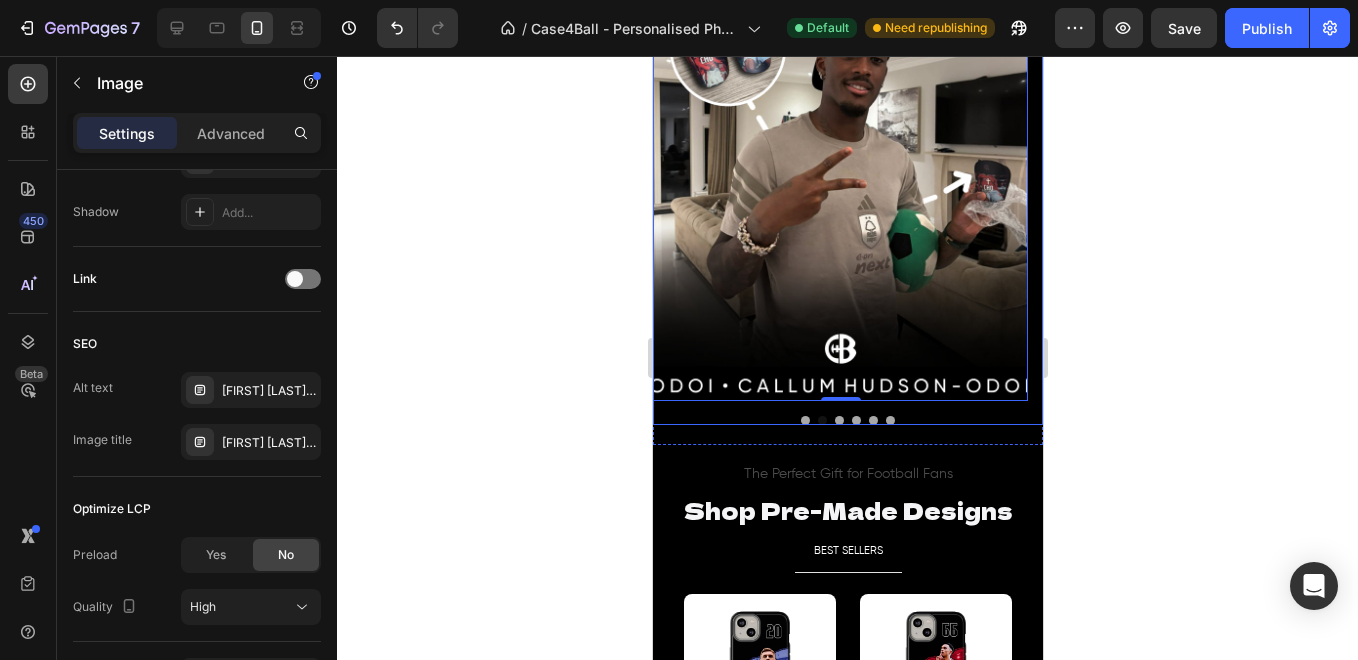 click at bounding box center (838, 420) 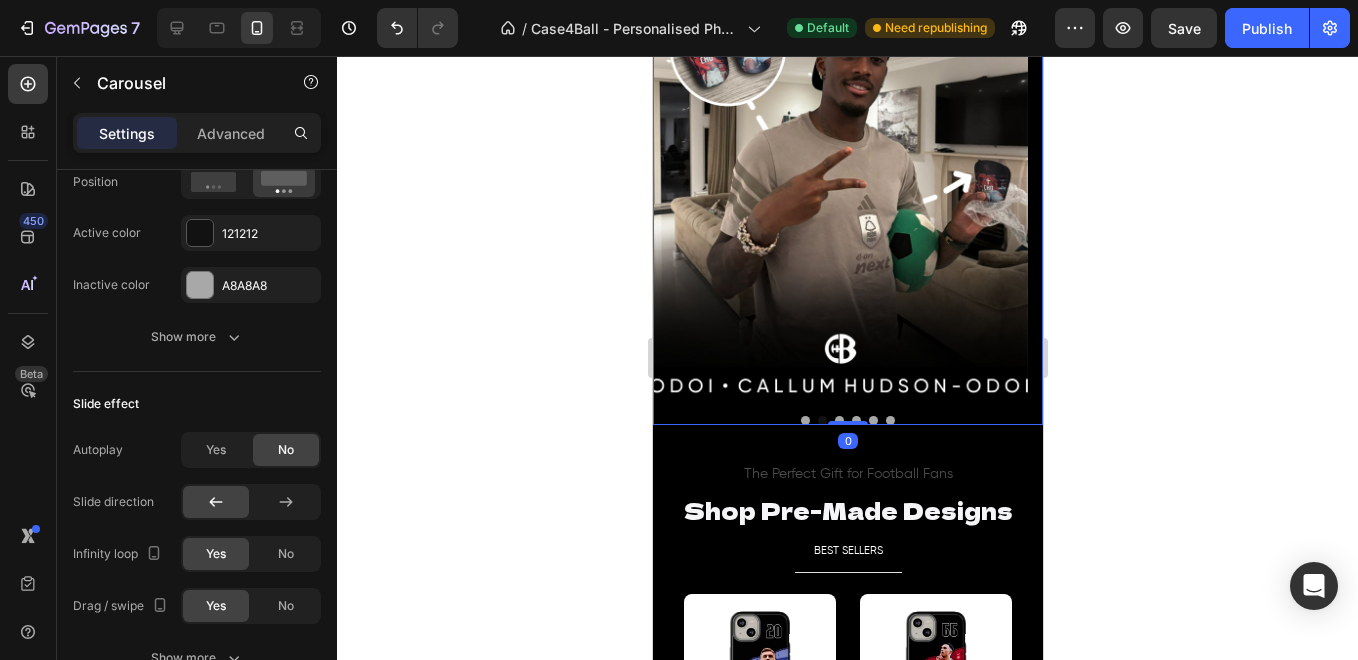 scroll, scrollTop: 0, scrollLeft: 0, axis: both 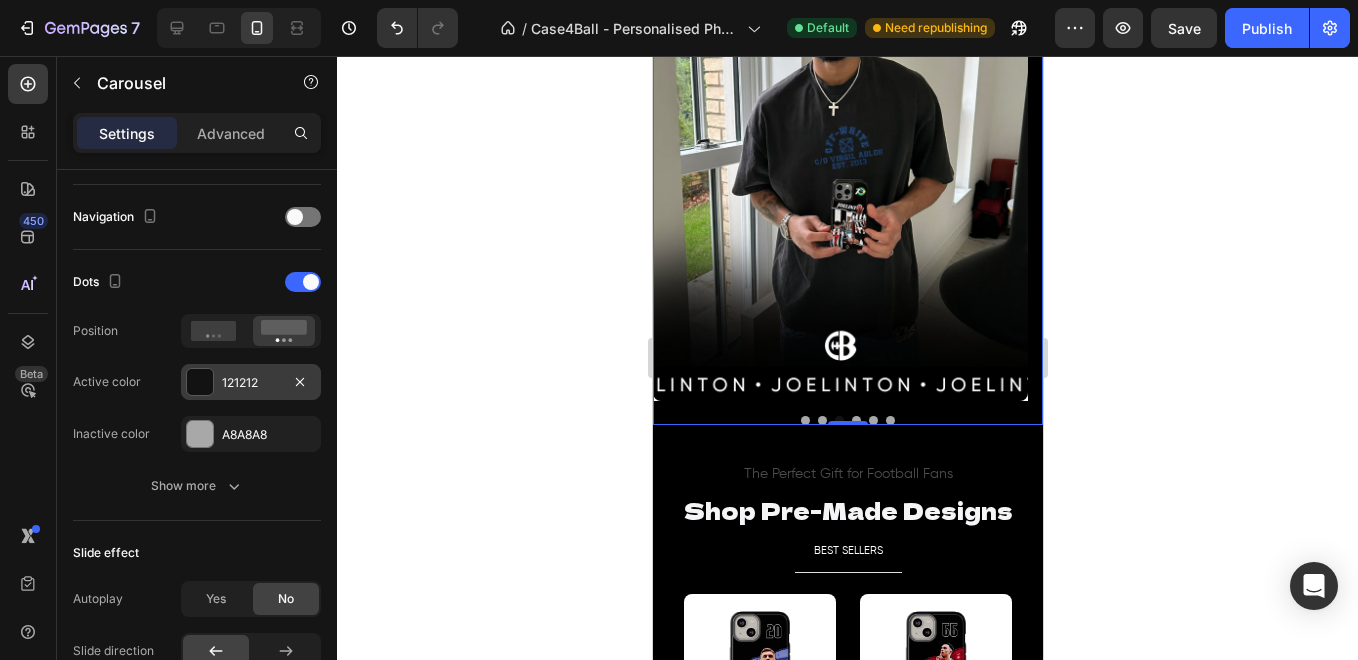 drag, startPoint x: 332, startPoint y: 273, endPoint x: 313, endPoint y: 430, distance: 158.14551 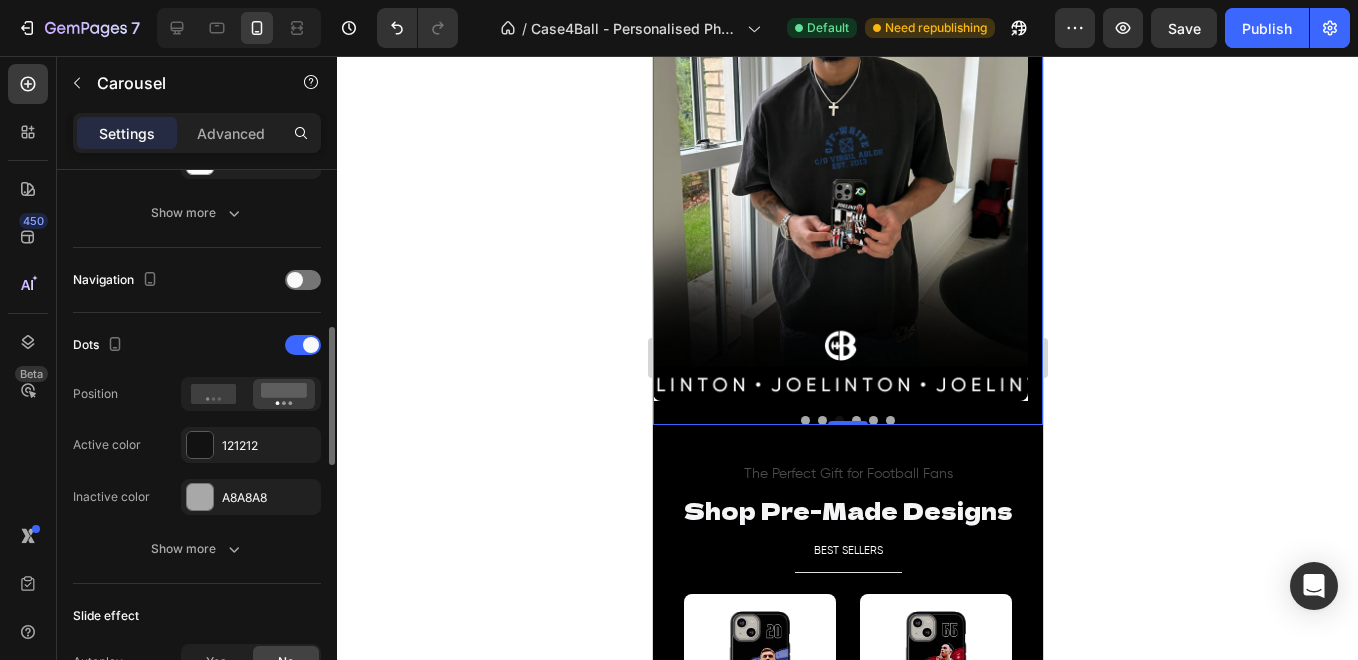 click at bounding box center [839, 166] 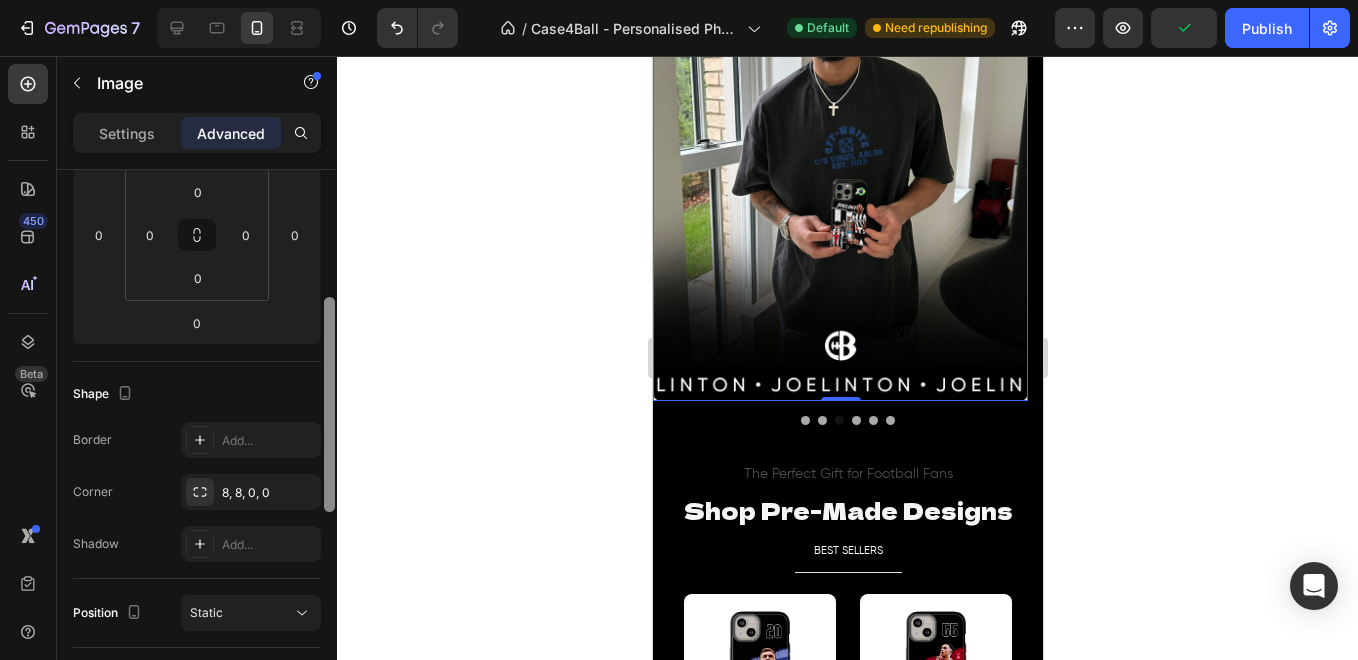 scroll, scrollTop: 408, scrollLeft: 0, axis: vertical 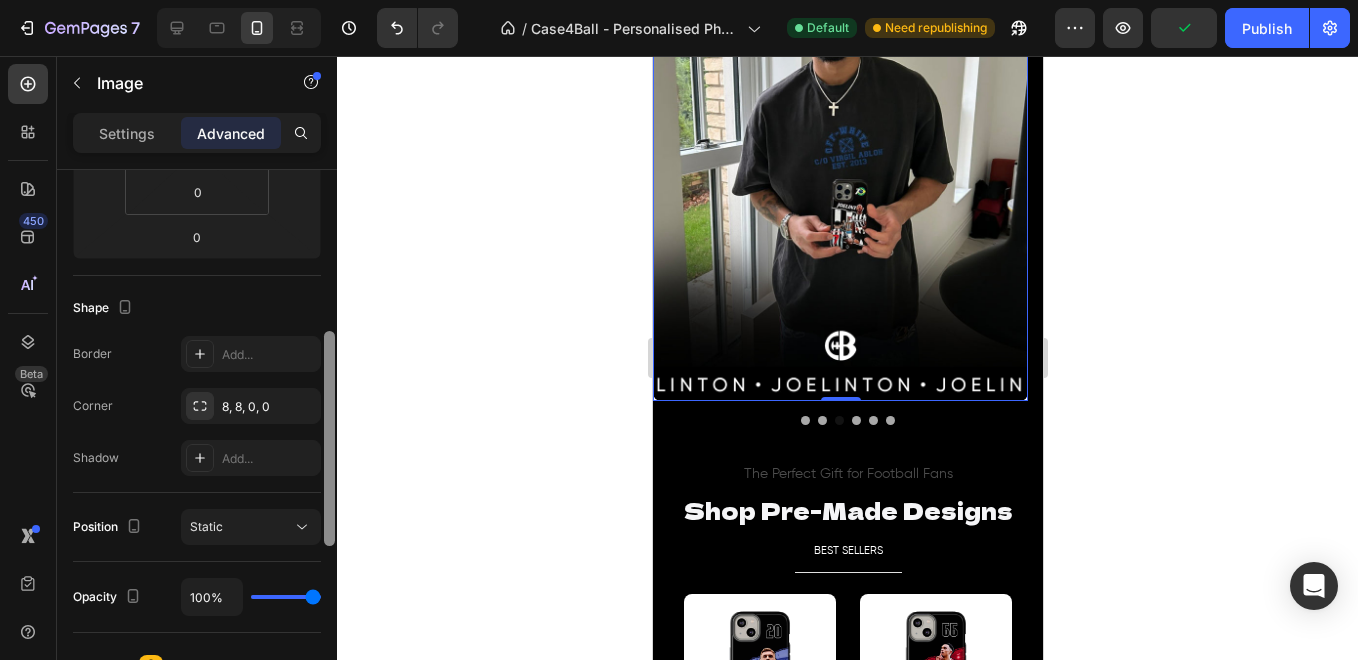 drag, startPoint x: 334, startPoint y: 295, endPoint x: 323, endPoint y: 456, distance: 161.37534 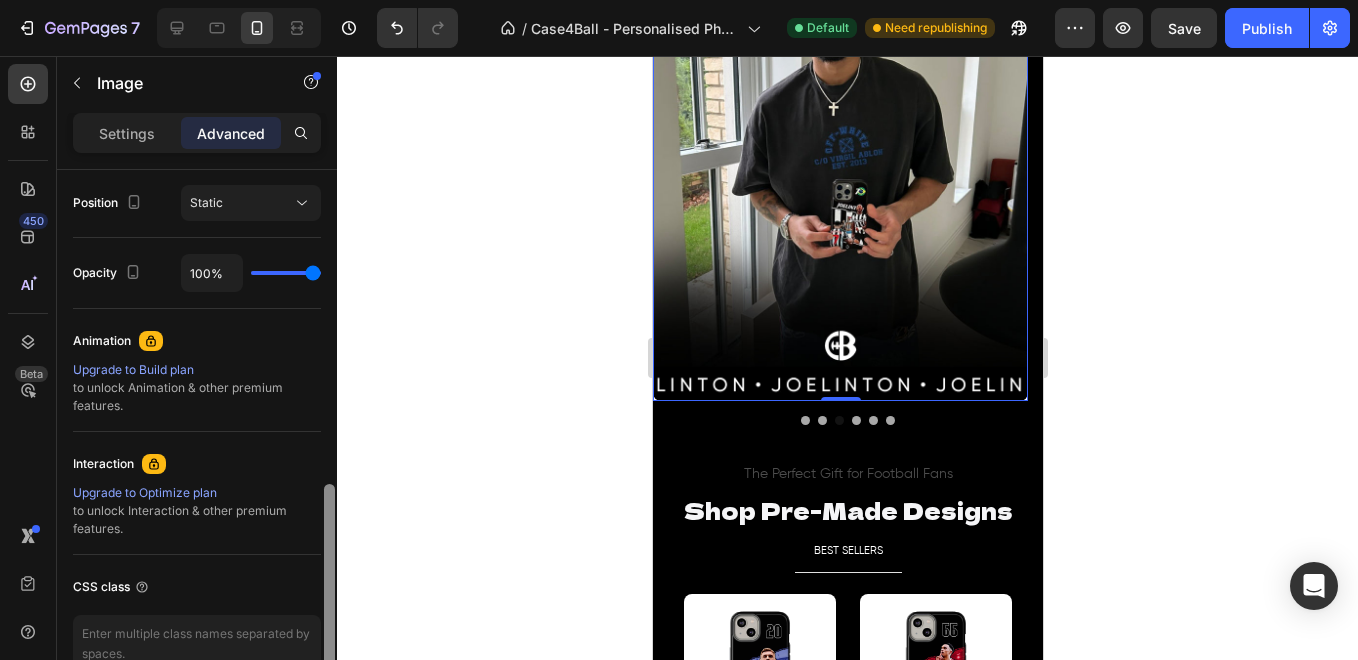 scroll, scrollTop: 0, scrollLeft: 0, axis: both 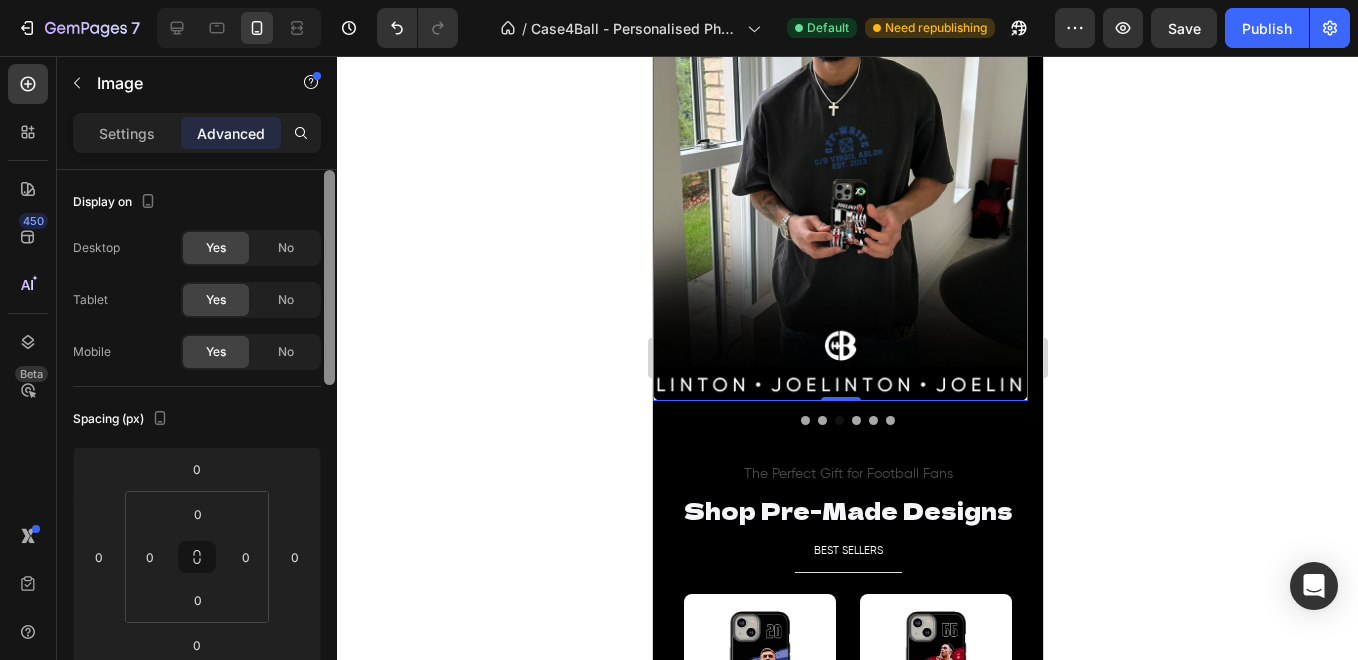drag, startPoint x: 324, startPoint y: 511, endPoint x: 320, endPoint y: 211, distance: 300.02667 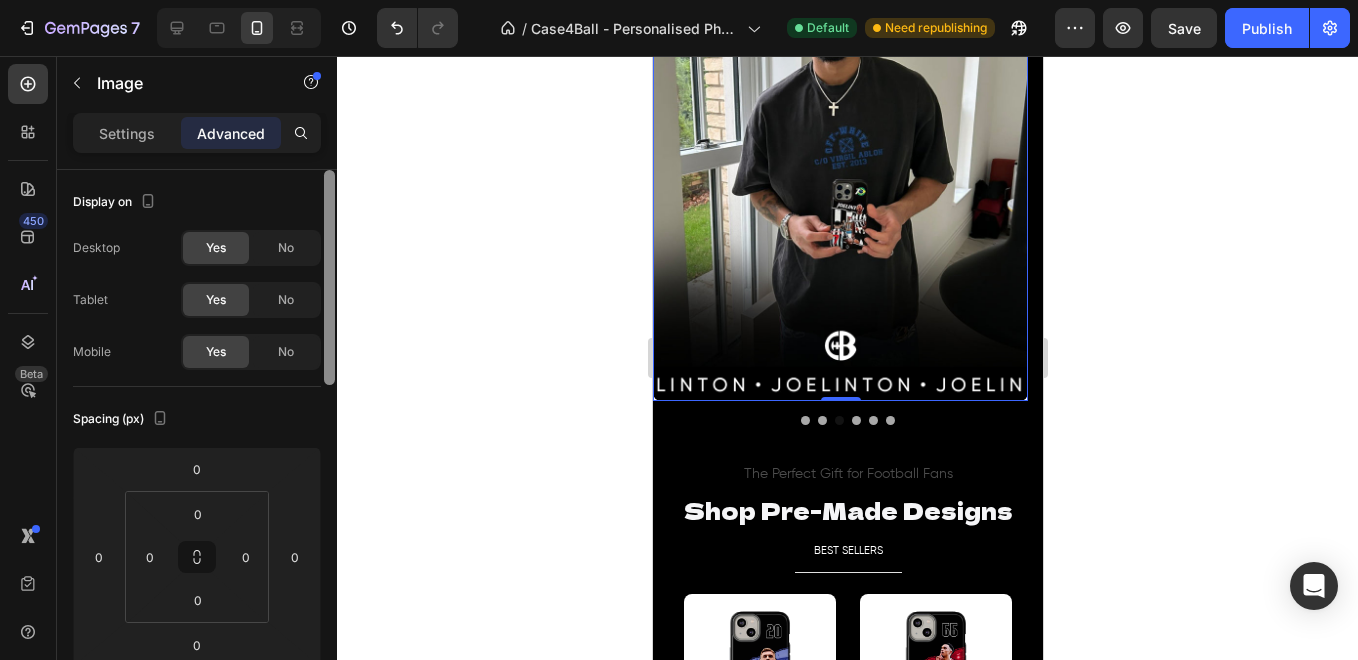 click on "Display on Desktop Yes No Tablet Yes No Mobile Yes No Spacing (px) 0 0 0 0 0 0 0 0 Shape Border Add... Corner 8, 8, 0, 0 Shadow Add... Position Static Opacity 100% Animation Upgrade to Build plan  to unlock Animation & other premium features. Interaction Upgrade to Optimize plan  to unlock Interaction & other premium features. CSS class Delete element" at bounding box center (197, 443) 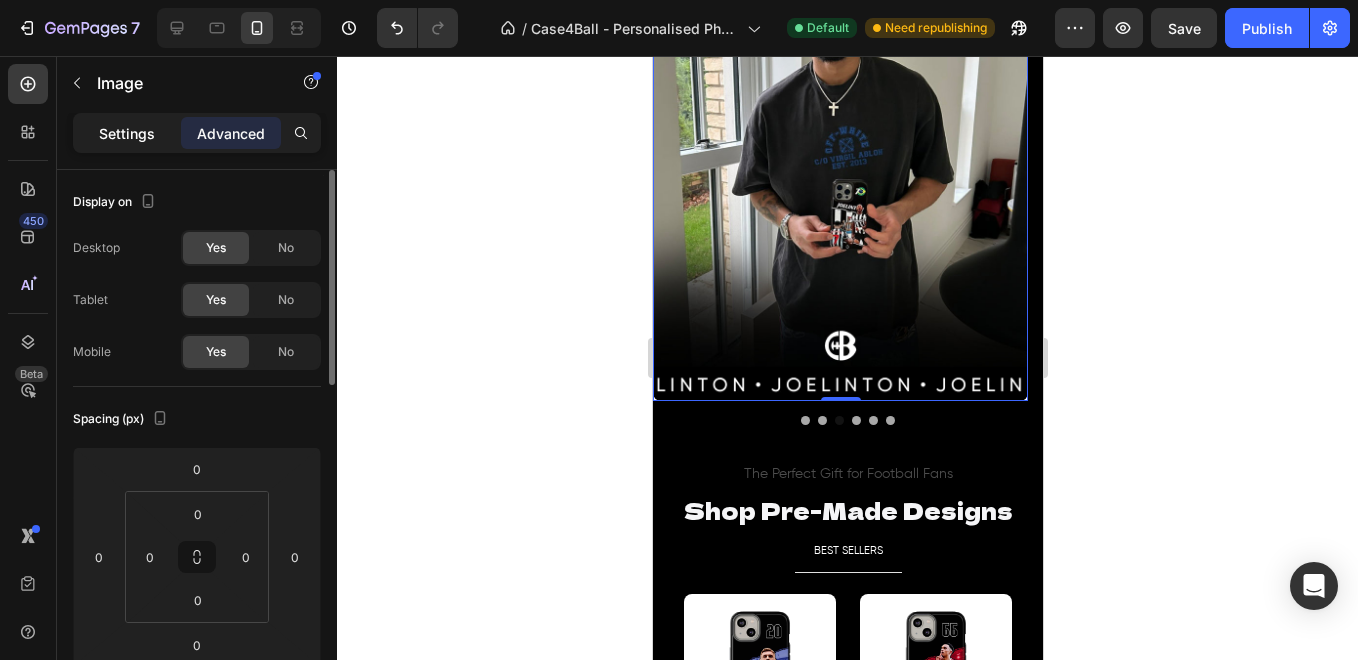 click on "Settings" at bounding box center [127, 133] 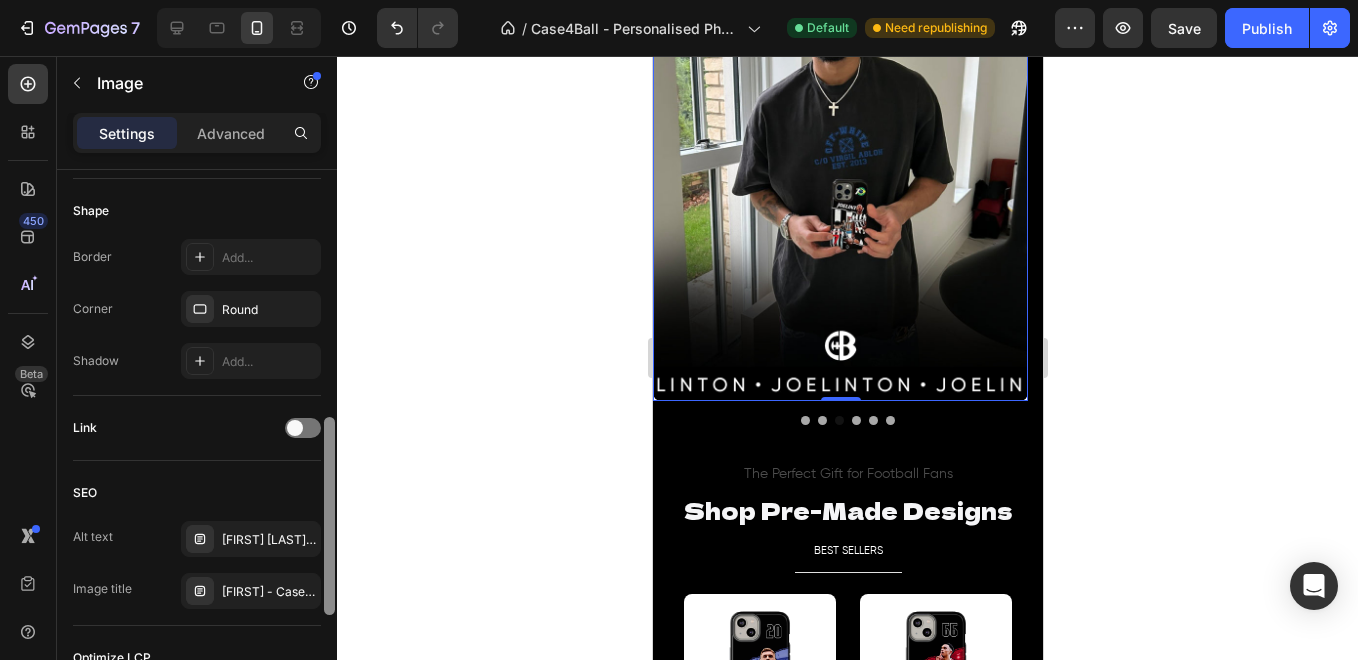 scroll, scrollTop: 773, scrollLeft: 0, axis: vertical 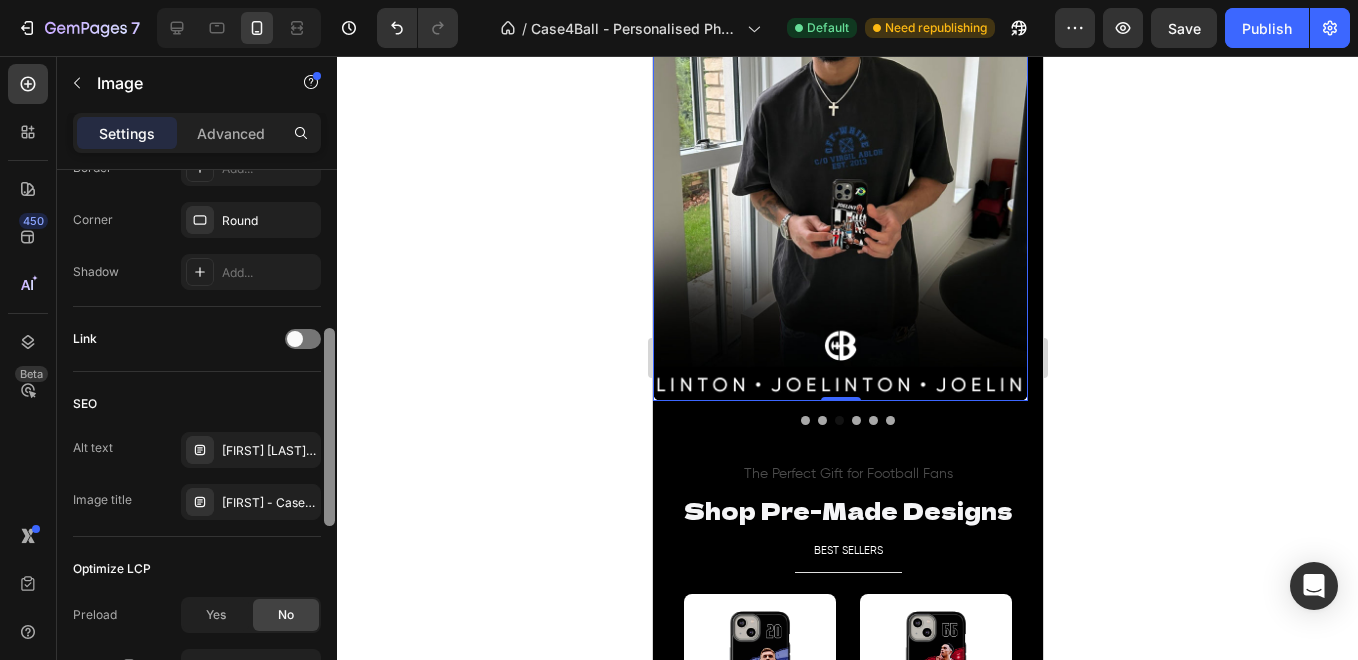 drag, startPoint x: 334, startPoint y: 262, endPoint x: 304, endPoint y: 542, distance: 281.60257 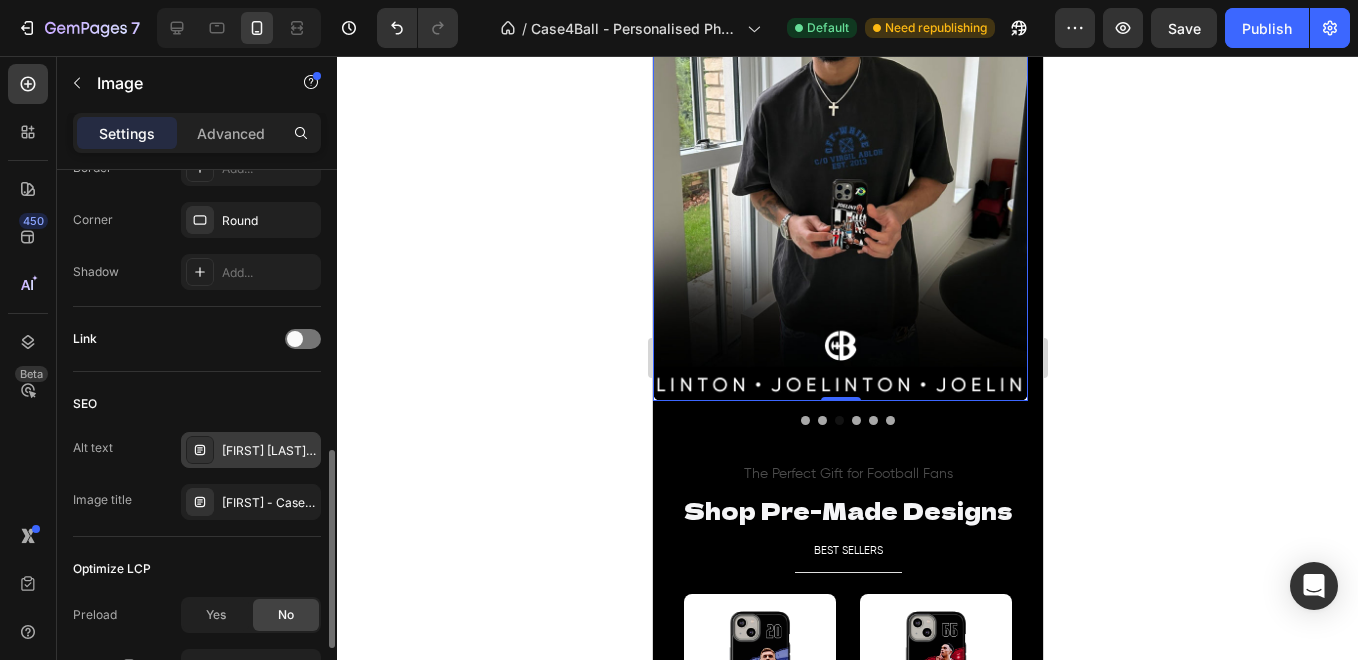 click on "[FIRST] [LAST] holding his custom NUFC football personalised phone case made by Case4Ball." at bounding box center (269, 451) 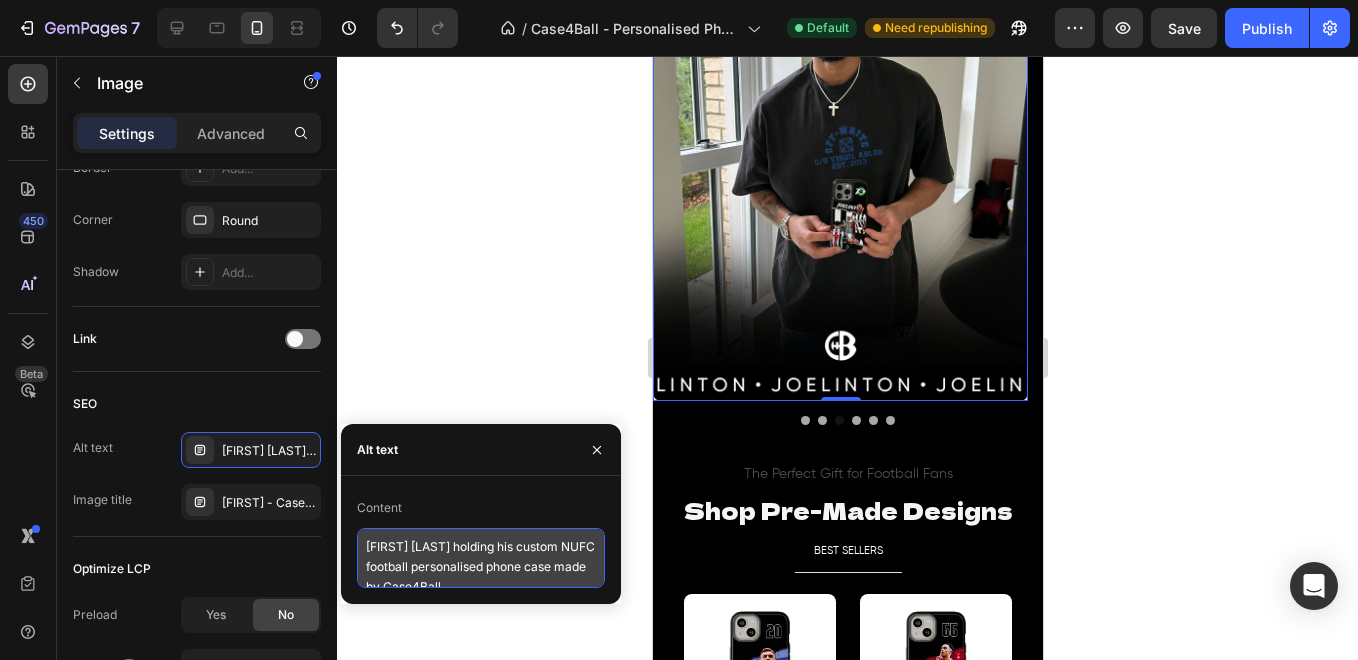 click on "[FIRST] [LAST] holding his custom NUFC football personalised phone case made by Case4Ball." at bounding box center (481, 558) 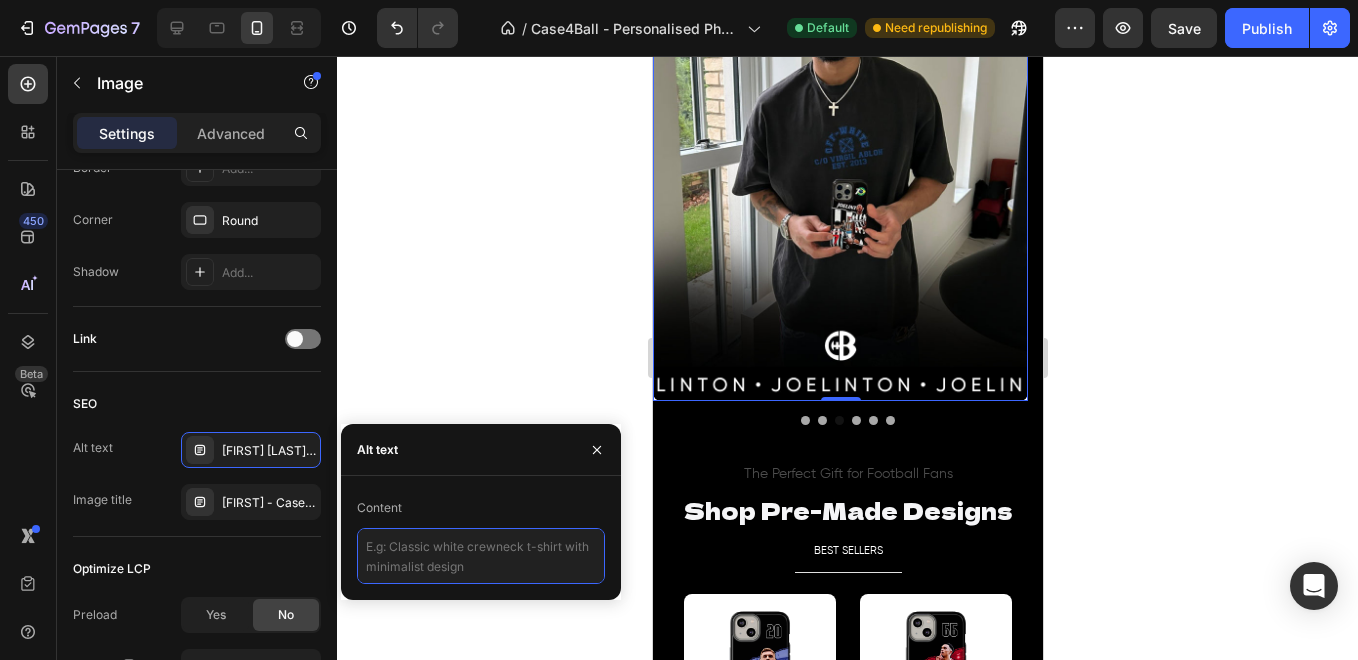 paste on "[FIRST] [LAST] (LFC Player )holding his custom football personalised phone case and custom shin pads / shin guards made by Case4Ball." 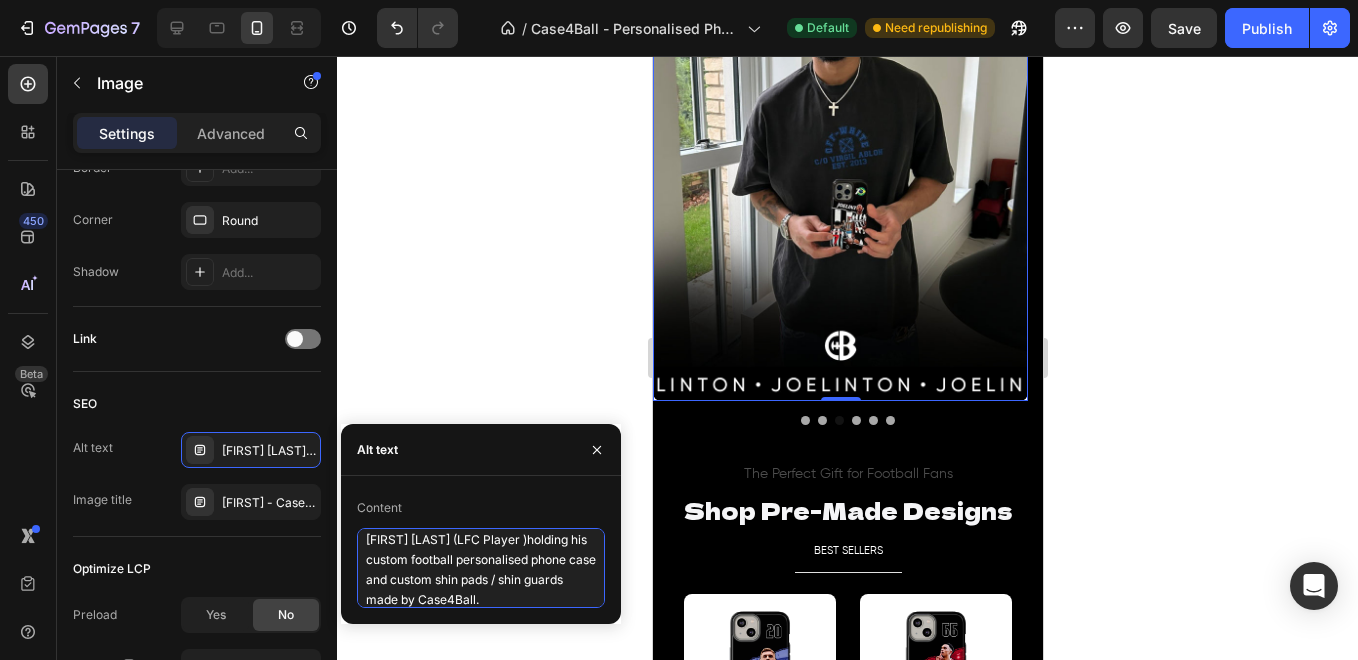 scroll, scrollTop: 0, scrollLeft: 0, axis: both 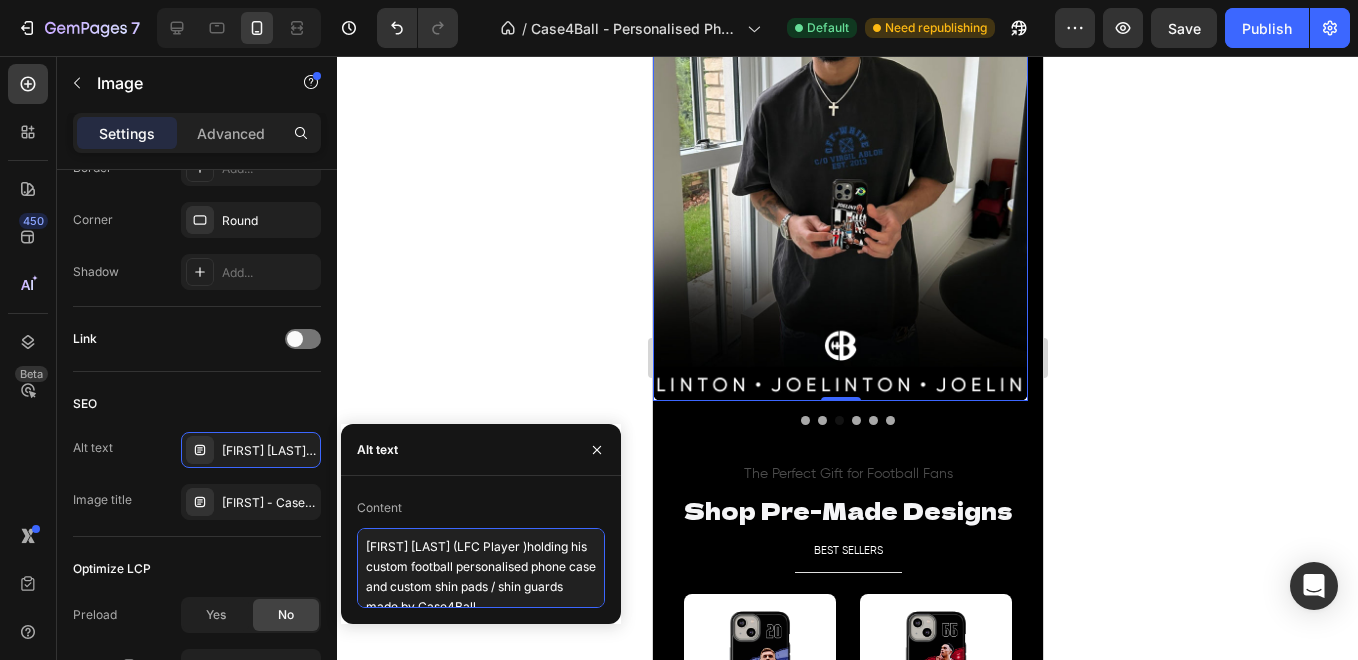 drag, startPoint x: 458, startPoint y: 538, endPoint x: 368, endPoint y: 539, distance: 90.005554 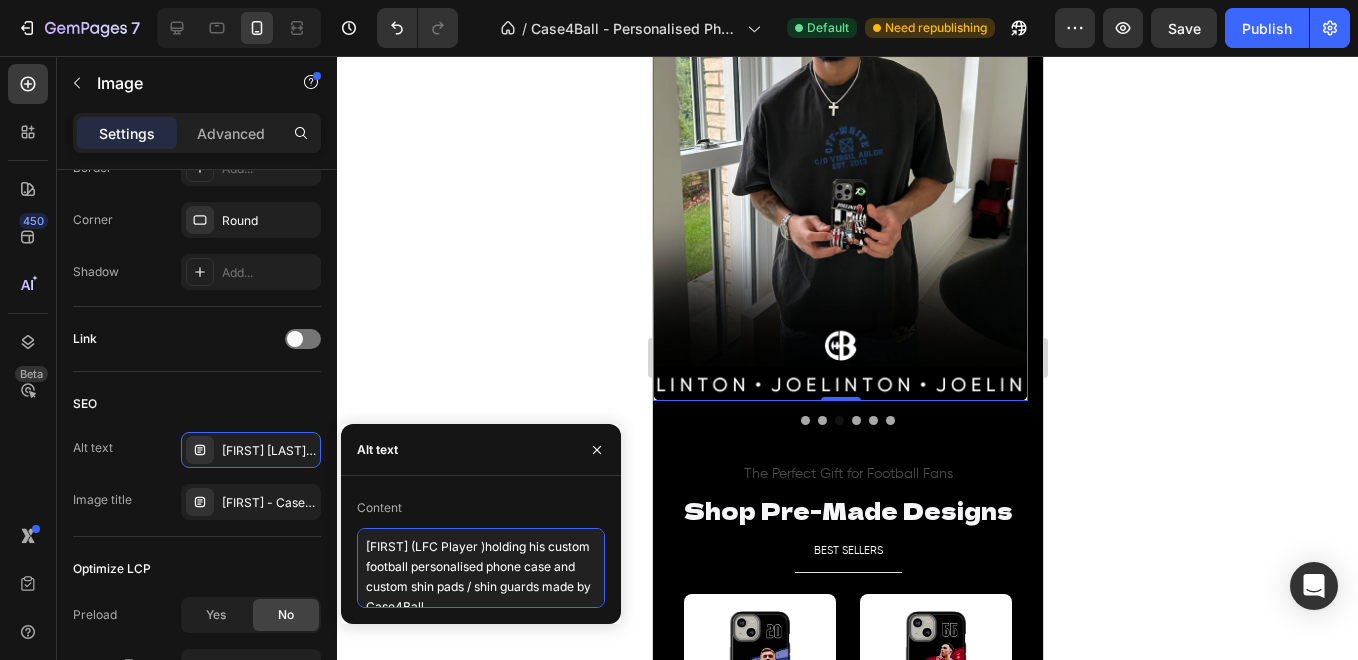 click on "[FIRST] (LFC Player )holding his custom football personalised phone case and custom shin pads / shin guards made by Case4Ball." at bounding box center [481, 568] 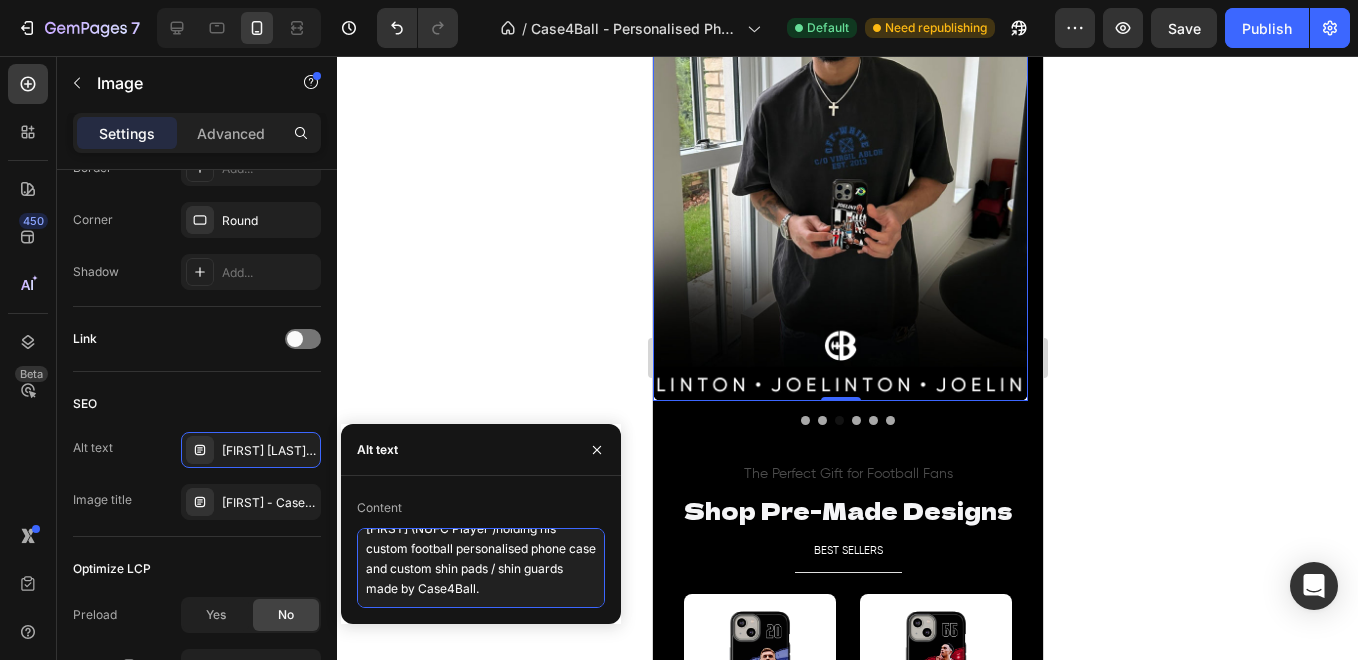 scroll, scrollTop: 0, scrollLeft: 0, axis: both 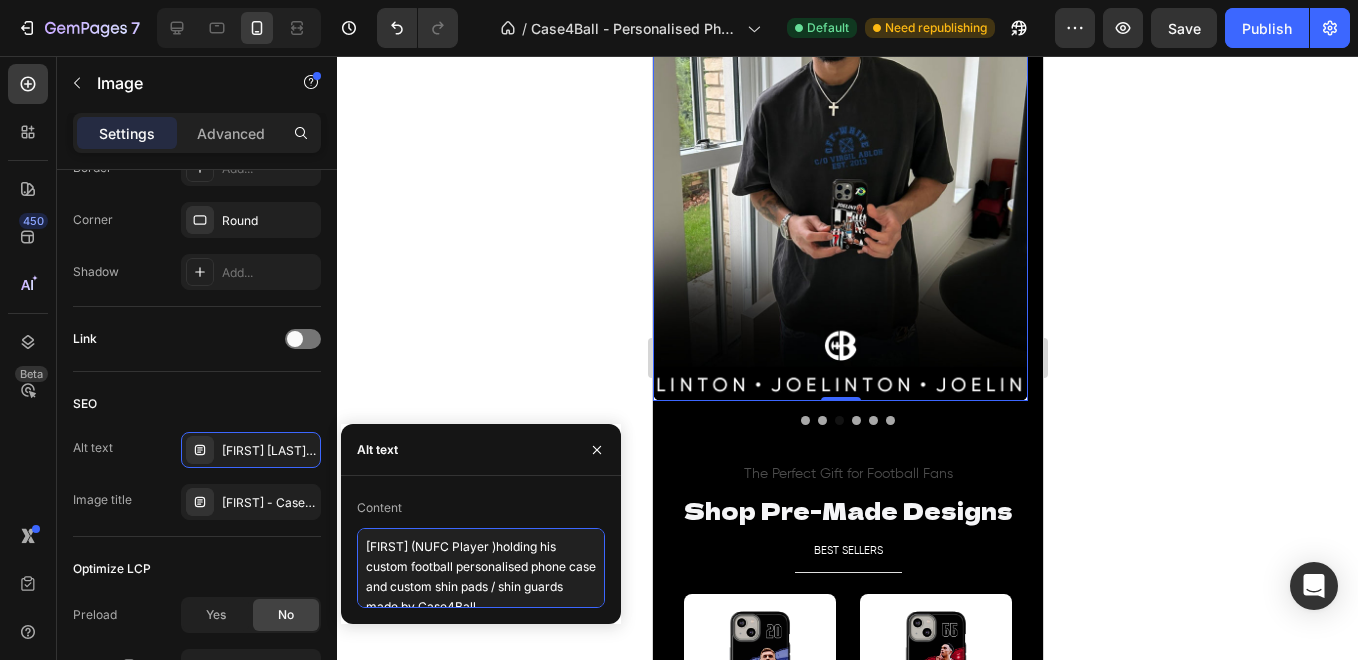click on "[FIRST] (NUFC Player )holding his custom football personalised phone case and custom shin pads / shin guards made by Case4Ball." at bounding box center (481, 568) 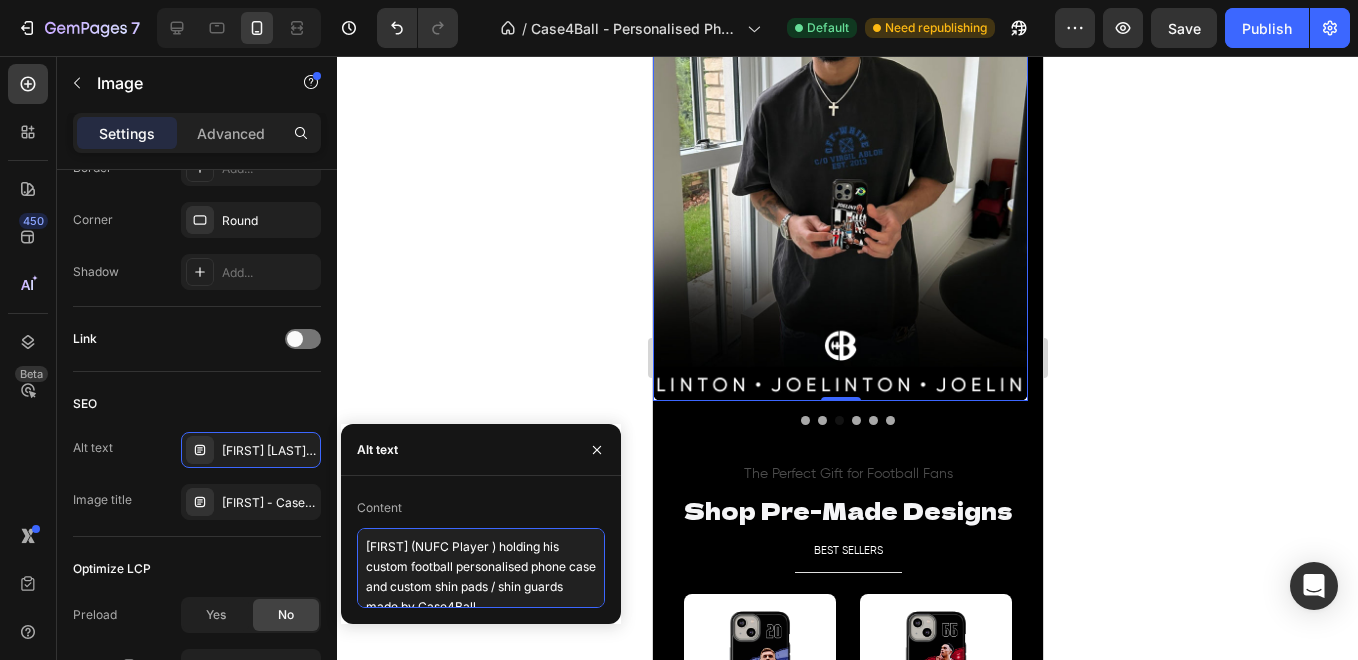 scroll, scrollTop: 18, scrollLeft: 0, axis: vertical 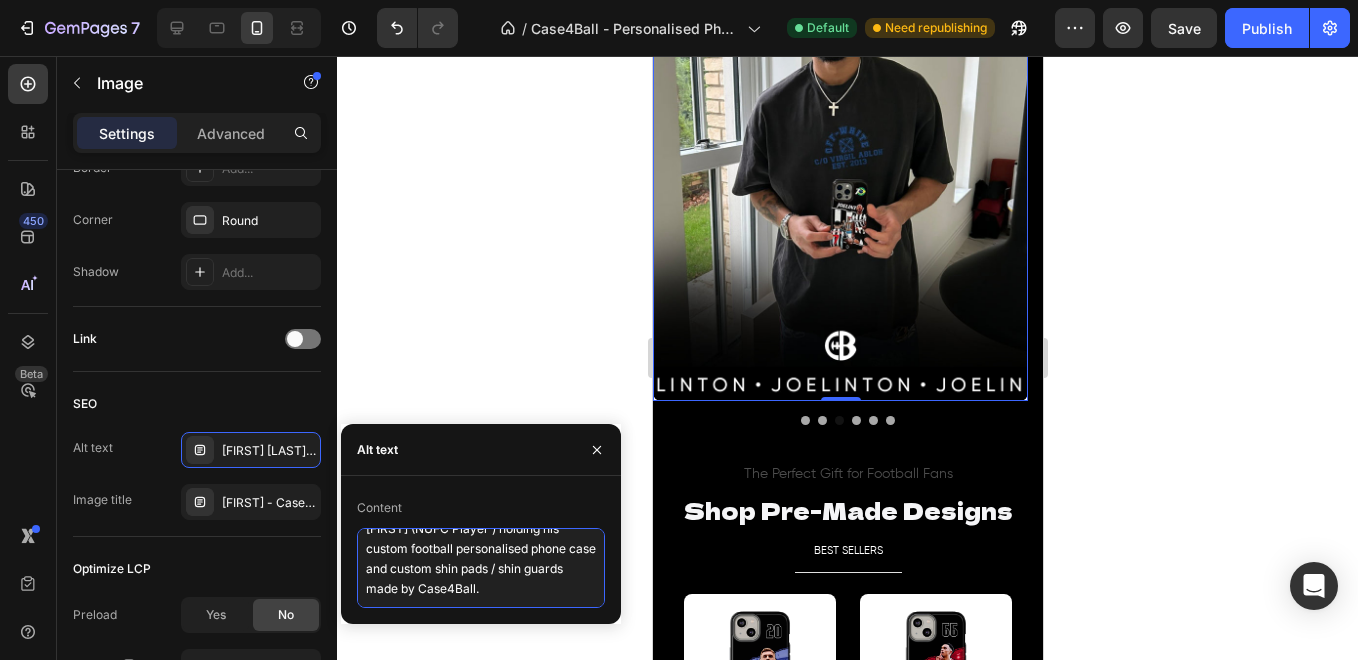 drag, startPoint x: 560, startPoint y: 565, endPoint x: 373, endPoint y: 569, distance: 187.04277 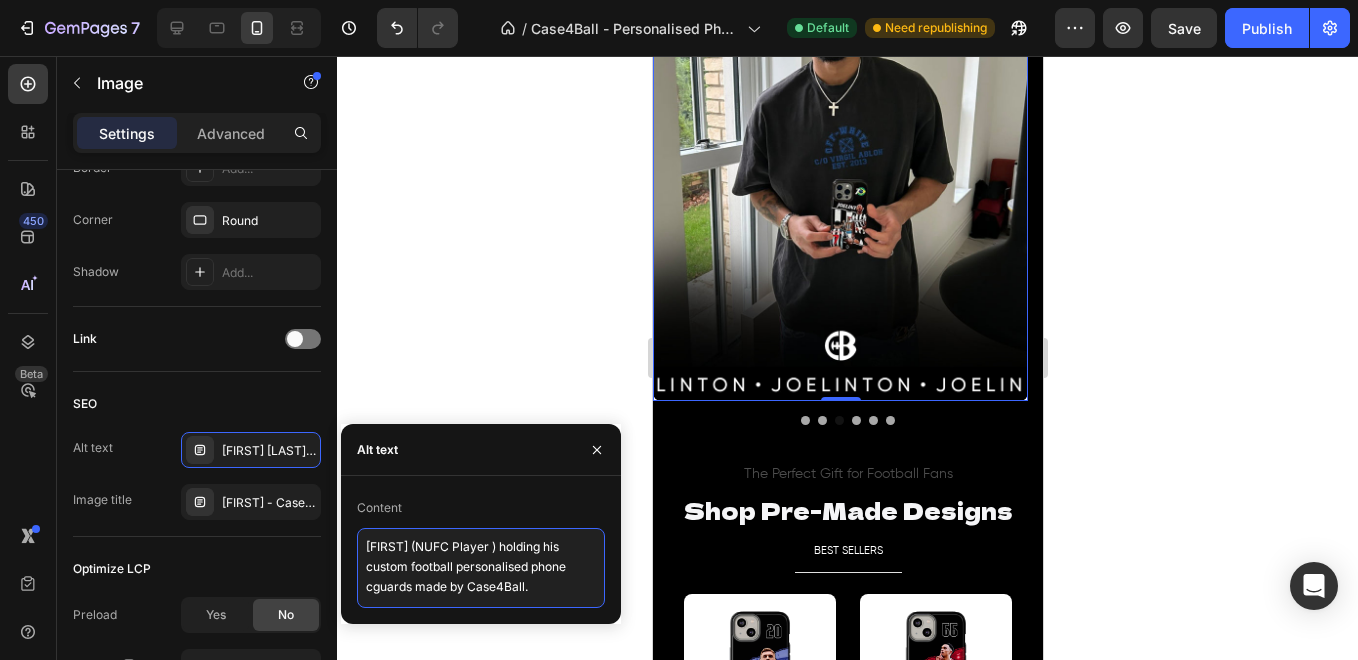 scroll, scrollTop: 7, scrollLeft: 0, axis: vertical 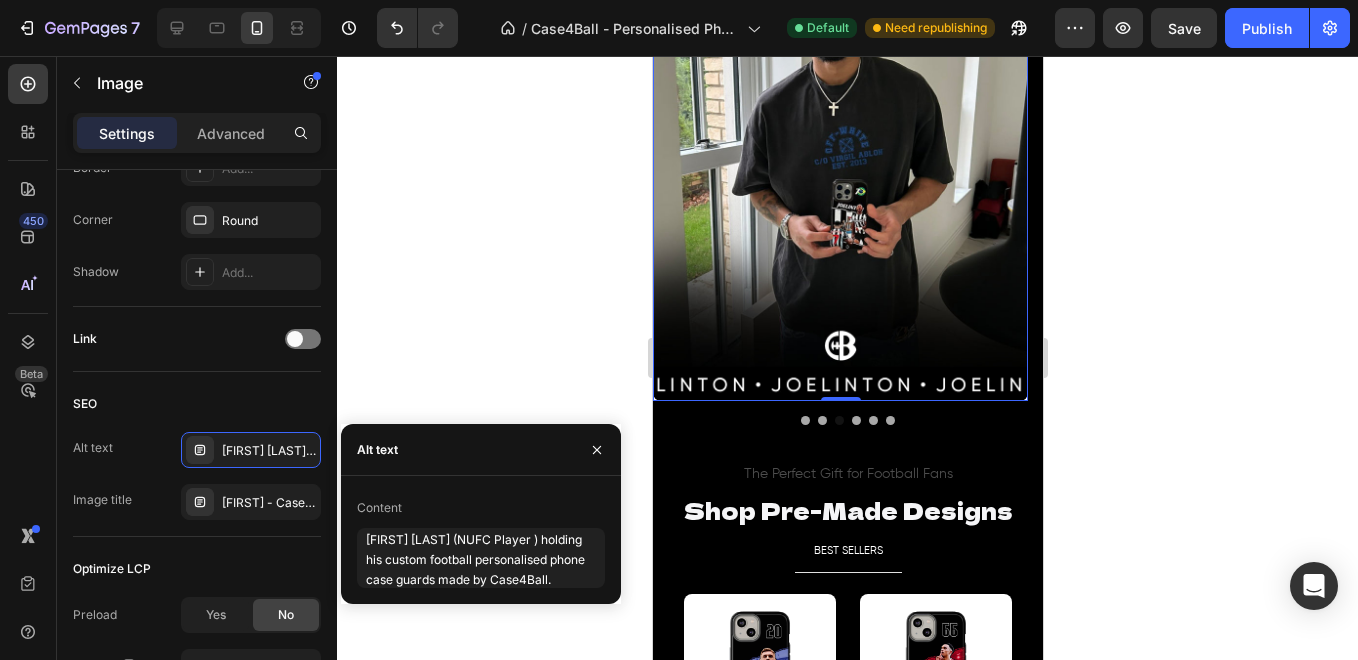 click on "Content [FIRST] (NUFC Player ) holding his custom football personalised phone case guards made by Case4Ball." at bounding box center [481, 540] 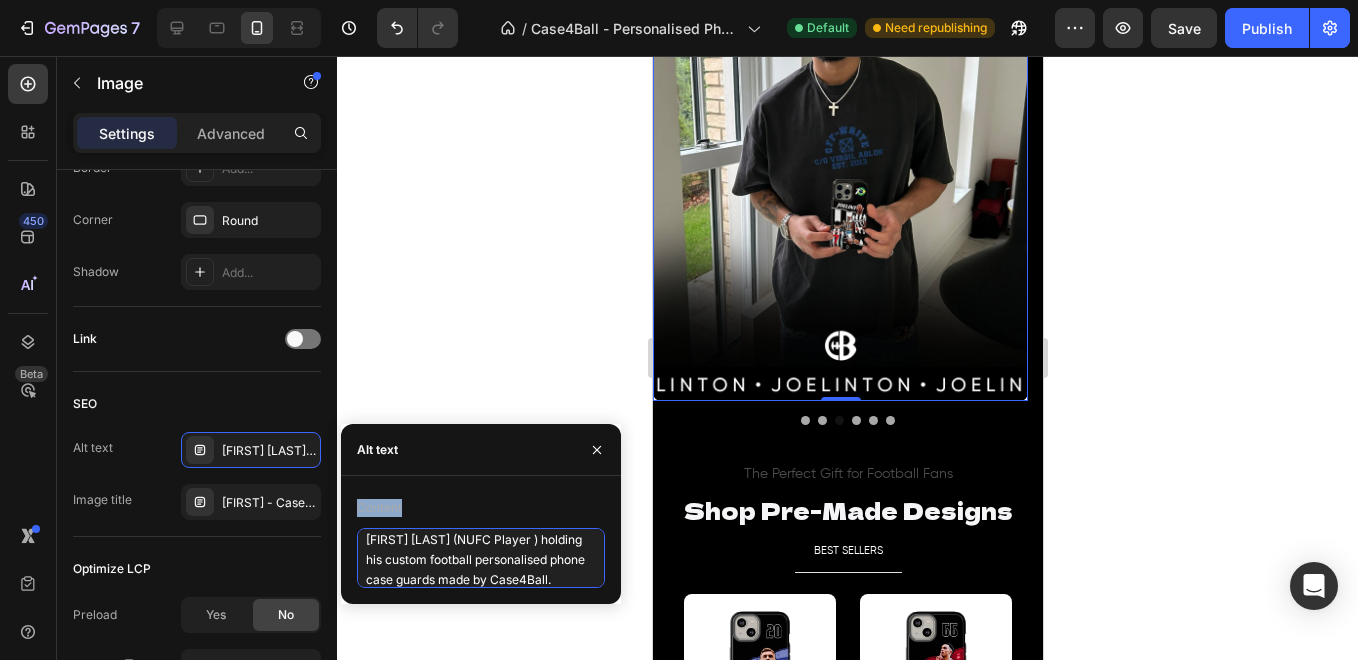 click on "[FIRST] [LAST] (NUFC Player ) holding his custom football personalised phone case guards made by Case4Ball." at bounding box center (481, 558) 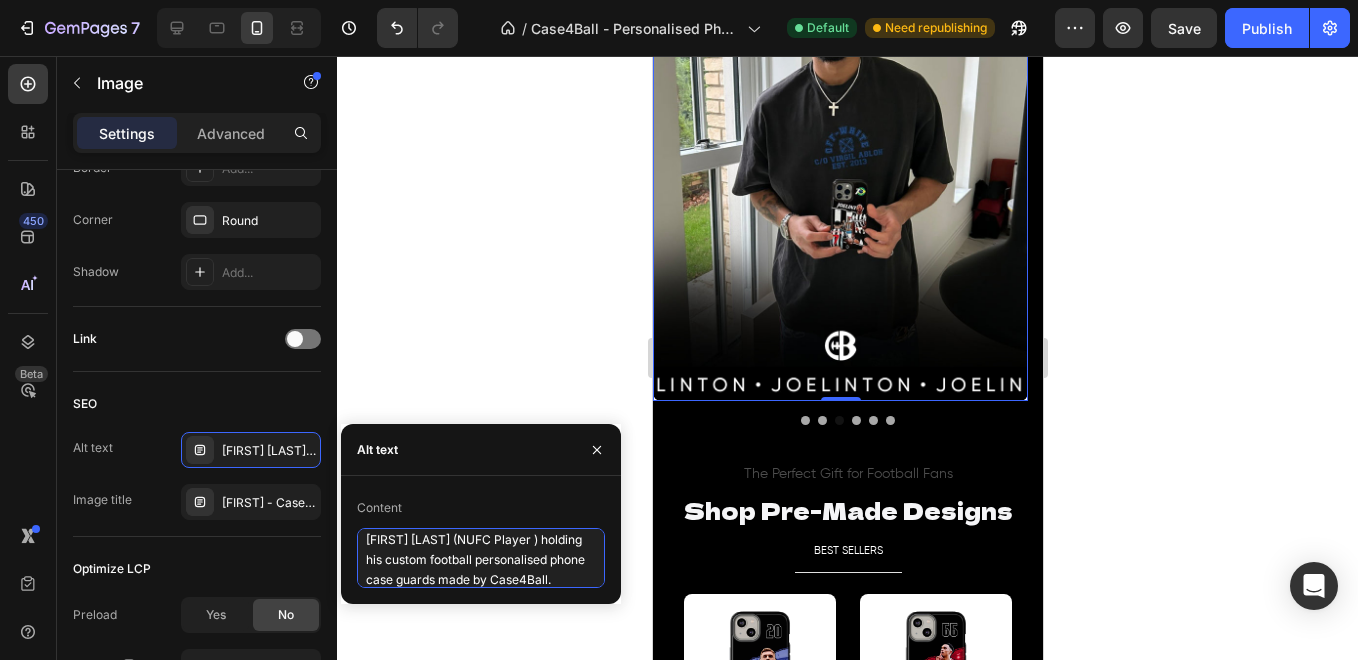 click on "[FIRST] [LAST] (NUFC Player ) holding his custom football personalised phone case guards made by Case4Ball." at bounding box center [481, 558] 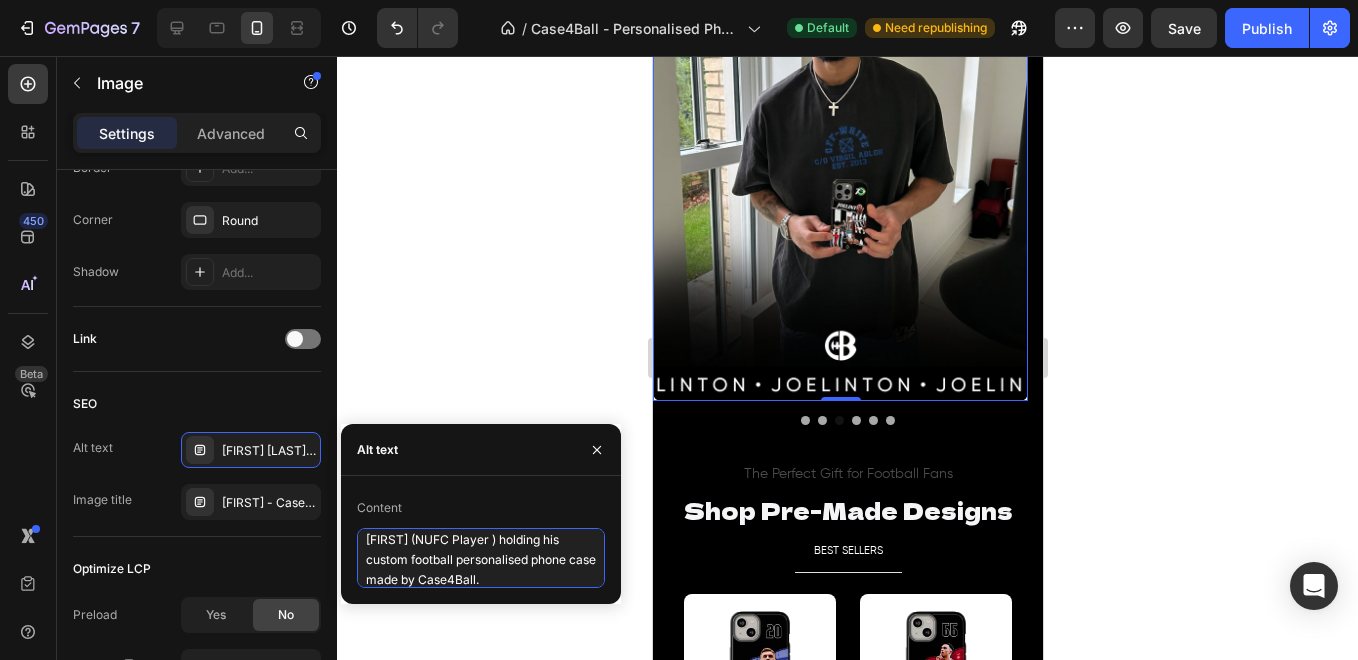 click on "[FIRST] (NUFC Player ) holding his custom football personalised phone case made by Case4Ball." at bounding box center (481, 558) 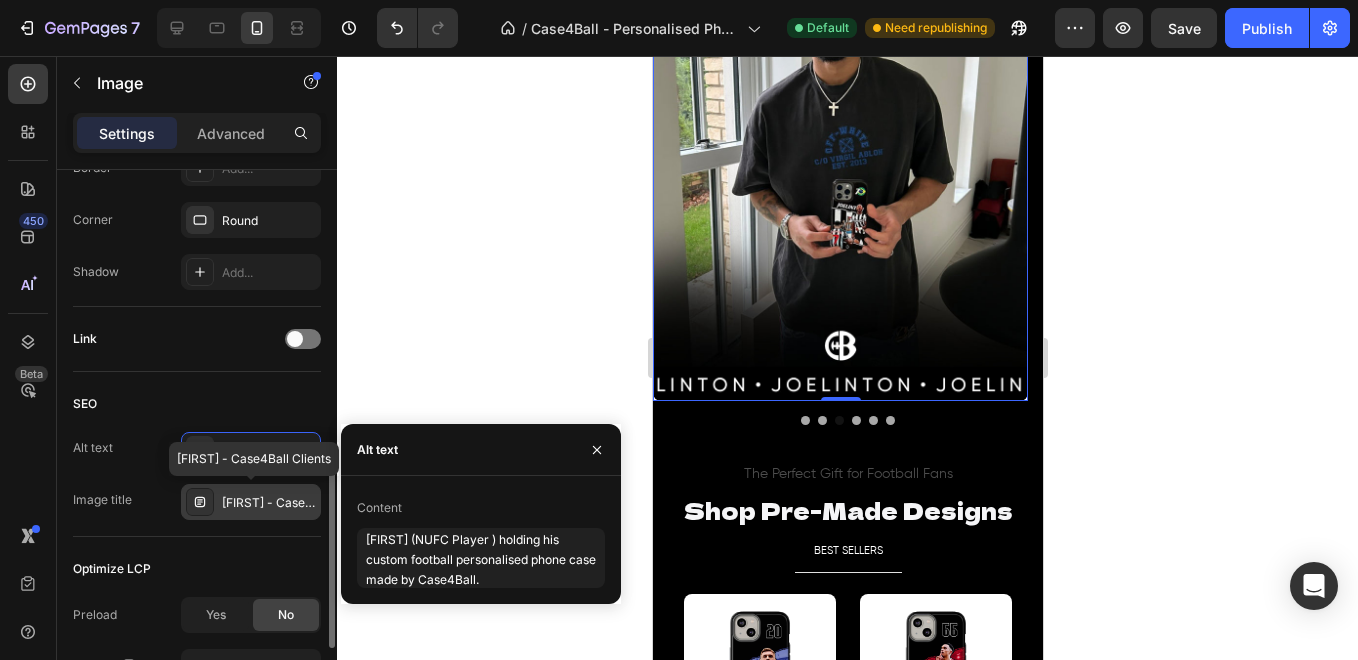 click on "[FIRST] - Case4Ball Clients" at bounding box center [251, 502] 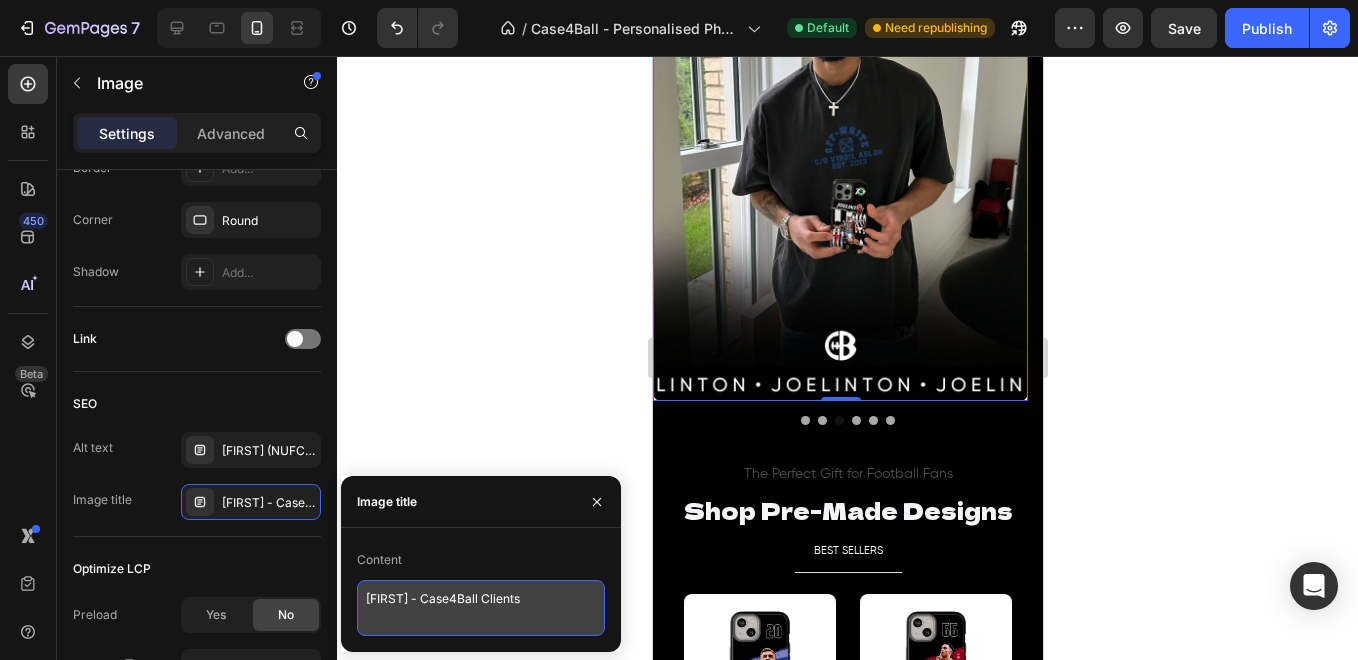 click on "[FIRST] - Case4Ball Clients" at bounding box center (481, 608) 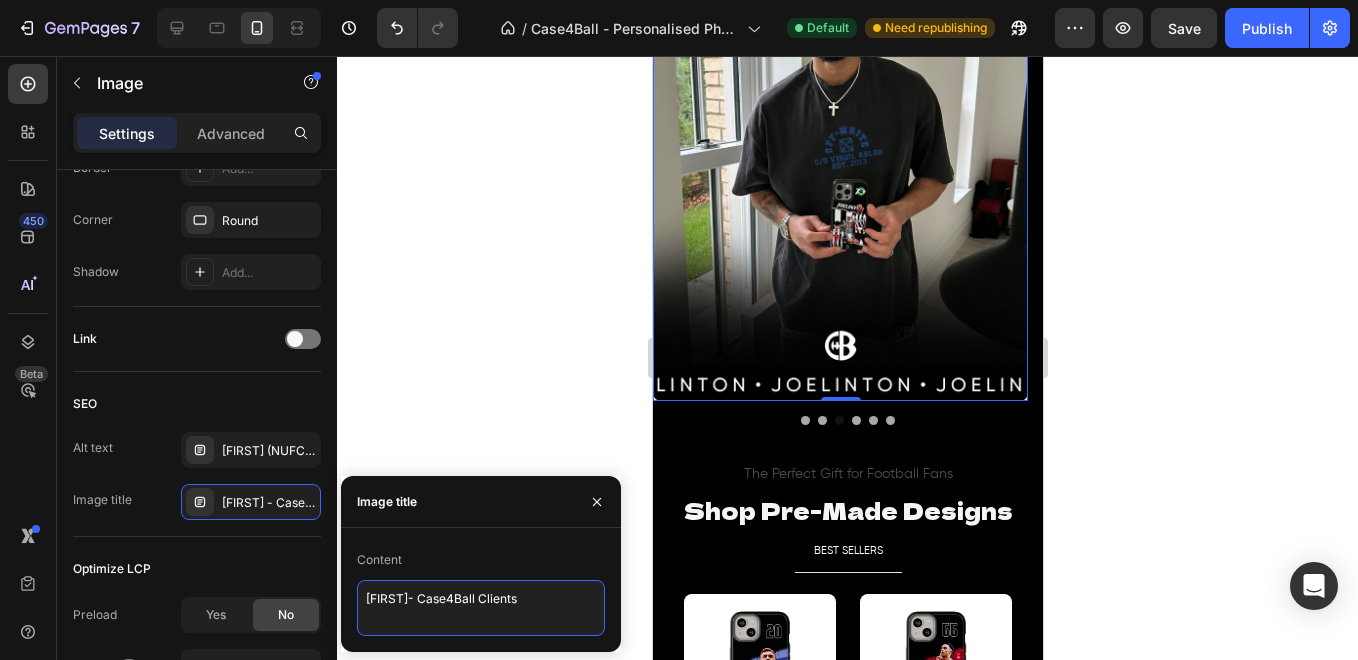 type on "[FIRST] - Case4Ball Clients" 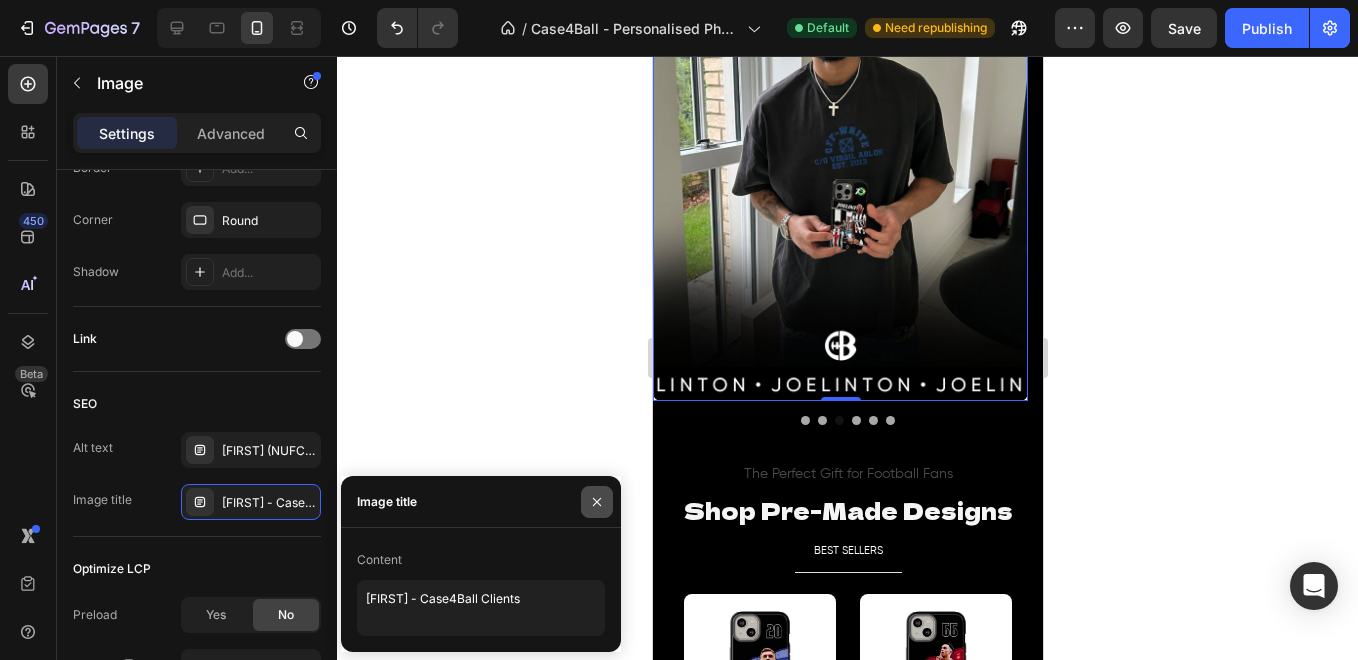 click 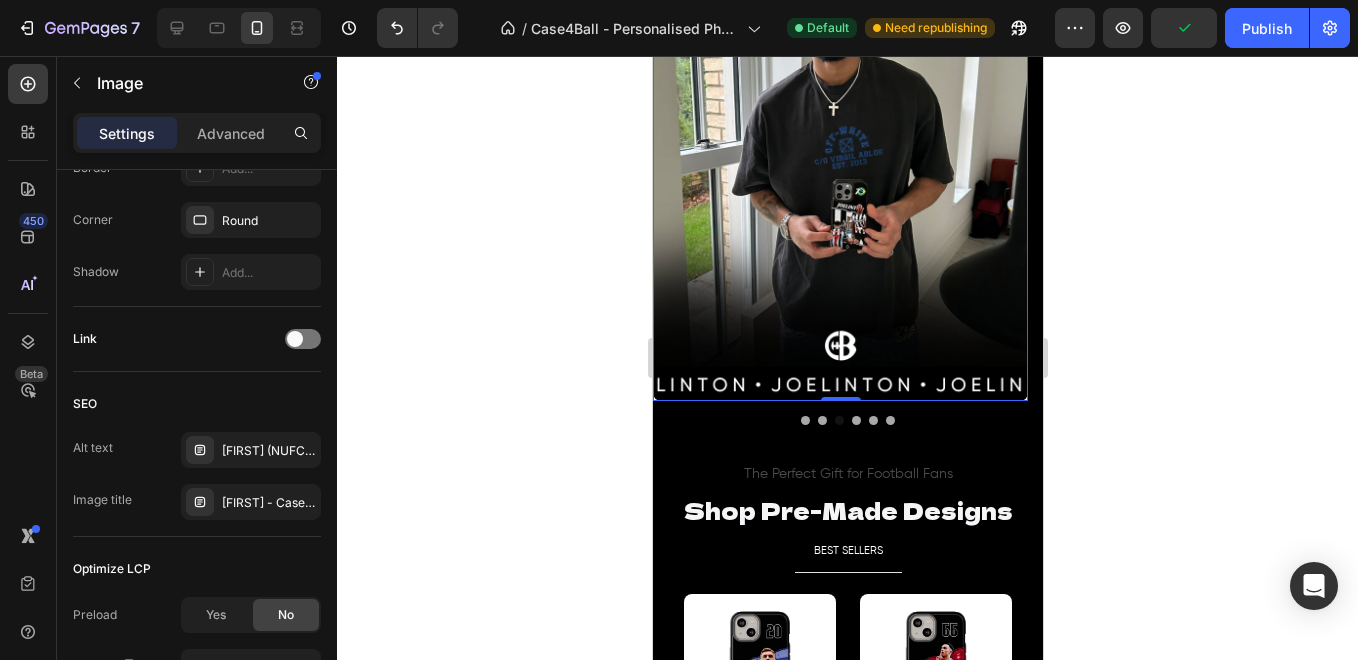 click 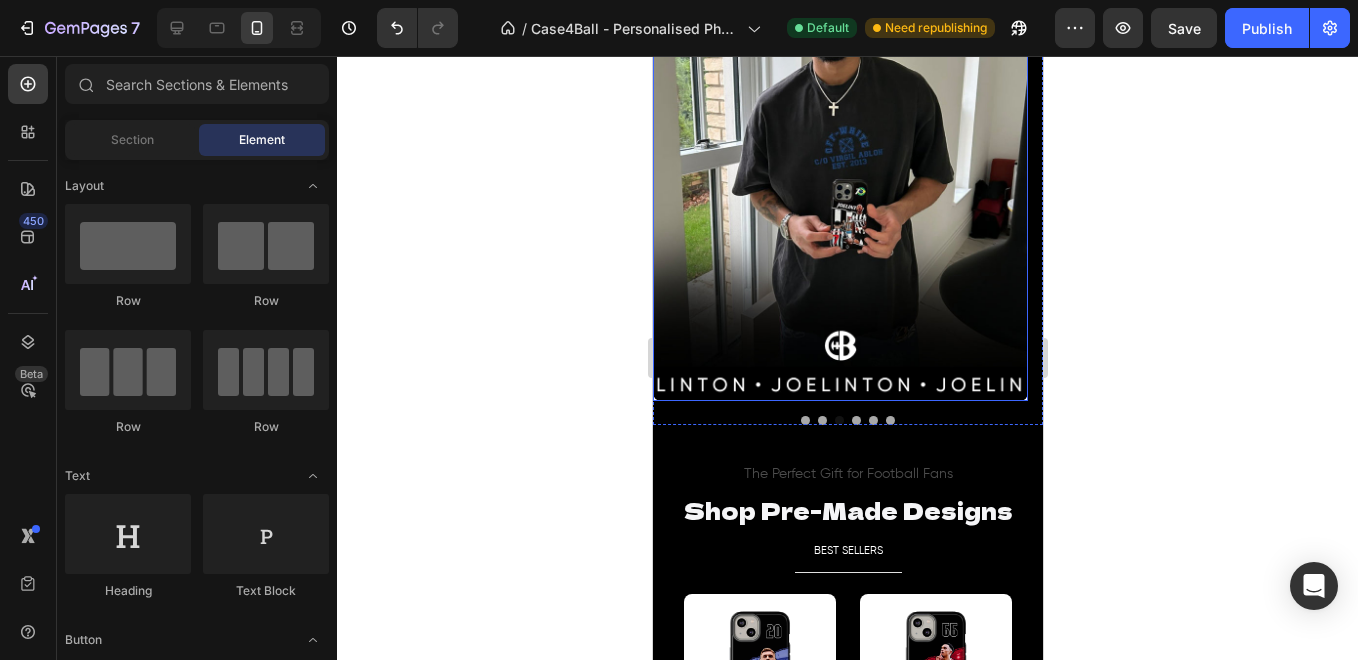 click at bounding box center (839, 166) 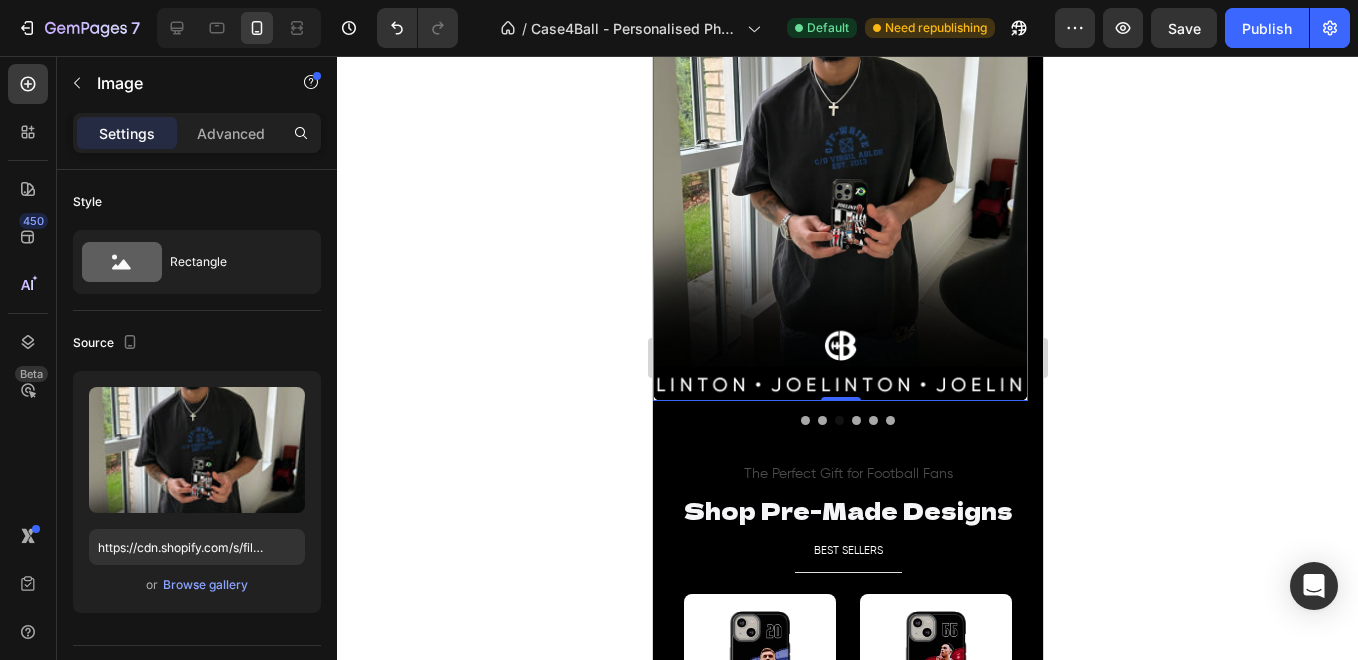 click on "Settings Advanced" at bounding box center [197, 133] 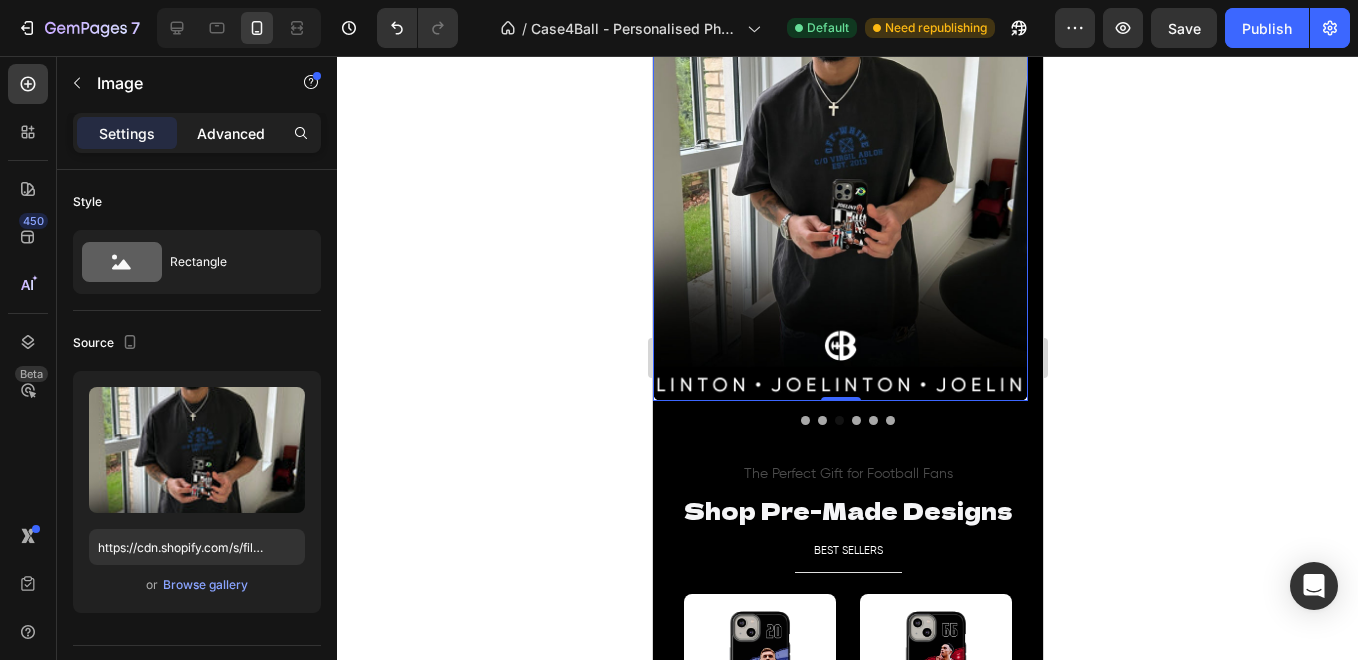 click on "Advanced" at bounding box center (231, 133) 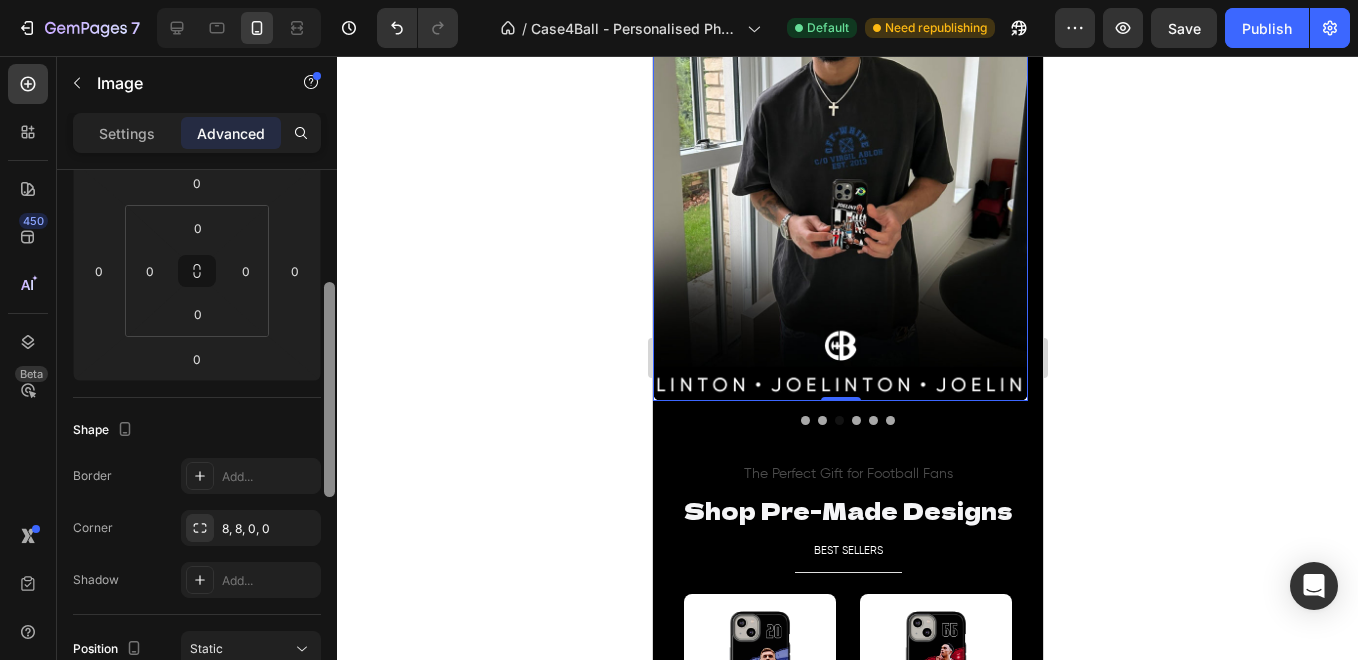 scroll, scrollTop: 289, scrollLeft: 0, axis: vertical 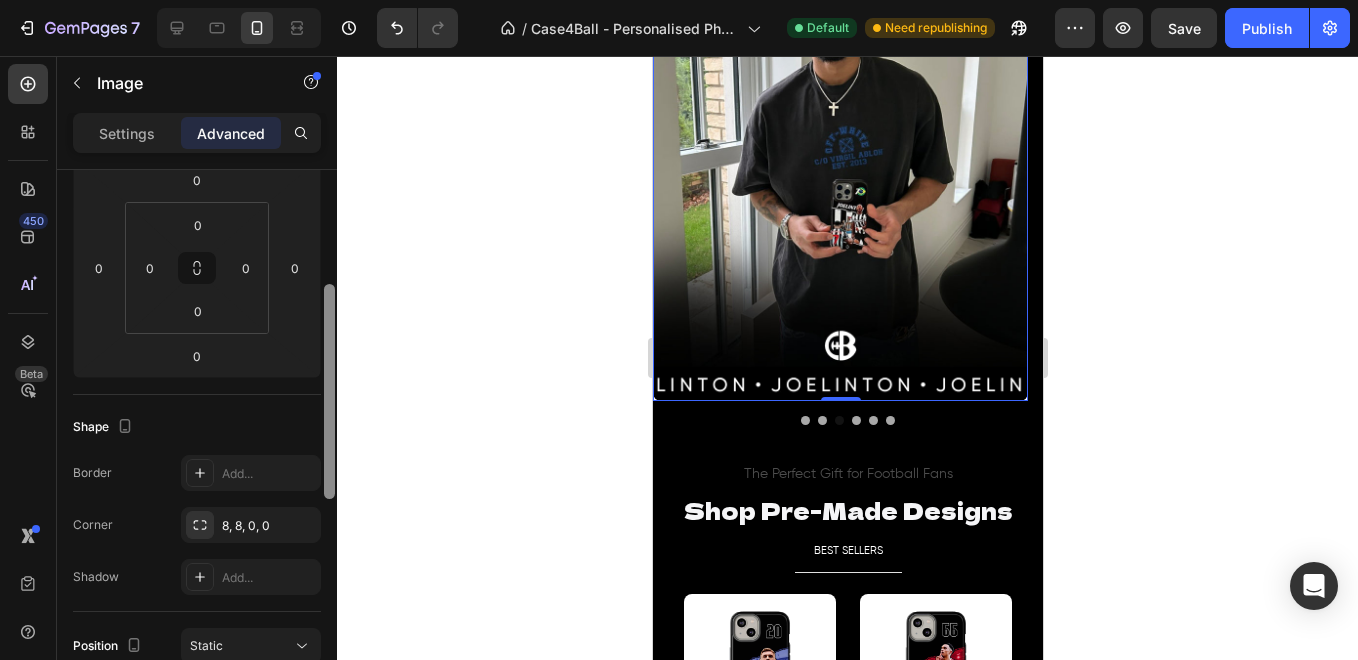 drag, startPoint x: 329, startPoint y: 334, endPoint x: 328, endPoint y: 392, distance: 58.00862 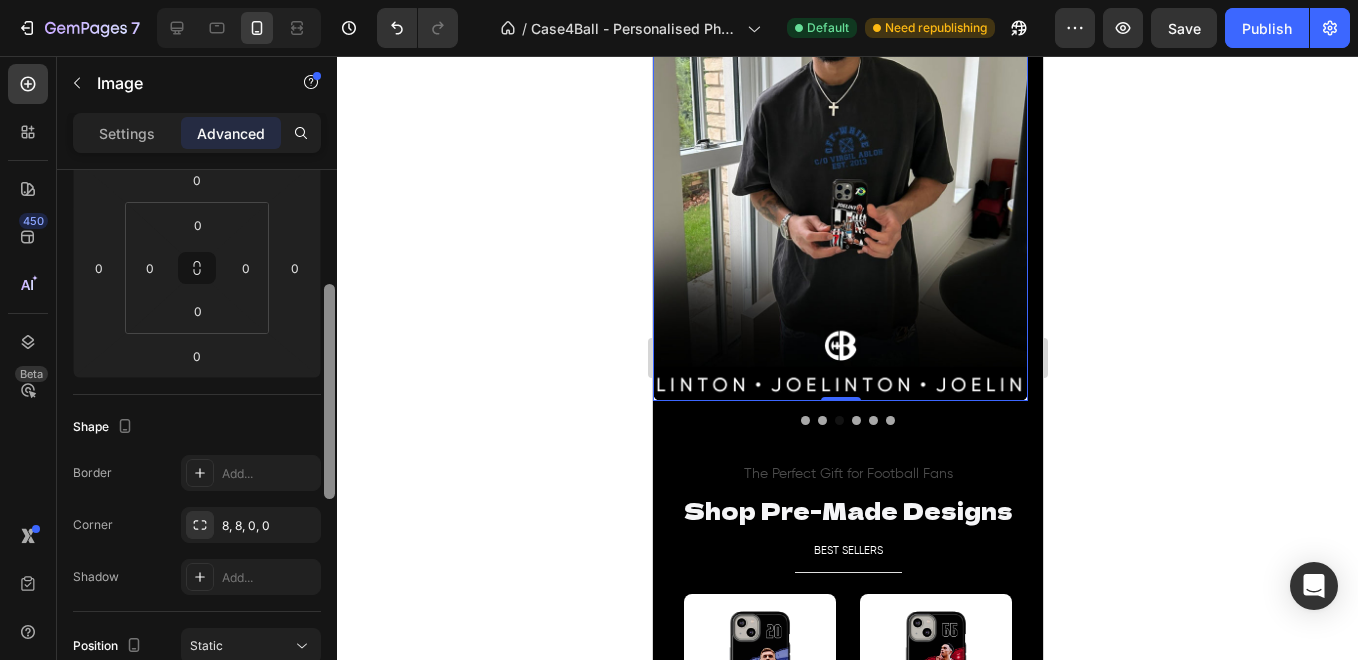 click at bounding box center [329, 391] 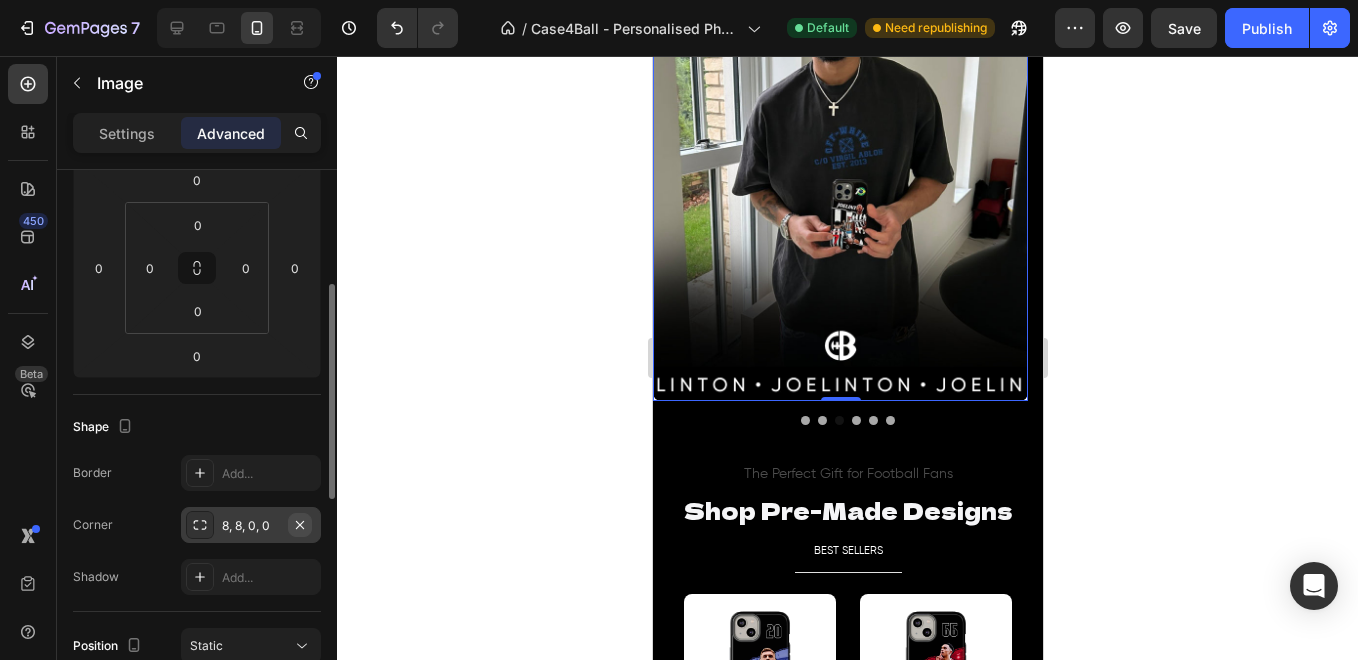 click 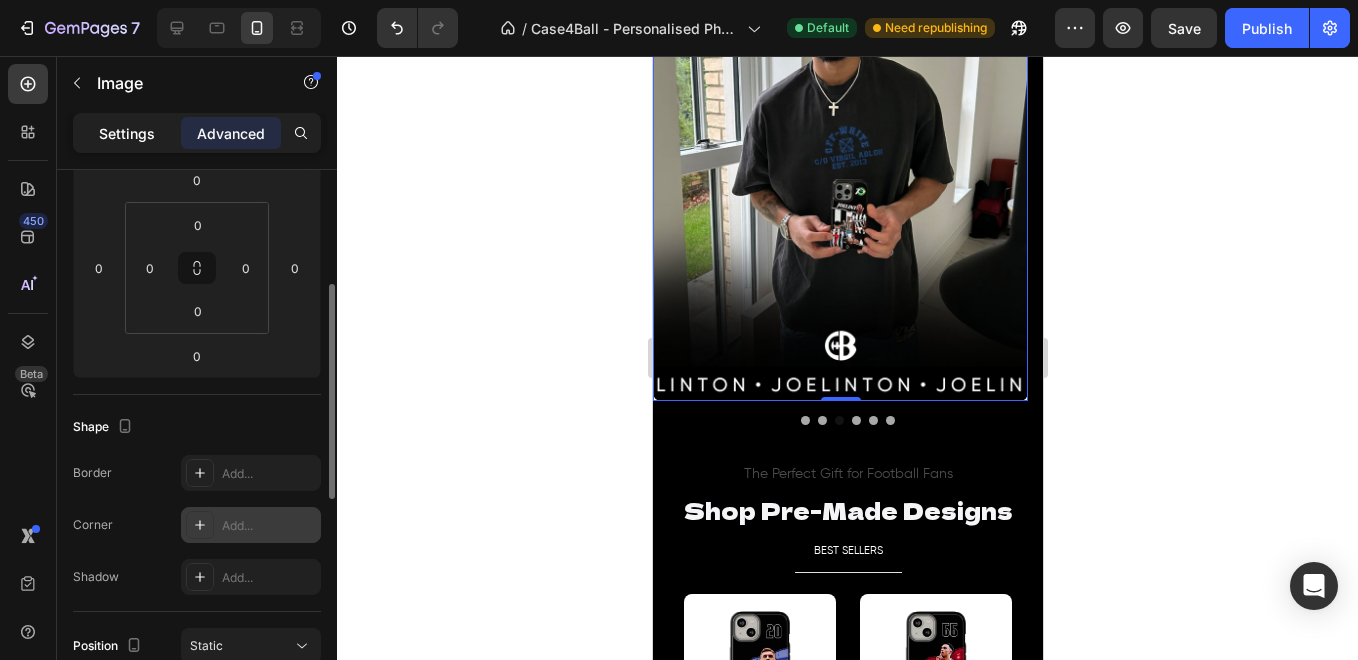 click on "Settings" at bounding box center [127, 133] 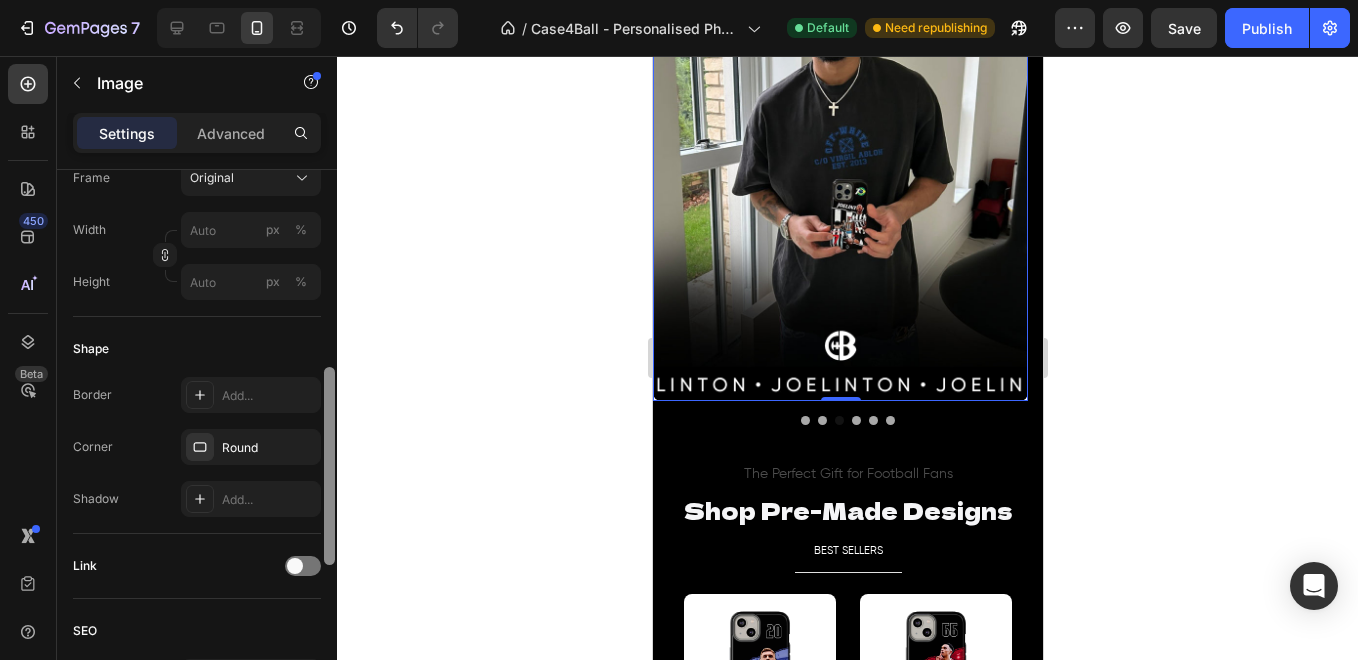 drag, startPoint x: 328, startPoint y: 338, endPoint x: 325, endPoint y: 437, distance: 99.04544 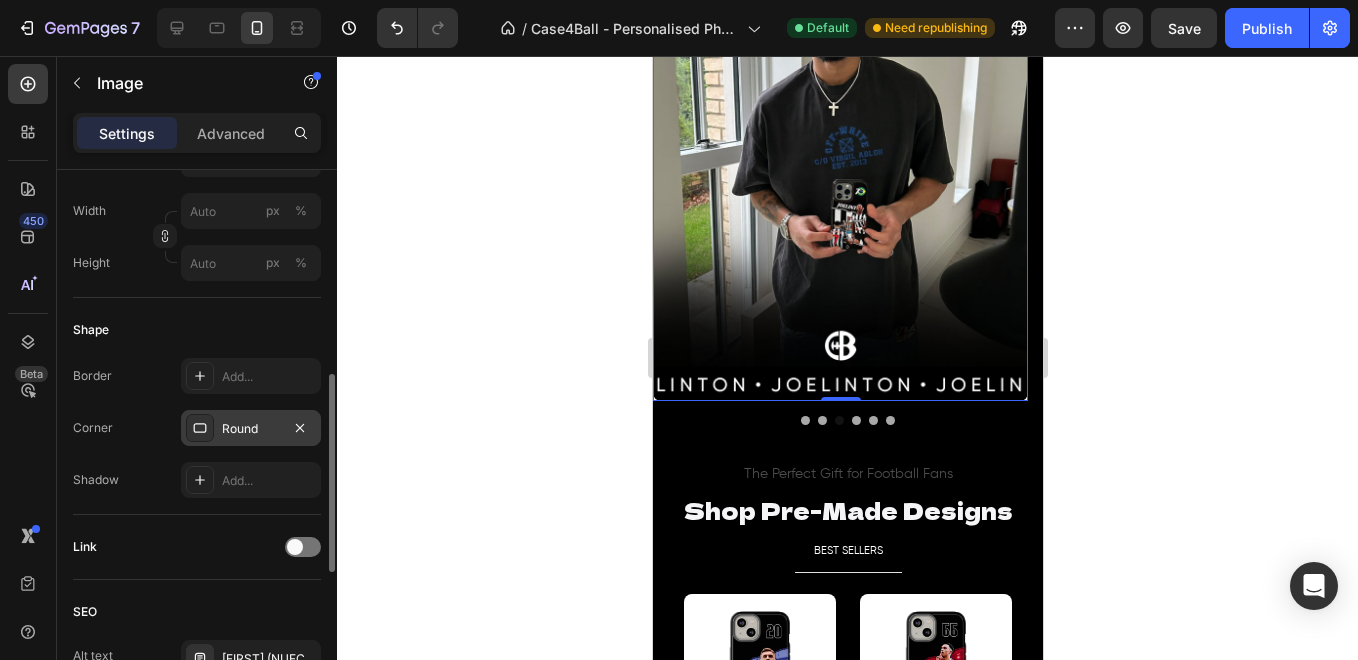 click on "Round" at bounding box center (251, 429) 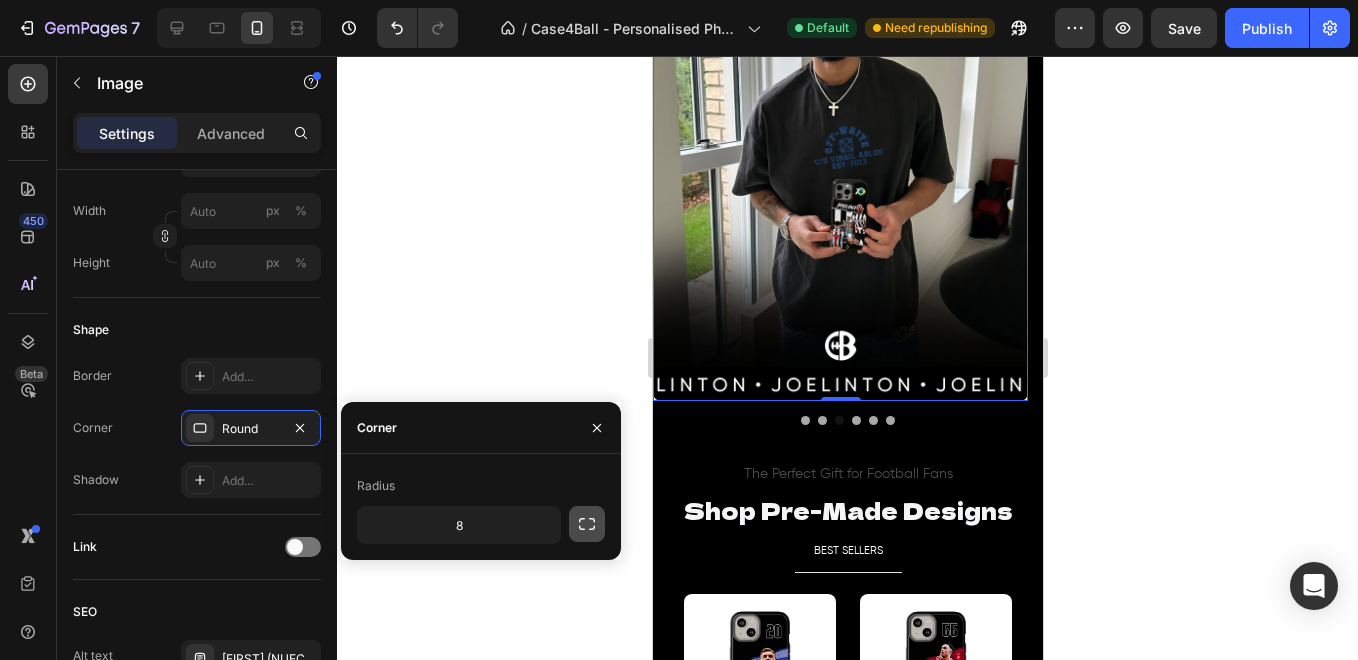 click at bounding box center (587, 524) 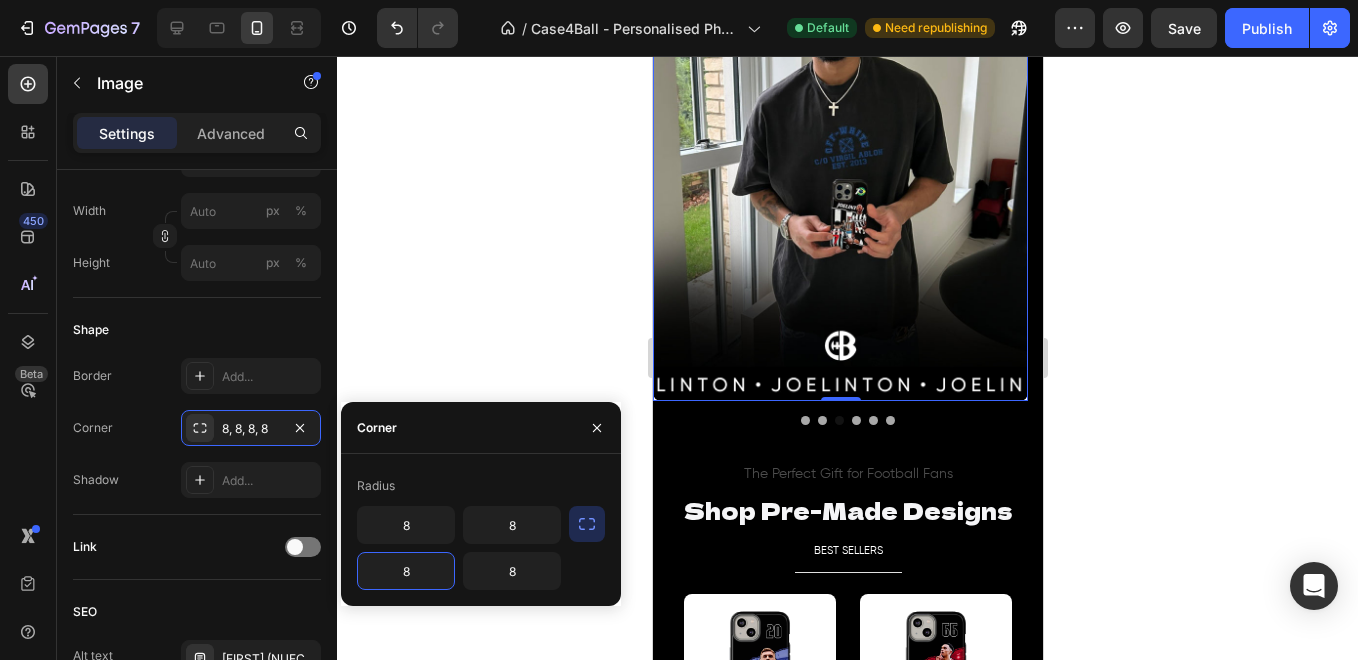 click on "8" at bounding box center [406, 571] 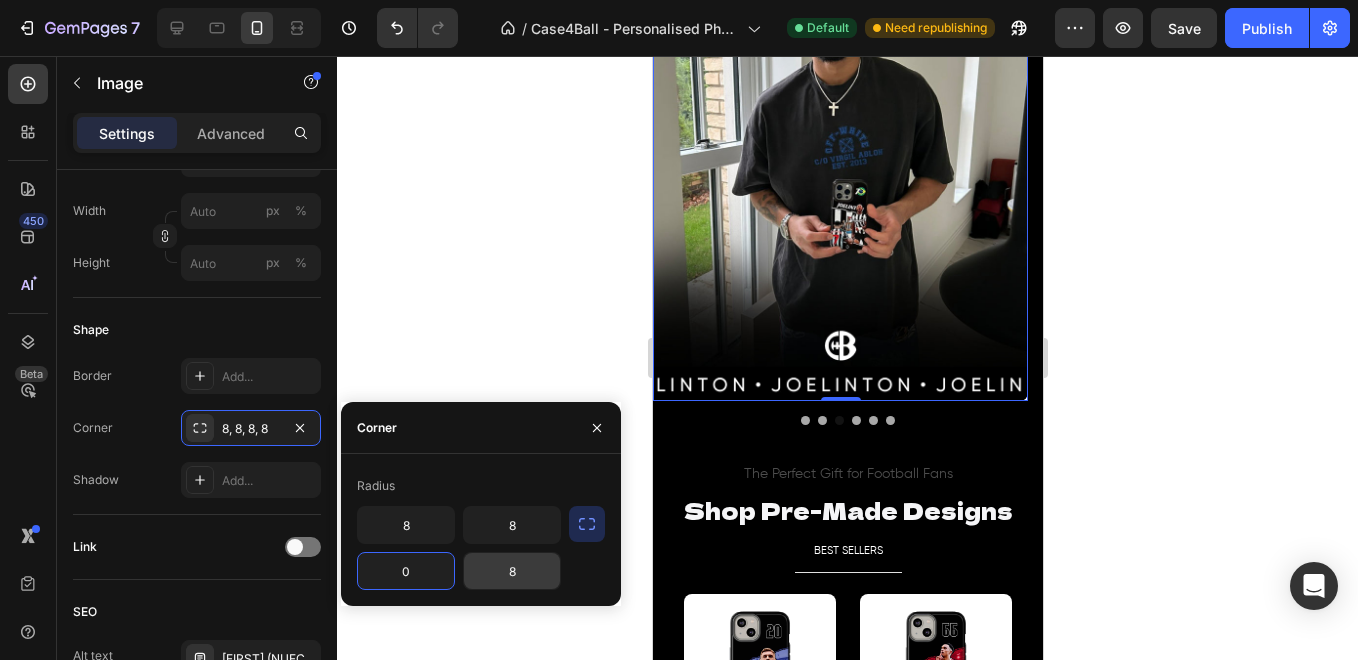 type on "0" 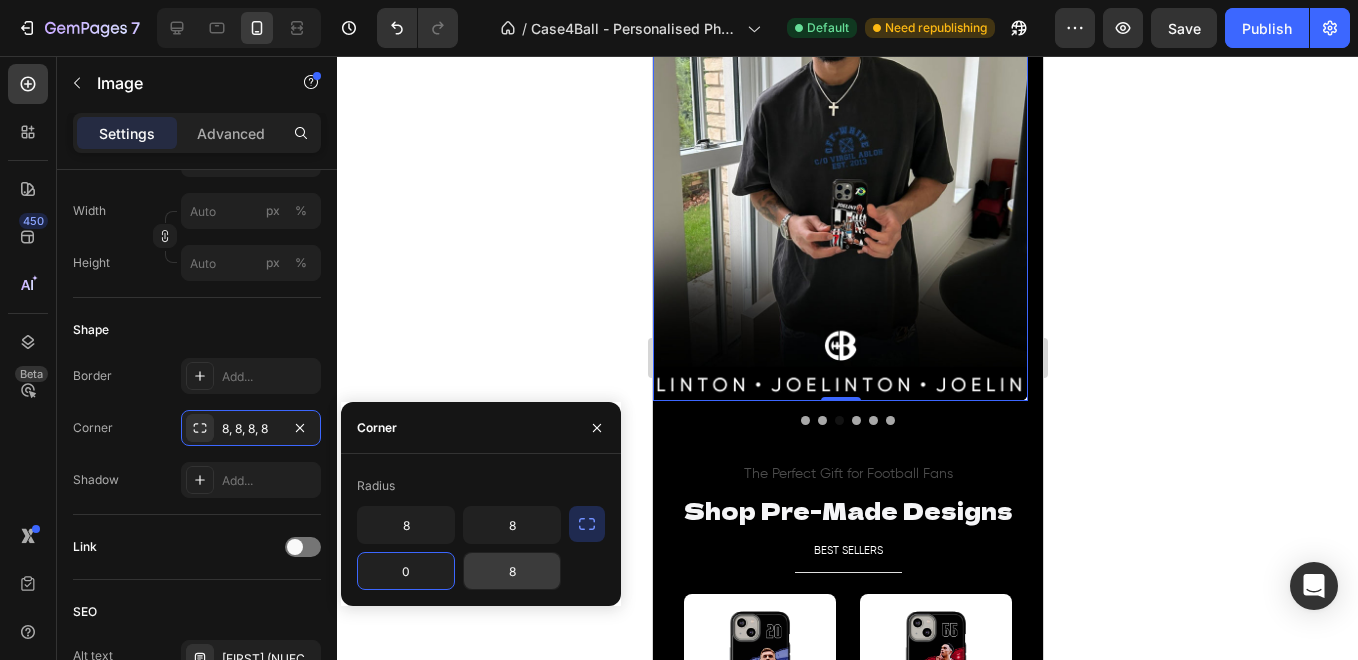 click on "8" at bounding box center [512, 571] 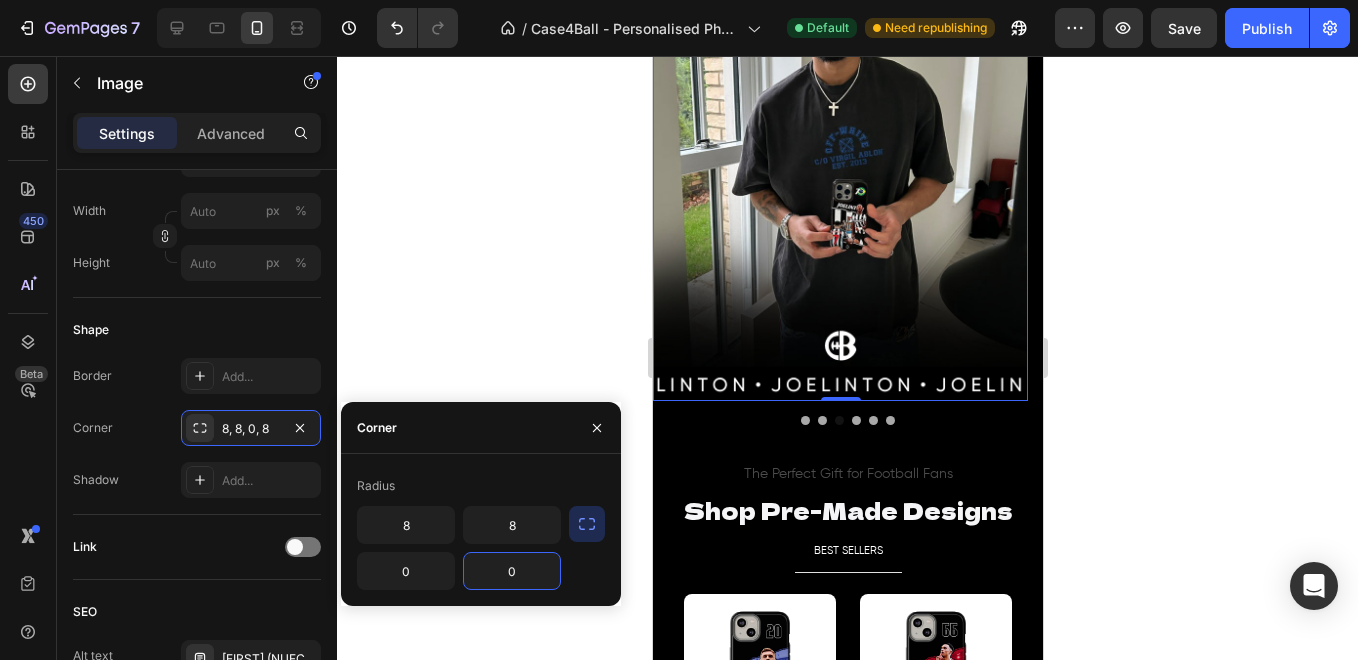 type on "0" 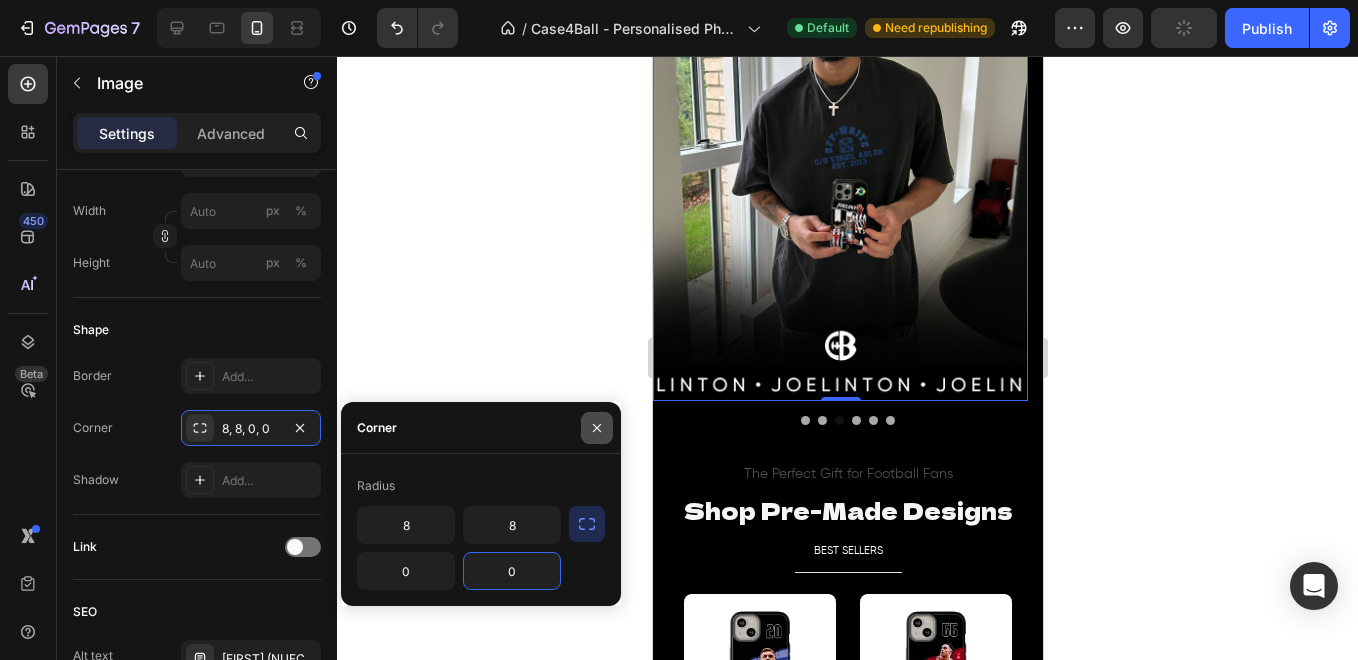click 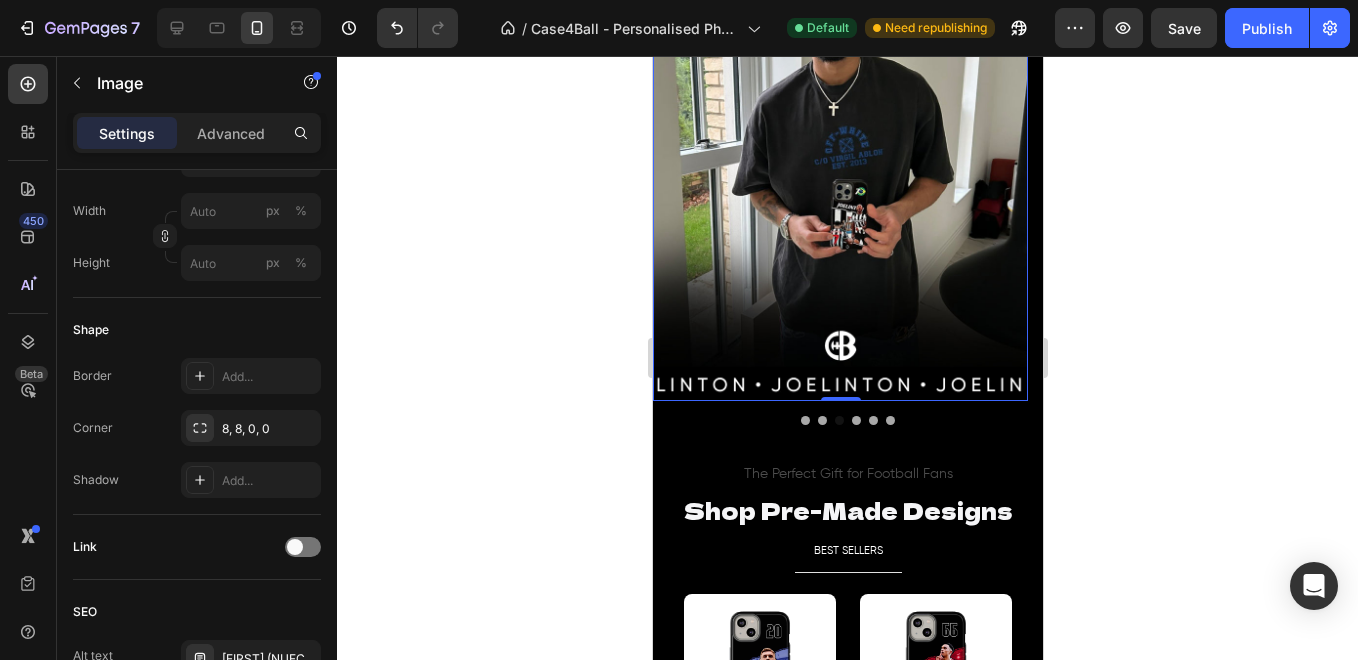 click 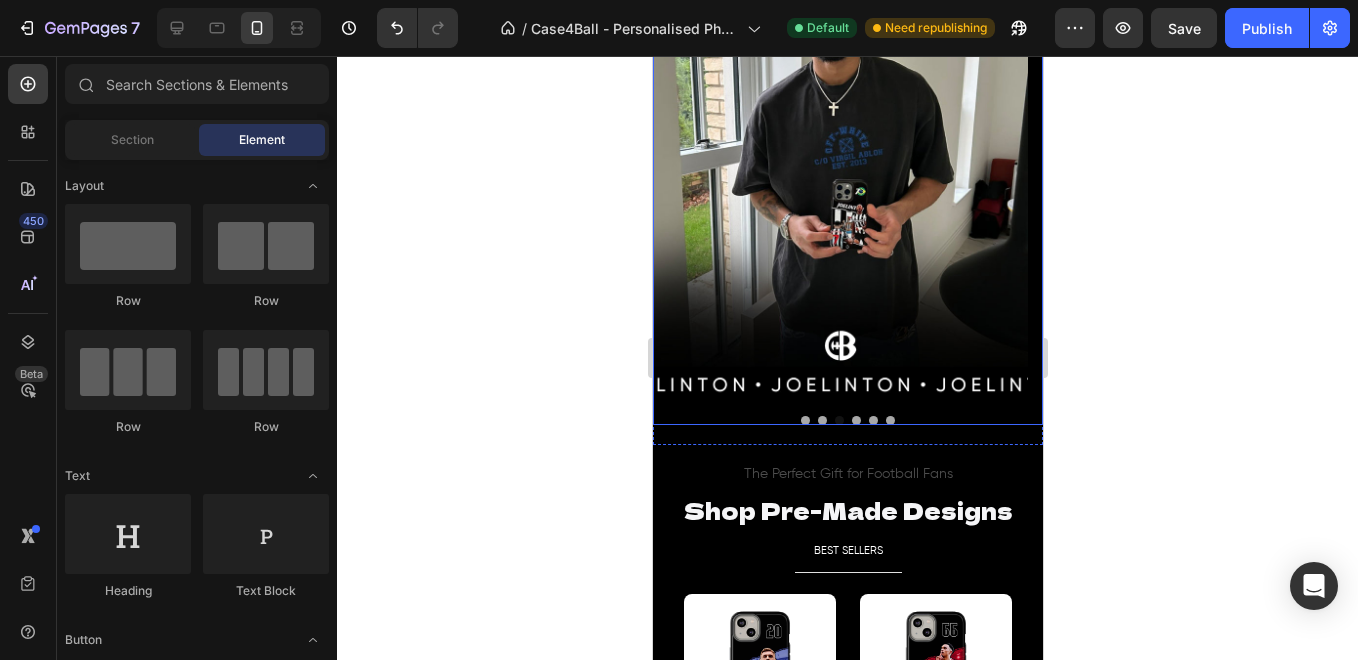click at bounding box center (855, 420) 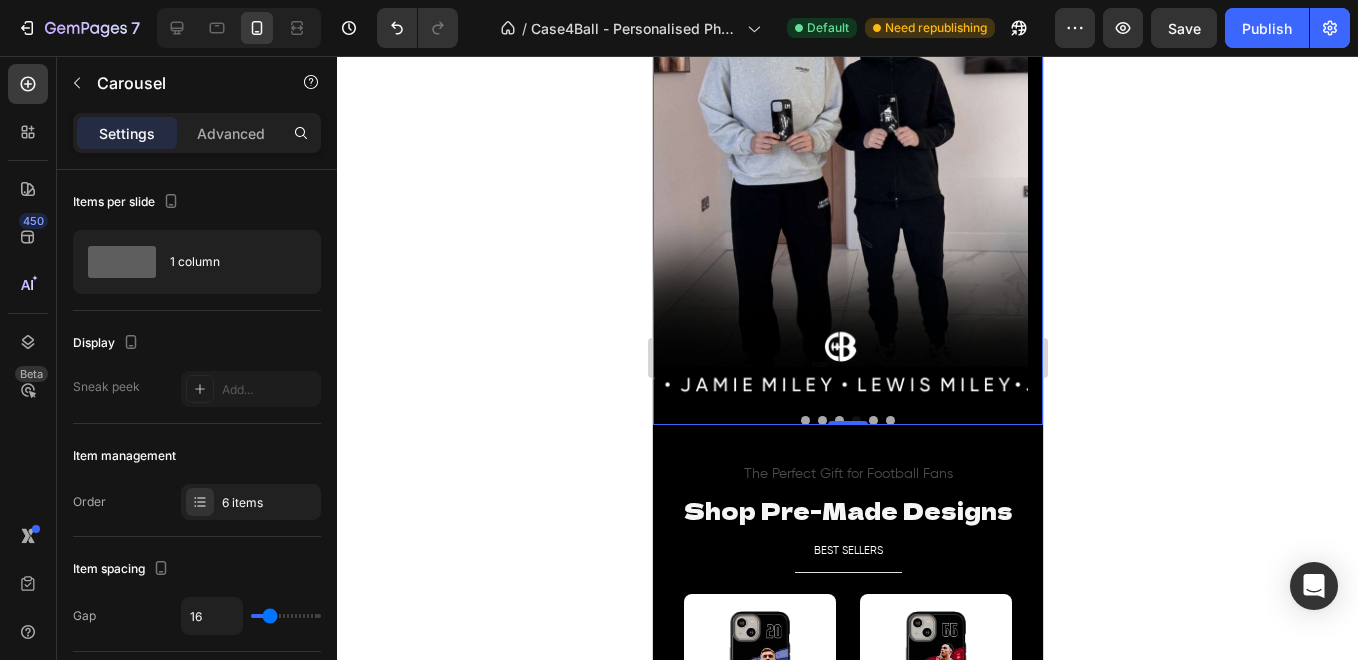 click 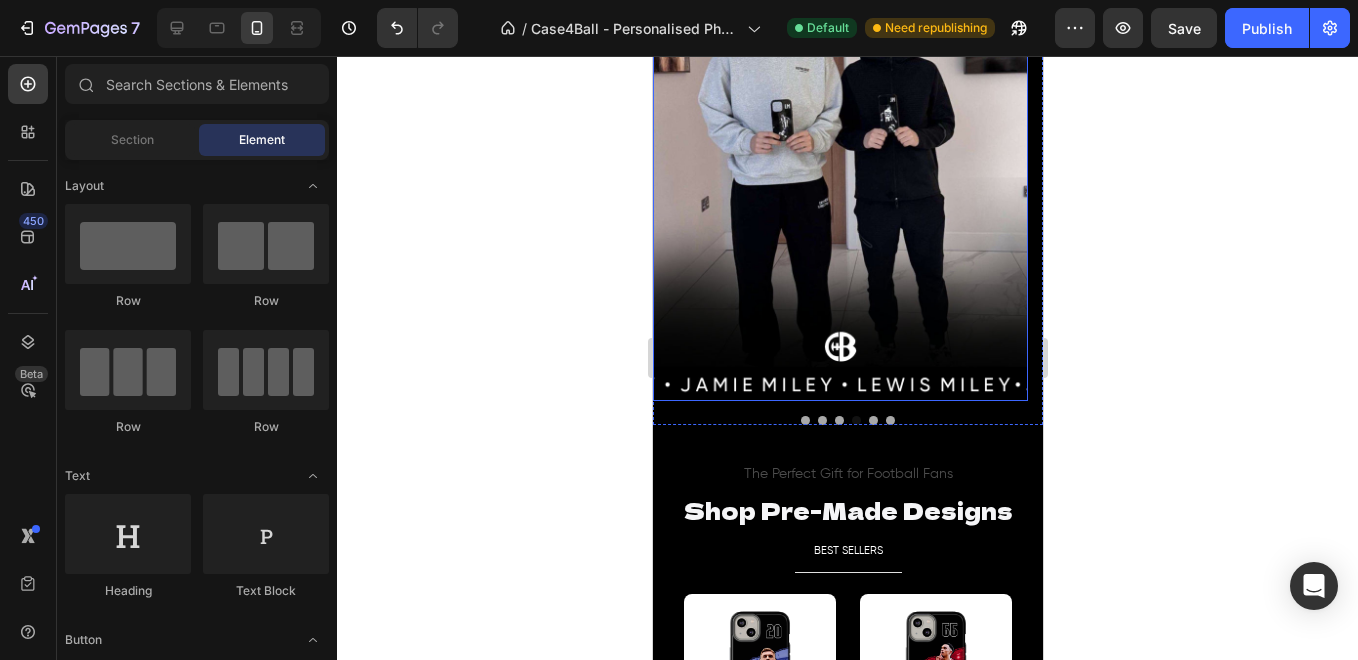 click at bounding box center (839, 166) 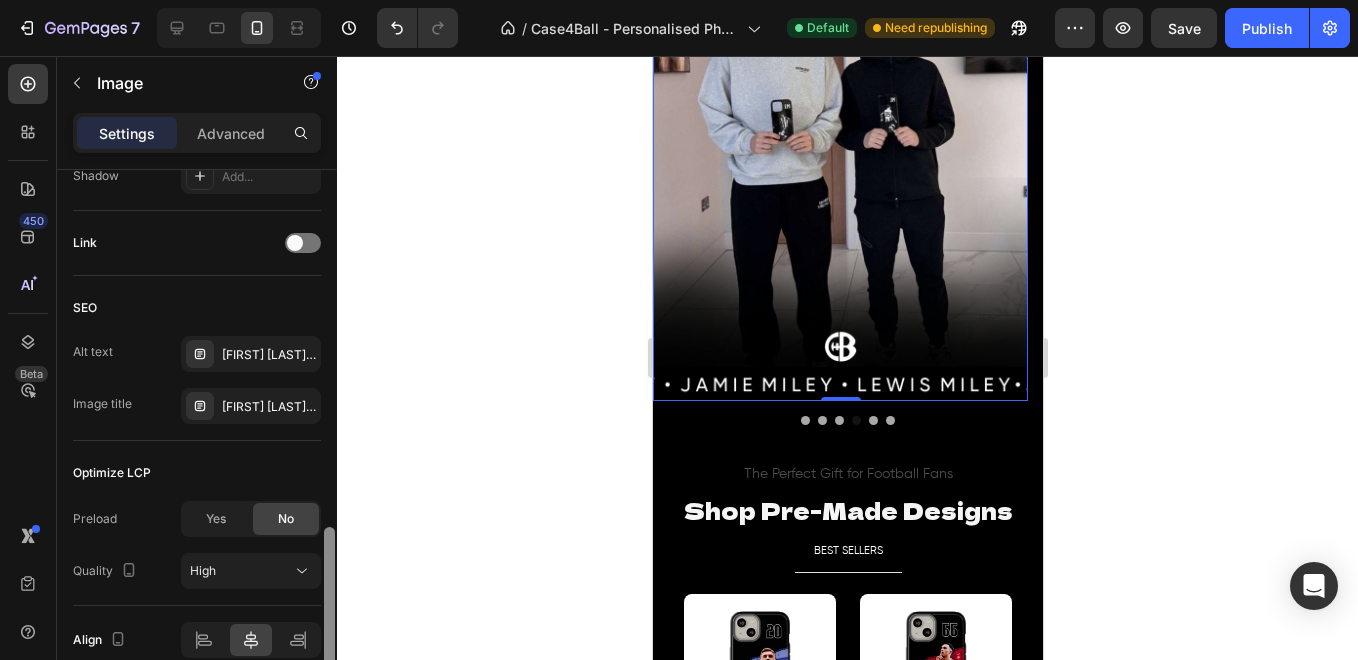 scroll, scrollTop: 900, scrollLeft: 0, axis: vertical 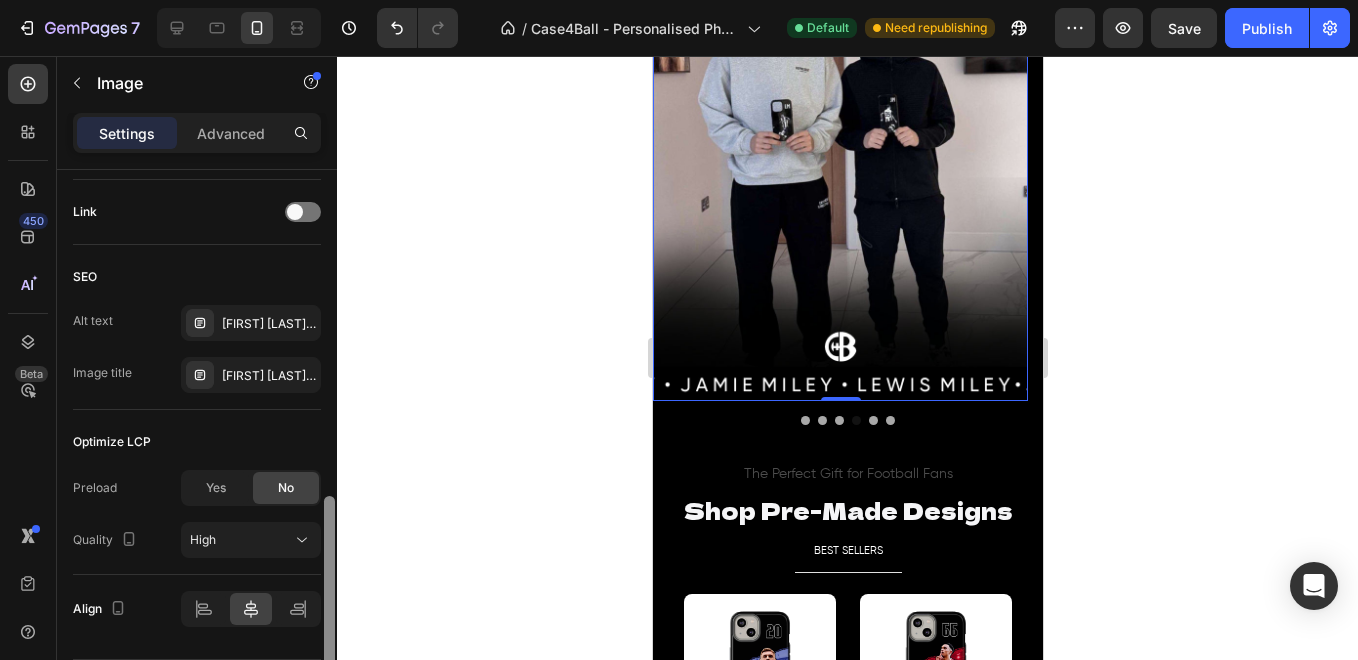 drag, startPoint x: 332, startPoint y: 294, endPoint x: 335, endPoint y: 606, distance: 312.01443 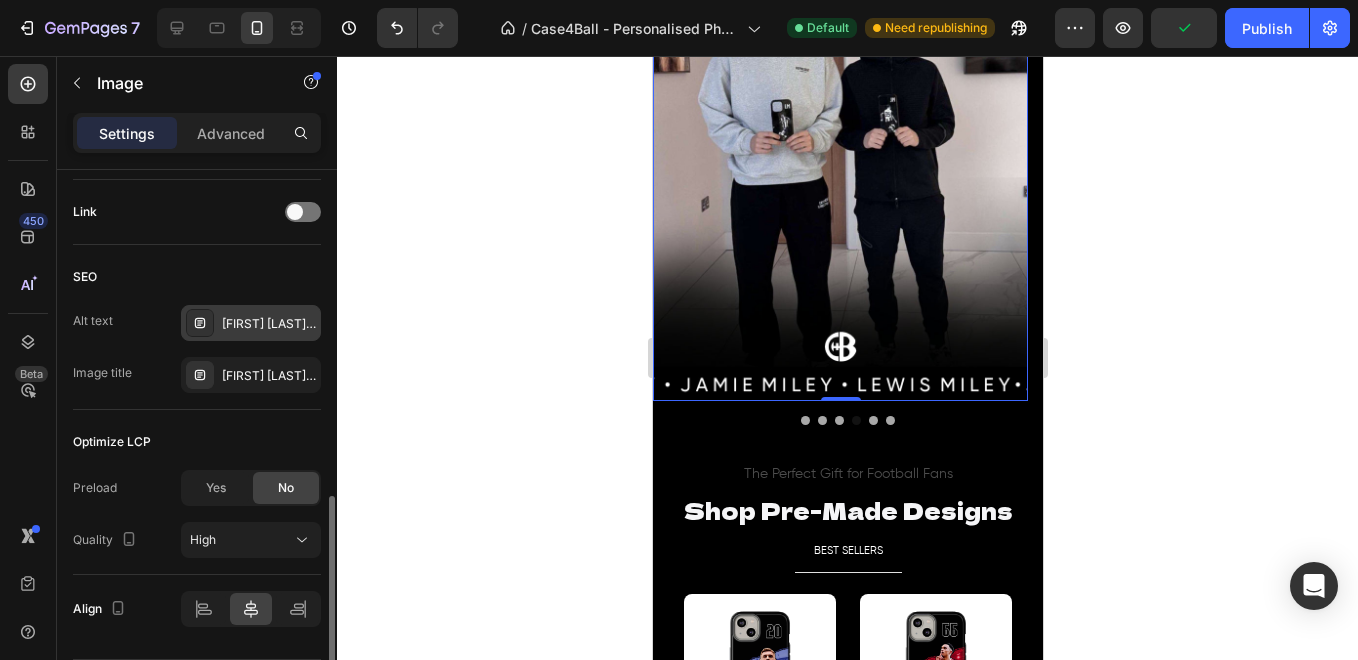 click on "[FIRST] [LAST] holding his custom FC Bayern football personalised phone case made by Case4Ball." at bounding box center [269, 324] 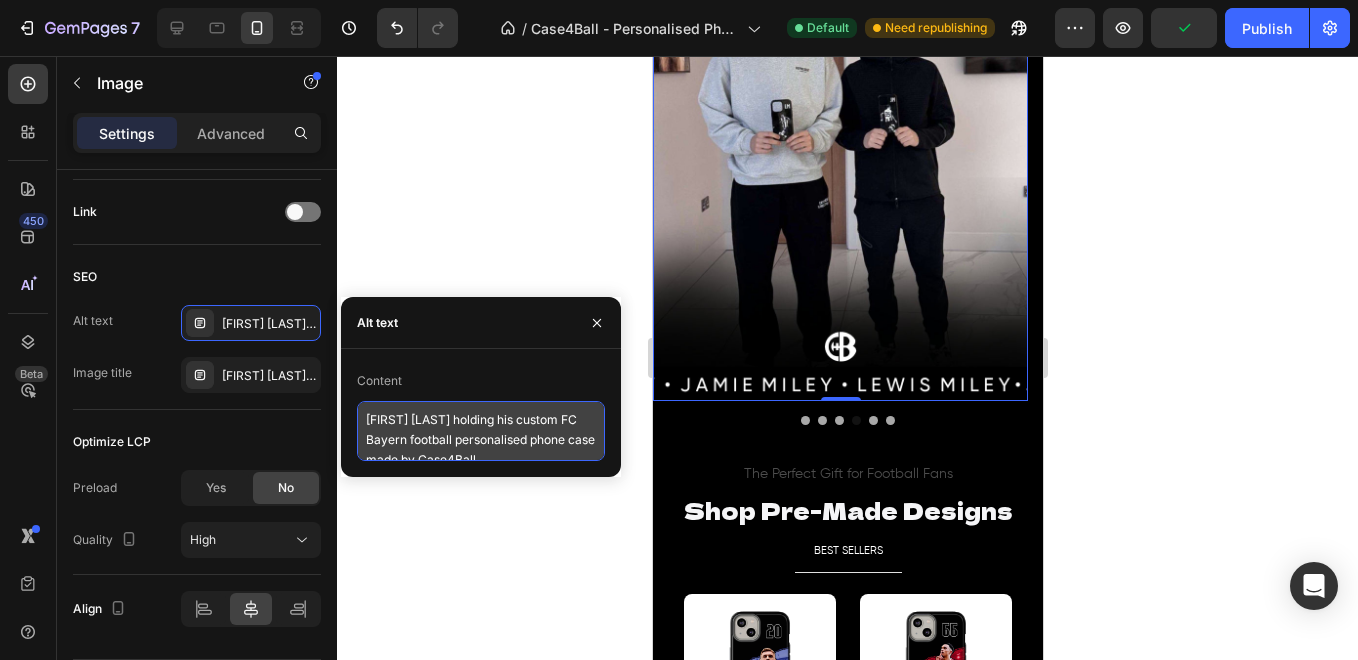 click on "[FIRST] [LAST] holding his custom FC Bayern football personalised phone case made by Case4Ball." at bounding box center [481, 431] 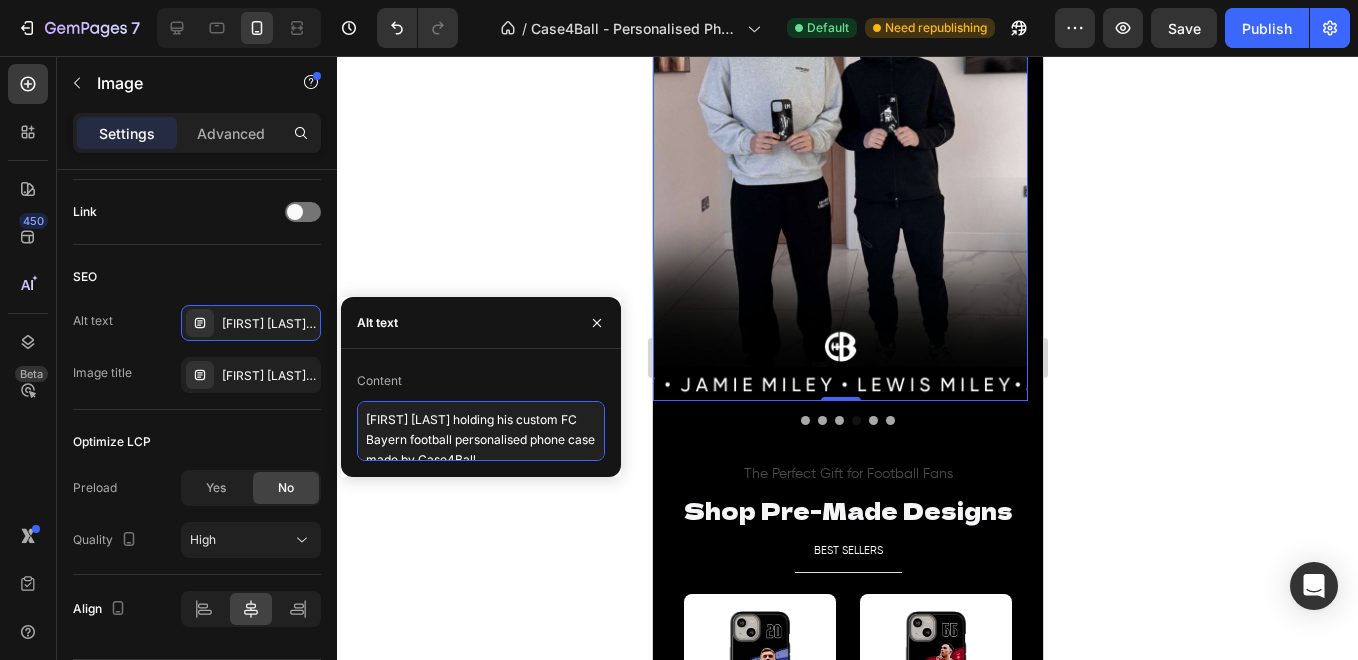 paste on "[FIRST] [LAST] (LFC Player )holding his custom football personalised phone case and custom shin pads / shin guards" 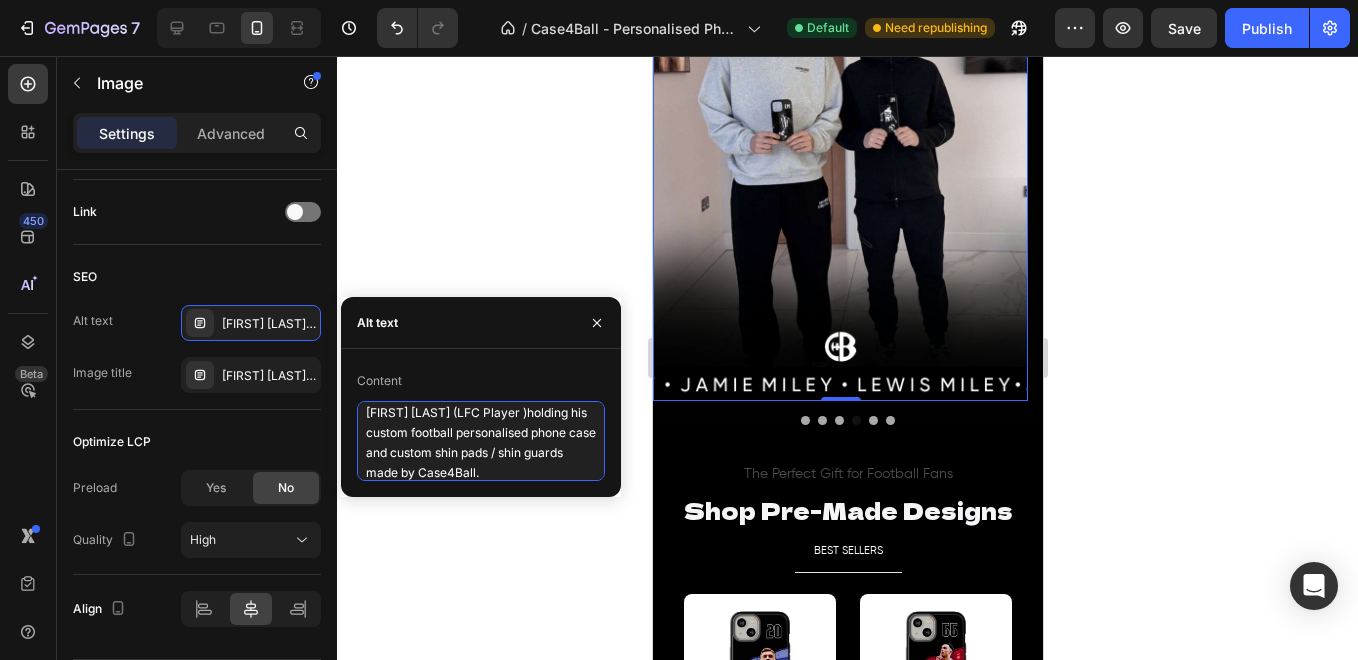 scroll, scrollTop: 0, scrollLeft: 0, axis: both 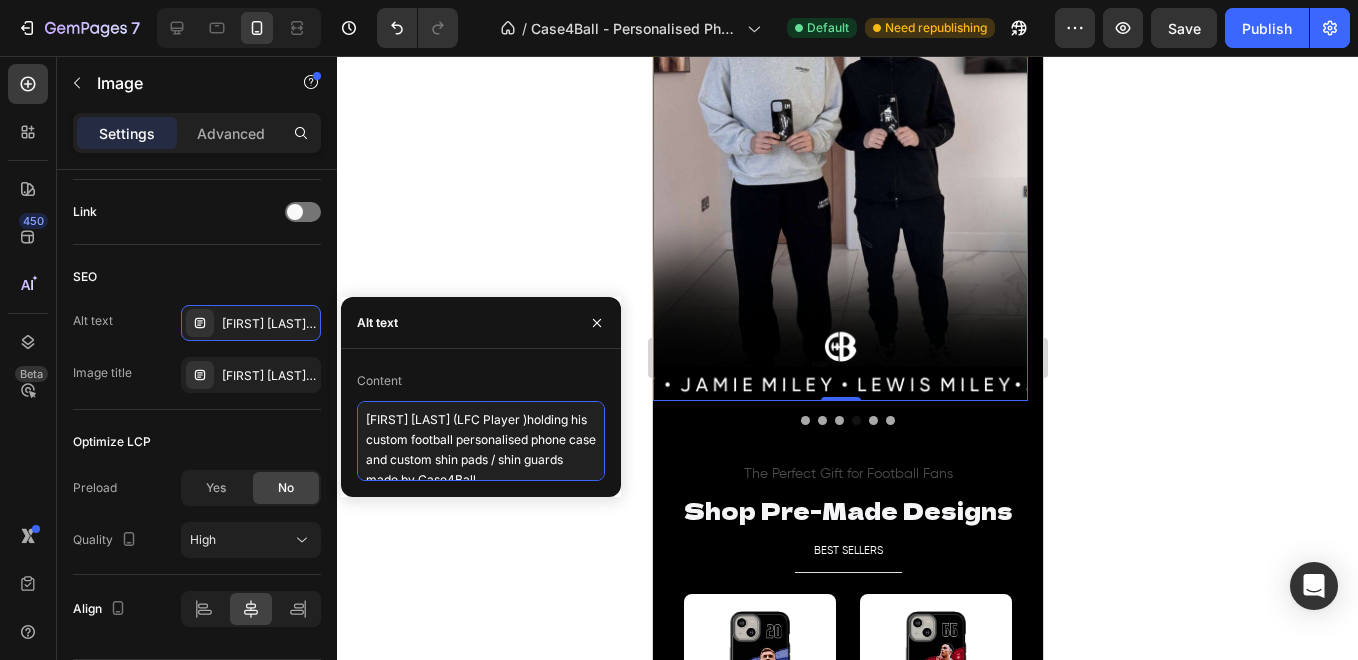 drag, startPoint x: 461, startPoint y: 408, endPoint x: 352, endPoint y: 415, distance: 109.22454 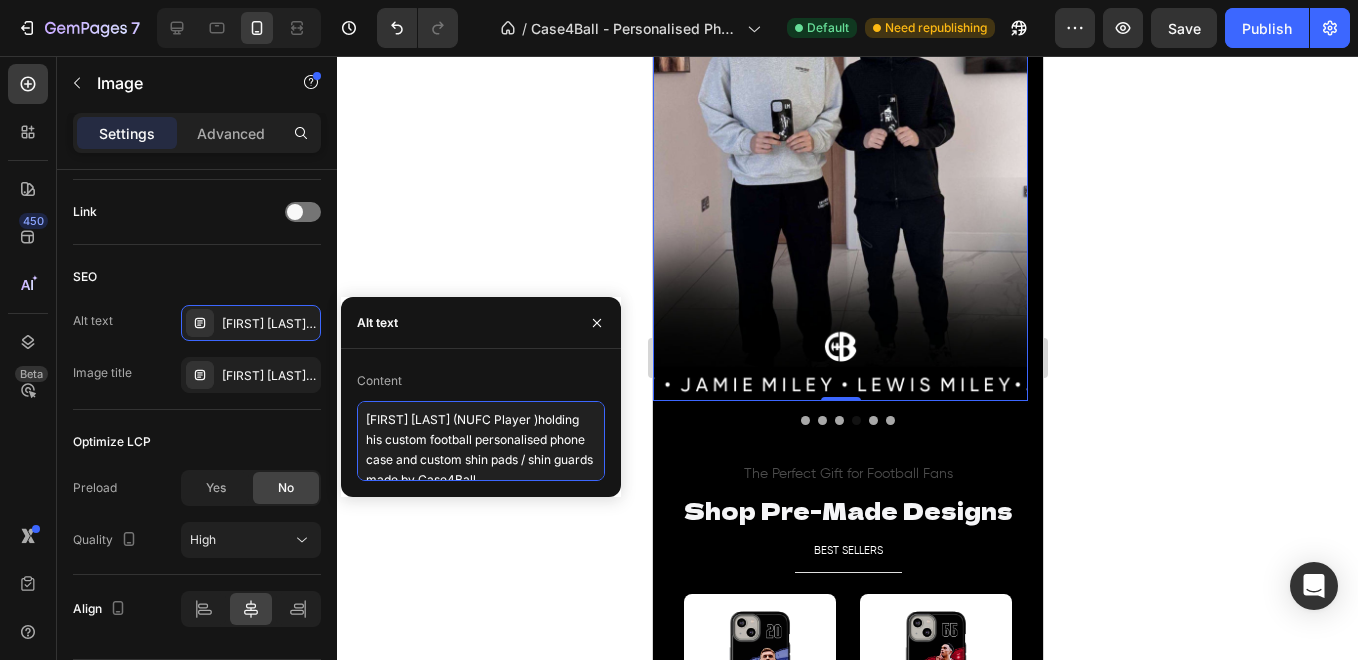 click on "[FIRST] [LAST] (NUFC Player )holding his custom football personalised phone case and custom shin pads / shin guards made by Case4Ball." at bounding box center (481, 441) 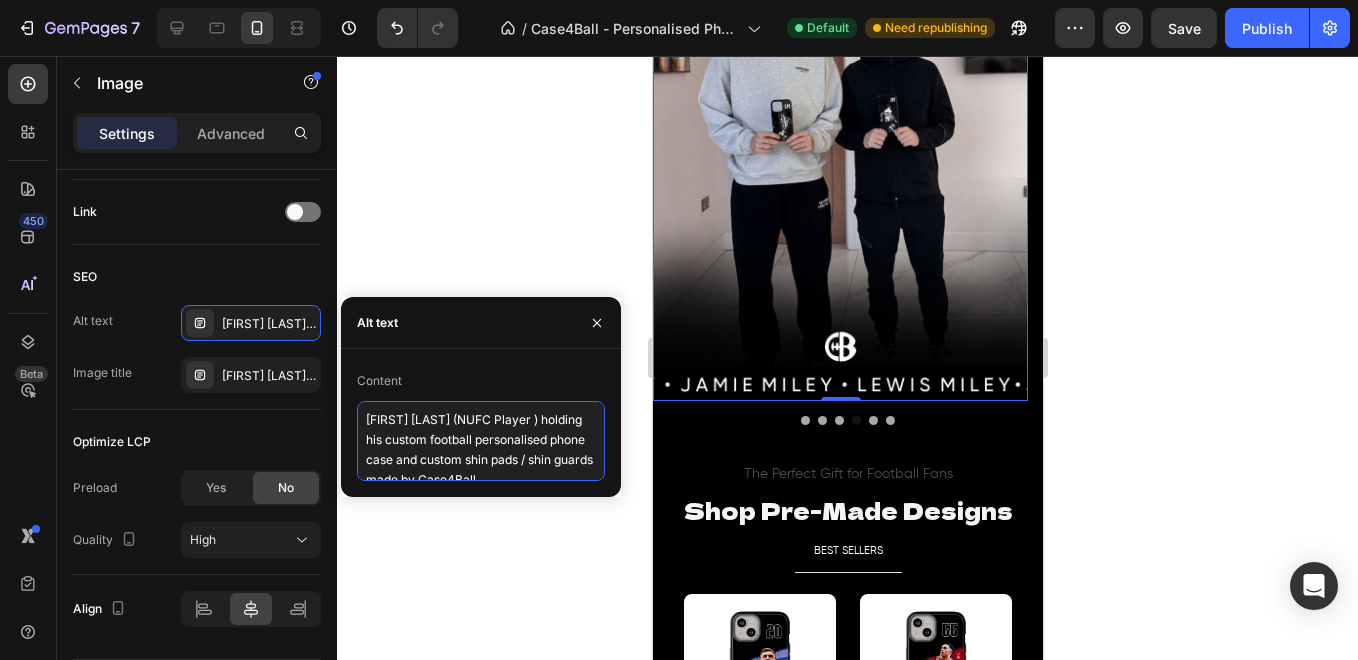 scroll, scrollTop: 18, scrollLeft: 0, axis: vertical 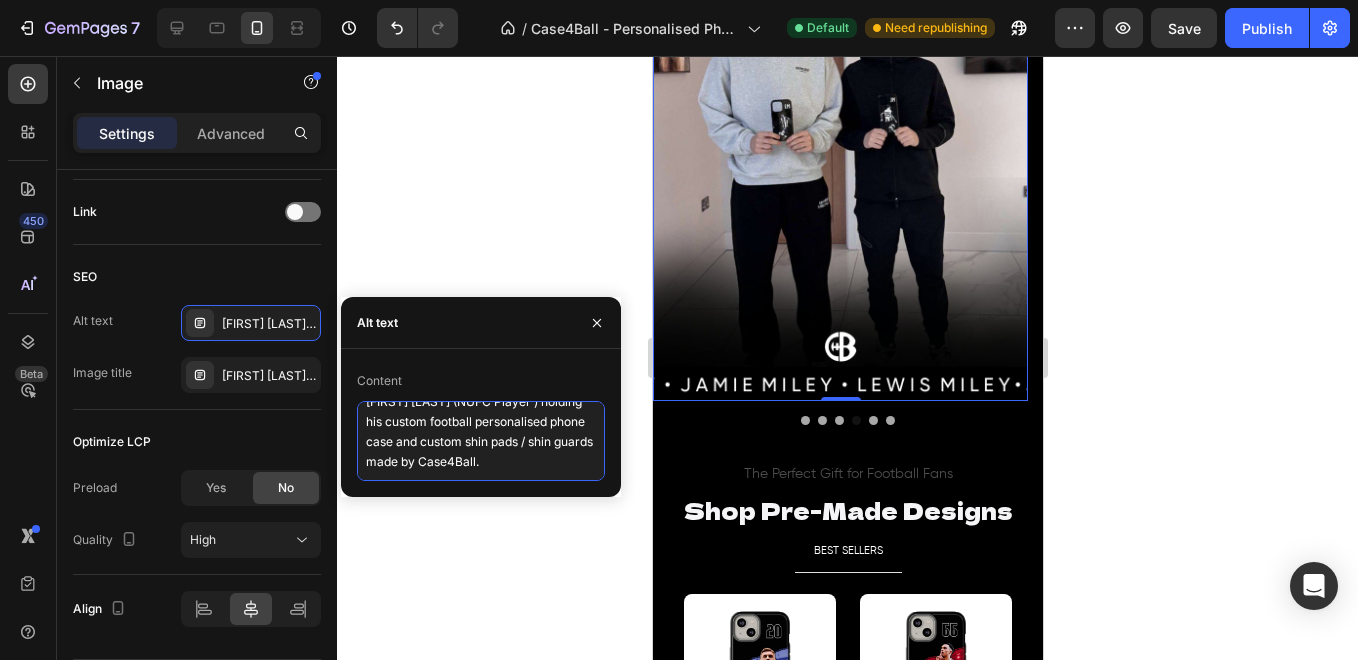 drag, startPoint x: 438, startPoint y: 454, endPoint x: 433, endPoint y: 468, distance: 14.866069 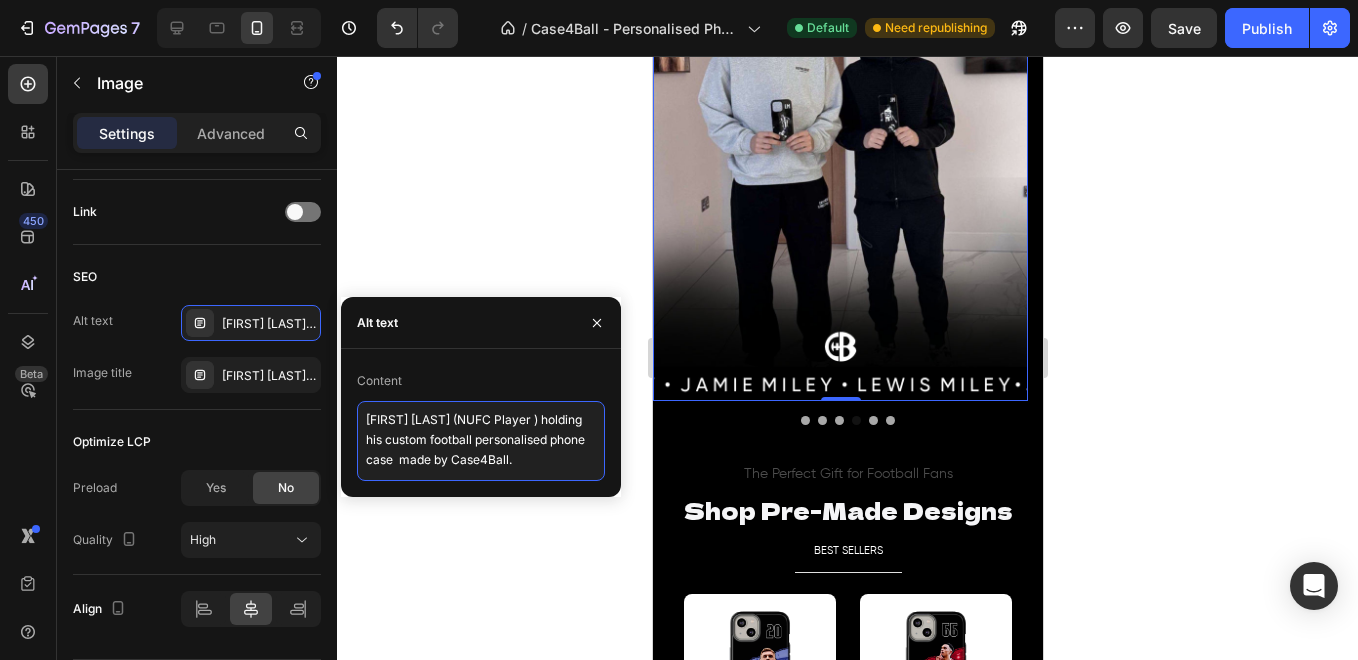 scroll, scrollTop: 7, scrollLeft: 0, axis: vertical 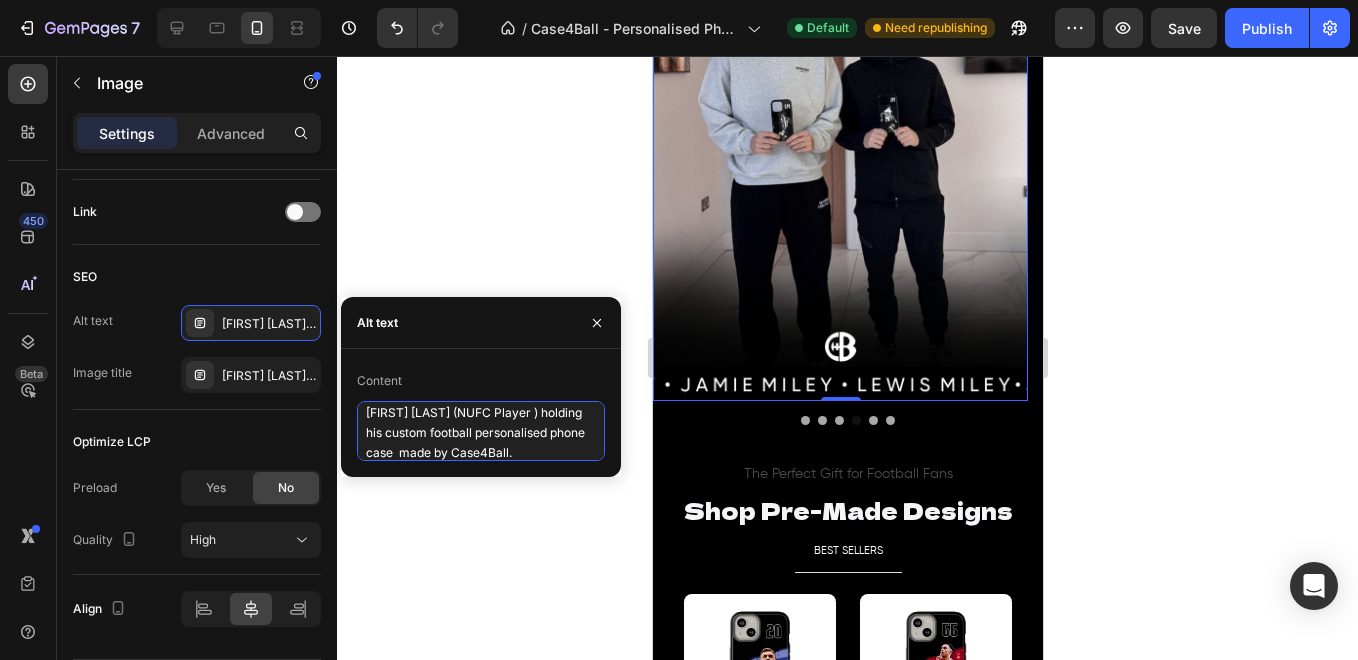 type on "[FIRST] [LAST] (NUFC Player ) holding his custom football personalised phone case made by Case4Ball." 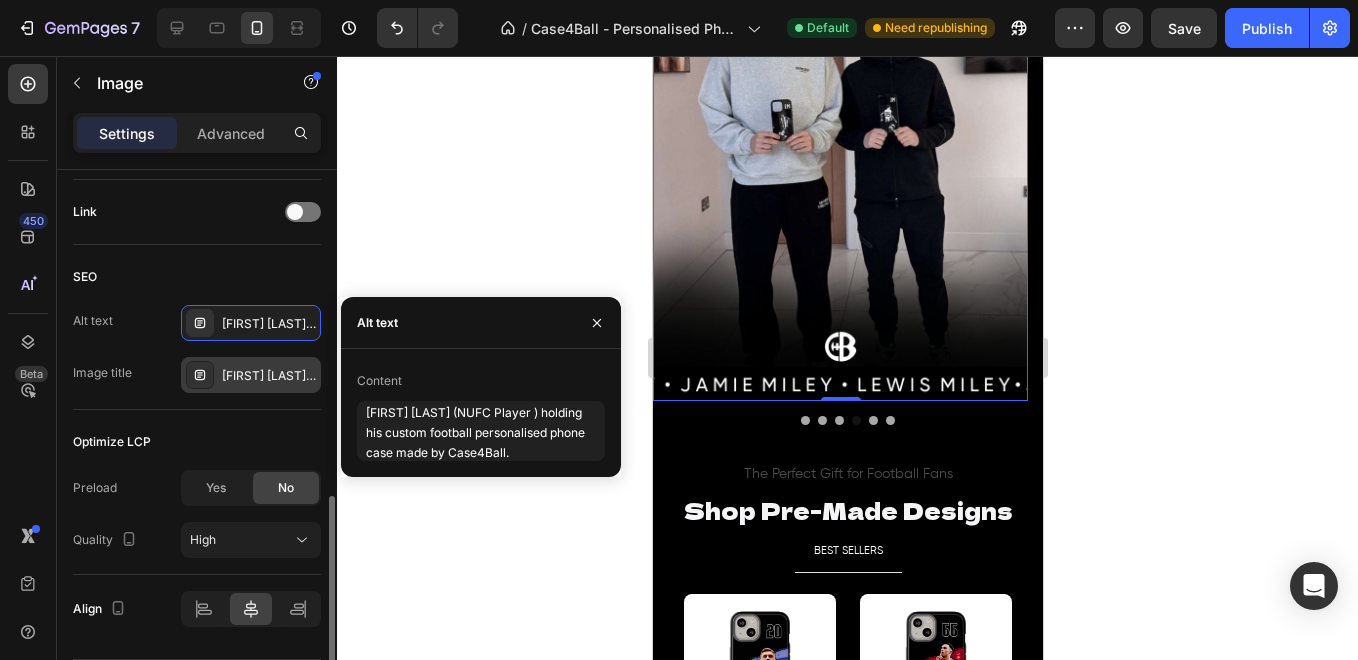 click on "[FIRST] [LAST] - Case4Ball Client" at bounding box center [269, 376] 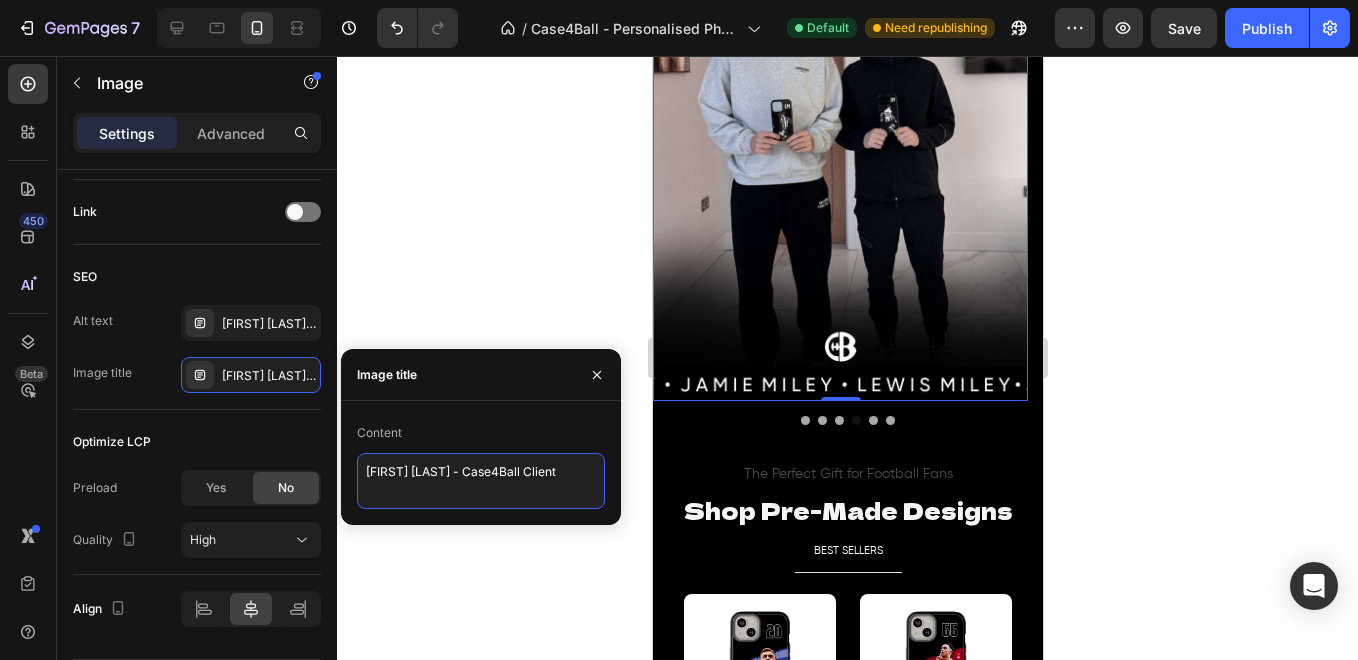 drag, startPoint x: 438, startPoint y: 473, endPoint x: 359, endPoint y: 482, distance: 79.51101 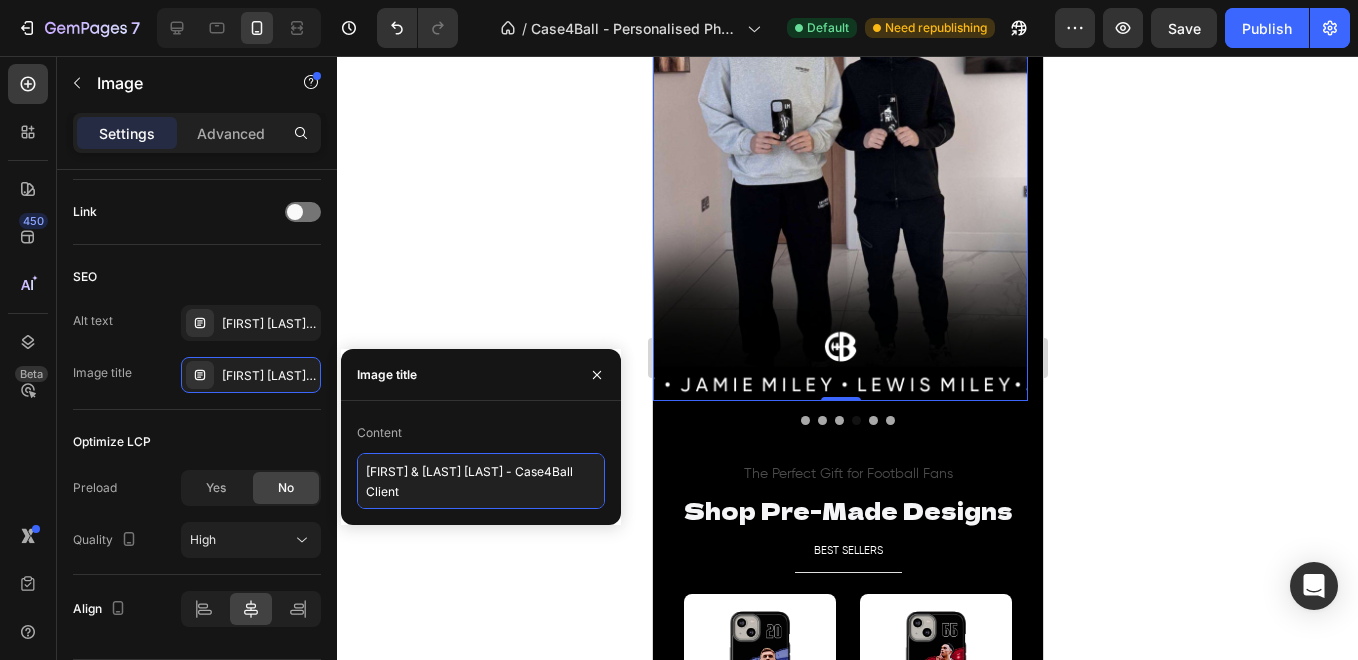 click on "[FIRST] & [LAST] [LAST] - Case4Ball Client" at bounding box center (481, 481) 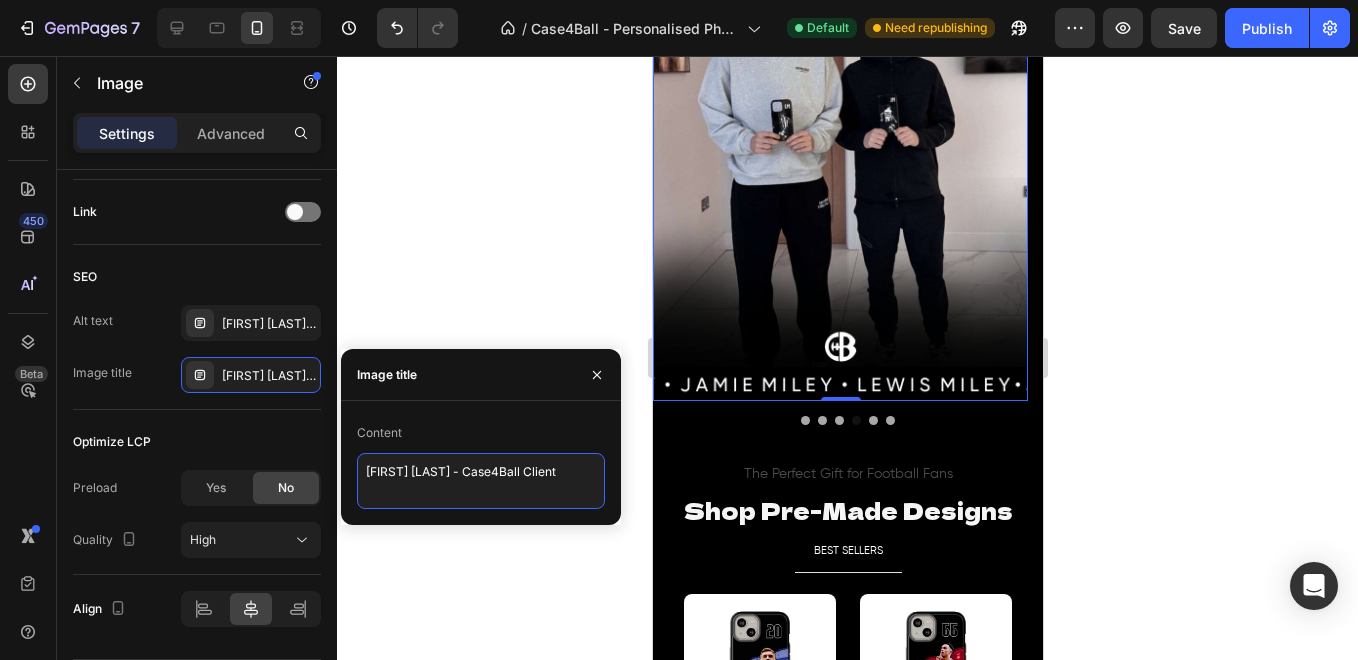 type on "[FIRST] [LAST] - Case4Ball Client" 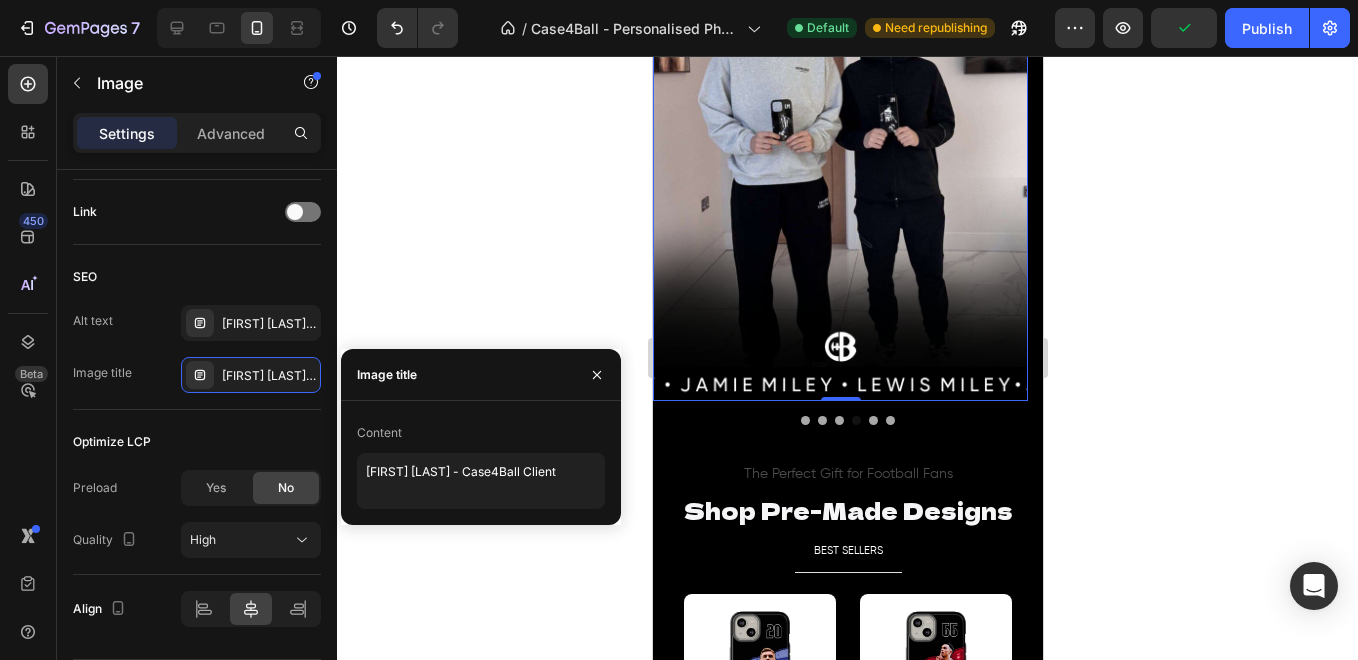 click 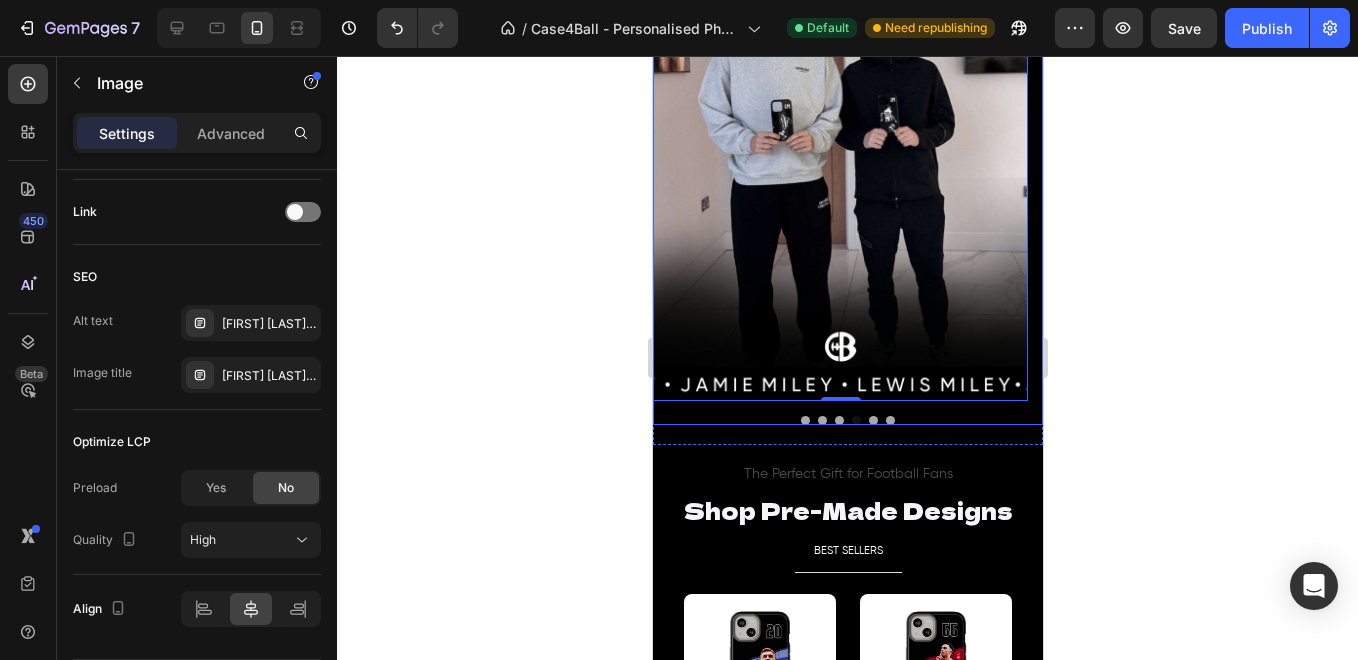 click at bounding box center [872, 420] 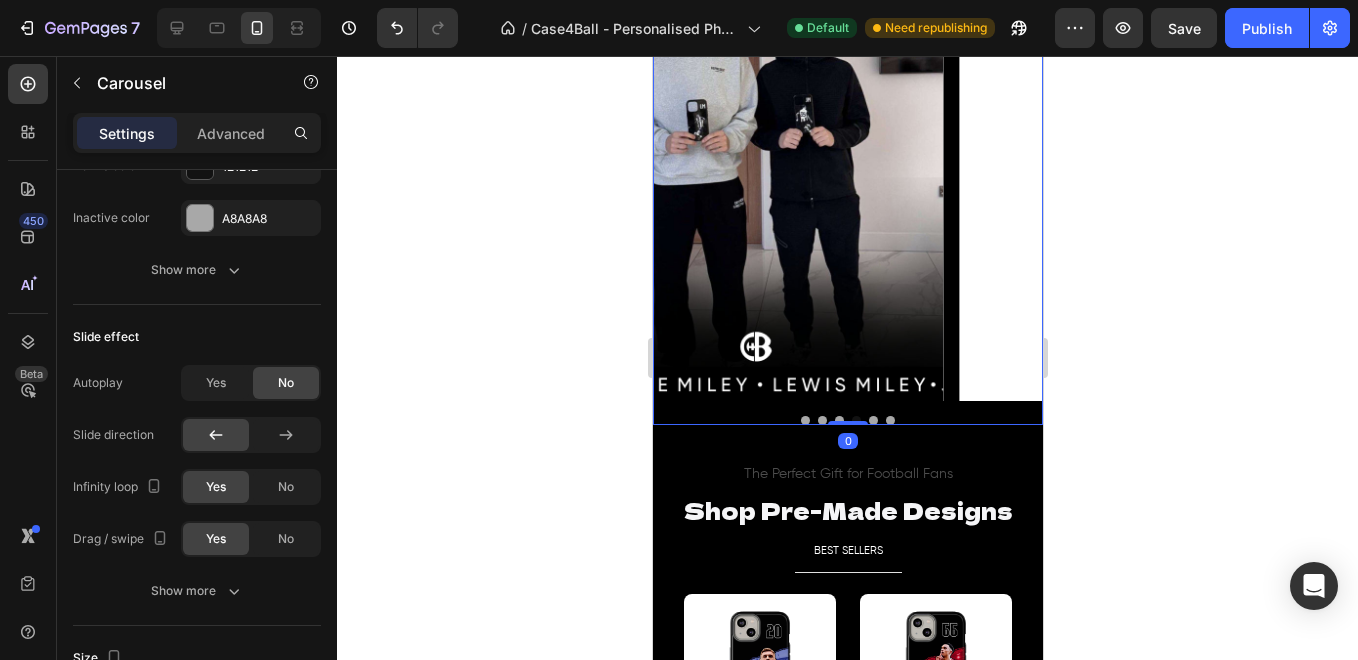 scroll, scrollTop: 0, scrollLeft: 0, axis: both 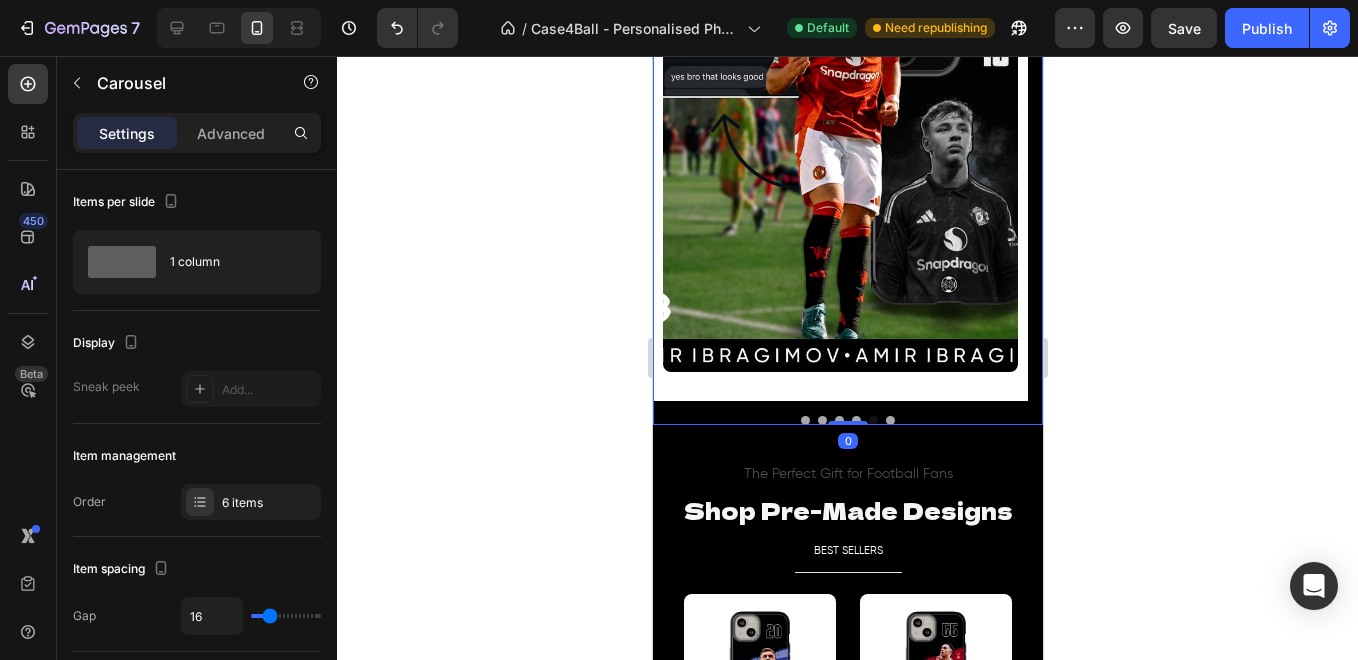 click 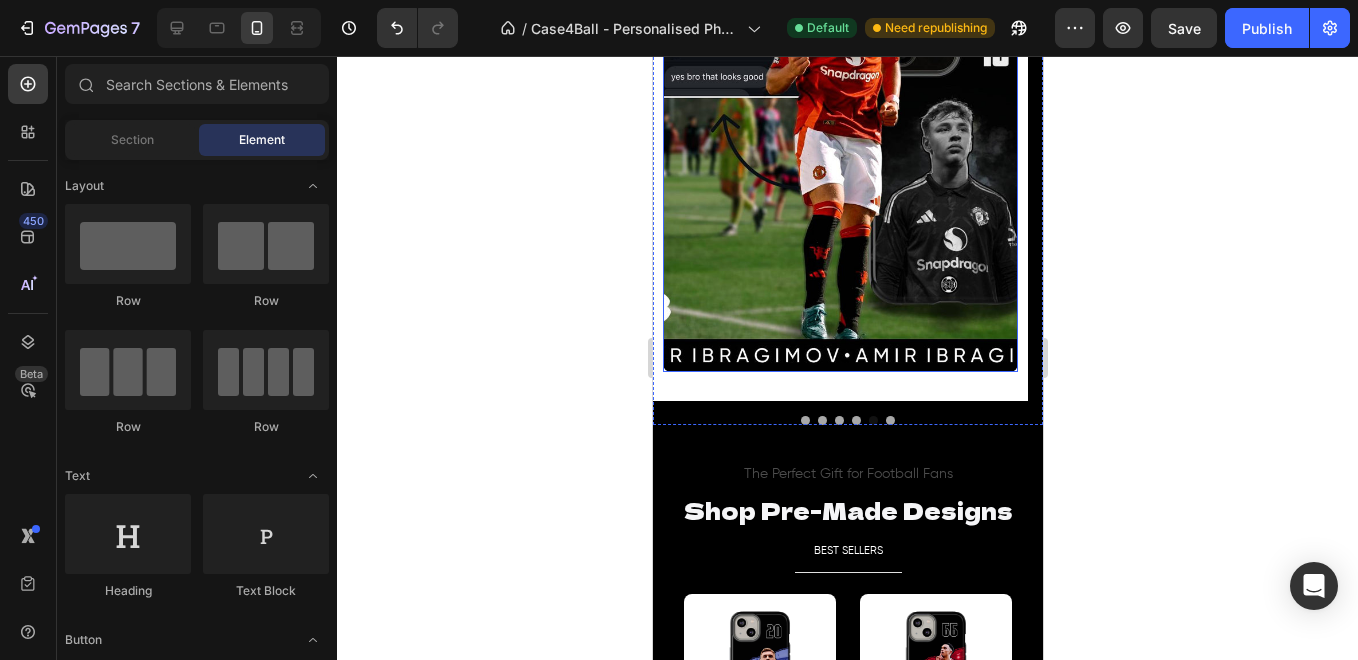 click at bounding box center [839, 152] 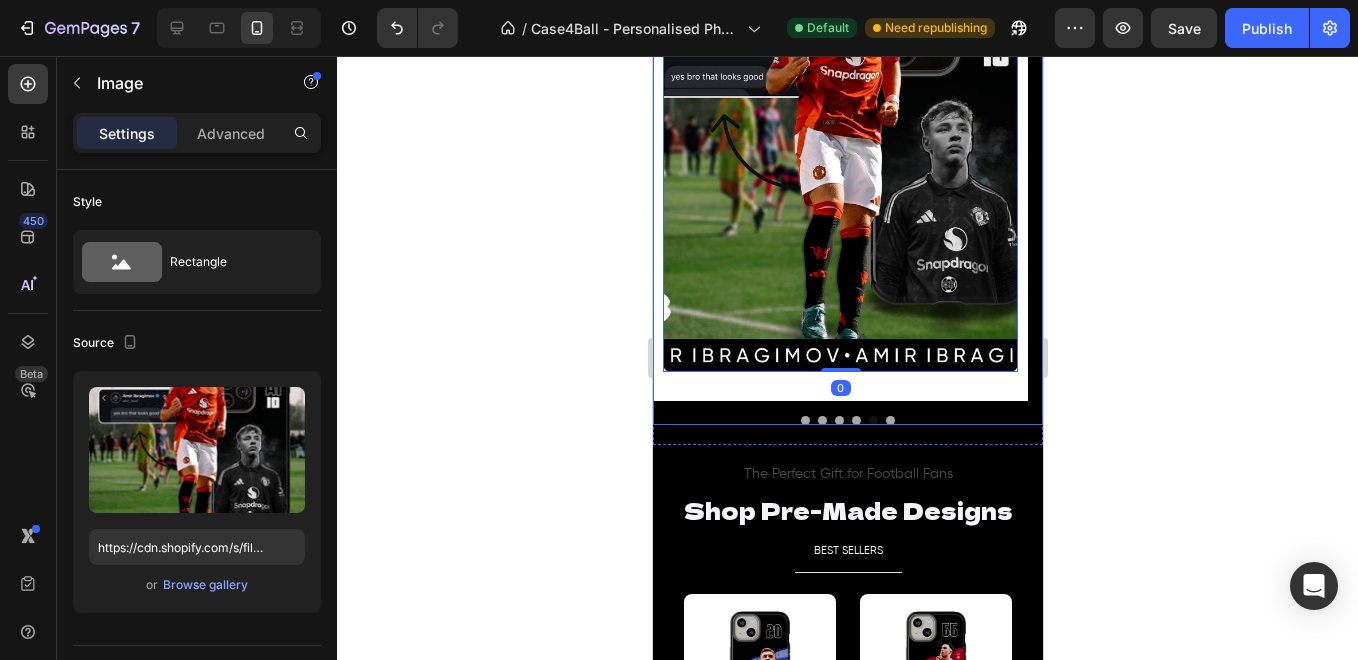 click at bounding box center [889, 420] 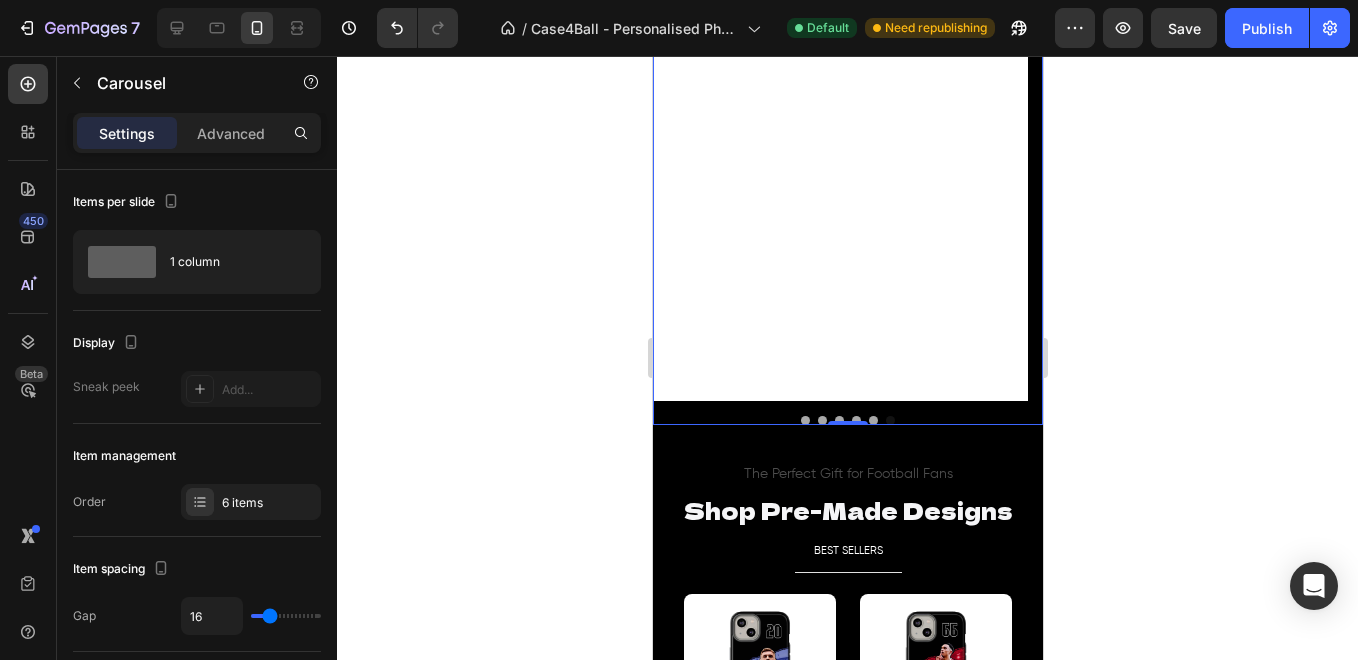 click at bounding box center [847, 420] 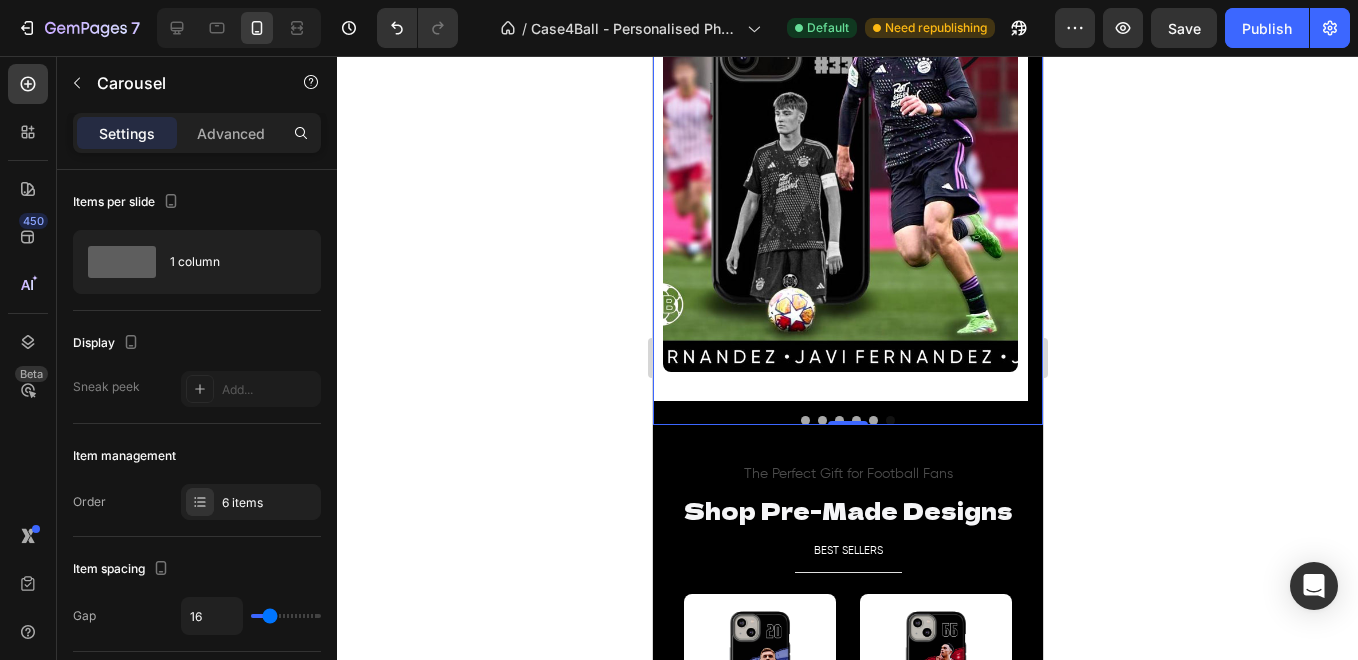 click at bounding box center (872, 420) 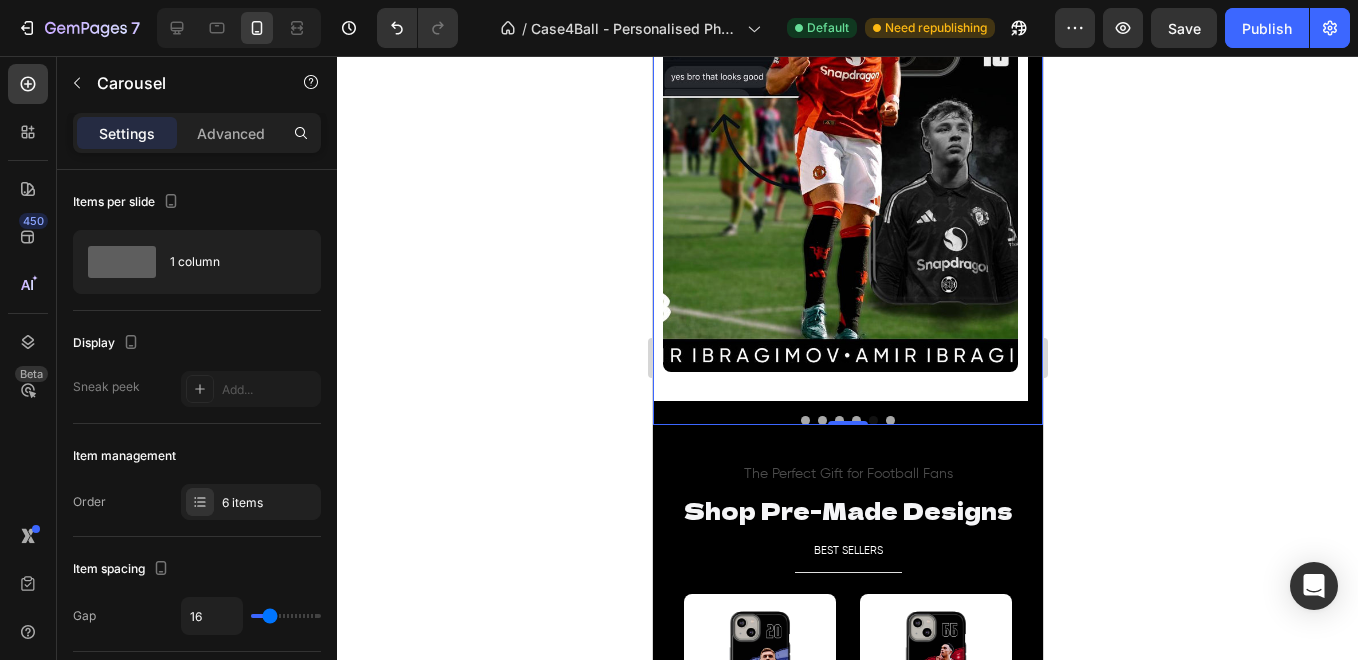 click at bounding box center (889, 420) 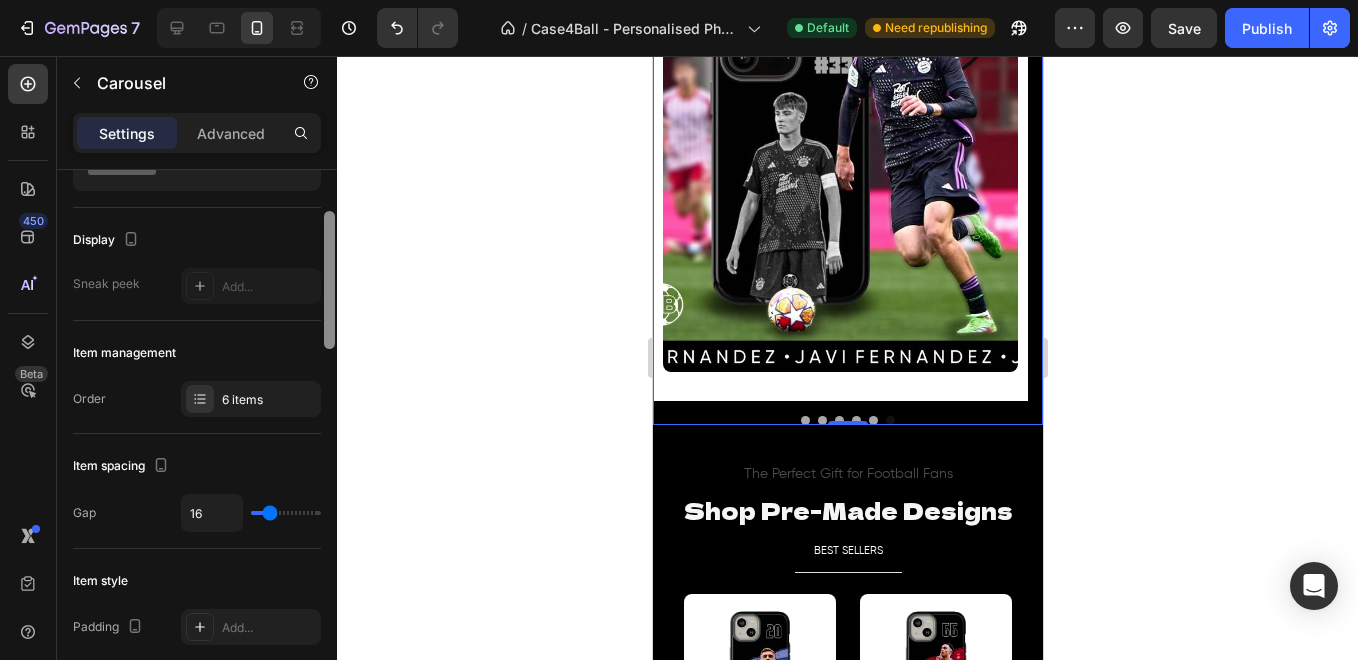 scroll, scrollTop: 119, scrollLeft: 0, axis: vertical 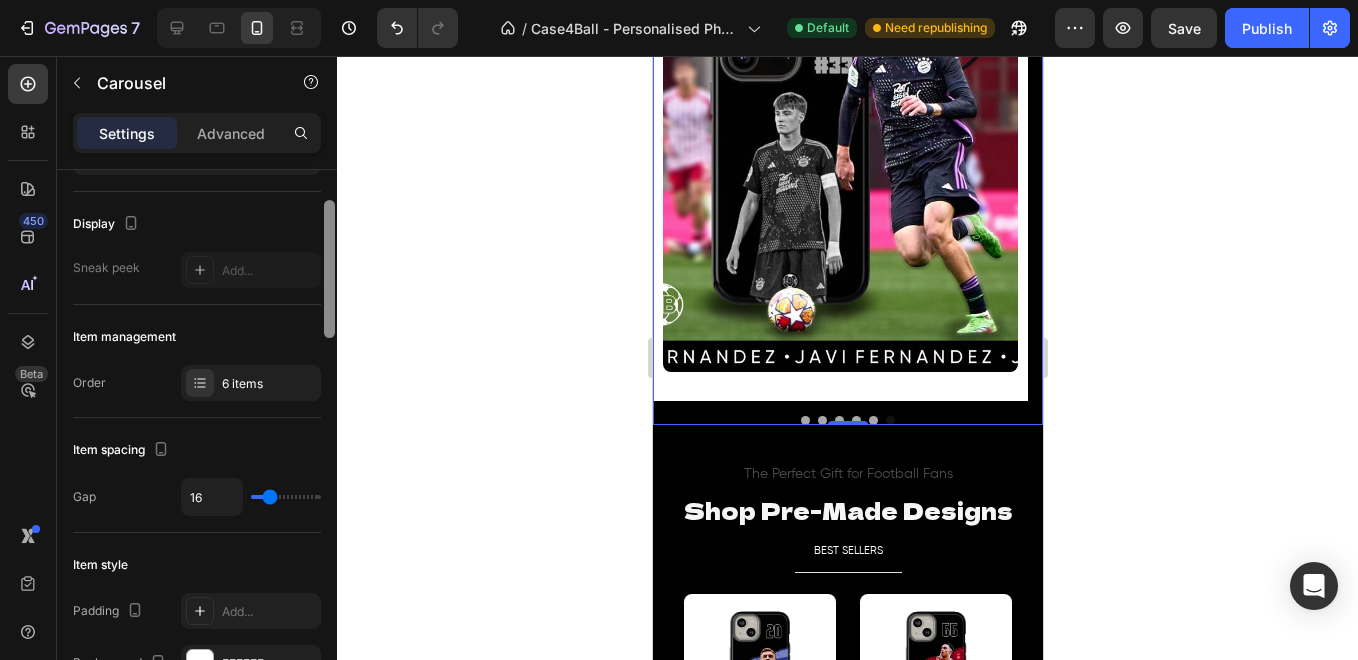 drag, startPoint x: 330, startPoint y: 267, endPoint x: 332, endPoint y: 297, distance: 30.066593 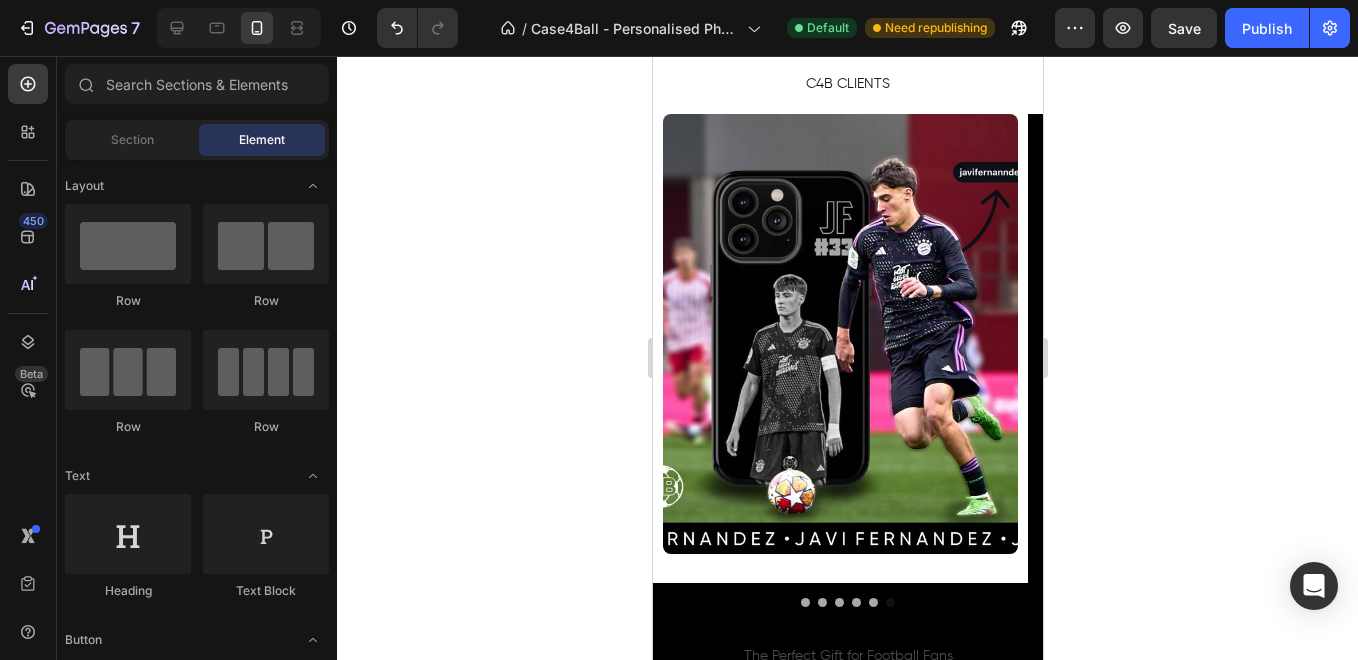 scroll, scrollTop: 1470, scrollLeft: 0, axis: vertical 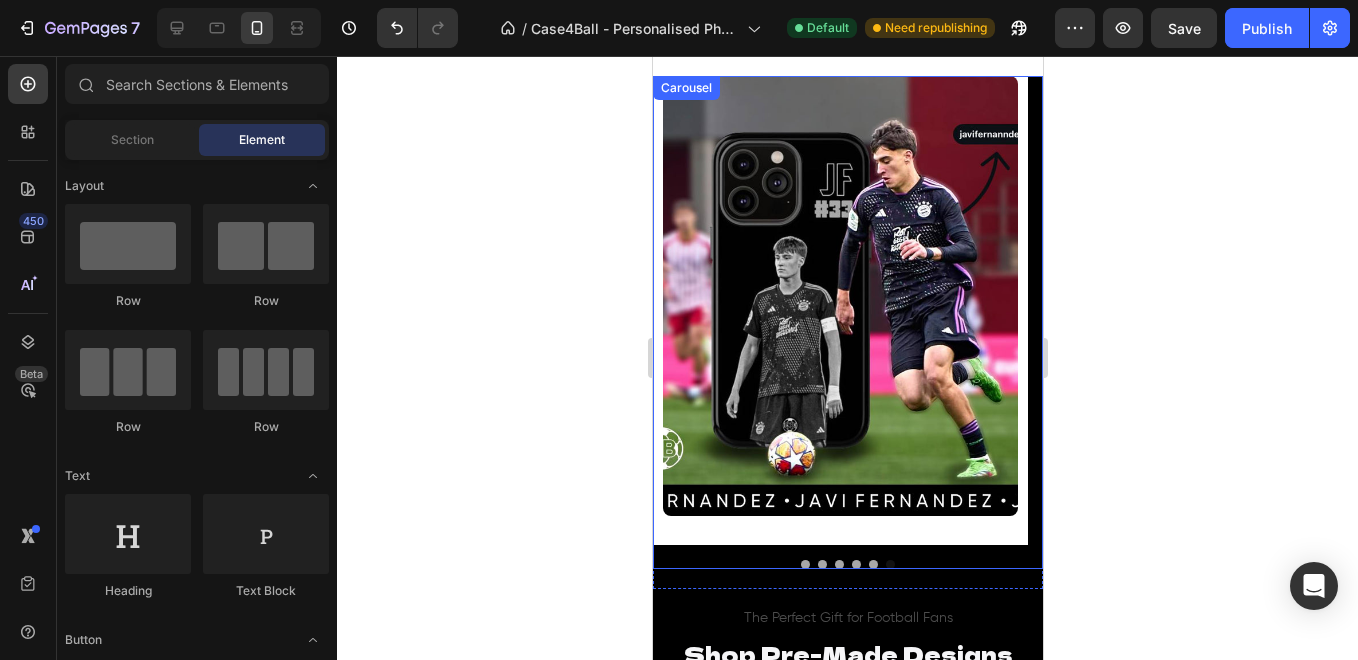 click at bounding box center (872, 564) 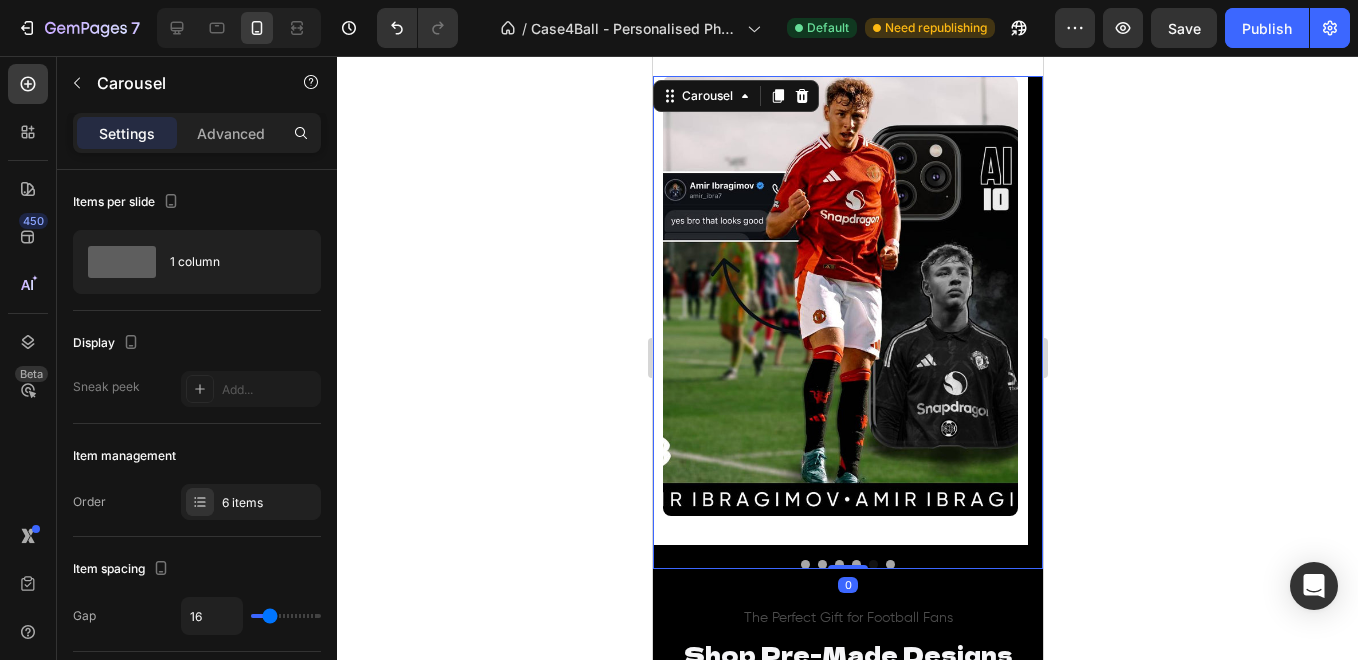 click at bounding box center [855, 564] 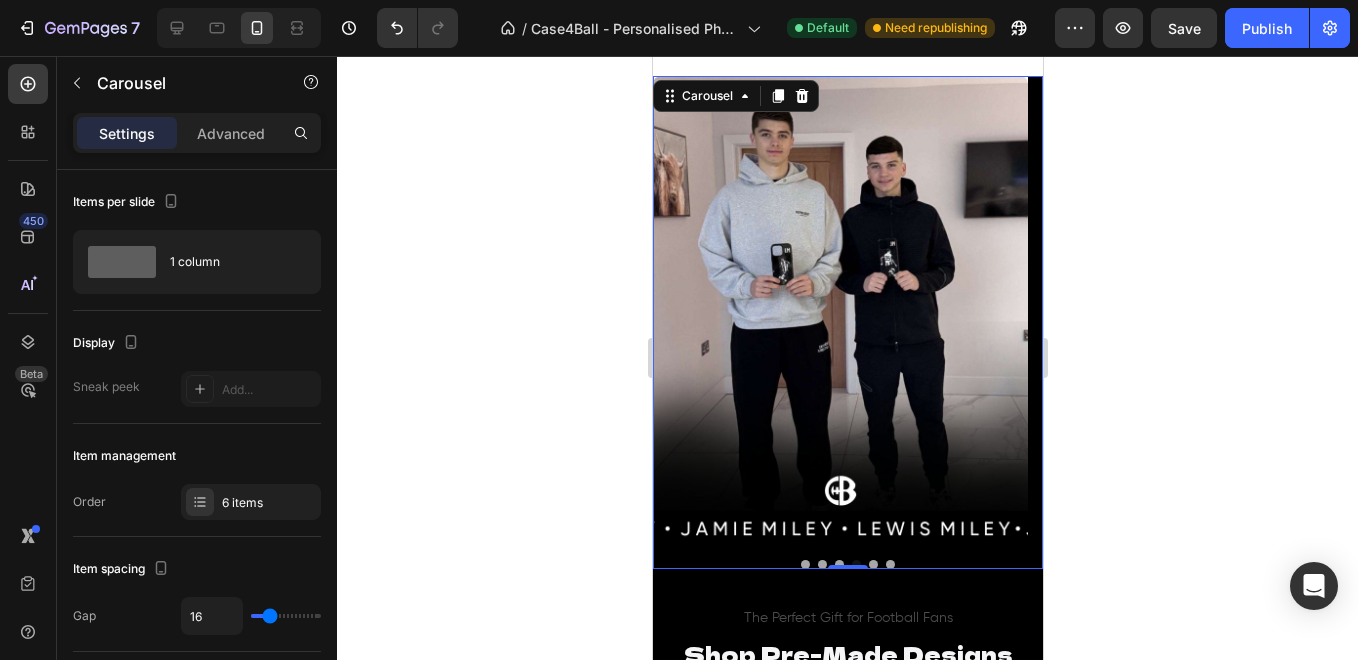 click at bounding box center [872, 564] 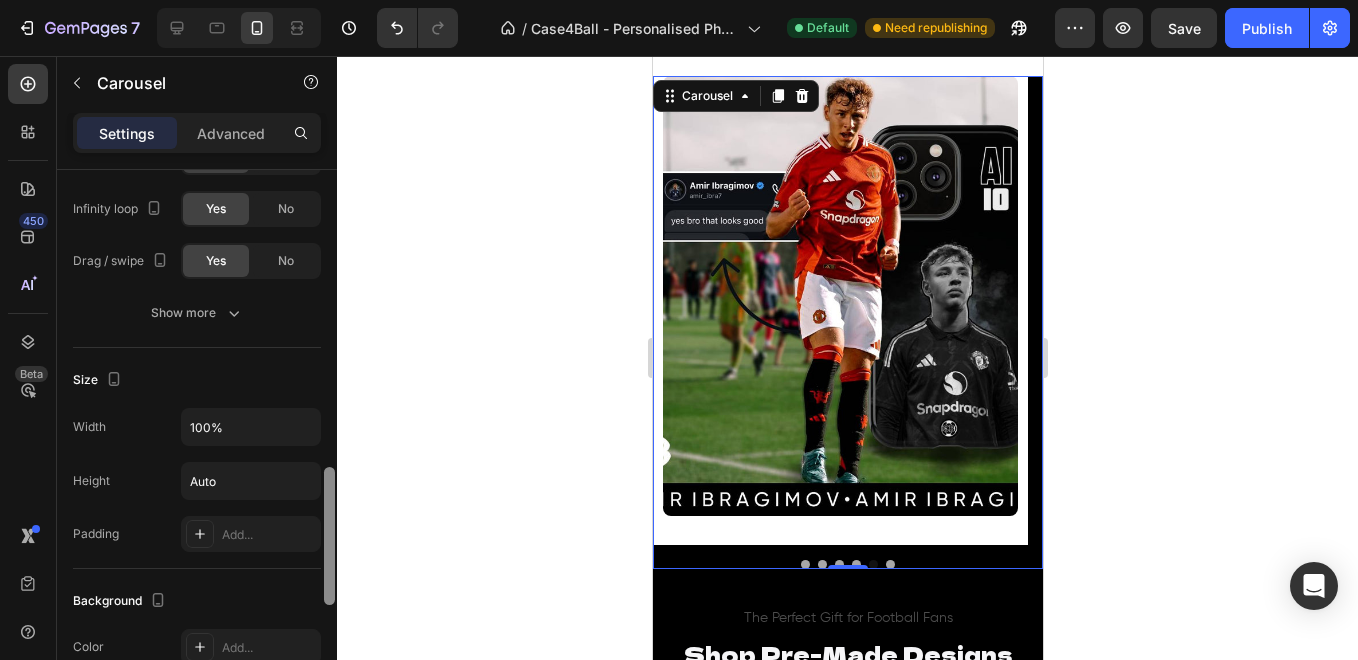 scroll, scrollTop: 1166, scrollLeft: 0, axis: vertical 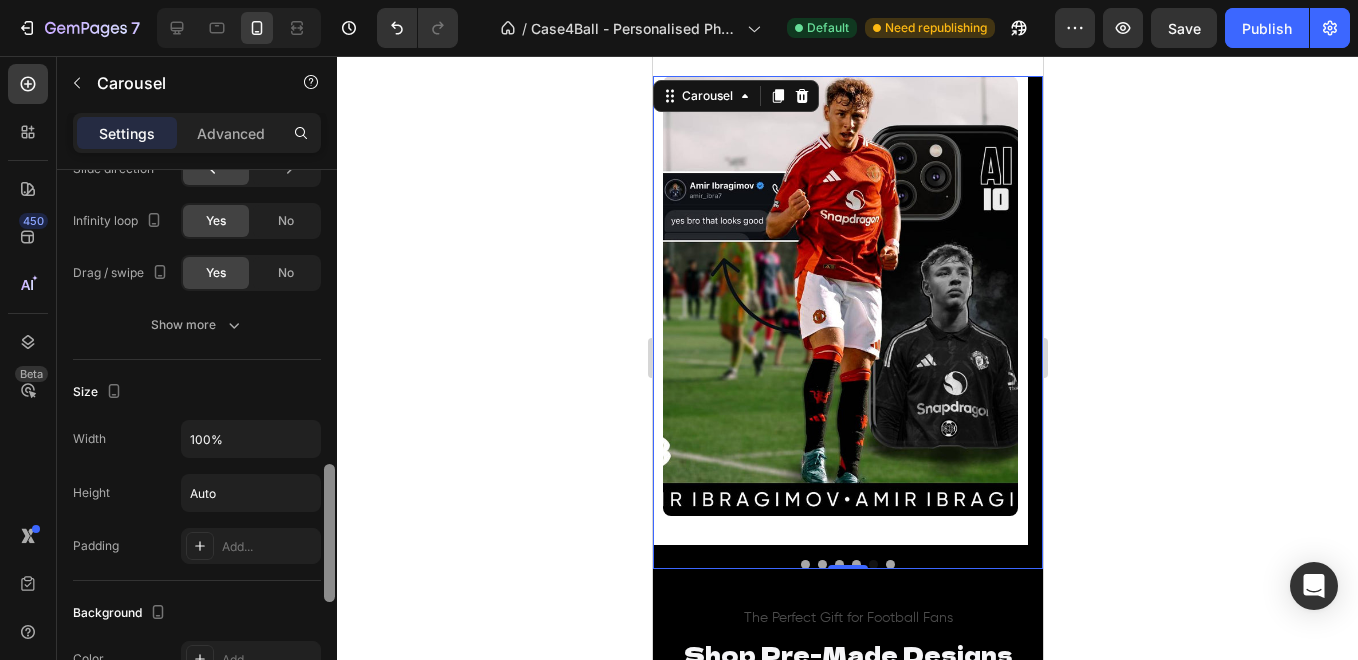 drag, startPoint x: 333, startPoint y: 216, endPoint x: 331, endPoint y: 511, distance: 295.00677 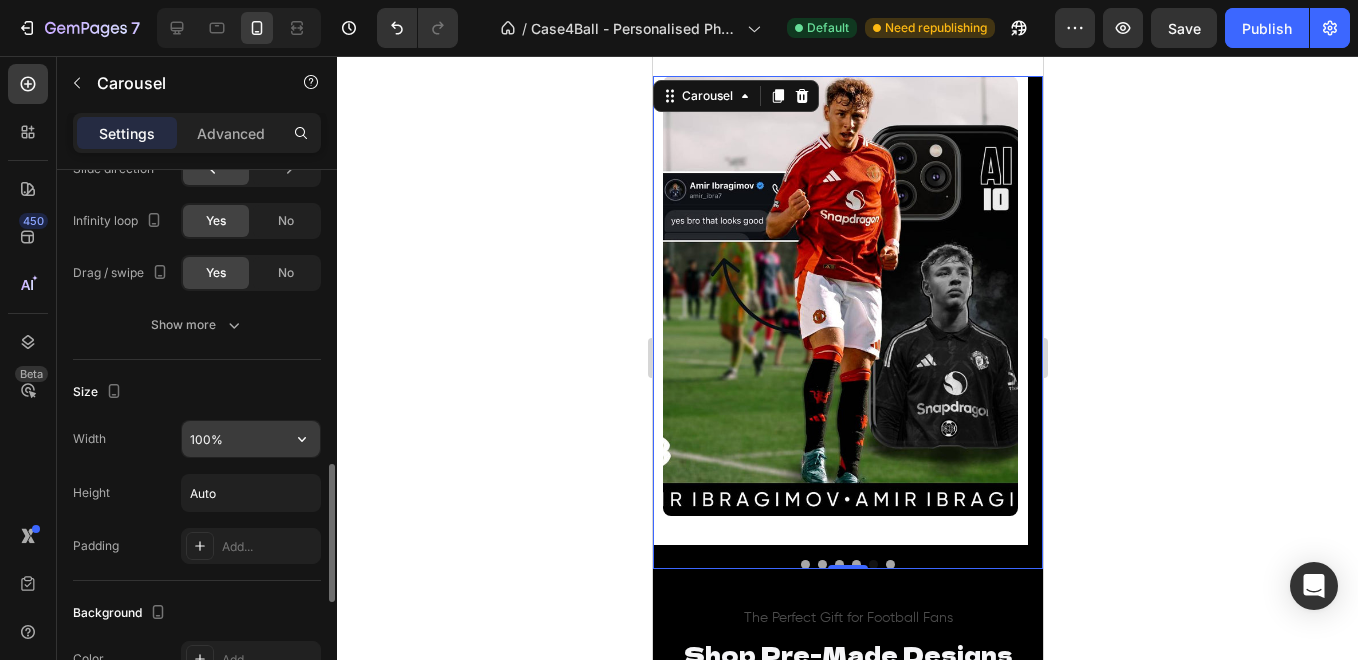 click on "100%" at bounding box center (251, 439) 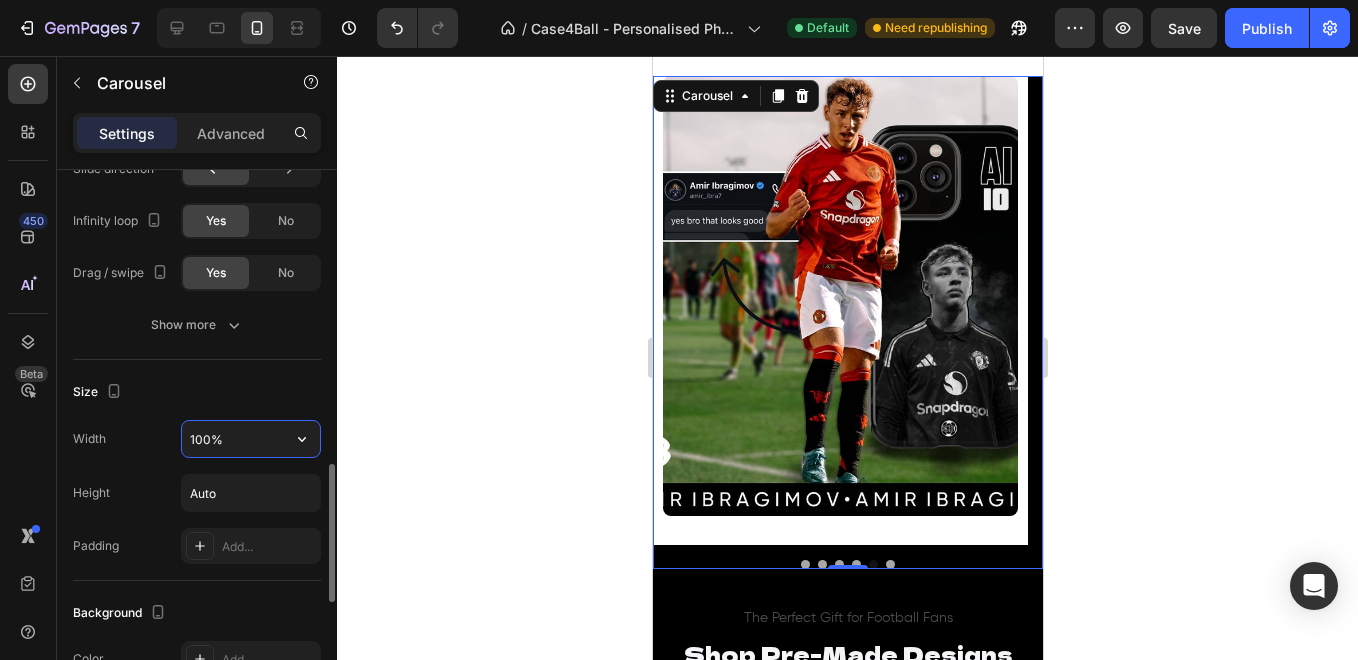 type on "%" 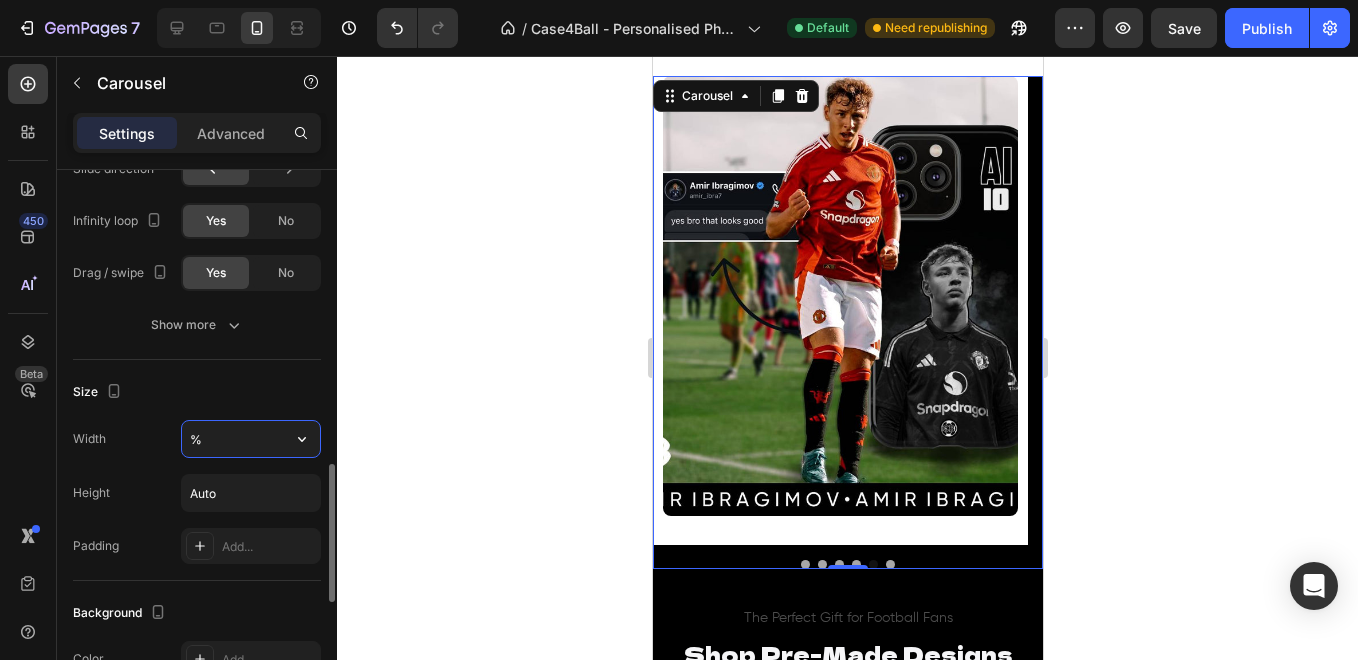 click on "%" at bounding box center [251, 439] 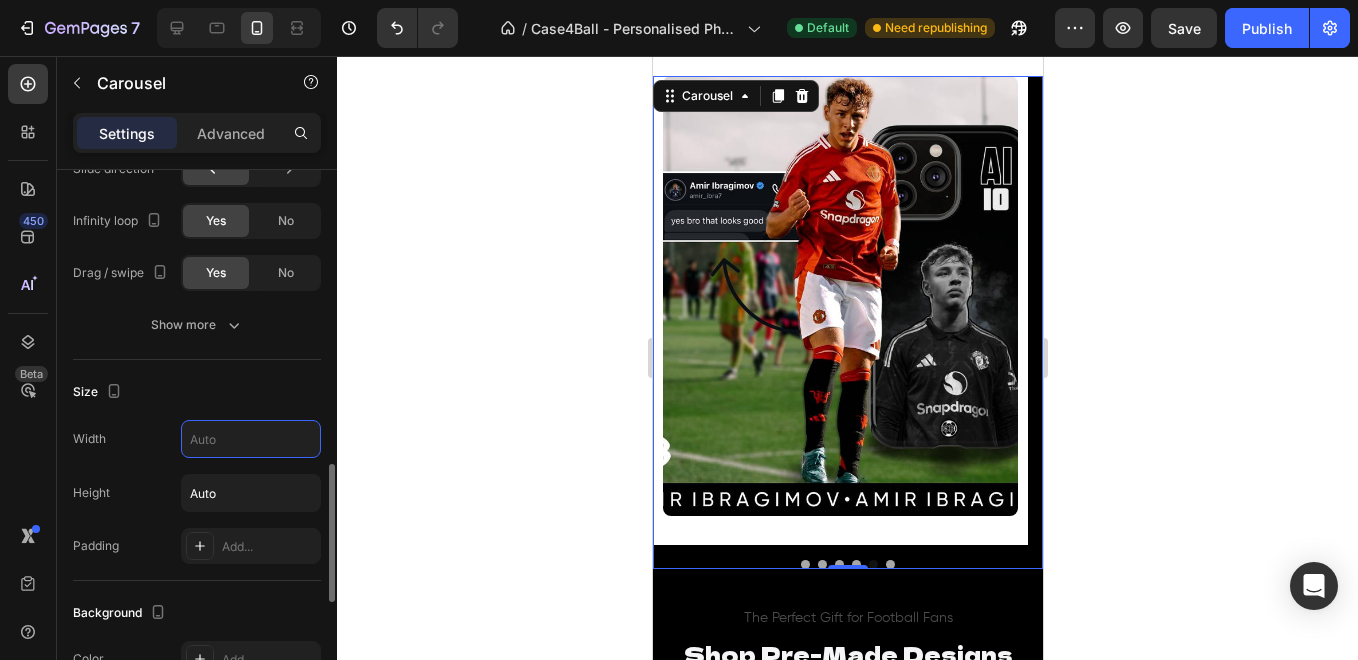 type 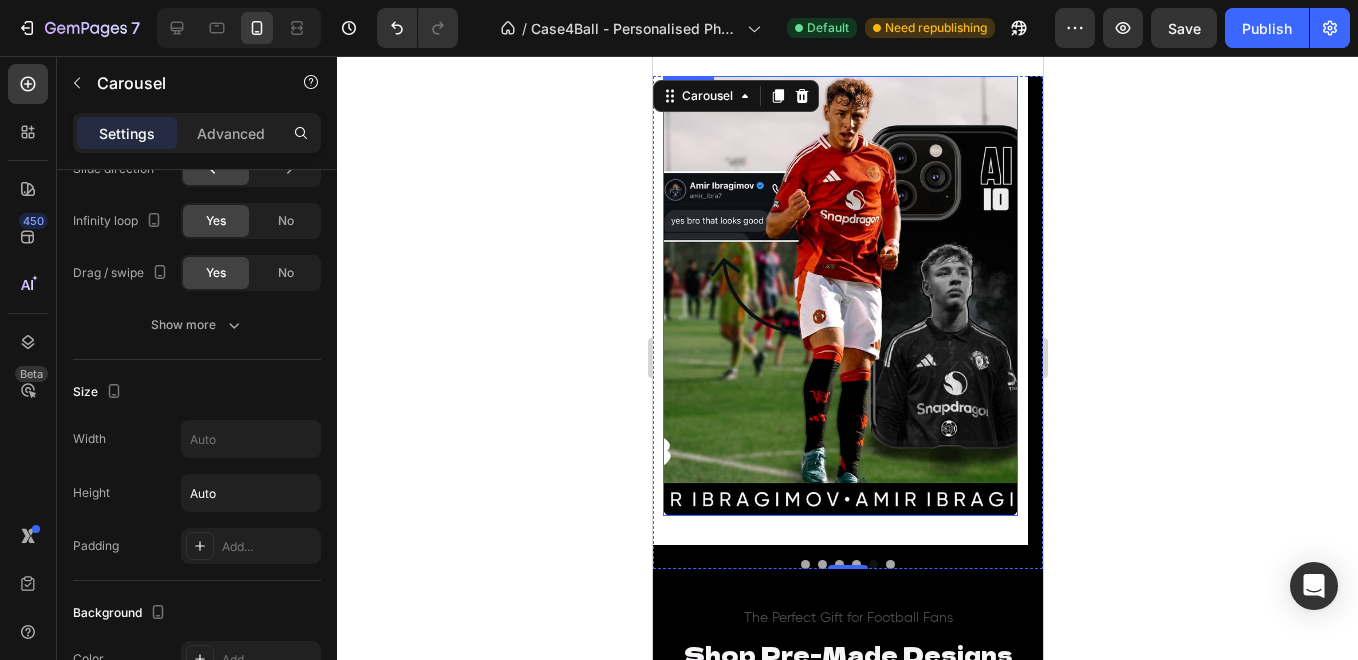 click at bounding box center [839, 296] 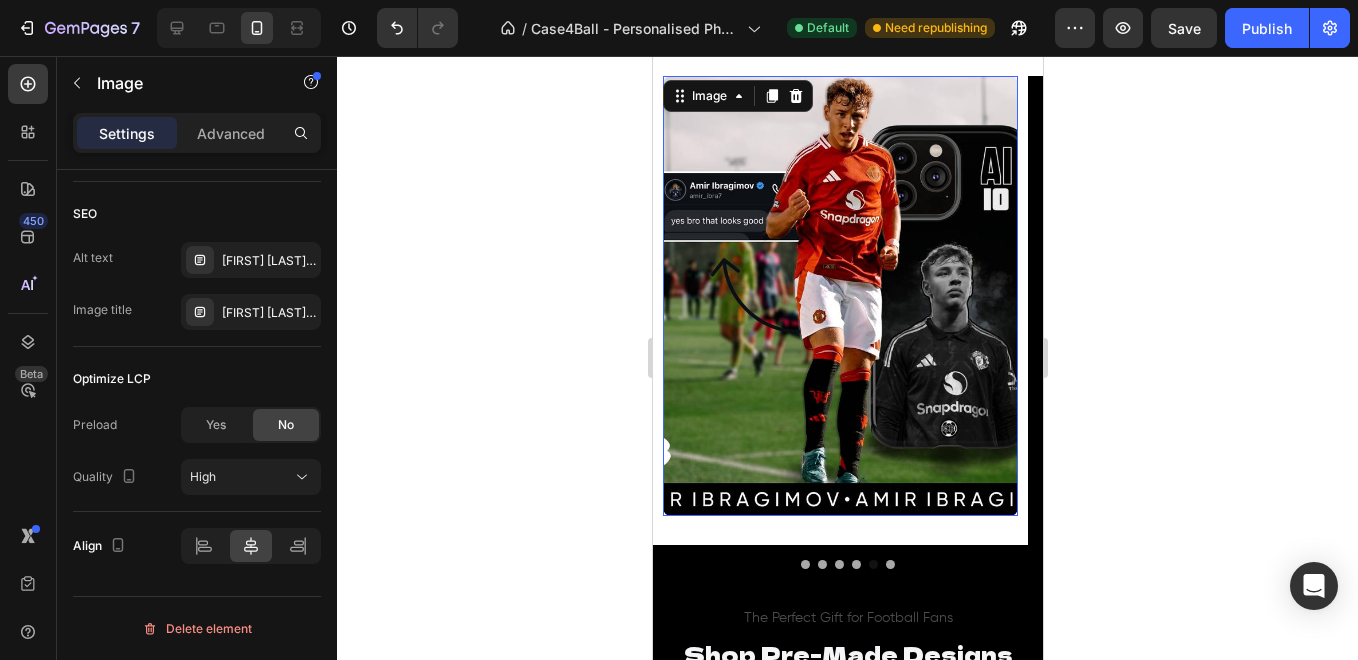 scroll, scrollTop: 0, scrollLeft: 0, axis: both 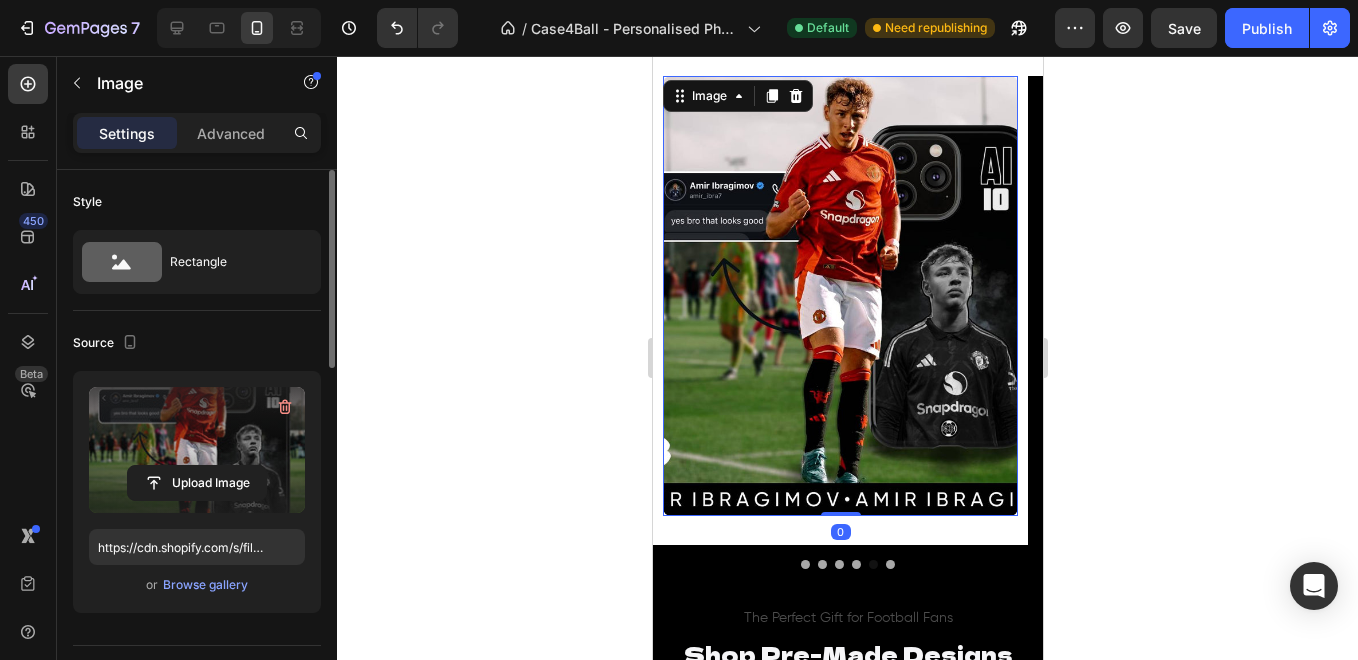 click at bounding box center [197, 450] 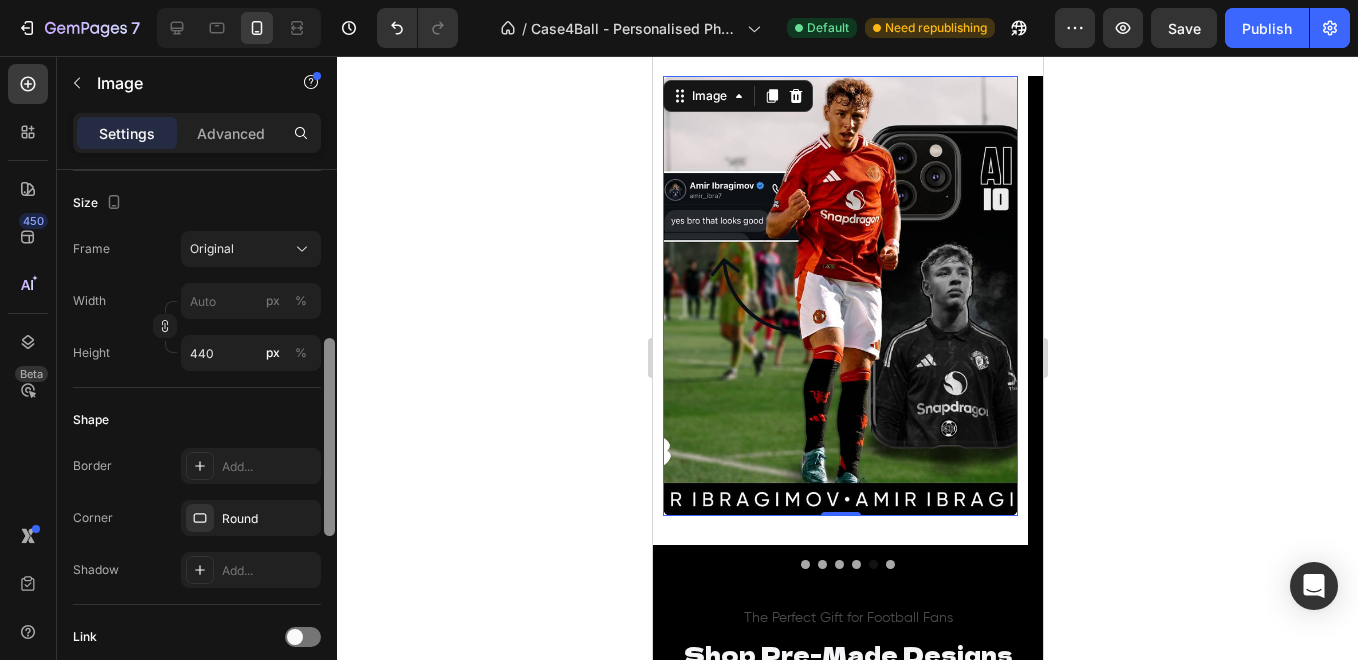 drag, startPoint x: 327, startPoint y: 282, endPoint x: 275, endPoint y: 386, distance: 116.275536 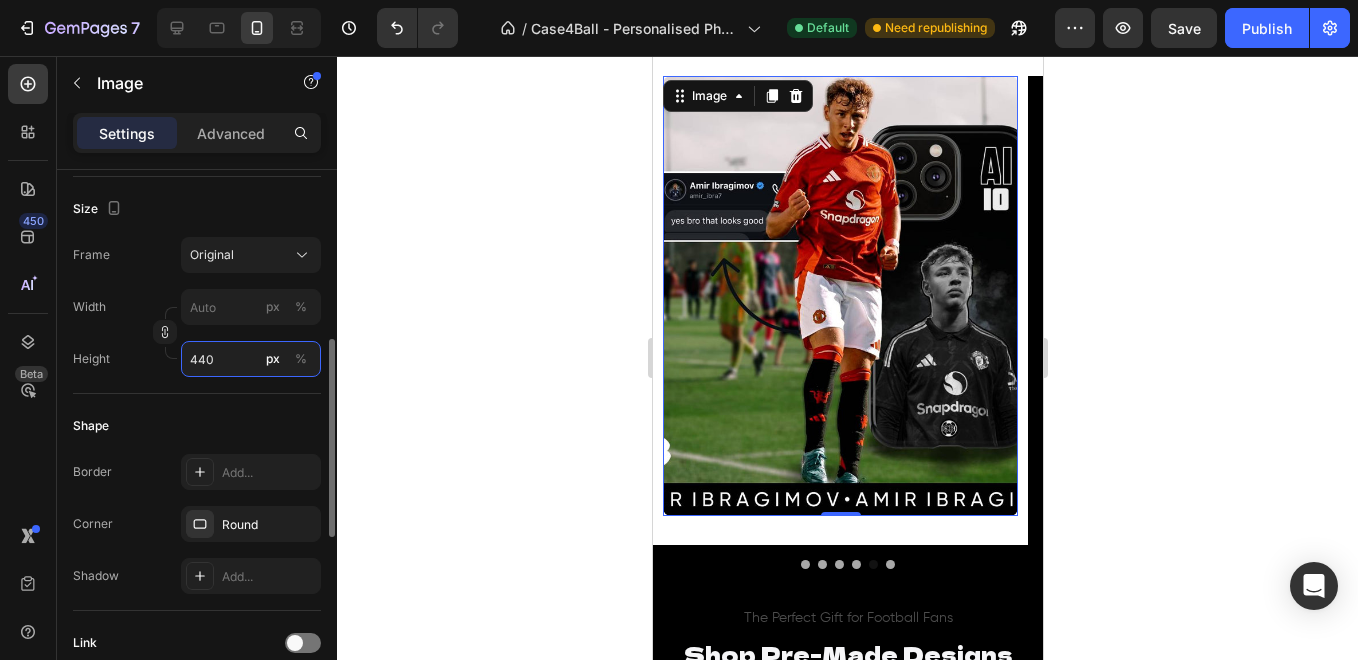 click on "440" at bounding box center [251, 359] 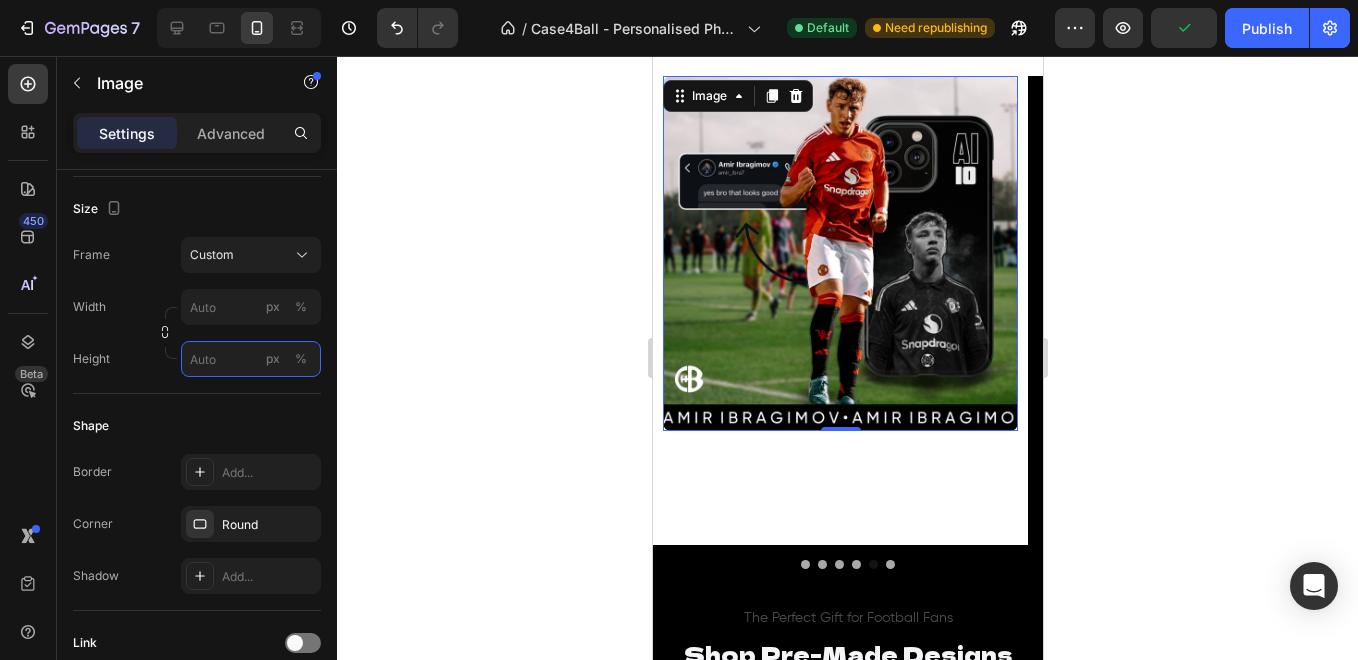 type 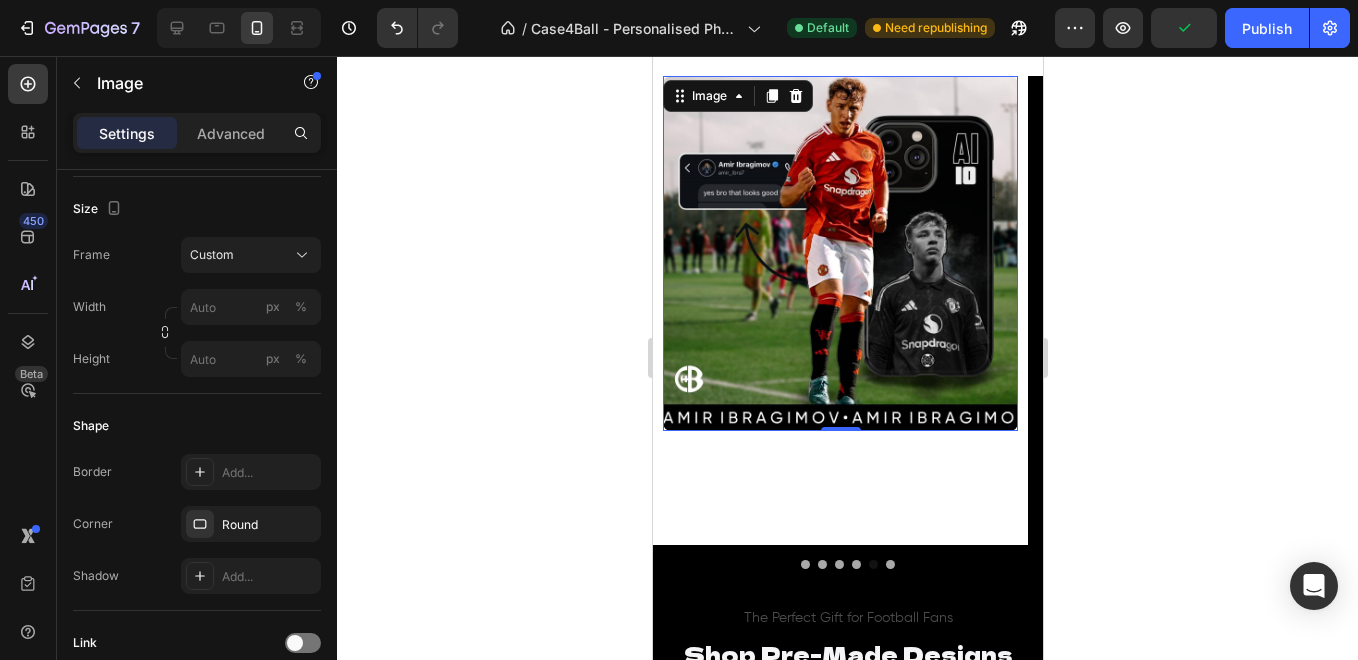 click on "Shape Border Add... Corner Round Shadow Add..." 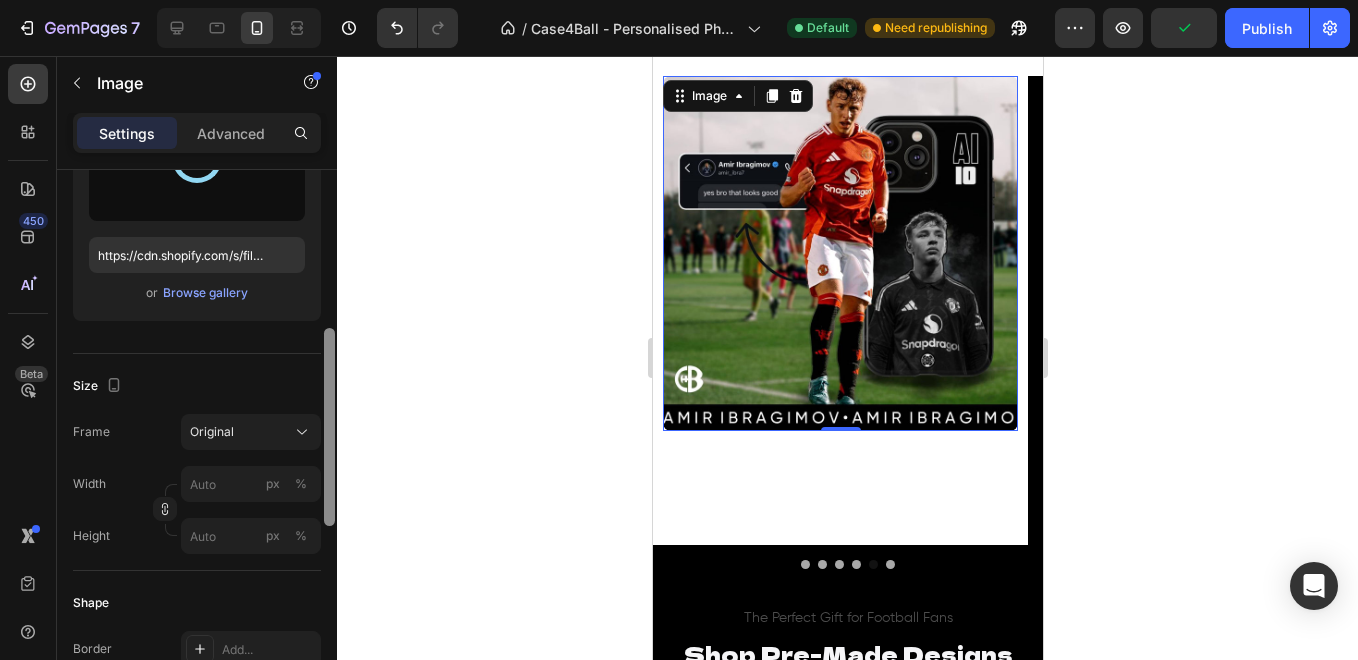 type on "https://cdn.shopify.com/s/files/1/0877/0948/3341/files/gempages_550372175131968336-6fa75e6b-41d4-4463-be54-c3d05736c67d.jpg" 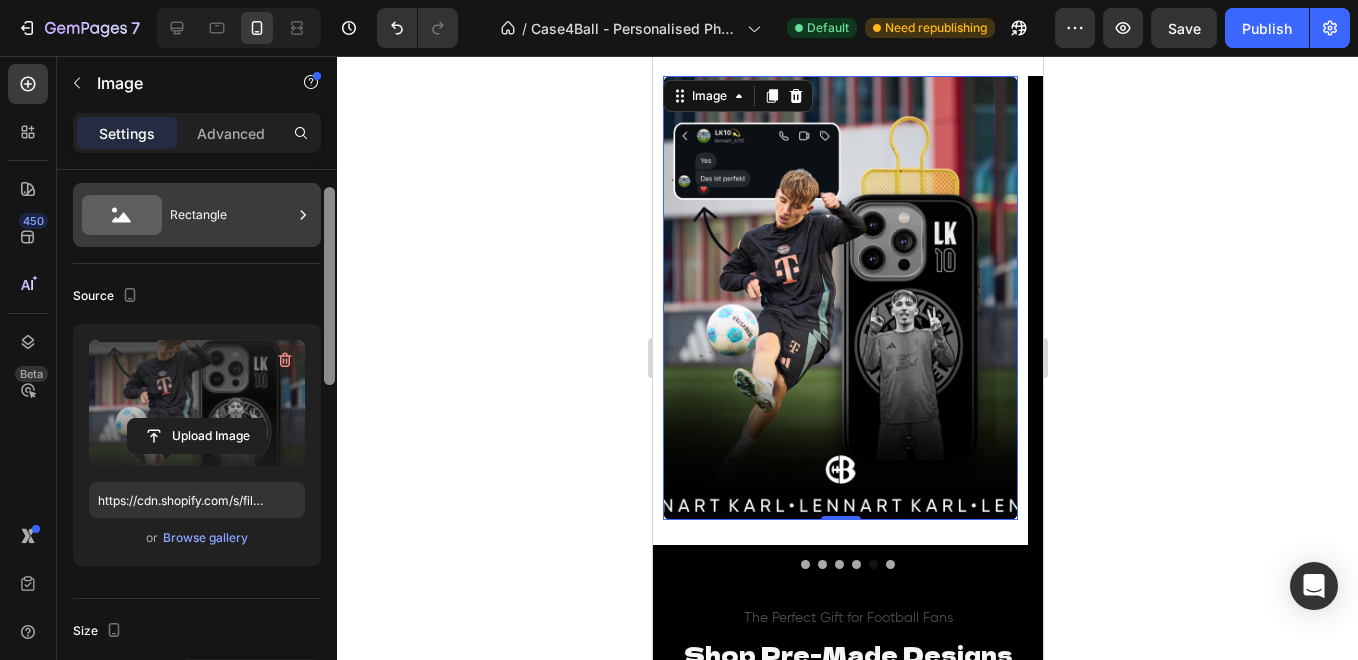 drag, startPoint x: 330, startPoint y: 408, endPoint x: 303, endPoint y: 250, distance: 160.29036 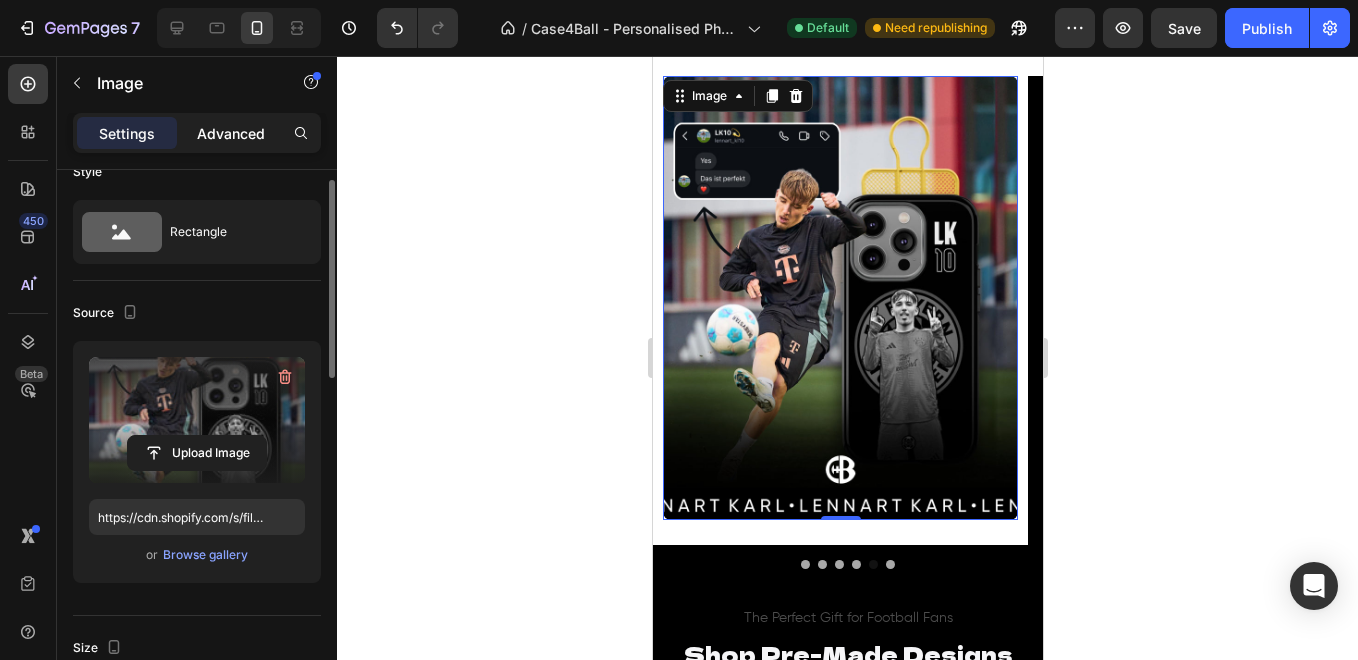 click on "Advanced" 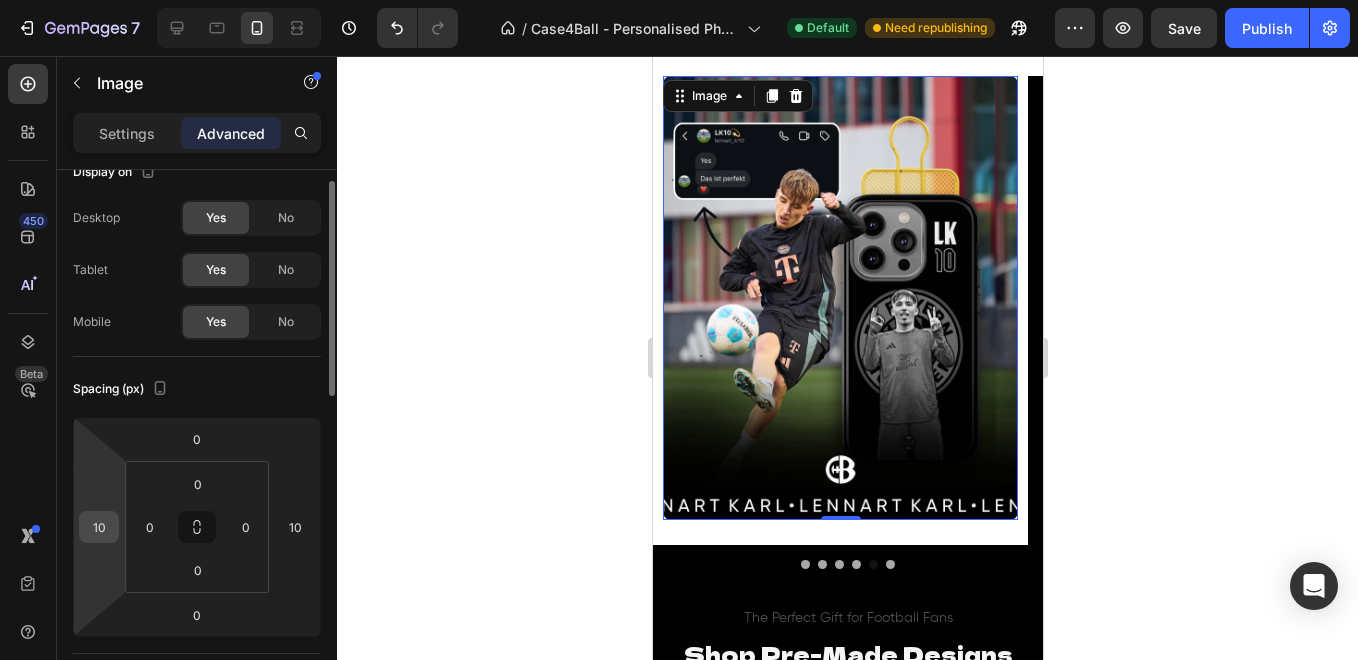 click on "10" at bounding box center [99, 527] 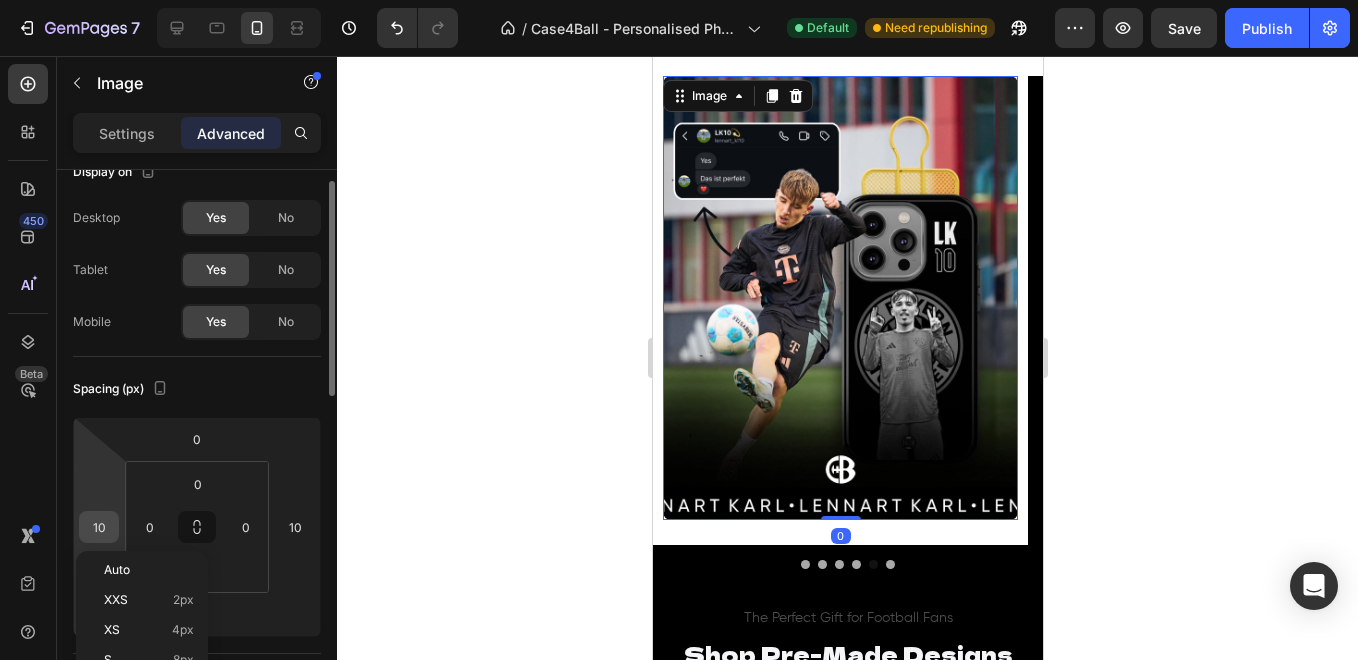 click on "10" at bounding box center [99, 527] 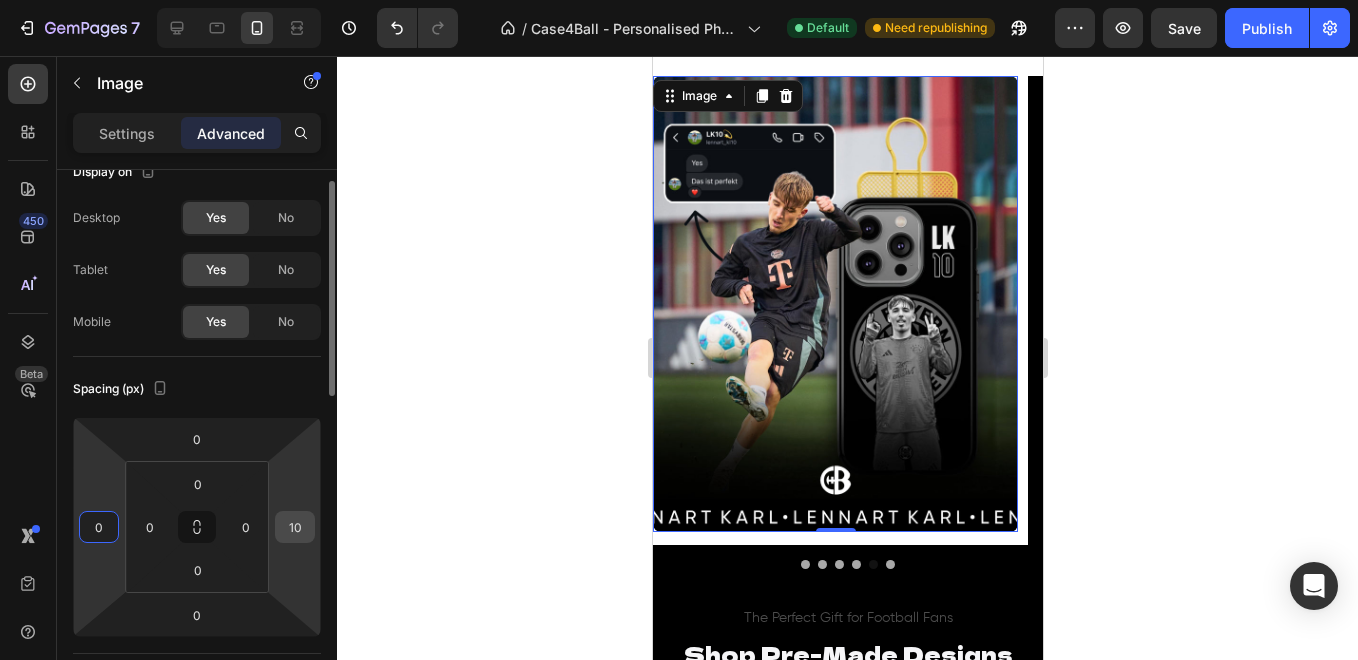 type on "0" 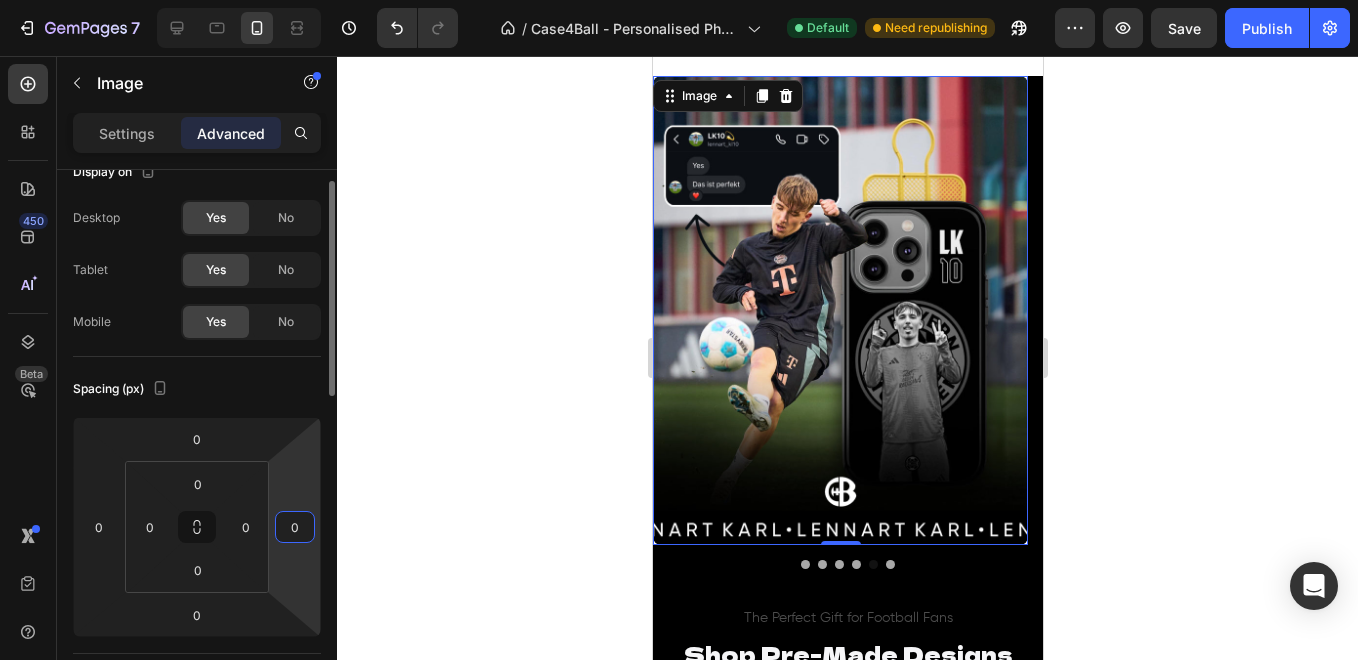 type on "0" 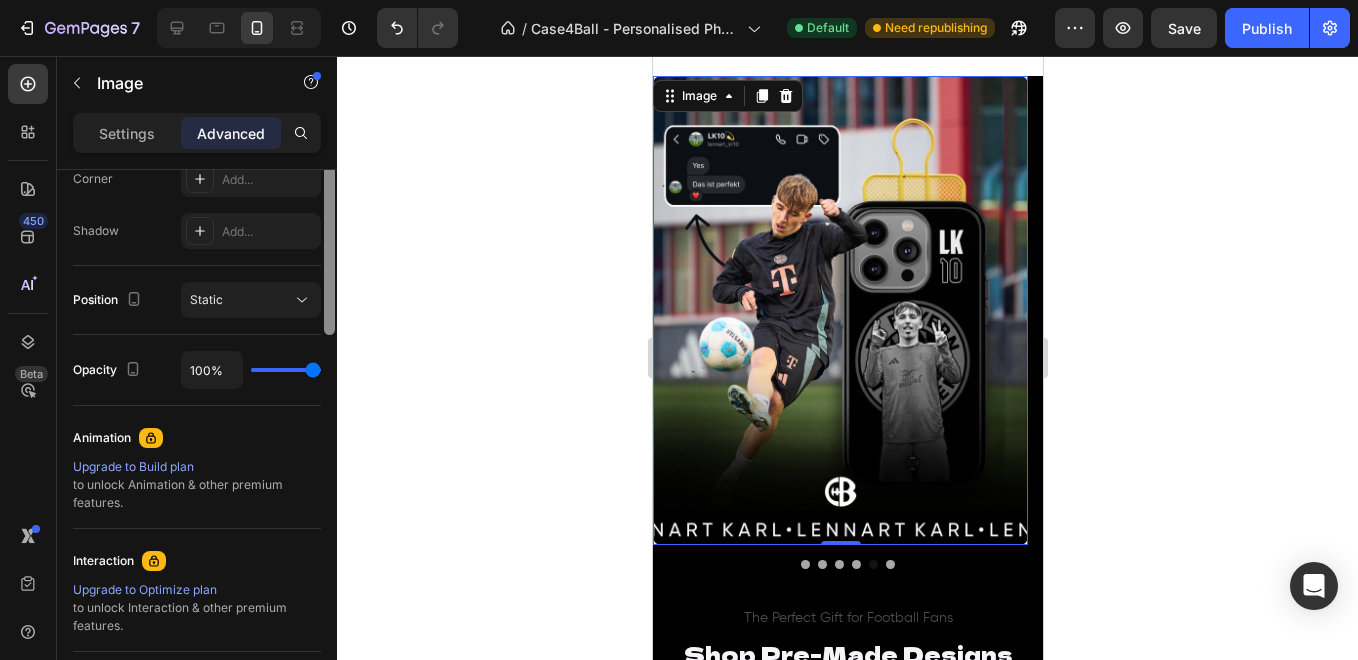 scroll, scrollTop: 420, scrollLeft: 0, axis: vertical 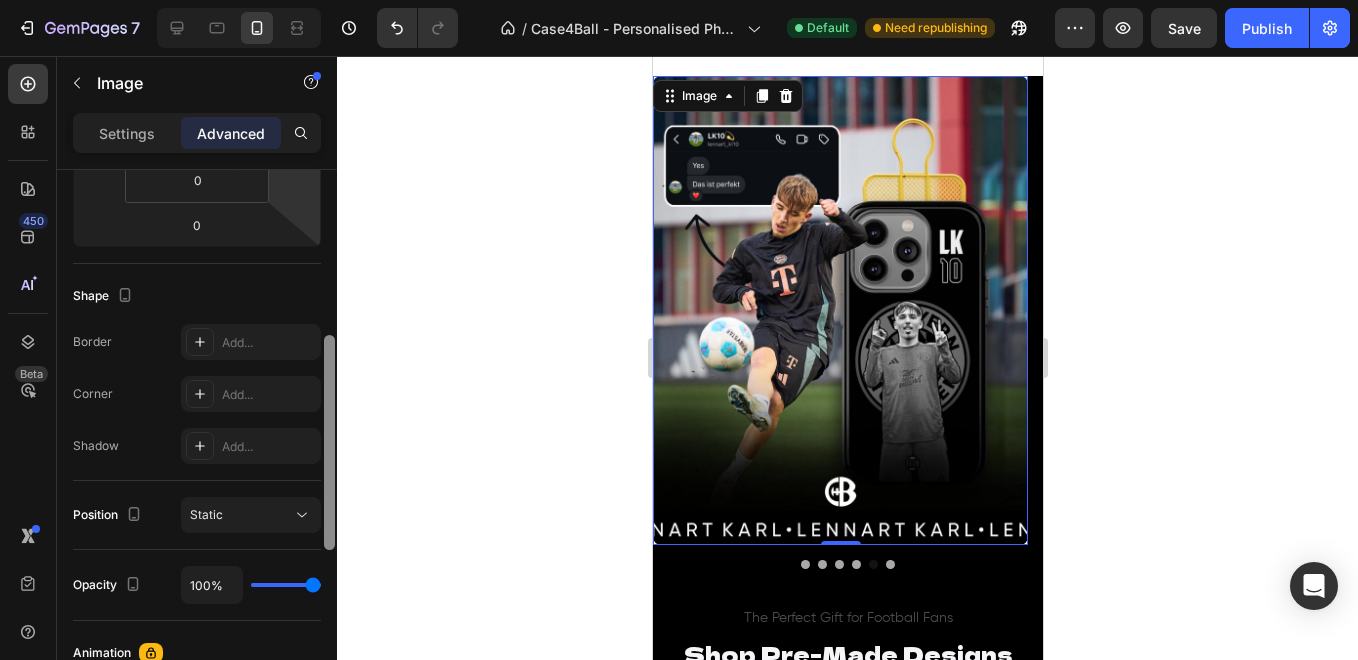 drag, startPoint x: 333, startPoint y: 413, endPoint x: 328, endPoint y: 478, distance: 65.192024 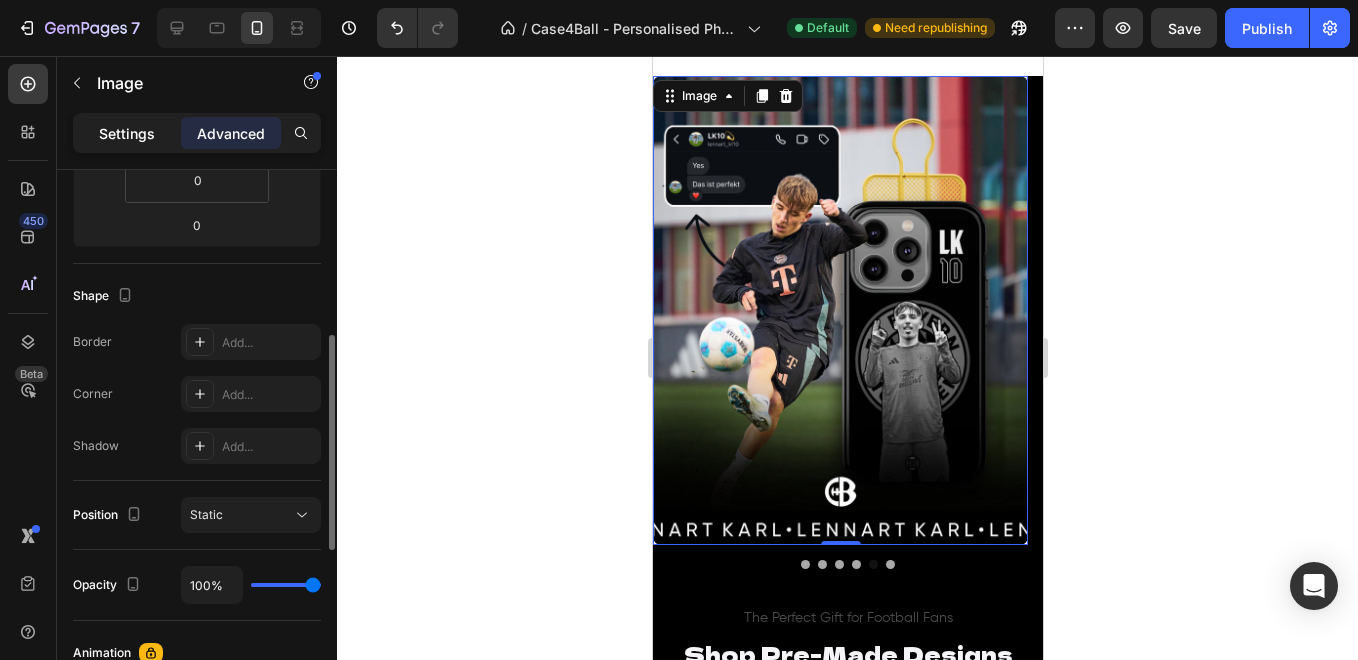 click on "Settings" at bounding box center (127, 133) 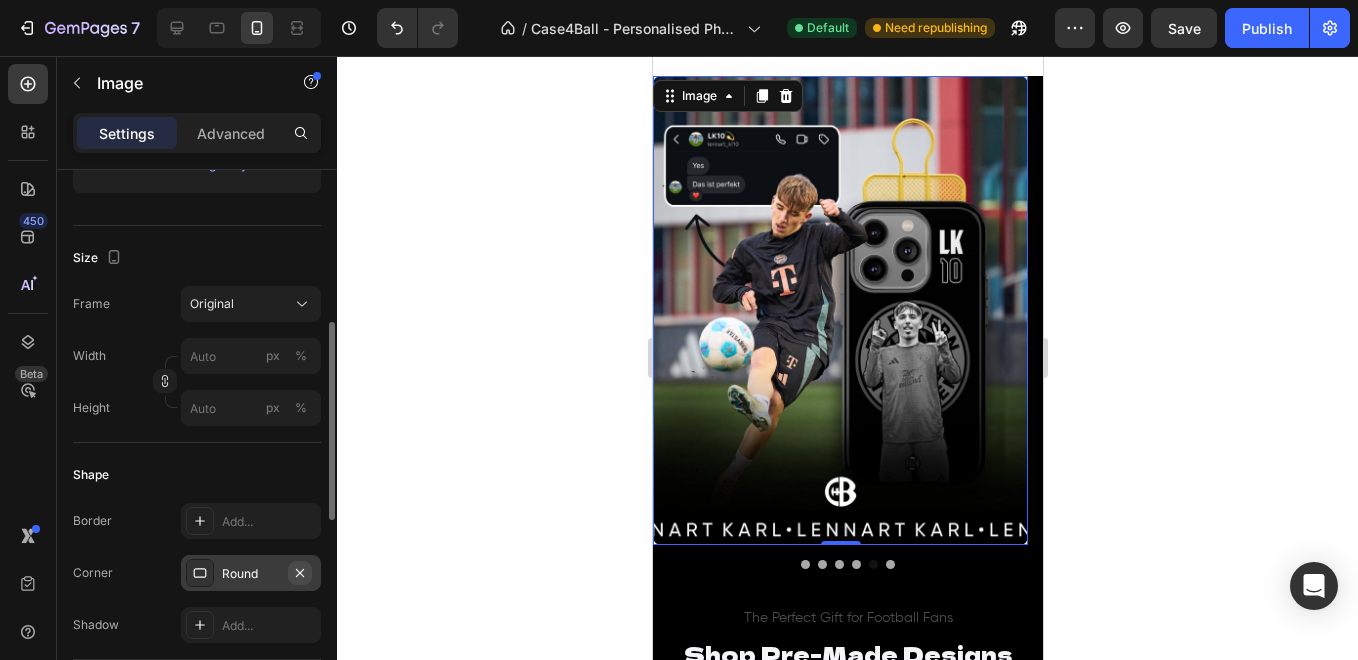 click 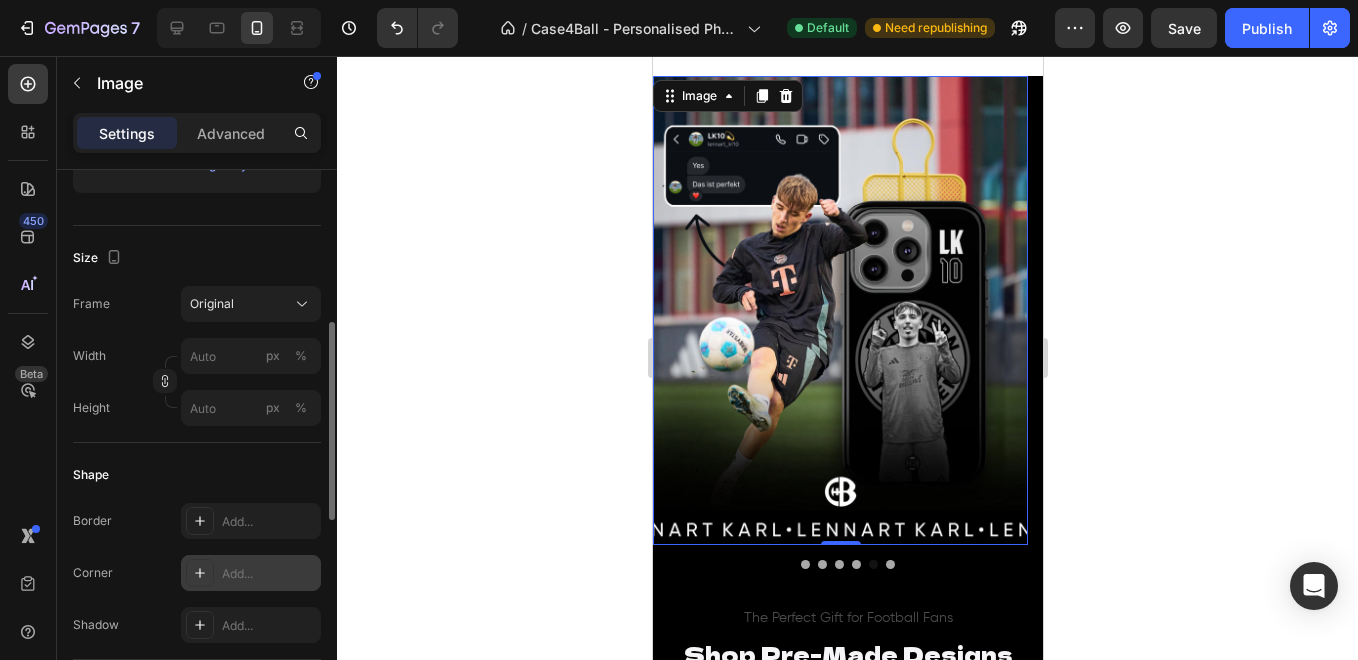click on "Add..." at bounding box center (269, 574) 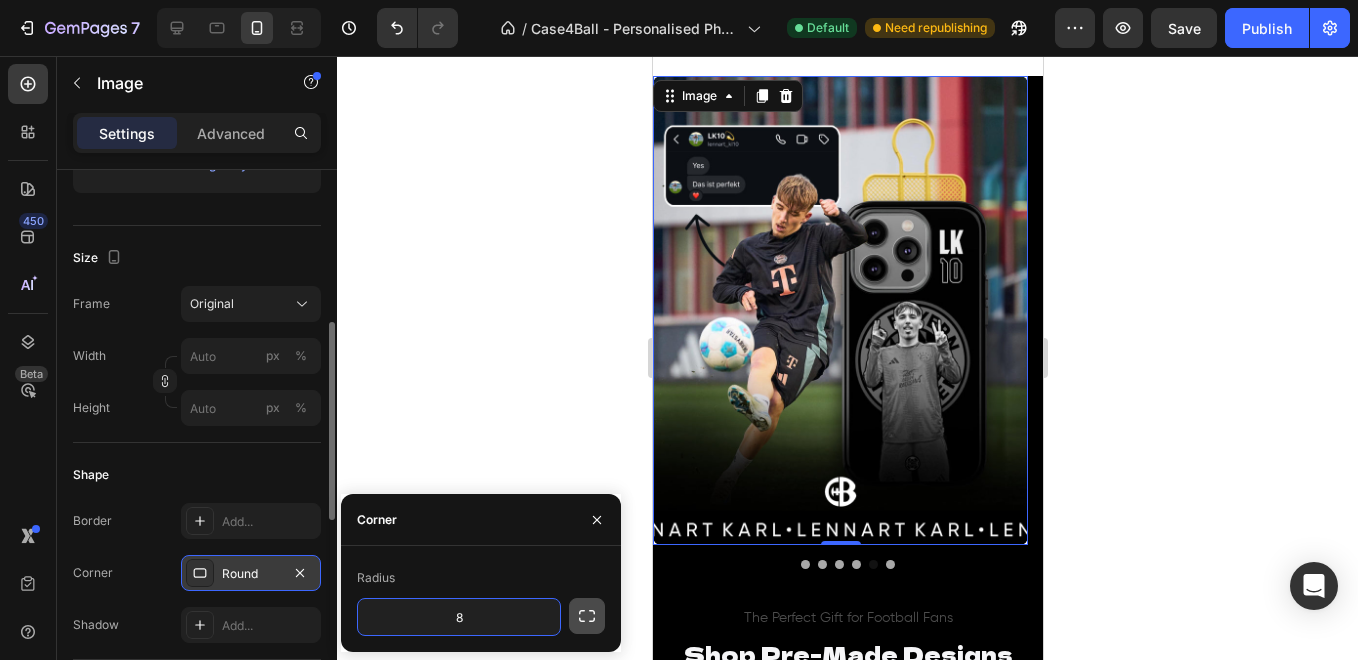 click 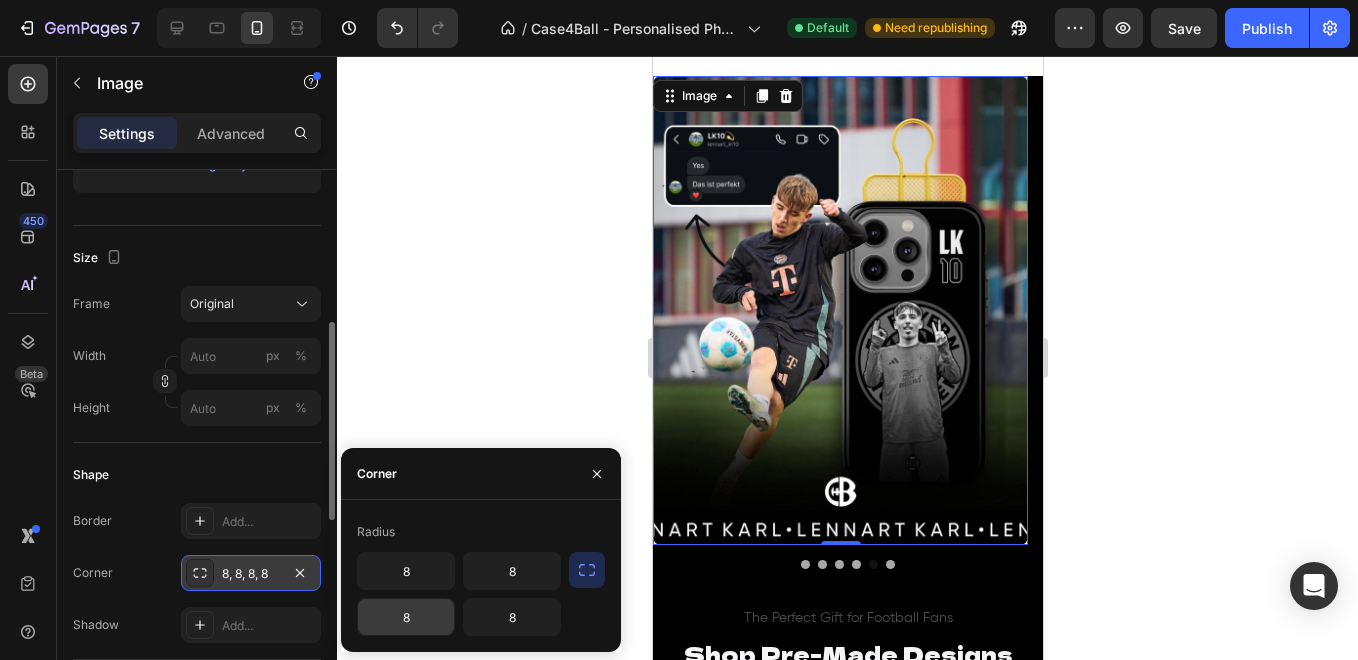 click on "8" at bounding box center [406, 617] 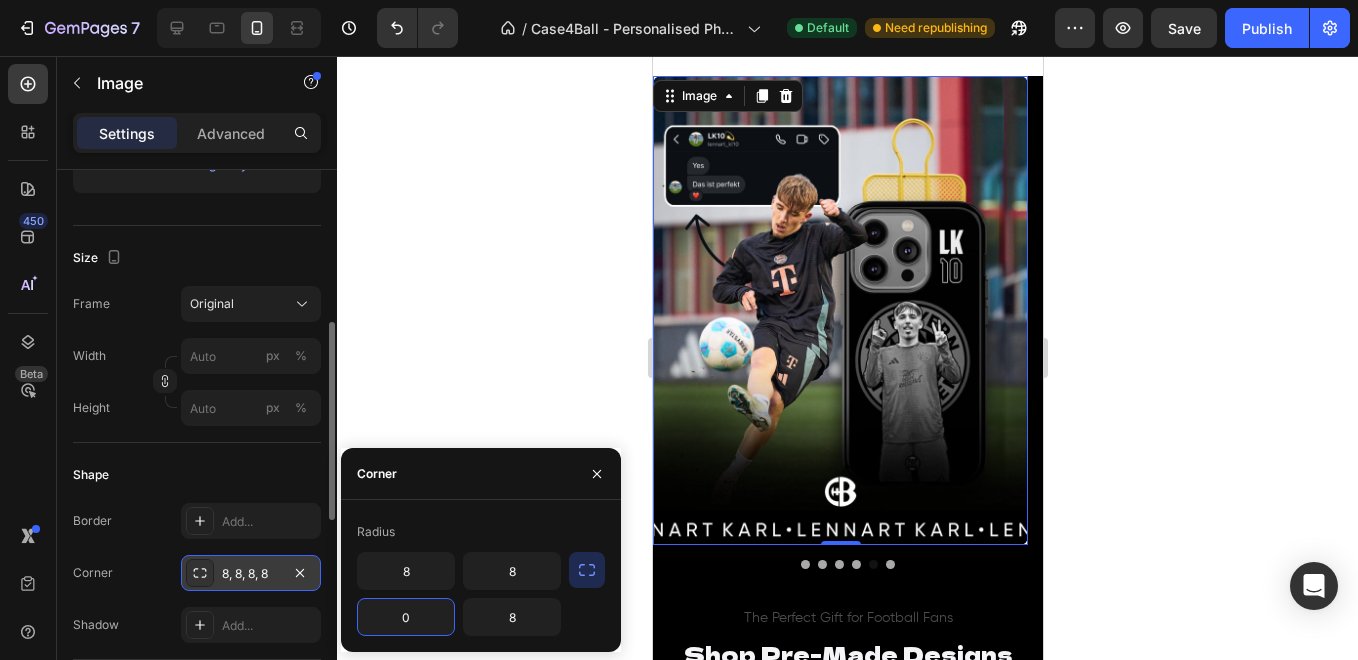 type on "0" 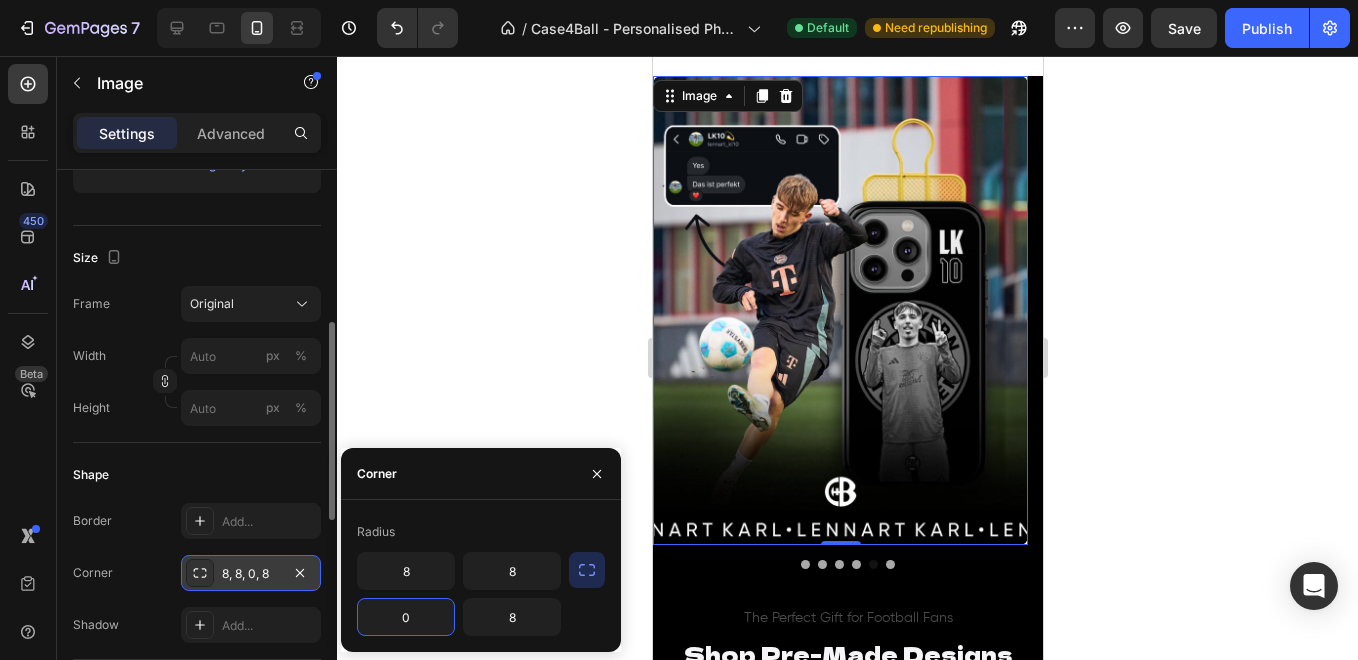 click on "Radius 8 8 0 8" at bounding box center [481, 576] 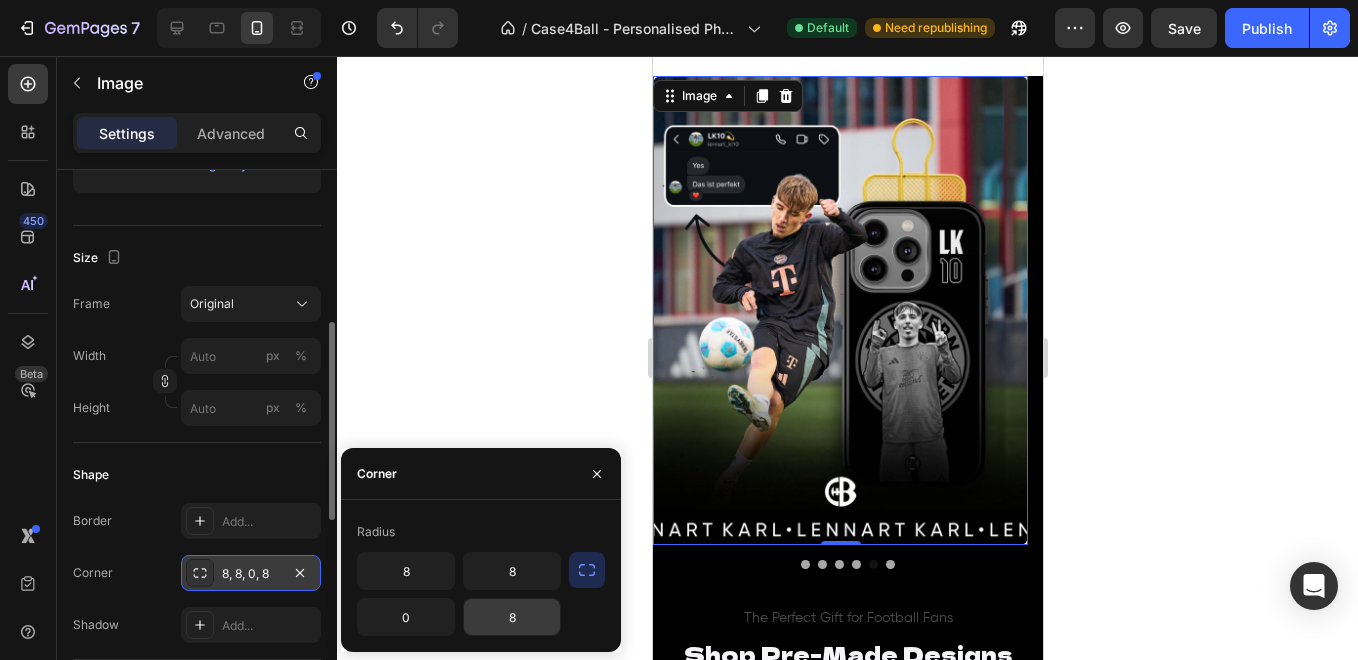 click on "8" at bounding box center (512, 617) 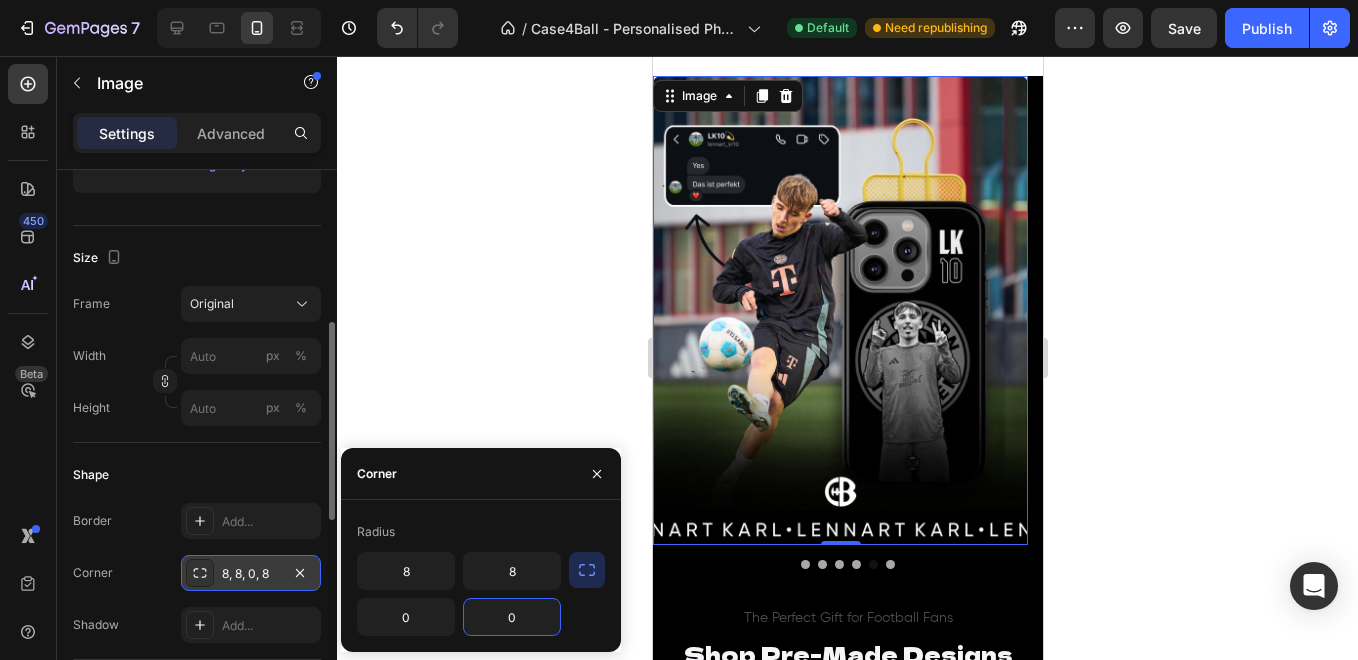 type on "0" 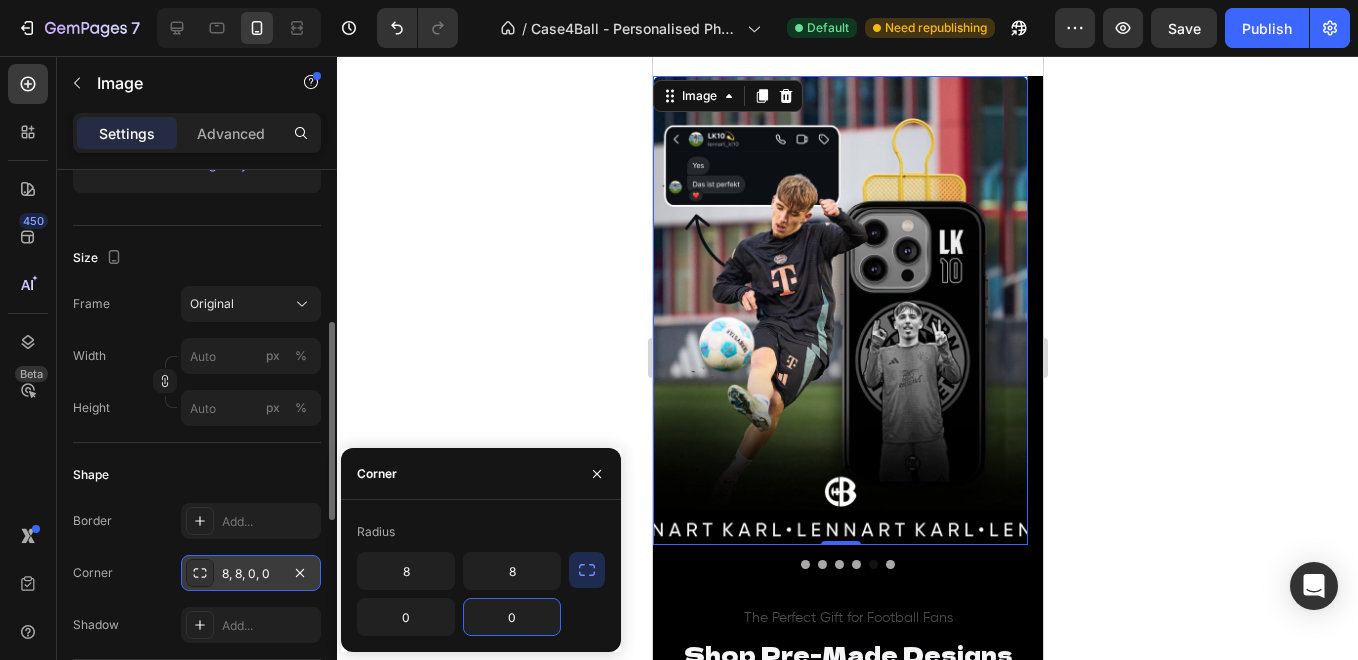 click on "Shape" at bounding box center (197, 475) 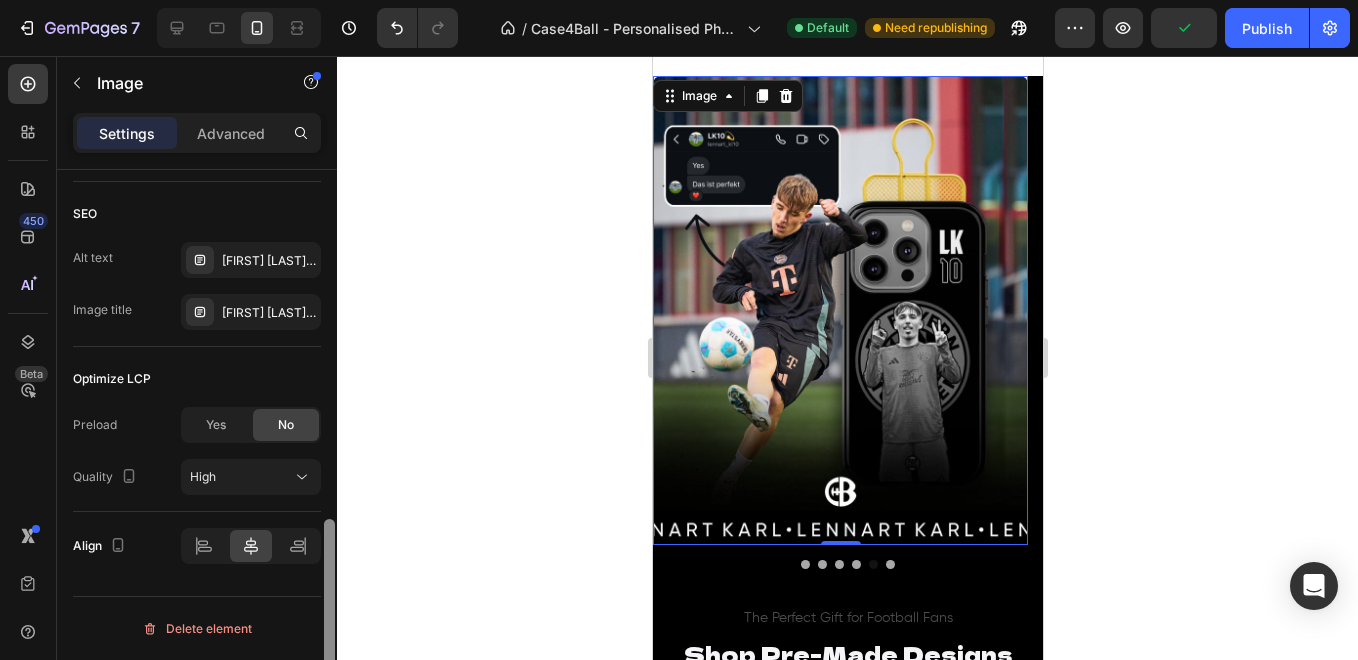 drag, startPoint x: 330, startPoint y: 555, endPoint x: 327, endPoint y: 580, distance: 25.179358 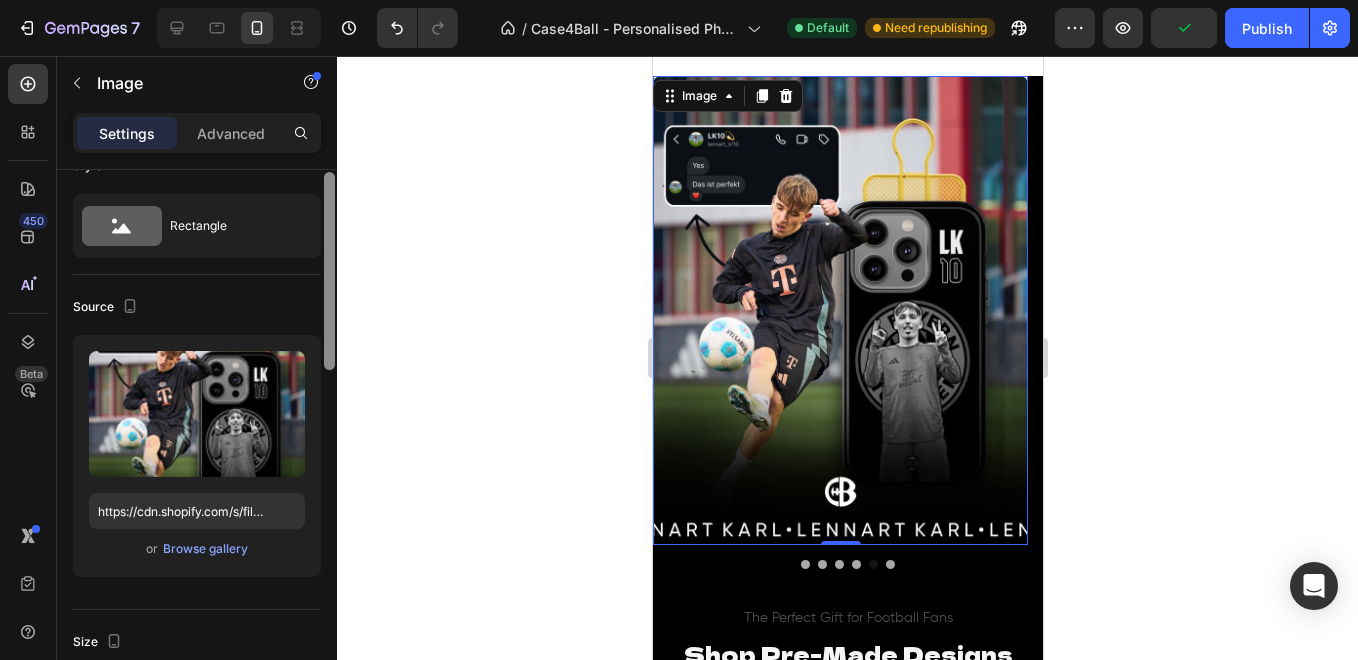 scroll, scrollTop: 0, scrollLeft: 0, axis: both 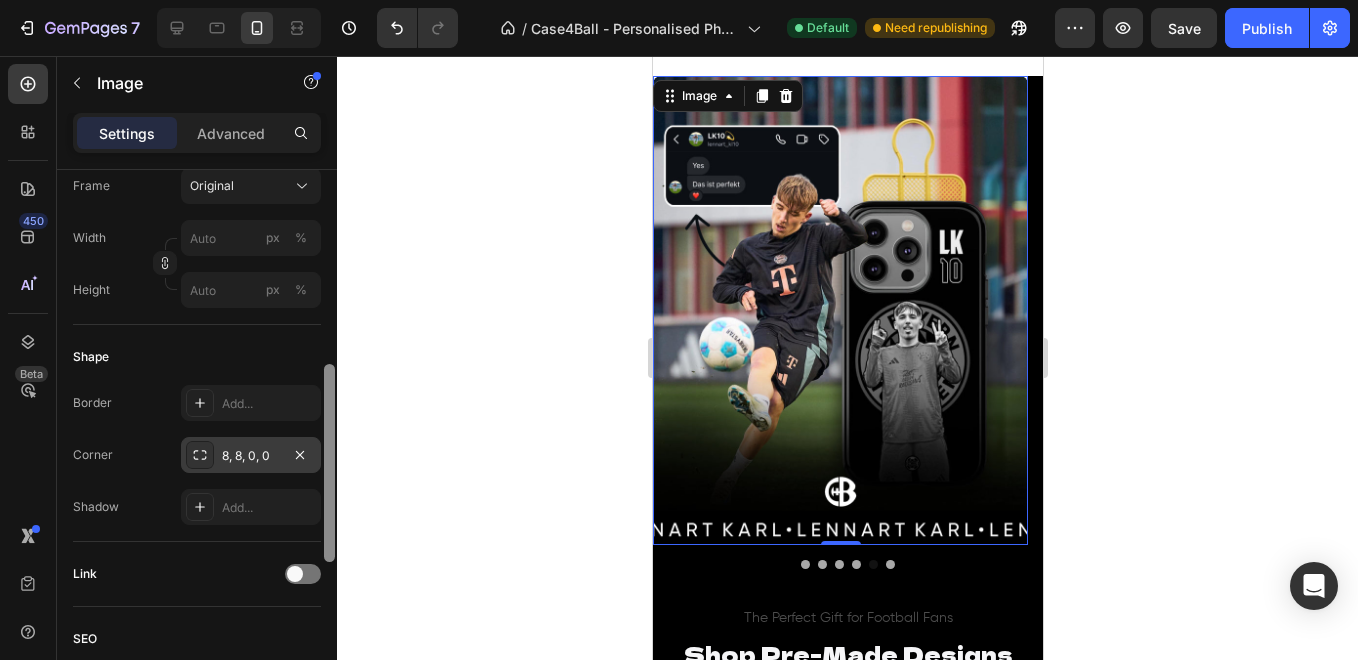 drag, startPoint x: 327, startPoint y: 500, endPoint x: 325, endPoint y: 362, distance: 138.0145 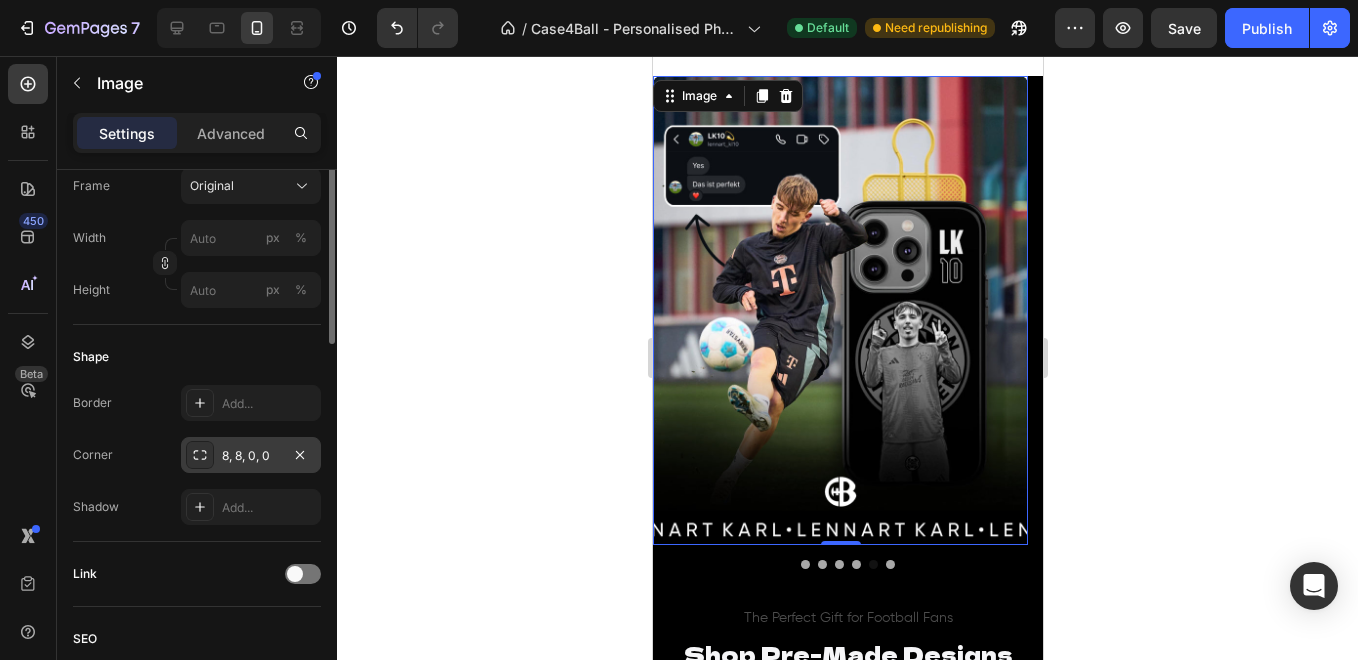 scroll, scrollTop: 378, scrollLeft: 0, axis: vertical 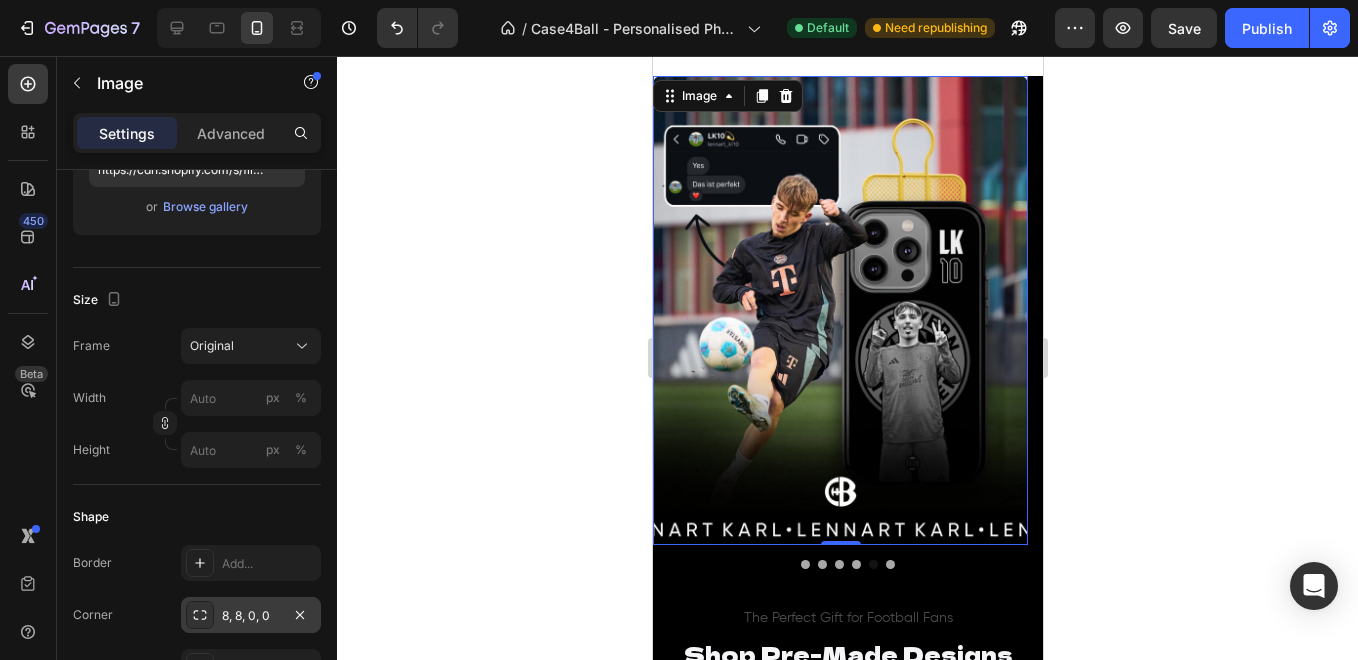 click at bounding box center [839, 310] 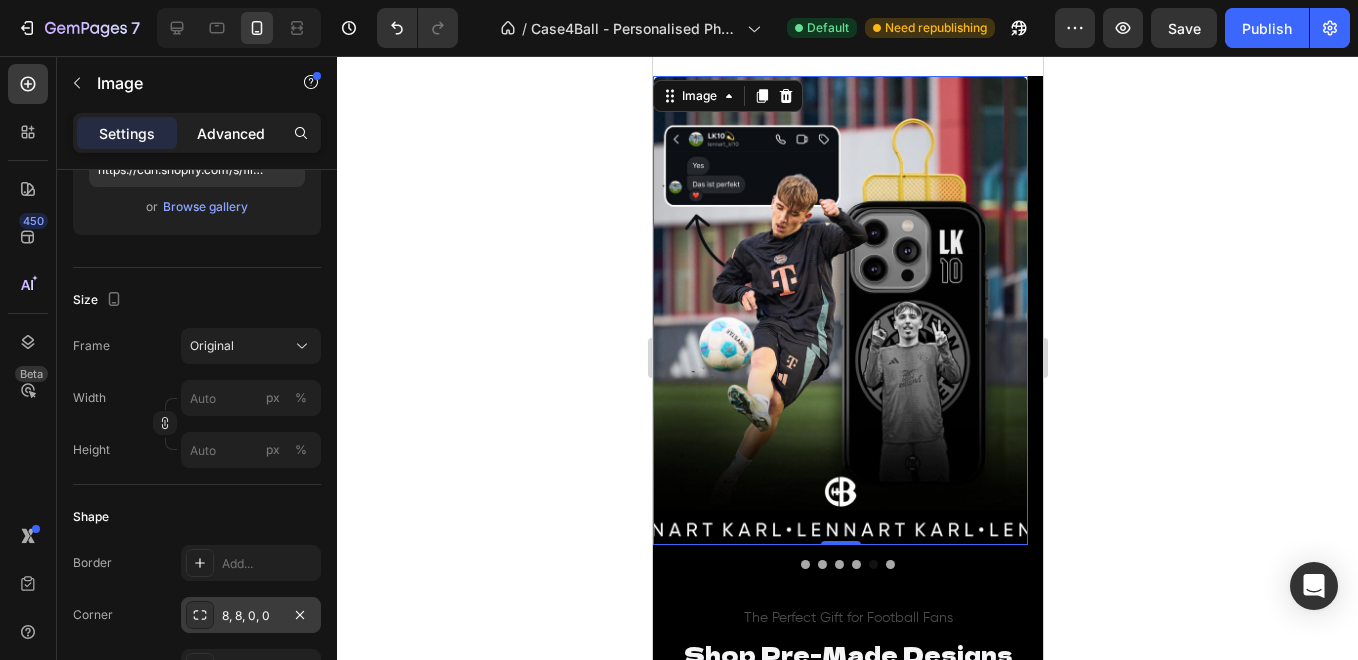 click on "Advanced" at bounding box center (231, 133) 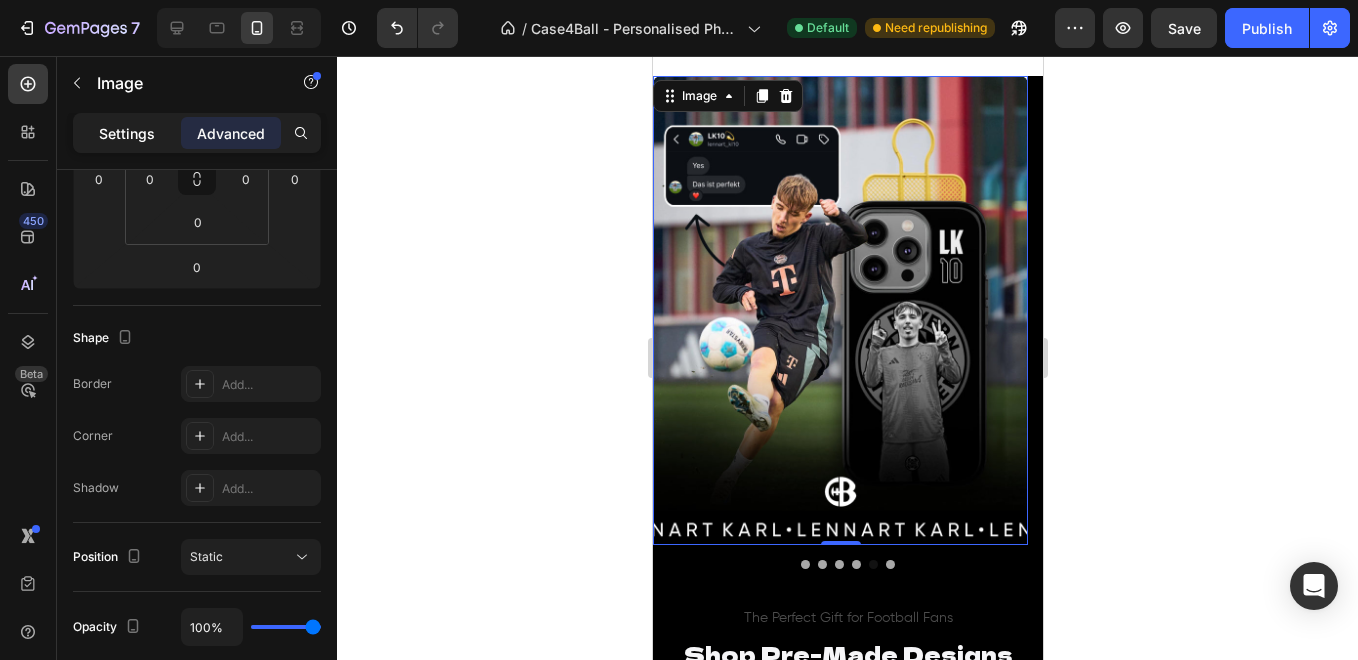 click on "Settings" at bounding box center [127, 133] 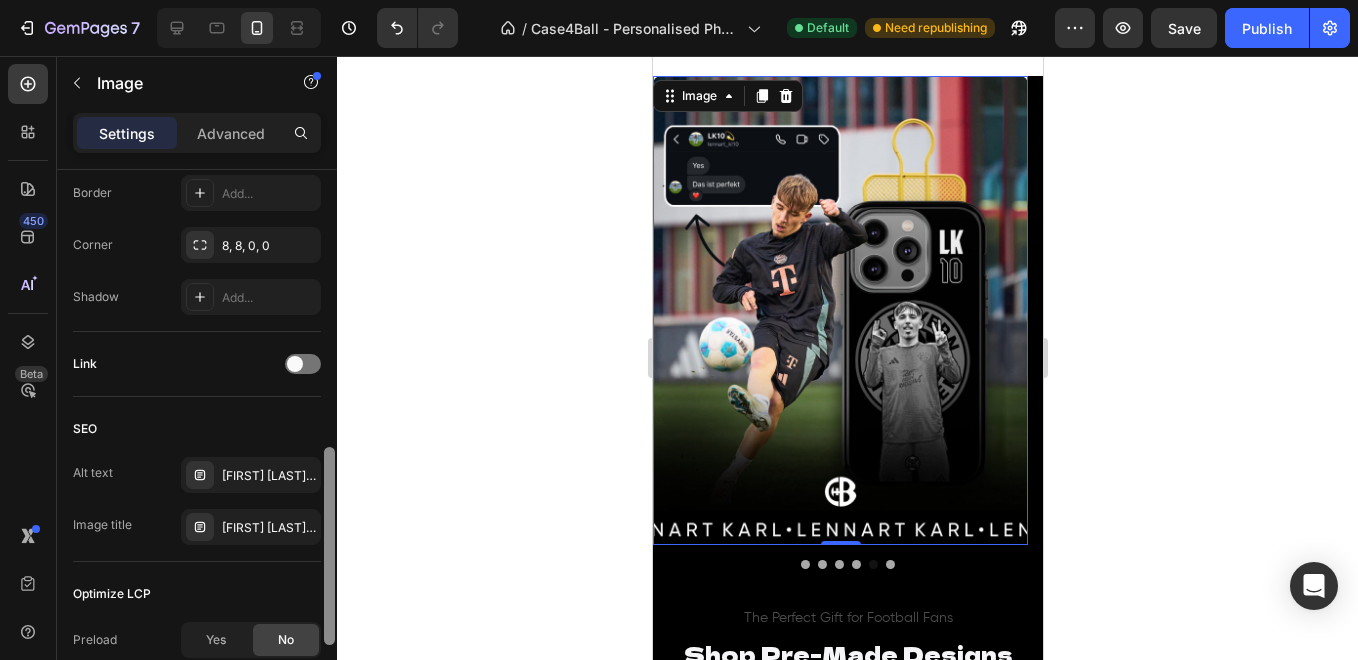 scroll, scrollTop: 762, scrollLeft: 0, axis: vertical 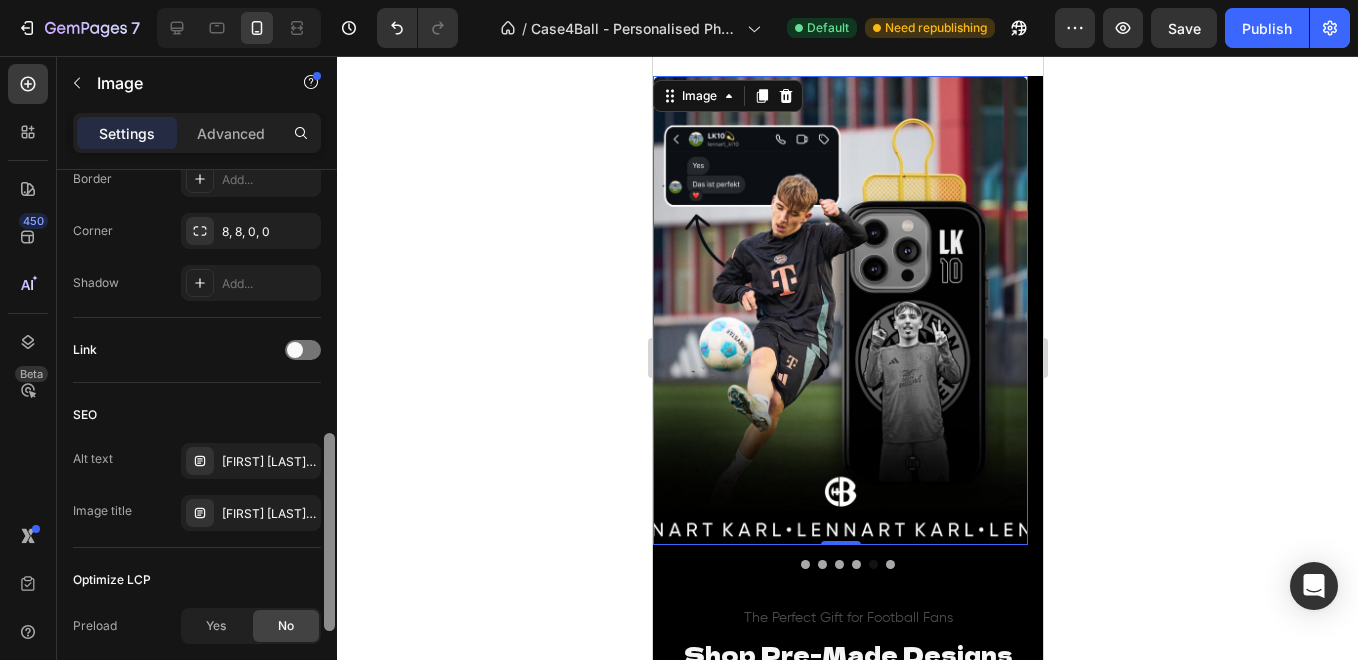 drag, startPoint x: 331, startPoint y: 460, endPoint x: 333, endPoint y: 590, distance: 130.01538 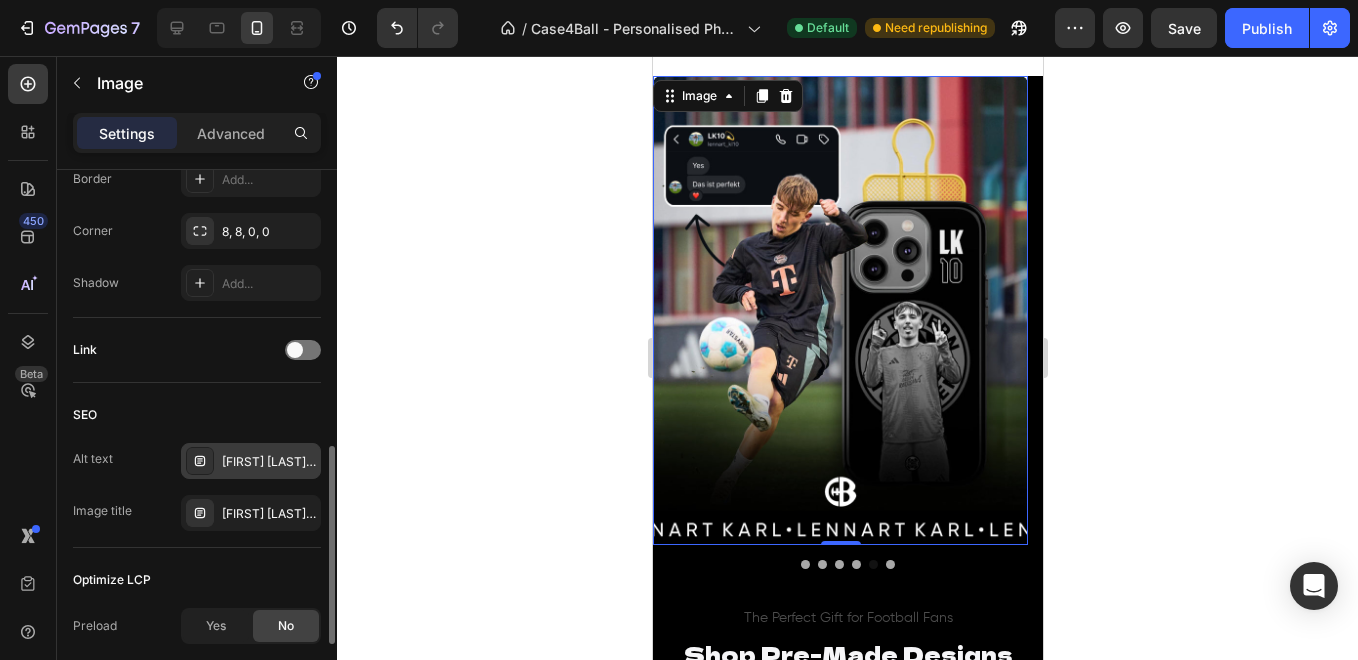 click on "[FIRST] [LAST] holding his custom MUFC football personalised phone case made by Case4Ball." at bounding box center (269, 462) 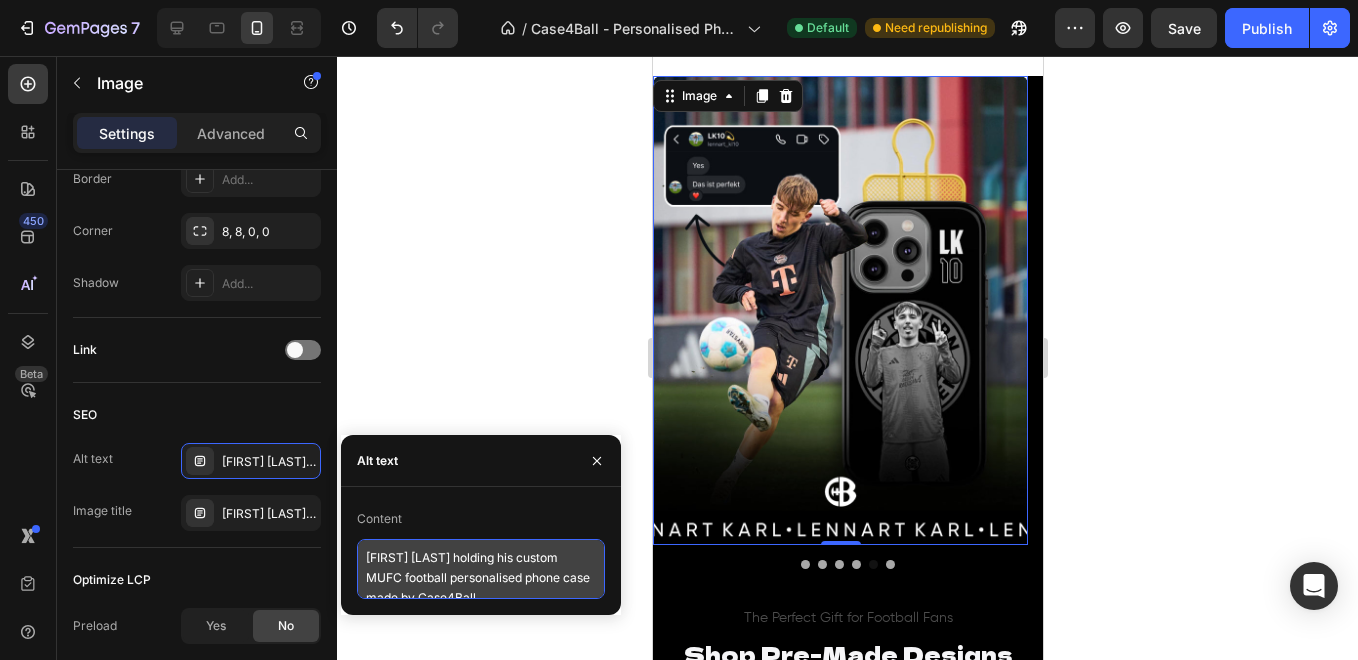 click on "[FIRST] [LAST] holding his custom MUFC football personalised phone case made by Case4Ball." at bounding box center (481, 569) 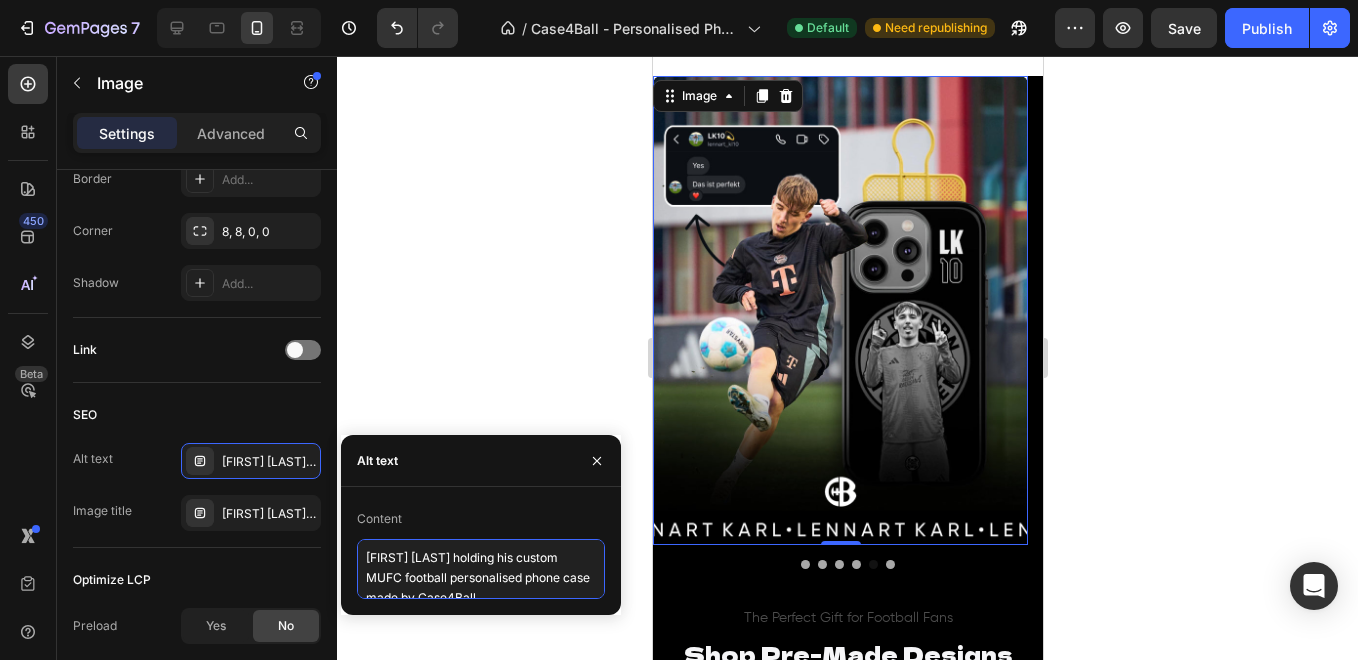 click on "[FIRST] [LAST] holding his custom MUFC football personalised phone case made by Case4Ball." at bounding box center [481, 569] 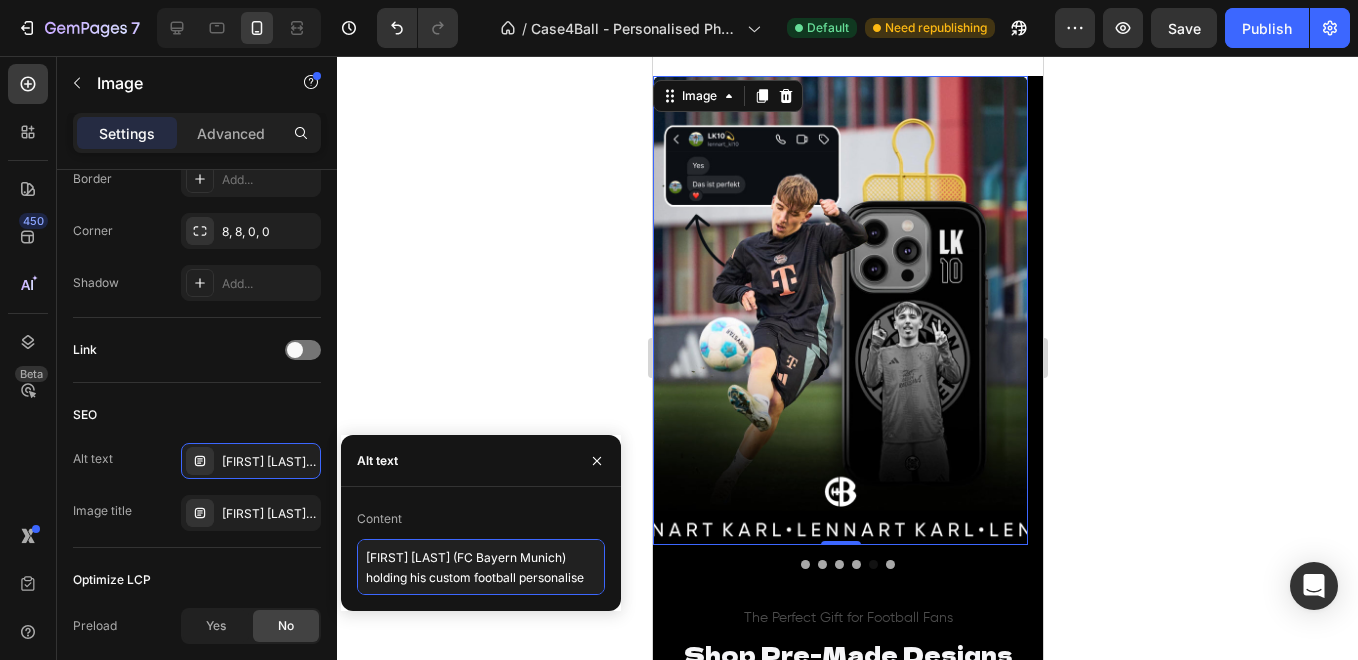 scroll, scrollTop: 7, scrollLeft: 0, axis: vertical 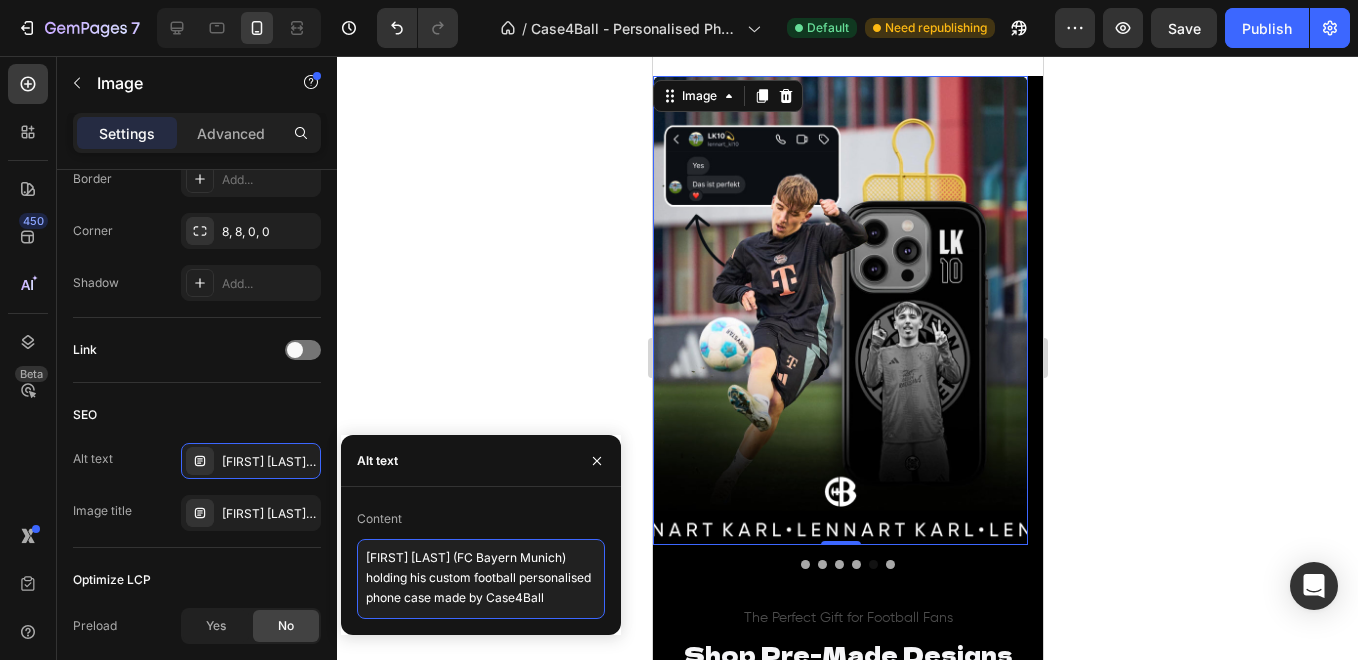 click on "[FIRST] [LAST] (FC Bayern Munich) holding his custom football personalised phone case made by Case4Ball" at bounding box center (481, 579) 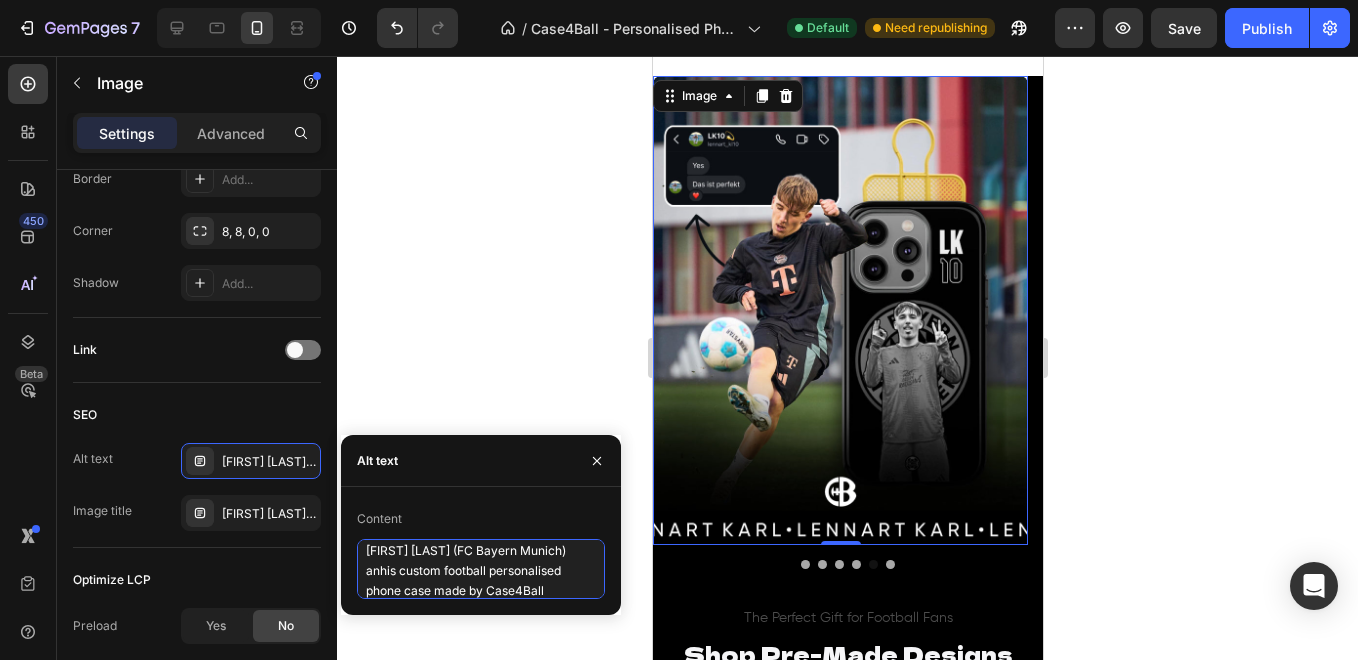 scroll, scrollTop: 0, scrollLeft: 0, axis: both 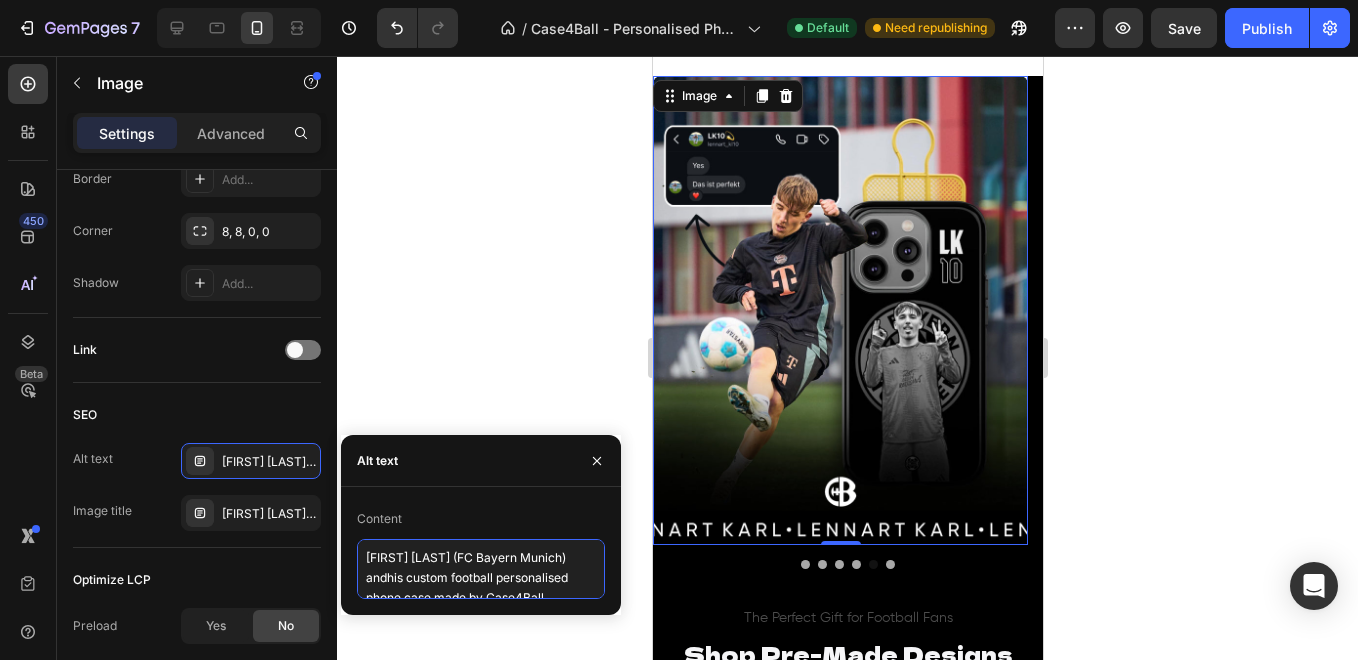 type on "[FIRST] [LAST] (FC Bayern Munich) and his custom football personalised phone case made by Case4Ball" 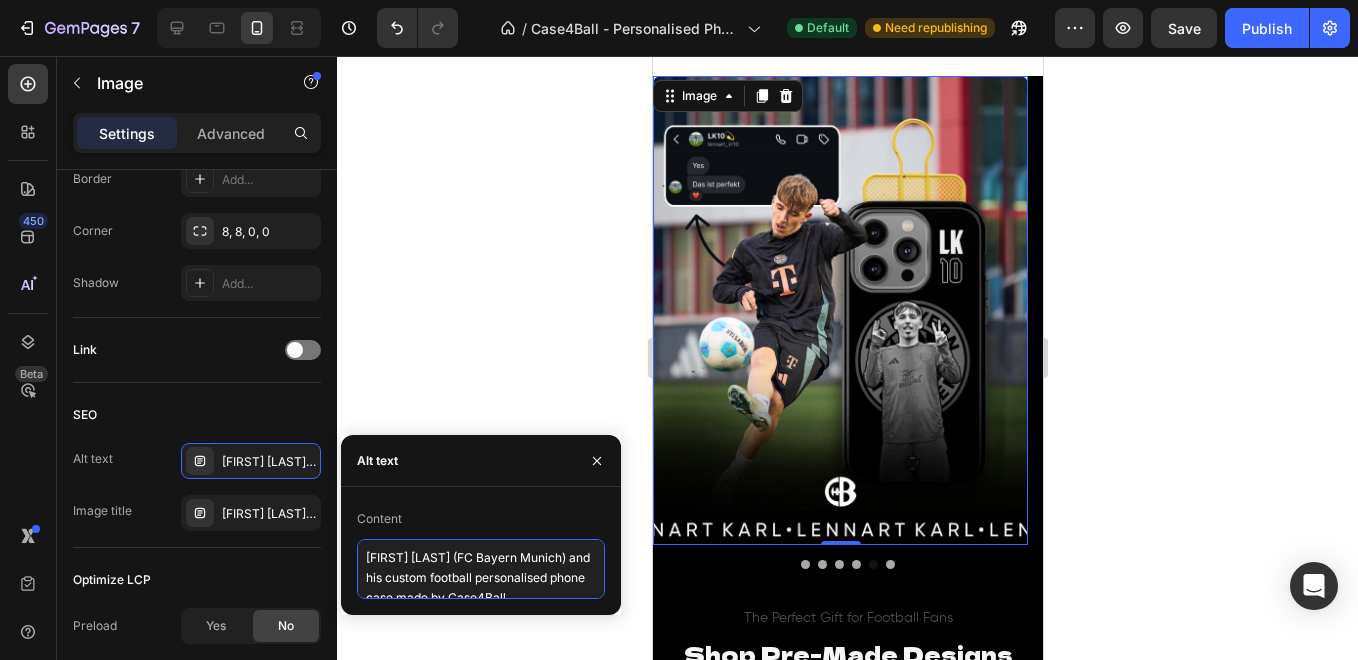 scroll, scrollTop: 18, scrollLeft: 0, axis: vertical 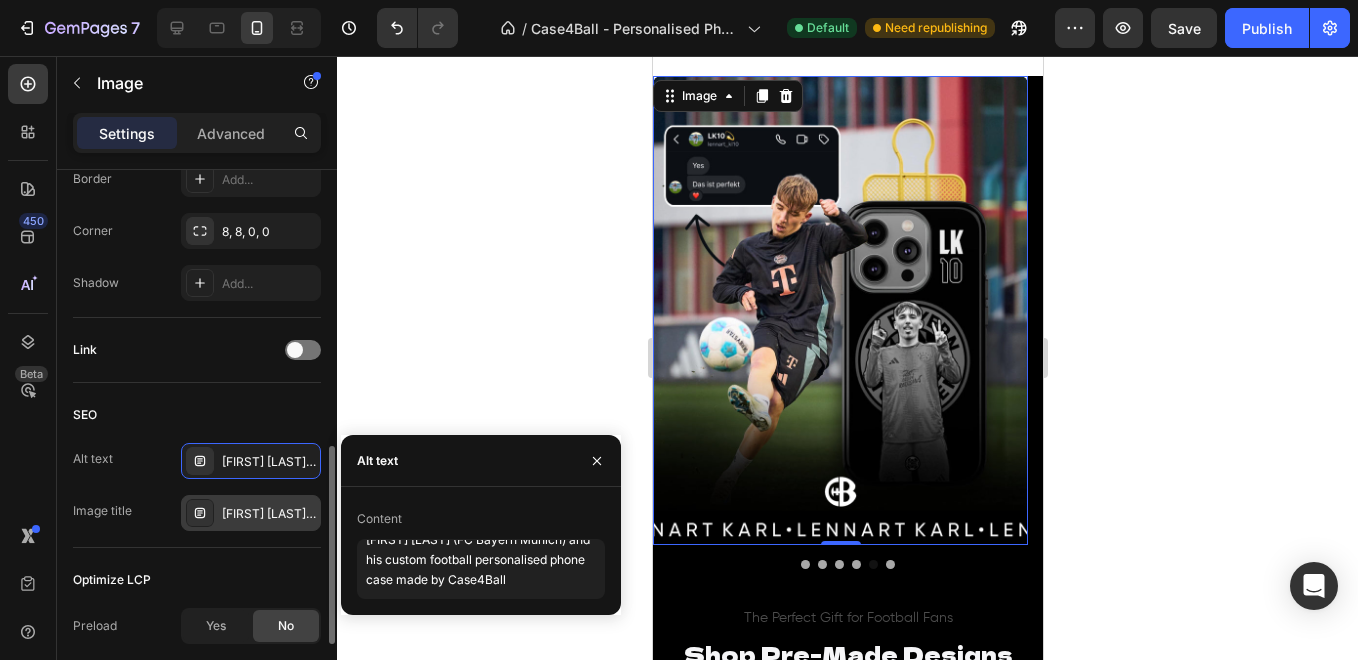 click on "[FIRST] [LAST] - Case4Ball Client" at bounding box center (269, 514) 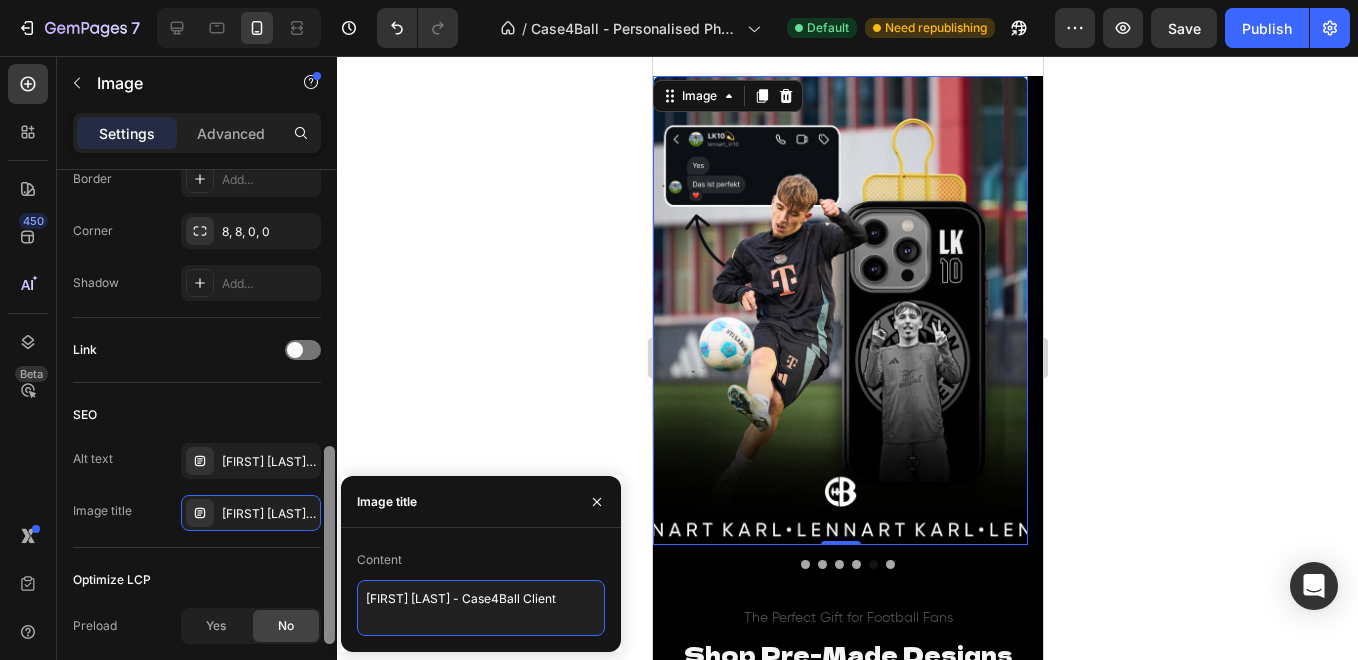 drag, startPoint x: 451, startPoint y: 592, endPoint x: 331, endPoint y: 612, distance: 121.65525 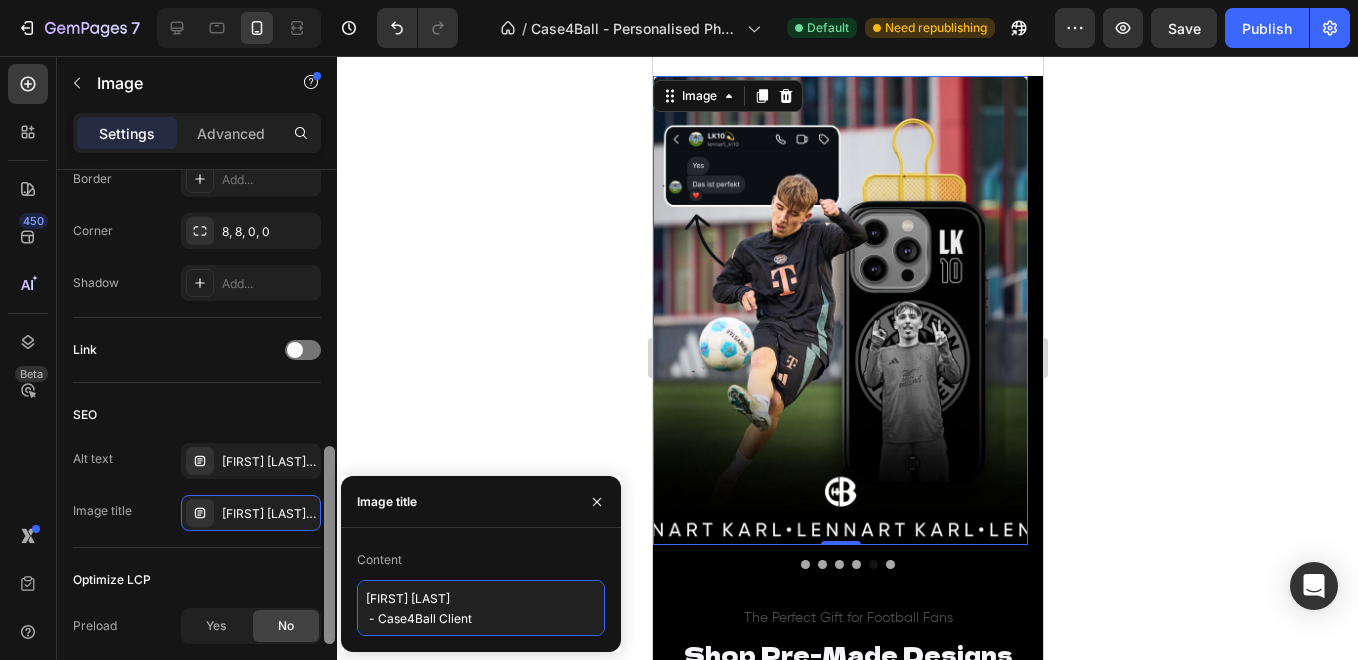 type on "[FIRST] [LAST] - Case4Ball Client" 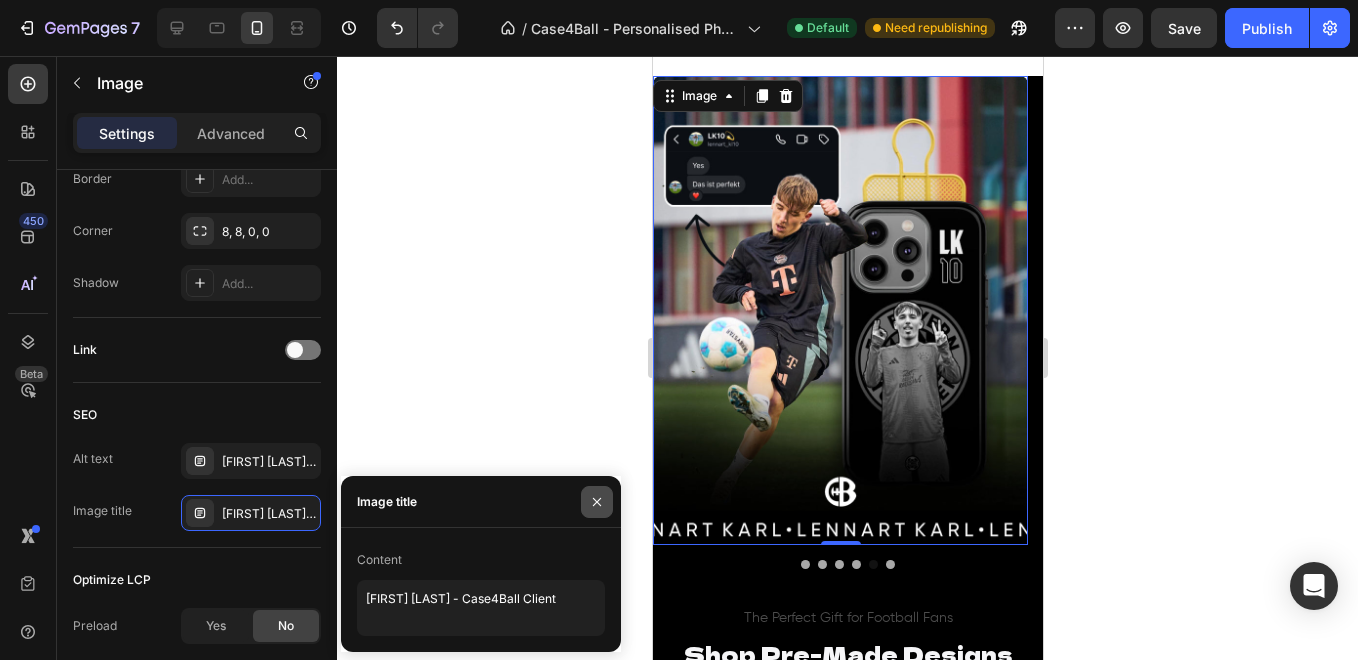 click 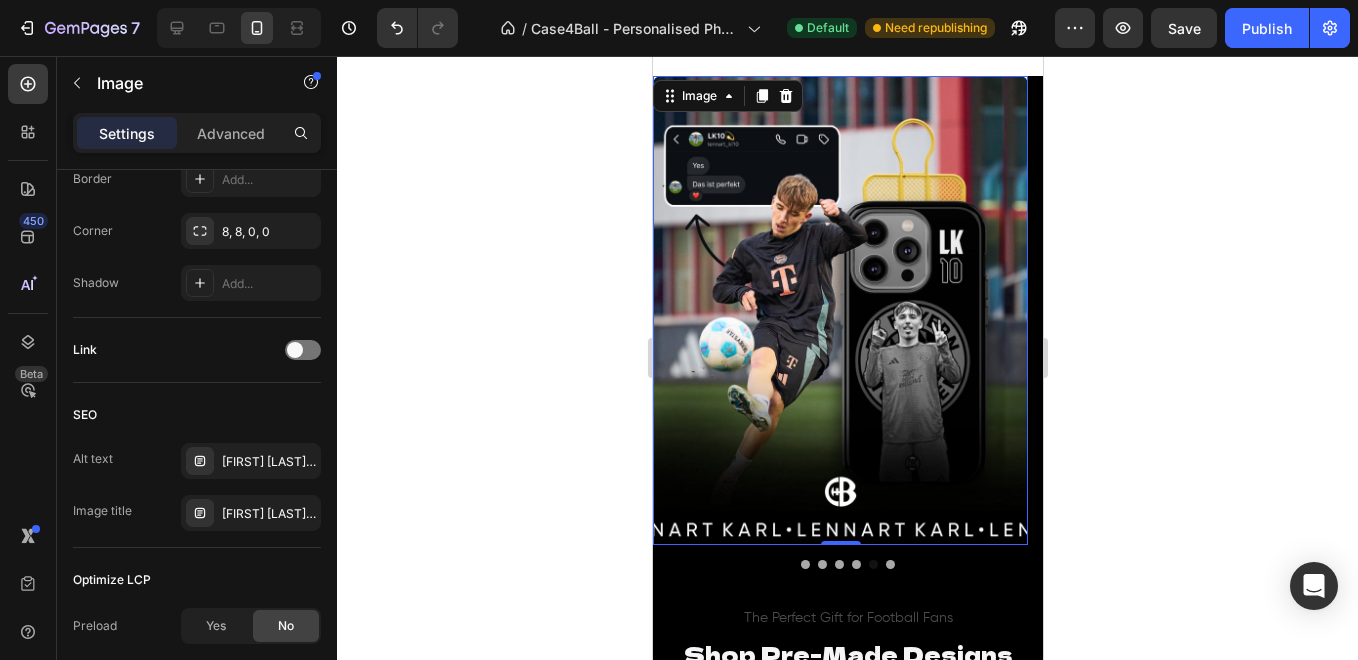 click 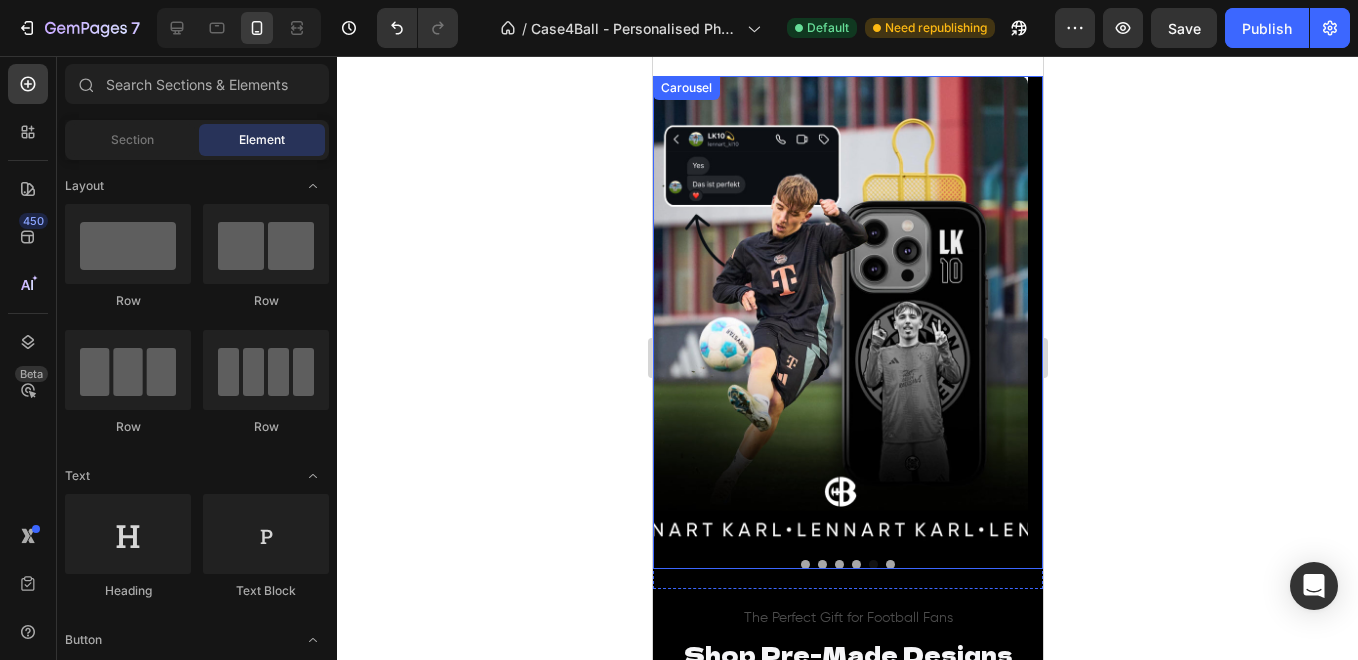 click at bounding box center (889, 564) 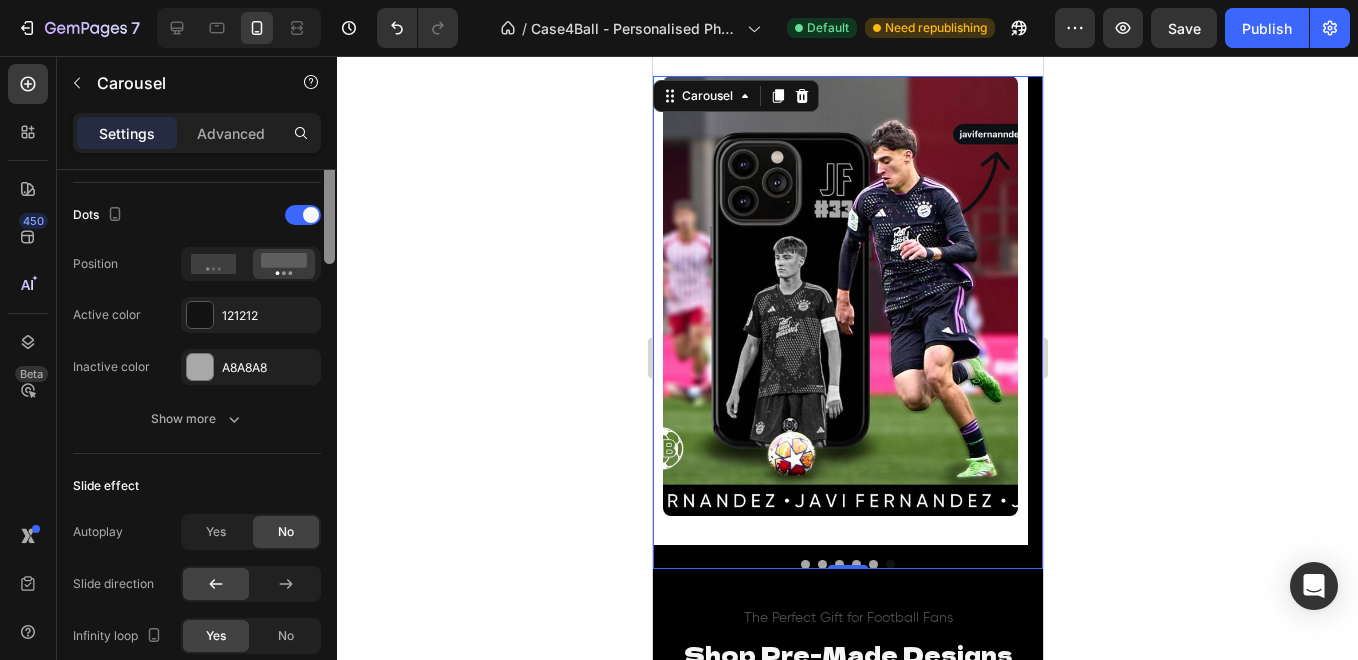 drag, startPoint x: 330, startPoint y: 370, endPoint x: 331, endPoint y: 479, distance: 109.004585 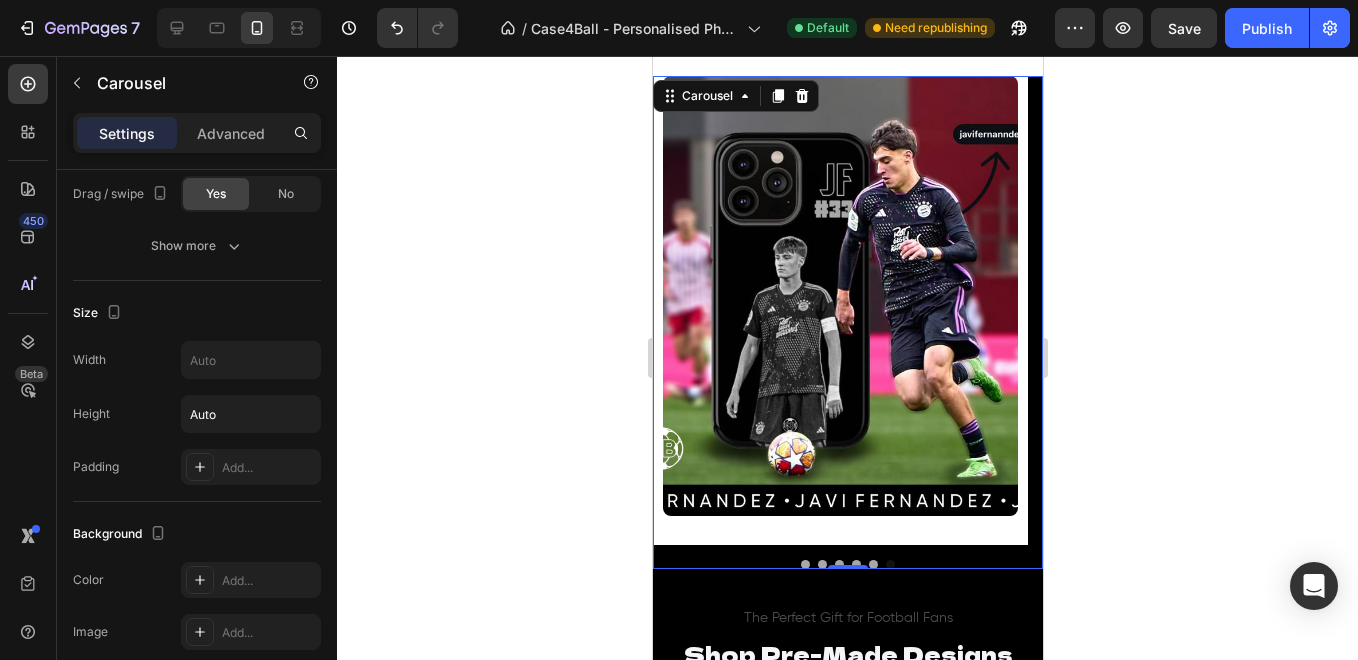 scroll, scrollTop: 213, scrollLeft: 0, axis: vertical 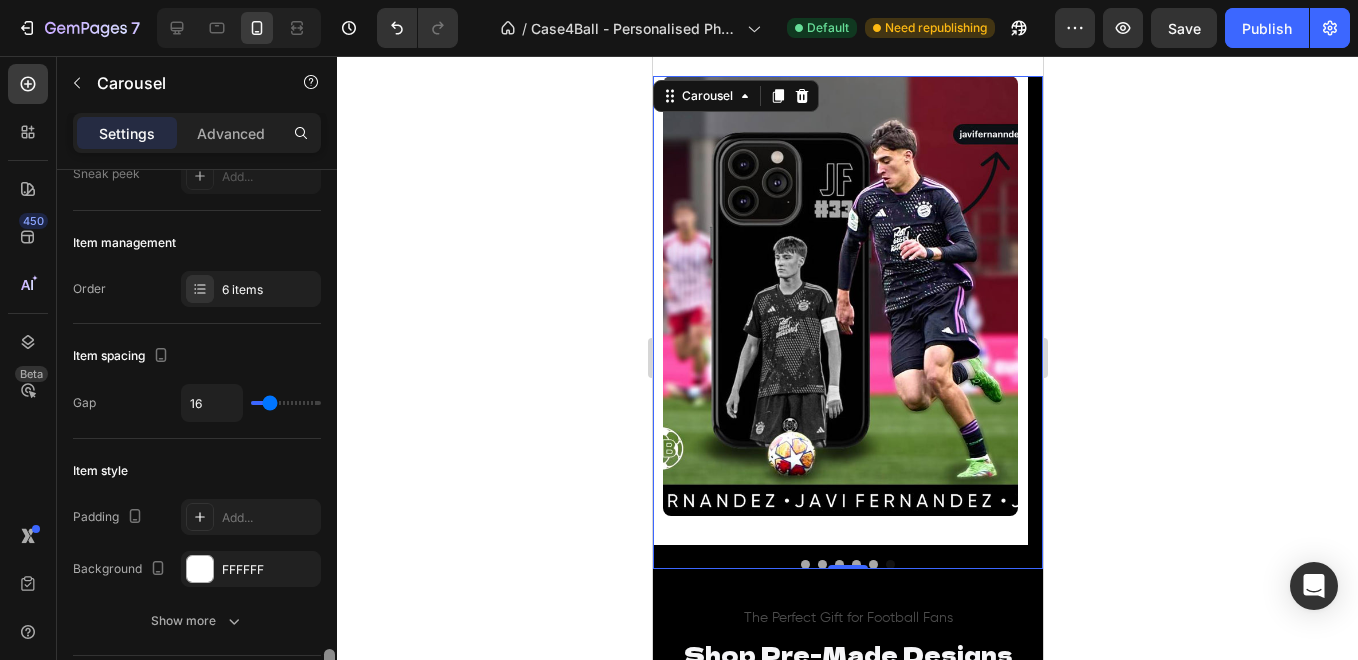 drag, startPoint x: 330, startPoint y: 466, endPoint x: 347, endPoint y: 329, distance: 138.05072 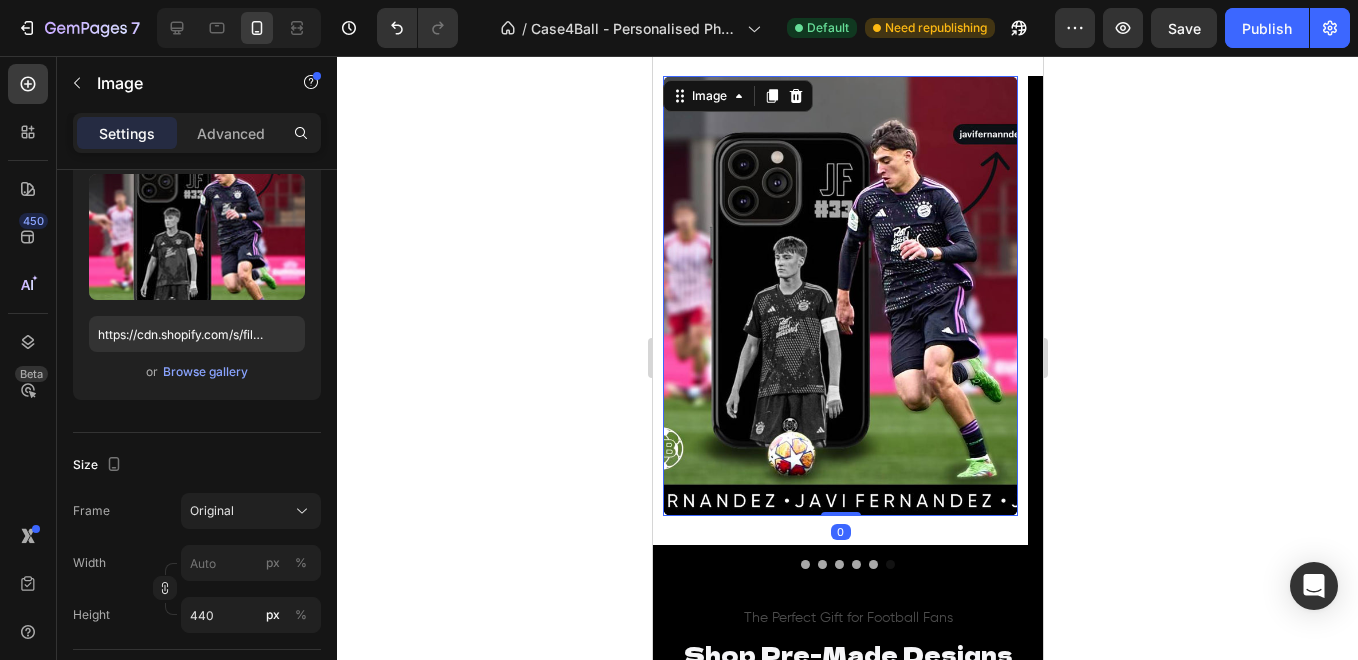 scroll, scrollTop: 0, scrollLeft: 0, axis: both 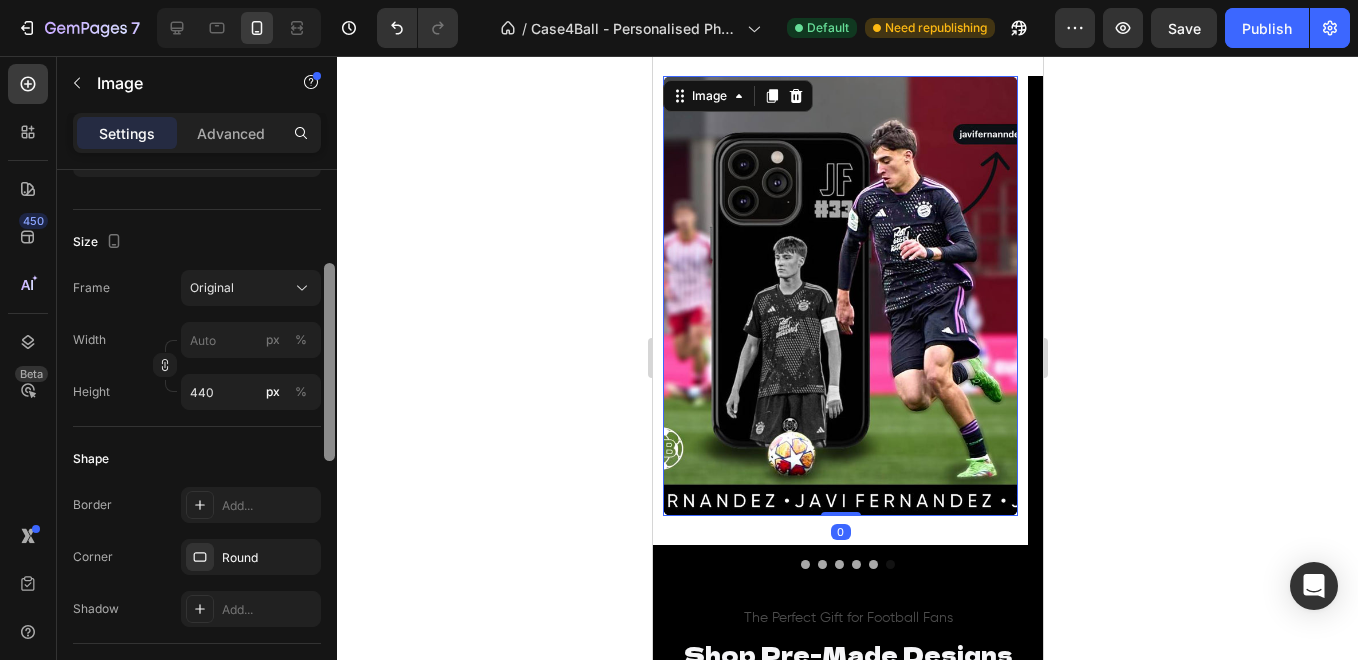 drag, startPoint x: 328, startPoint y: 329, endPoint x: 324, endPoint y: 487, distance: 158.05063 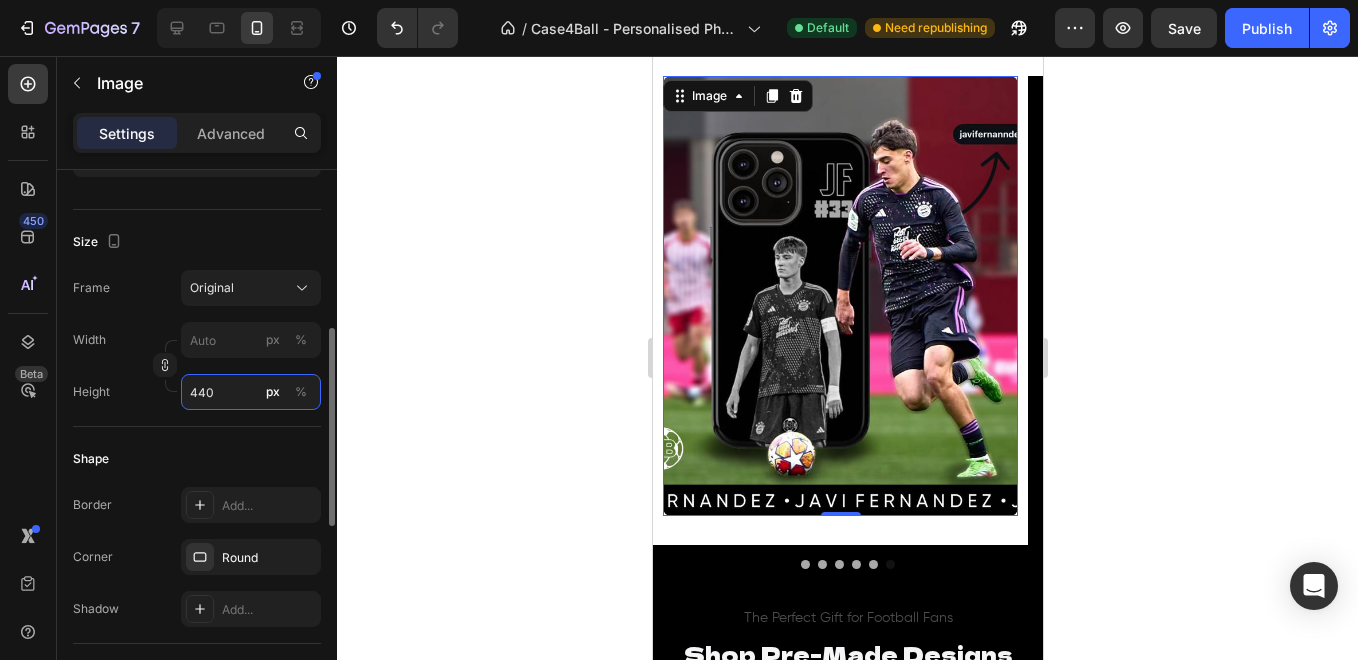 click on "440" at bounding box center (251, 392) 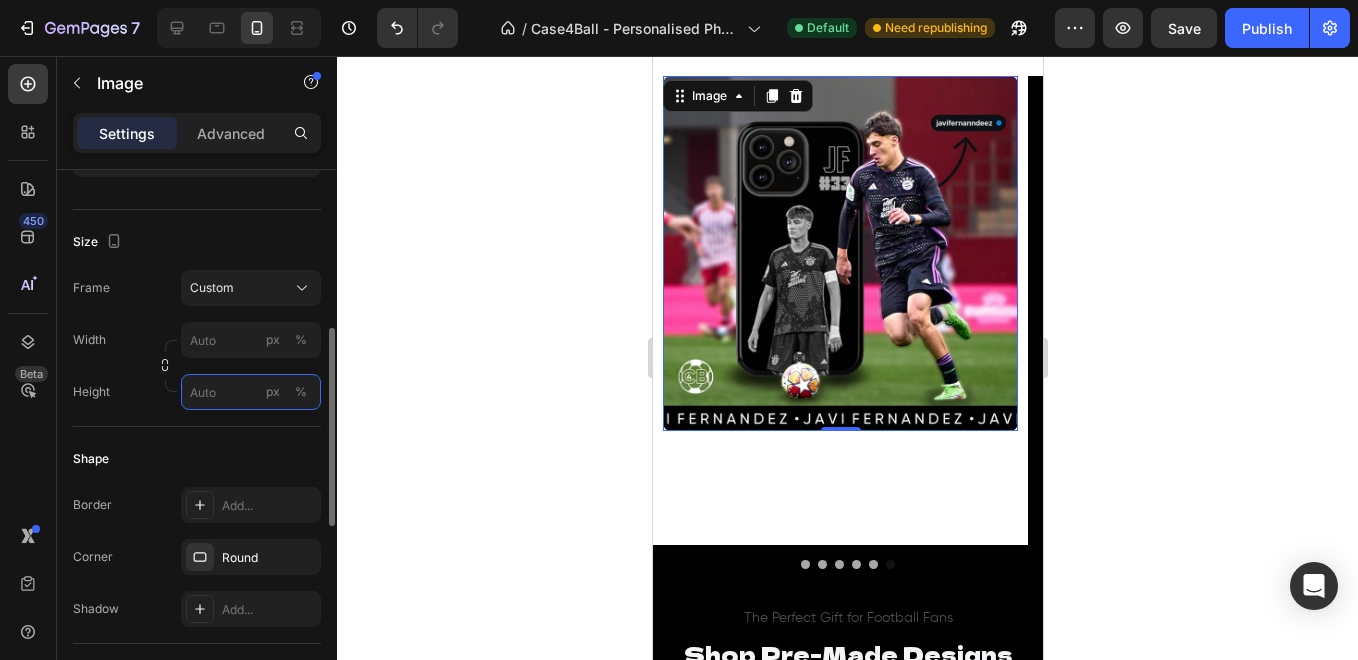 type 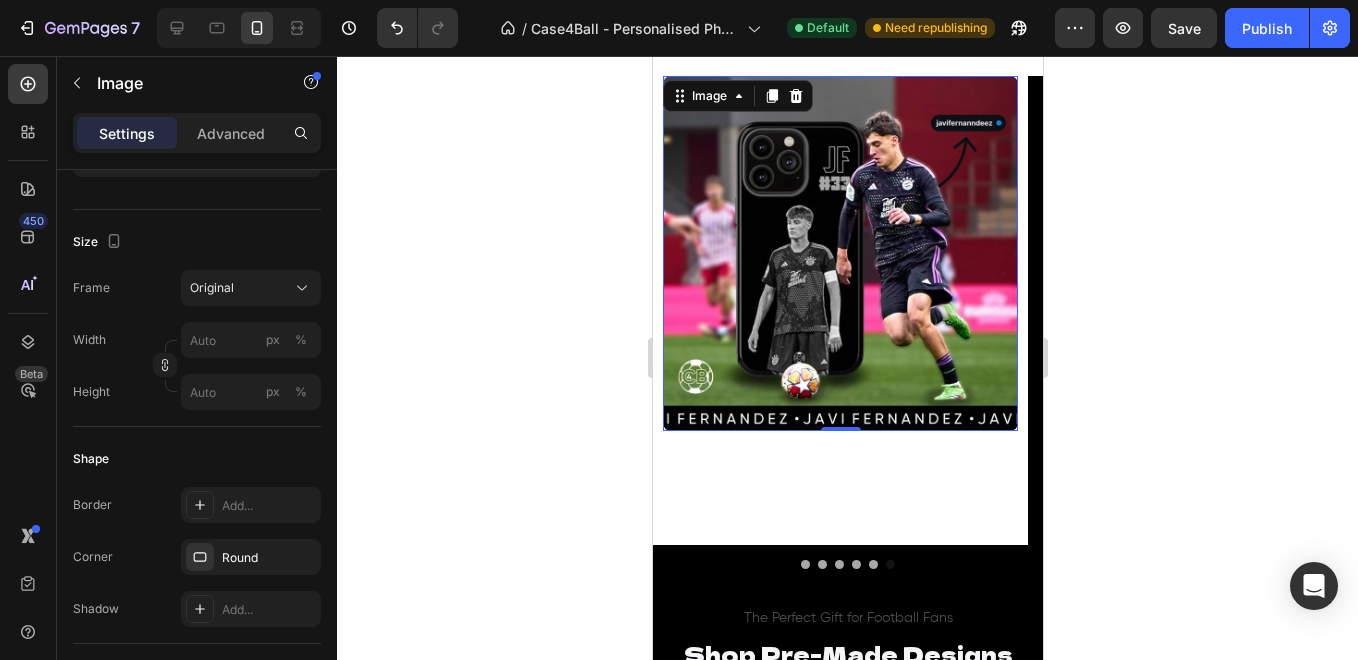 click at bounding box center (839, 253) 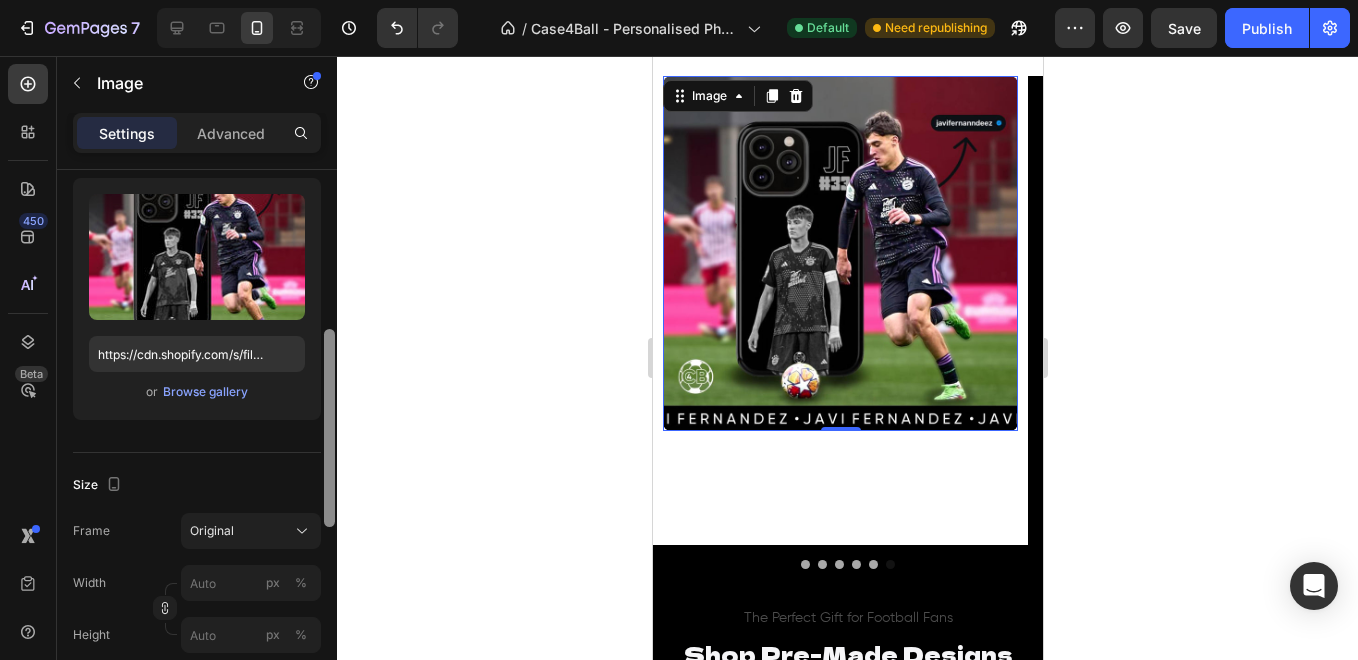 drag, startPoint x: 331, startPoint y: 432, endPoint x: 328, endPoint y: 341, distance: 91.04944 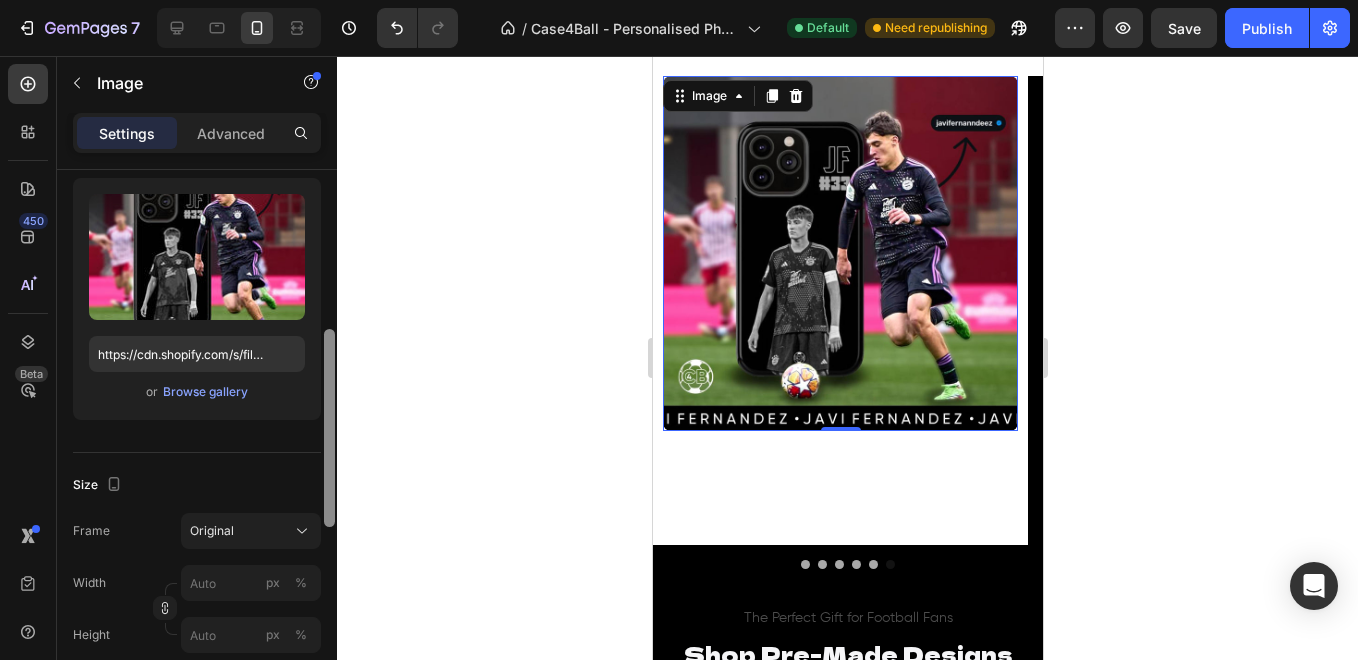 click at bounding box center (329, 428) 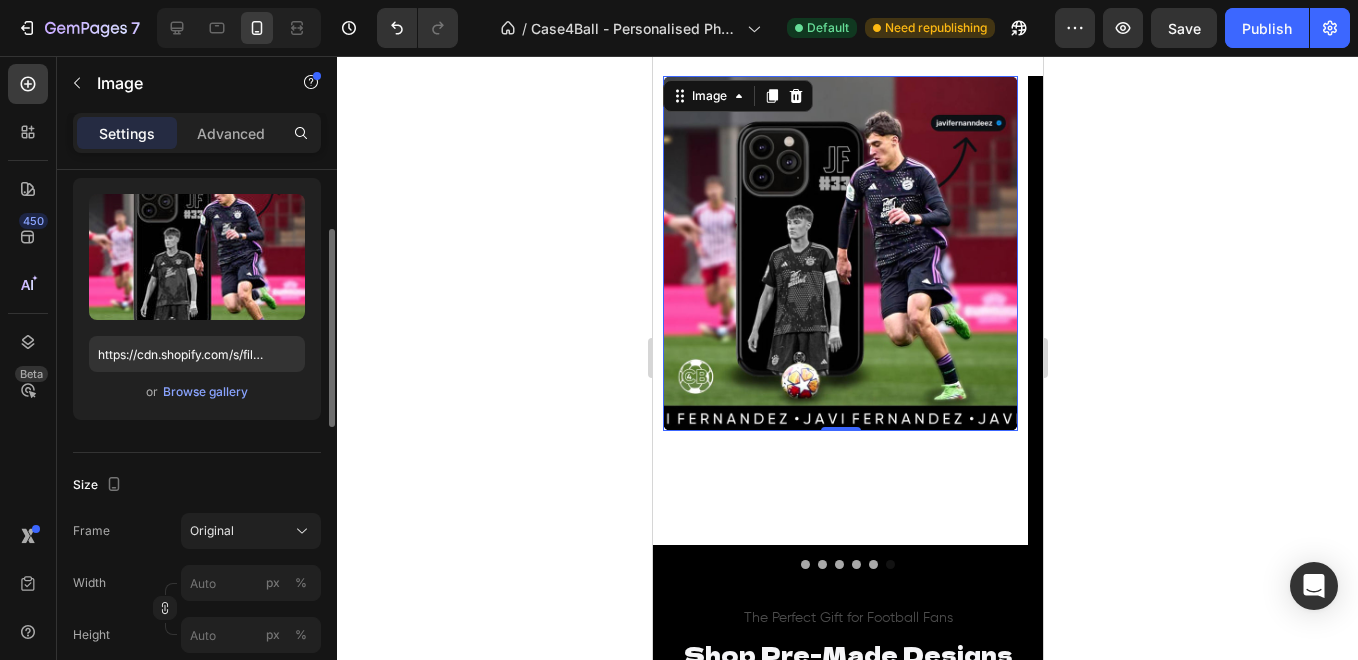 scroll, scrollTop: 185, scrollLeft: 0, axis: vertical 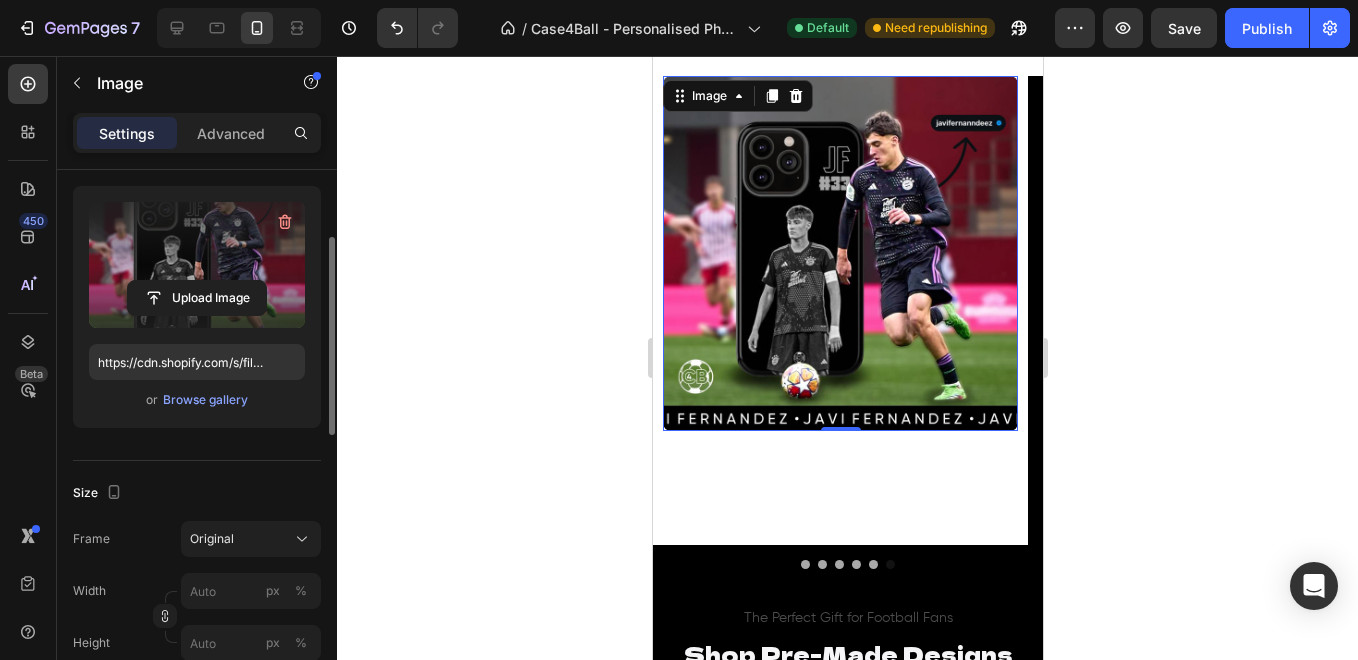 click at bounding box center [197, 265] 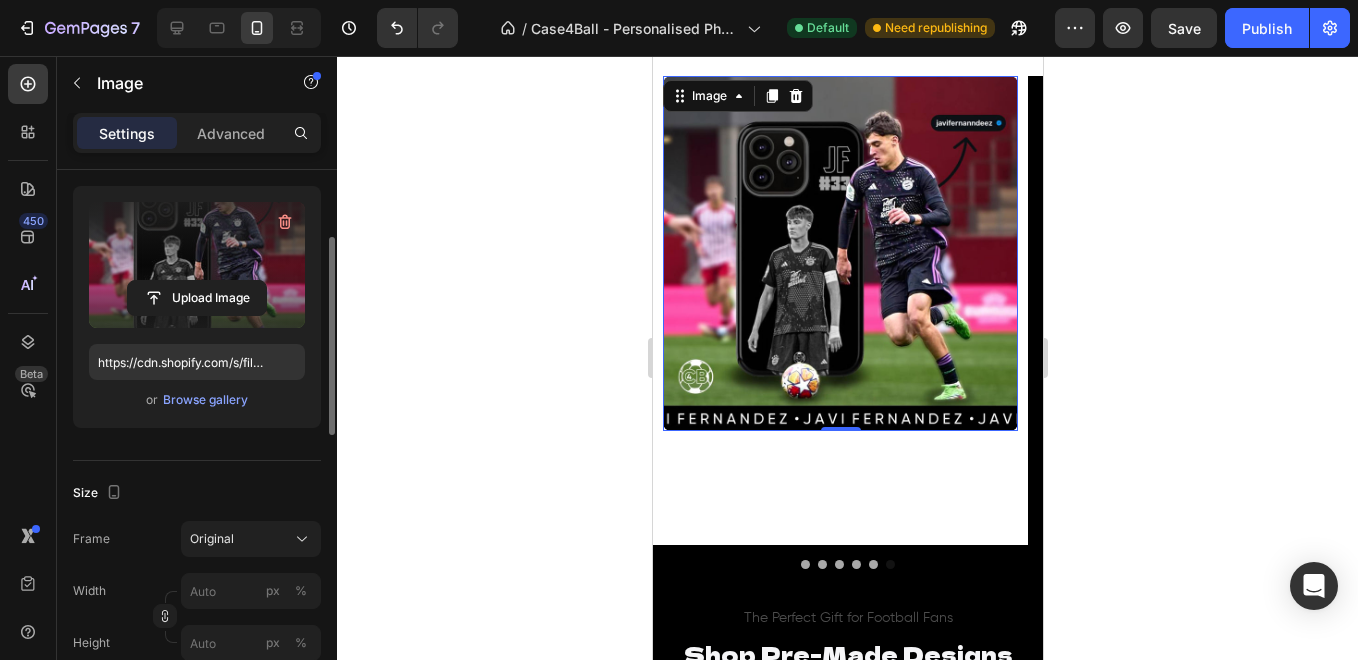 click 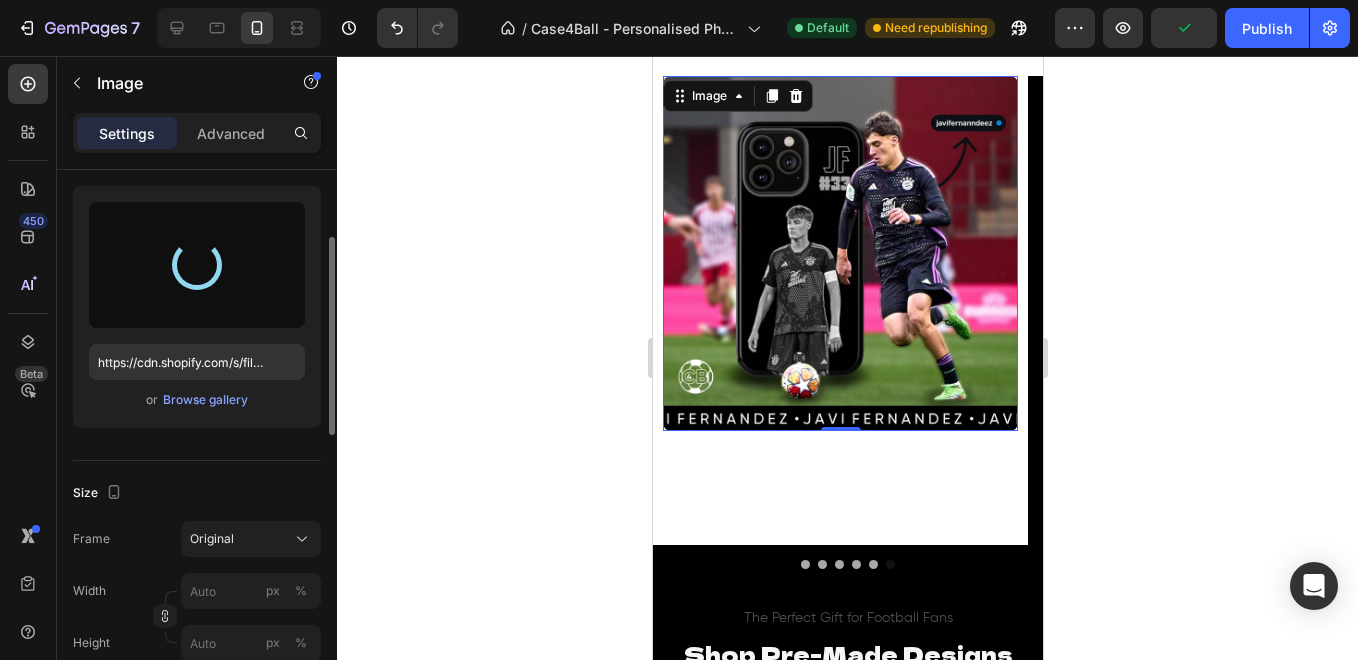 type on "https://cdn.shopify.com/s/files/1/0877/0948/3341/files/gempages_550372175131968336-45d60896-ef6a-4e3b-9871-69df640cc16b.jpg" 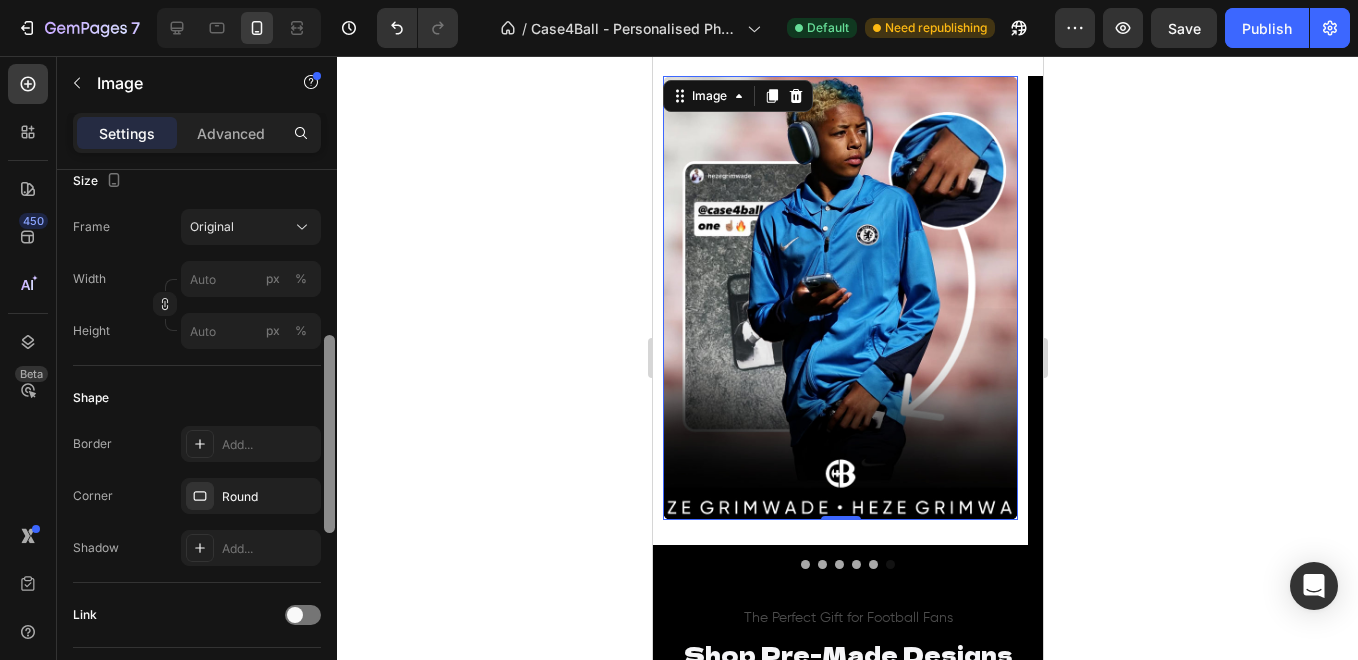 scroll, scrollTop: 505, scrollLeft: 0, axis: vertical 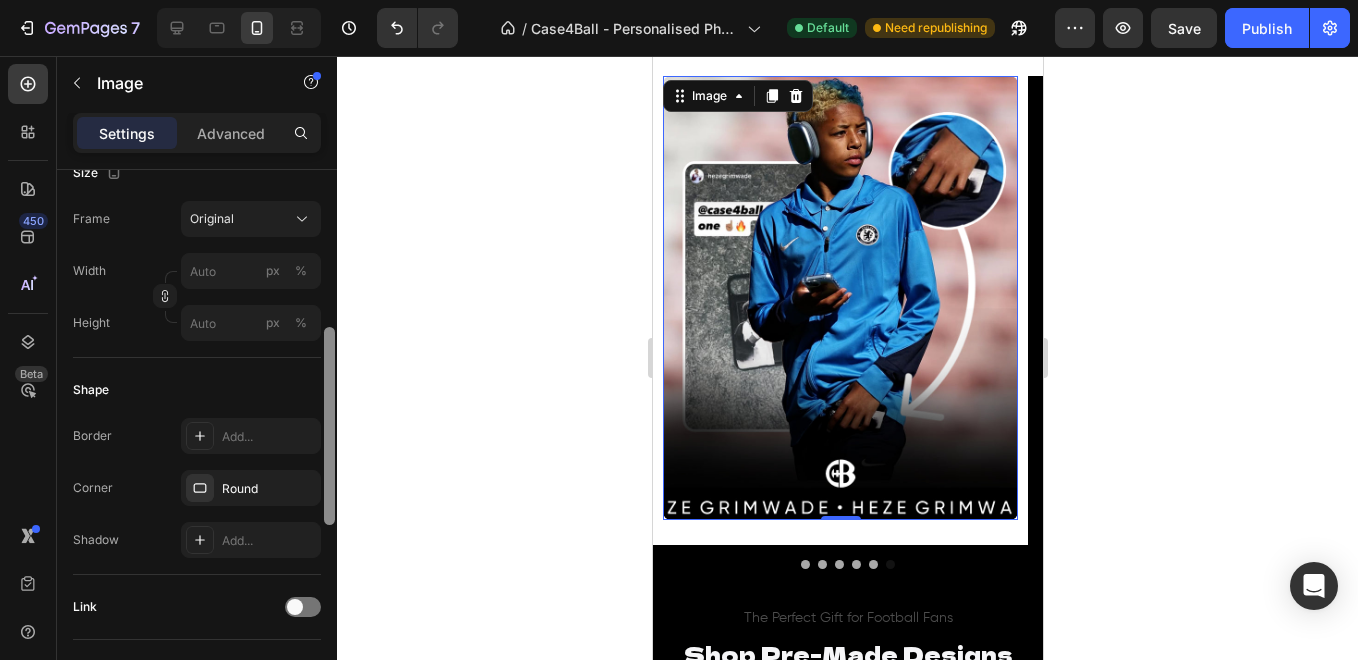 drag, startPoint x: 329, startPoint y: 254, endPoint x: 330, endPoint y: 370, distance: 116.00431 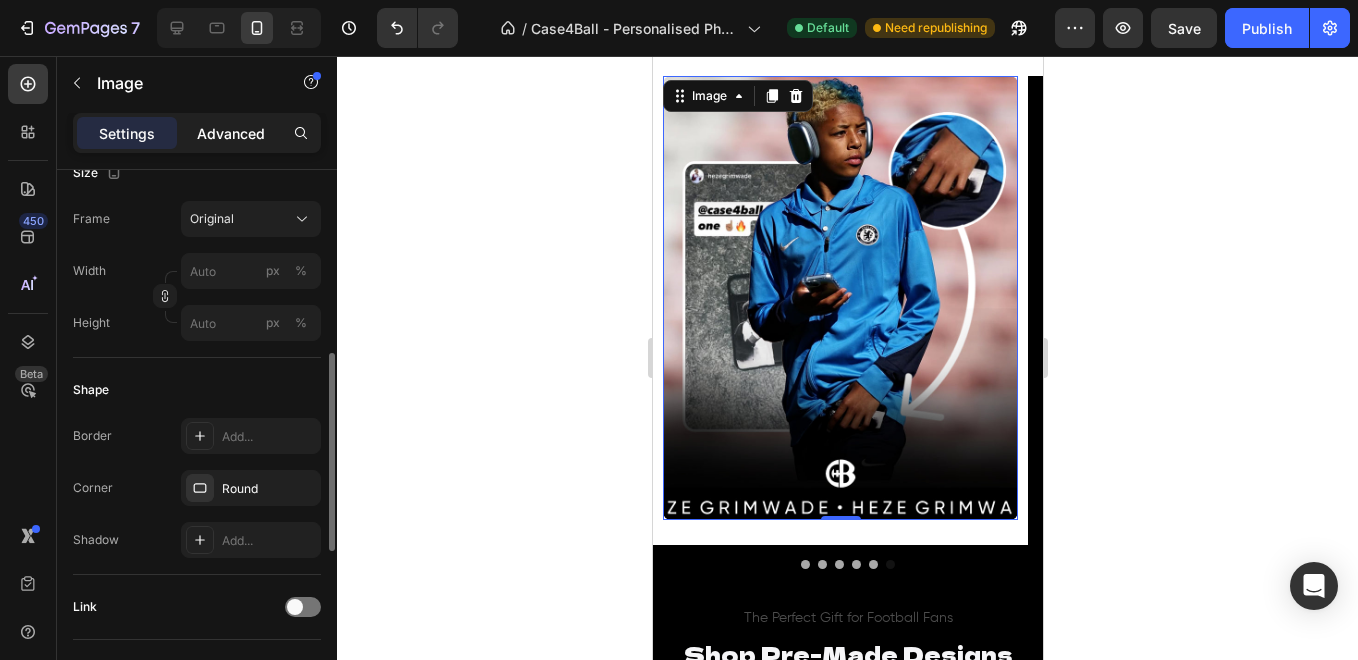 click on "Advanced" at bounding box center (231, 133) 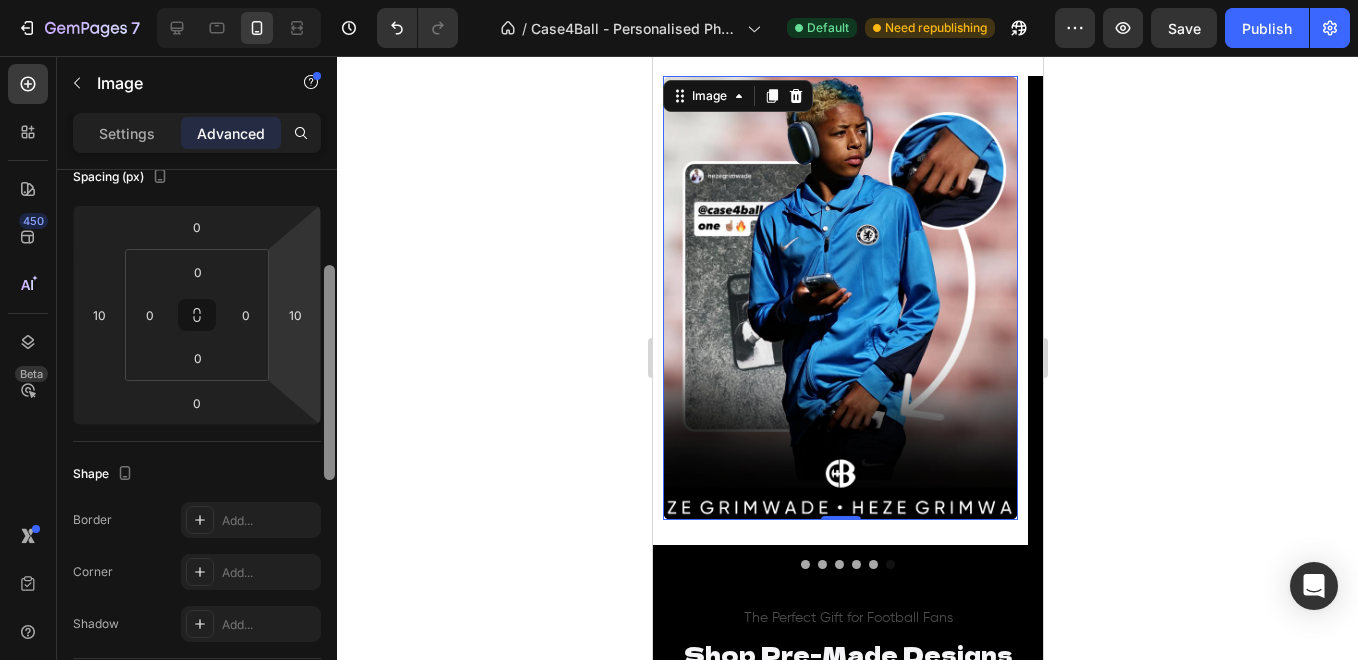drag, startPoint x: 330, startPoint y: 431, endPoint x: 313, endPoint y: 321, distance: 111.305885 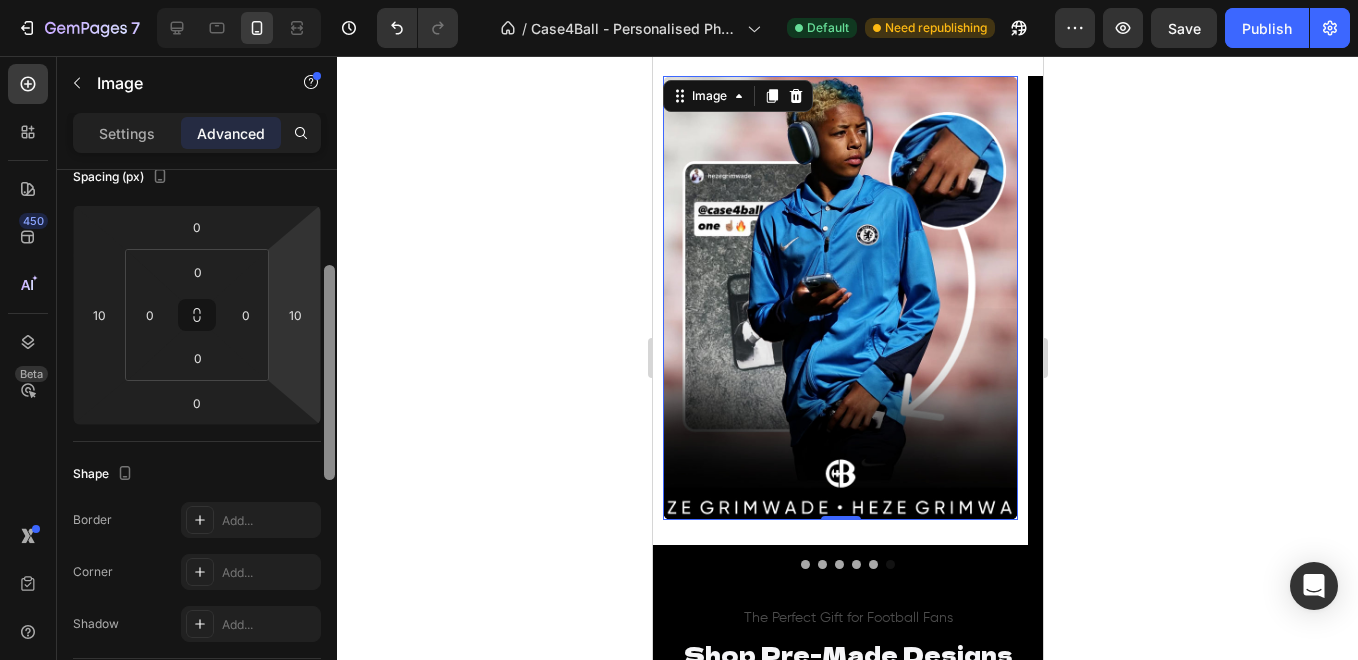 click on "Display on Desktop Yes No Tablet Yes No Mobile Yes No Spacing (px) 0 10 0 10 0 0 0 0 Shape Border Add... Corner Add... Shadow Add... Position Static Opacity 100% Animation Upgrade to Build plan  to unlock Animation & other premium features. Interaction Upgrade to Optimize plan  to unlock Interaction & other premium features. CSS class Delete element" at bounding box center (197, 443) 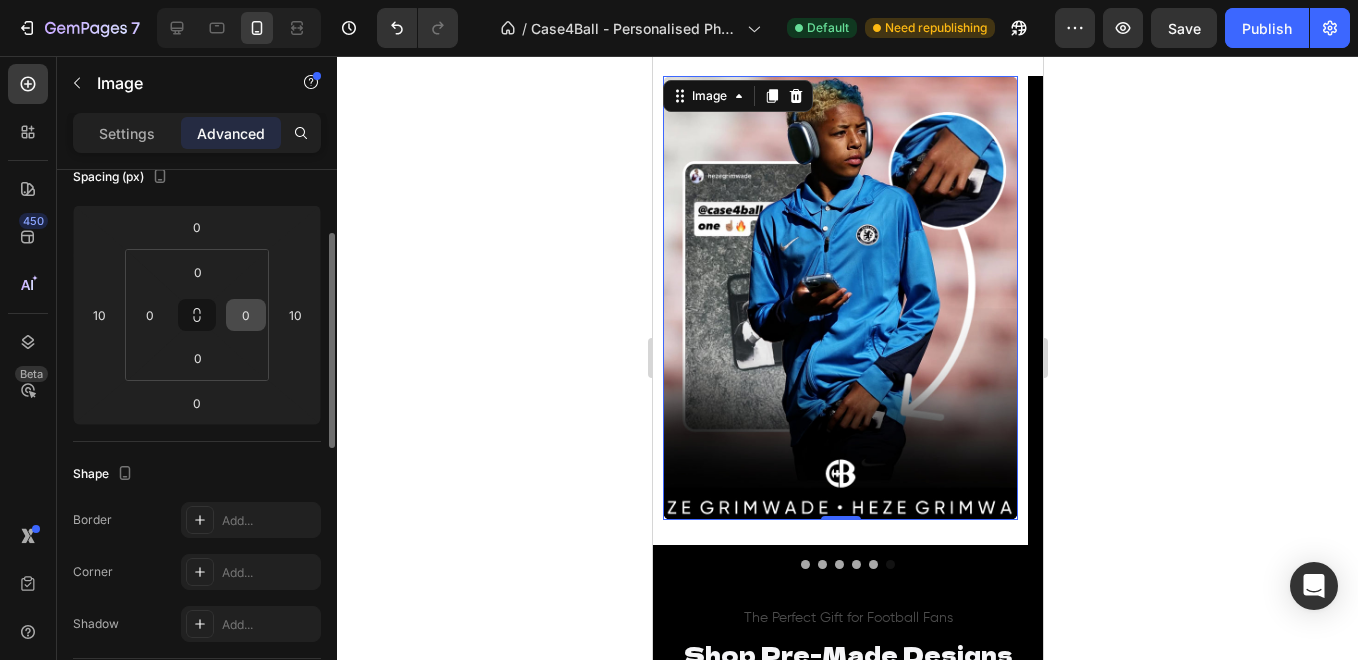 scroll, scrollTop: 219, scrollLeft: 0, axis: vertical 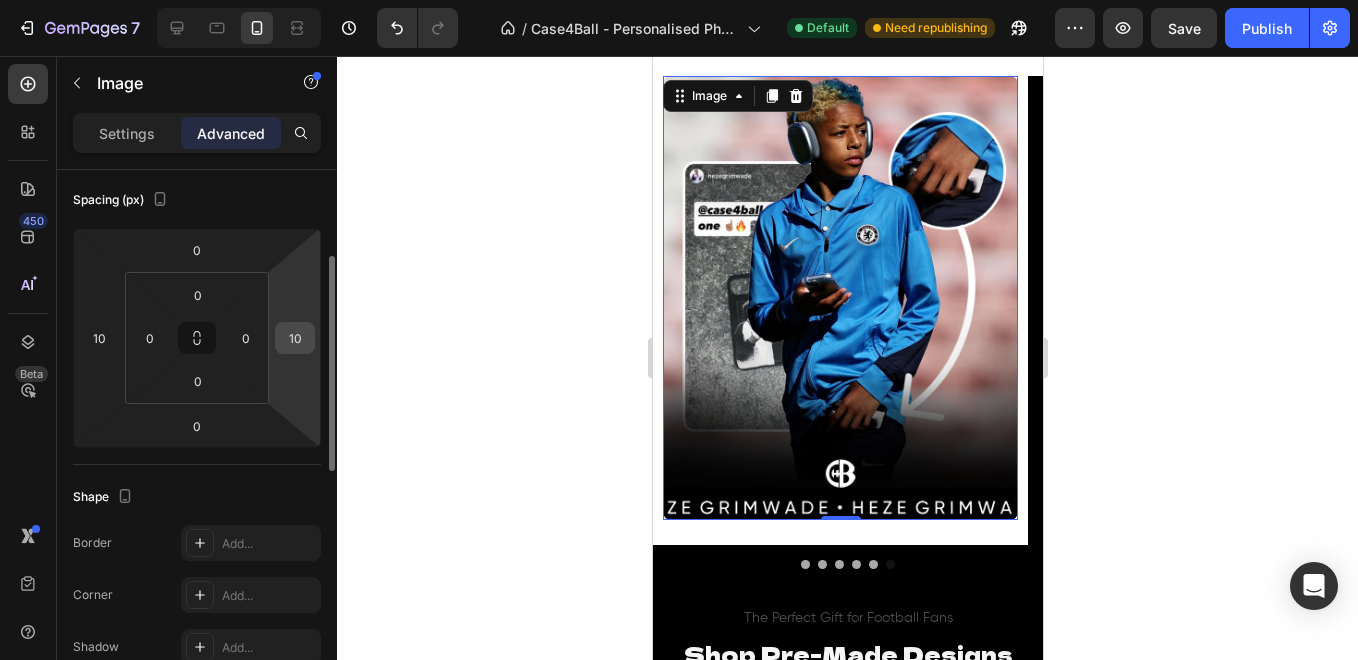 click on "10" at bounding box center (295, 338) 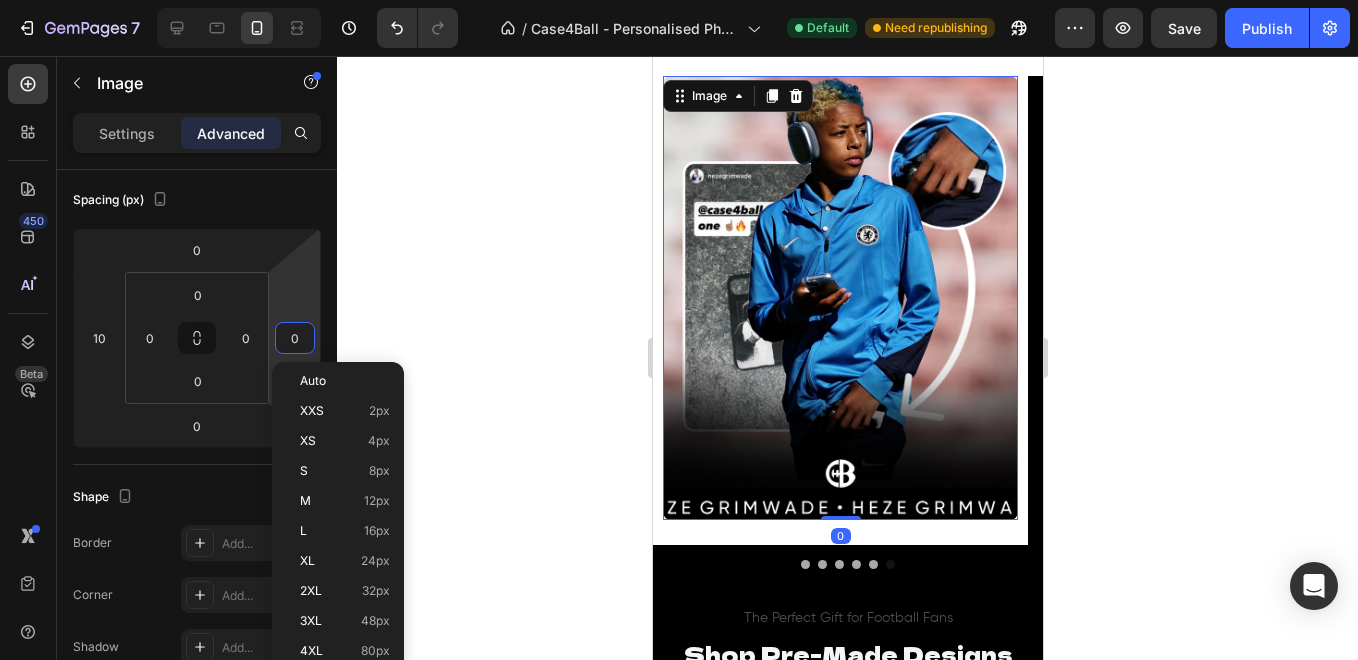 type on "0" 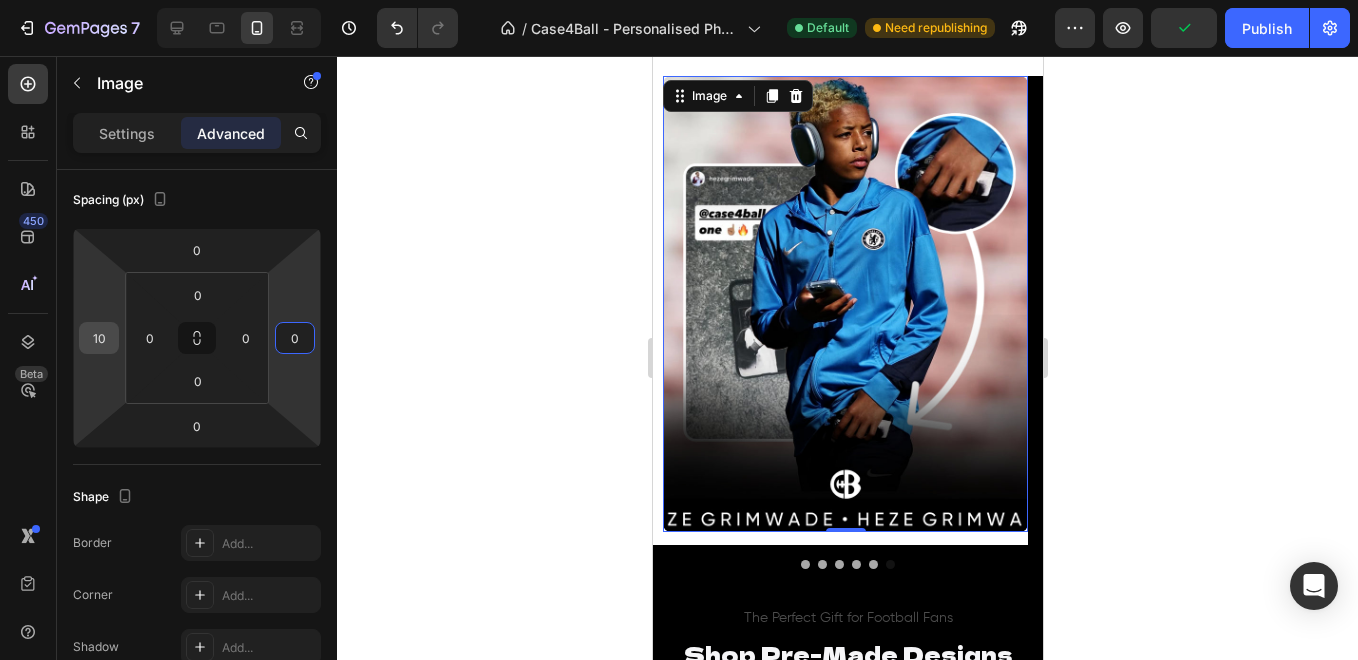 click on "10" at bounding box center [99, 338] 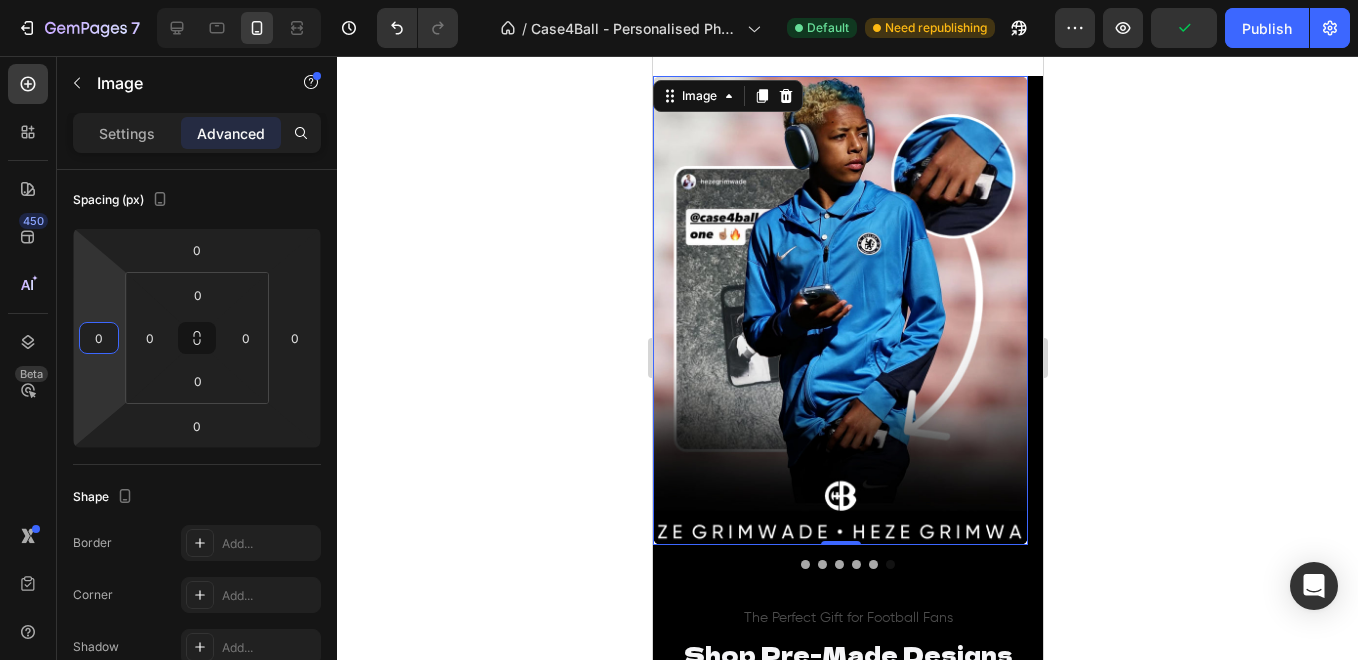 type on "0" 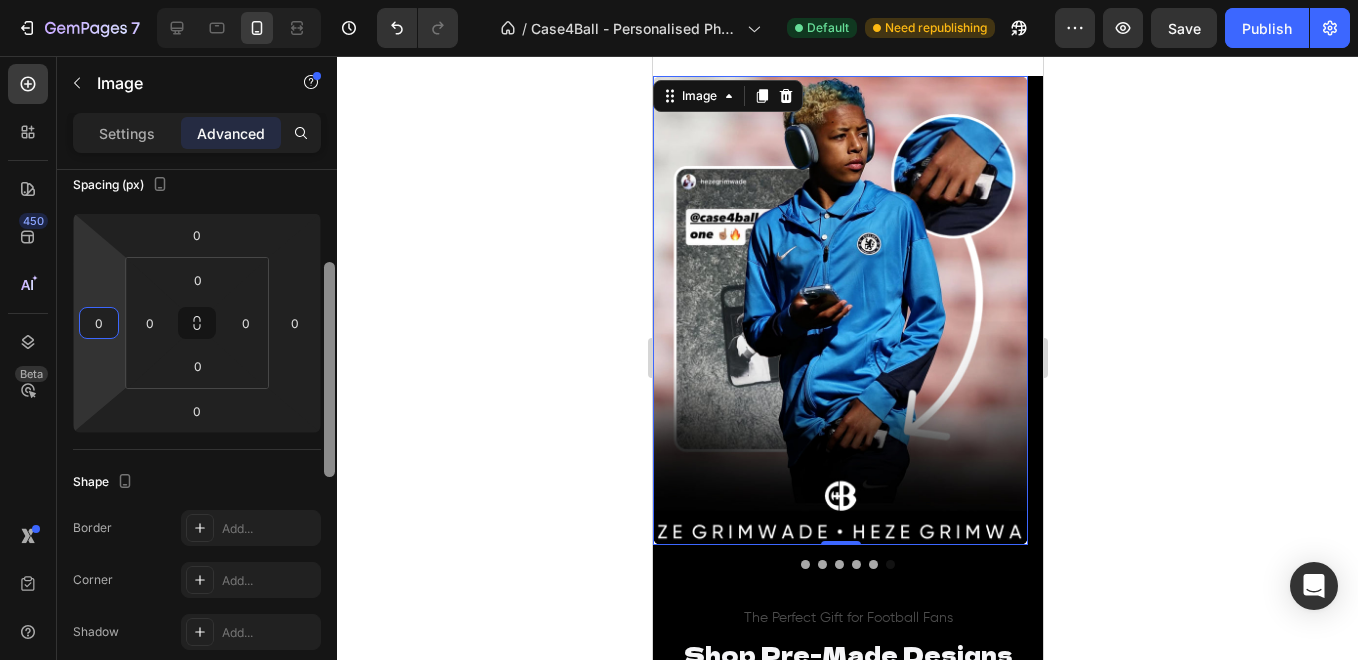 scroll, scrollTop: 298, scrollLeft: 0, axis: vertical 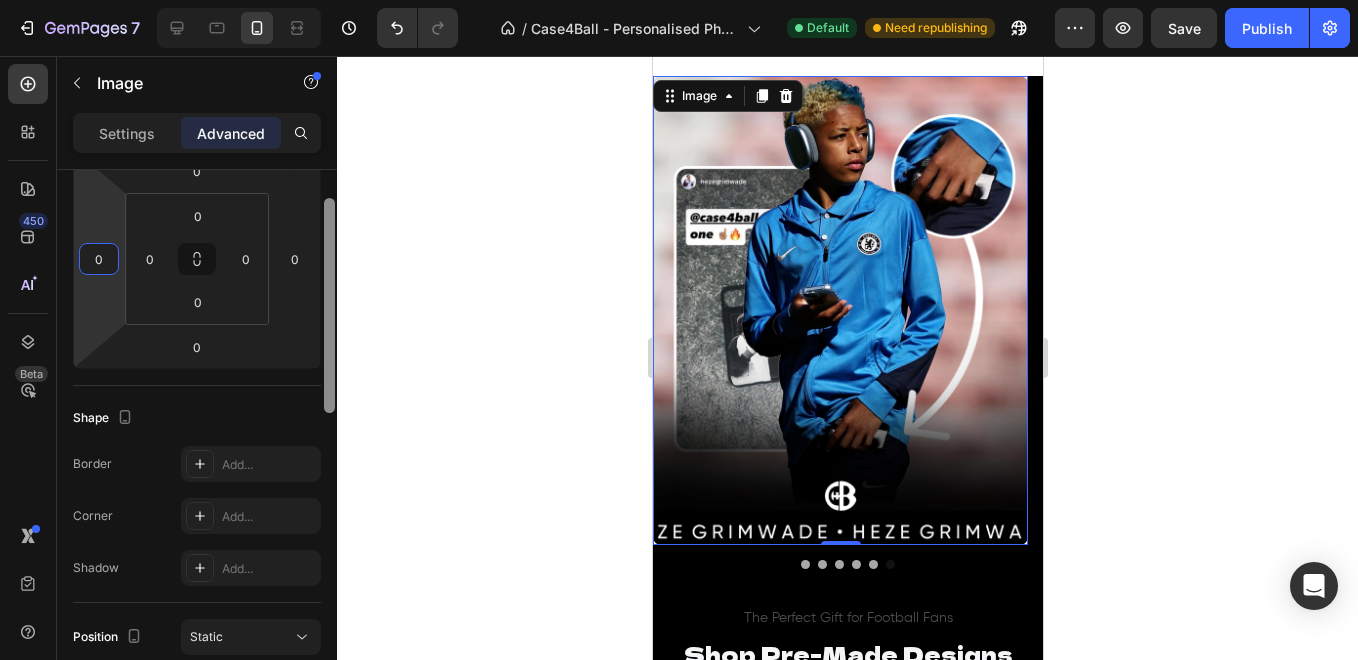 drag, startPoint x: 334, startPoint y: 402, endPoint x: 334, endPoint y: 427, distance: 25 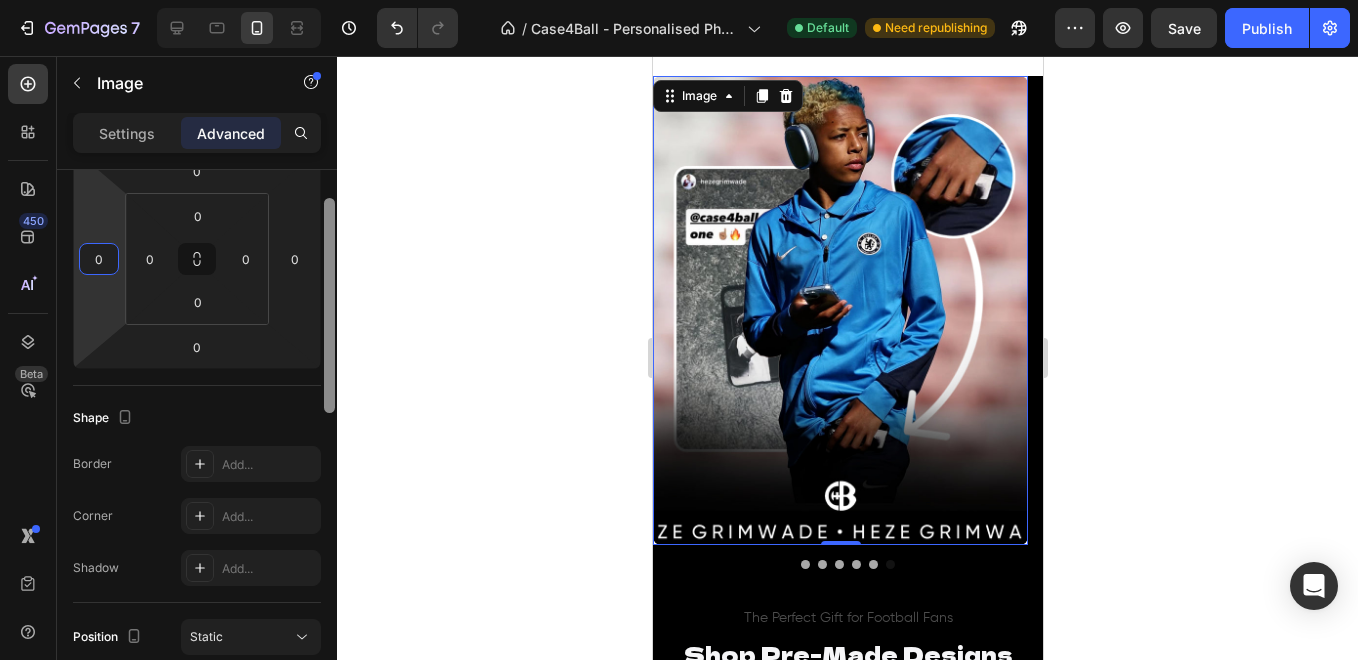 click at bounding box center [329, 305] 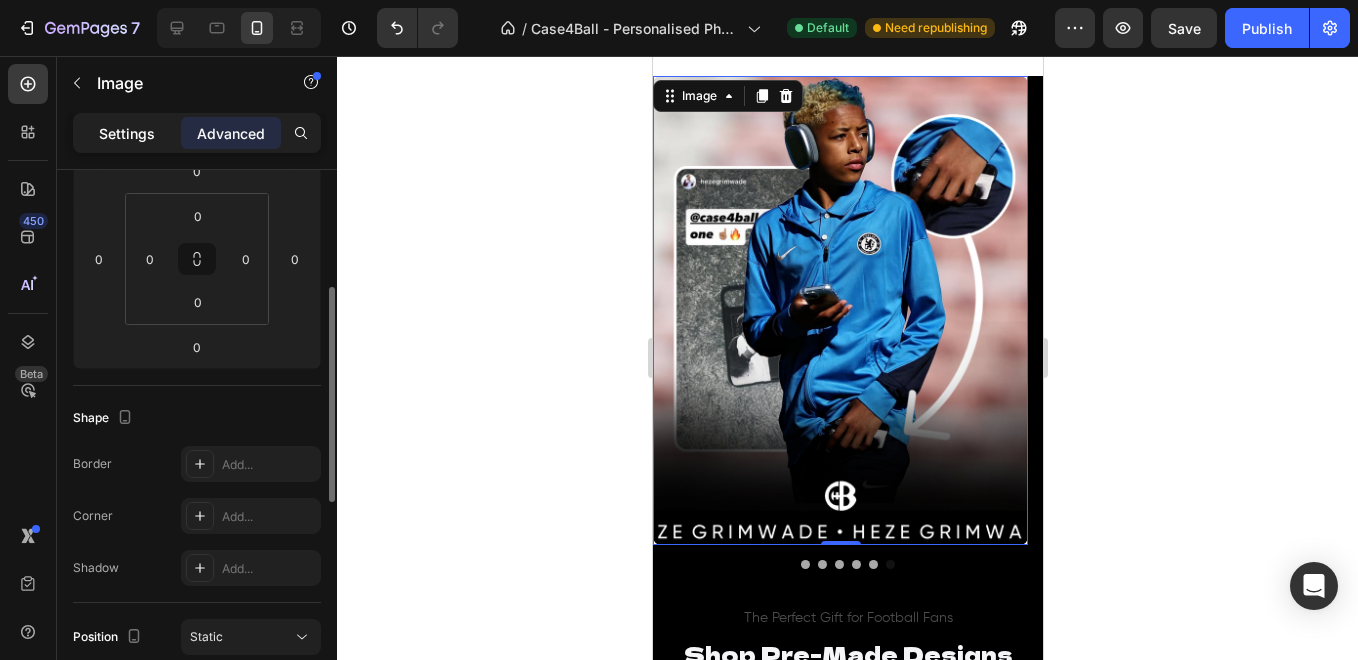 click on "Settings" at bounding box center [127, 133] 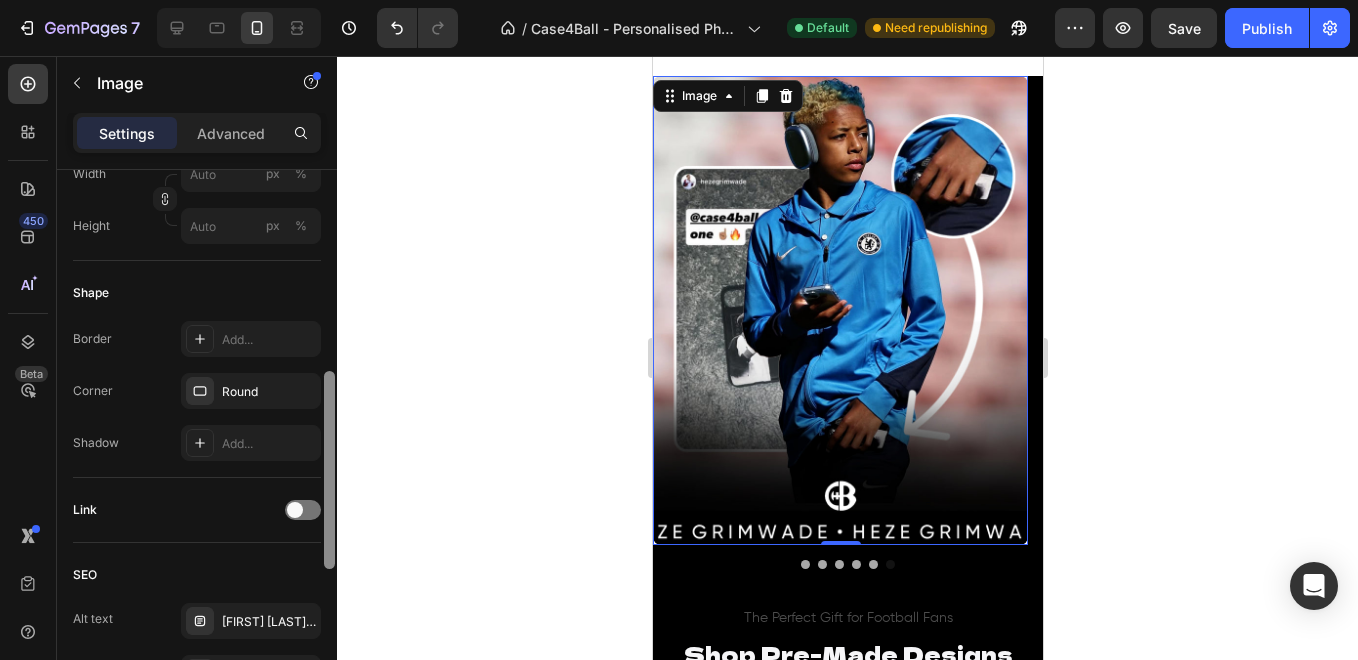 scroll, scrollTop: 615, scrollLeft: 0, axis: vertical 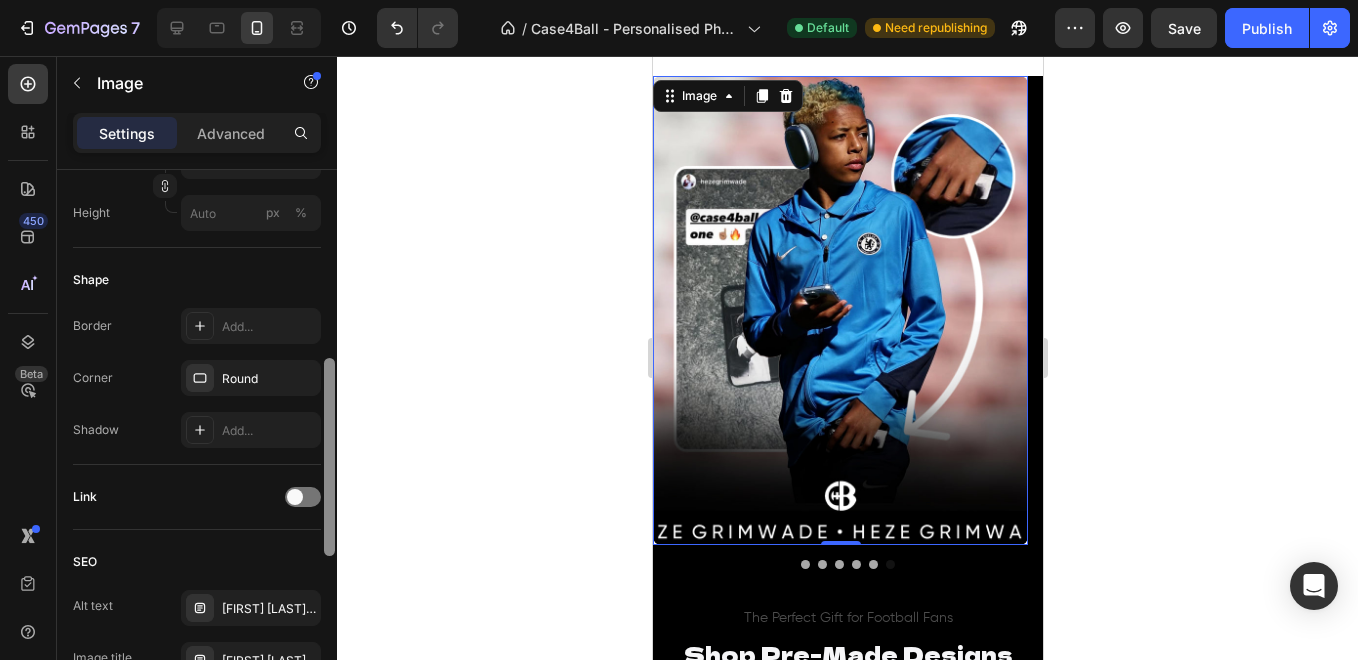 drag, startPoint x: 326, startPoint y: 387, endPoint x: 321, endPoint y: 497, distance: 110.11358 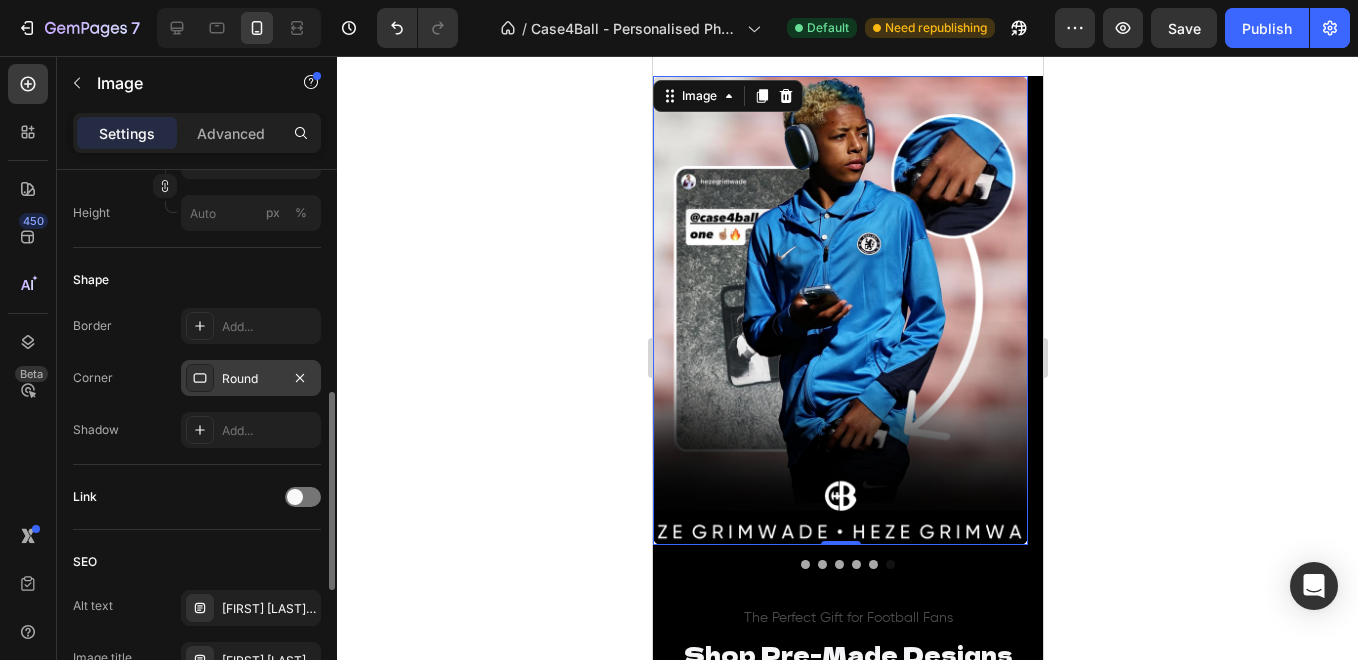 click on "Round" at bounding box center (251, 379) 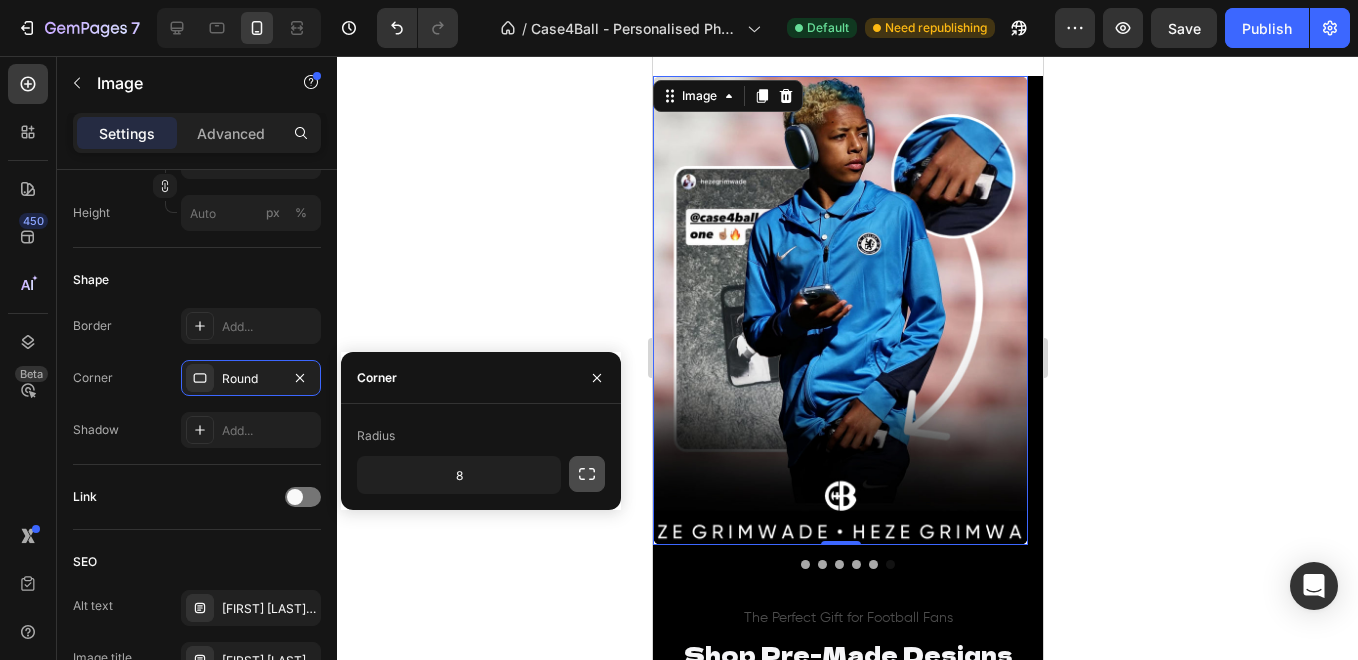 click 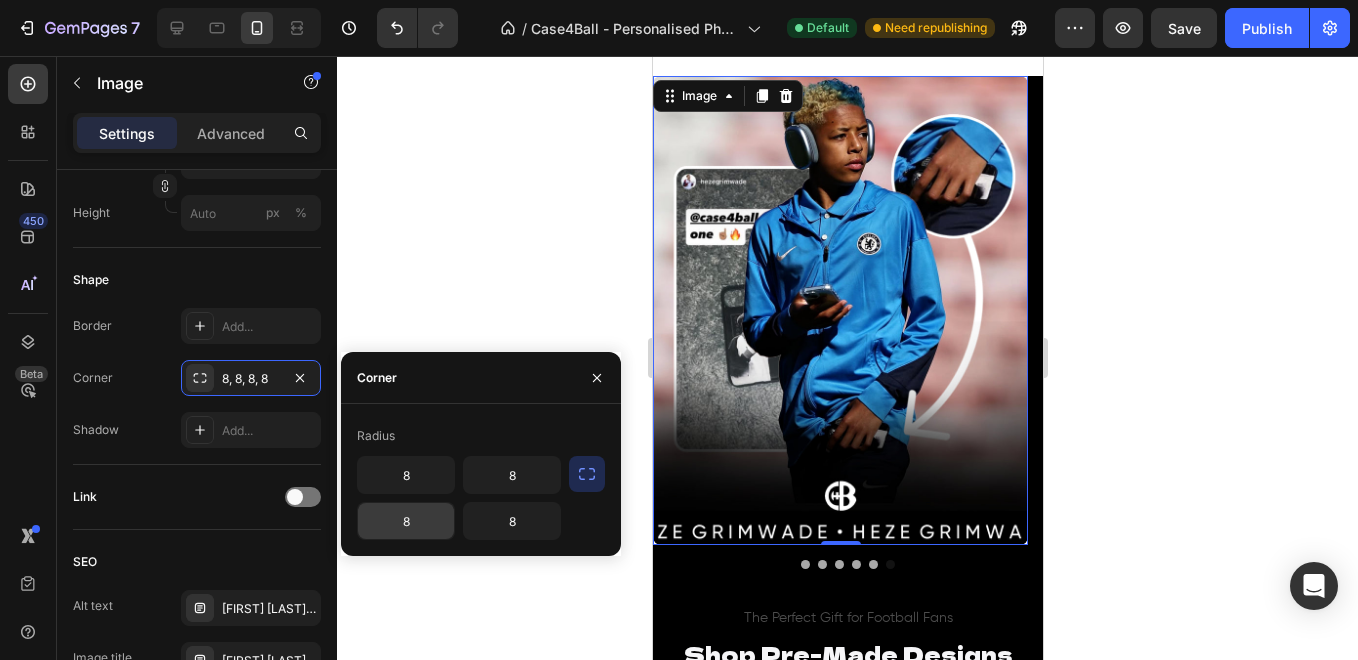 click on "8" at bounding box center [406, 521] 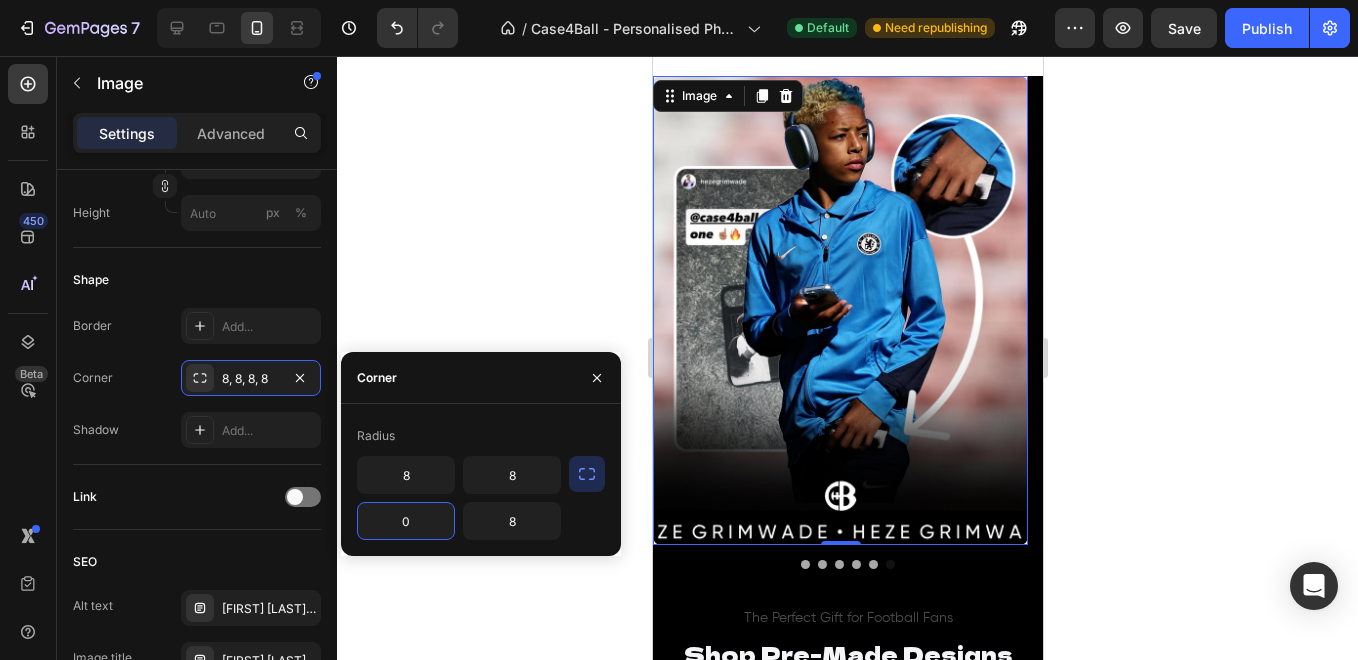 type on "0" 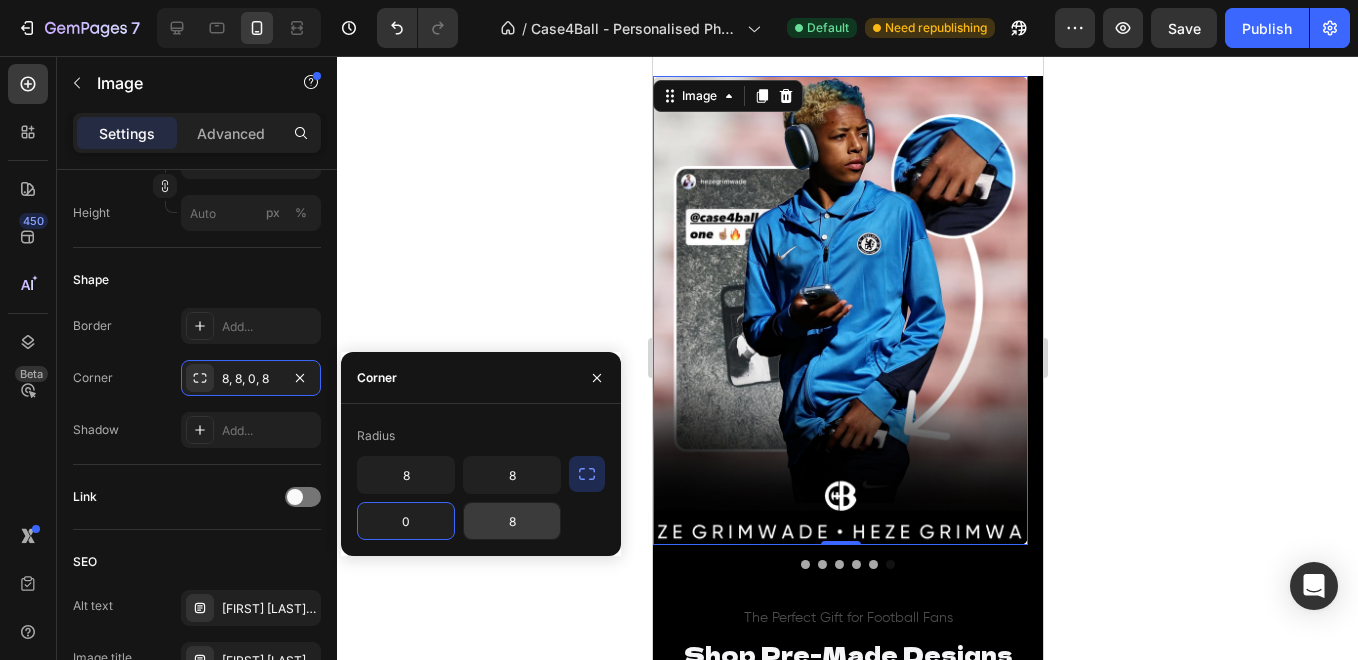 click on "8" at bounding box center [512, 521] 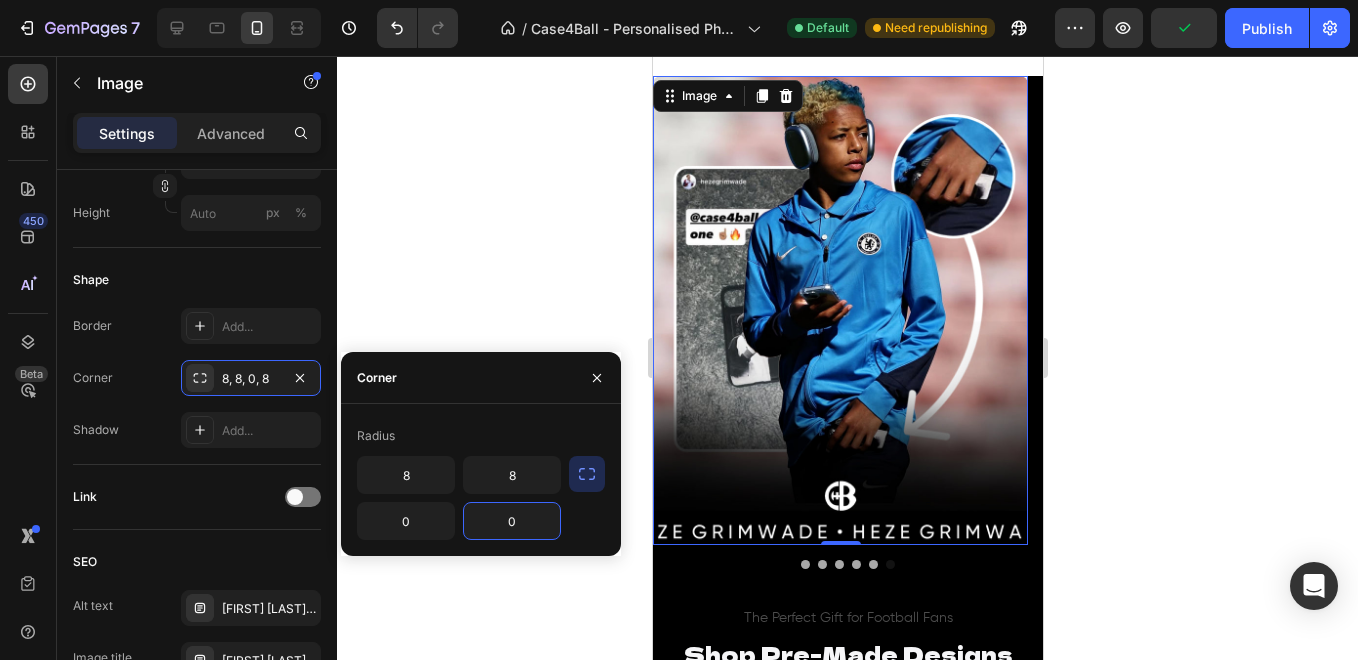 type on "0" 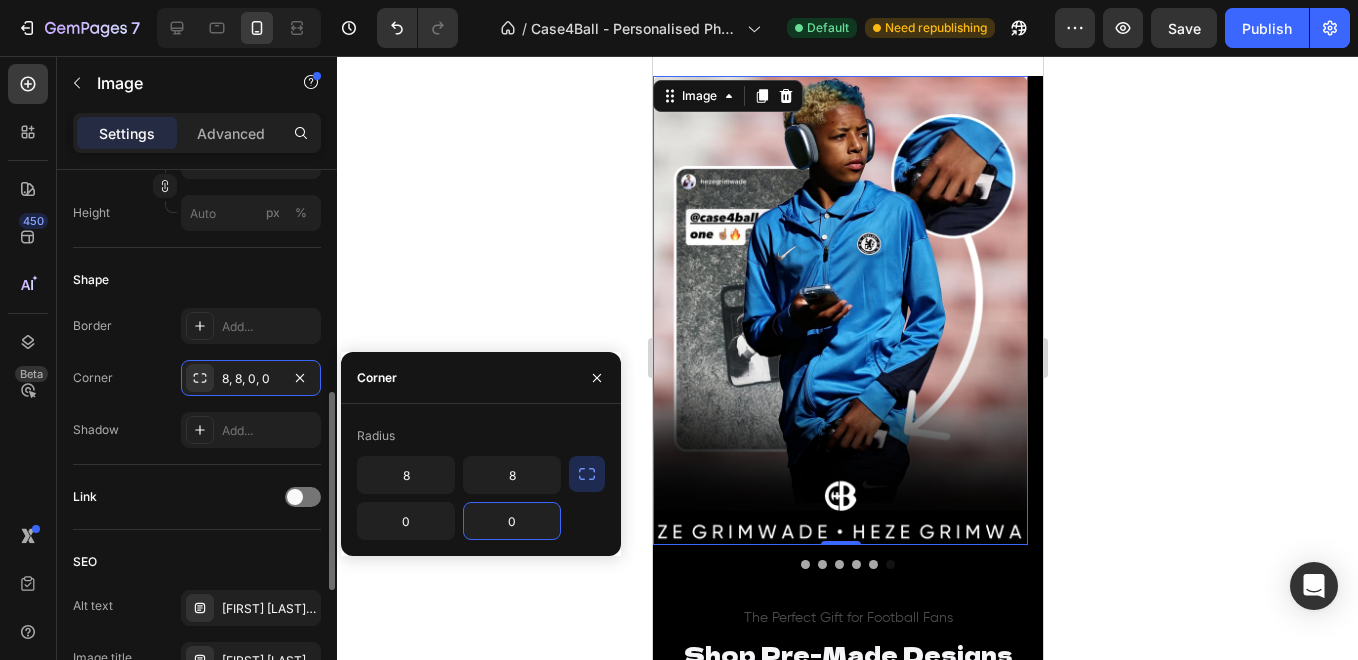 click on "Shape" at bounding box center (197, 280) 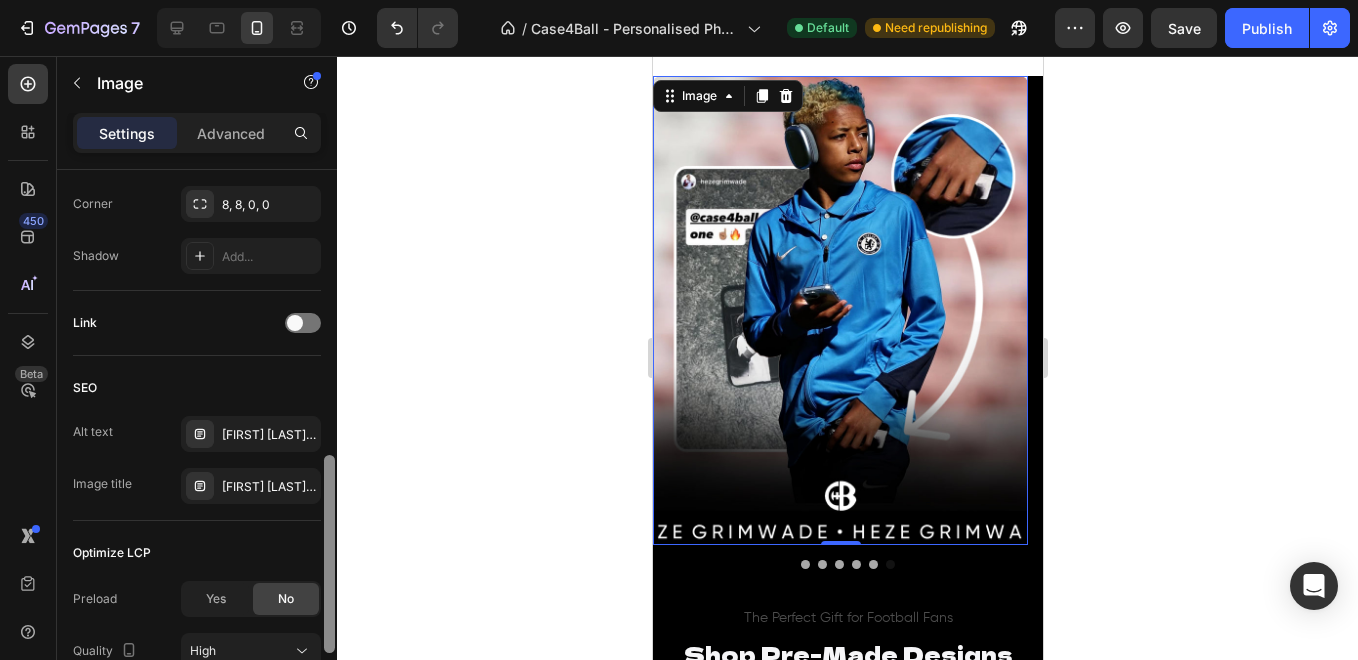 scroll, scrollTop: 792, scrollLeft: 0, axis: vertical 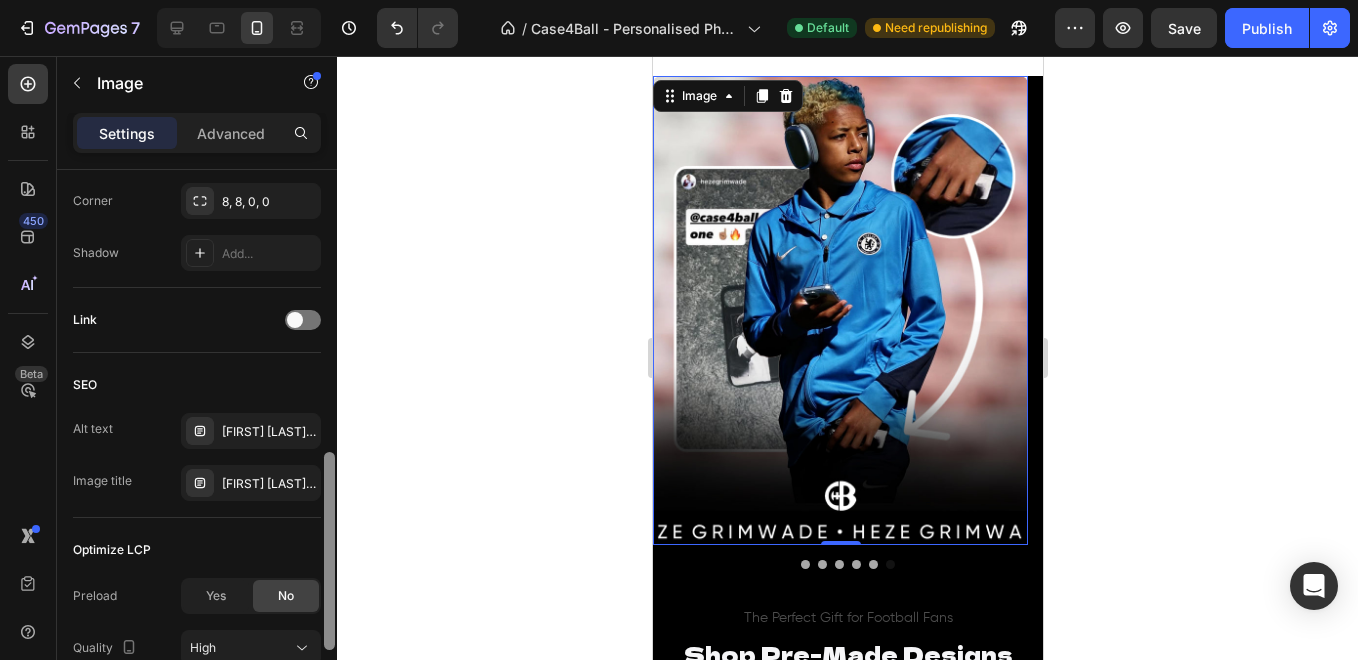 drag, startPoint x: 326, startPoint y: 418, endPoint x: 338, endPoint y: 572, distance: 154.46683 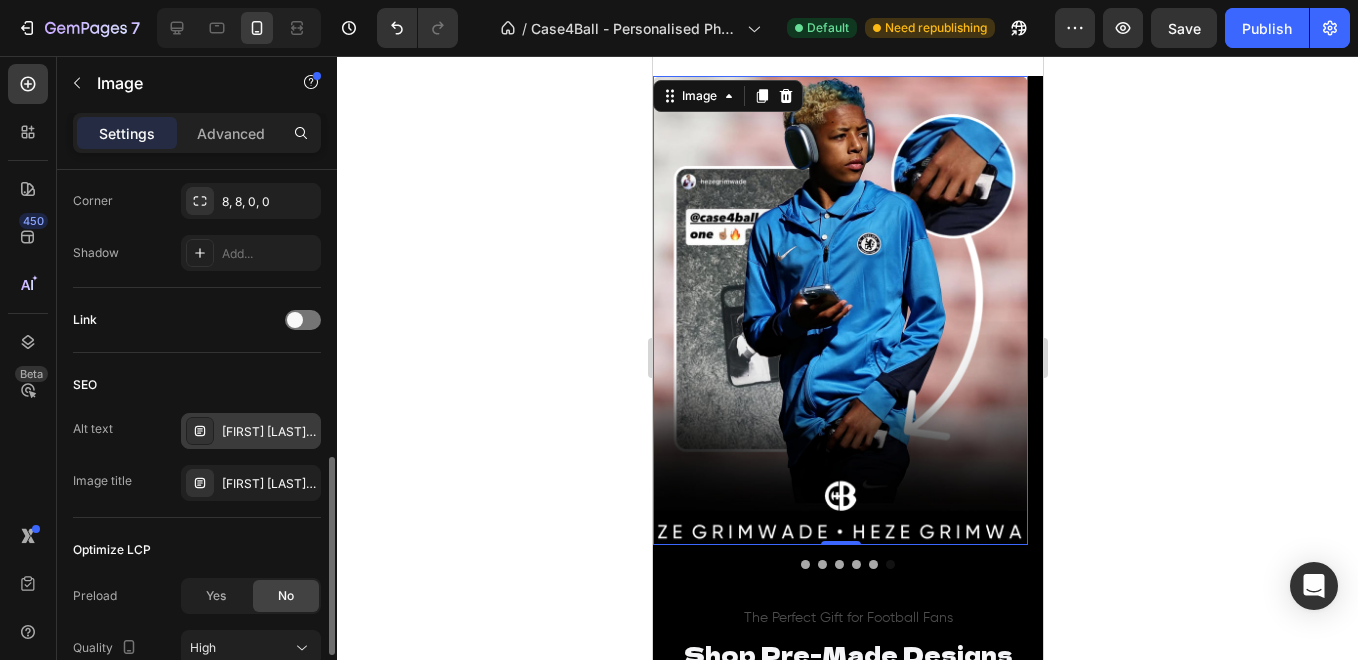 click on "[FIRST] [LAST] holding his custom FC Bayern Munich football personalised phone case made by Case4Ball." at bounding box center [269, 432] 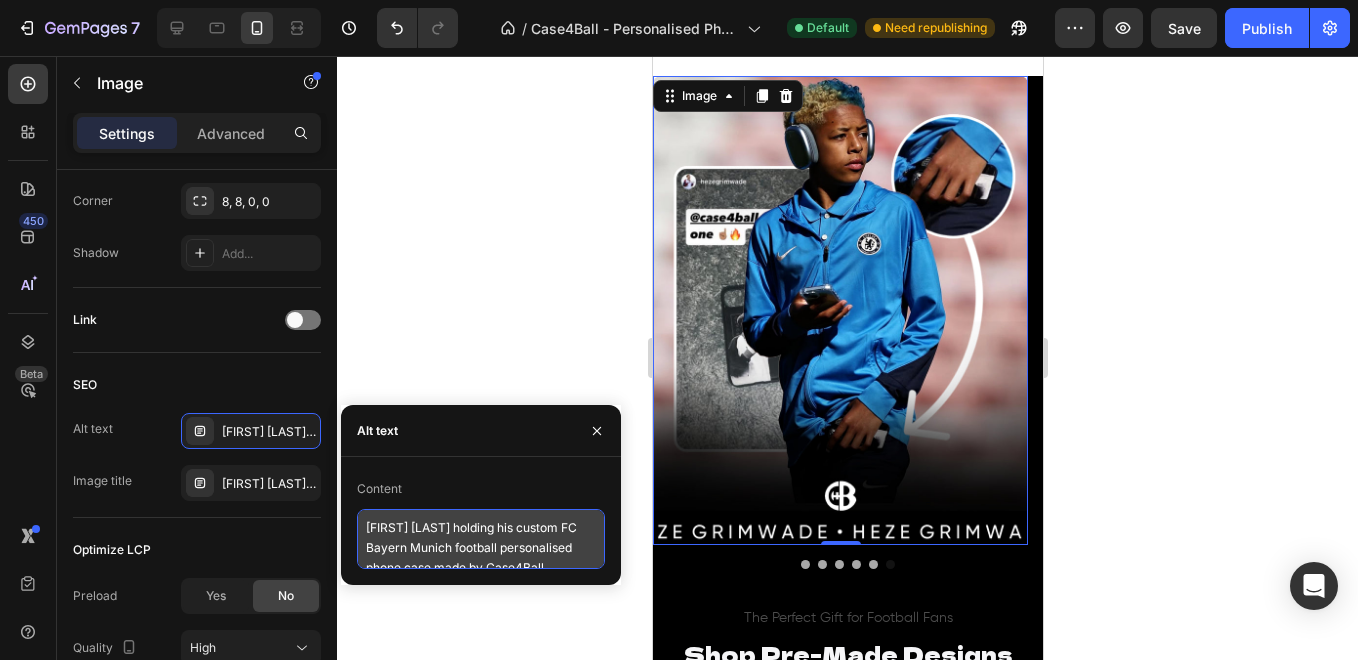 click on "[FIRST] [LAST] holding his custom FC Bayern Munich football personalised phone case made by Case4Ball." at bounding box center (481, 539) 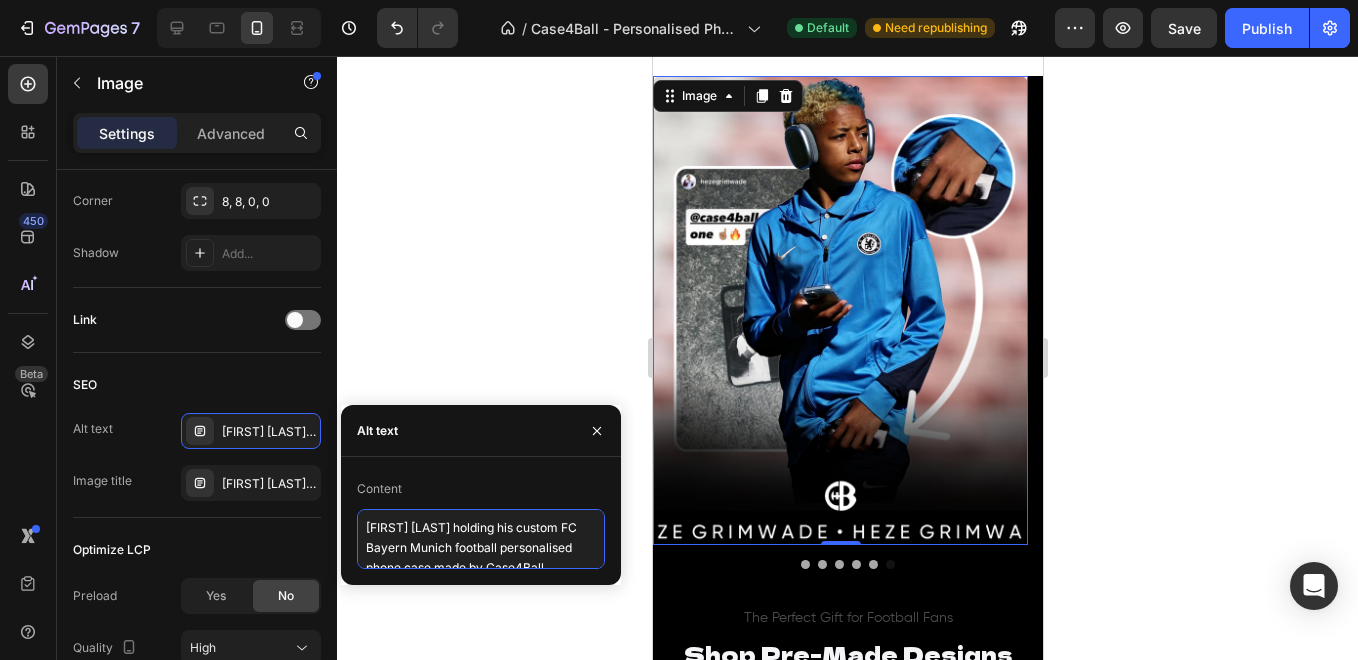 drag, startPoint x: 446, startPoint y: 517, endPoint x: 351, endPoint y: 518, distance: 95.005264 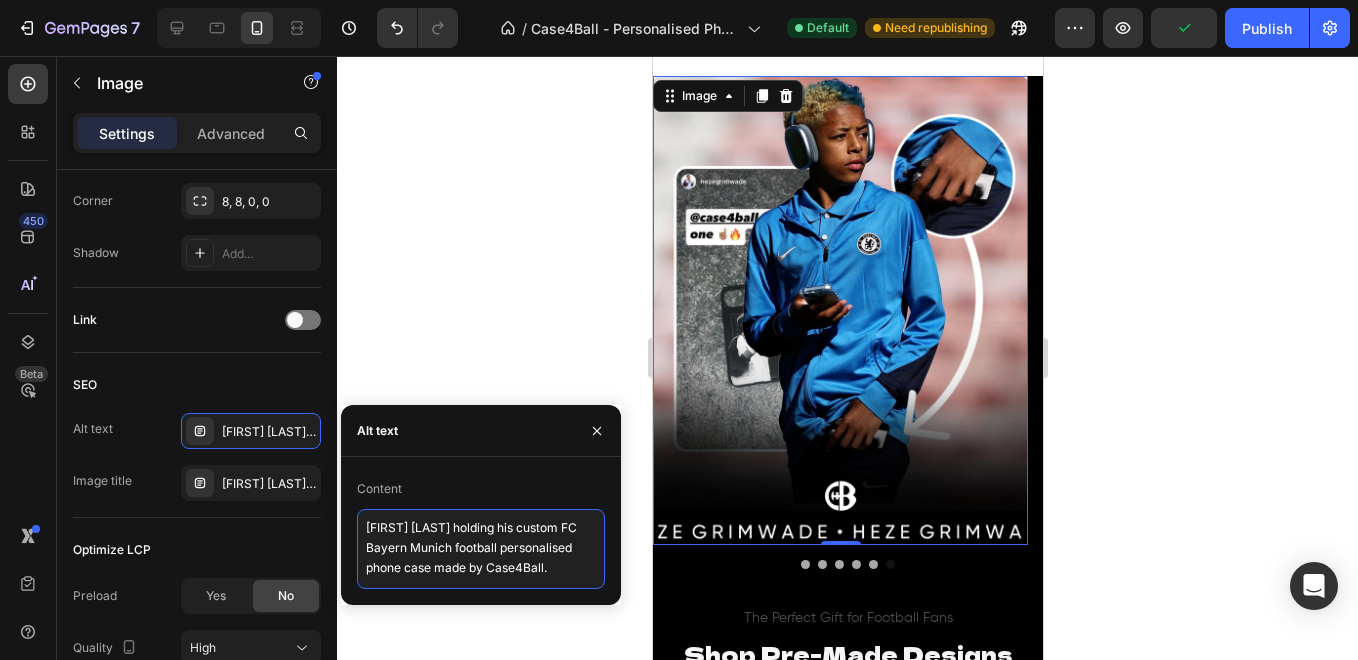 click on "[FIRST] [LAST] holding his custom FC Bayern Munich football personalised phone case made by Case4Ball." at bounding box center (481, 549) 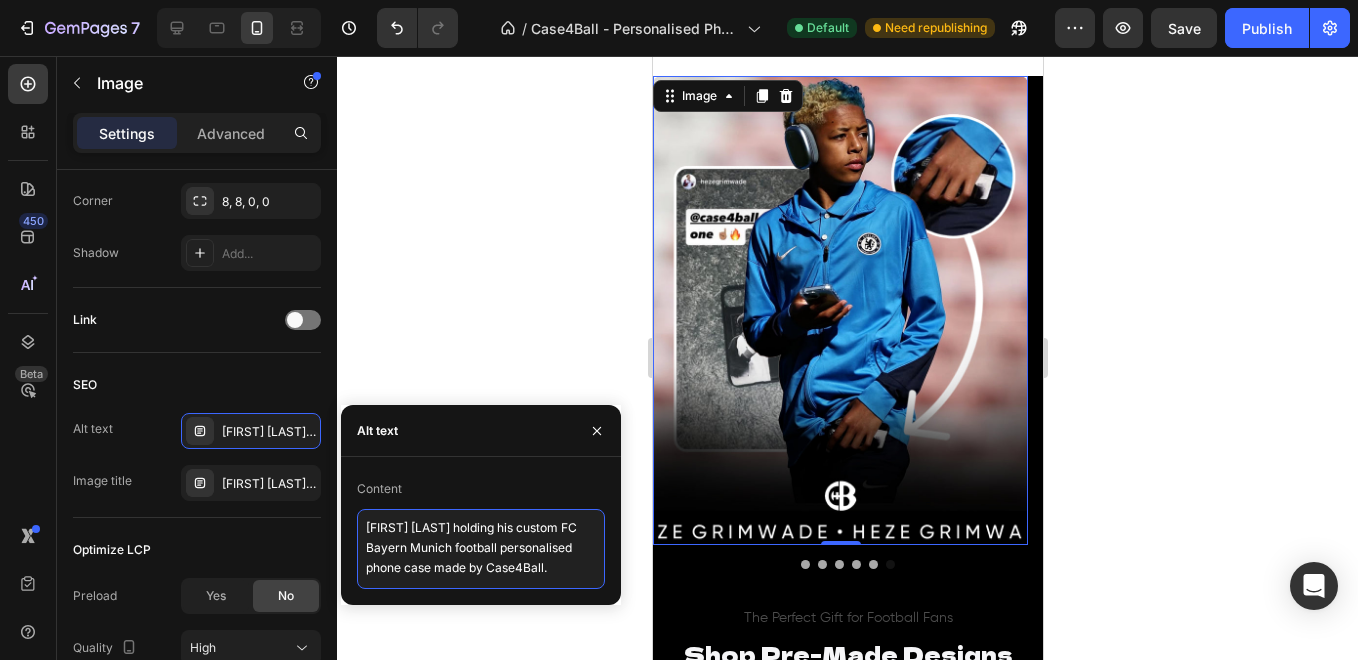 drag, startPoint x: 464, startPoint y: 545, endPoint x: 365, endPoint y: 549, distance: 99.08077 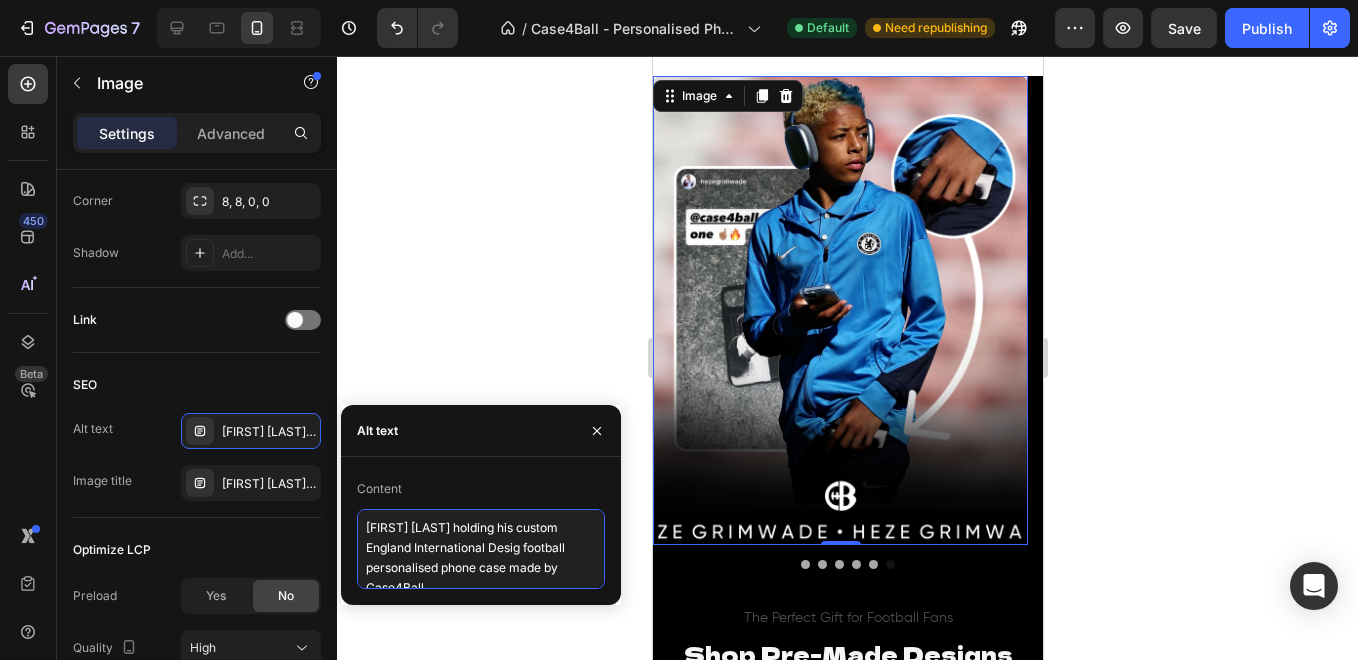 type on "[FIRST] [LAST] holding his custom England International Design football personalised phone case made by Case4Ball." 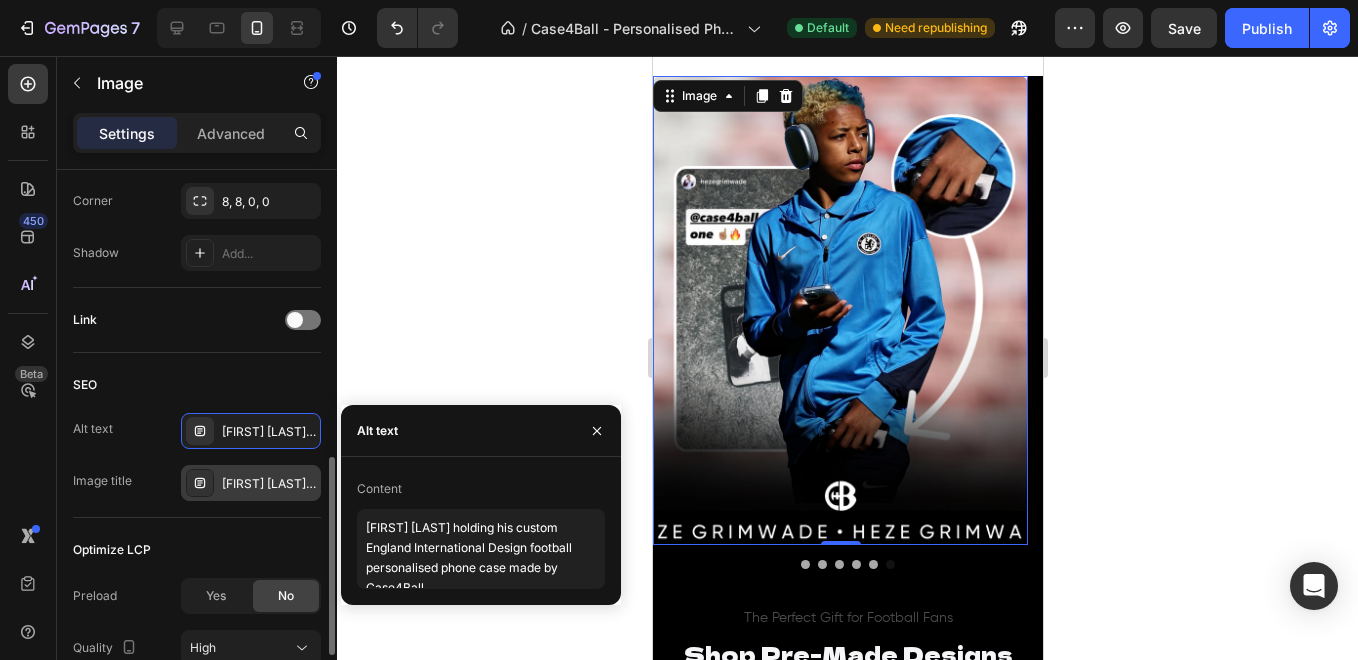 click on "[FIRST] [LAST] - Case4Ball" at bounding box center (269, 484) 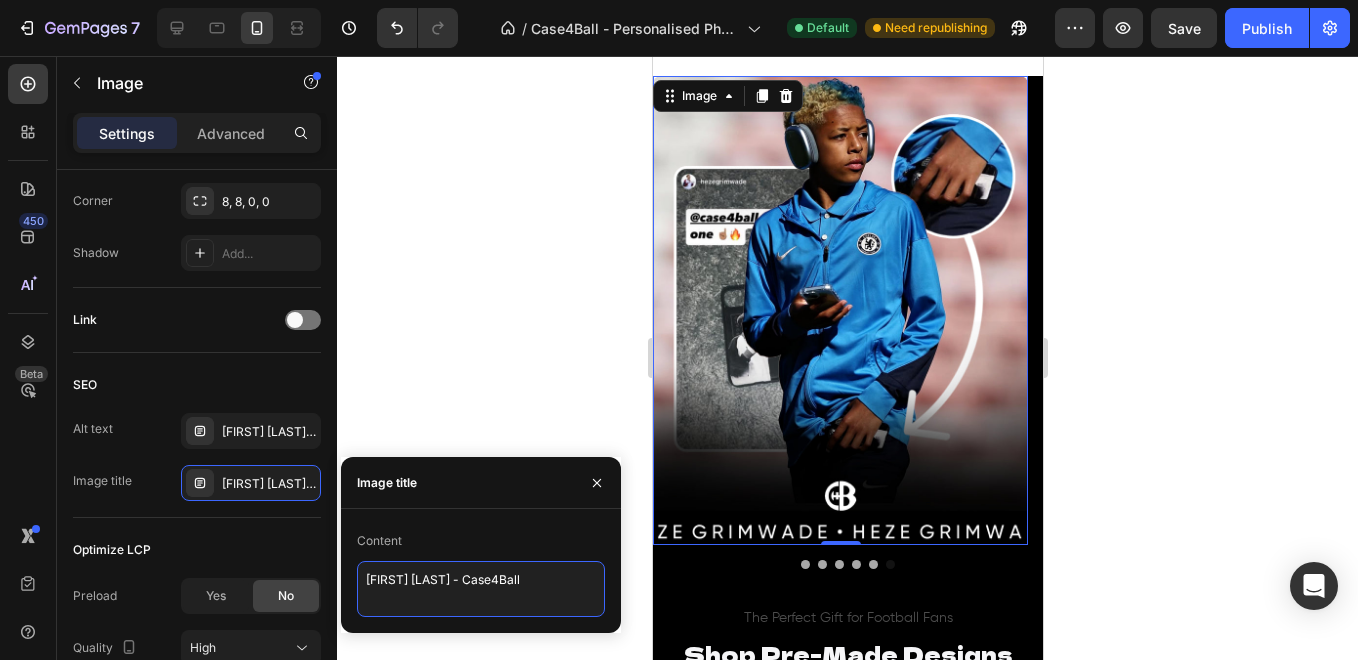 drag, startPoint x: 450, startPoint y: 575, endPoint x: 362, endPoint y: 569, distance: 88.20431 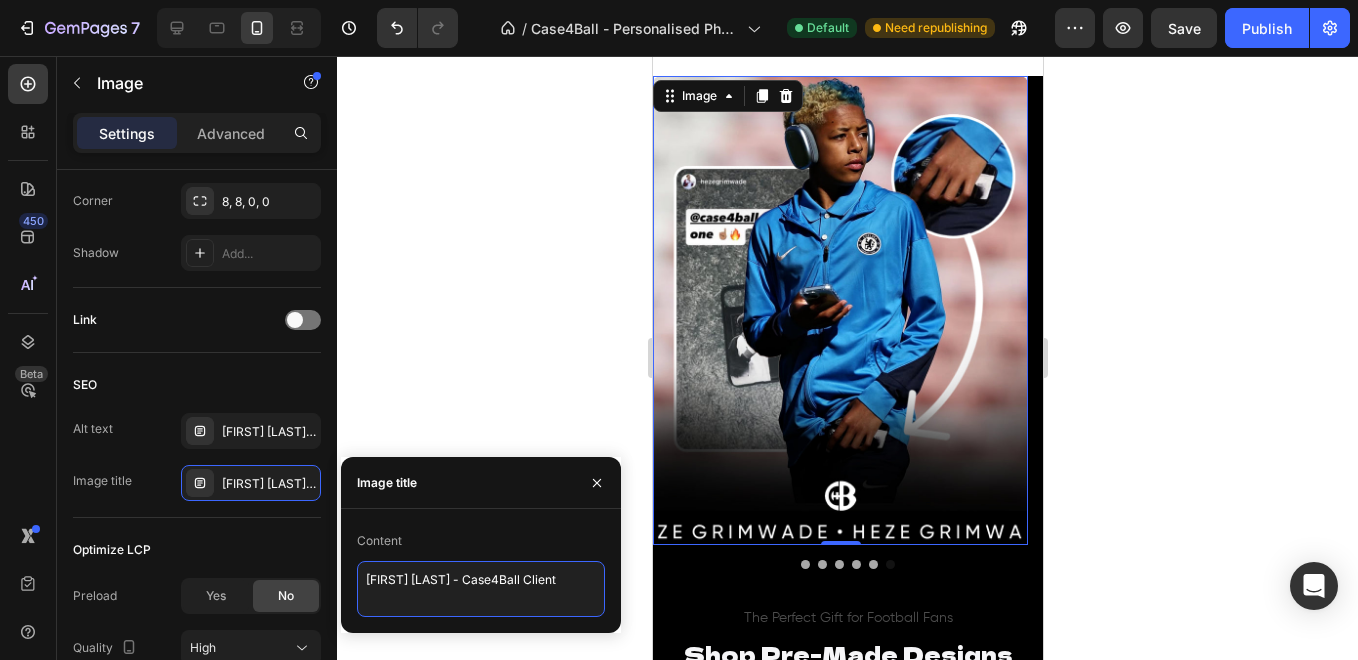 type on "[FIRST] [LAST] - Case4Ball Clients" 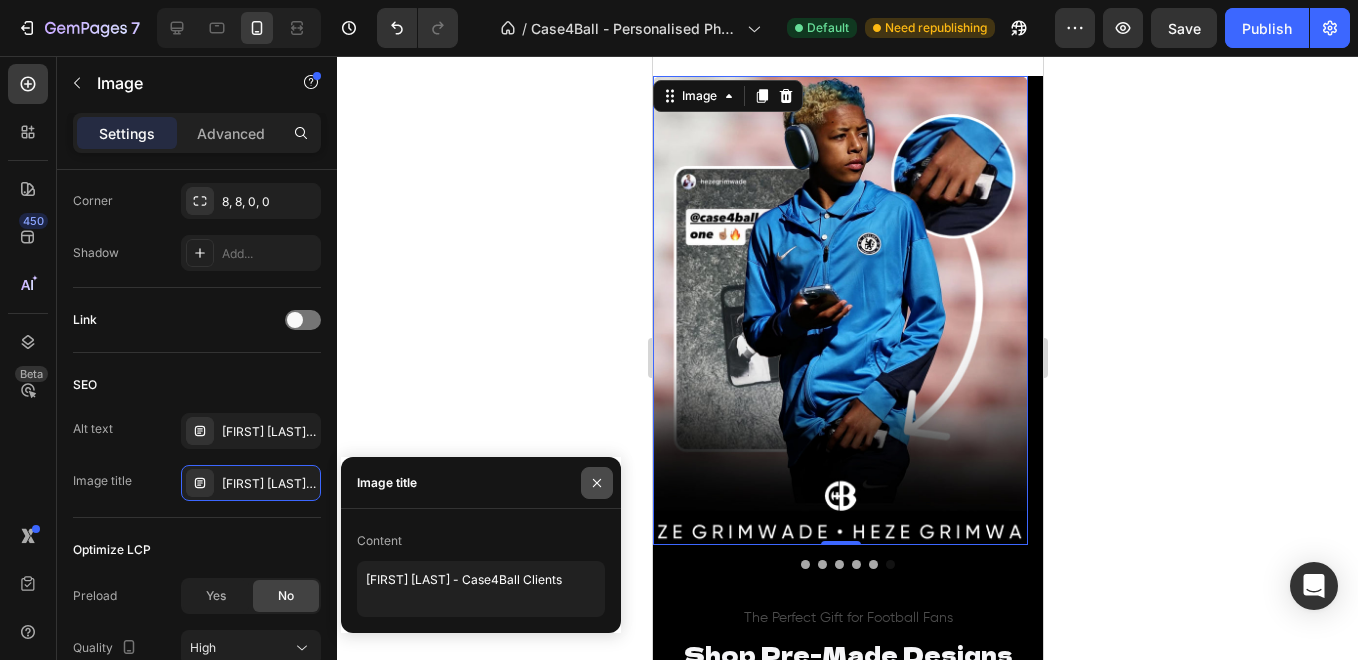 click at bounding box center [597, 483] 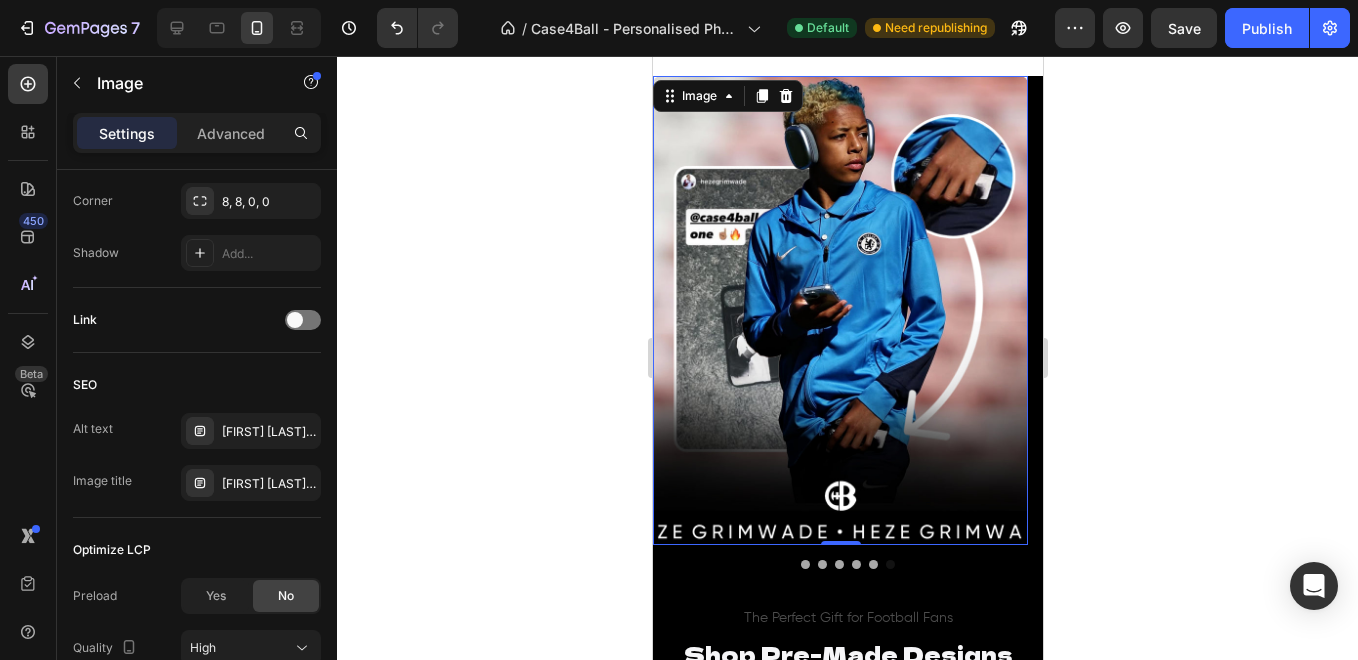 drag, startPoint x: 338, startPoint y: 515, endPoint x: 338, endPoint y: 549, distance: 34 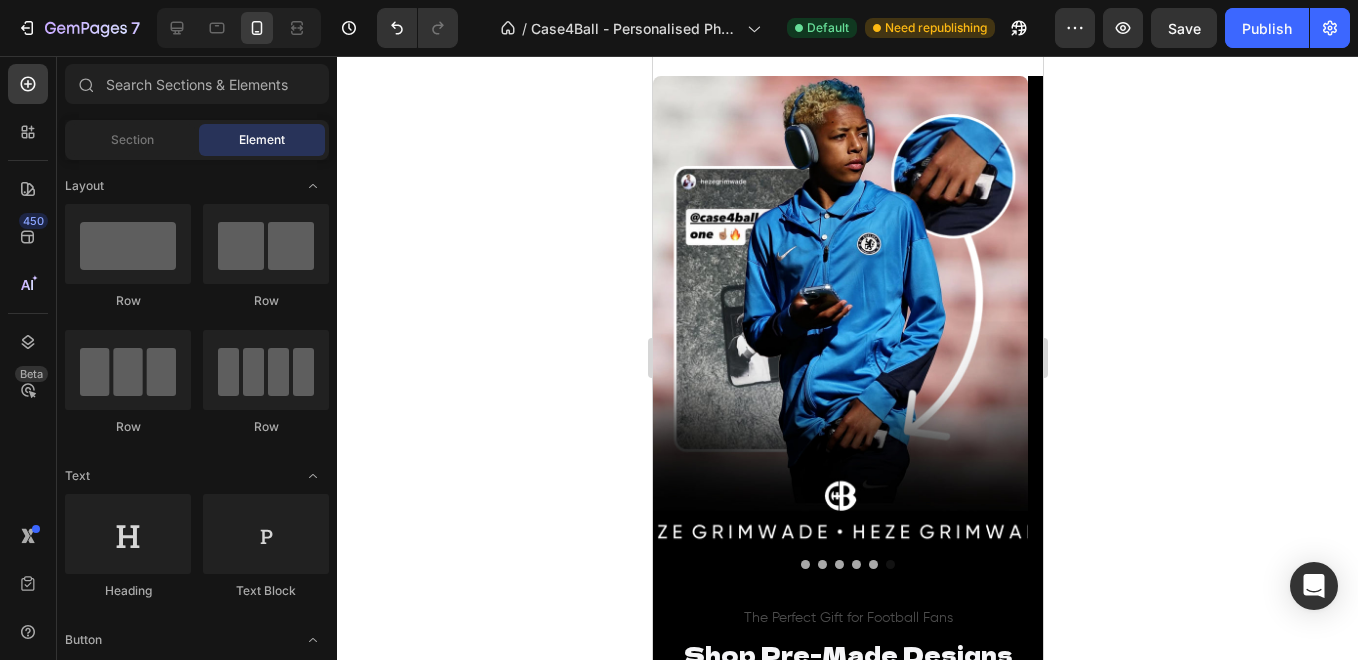click 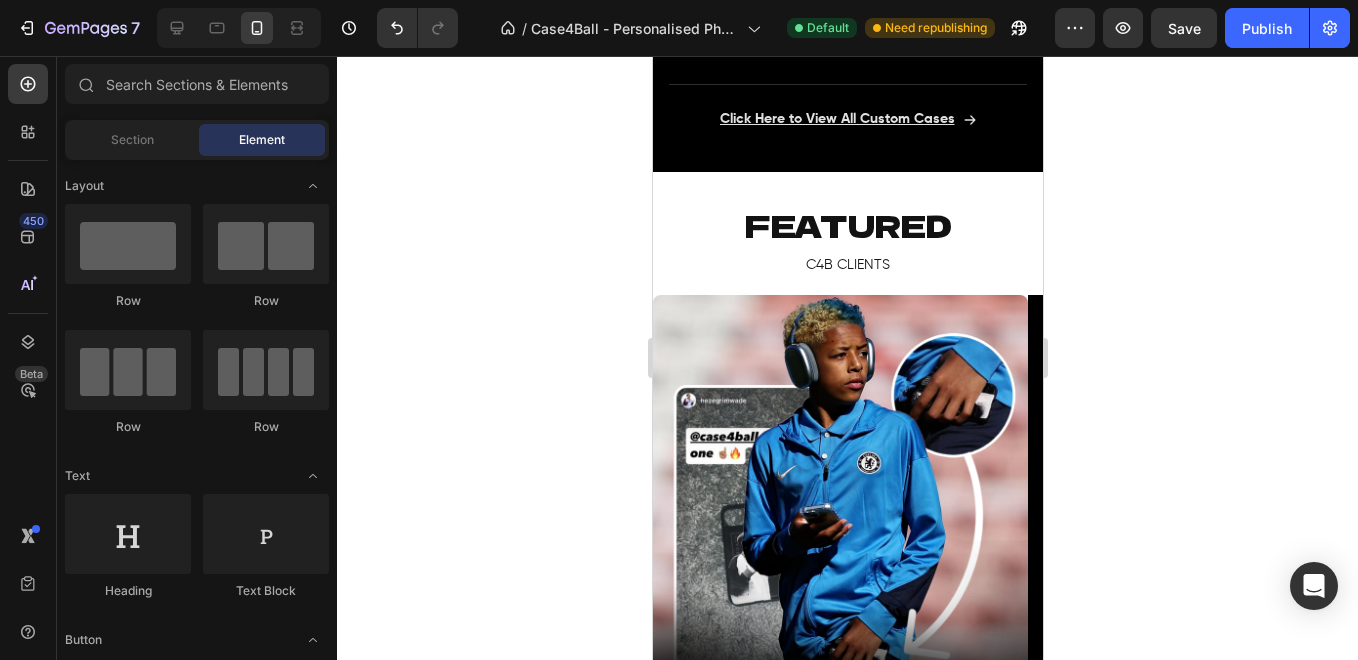 scroll, scrollTop: 1258, scrollLeft: 0, axis: vertical 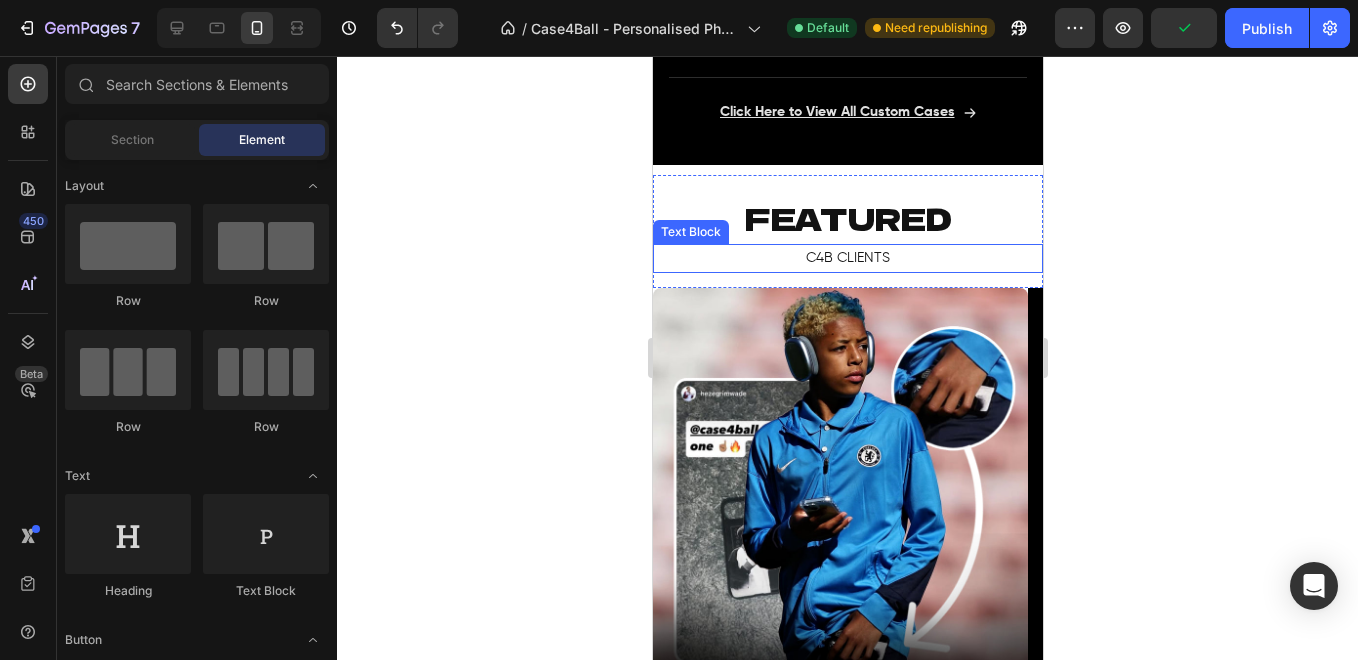 click on "C4B CLIENTS" at bounding box center [847, 258] 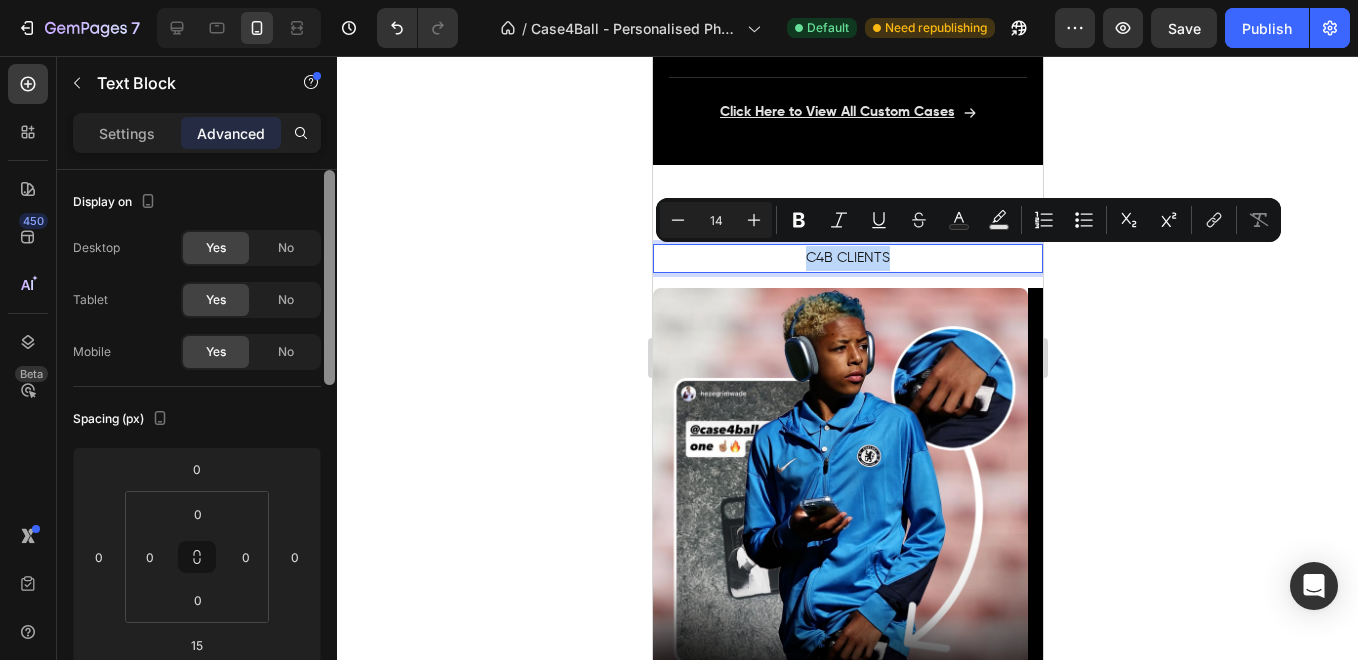 drag, startPoint x: 334, startPoint y: 301, endPoint x: 329, endPoint y: 217, distance: 84.14868 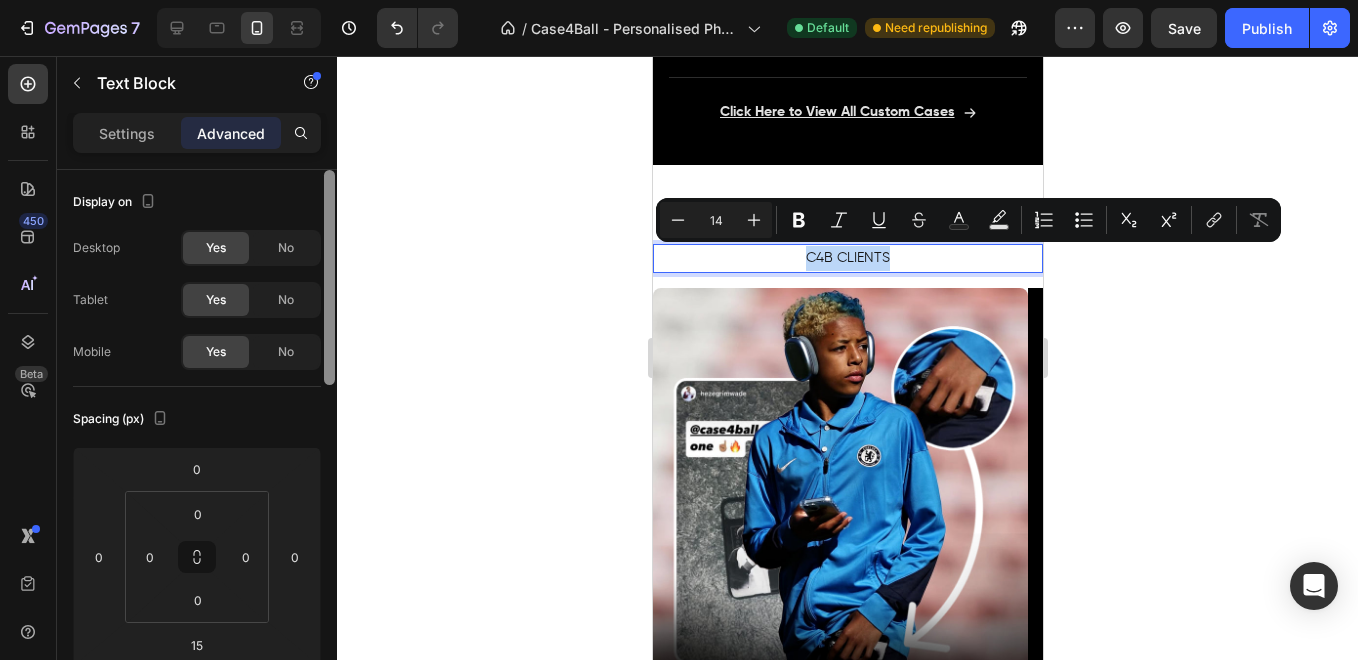click at bounding box center [329, 277] 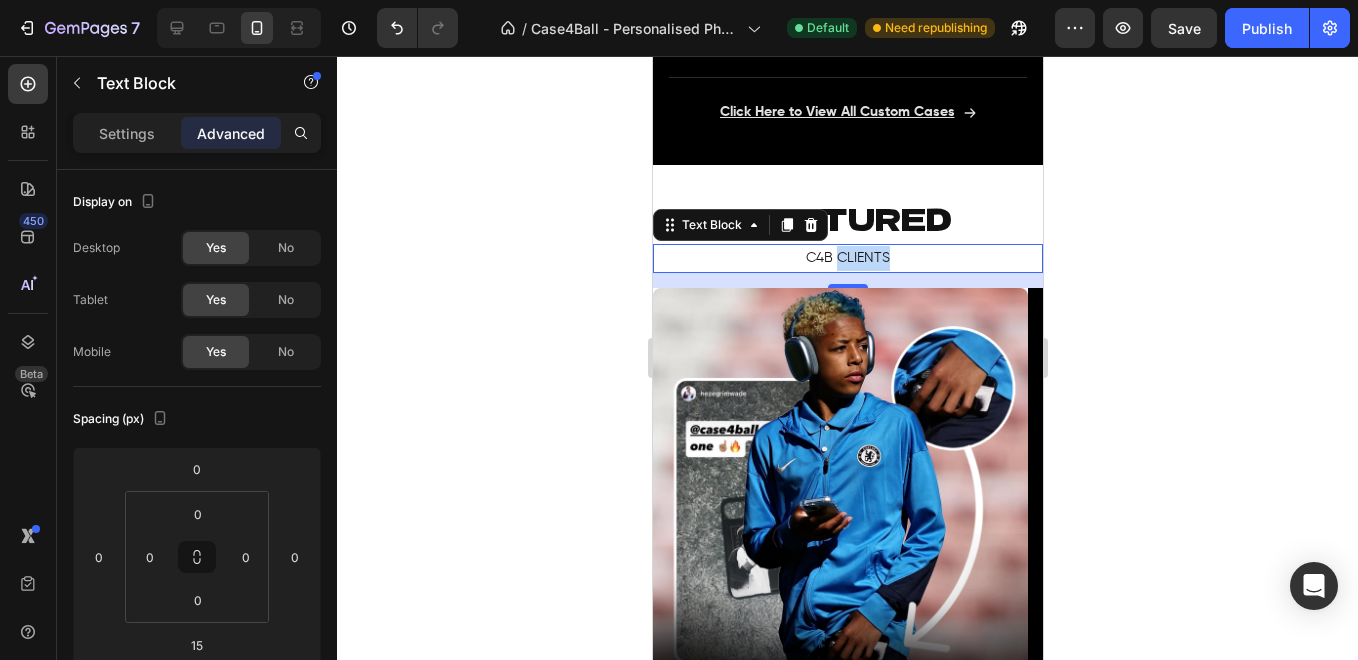 click on "C4B CLIENTS" at bounding box center [847, 258] 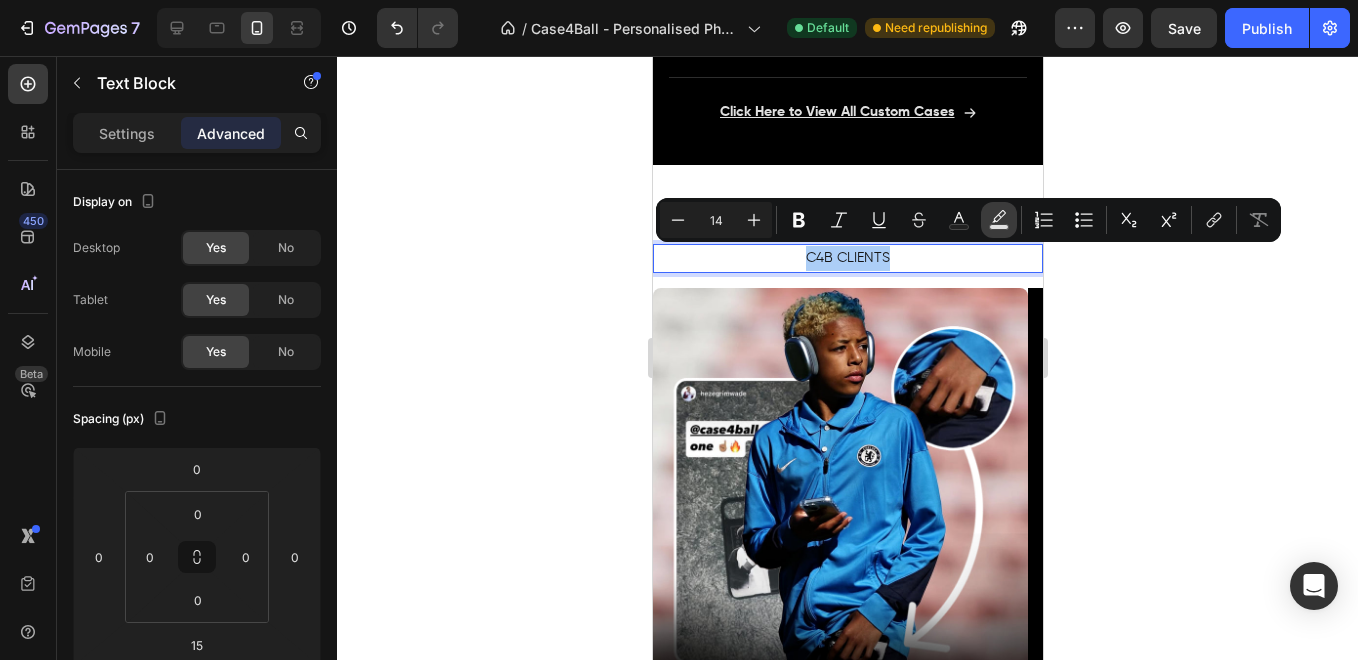 click 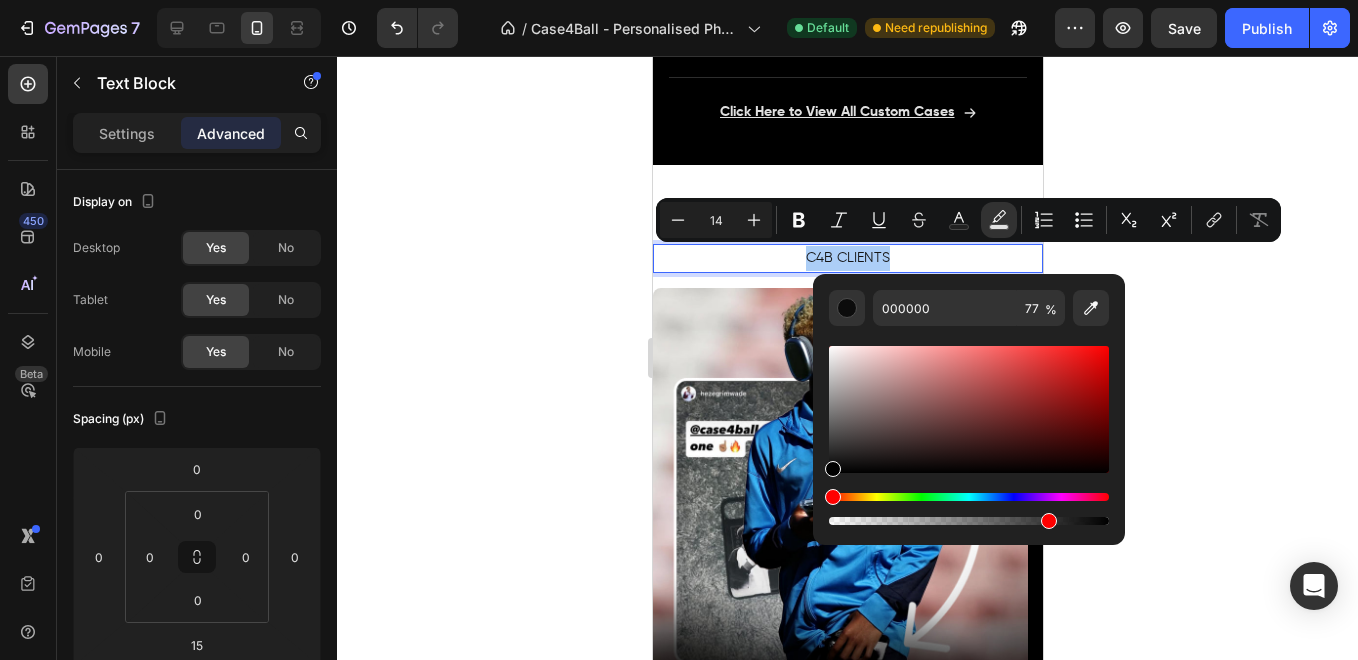 click 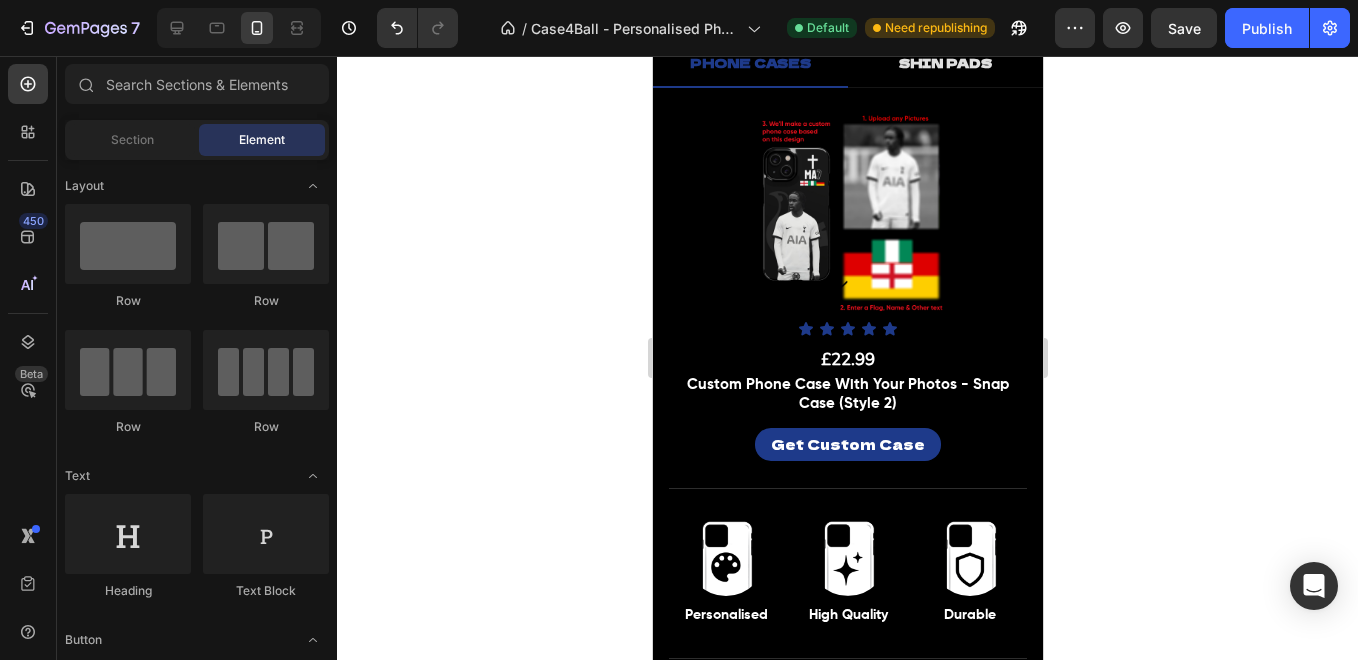 scroll, scrollTop: 689, scrollLeft: 0, axis: vertical 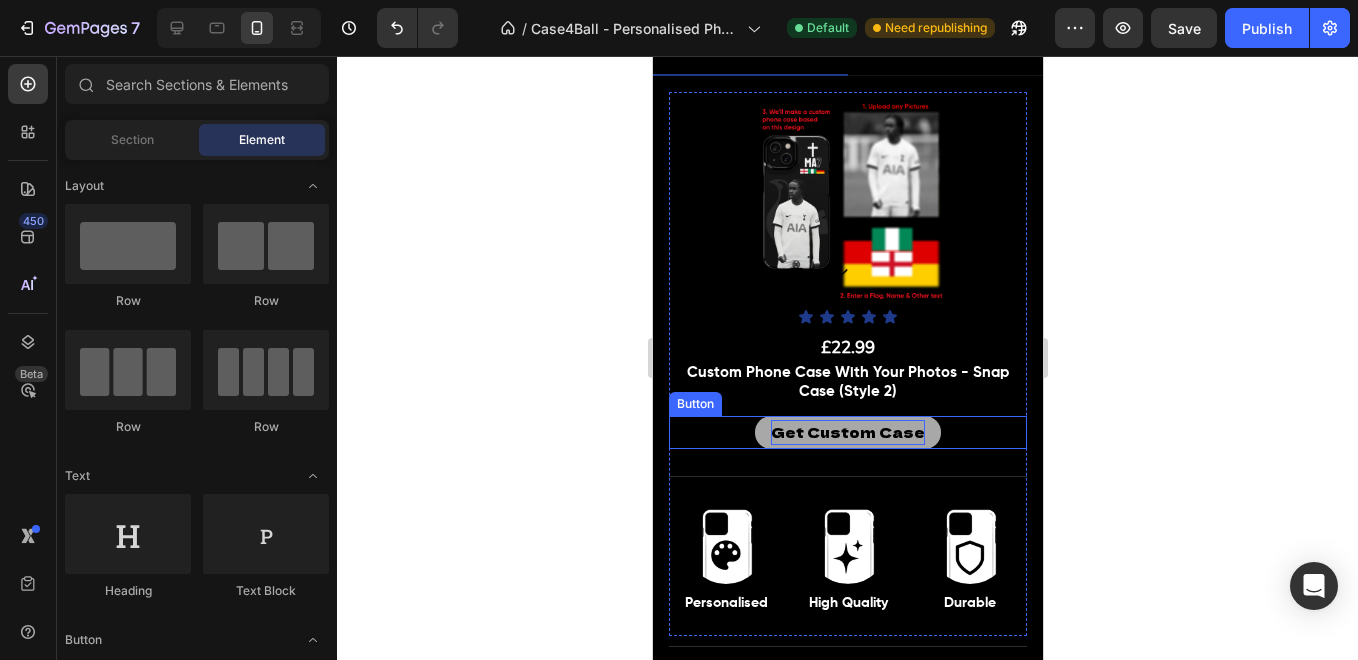click on "Get Custom Case" at bounding box center (847, 432) 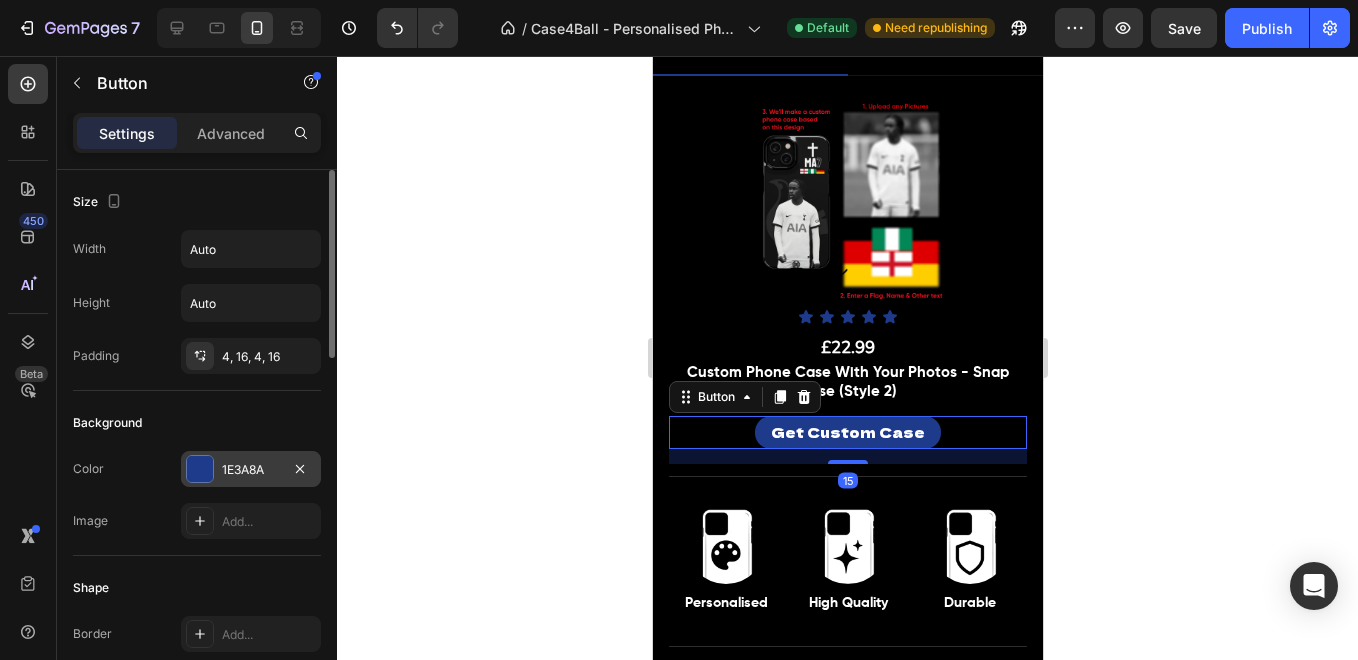 click on "1E3A8A" at bounding box center (251, 470) 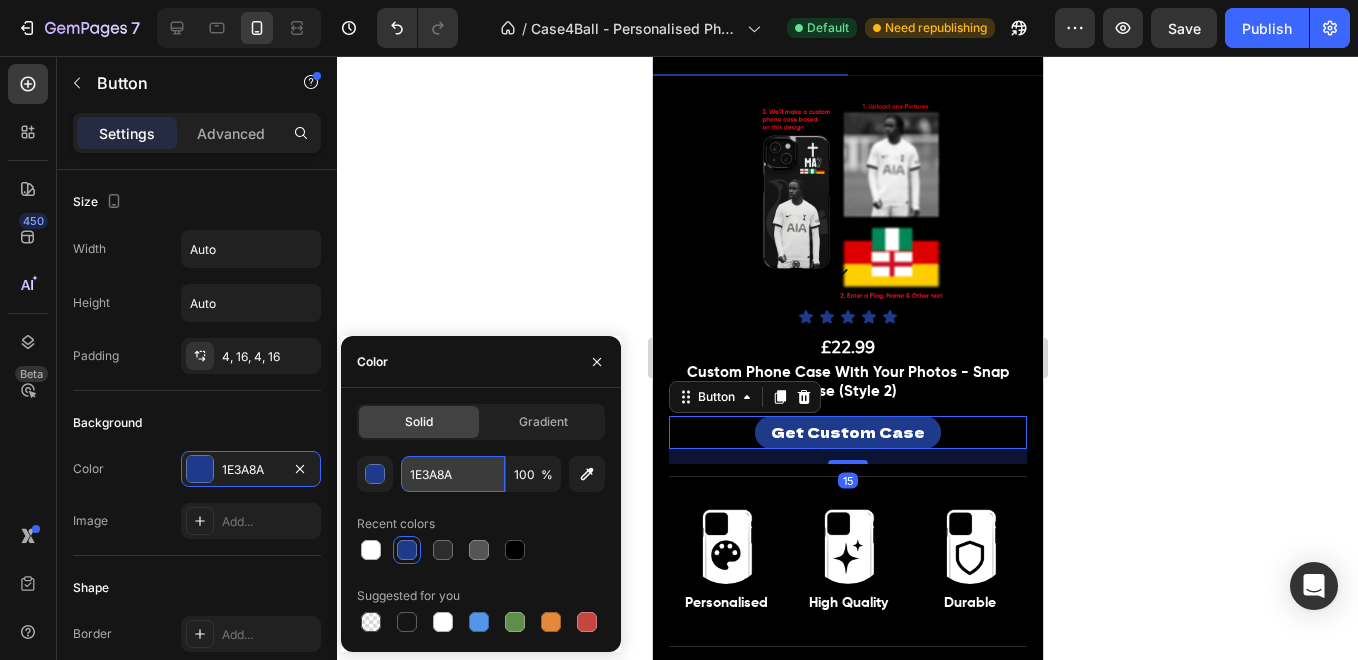 click on "1E3A8A" at bounding box center (453, 474) 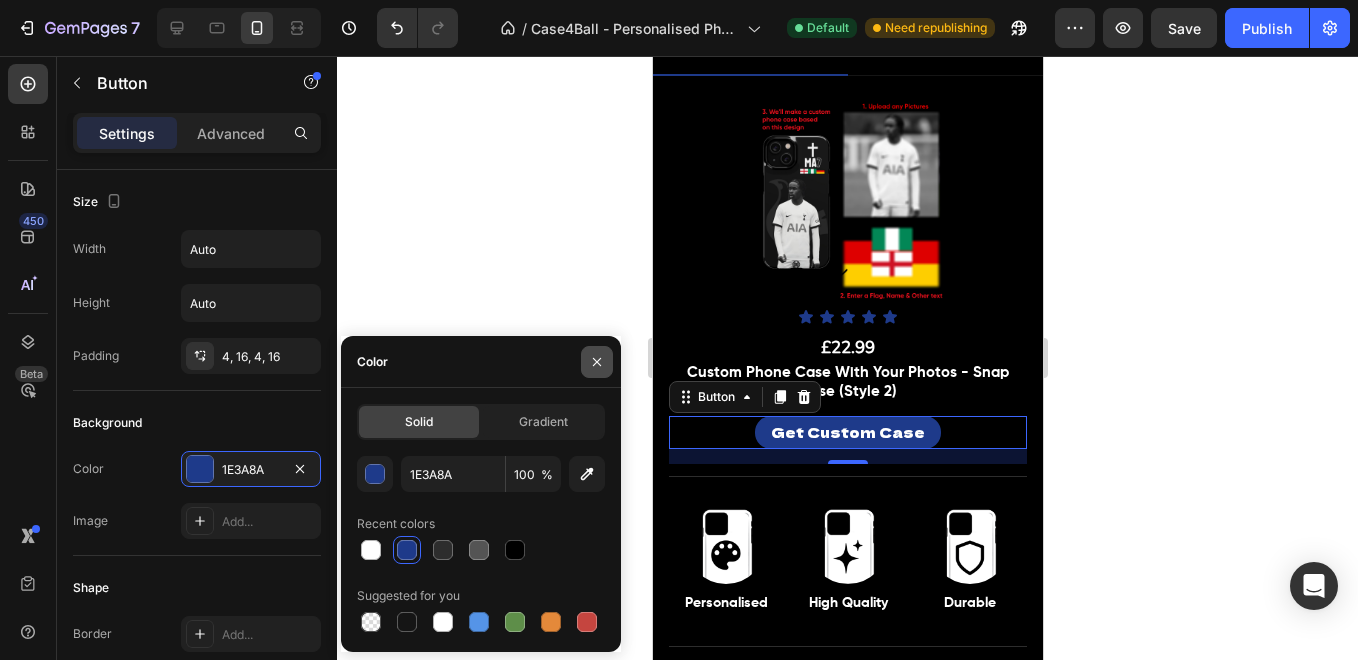click at bounding box center (597, 362) 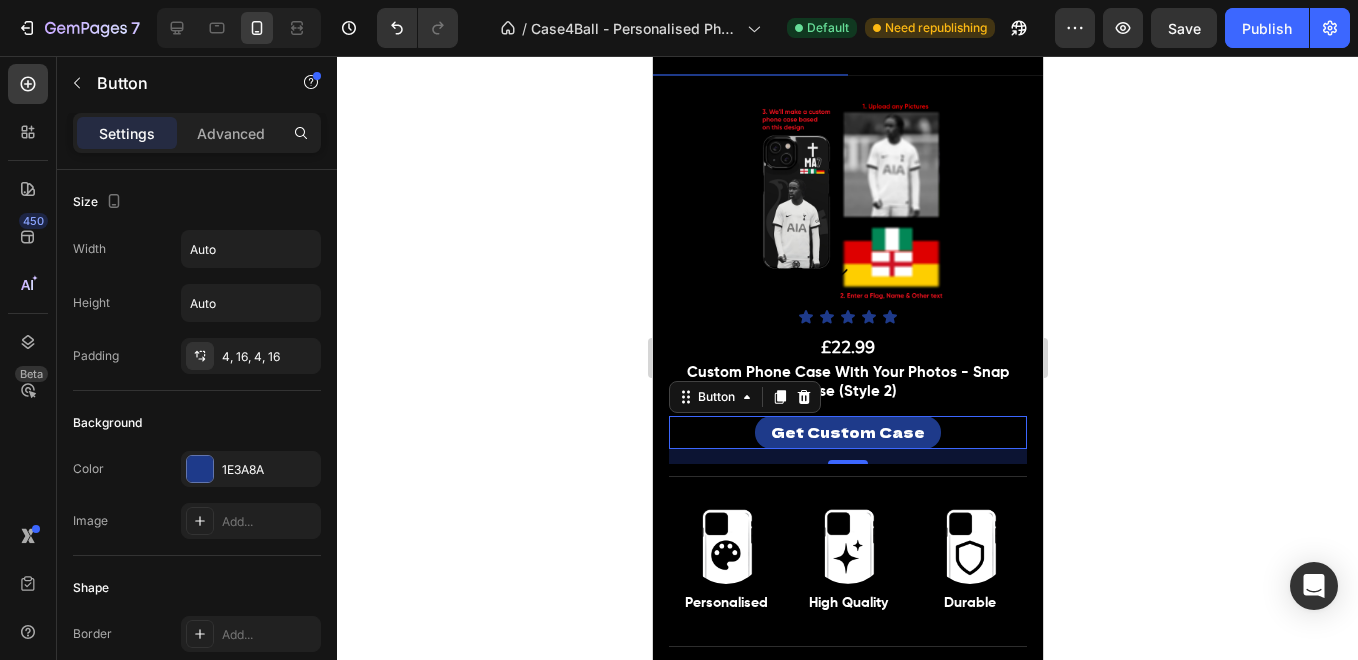 click 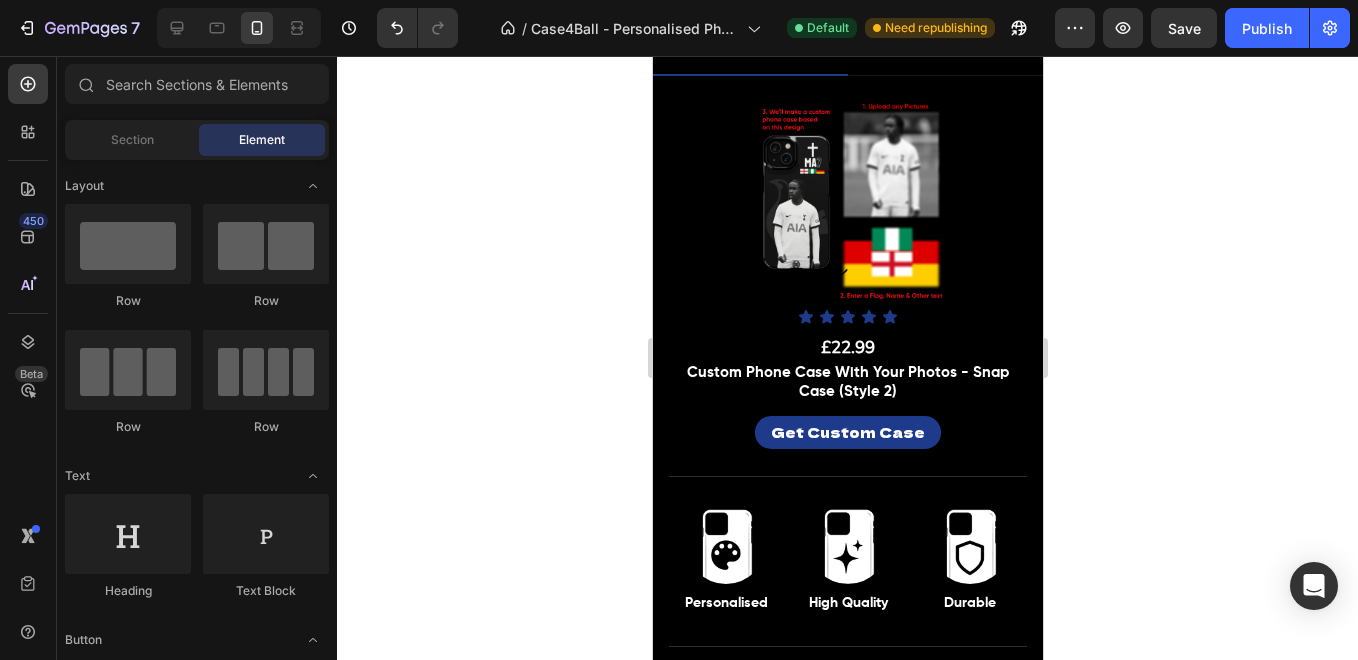 scroll, scrollTop: 1251, scrollLeft: 0, axis: vertical 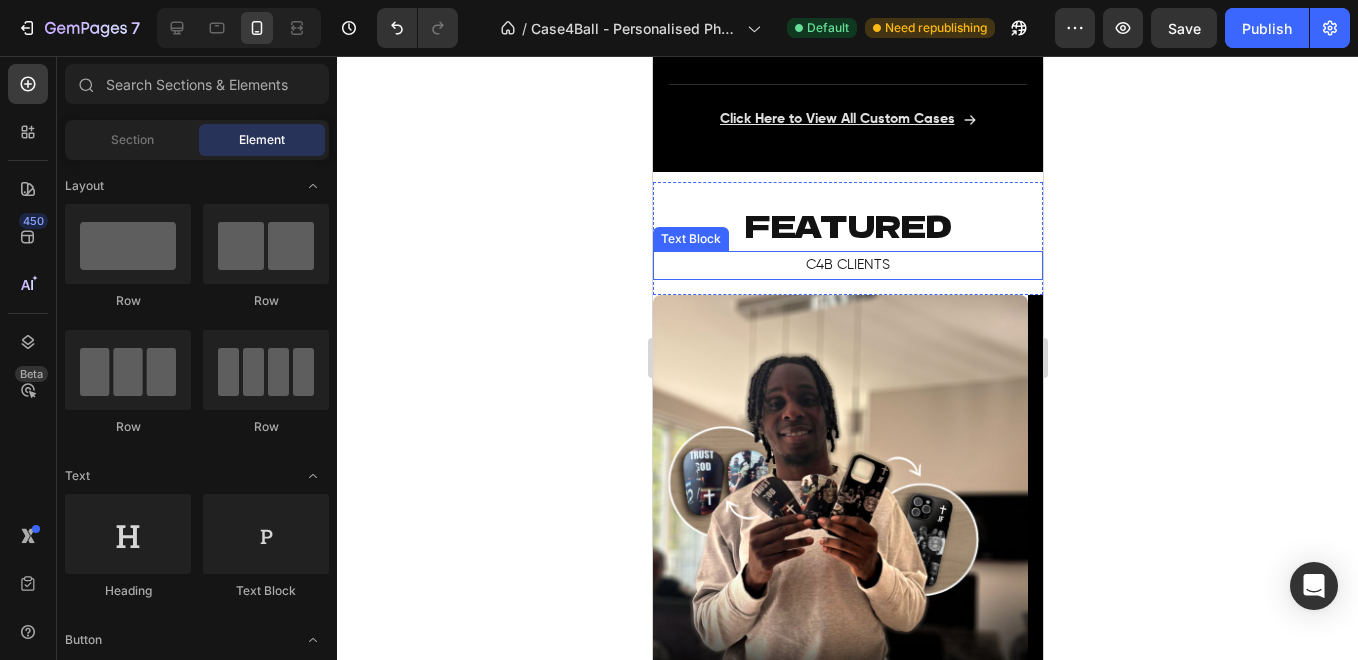 click on "C4B CLIENTS" at bounding box center [847, 265] 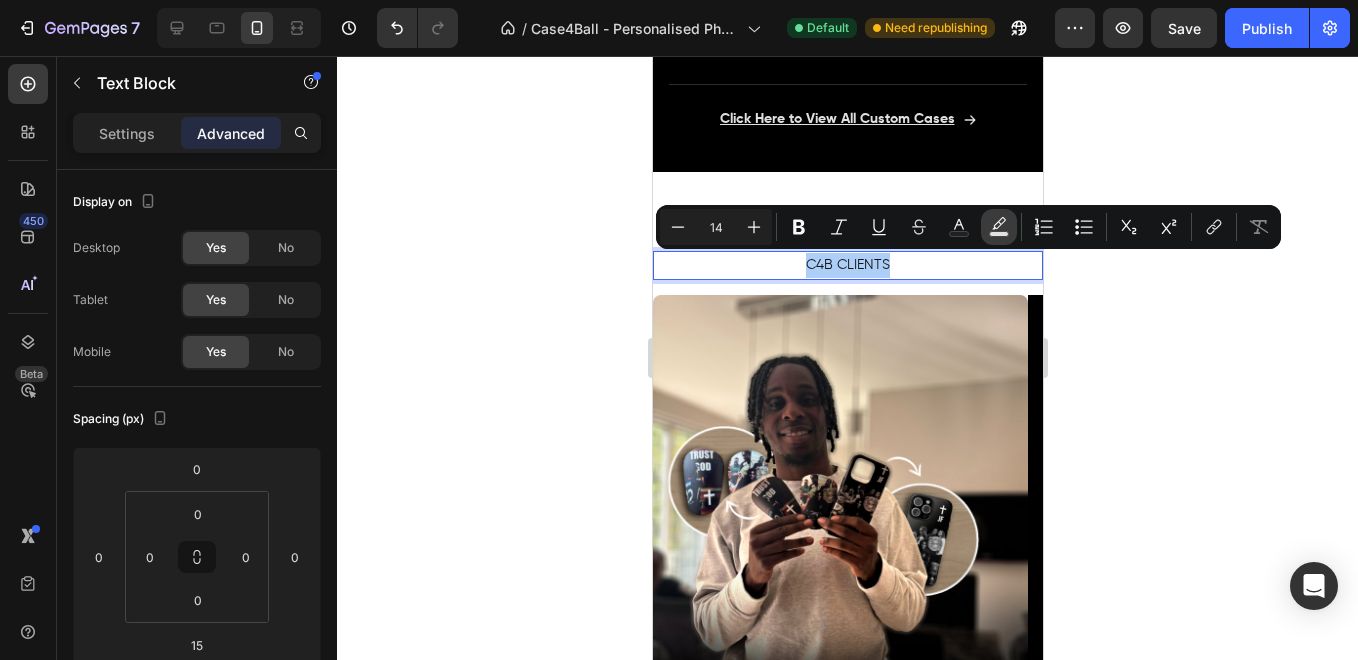 click 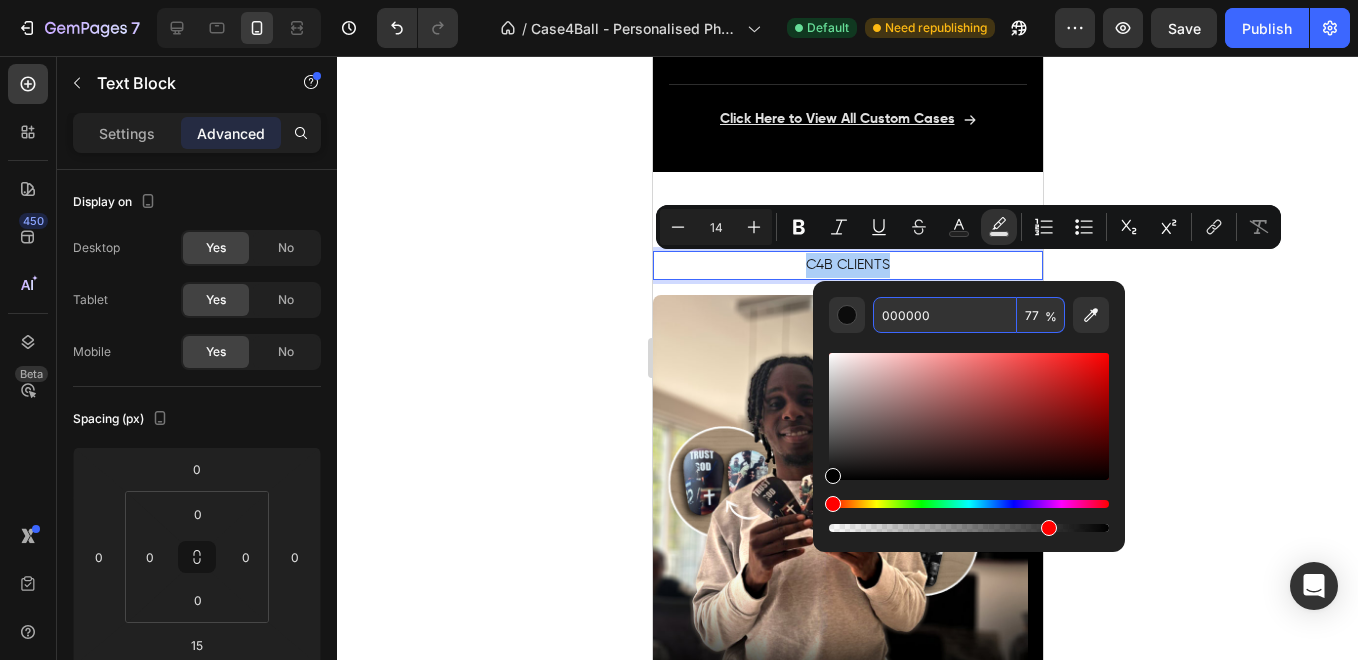 click on "000000" at bounding box center (945, 315) 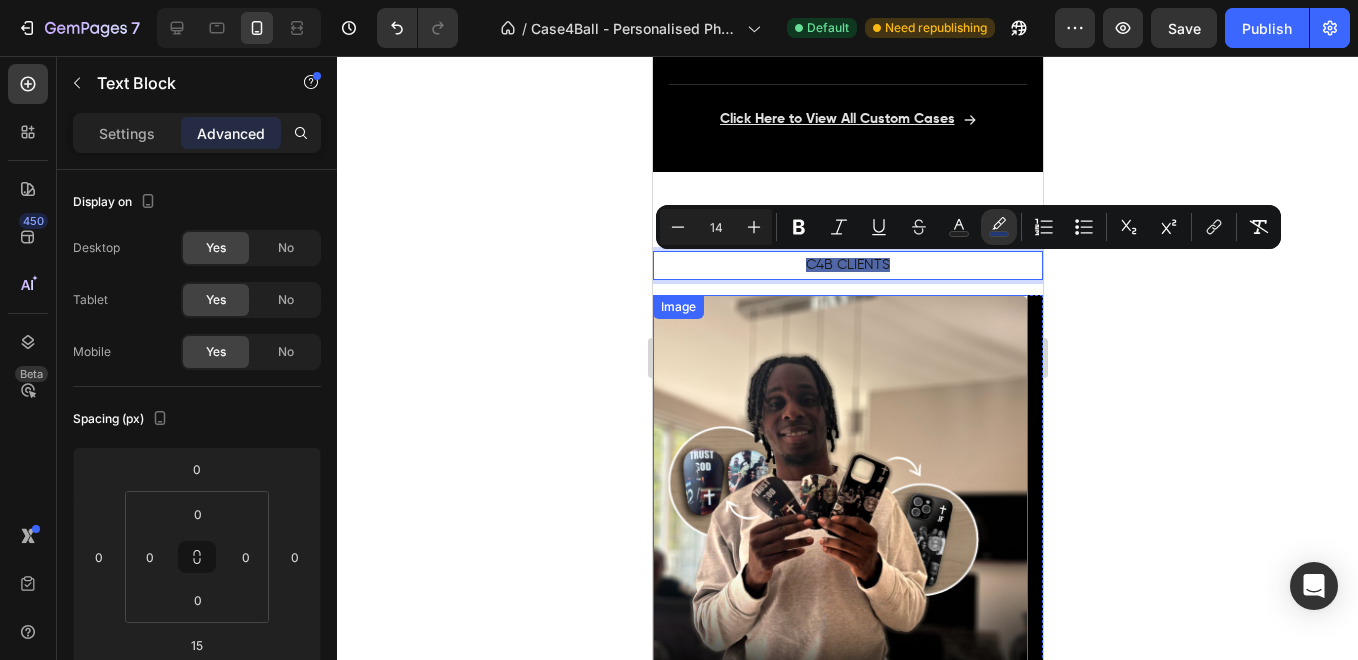 click 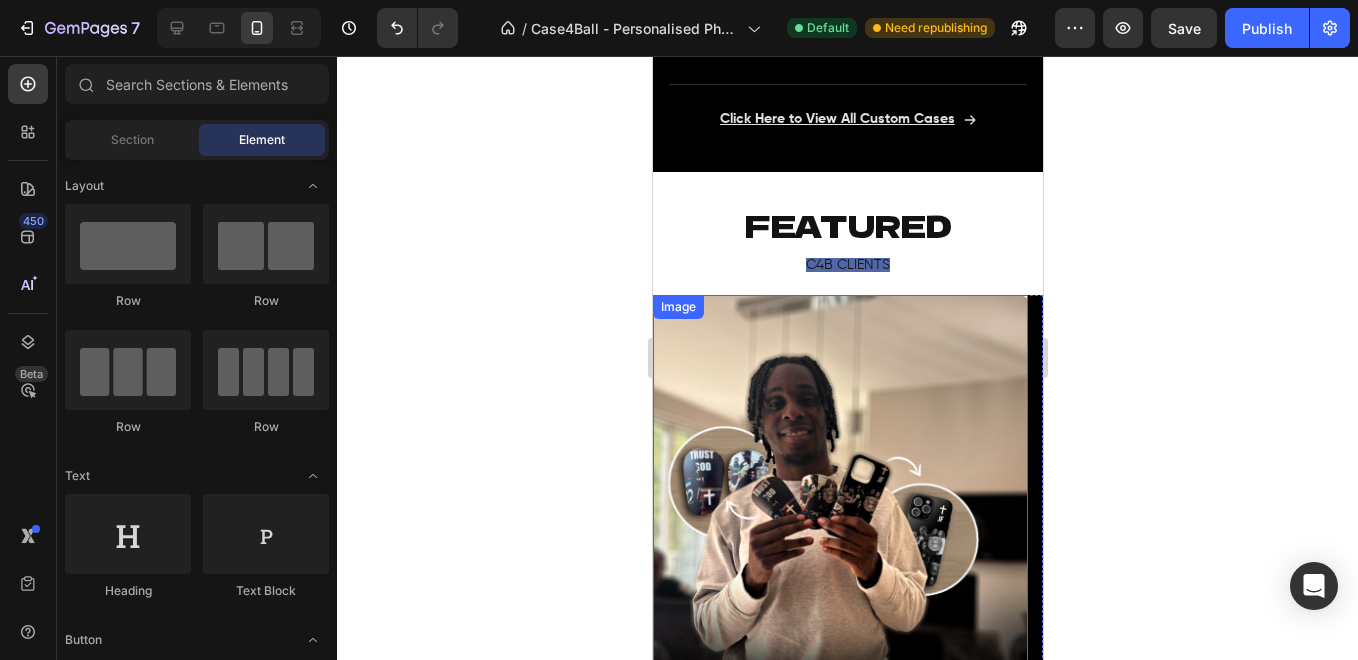 click 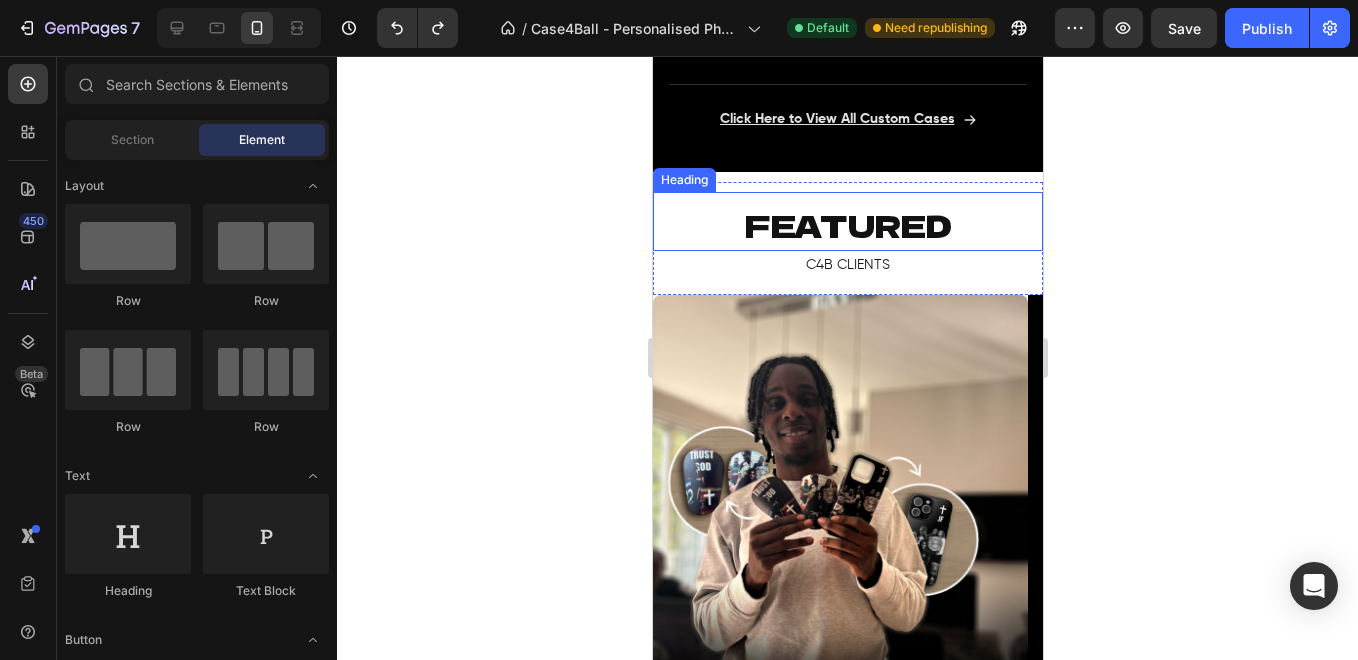 click on "FEATURED" at bounding box center (847, 225) 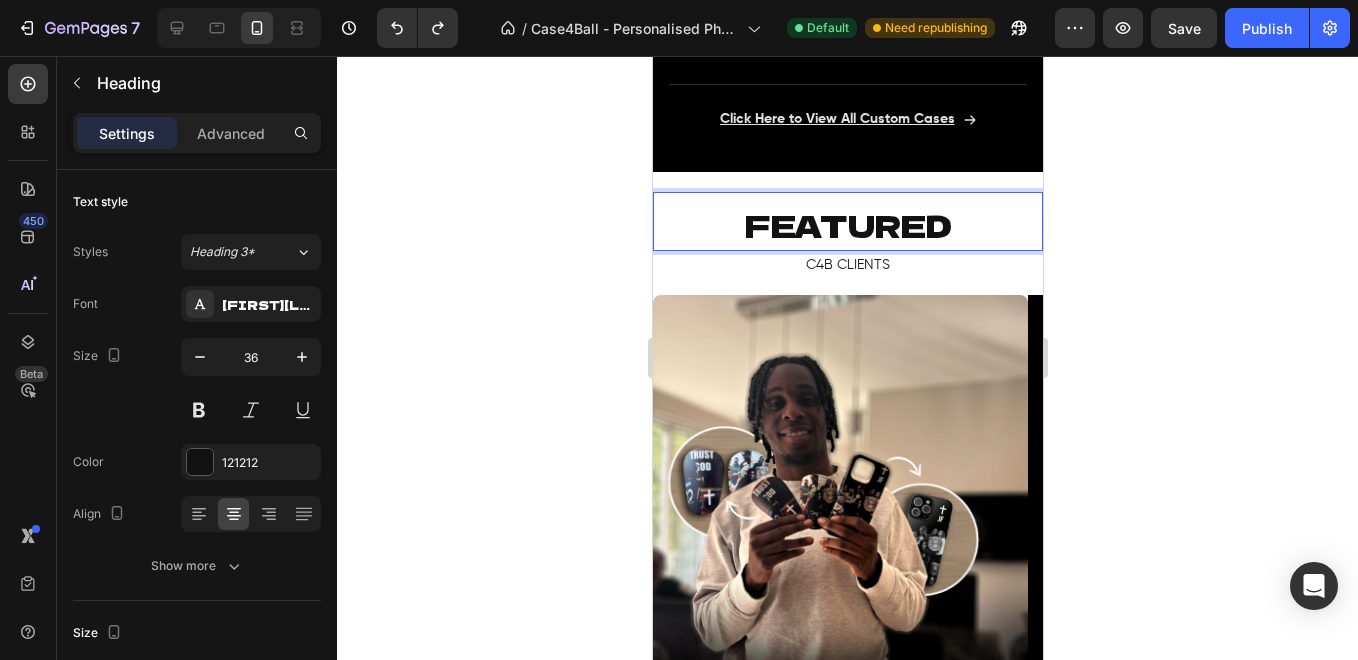 click on "FEATURED" at bounding box center (847, 225) 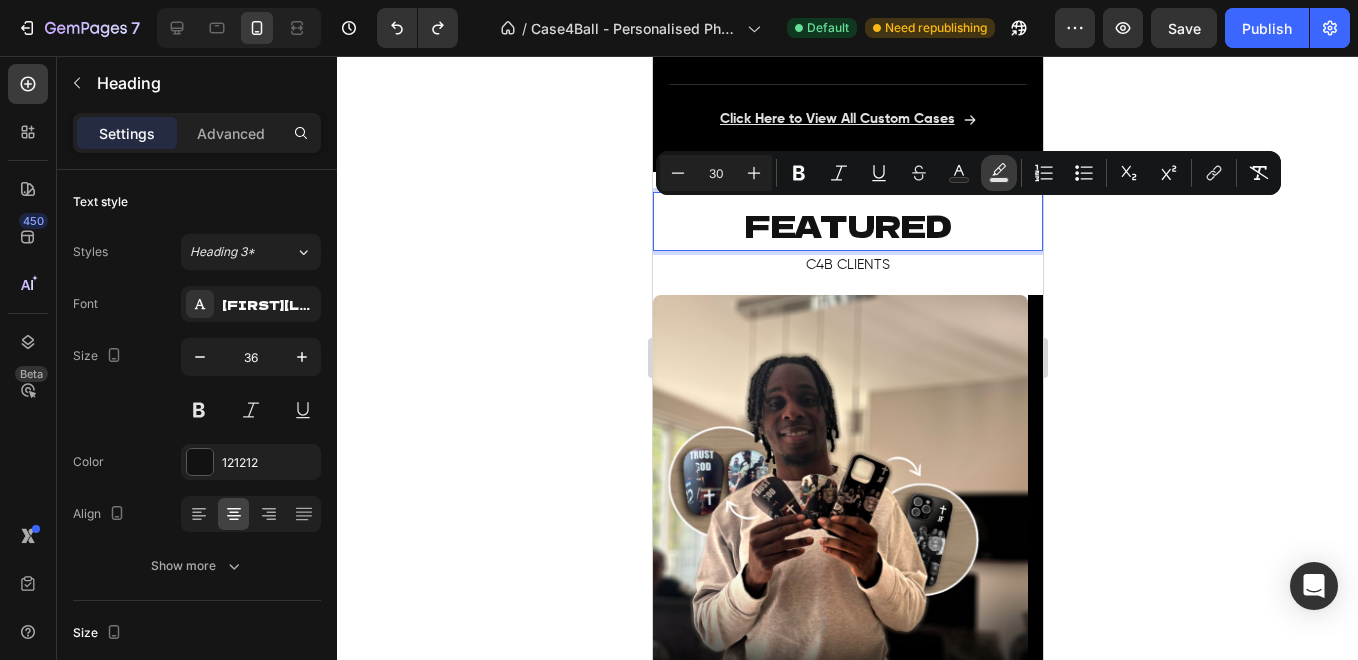 click 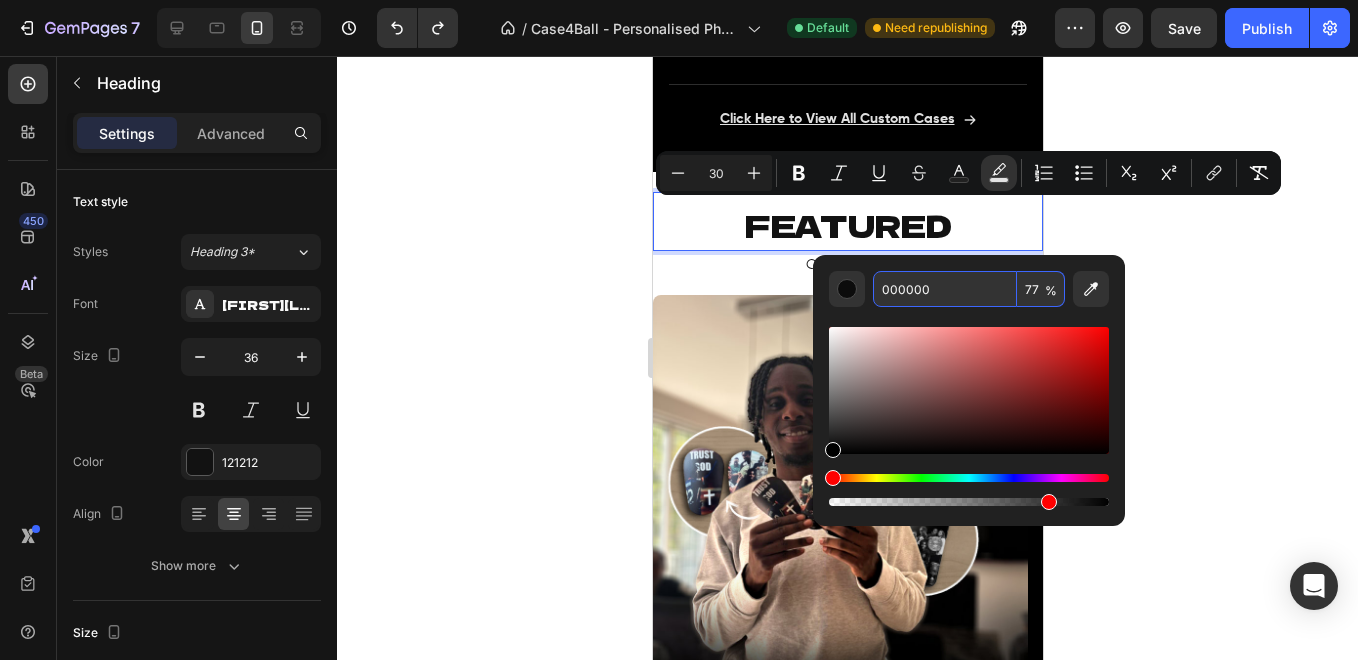 click on "000000" at bounding box center (945, 289) 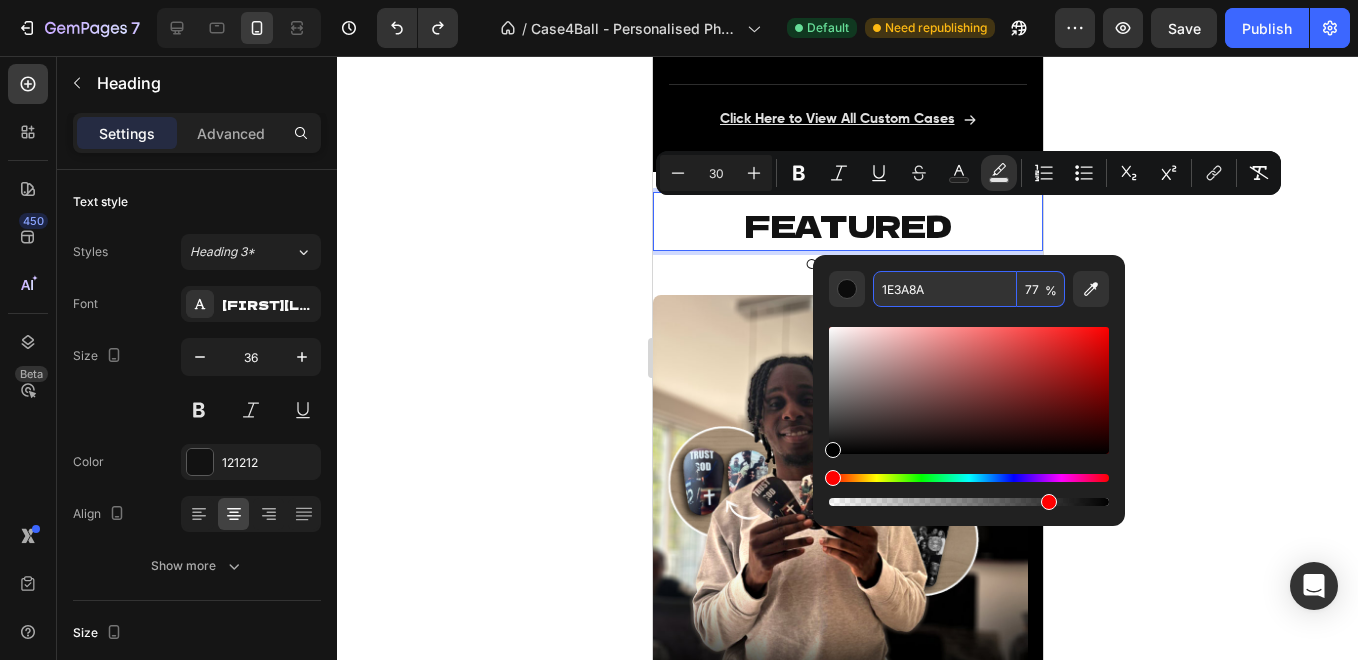 type on "1E3A8A" 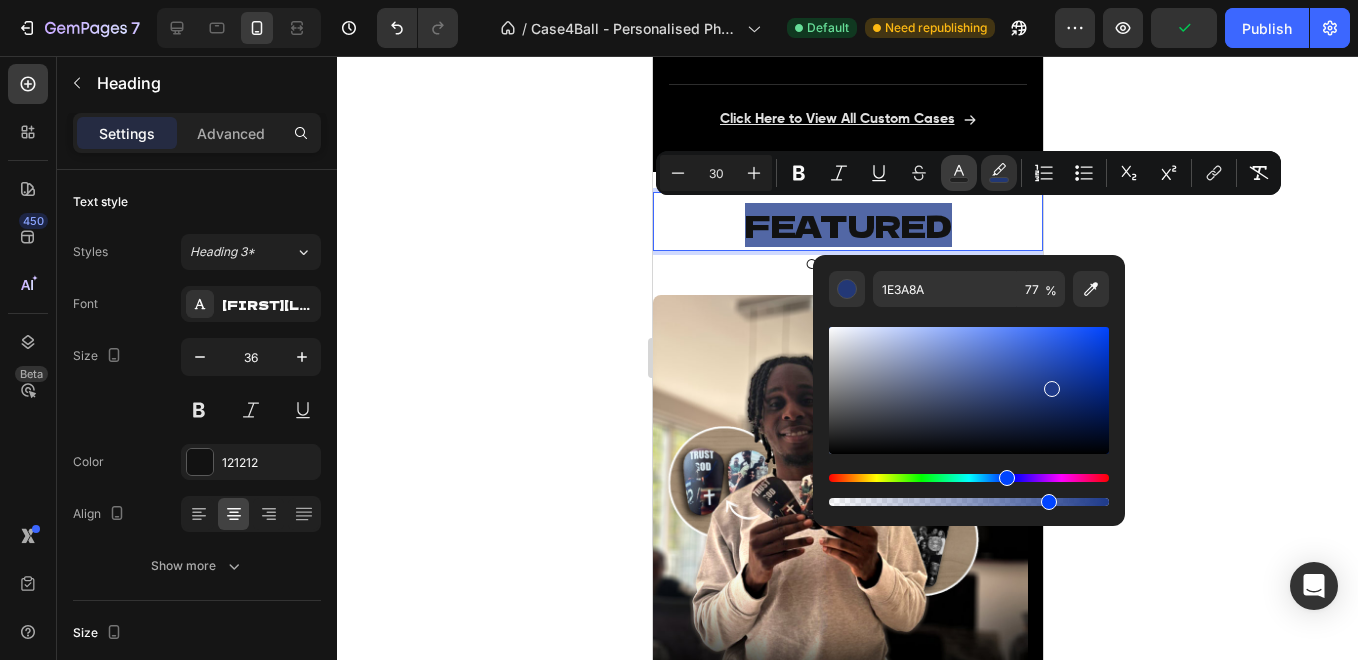 click 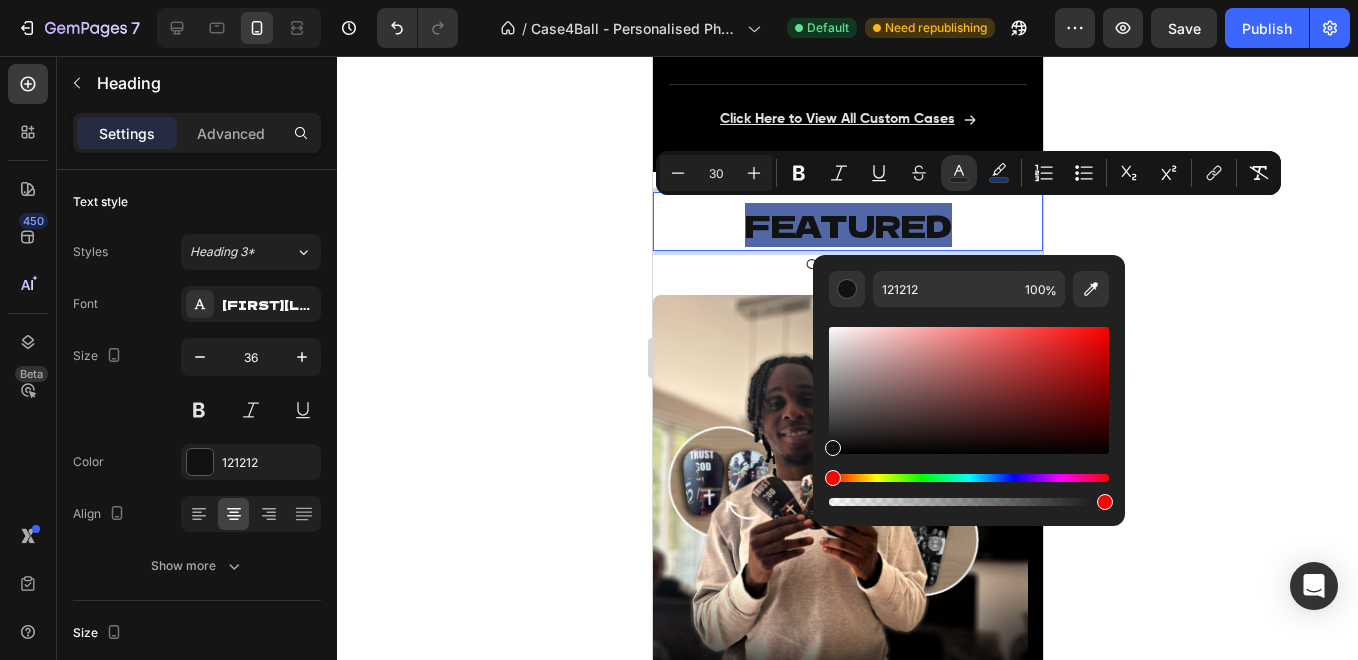click 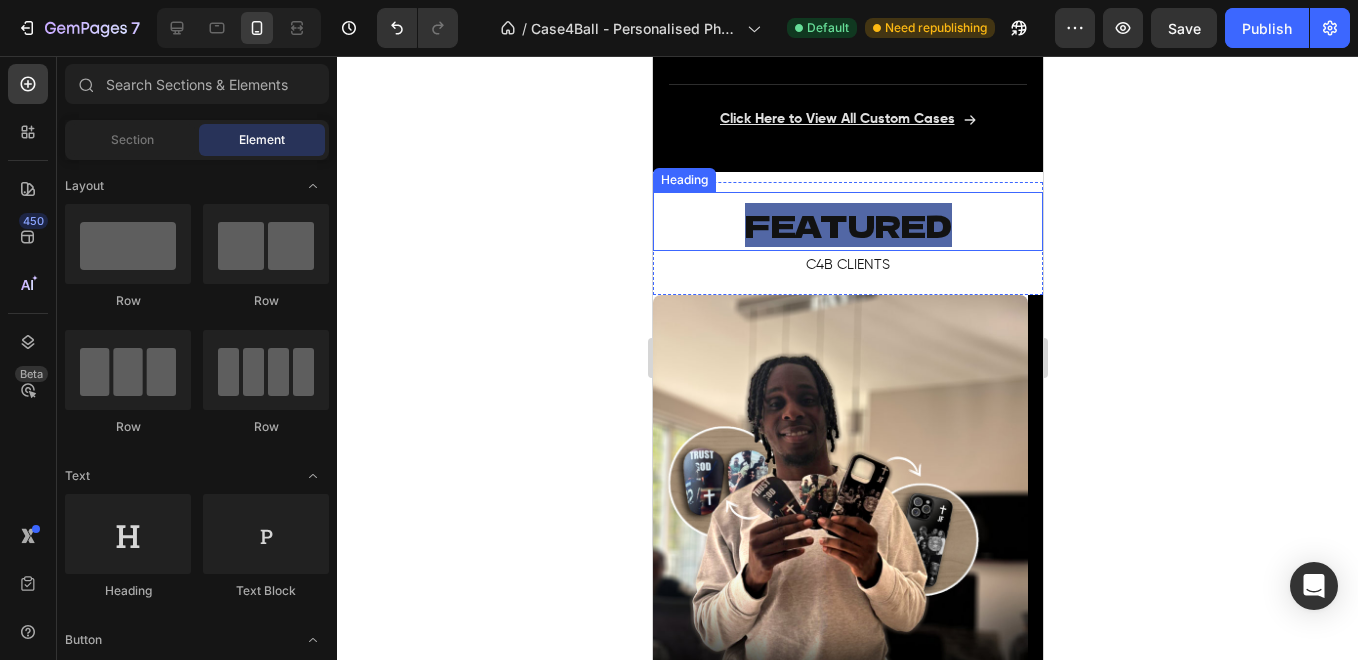 click on "FEATURED" at bounding box center (847, 225) 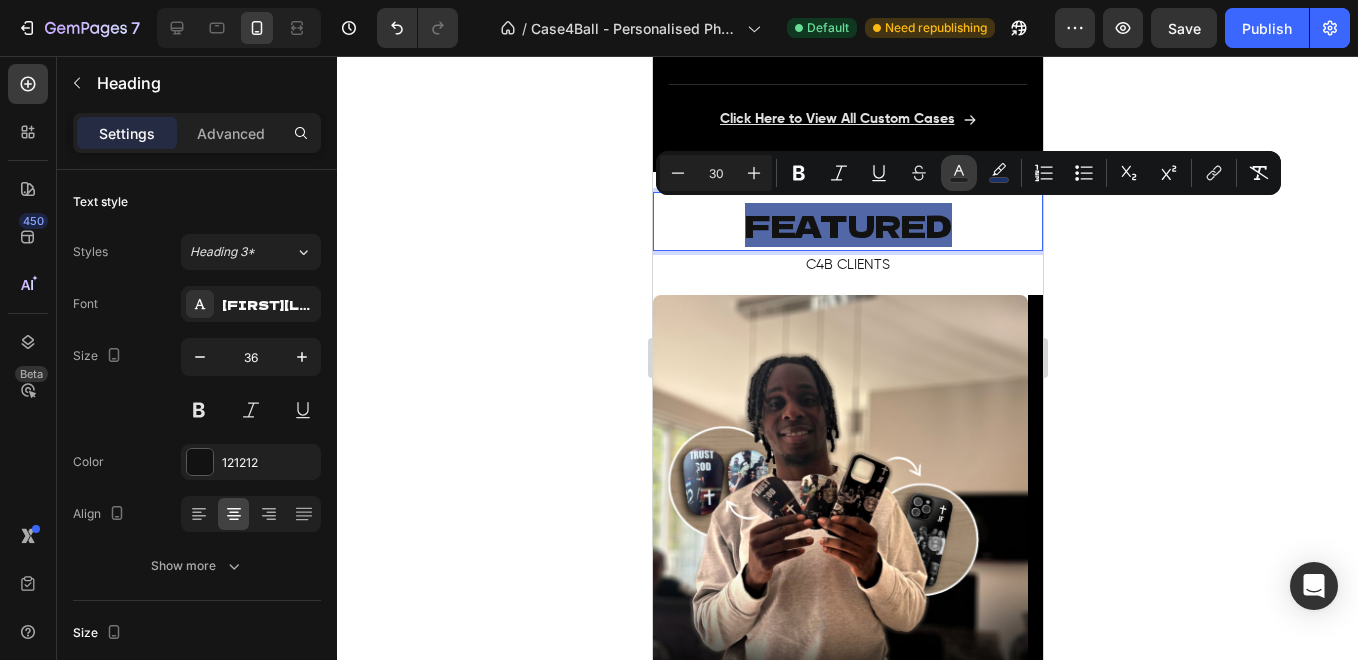 drag, startPoint x: 950, startPoint y: 179, endPoint x: 281, endPoint y: 178, distance: 669.00073 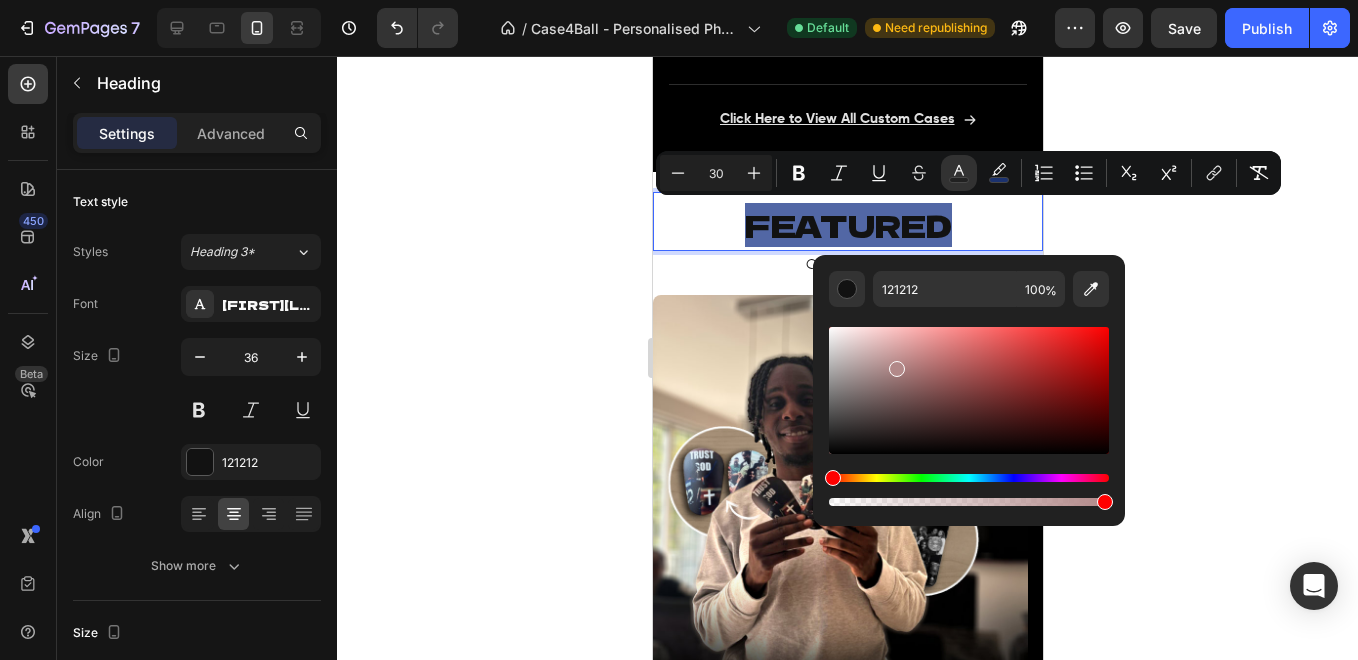 drag, startPoint x: 1545, startPoint y: 420, endPoint x: 776, endPoint y: 294, distance: 779.25415 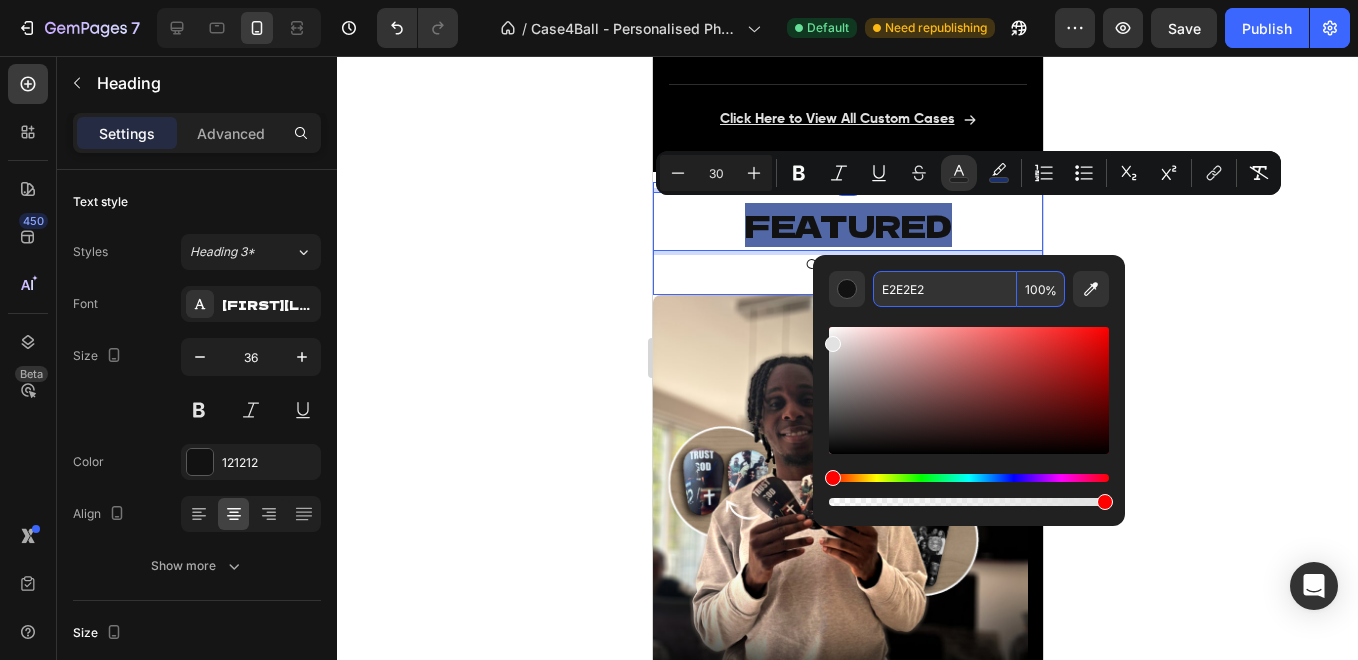 click 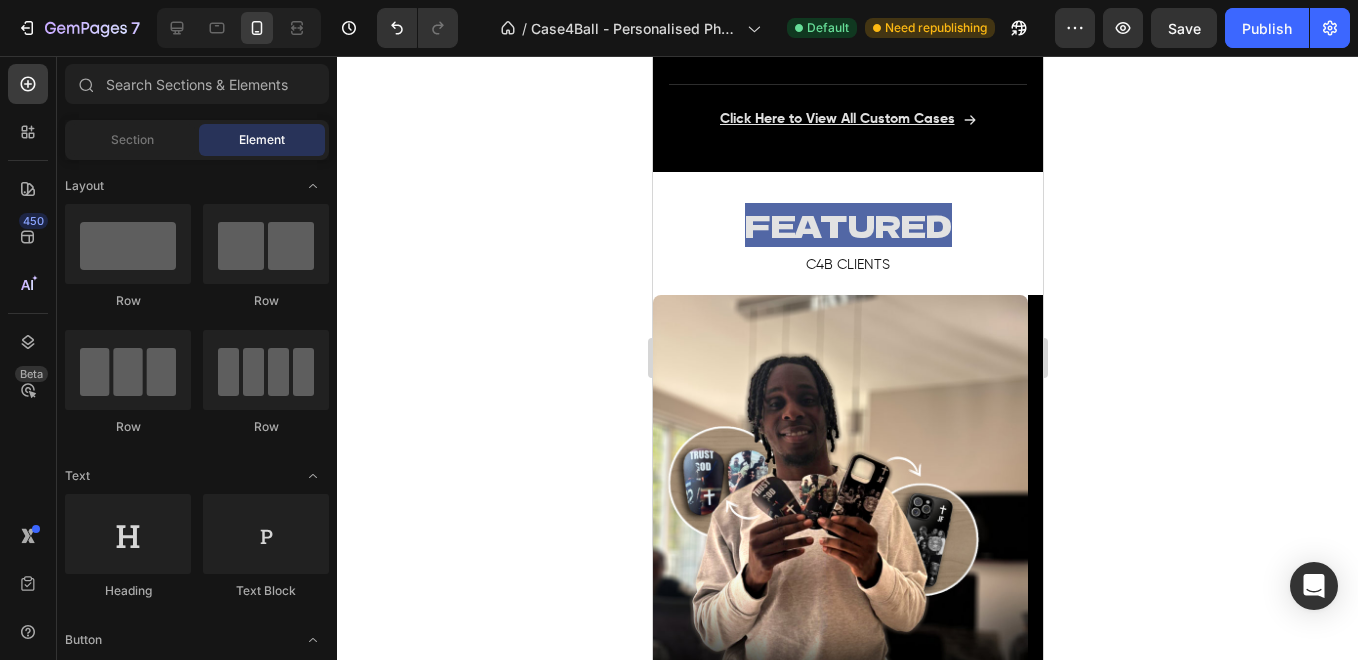 click 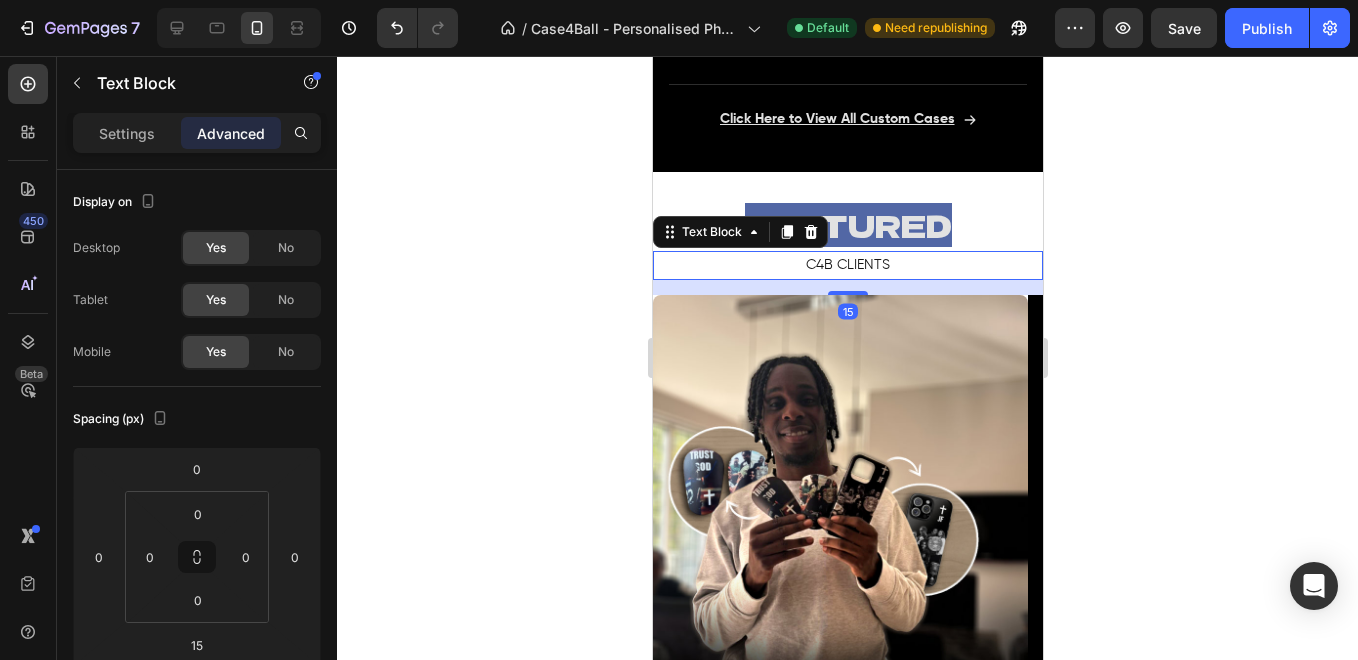 click 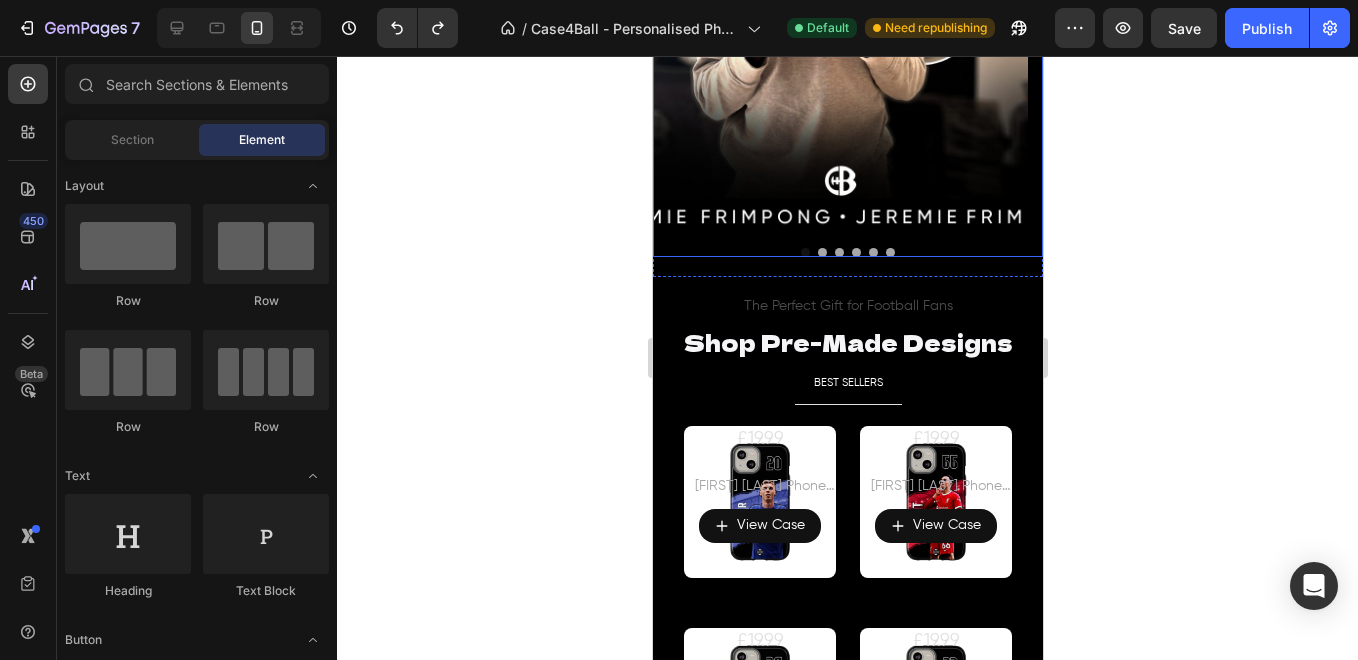 scroll, scrollTop: 1673, scrollLeft: 0, axis: vertical 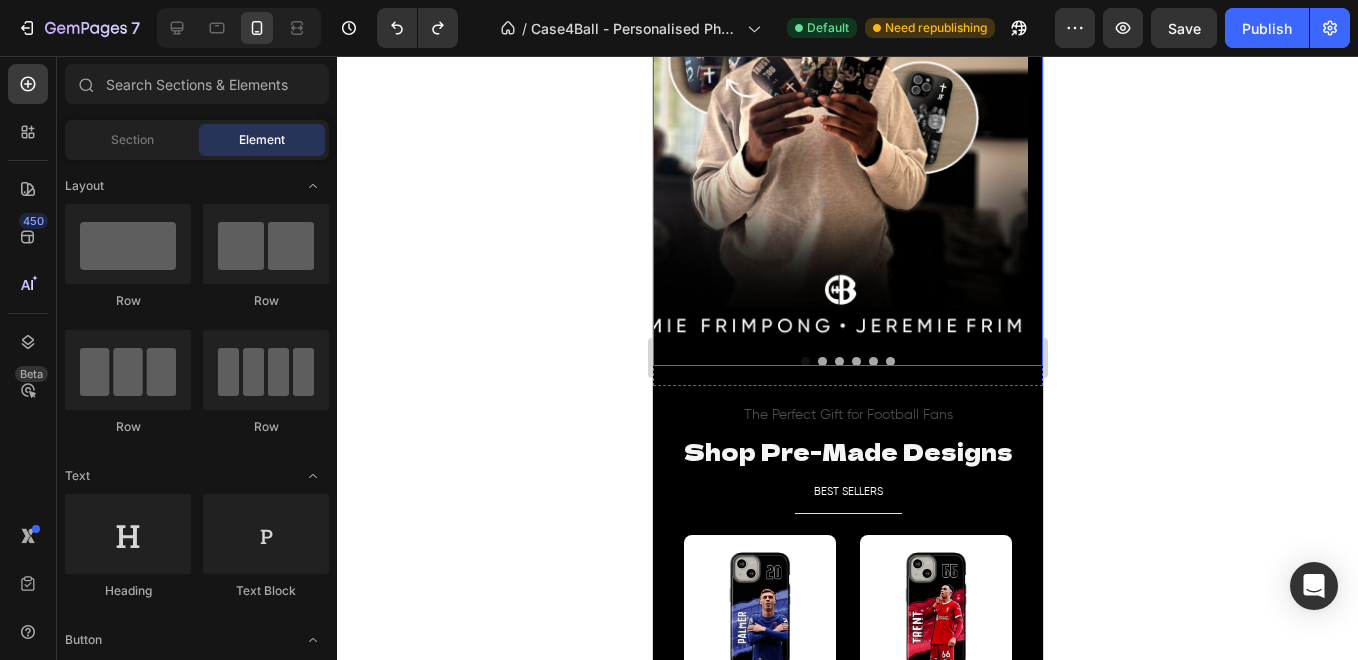 click at bounding box center (889, 361) 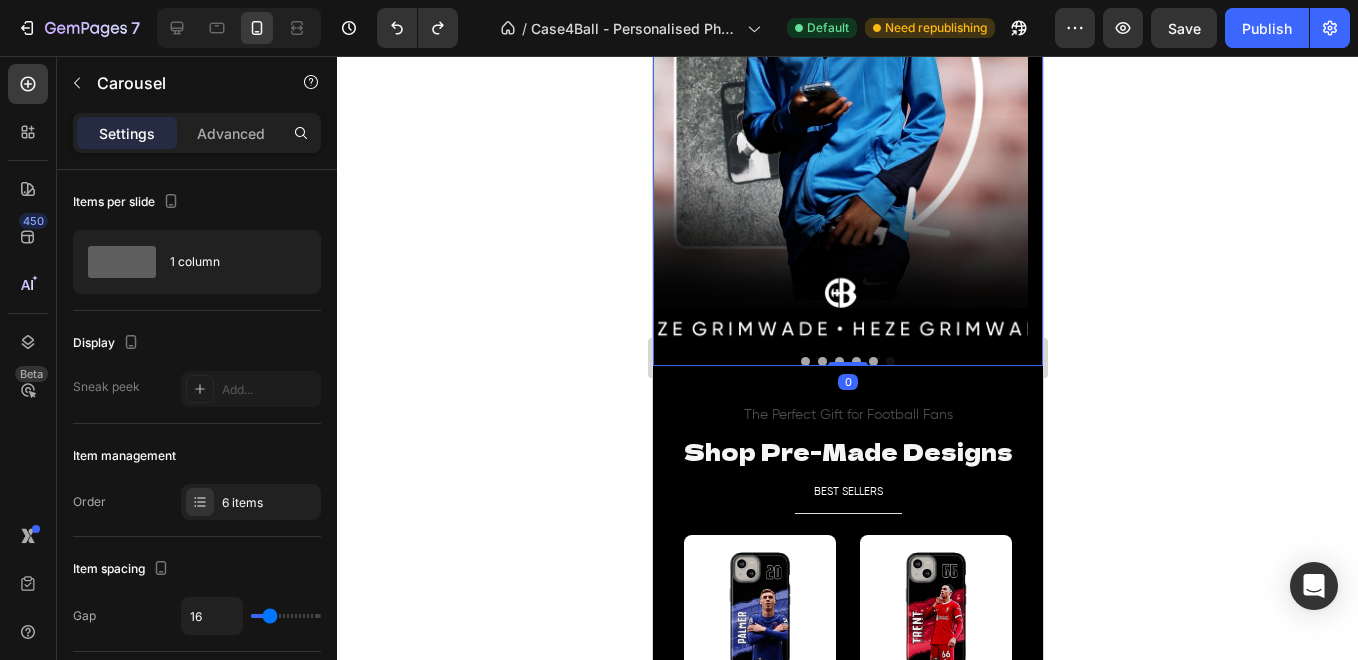 click at bounding box center [839, 107] 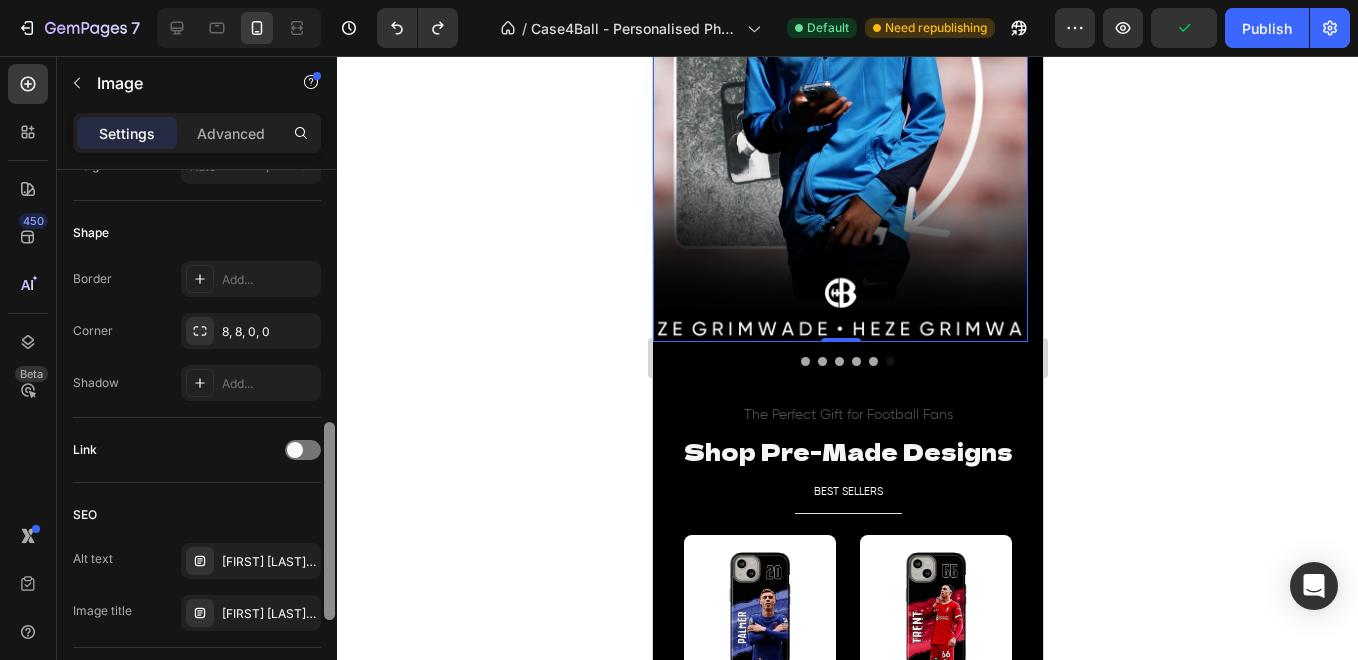 scroll, scrollTop: 676, scrollLeft: 0, axis: vertical 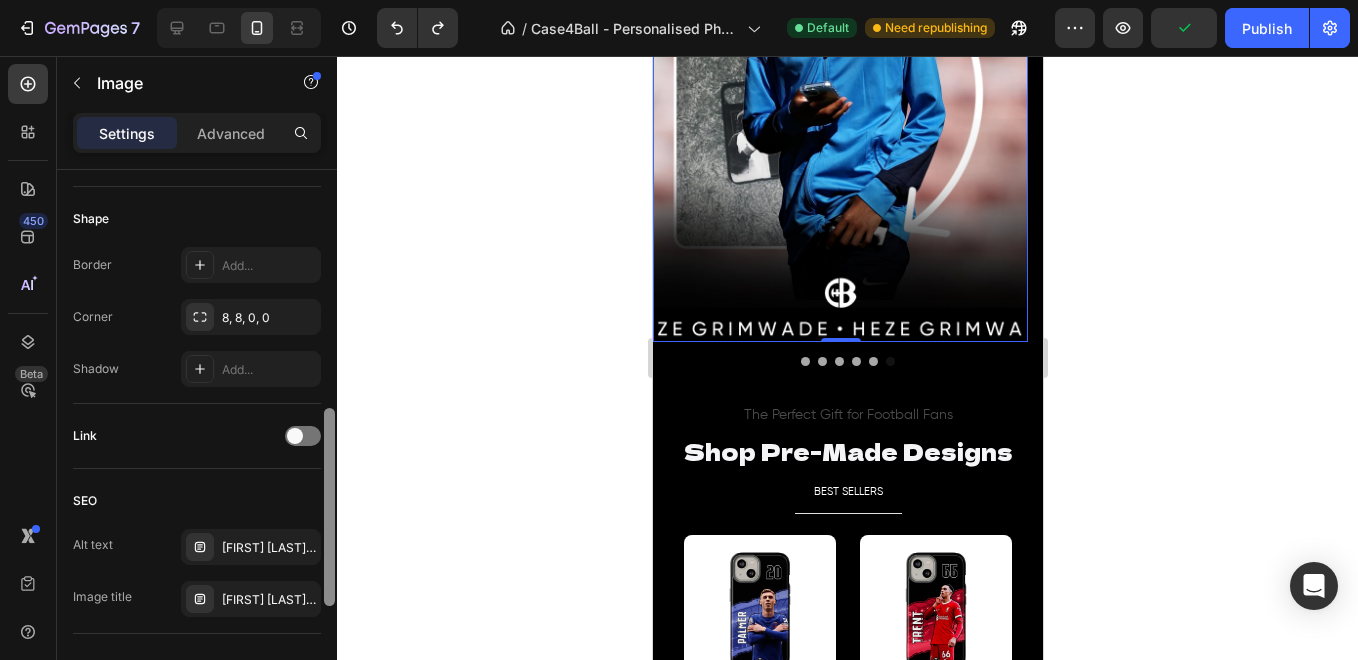 drag, startPoint x: 331, startPoint y: 275, endPoint x: 324, endPoint y: 520, distance: 245.09998 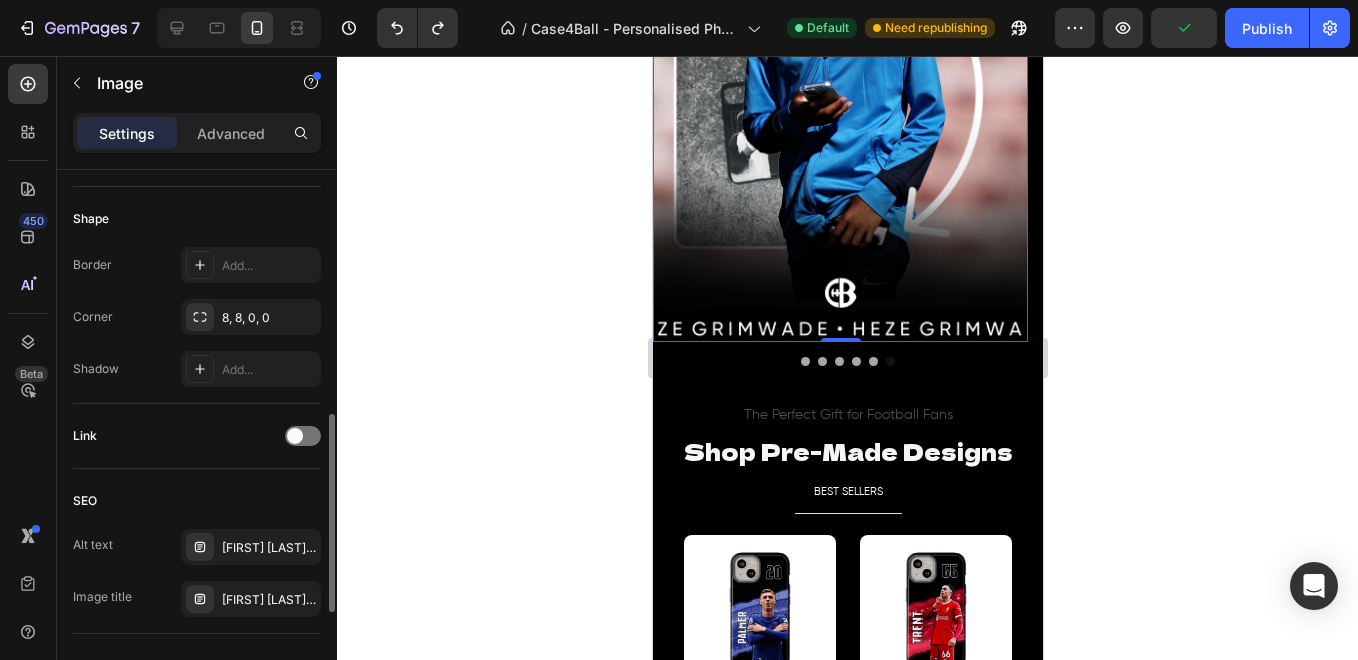 click 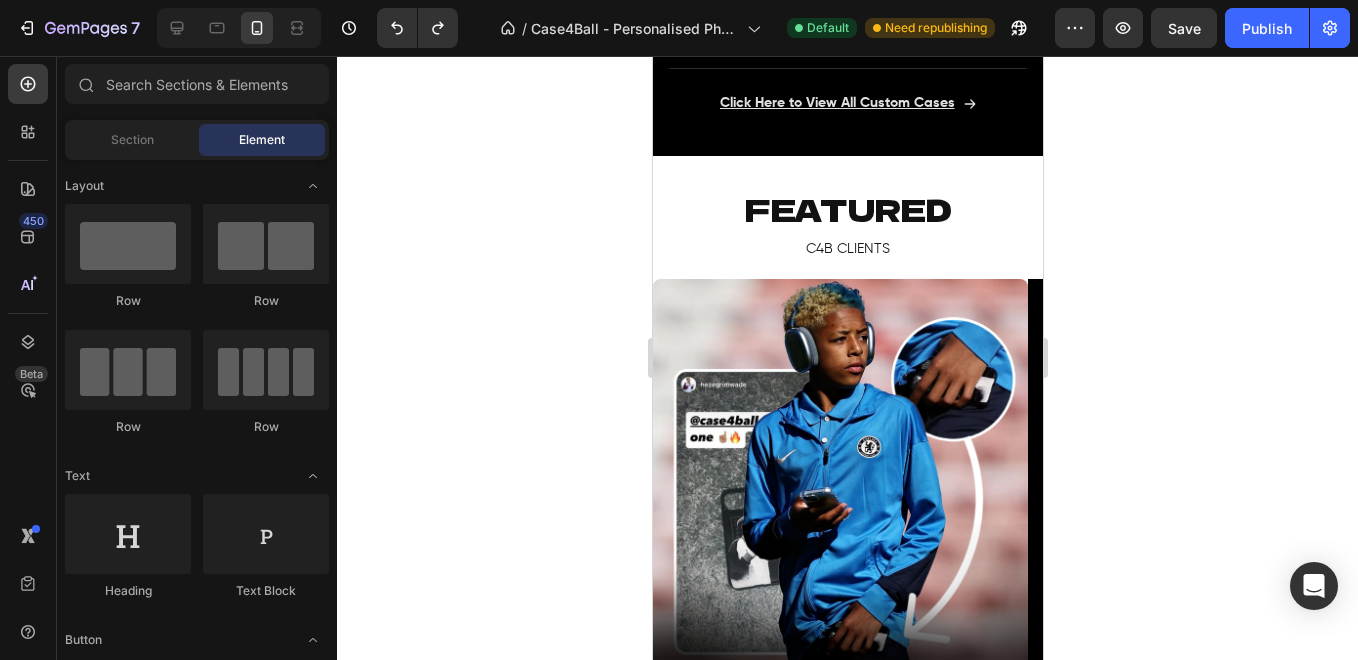 scroll, scrollTop: 1273, scrollLeft: 0, axis: vertical 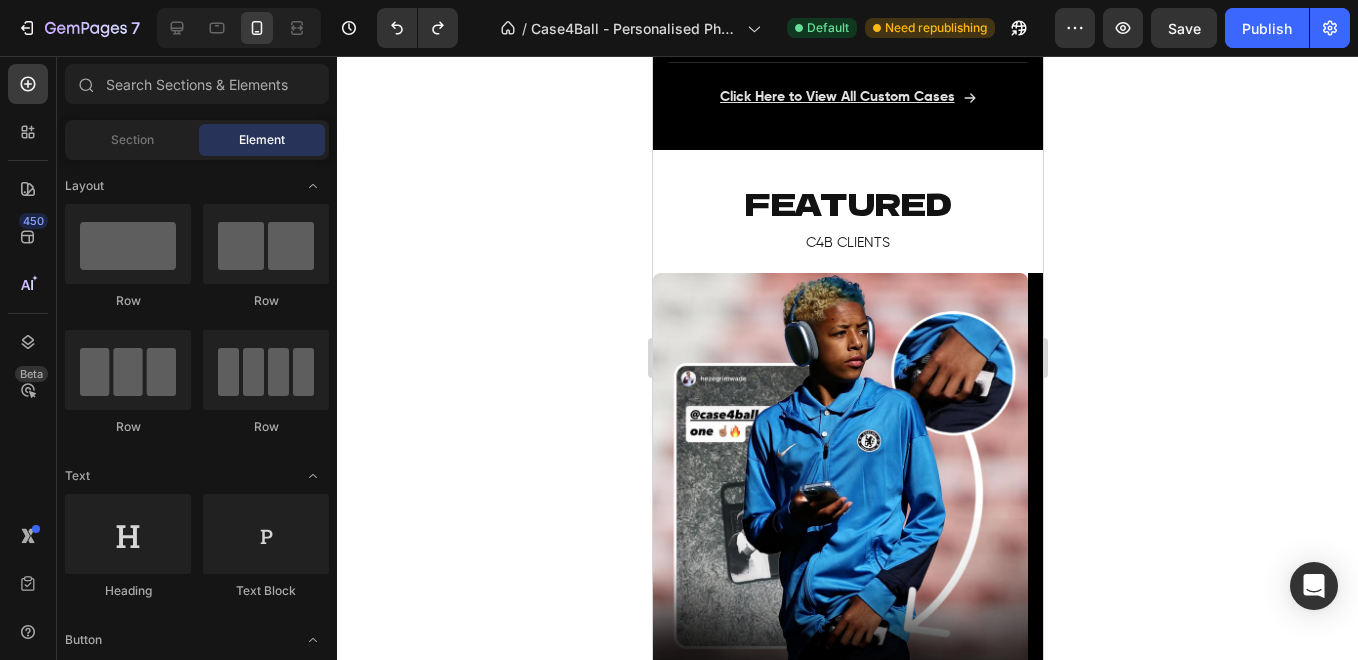 click at bounding box center (839, 507) 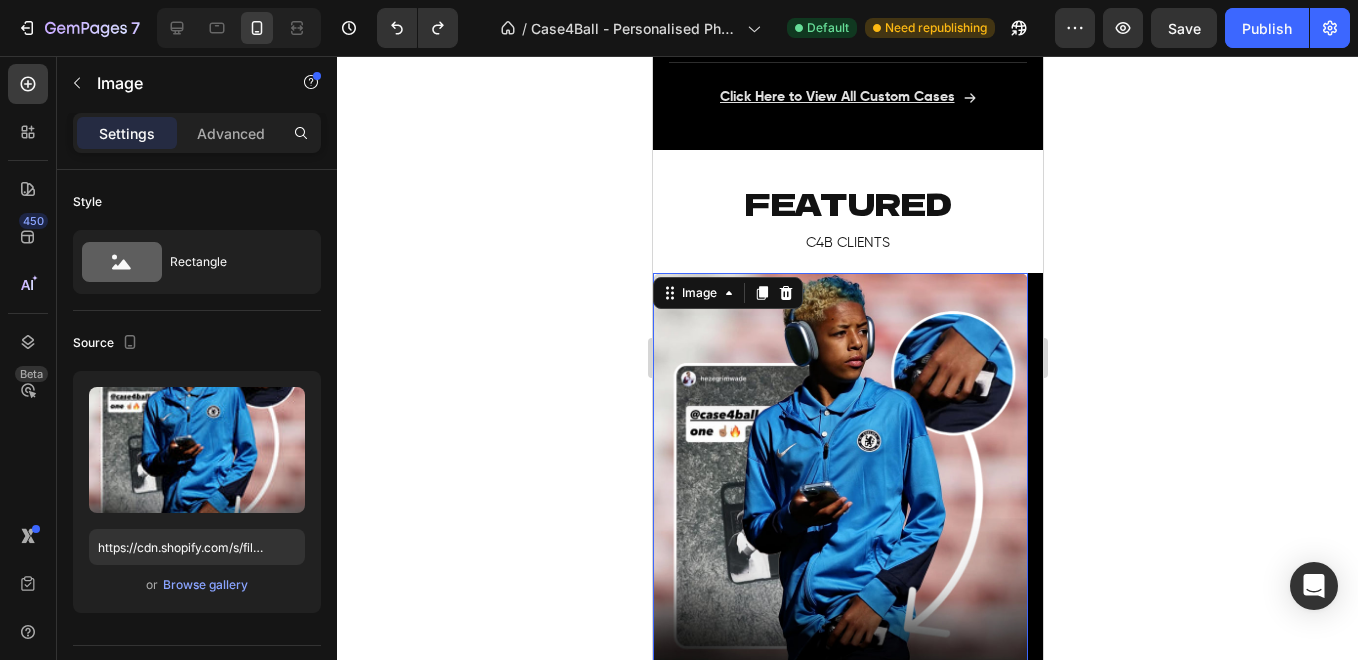 click 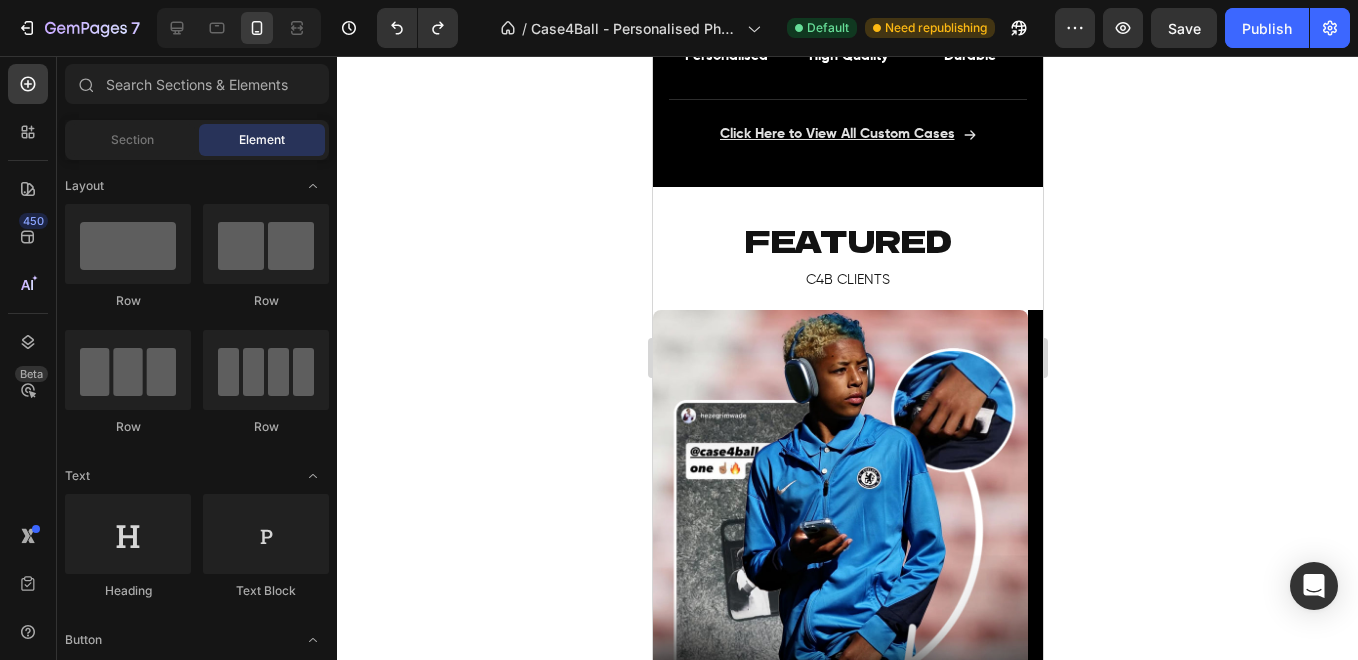 scroll, scrollTop: 1211, scrollLeft: 0, axis: vertical 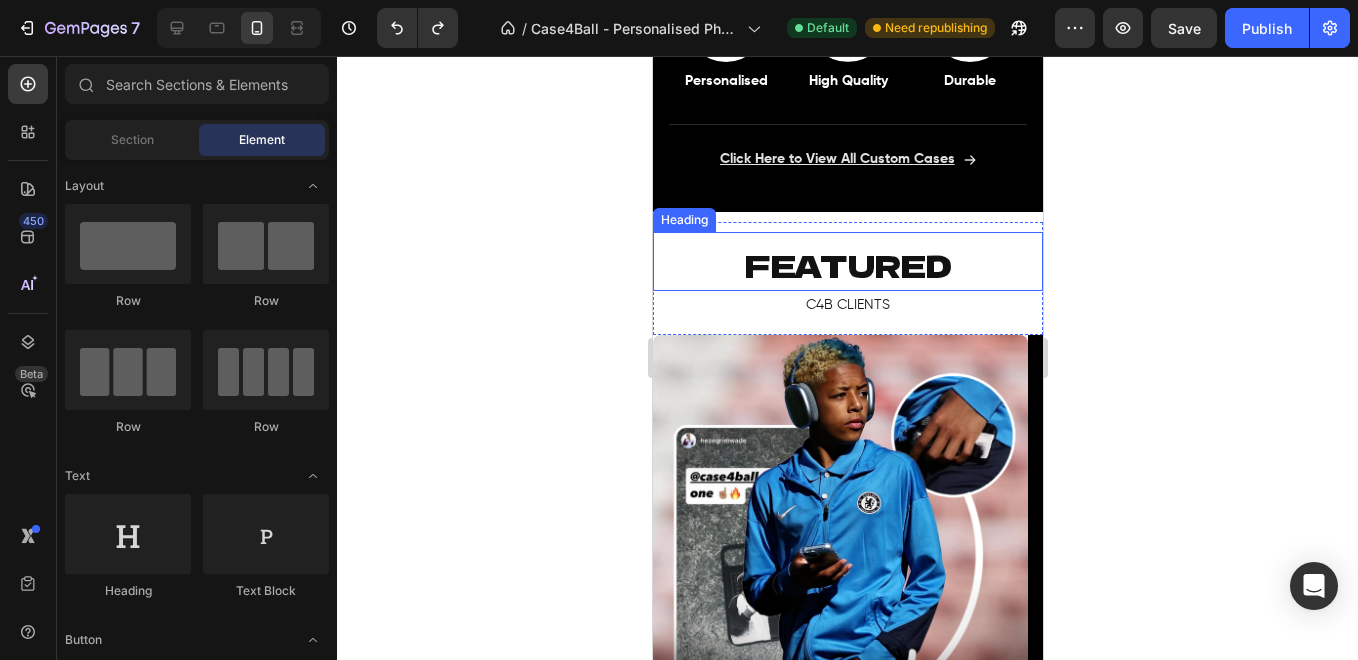 click on "FEATURED" at bounding box center (847, 265) 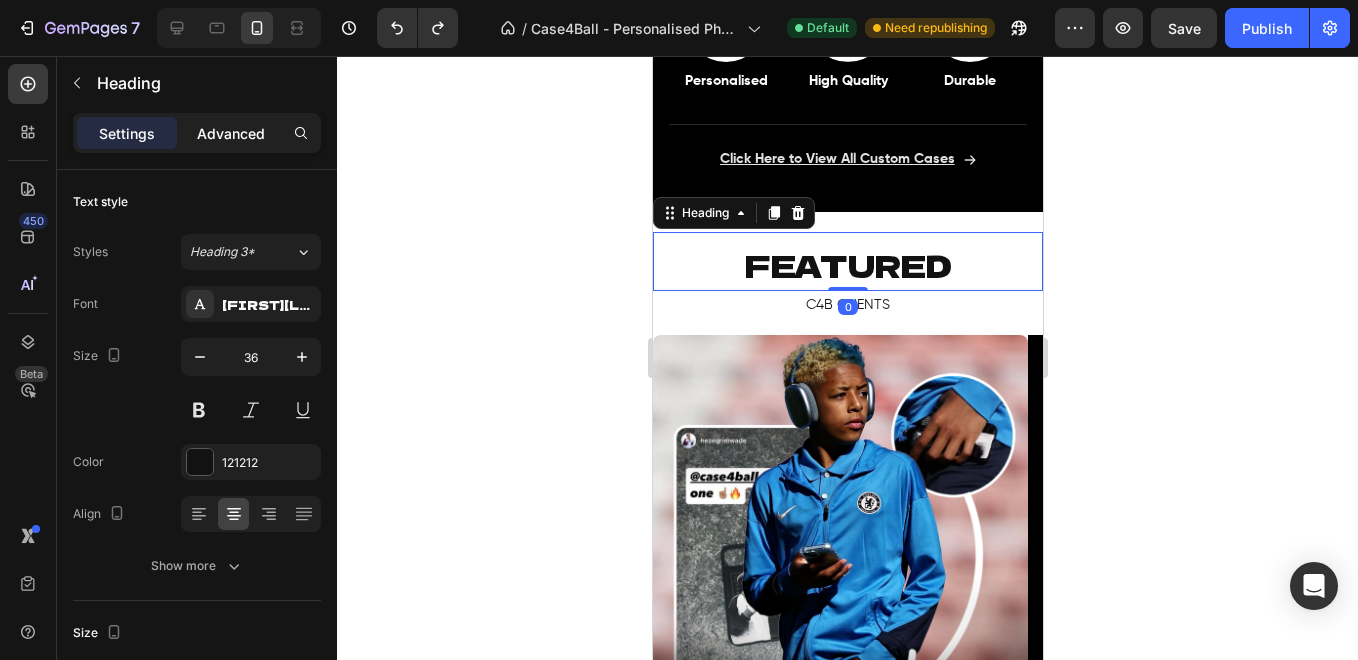 click on "Advanced" at bounding box center (231, 133) 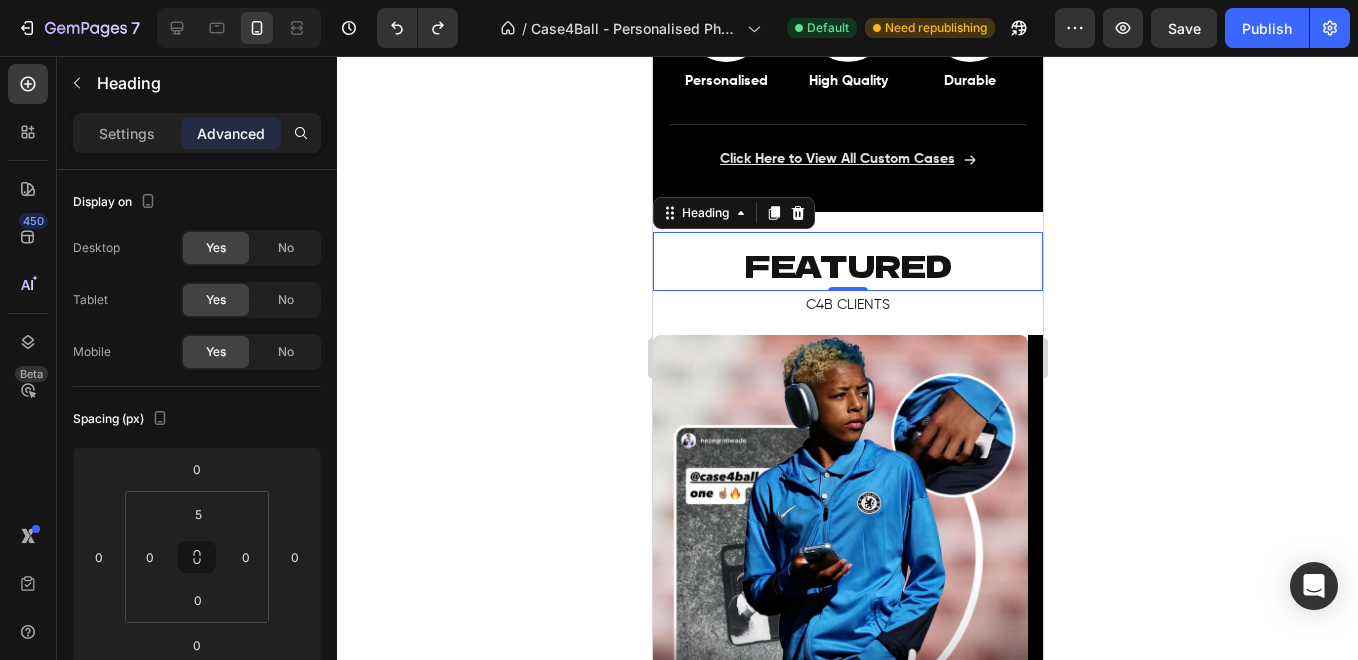 click 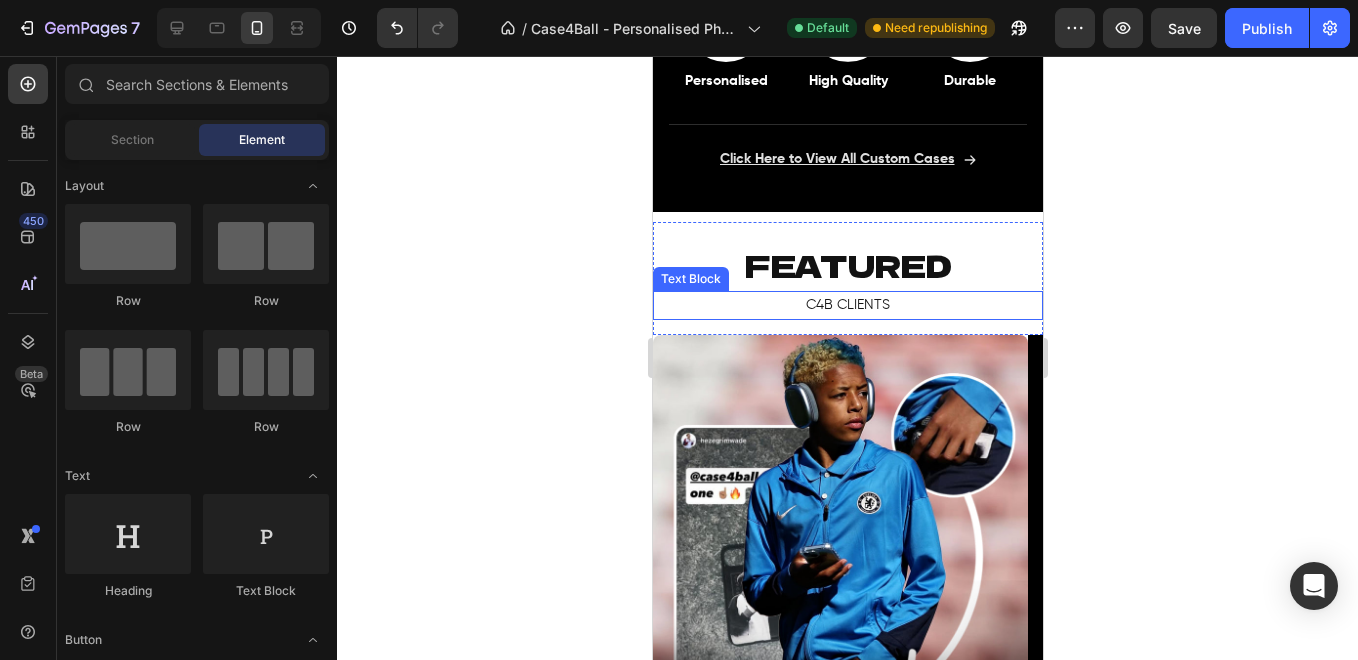 click on "C4B CLIENTS" at bounding box center [847, 305] 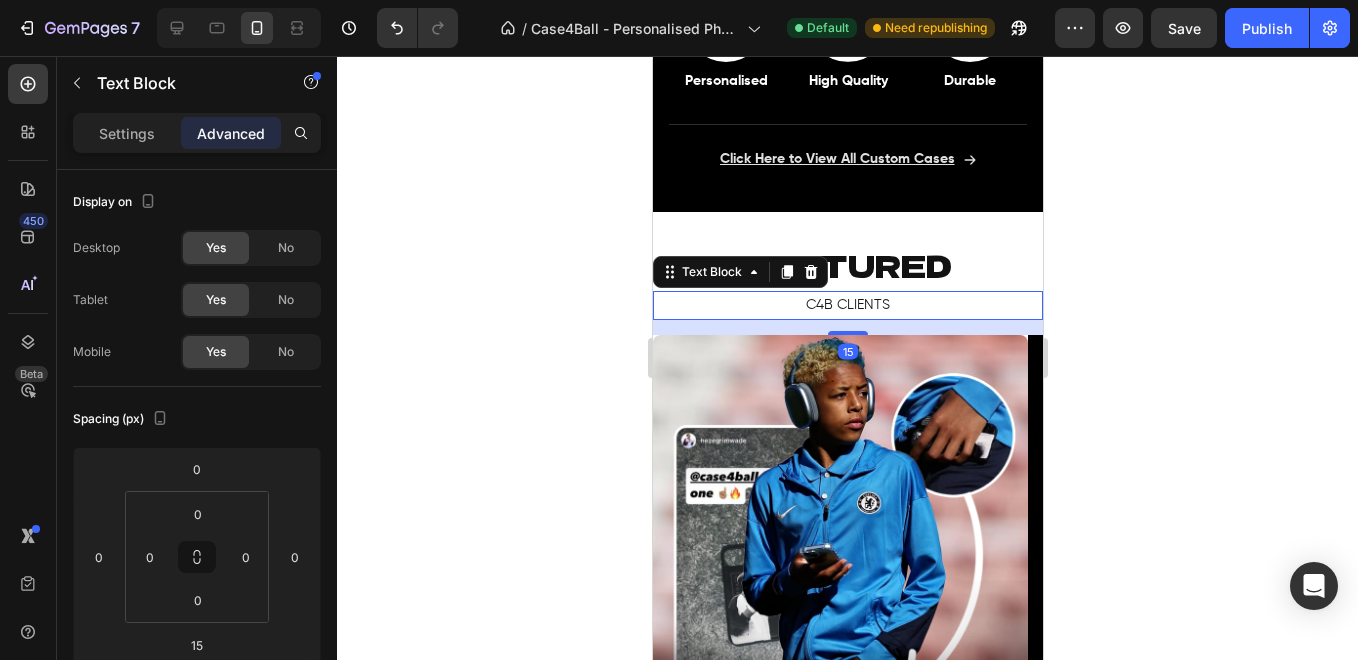 drag, startPoint x: 337, startPoint y: 304, endPoint x: 340, endPoint y: 336, distance: 32.140316 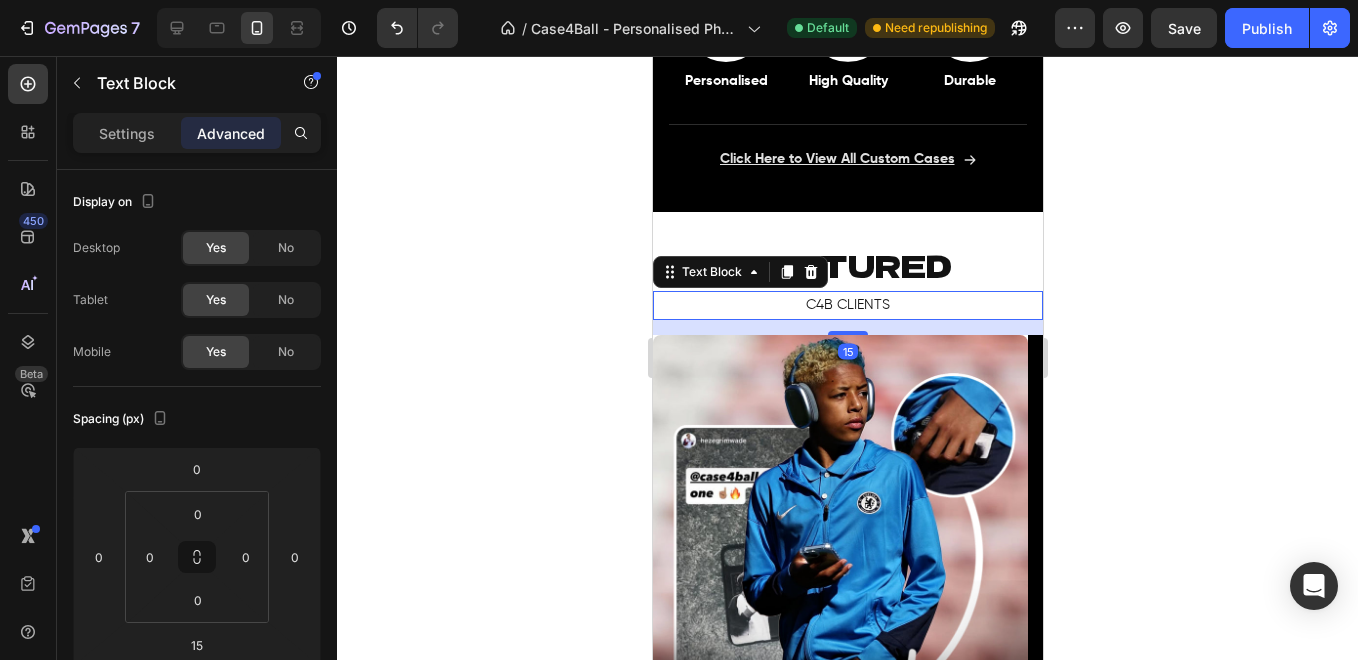 click 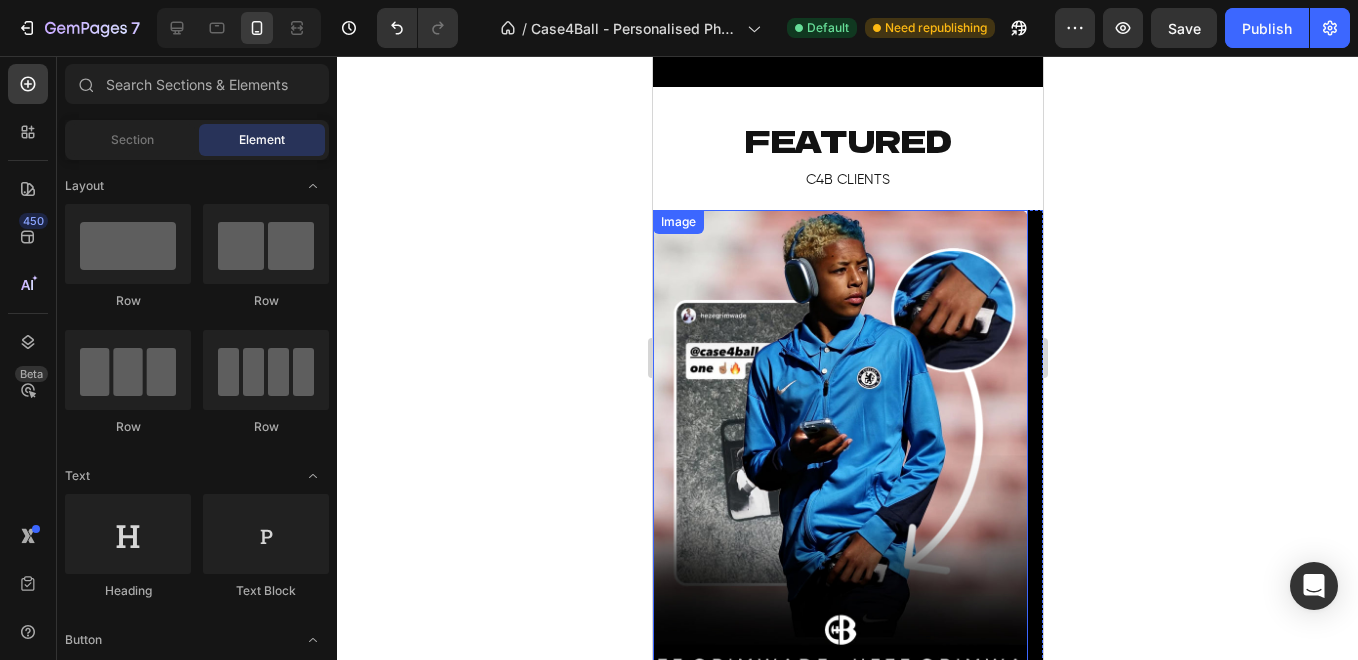scroll, scrollTop: 1567, scrollLeft: 0, axis: vertical 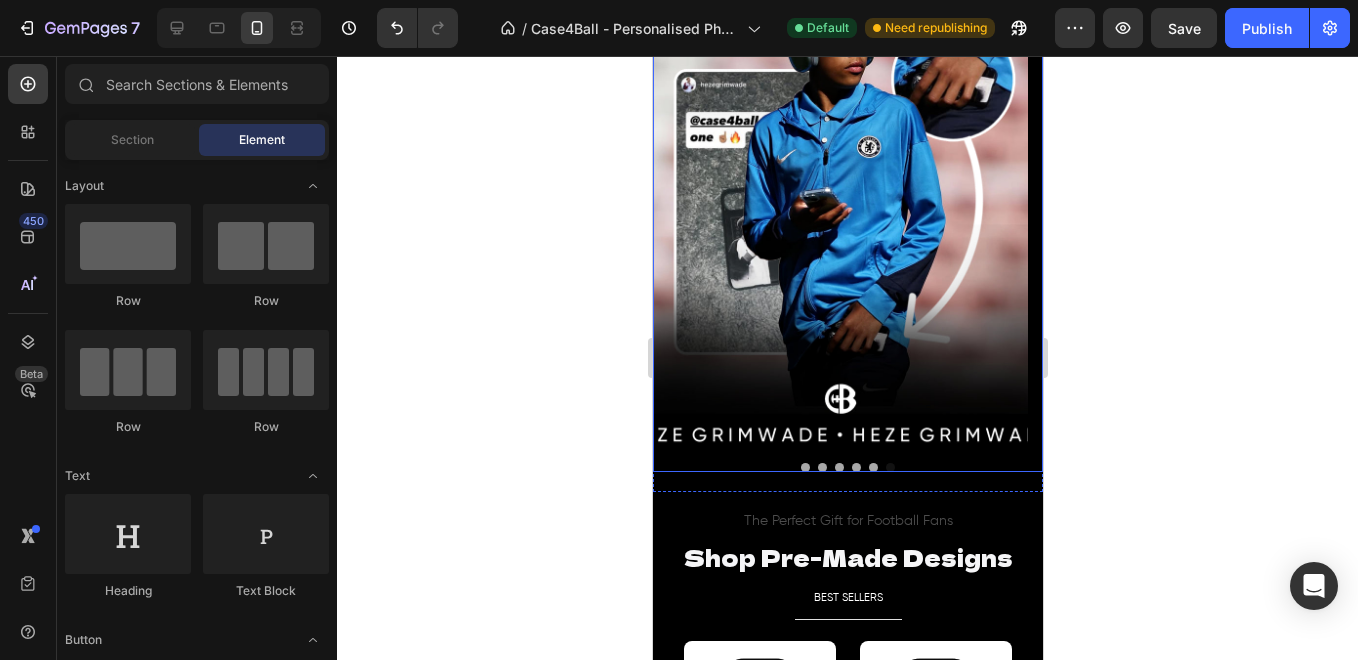 click on "Image Image Image Image Image Image Carousel" at bounding box center (847, 225) 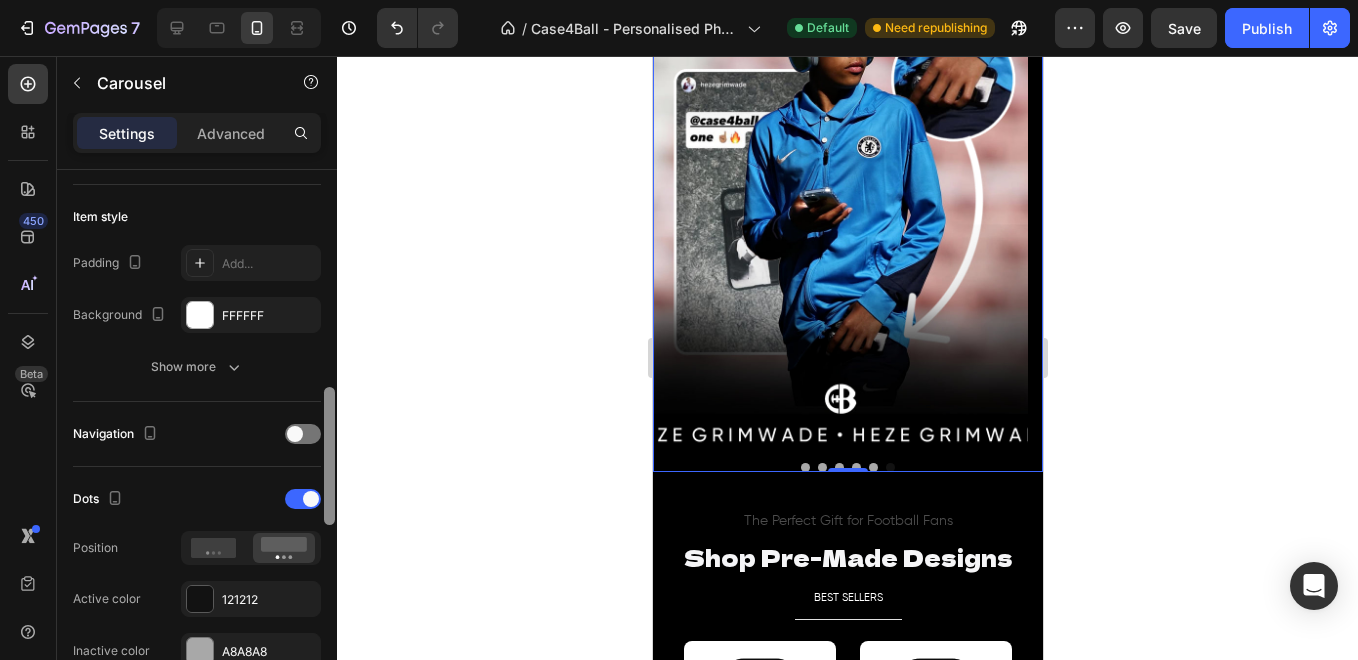 scroll, scrollTop: 573, scrollLeft: 0, axis: vertical 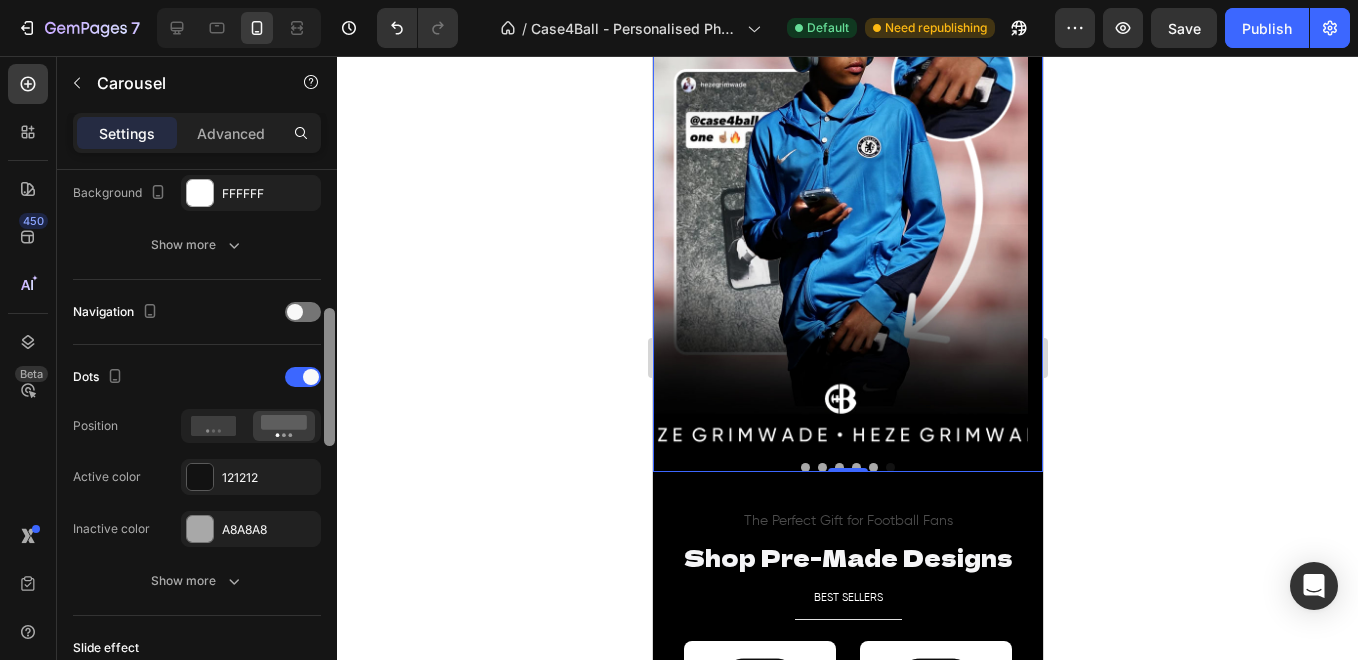 drag, startPoint x: 326, startPoint y: 250, endPoint x: 325, endPoint y: 400, distance: 150.00333 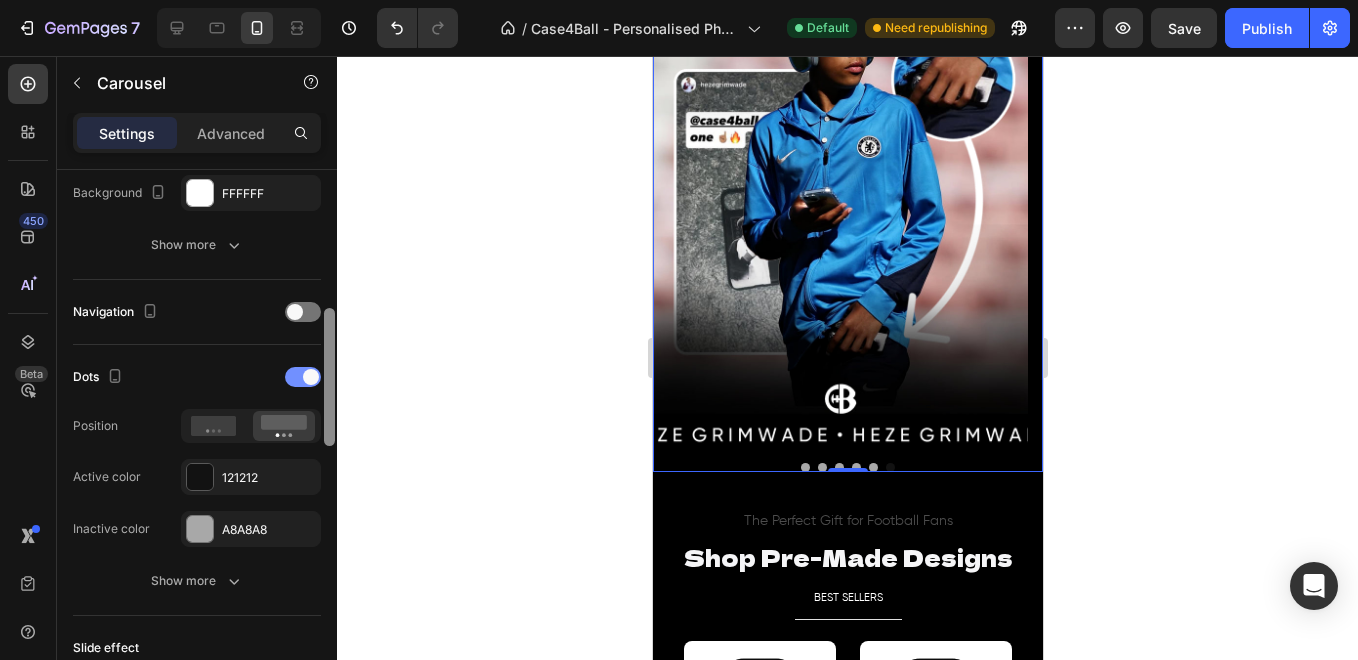 scroll, scrollTop: 593, scrollLeft: 0, axis: vertical 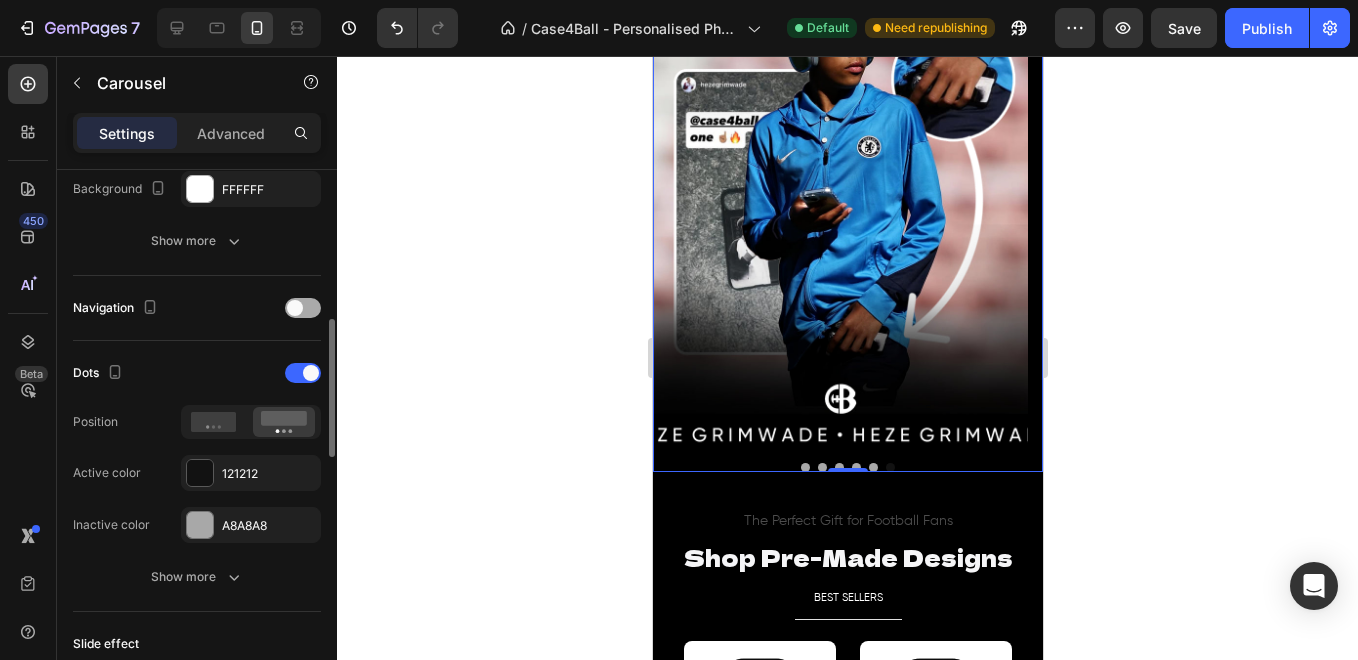 click at bounding box center [295, 308] 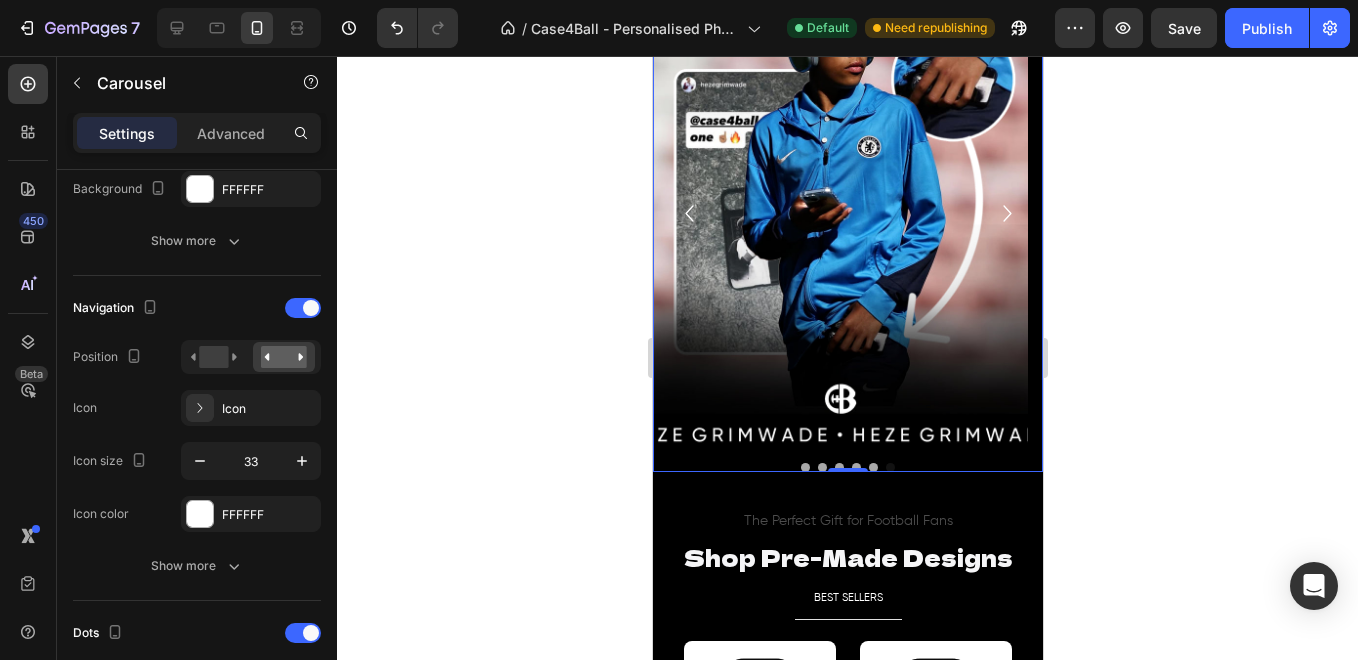 click at bounding box center (804, 467) 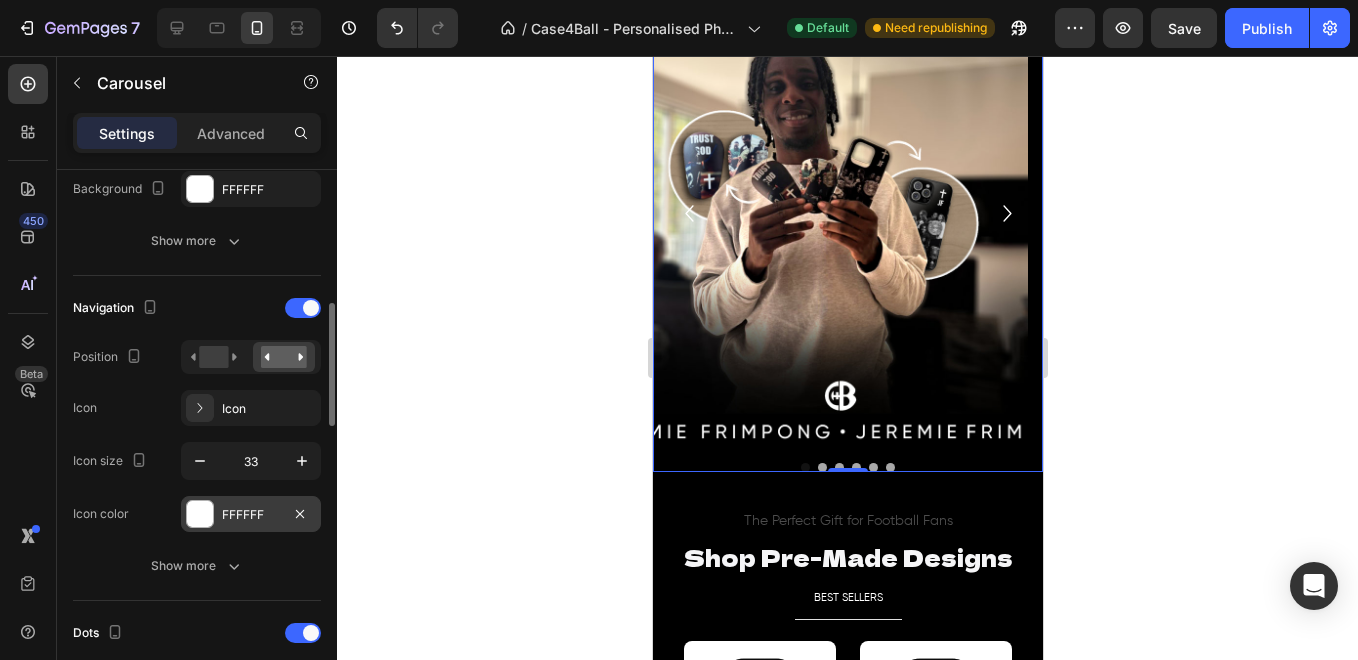 click on "FFFFFF" at bounding box center (251, 514) 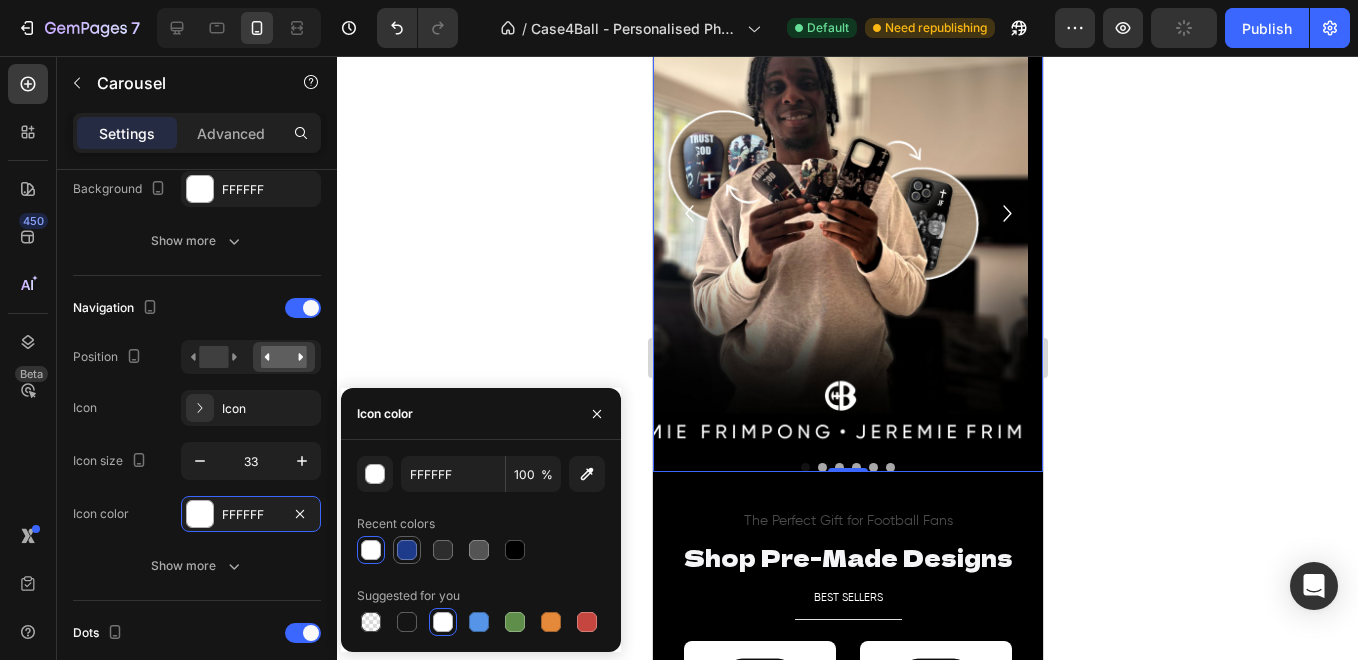 click at bounding box center [407, 550] 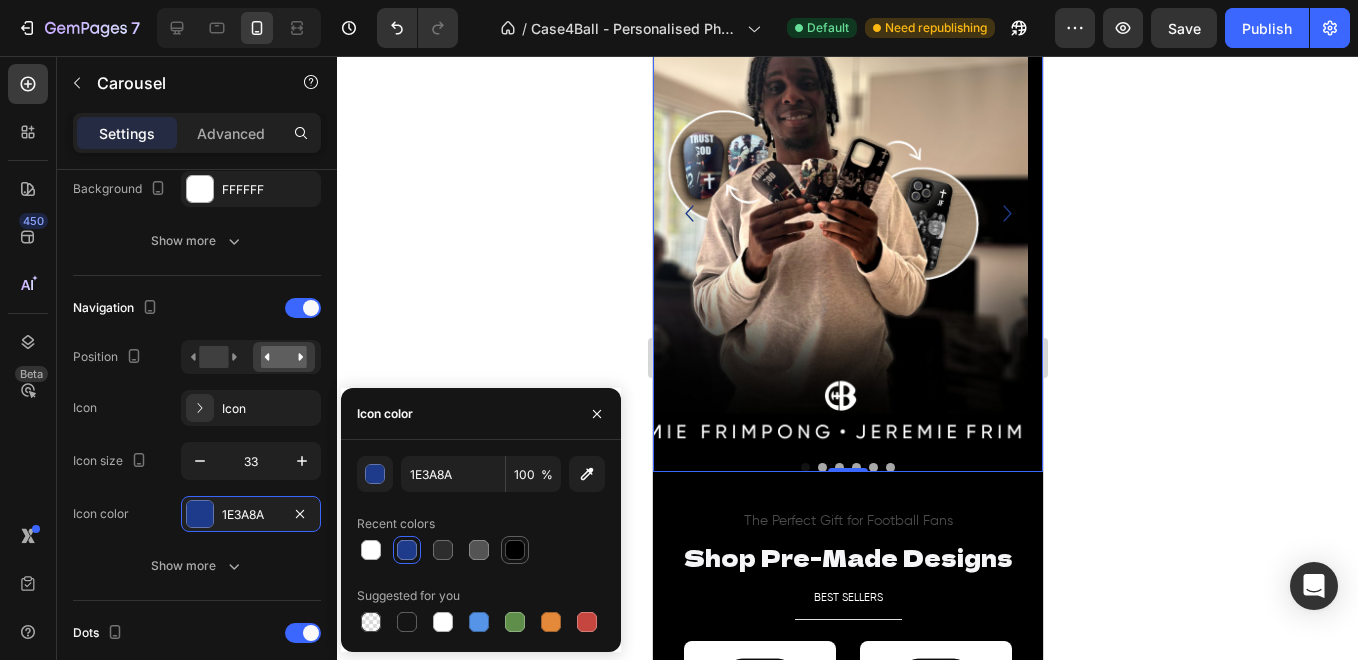 click at bounding box center [515, 550] 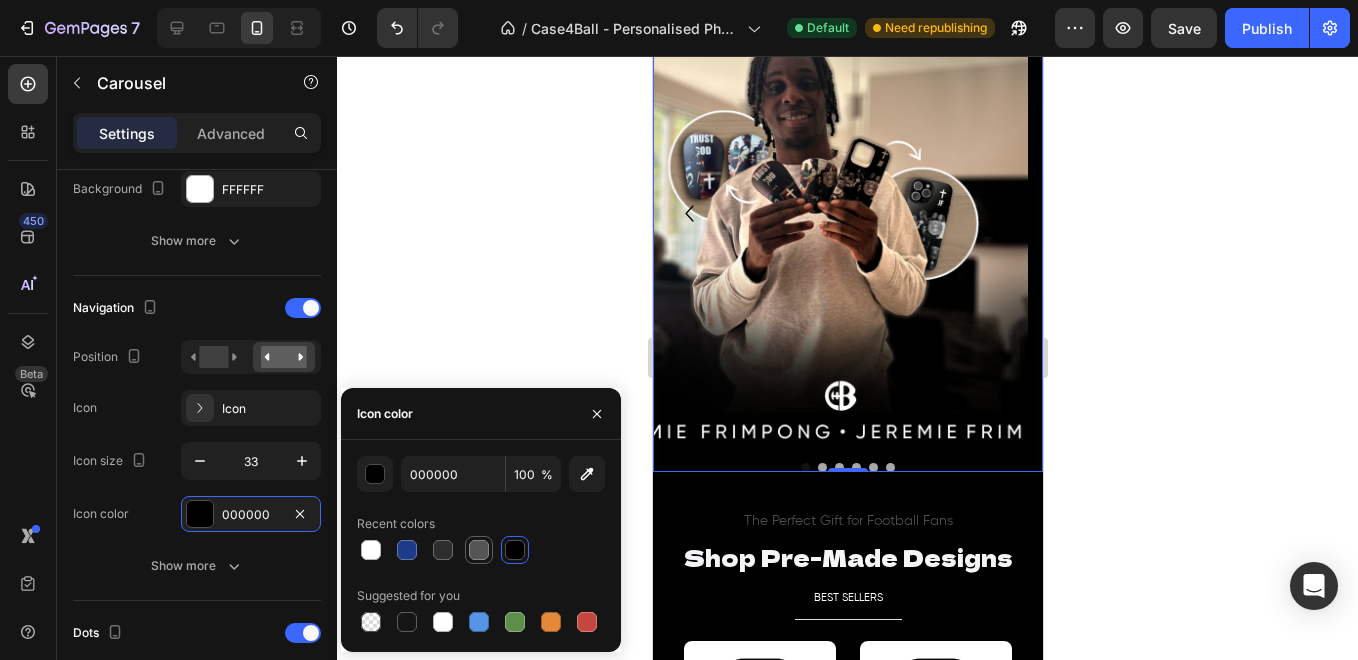 click at bounding box center [479, 550] 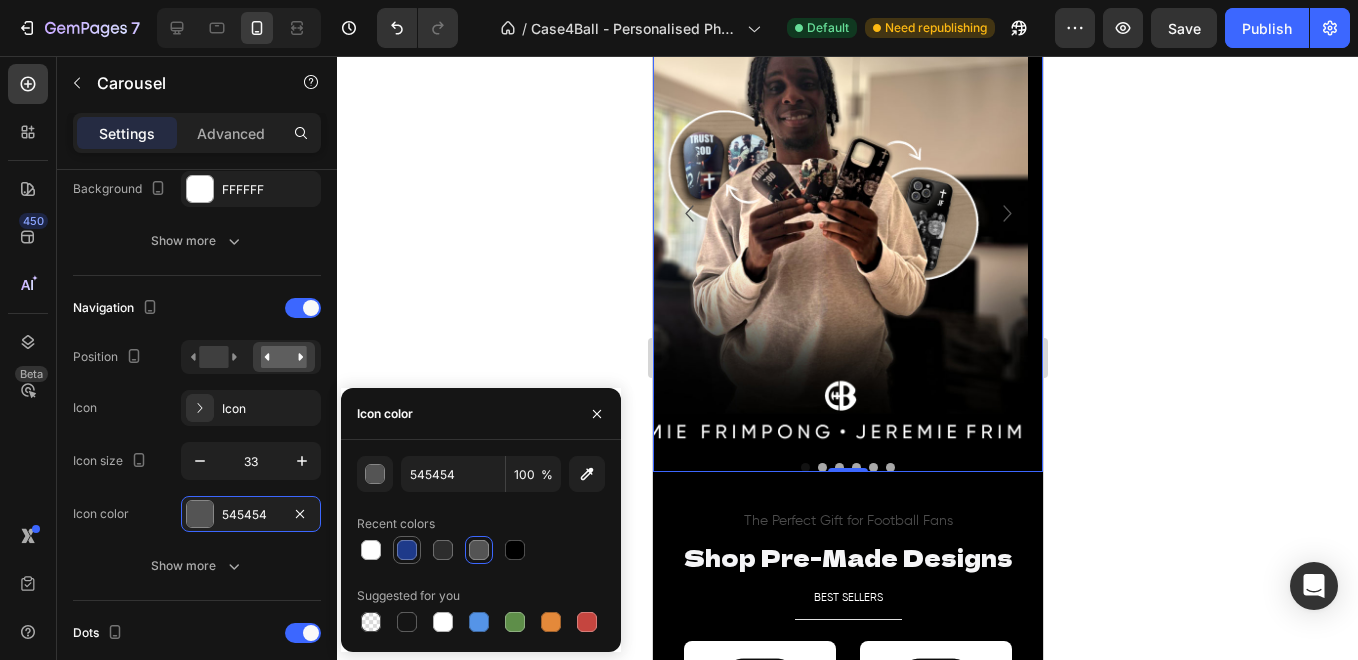 click at bounding box center [407, 550] 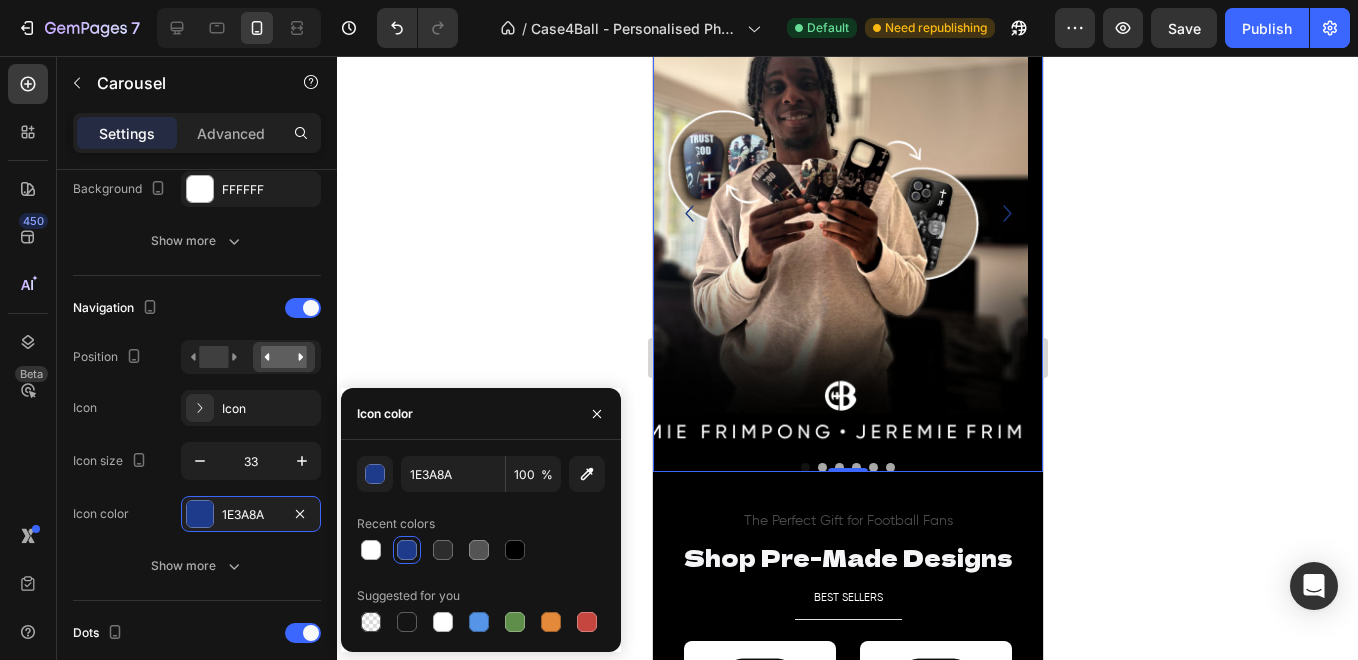 click 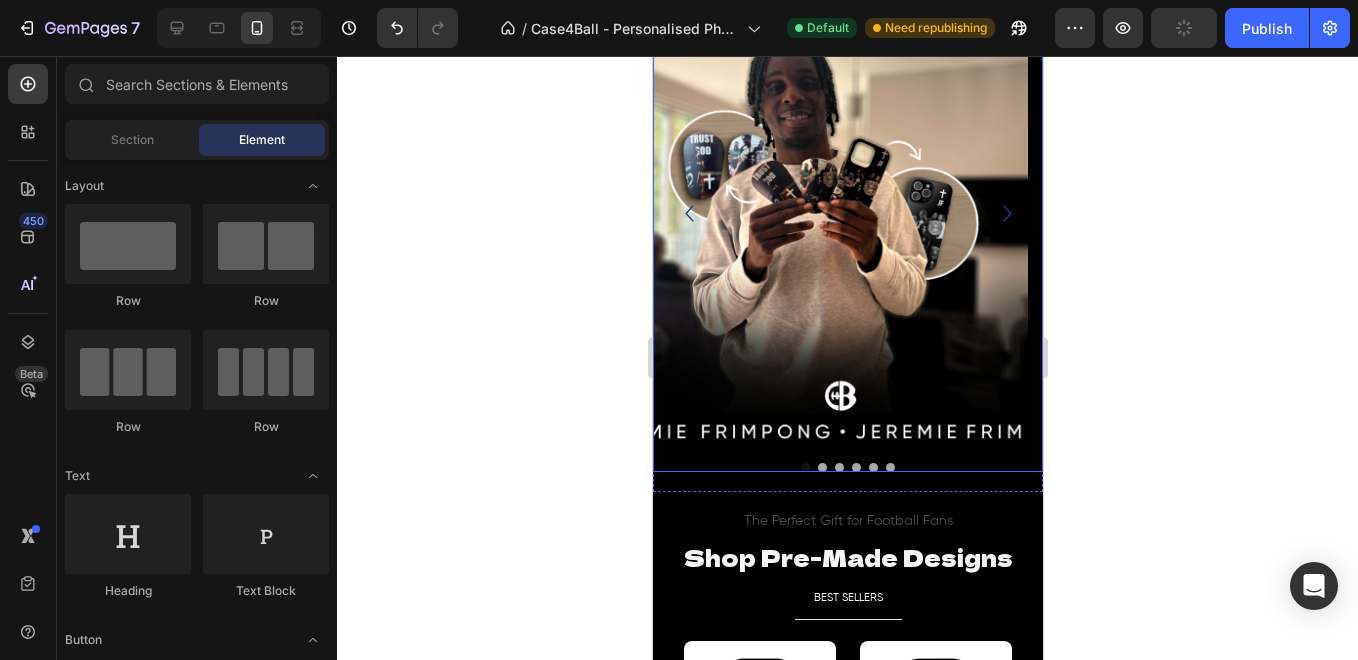 click at bounding box center (821, 467) 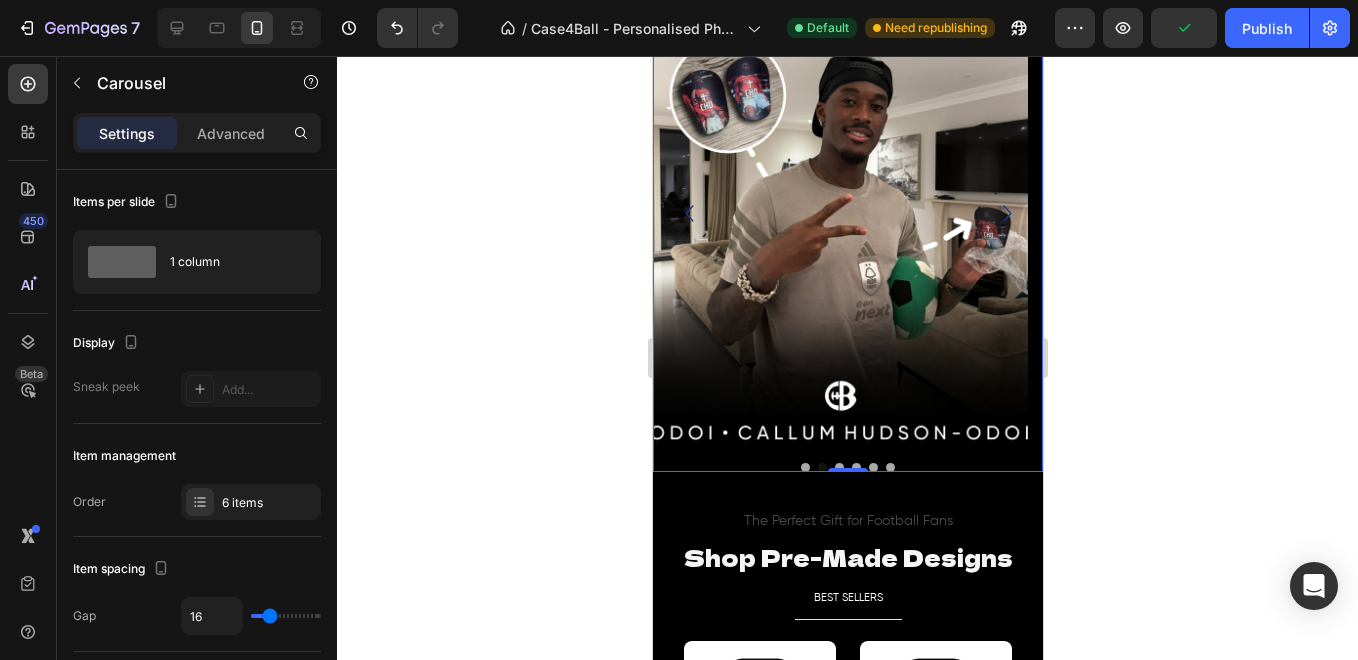 click at bounding box center (804, 467) 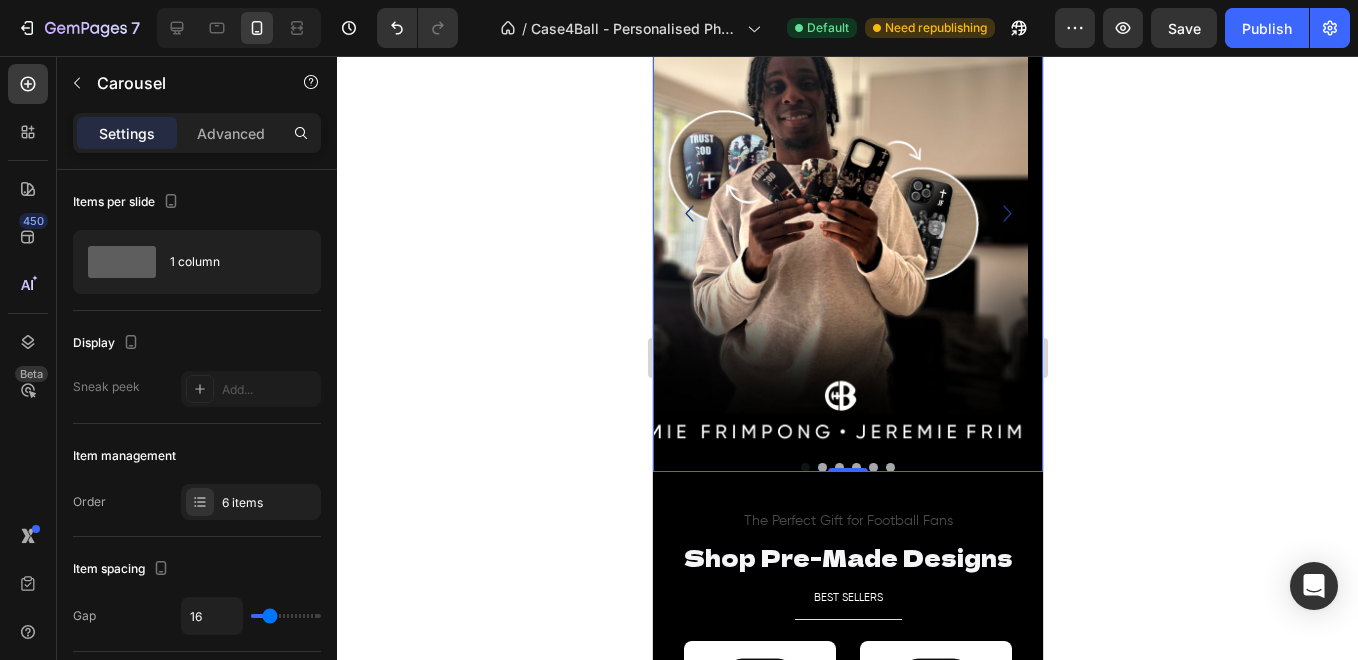 click on "Image Image Image Image Image Image
Carousel   0" at bounding box center [847, 225] 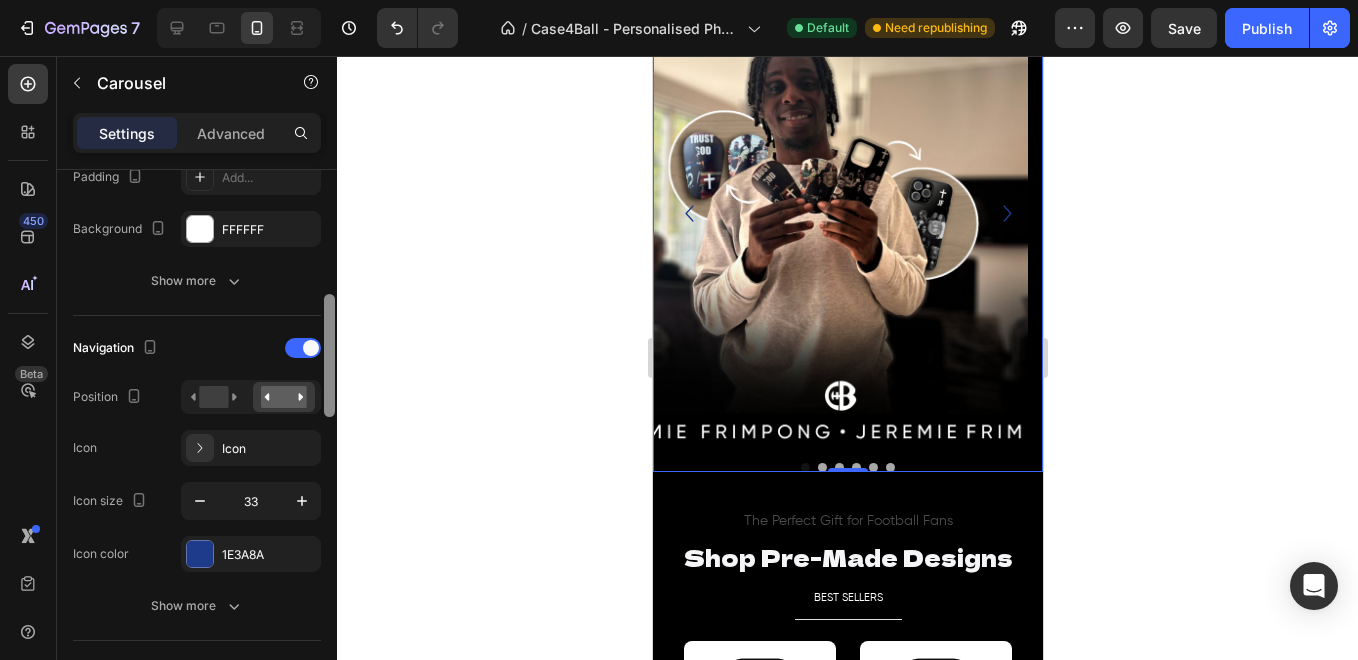 scroll, scrollTop: 699, scrollLeft: 0, axis: vertical 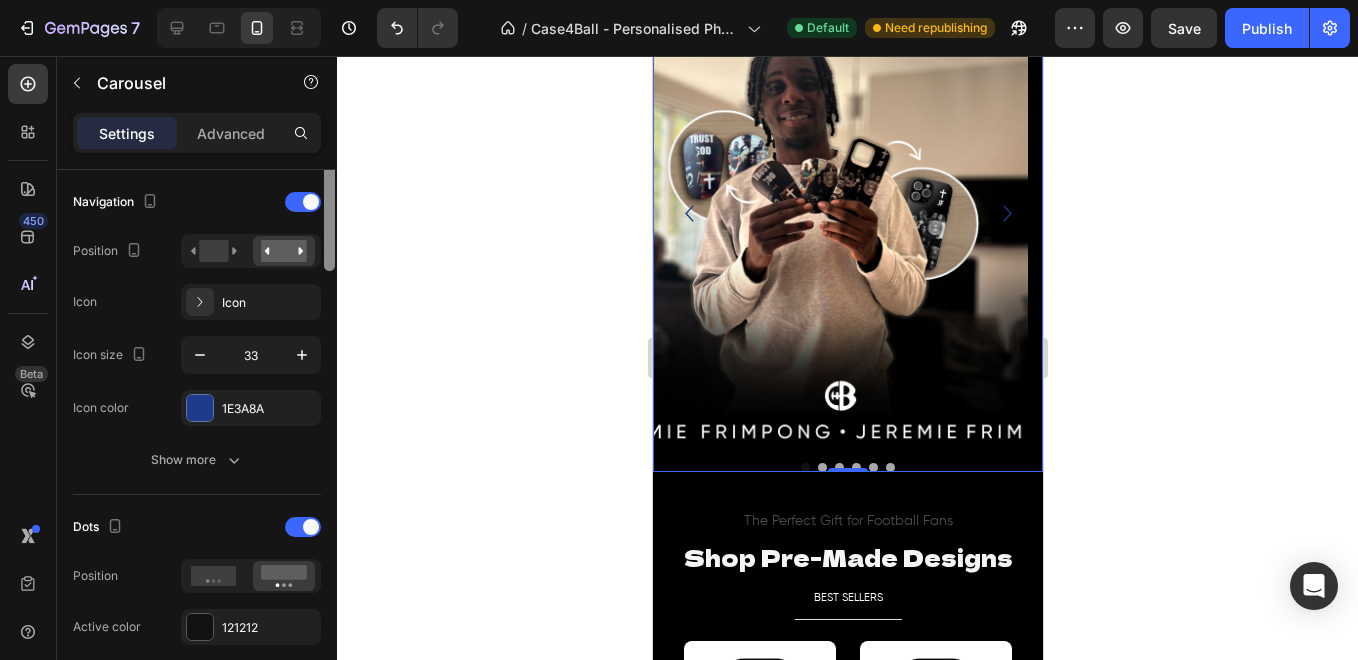 drag, startPoint x: 333, startPoint y: 284, endPoint x: 336, endPoint y: 416, distance: 132.03409 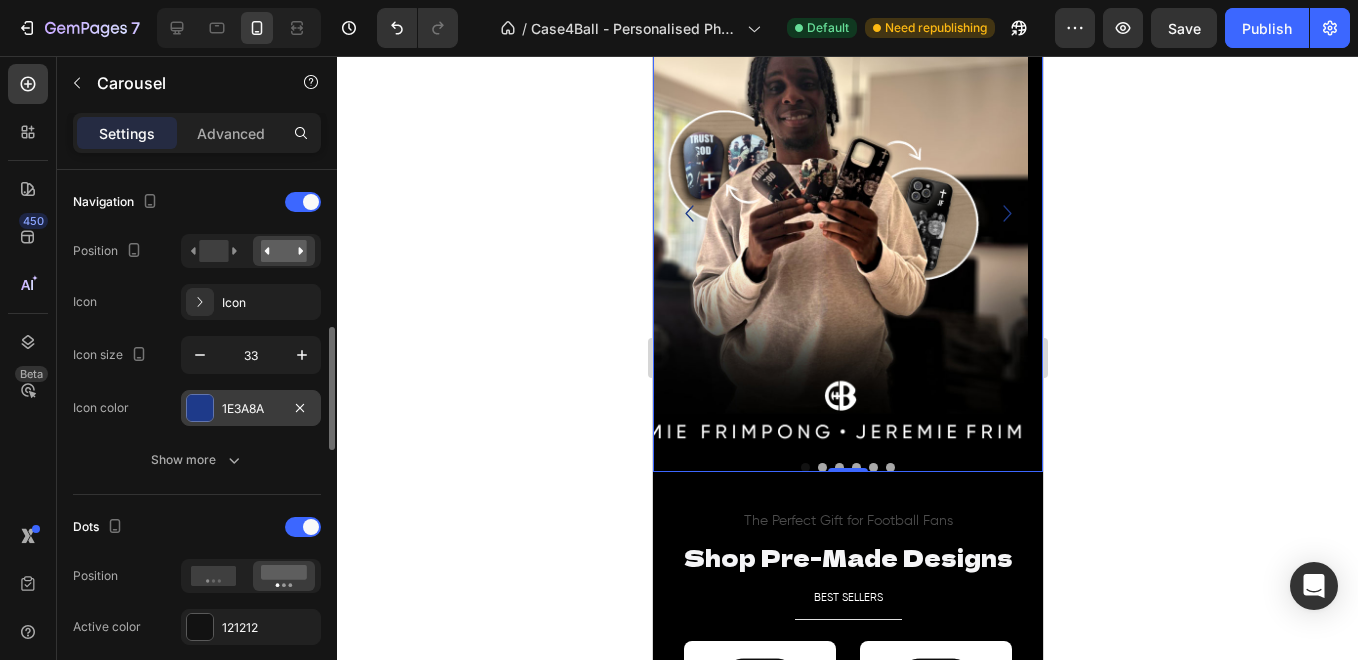 click at bounding box center [200, 408] 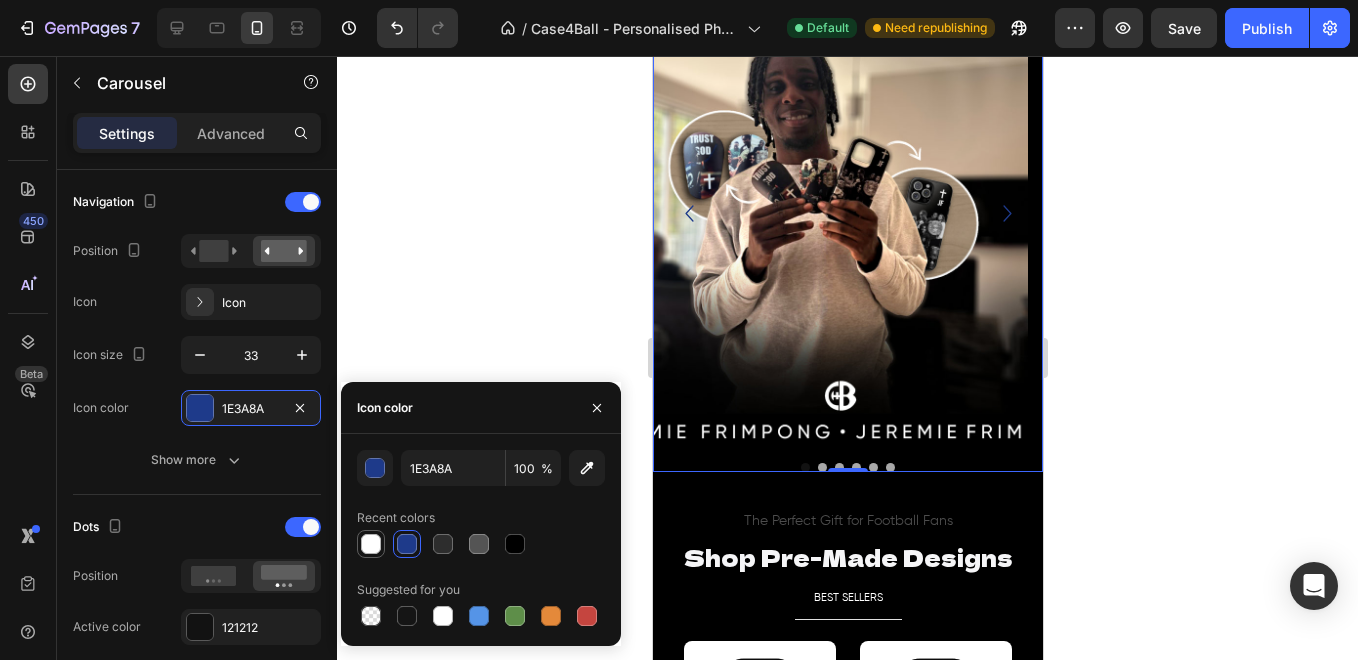 click at bounding box center [371, 544] 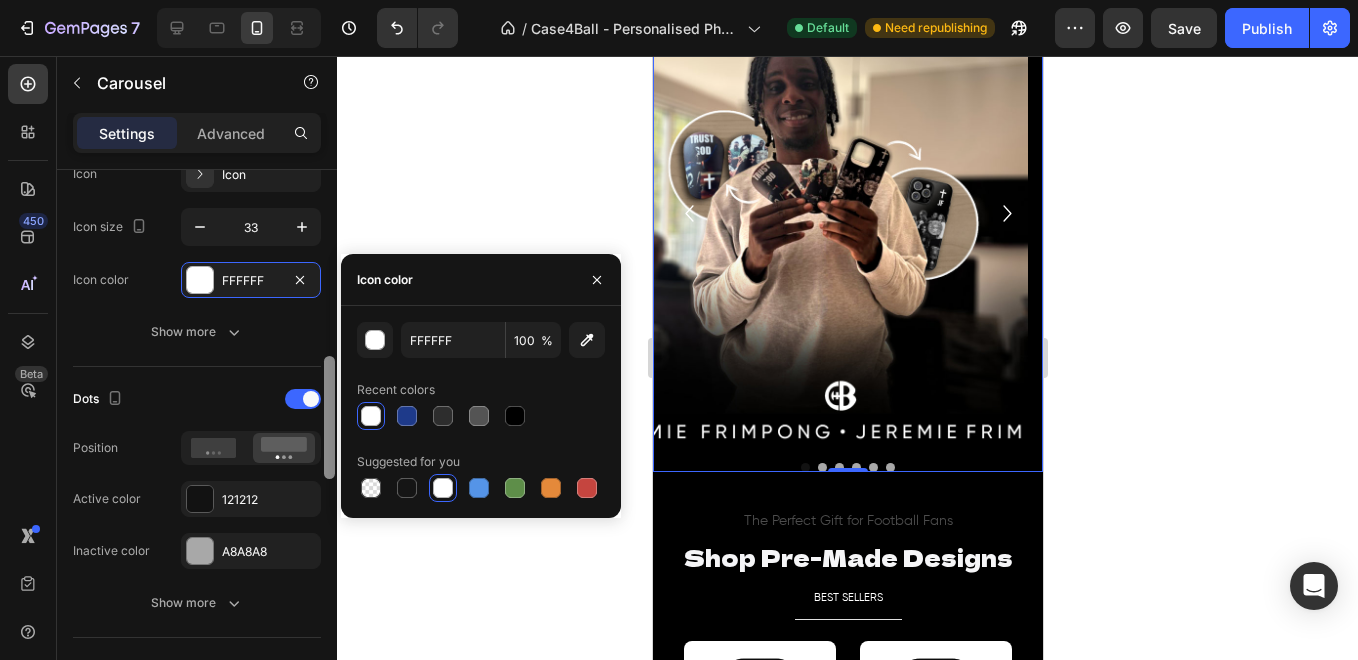 drag, startPoint x: 329, startPoint y: 425, endPoint x: 330, endPoint y: 456, distance: 31.016125 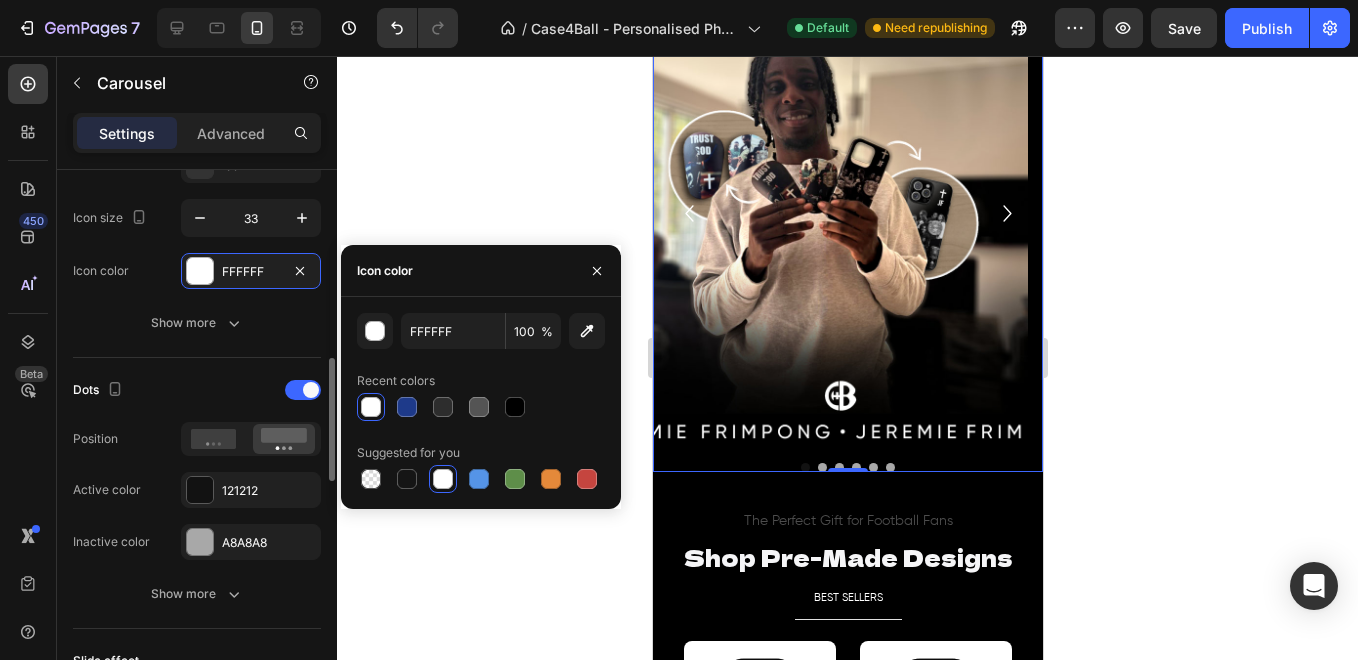 click on "Items per slide 1 column Display Sneak peek Add... Item management Order 6 items Item spacing Gap 16 Item style Padding Add... Background FFFFFF Show more Navigation Position Icon
Icon Icon size 33 Icon color FFFFFF Show more Dots Position Active color 121212 Inactive color A8A8A8 Show more Slide effect Autoplay Yes No Slide direction Infinity loop Yes No Drag / swipe Yes No Show more Size Width Height Auto Padding Add... Background Color Add... Image Add... Shape Border Add... Corner Add... Shadow Add... Align Delete element" at bounding box center [197, 546] 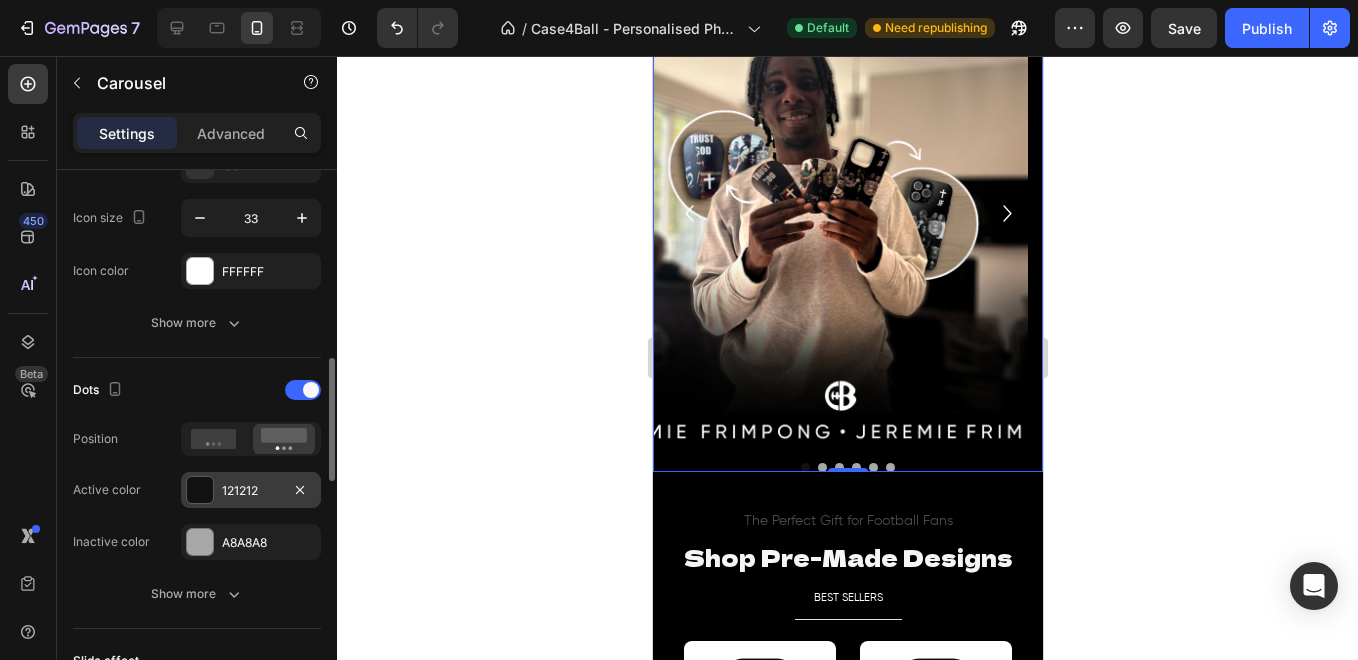 click on "121212" at bounding box center [251, 490] 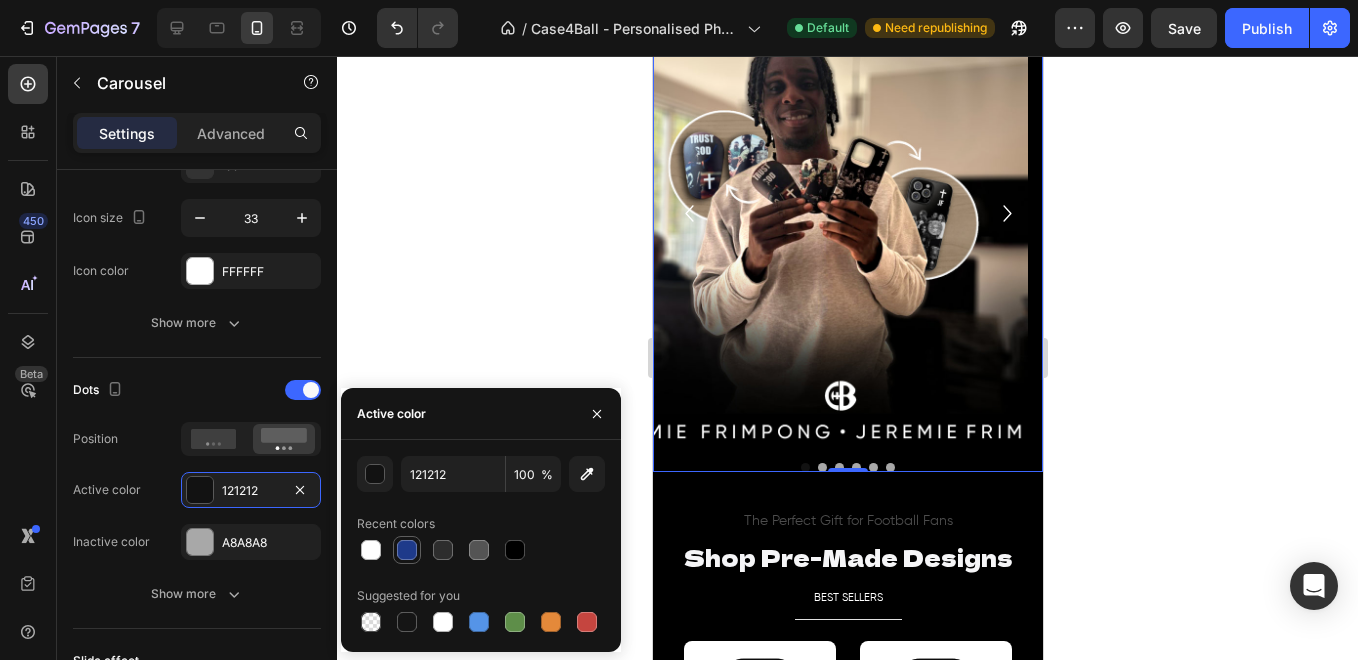 click at bounding box center (407, 550) 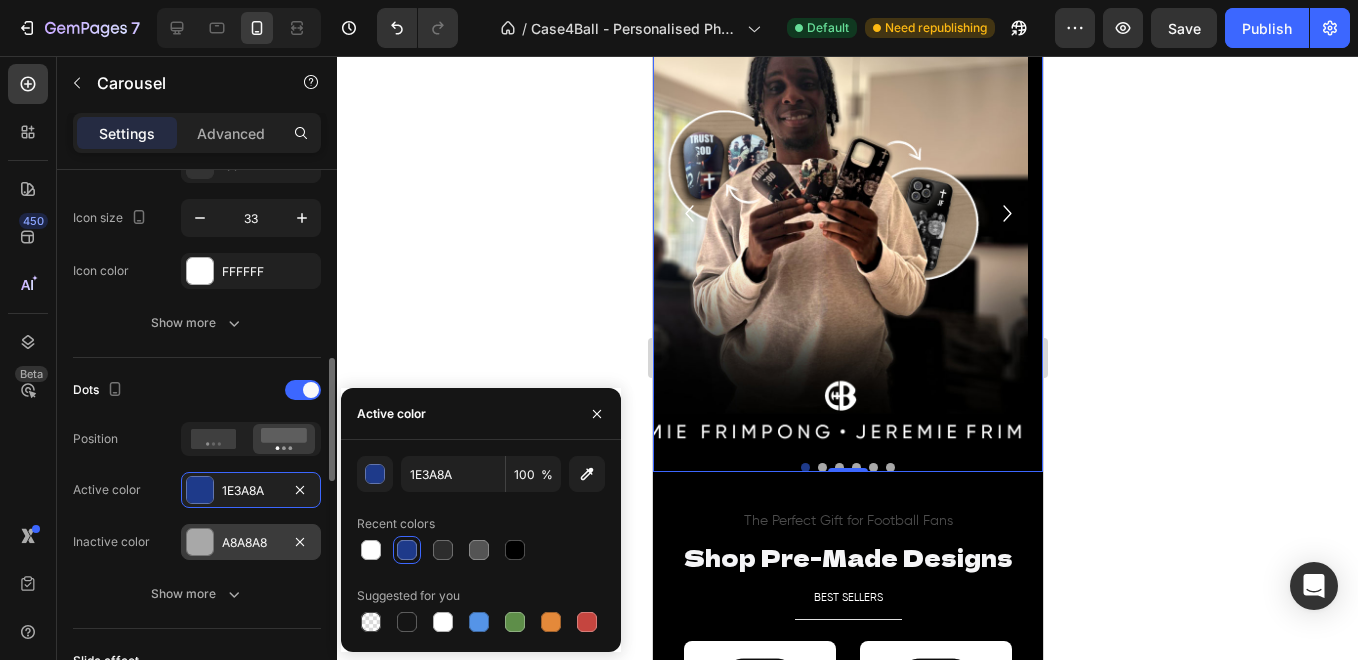 click at bounding box center (200, 542) 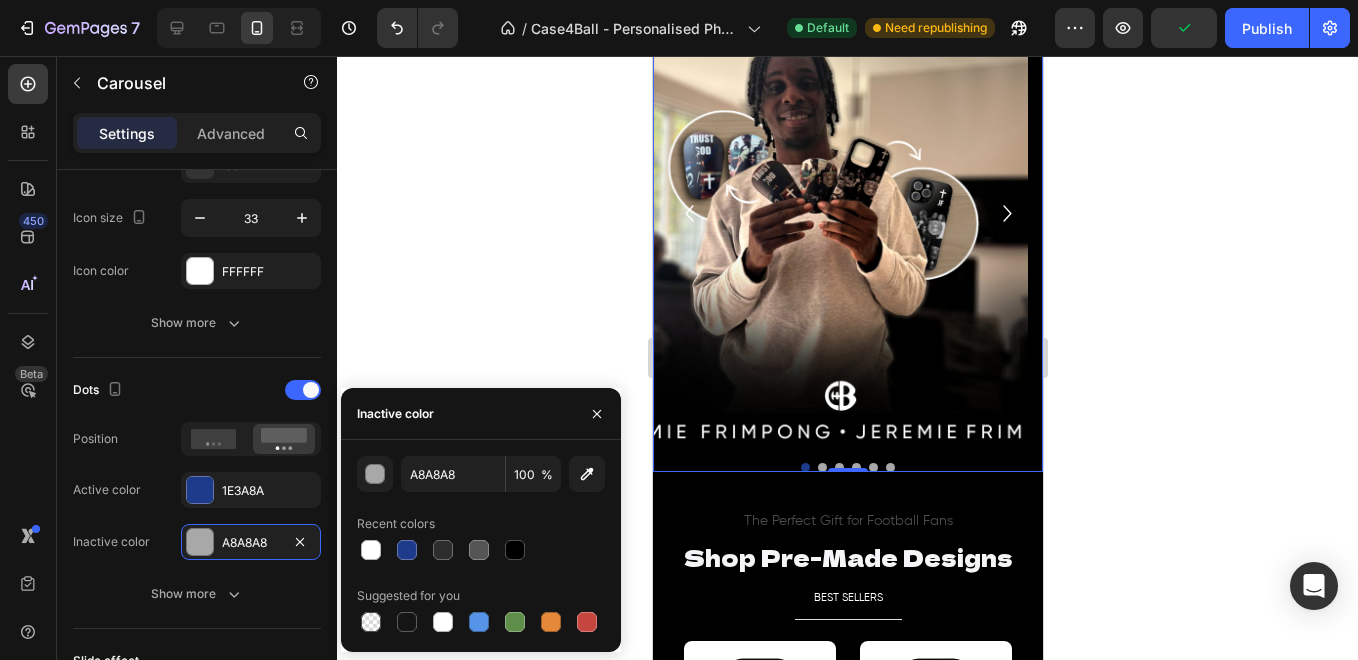 click 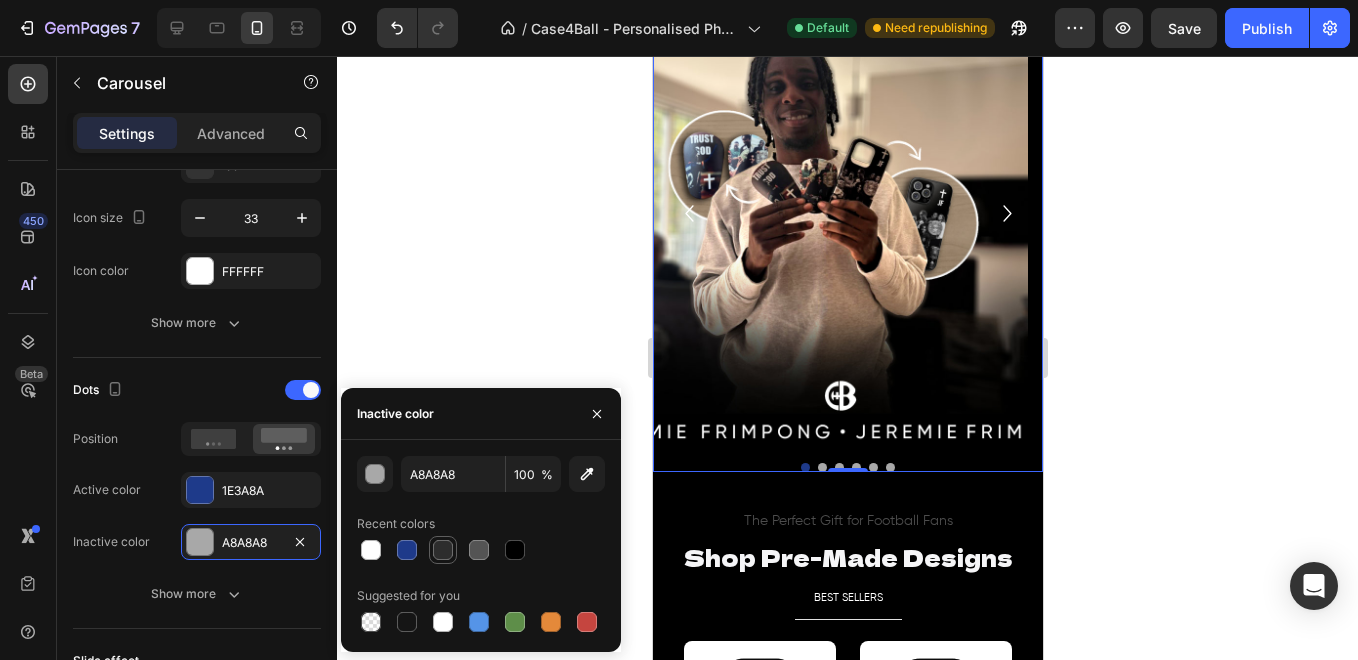 click at bounding box center [443, 550] 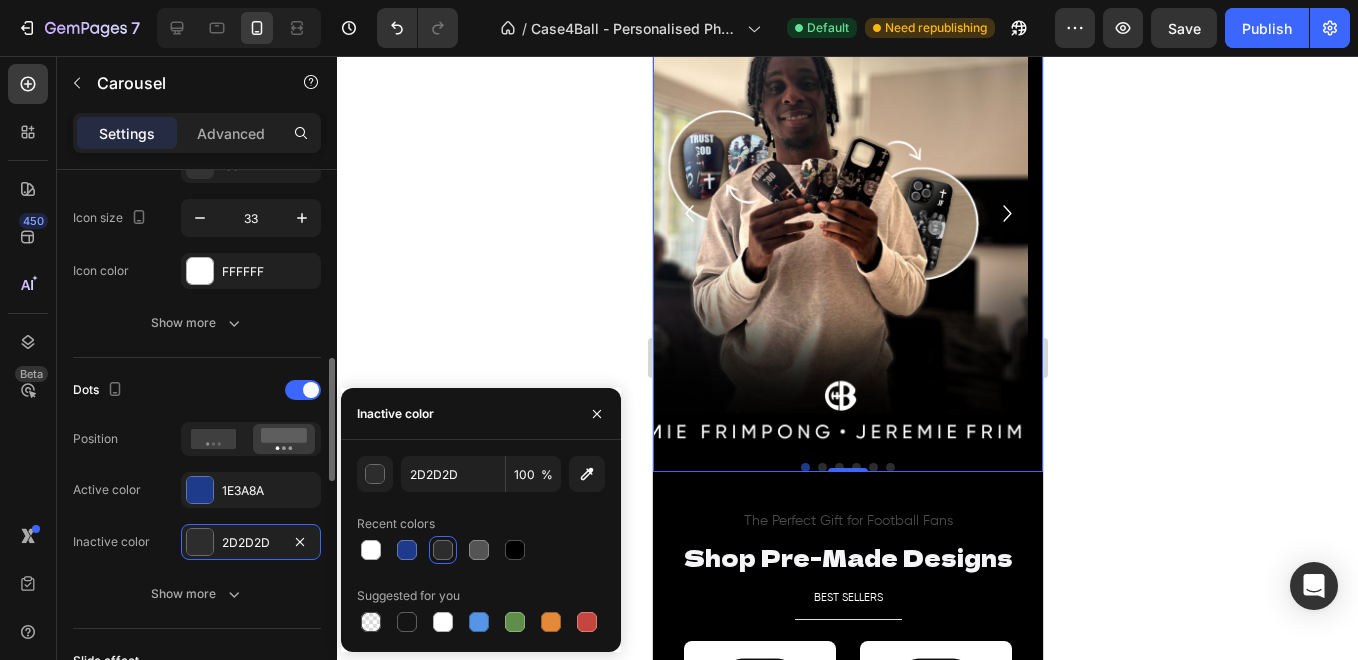 click on "Dots Position Active color 1E3A8A Inactive color 2D2D2D Show more" 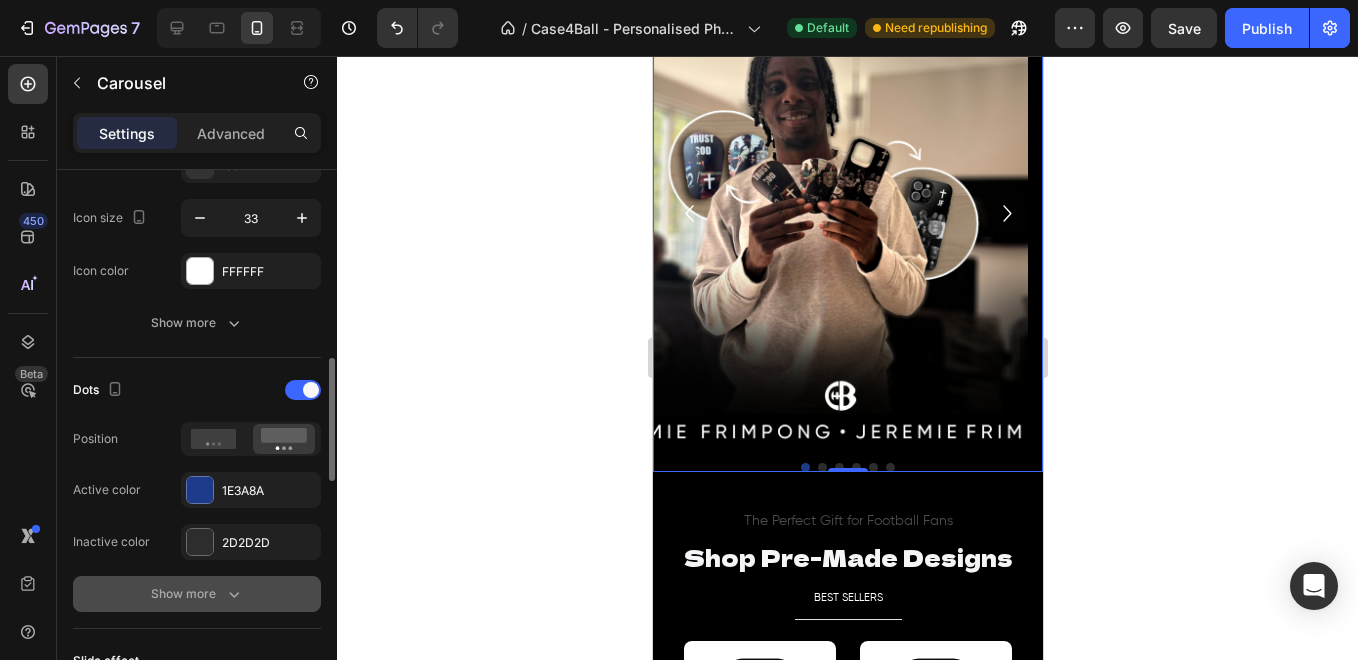 click on "Show more" at bounding box center (197, 594) 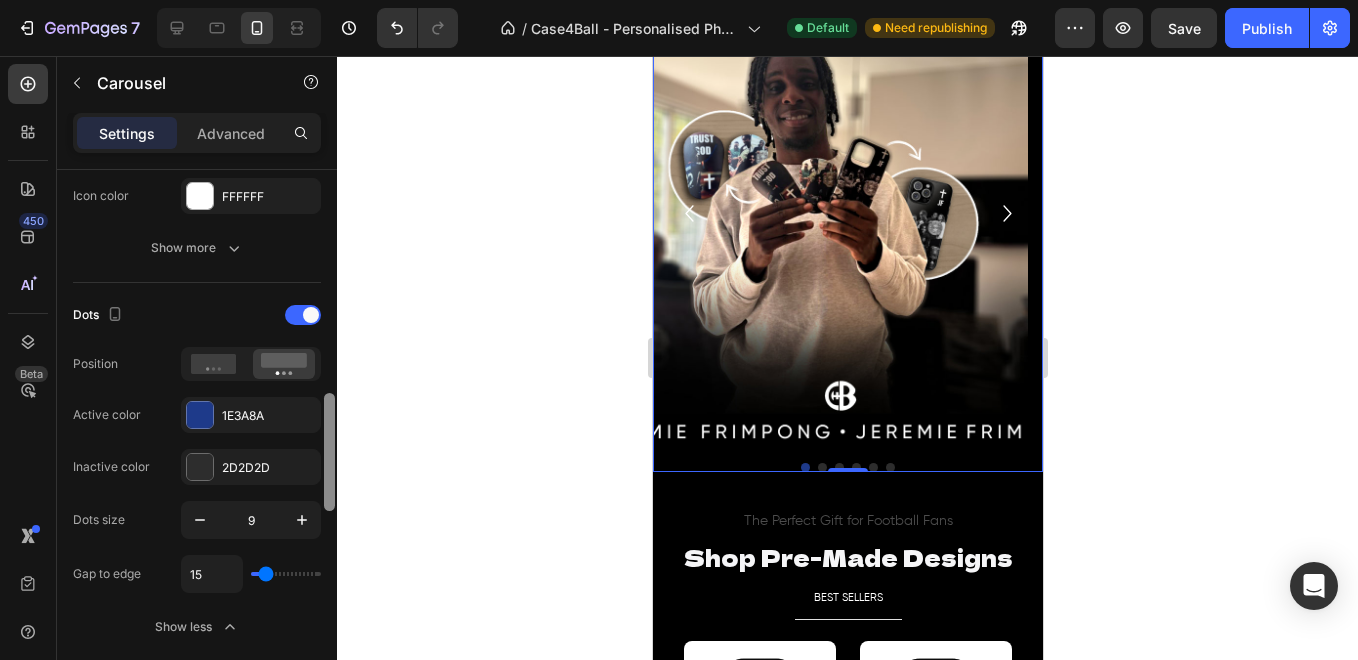 drag, startPoint x: 331, startPoint y: 458, endPoint x: 333, endPoint y: 482, distance: 24.083189 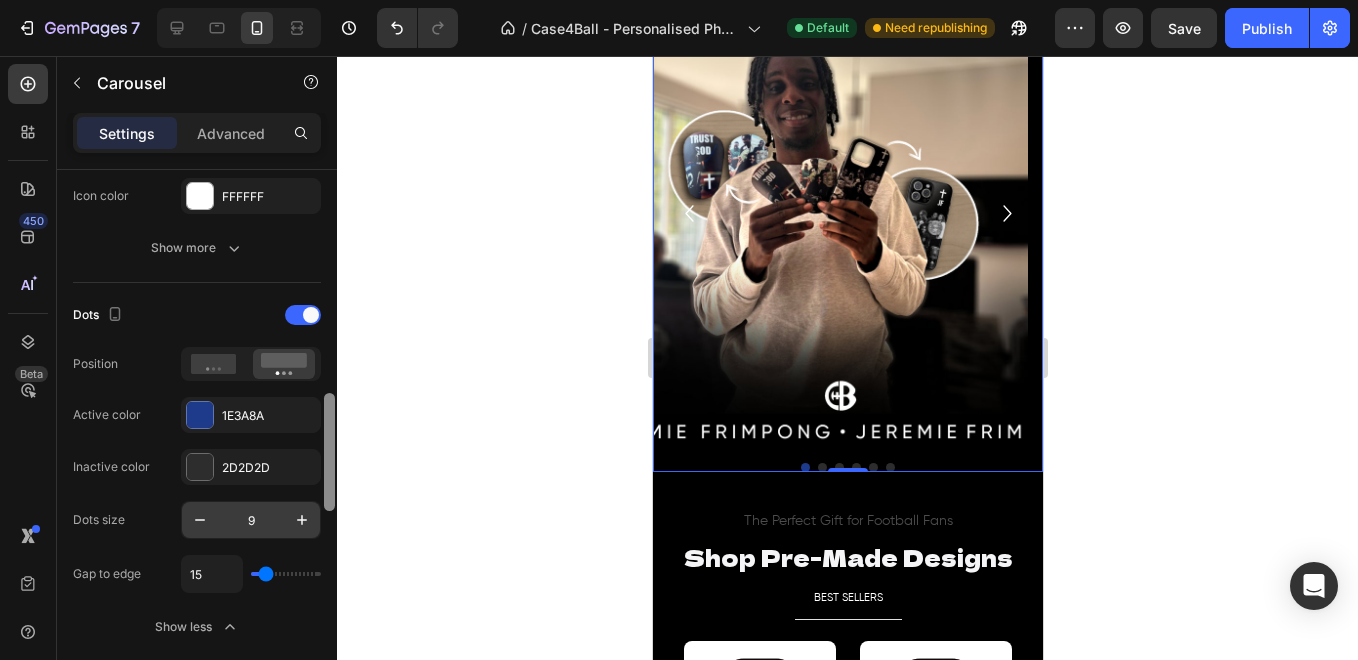 scroll, scrollTop: 942, scrollLeft: 0, axis: vertical 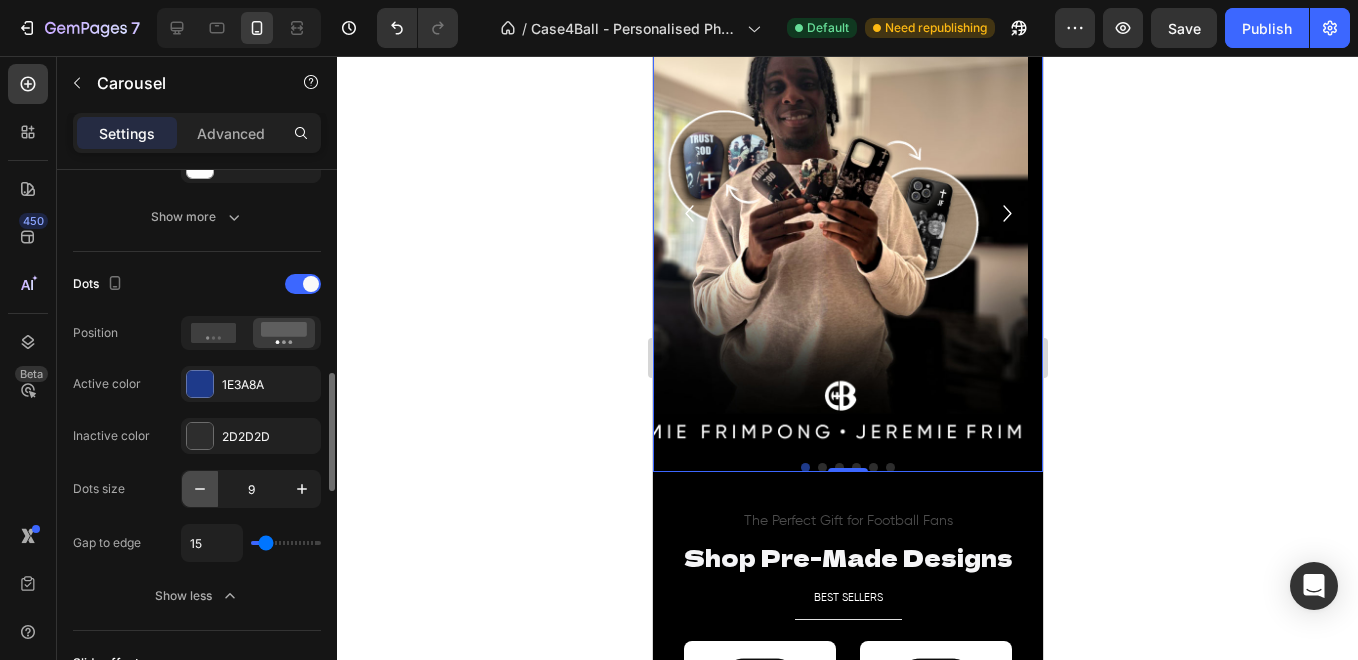 click 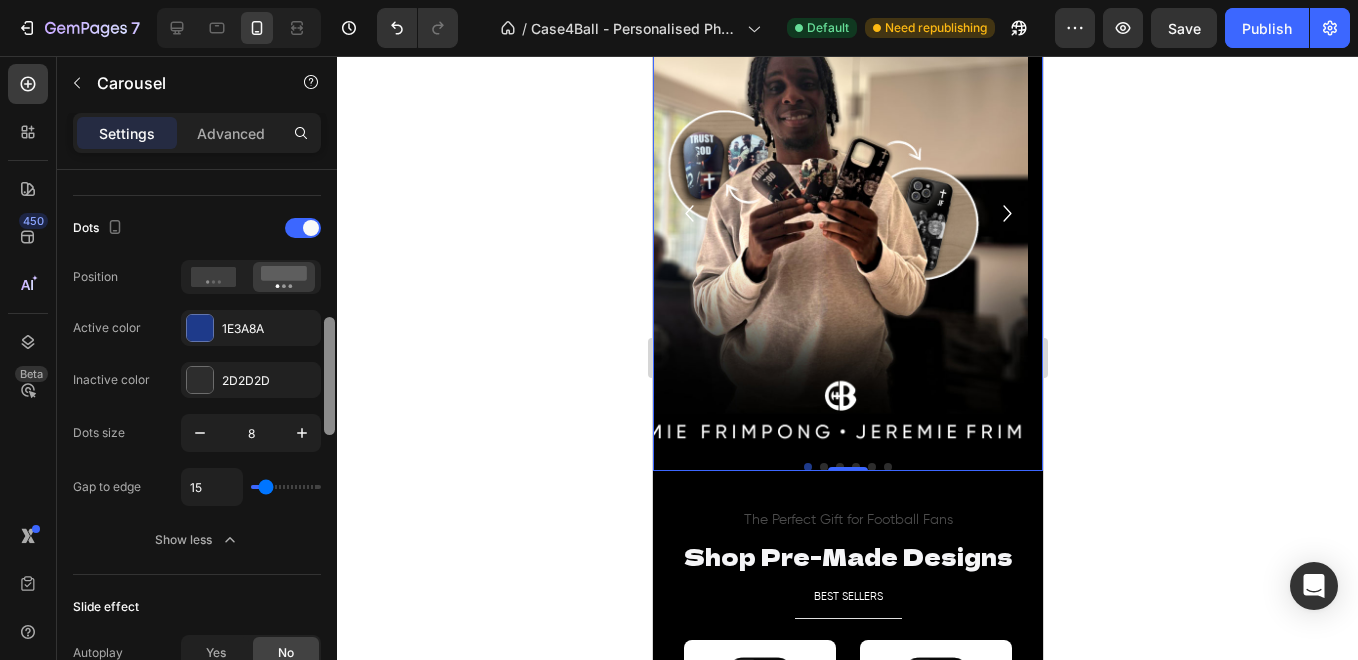 drag, startPoint x: 327, startPoint y: 477, endPoint x: 327, endPoint y: 494, distance: 17 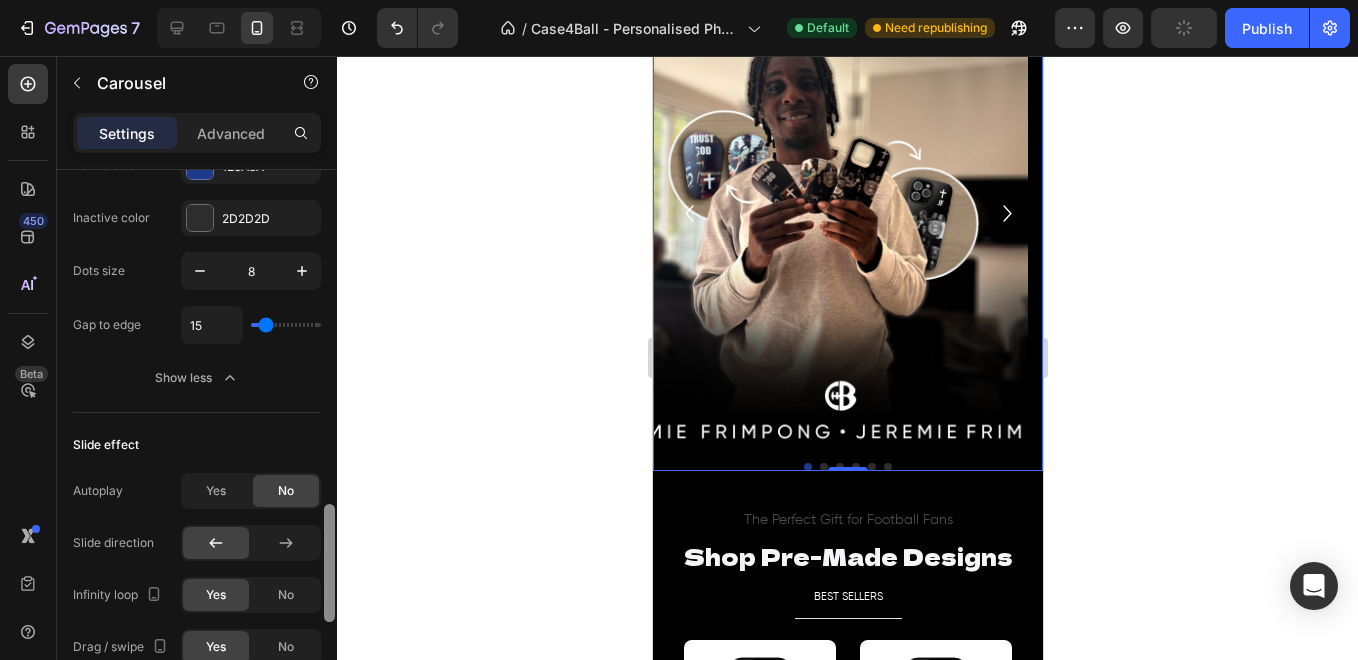 scroll, scrollTop: 1229, scrollLeft: 0, axis: vertical 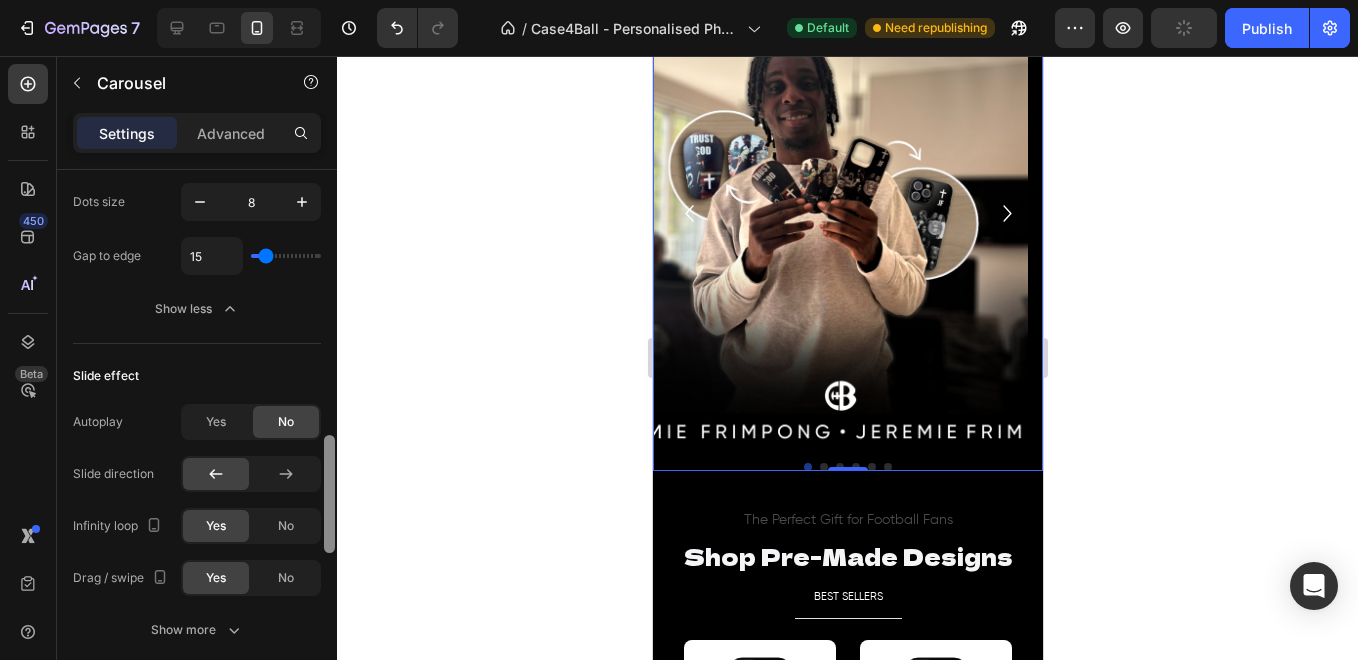 drag, startPoint x: 327, startPoint y: 434, endPoint x: 334, endPoint y: 479, distance: 45.54119 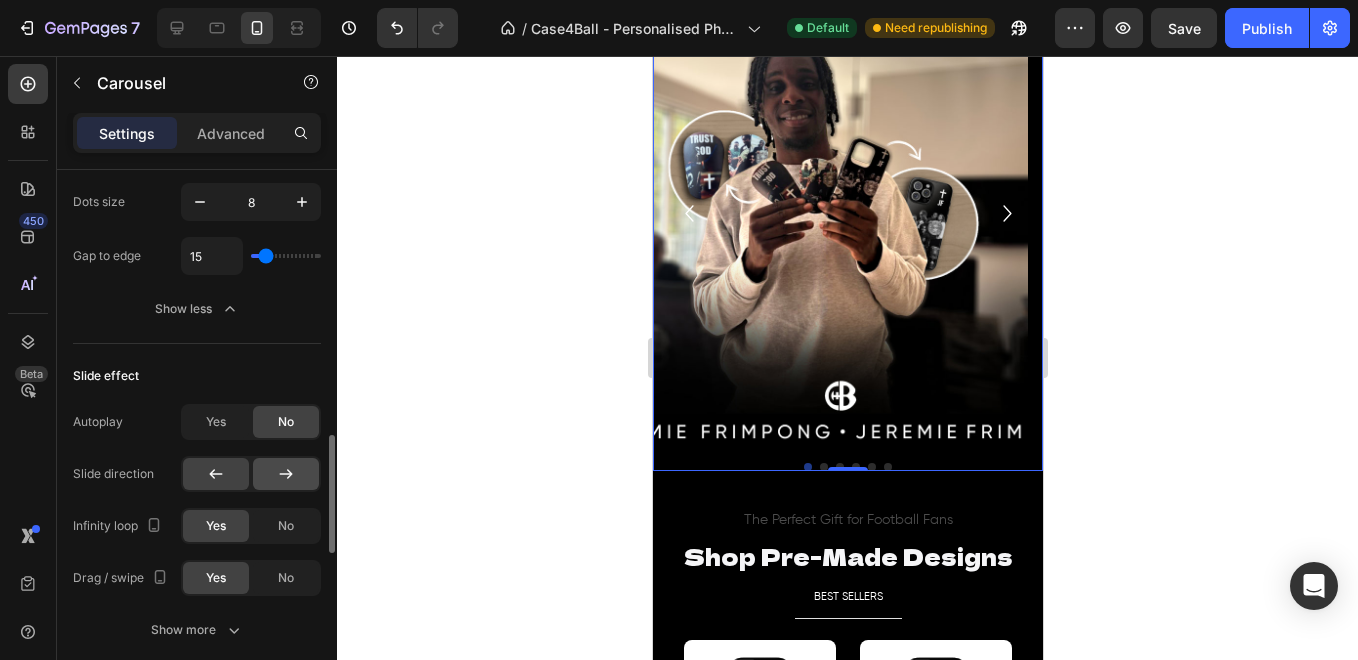 click 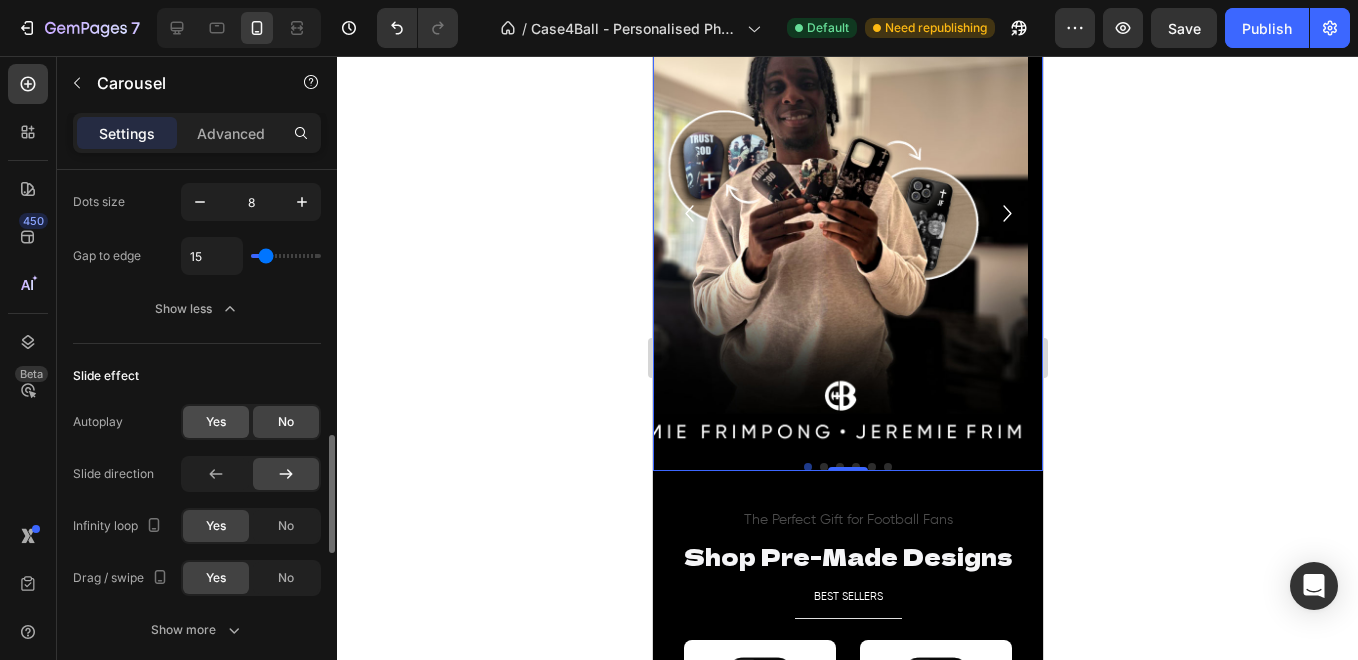 click on "Yes" 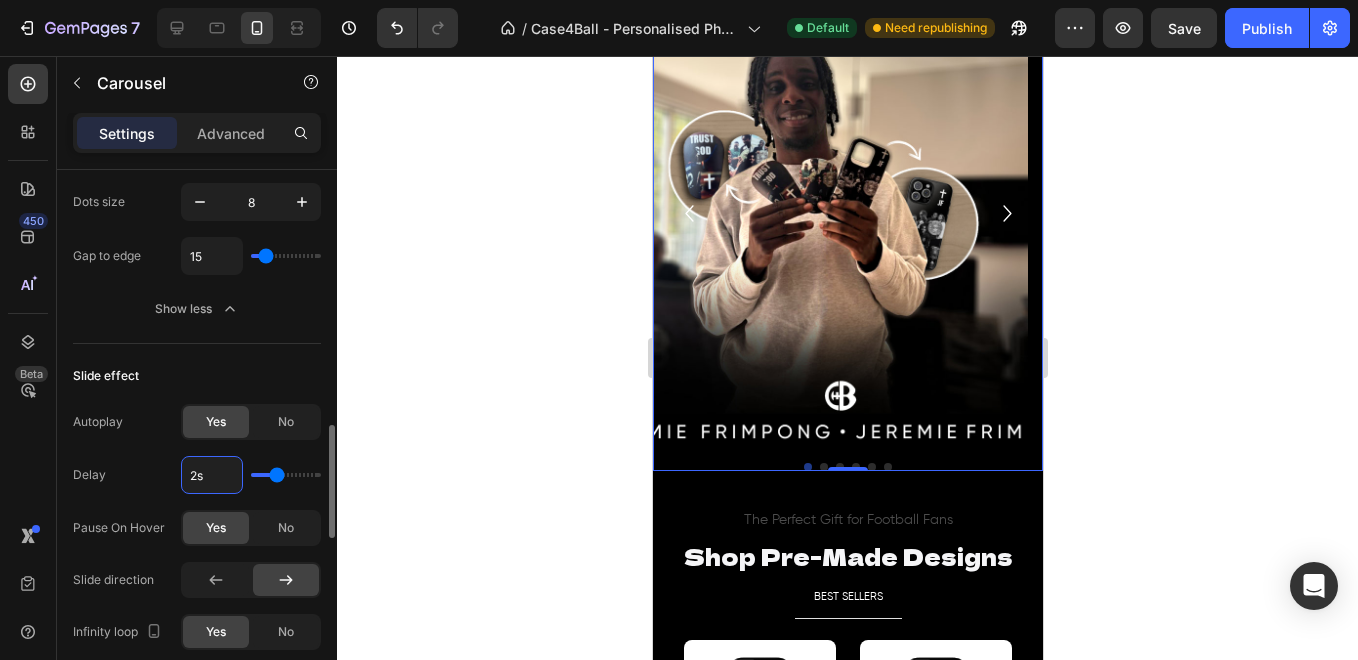 click on "2s" at bounding box center [212, 475] 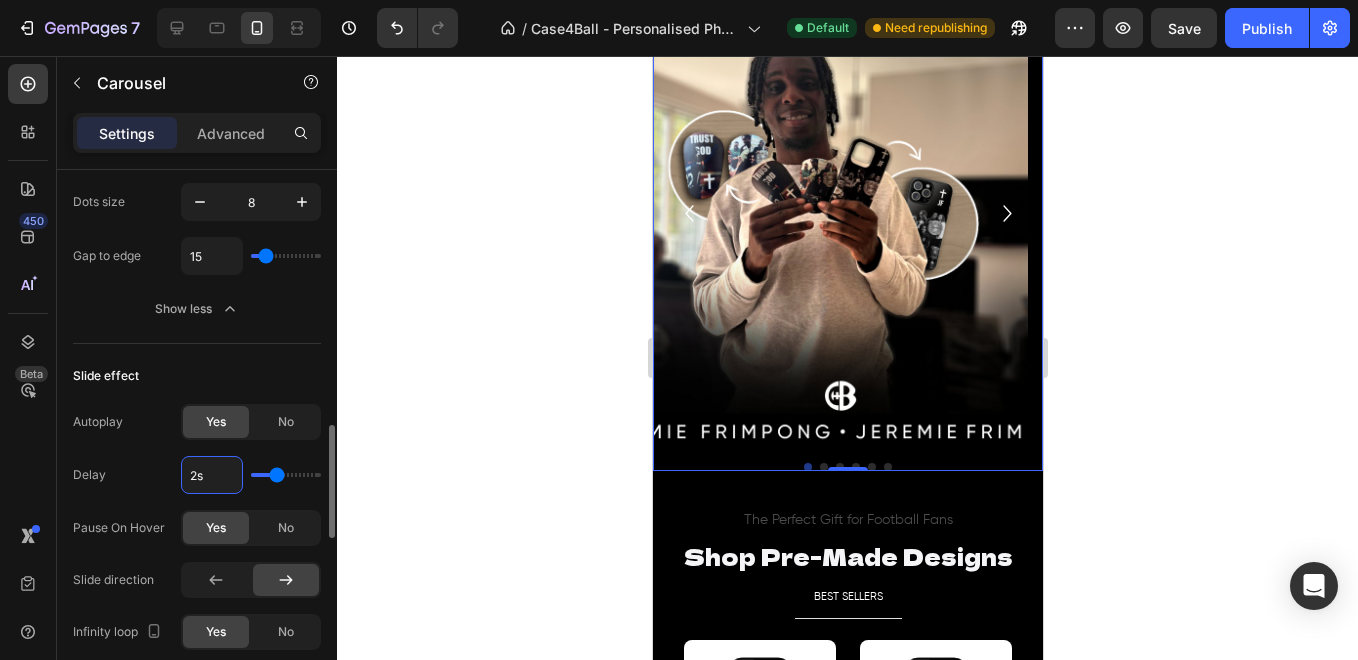 type on "5s" 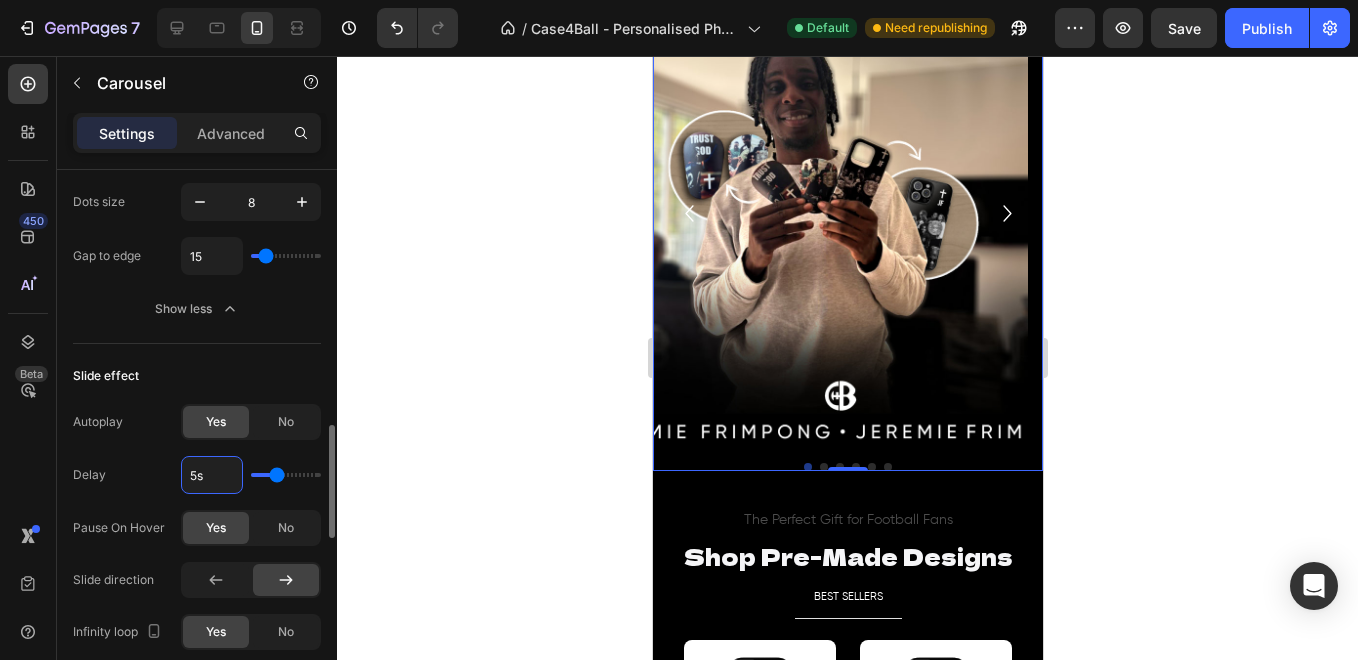 type on "4" 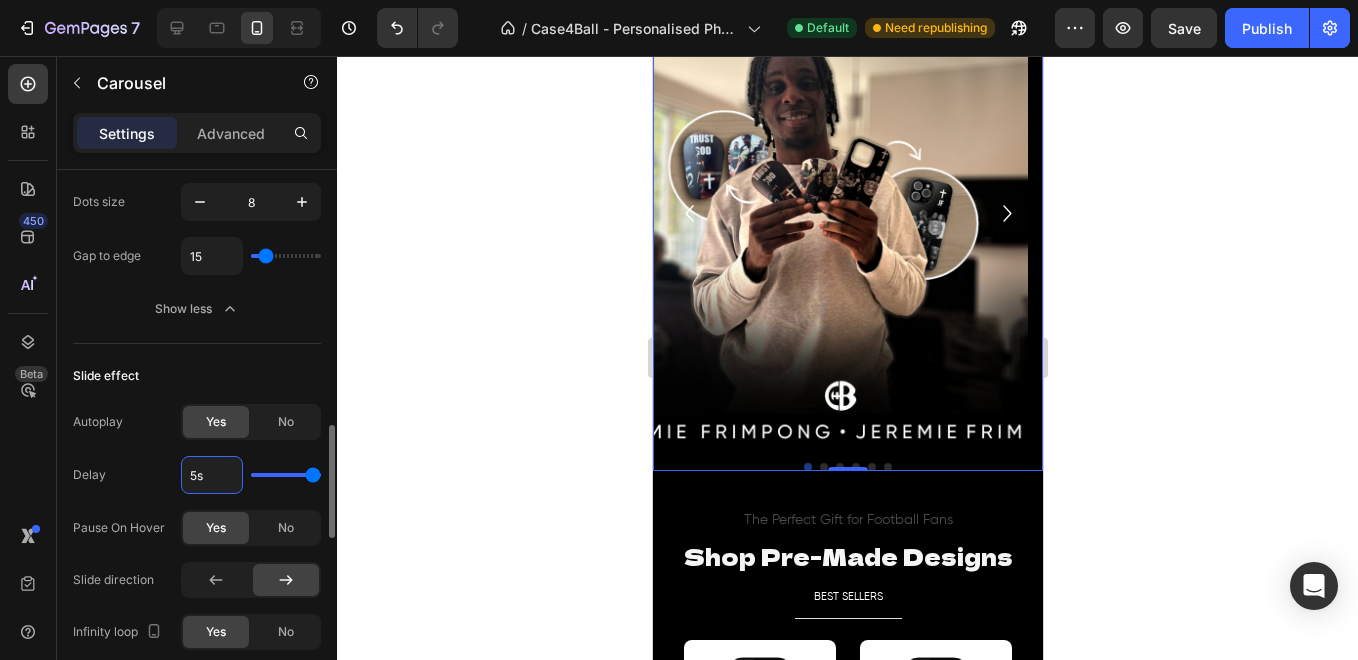 click on "5s" at bounding box center (212, 475) 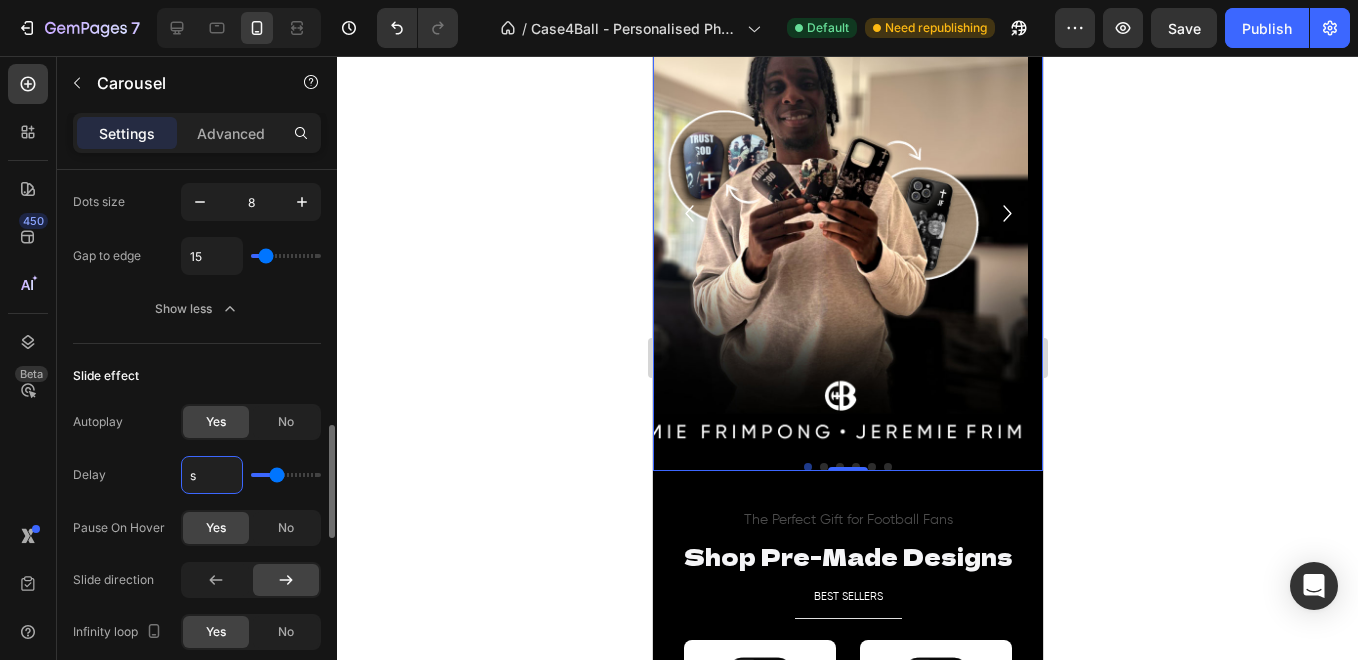 type on "5s" 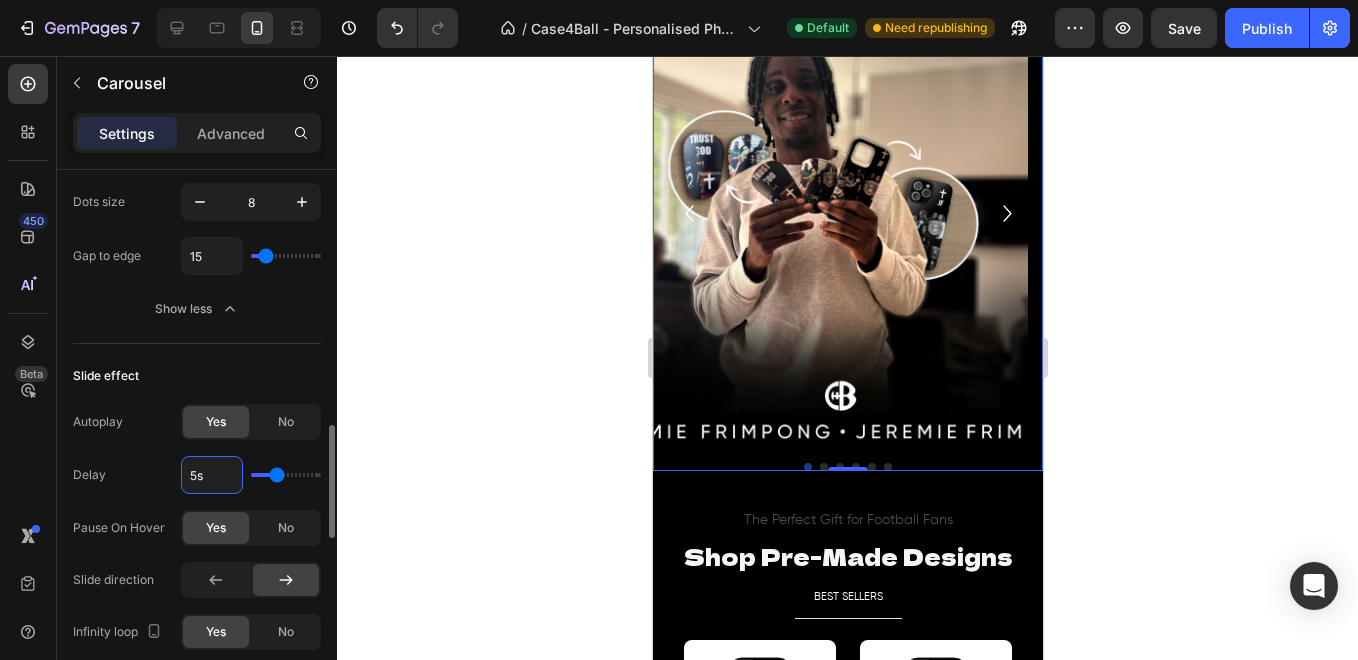 type on "4" 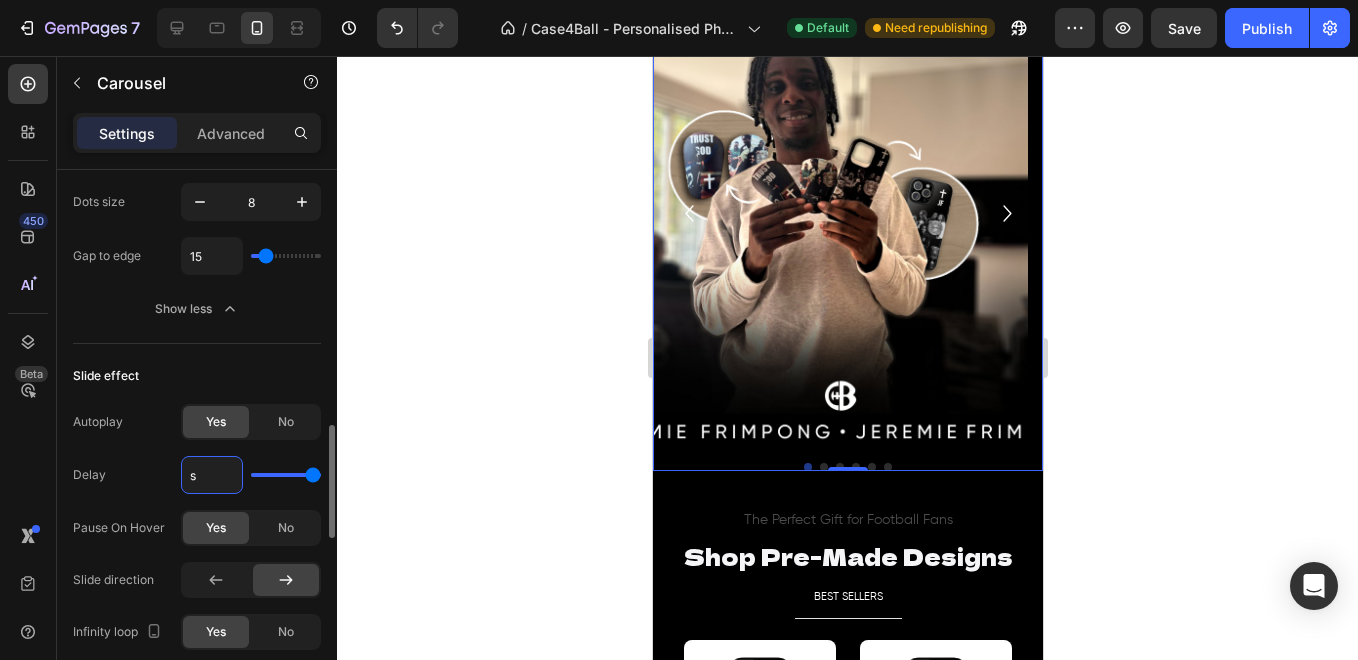 type on "4s" 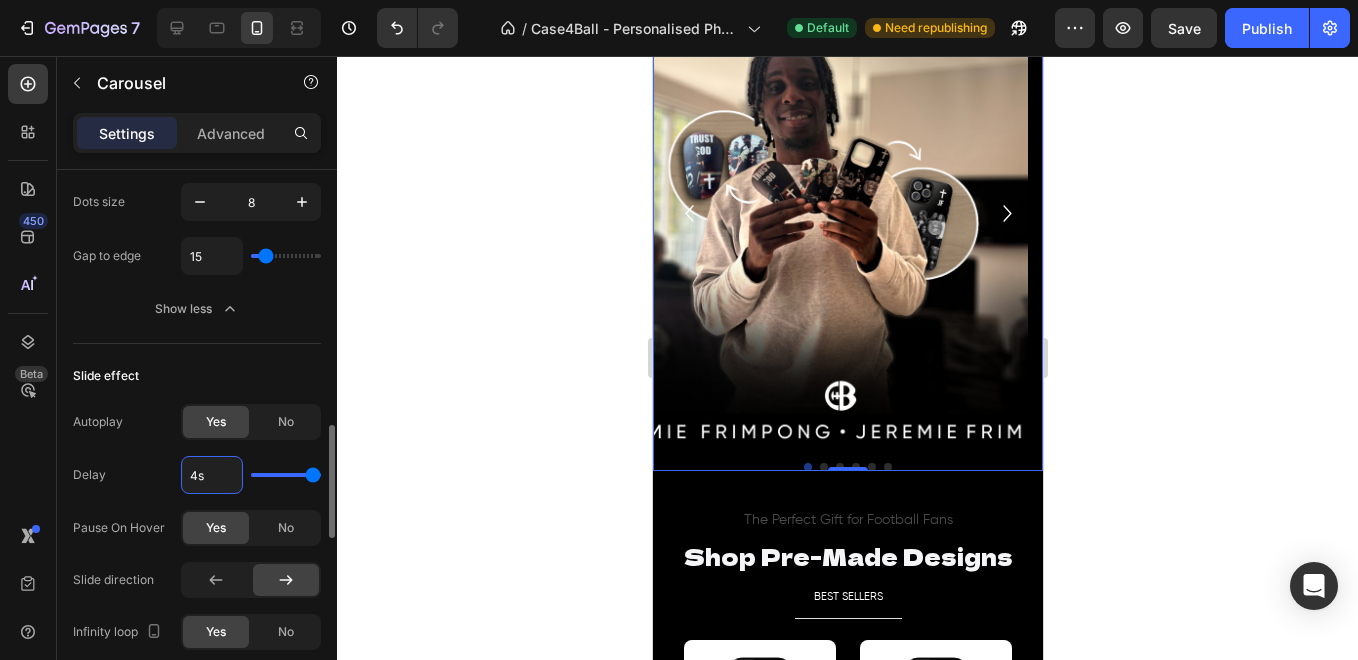 type on "4" 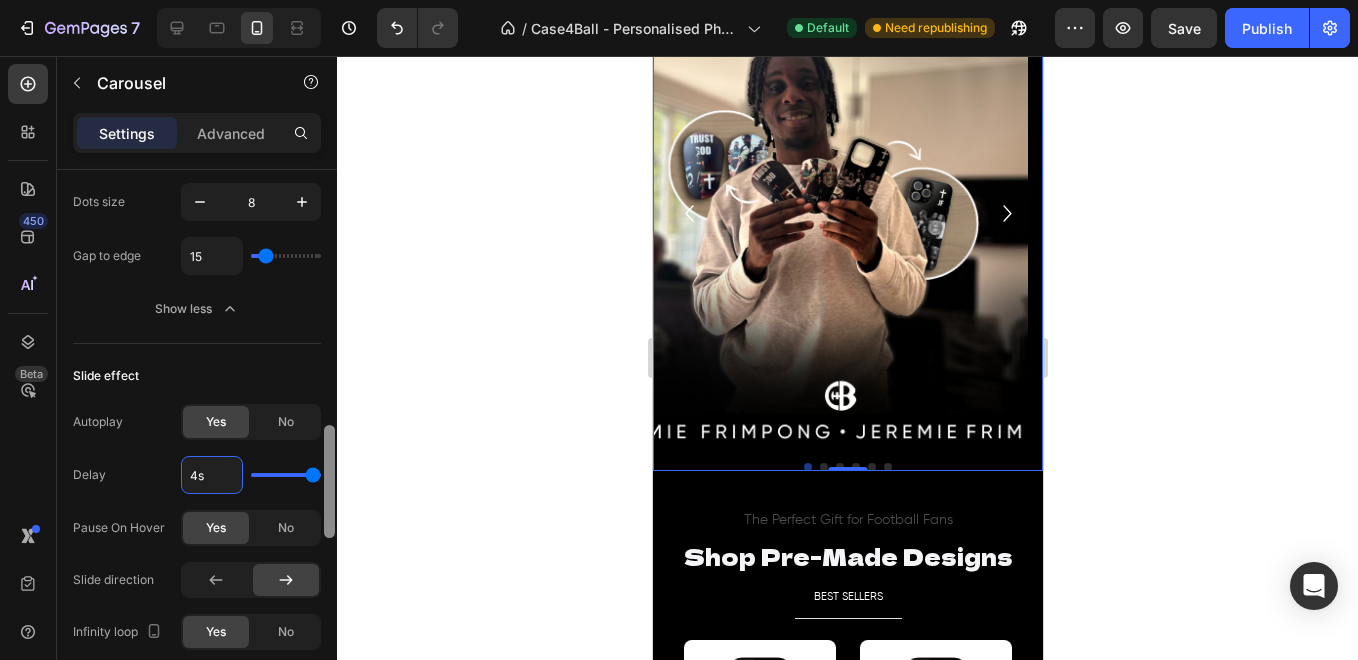click on "Slide effect" at bounding box center (197, 376) 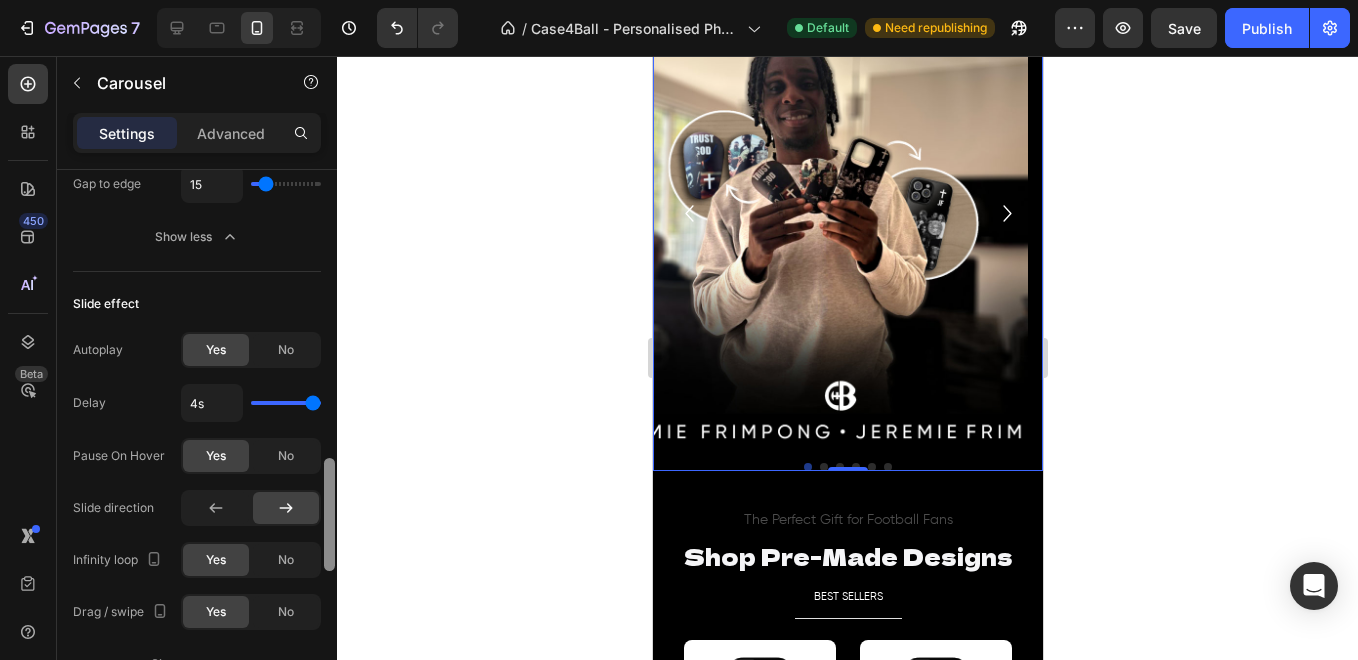 scroll, scrollTop: 1287, scrollLeft: 0, axis: vertical 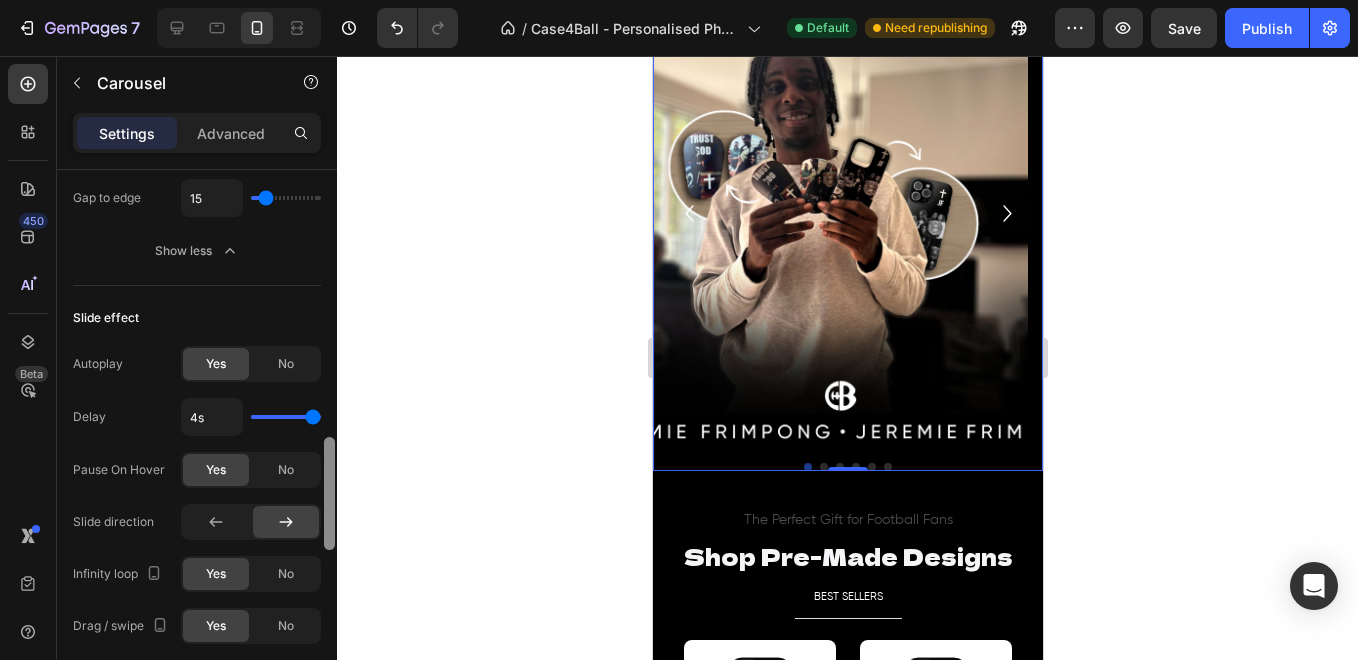 click at bounding box center (329, 493) 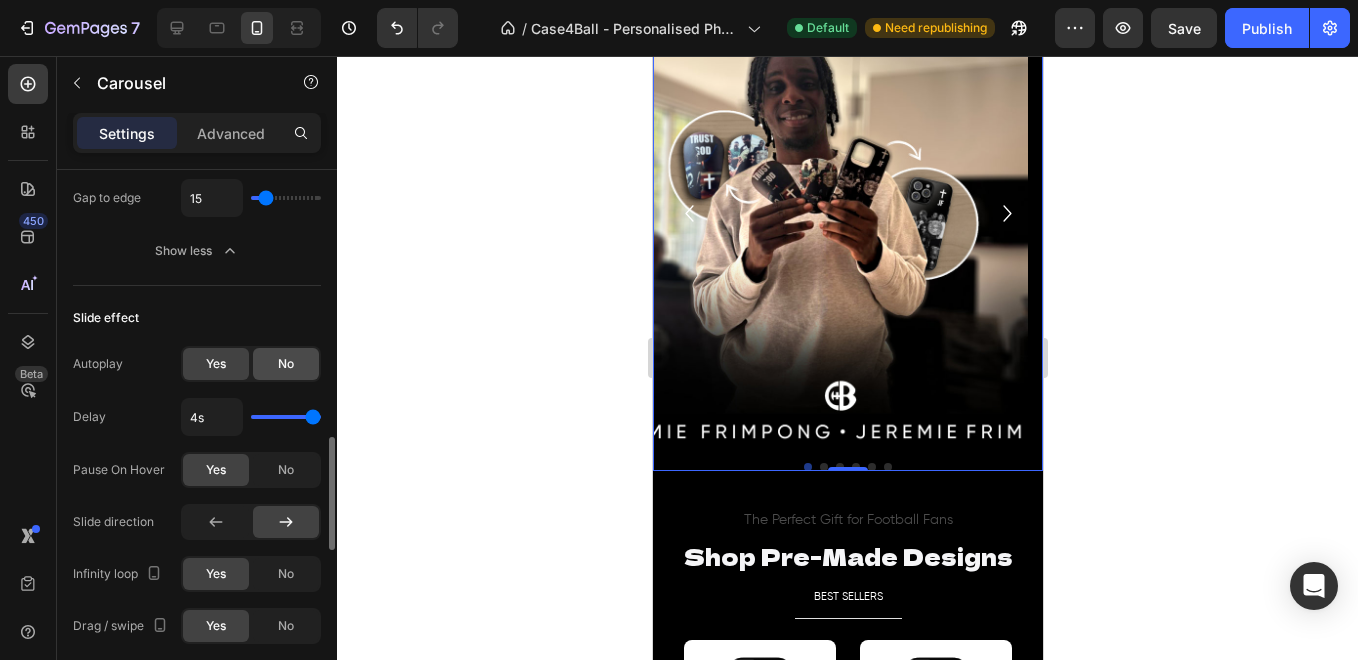 click on "No" 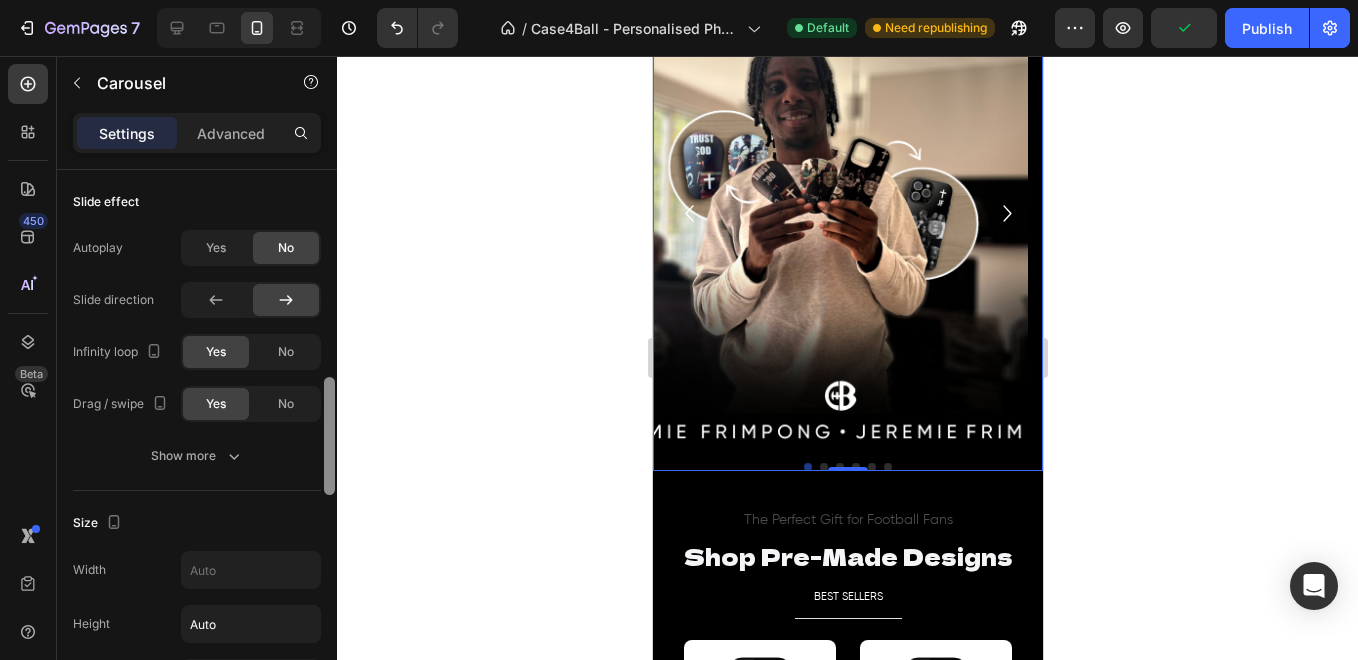 drag, startPoint x: 334, startPoint y: 502, endPoint x: 336, endPoint y: 520, distance: 18.110771 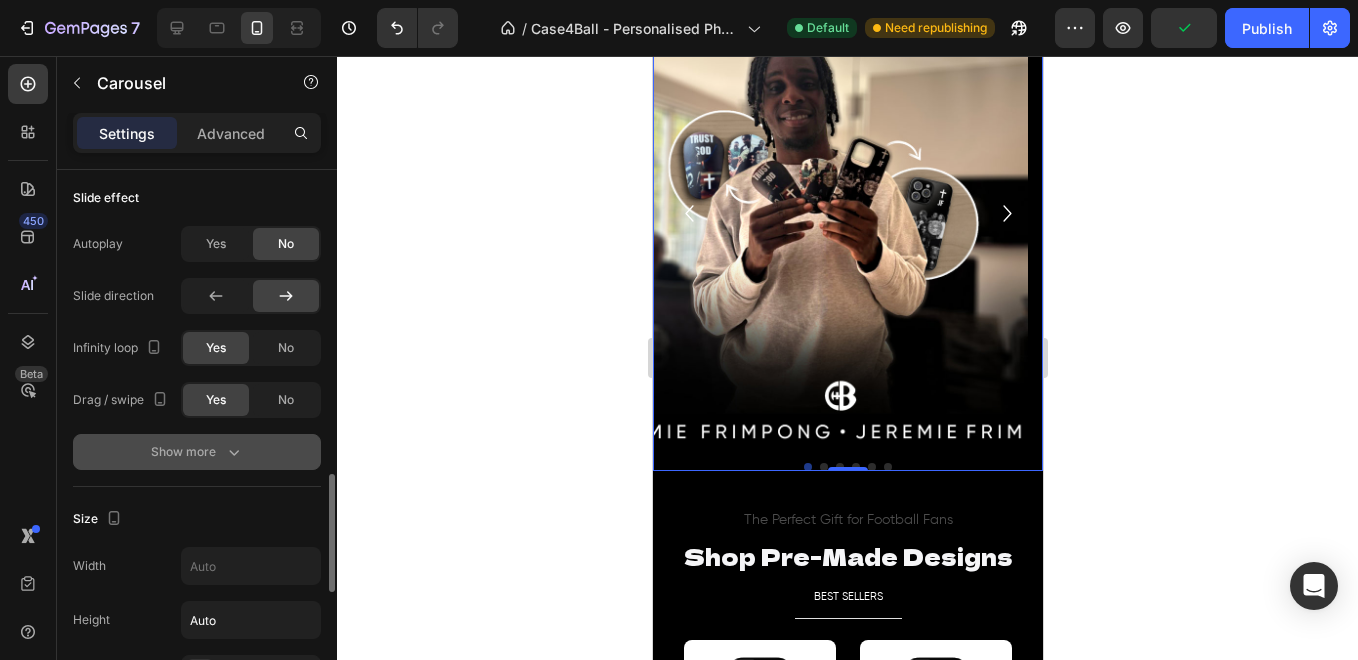 click 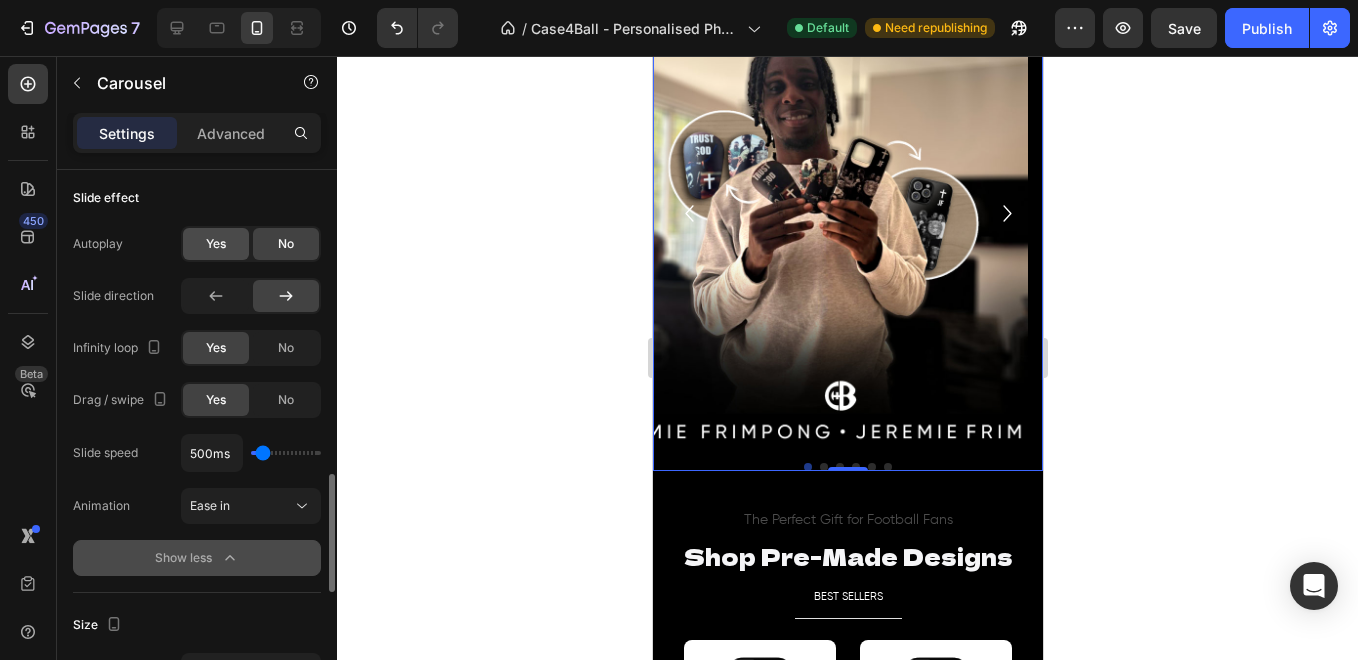 click on "Yes" 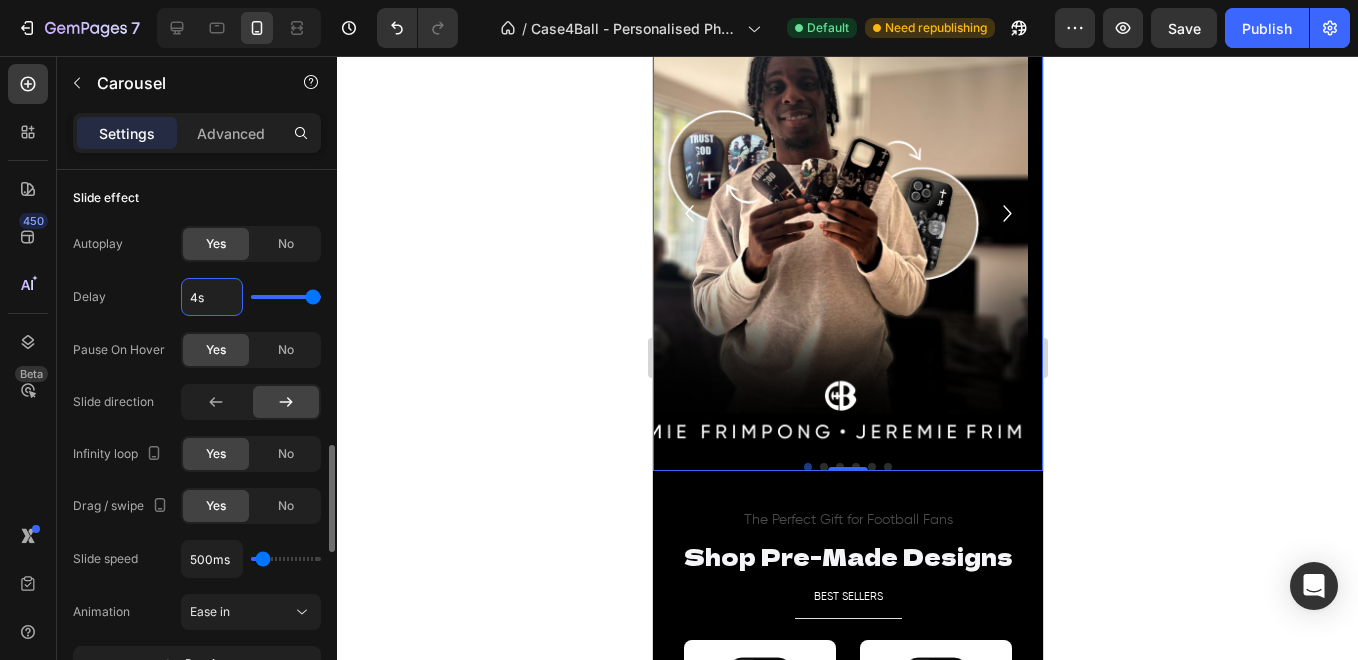 click on "4s" at bounding box center (212, 297) 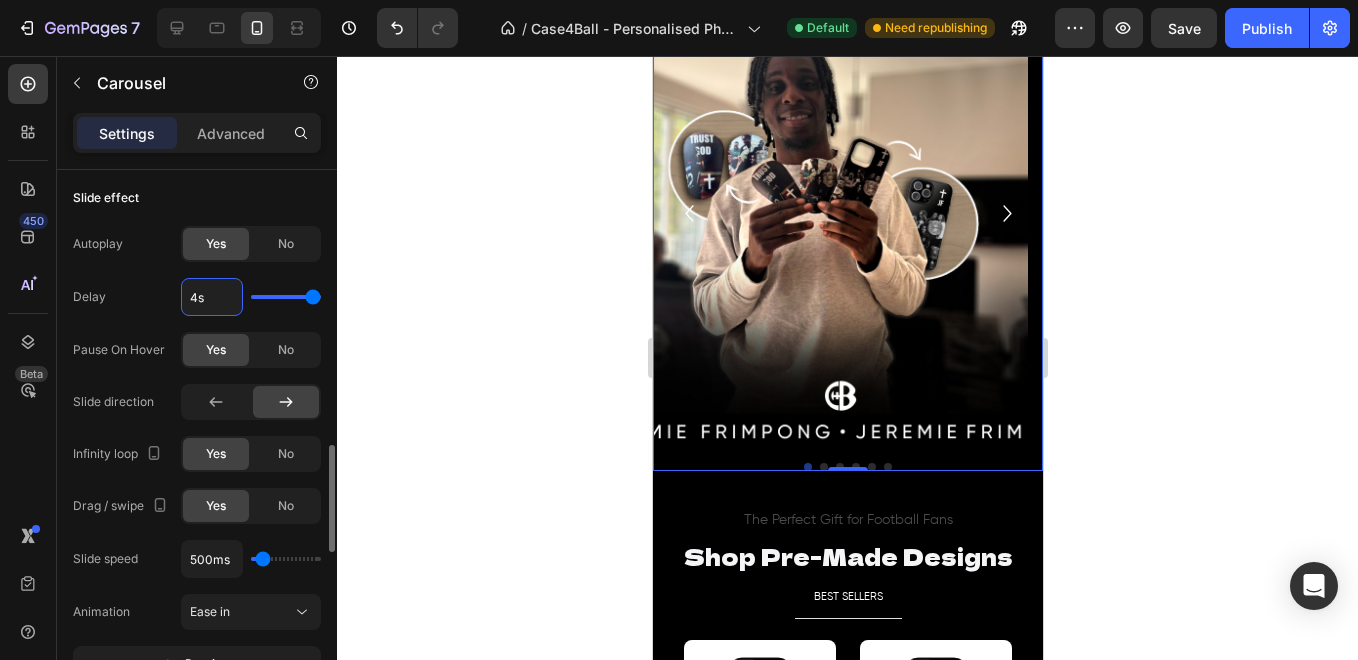 click on "Slide effect" at bounding box center (197, 198) 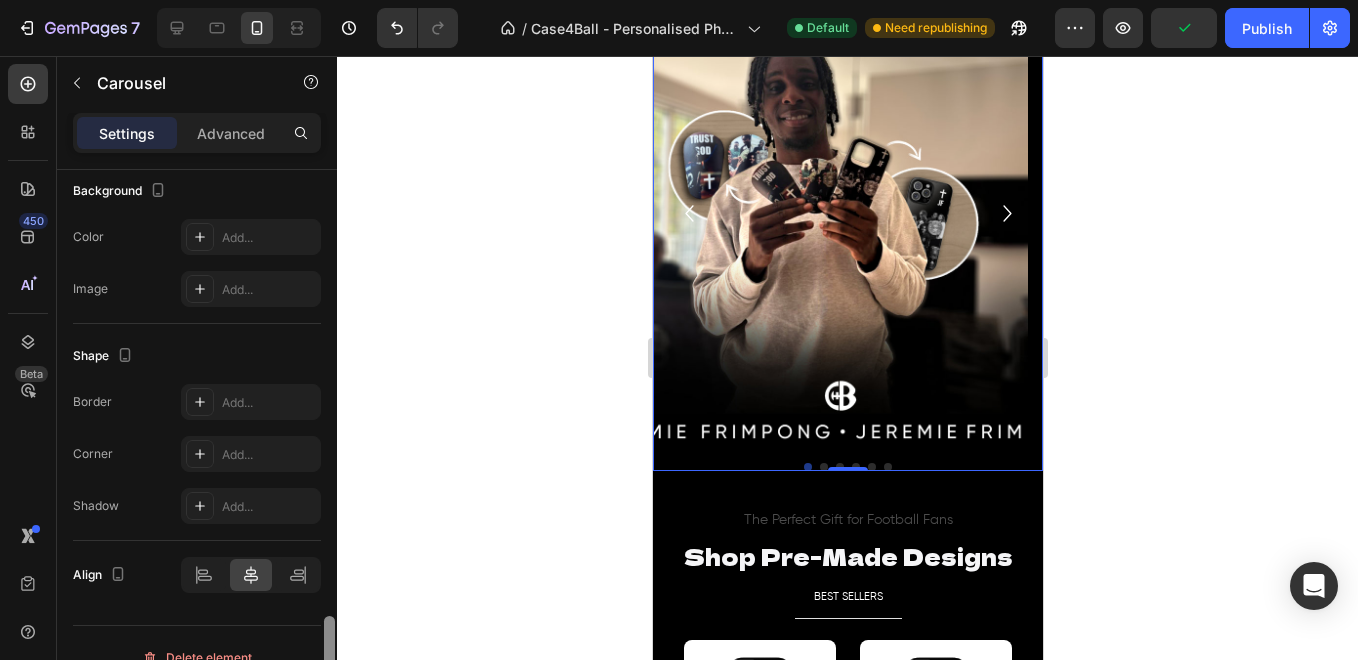 scroll, scrollTop: 2240, scrollLeft: 0, axis: vertical 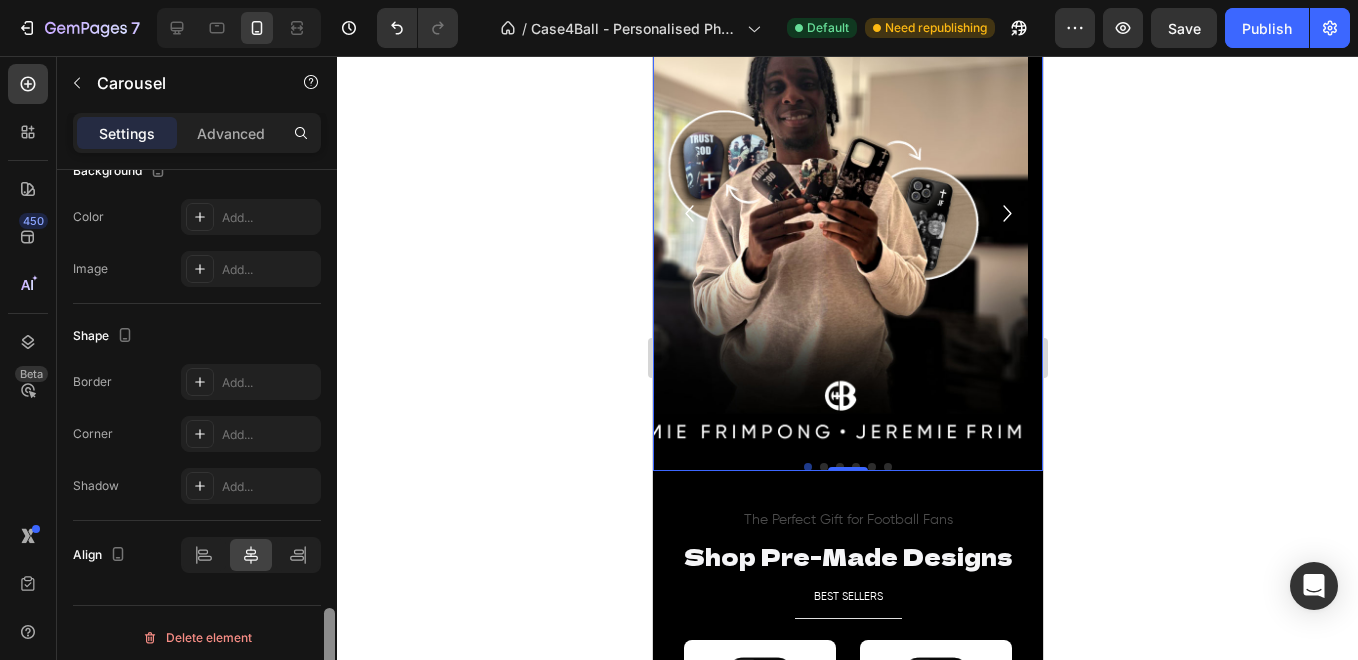 drag, startPoint x: 331, startPoint y: 476, endPoint x: 335, endPoint y: 625, distance: 149.05368 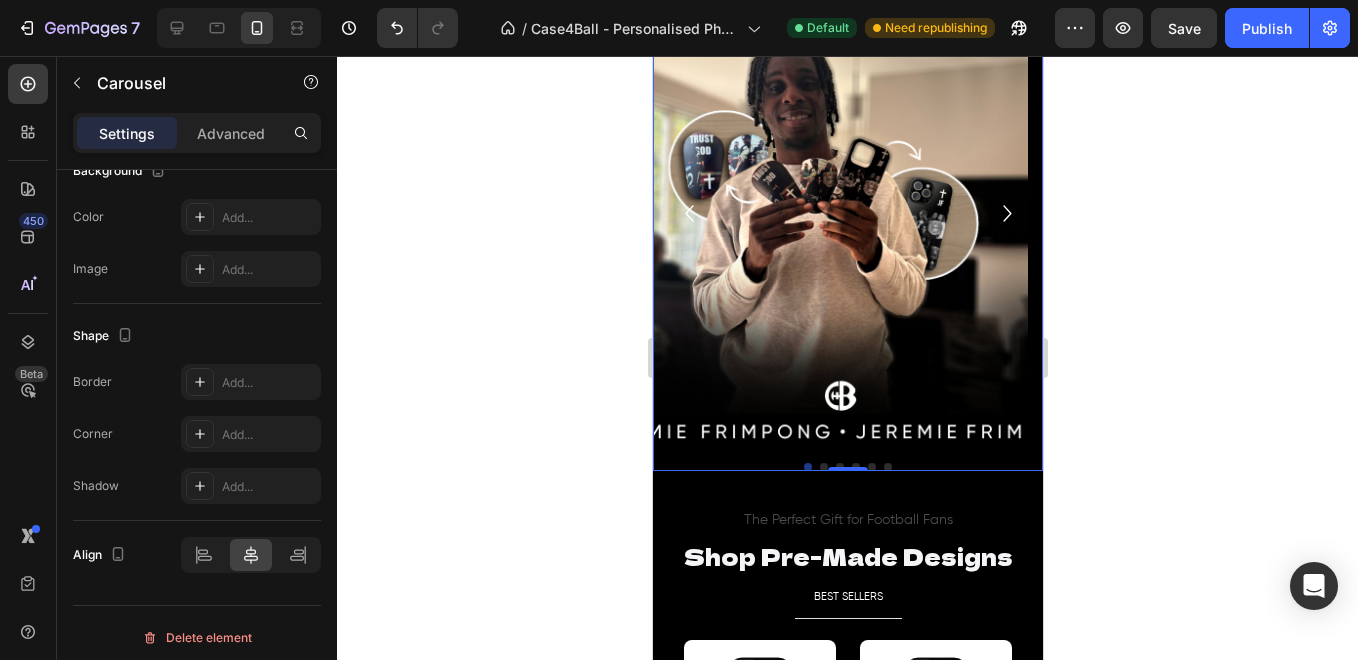 click 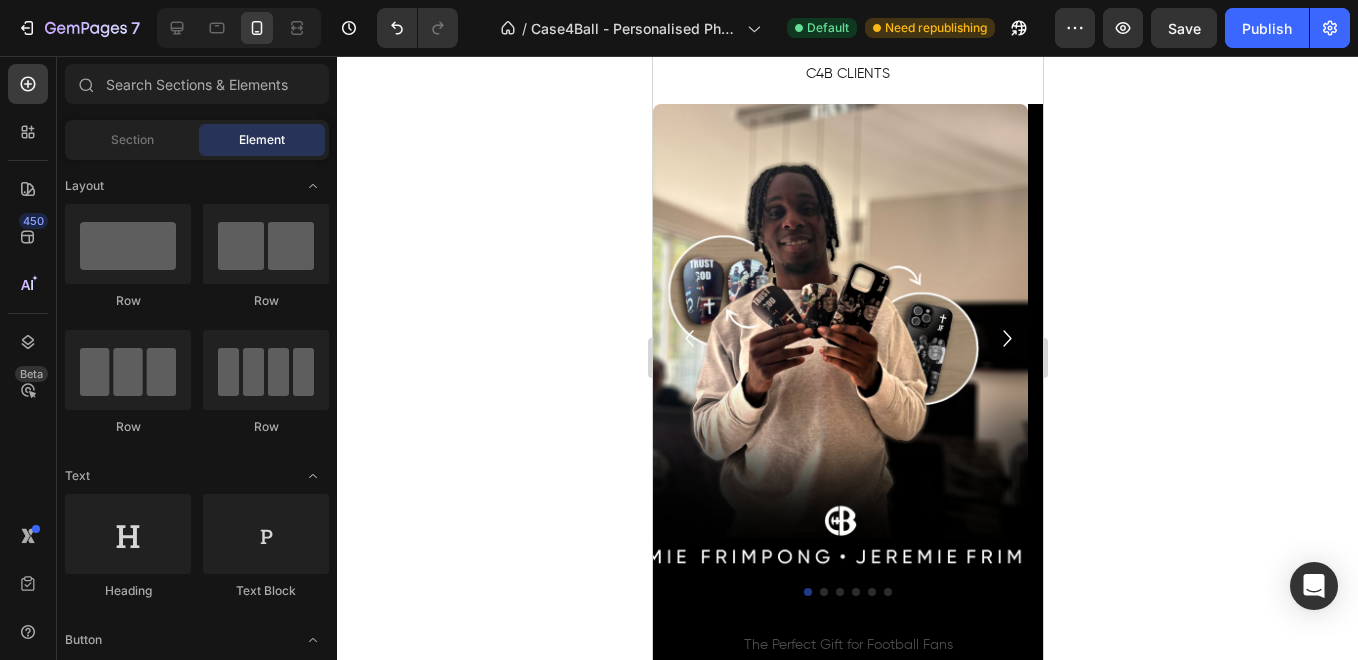 scroll, scrollTop: 1429, scrollLeft: 0, axis: vertical 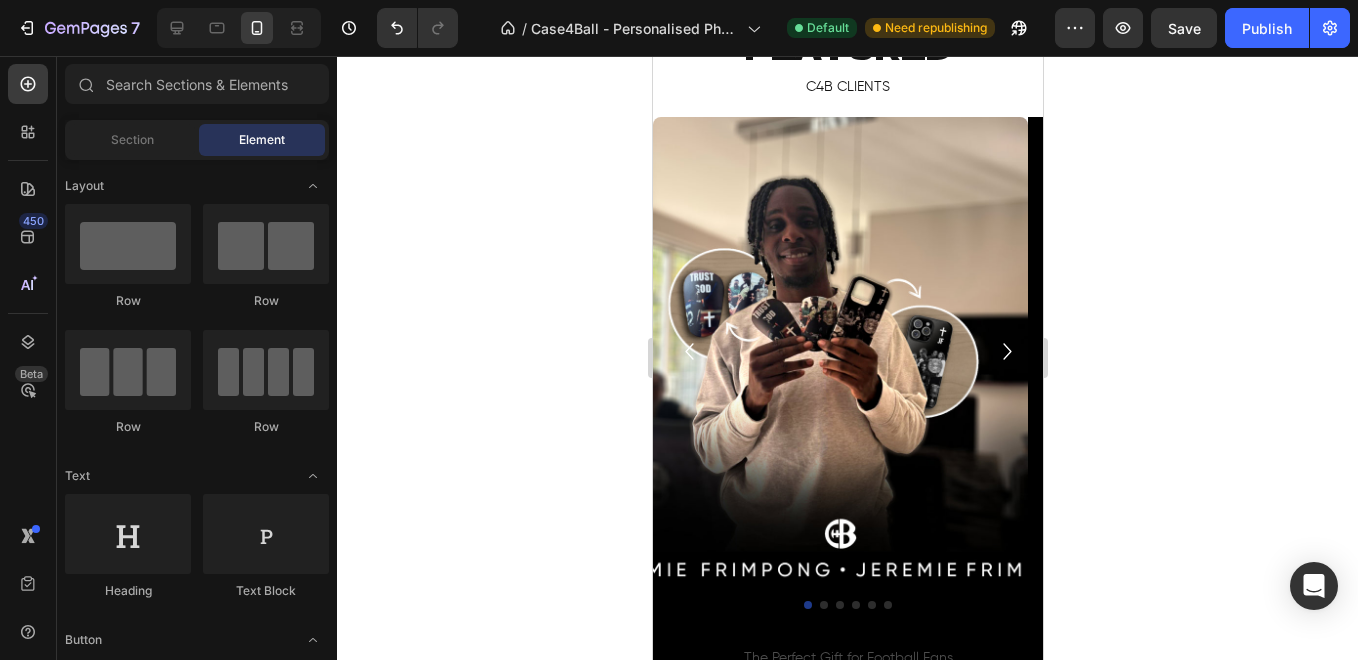 click 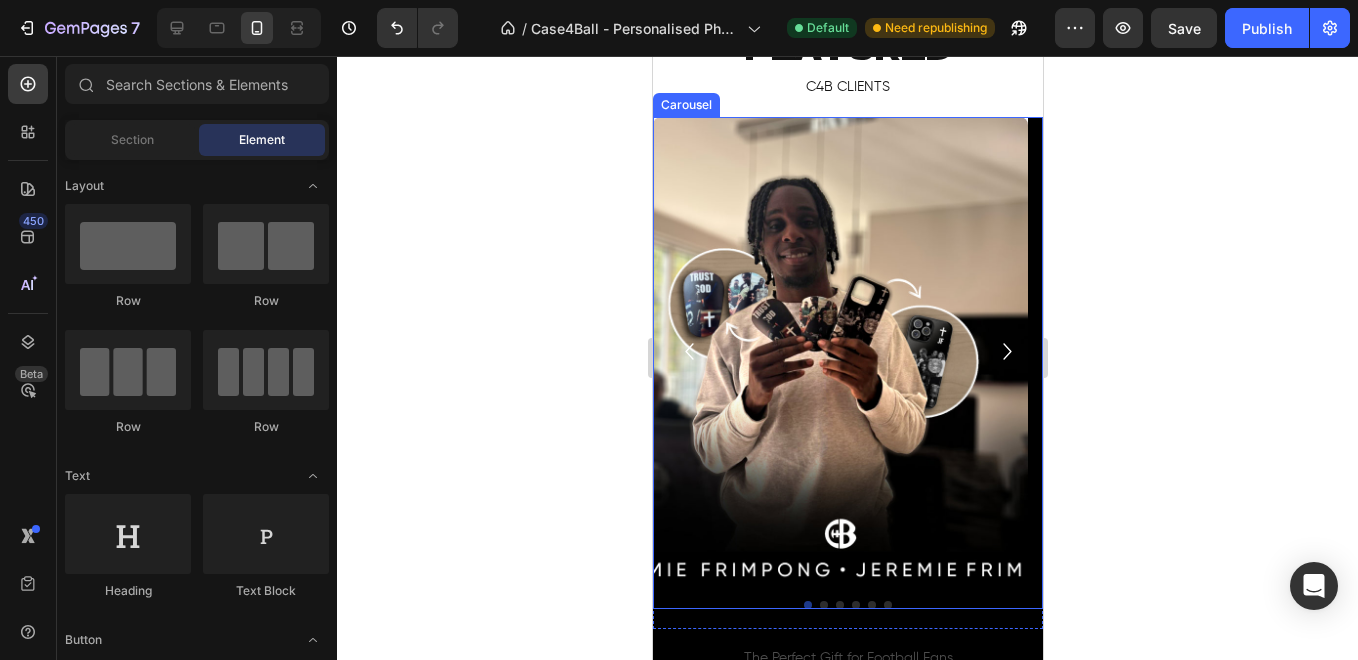 click 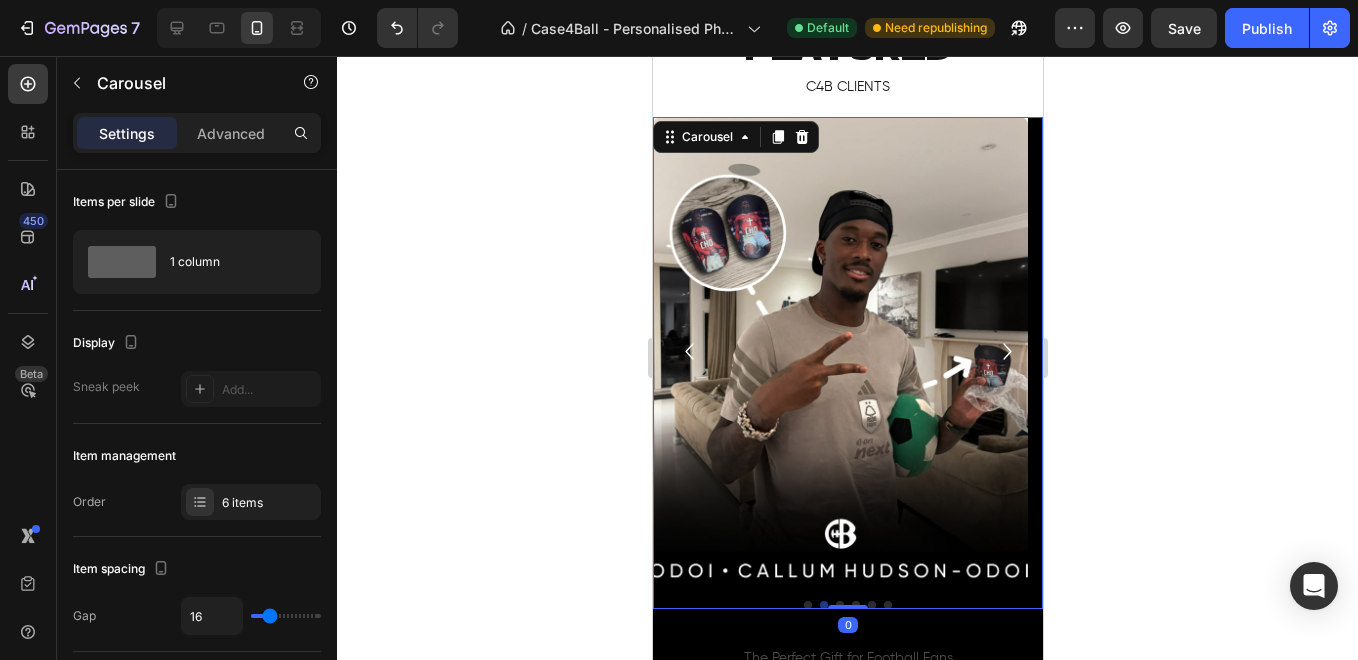 click 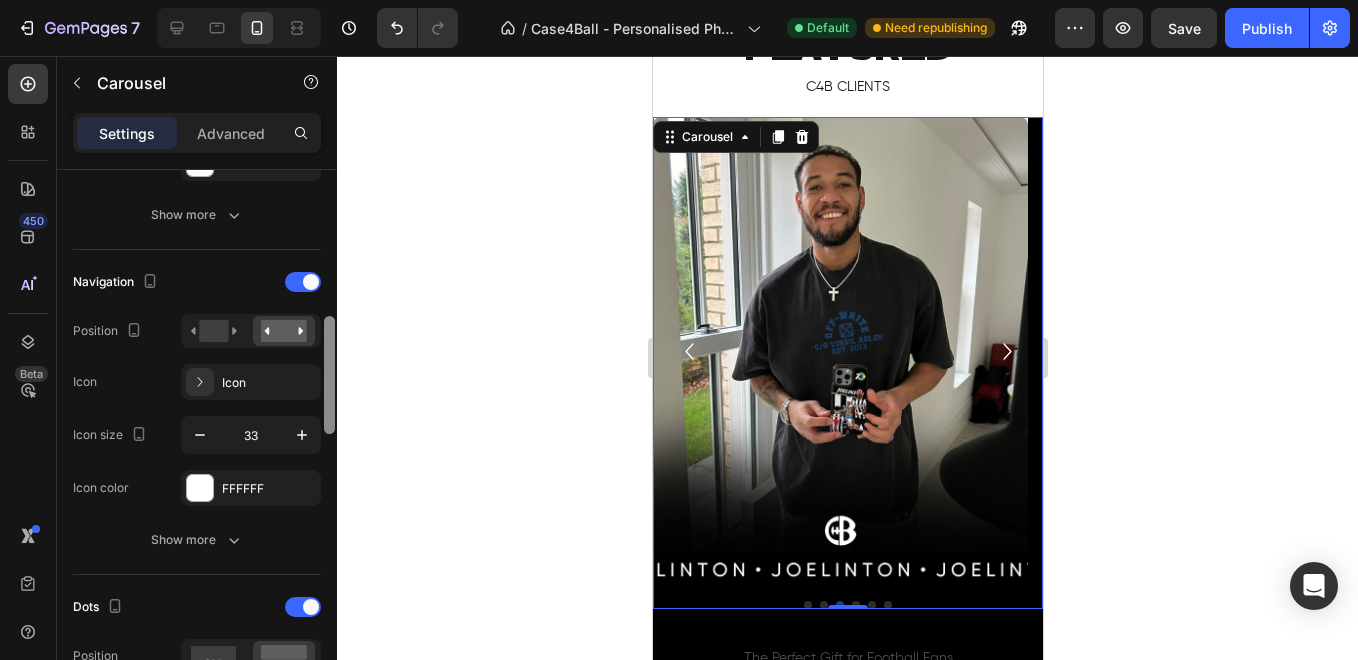 scroll, scrollTop: 633, scrollLeft: 0, axis: vertical 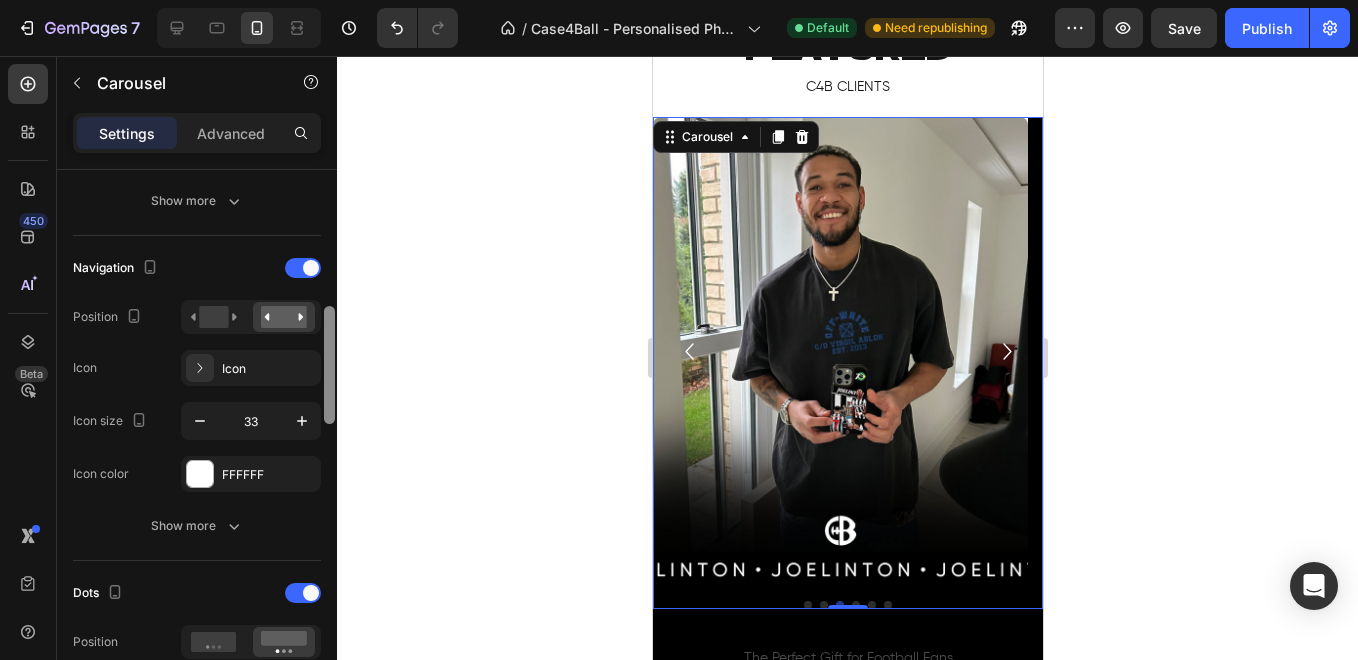 drag, startPoint x: 328, startPoint y: 265, endPoint x: 322, endPoint y: 402, distance: 137.13132 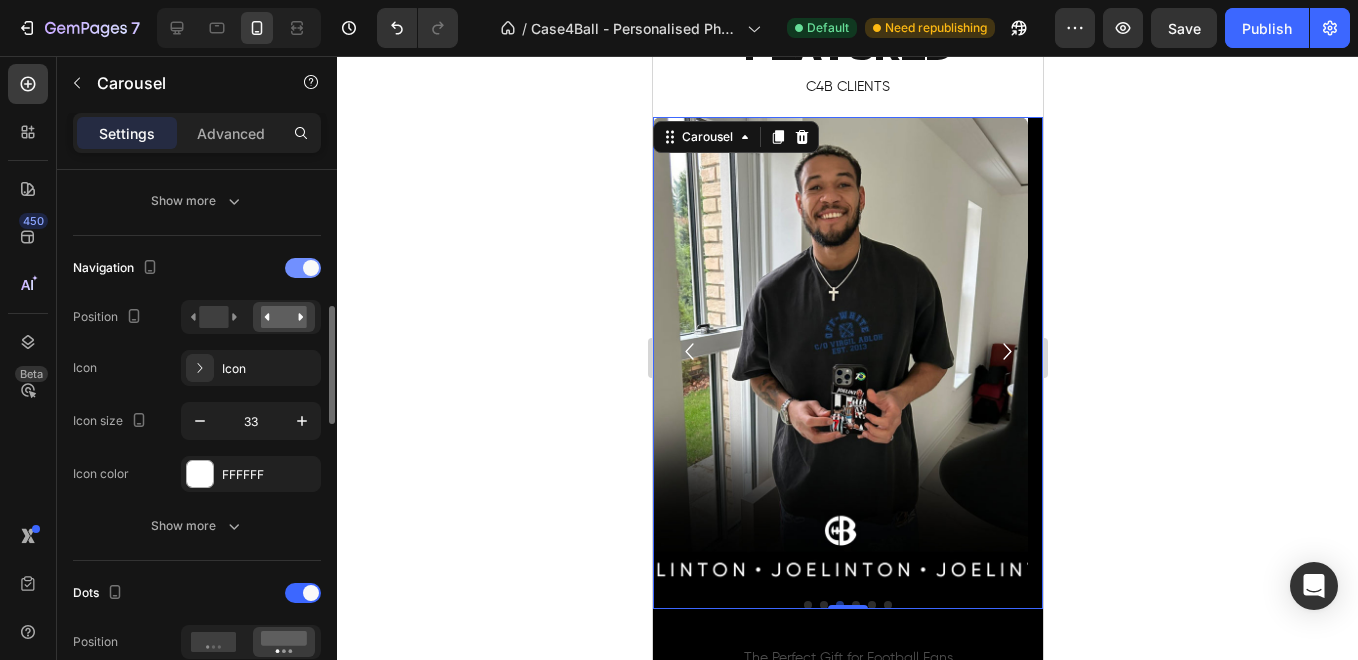 click at bounding box center [303, 268] 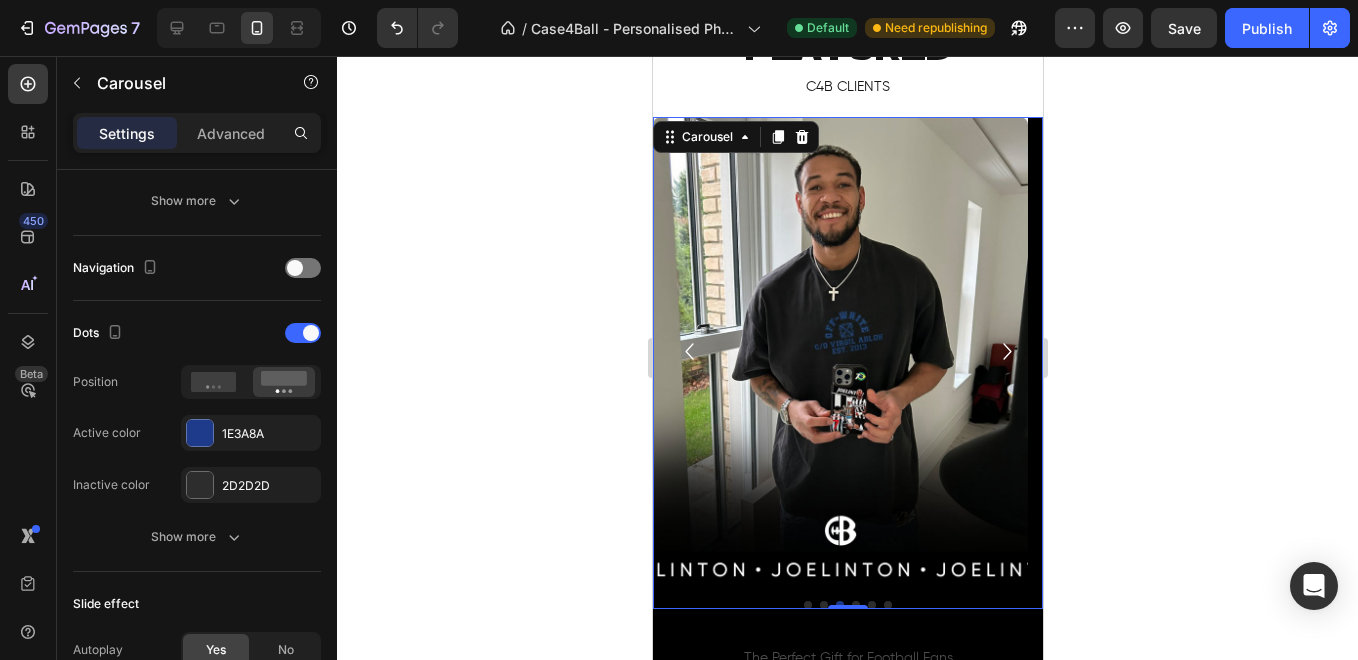 click 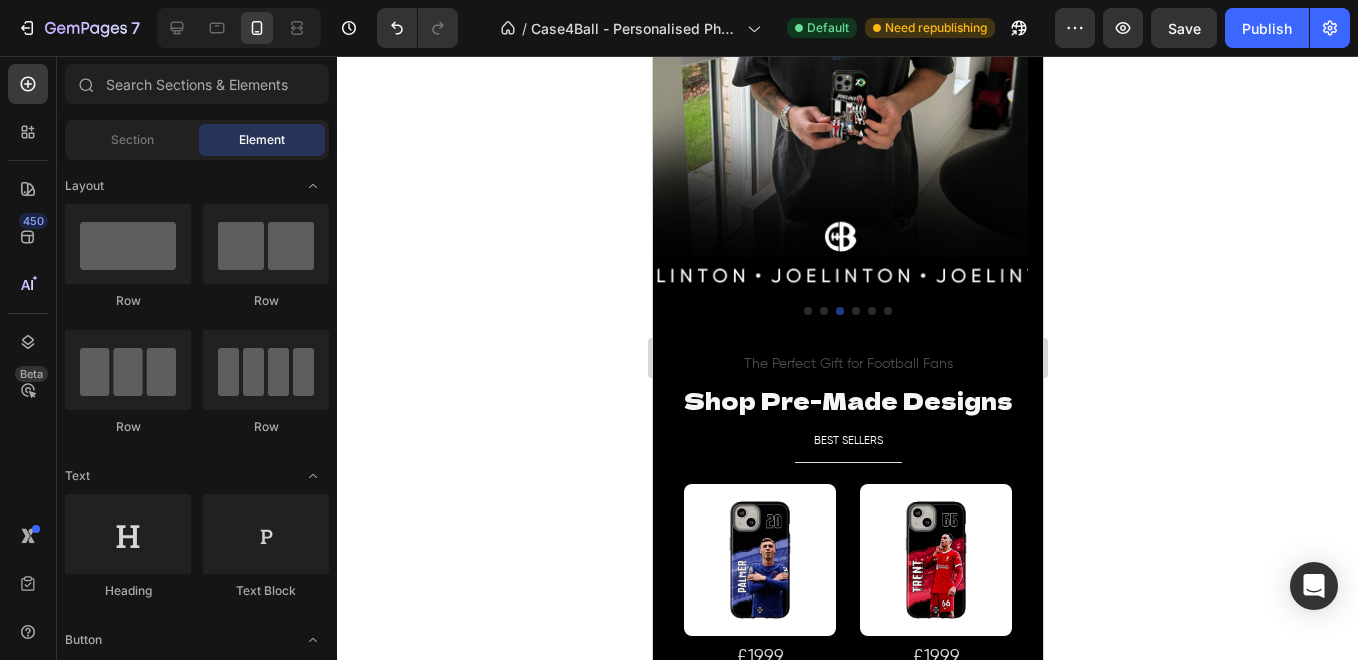 scroll, scrollTop: 1748, scrollLeft: 0, axis: vertical 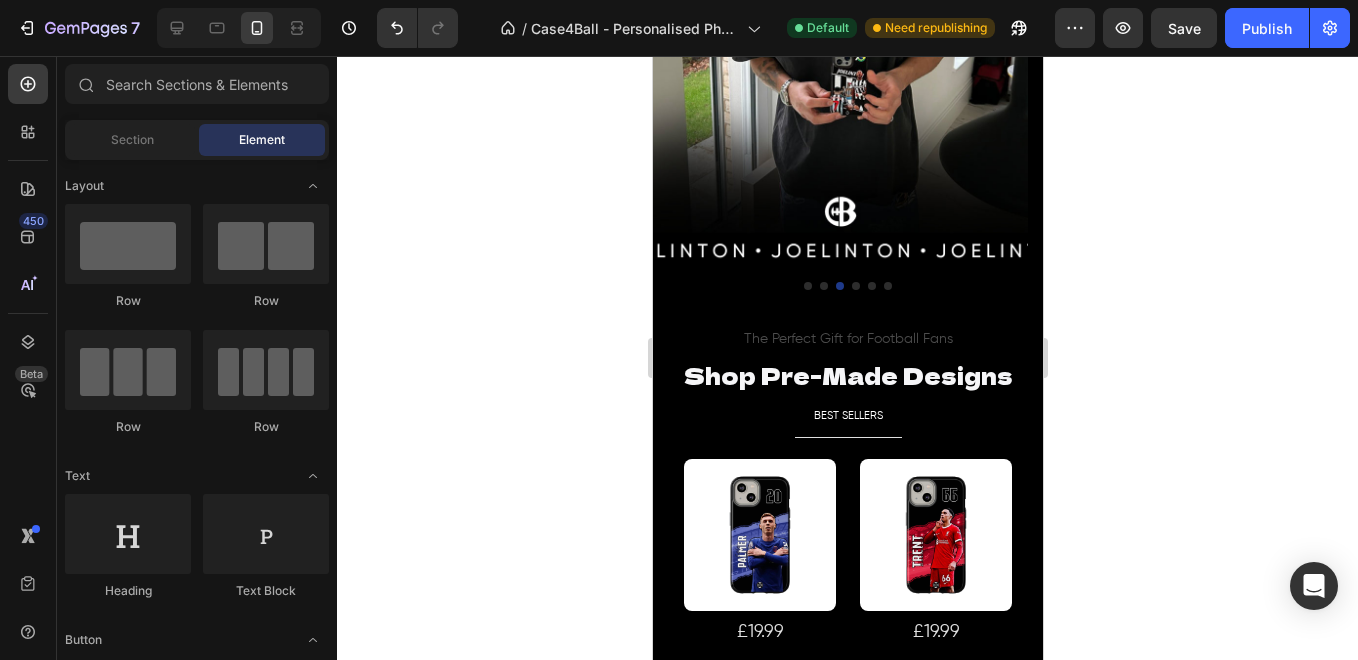 click on "Layout
Row
Row
Row
Row Text
Heading
Text Block Button
Button
Button Media
Image
Image
Video
Video Banner
Hero Banner" at bounding box center [197, 407] 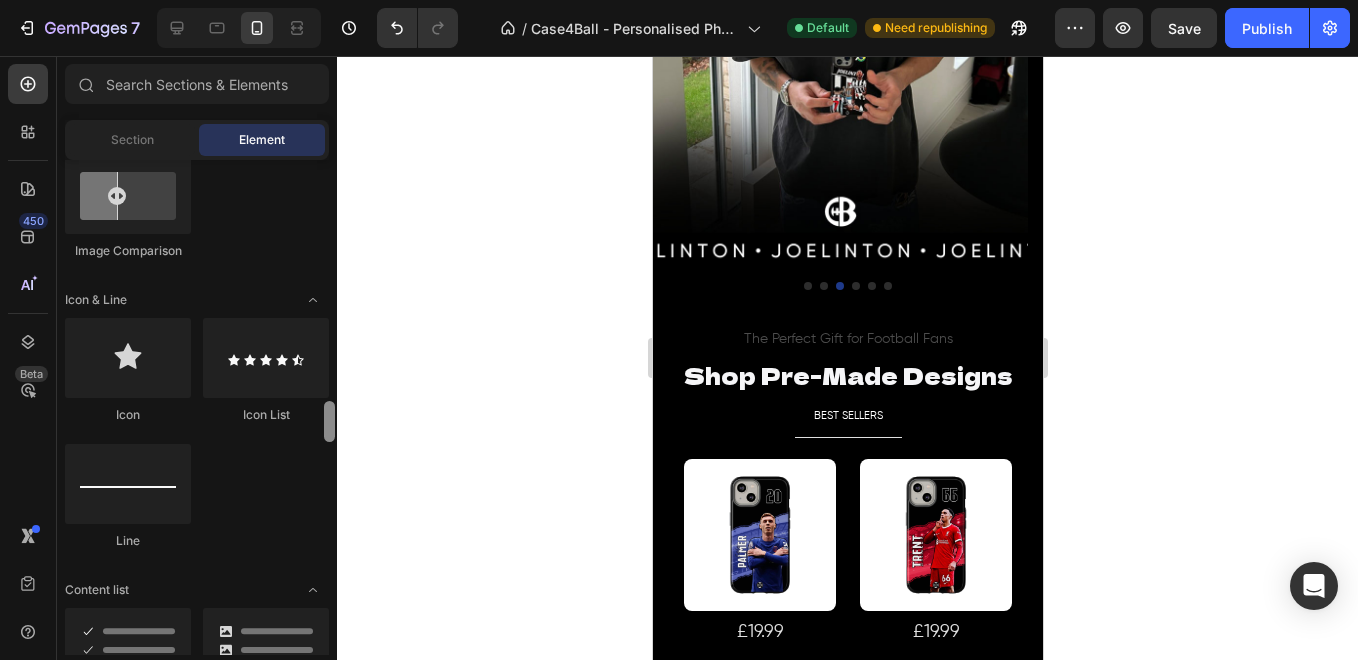 drag, startPoint x: 329, startPoint y: 198, endPoint x: 330, endPoint y: 292, distance: 94.00532 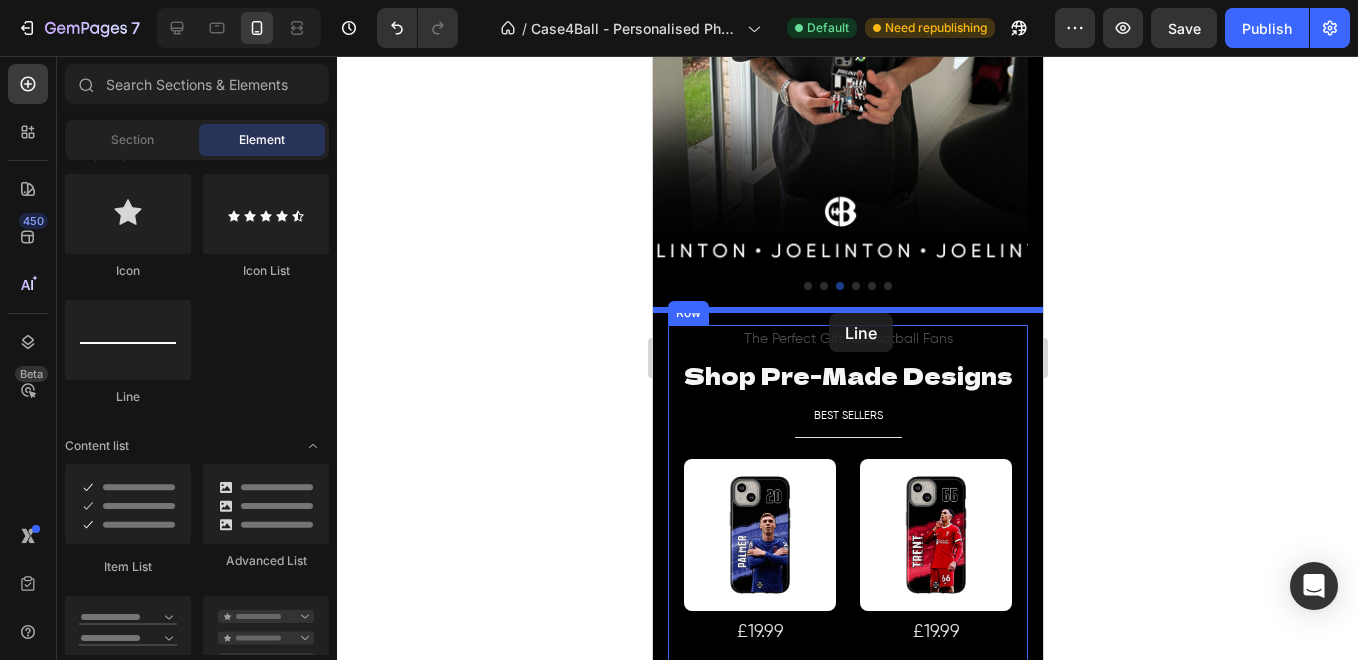 drag, startPoint x: 1100, startPoint y: 469, endPoint x: 828, endPoint y: 313, distance: 313.5602 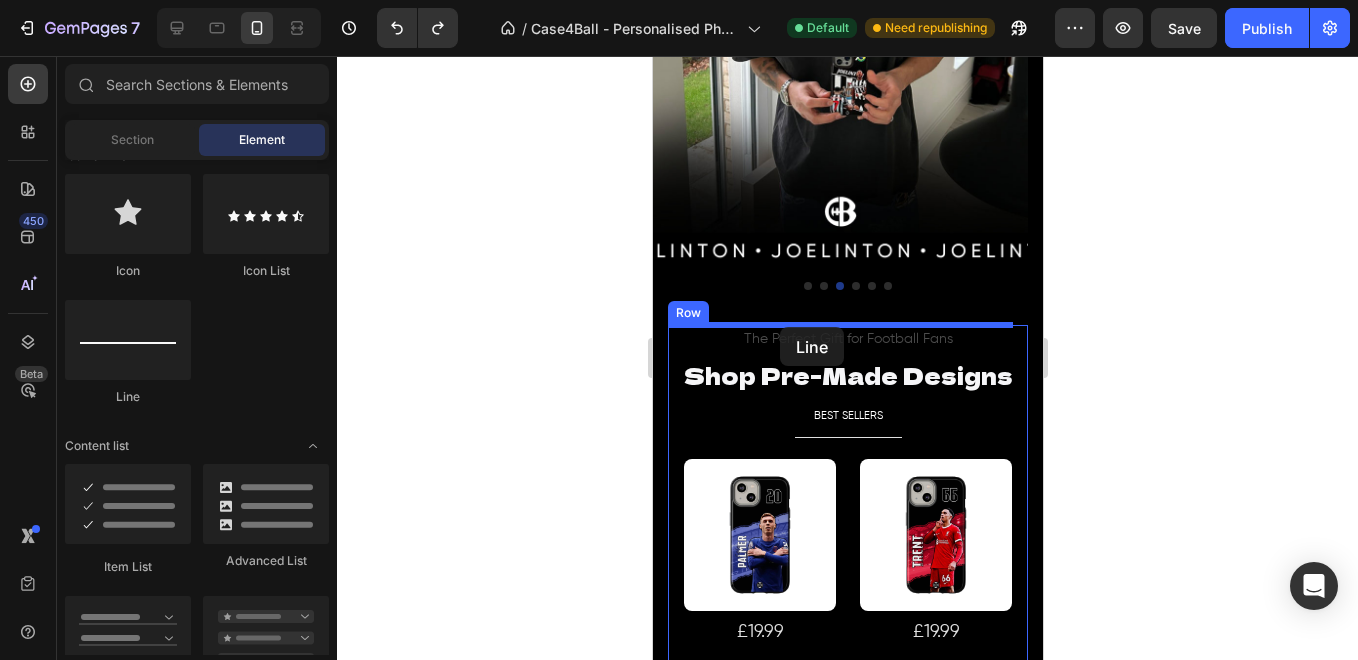 drag, startPoint x: 1290, startPoint y: 457, endPoint x: 1818, endPoint y: 414, distance: 529.74805 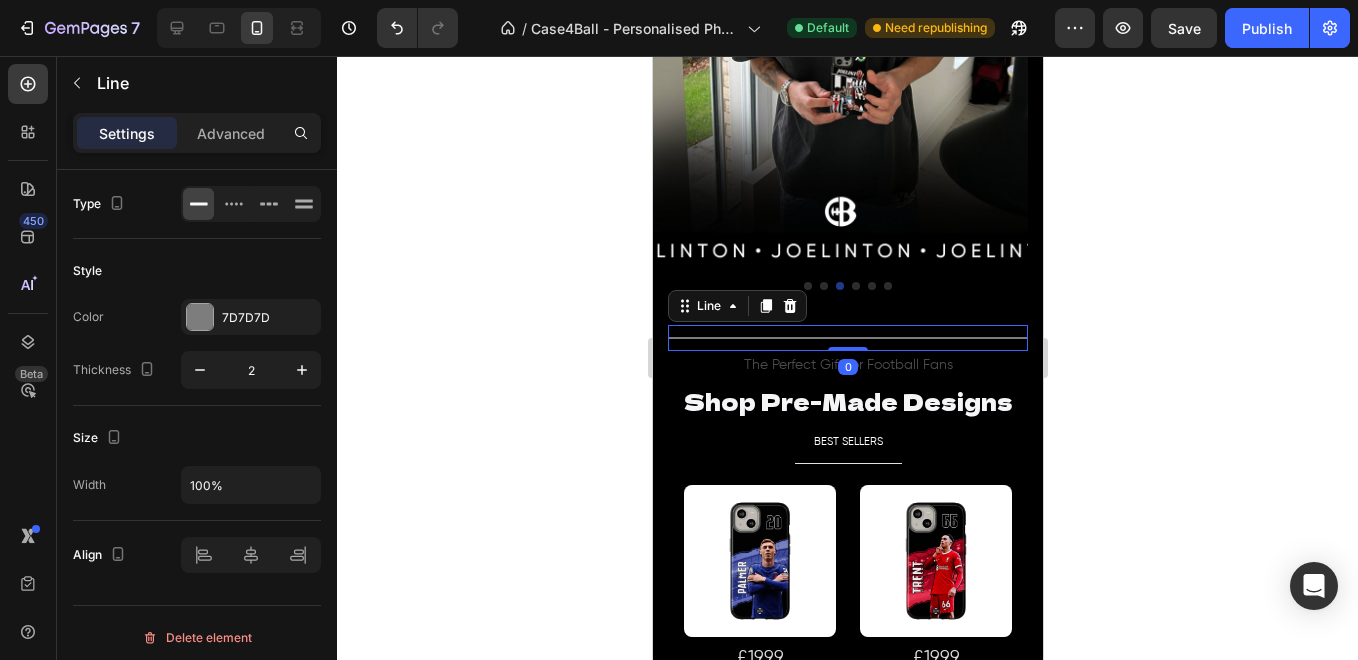 click 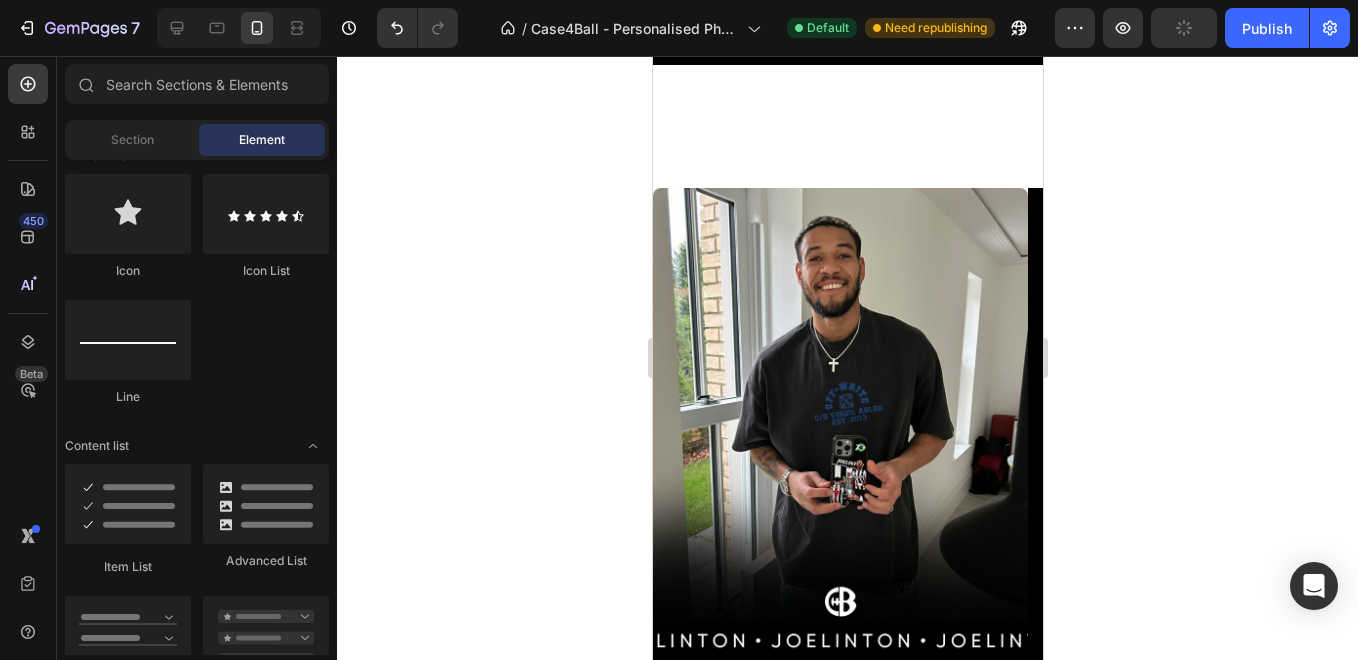 scroll, scrollTop: 1804, scrollLeft: 0, axis: vertical 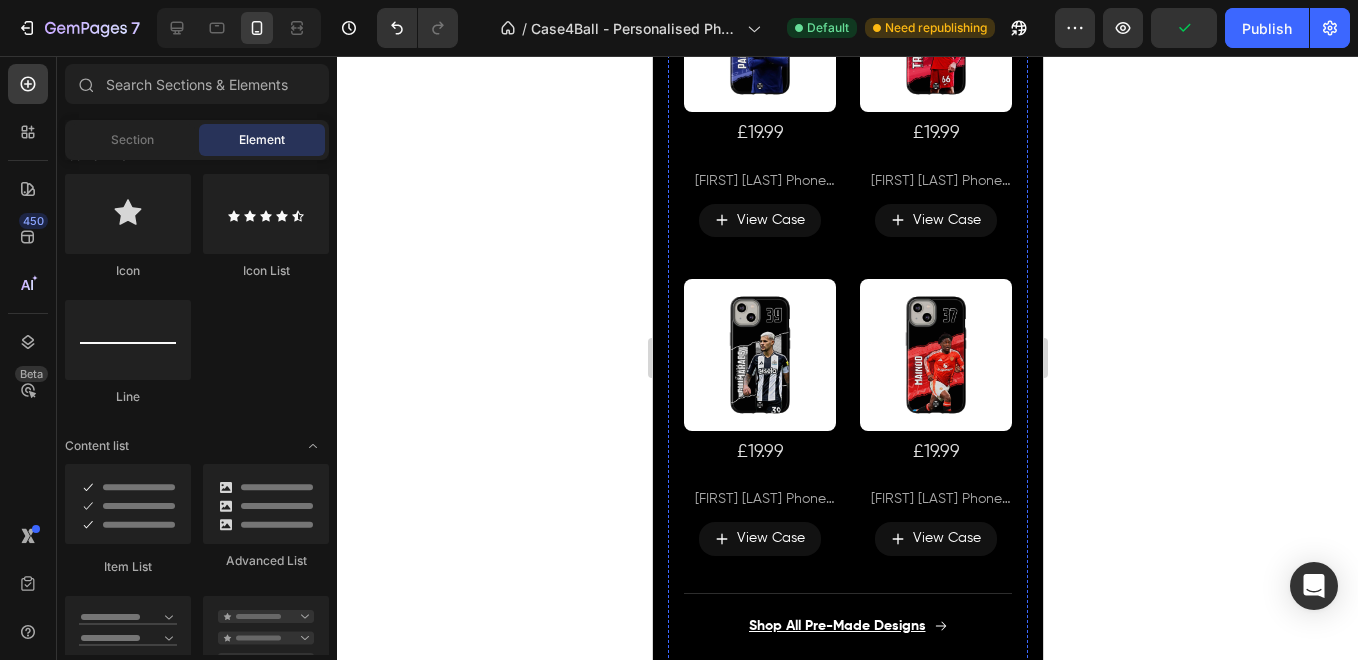 click at bounding box center (847, -187) 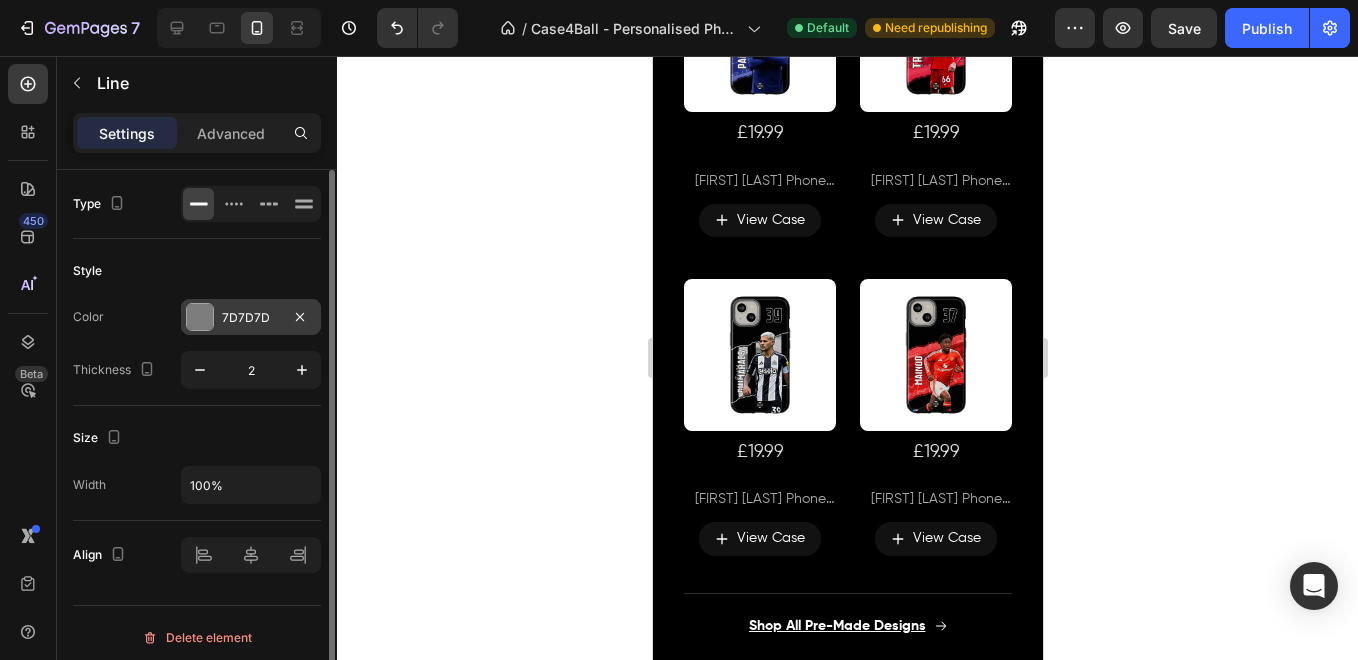 click at bounding box center [200, 317] 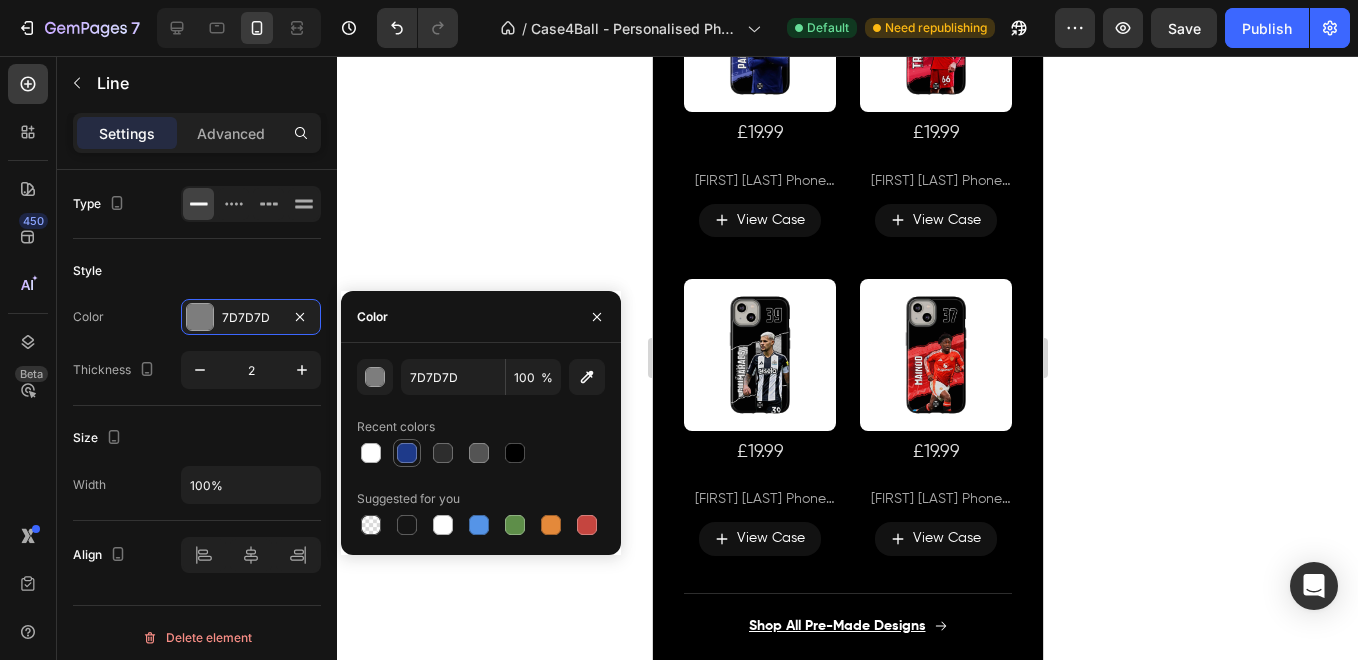 click at bounding box center (407, 453) 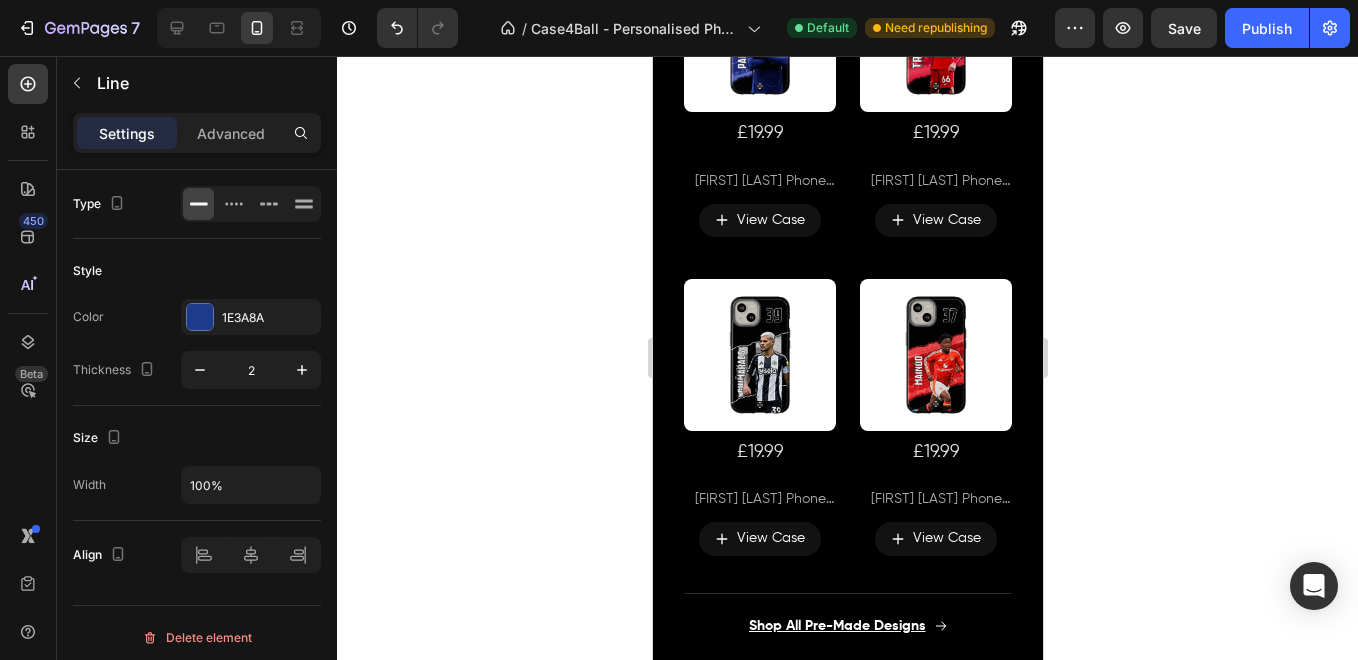 click 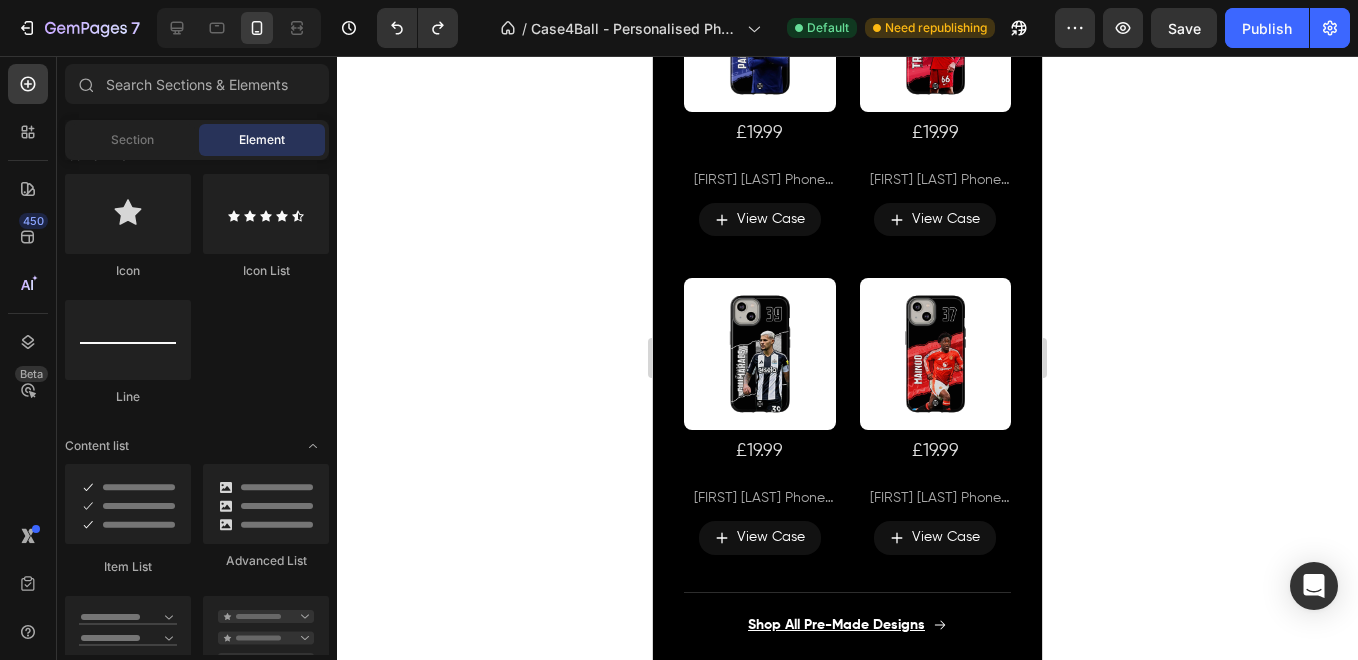 click 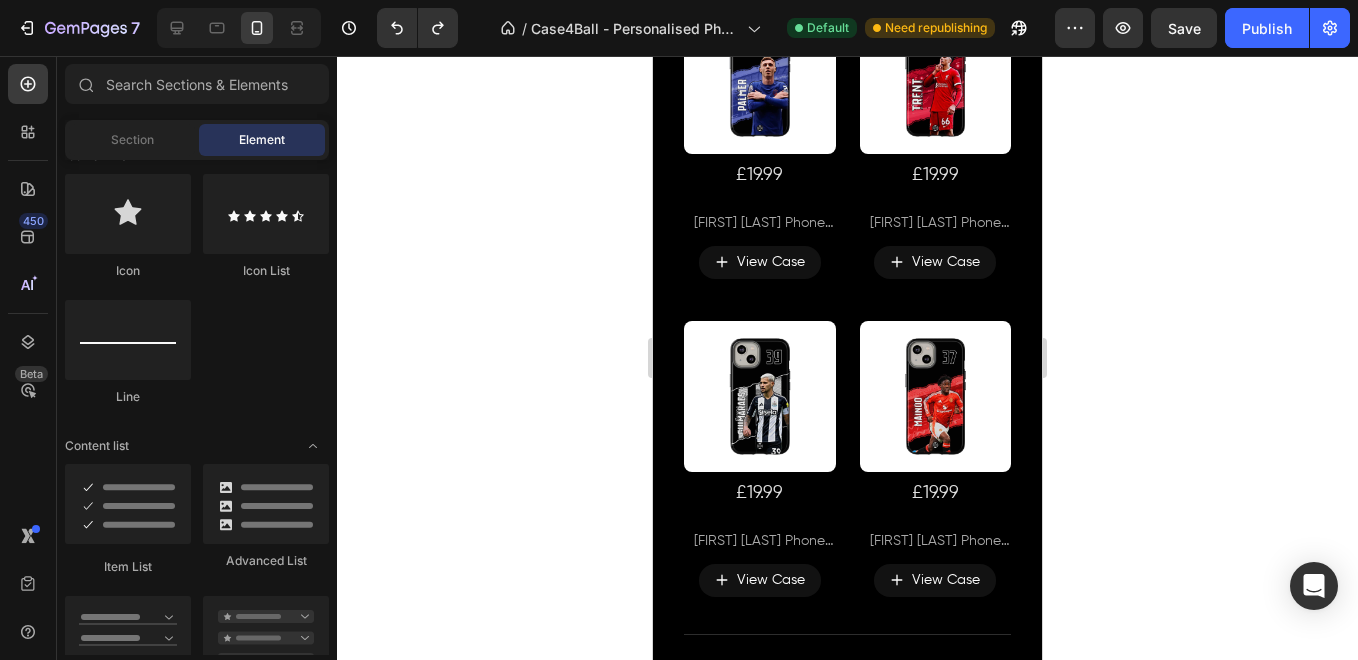 scroll, scrollTop: 2306, scrollLeft: 0, axis: vertical 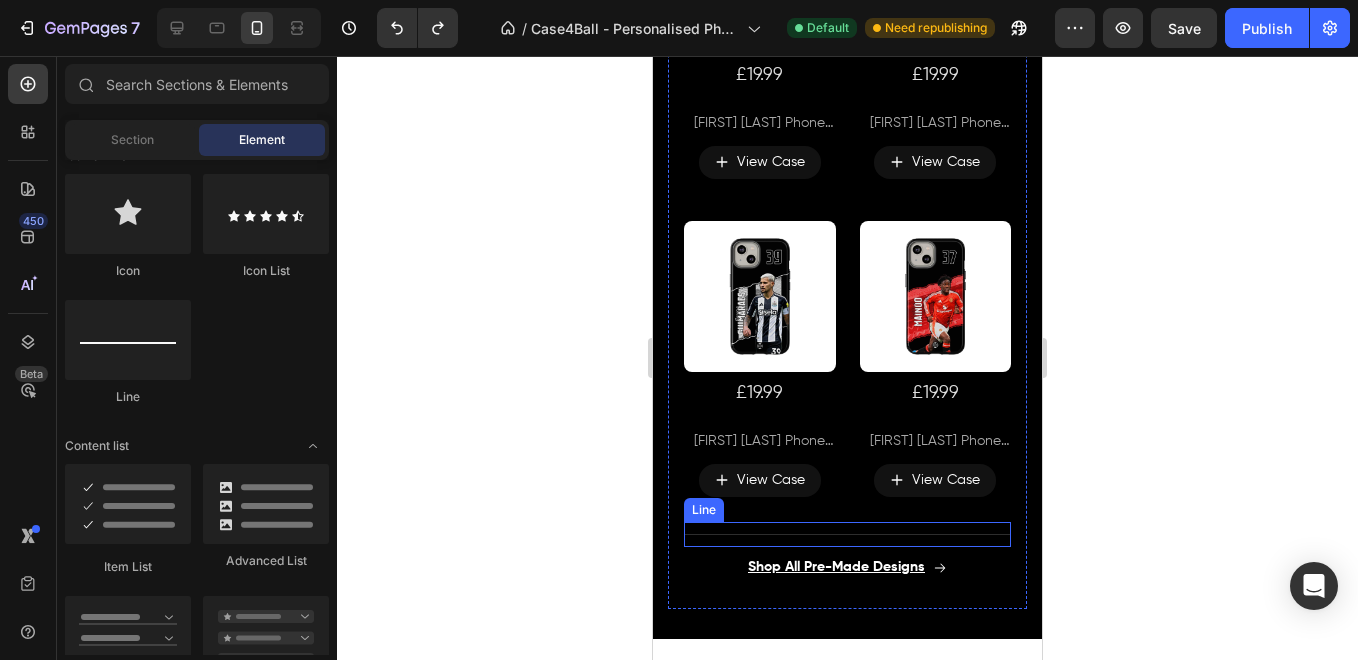 click on "Title Line" at bounding box center (847, 534) 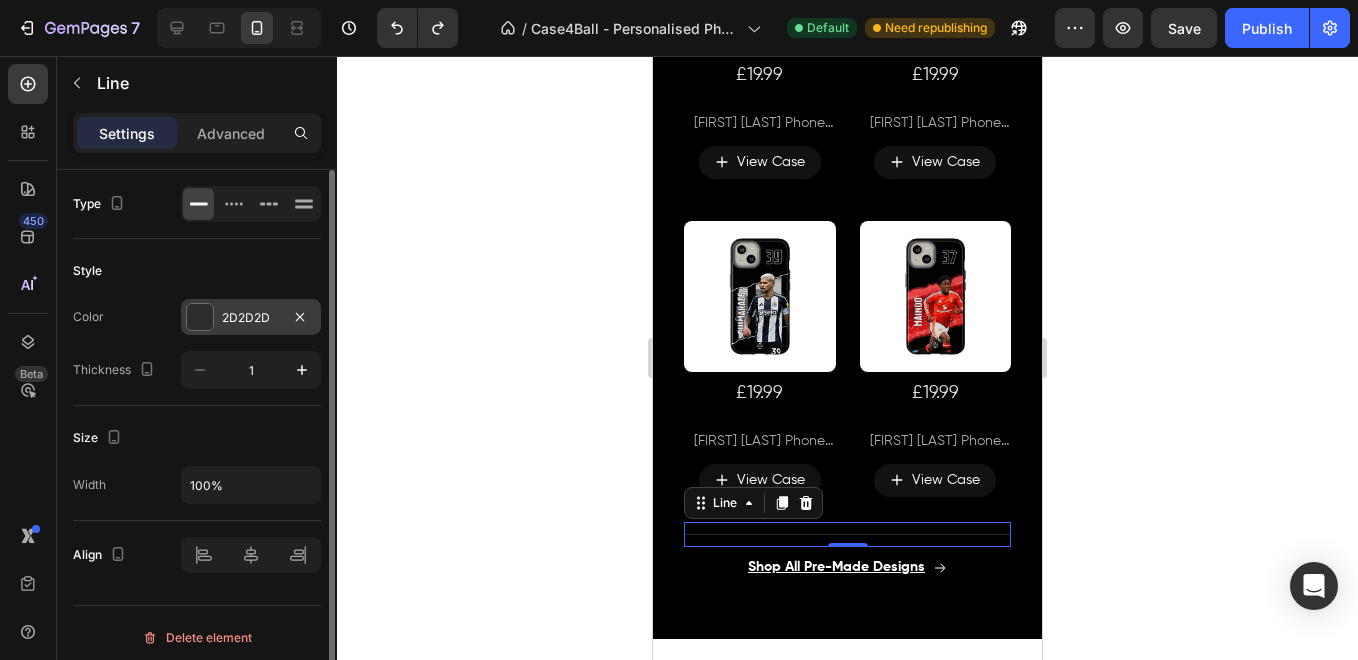 click on "2D2D2D" at bounding box center [251, 318] 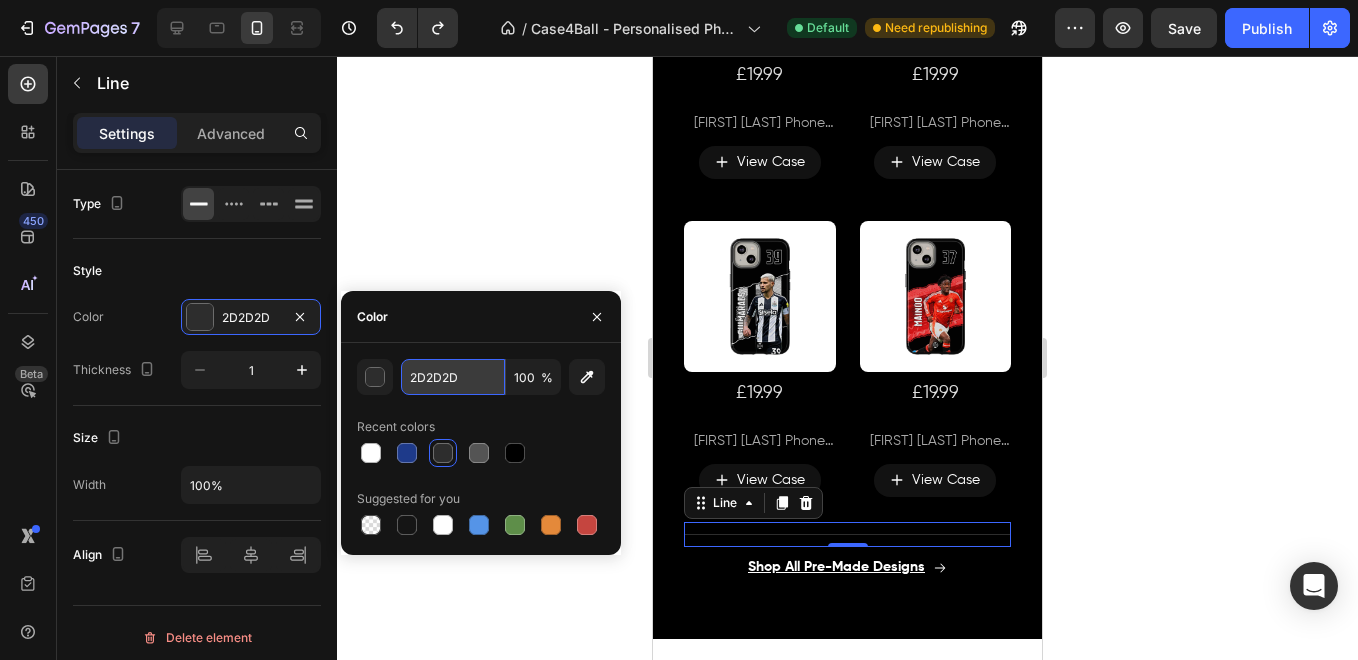 click on "2D2D2D" at bounding box center (453, 377) 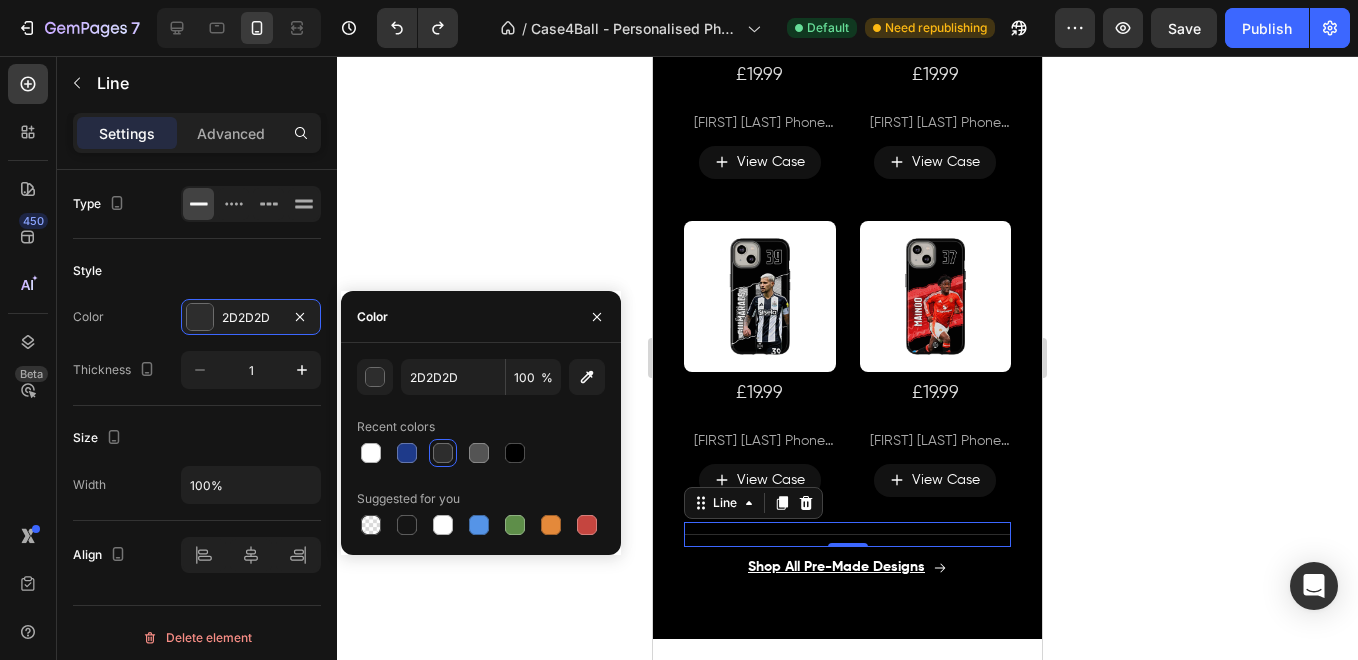 click 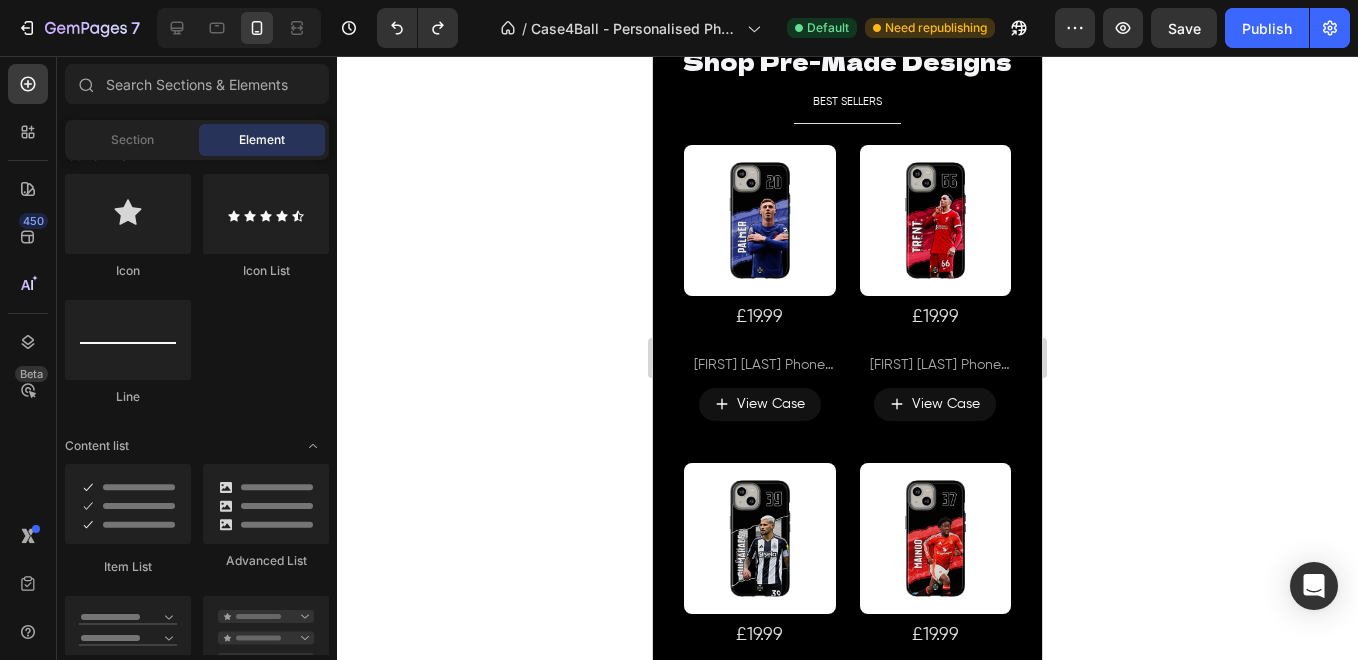 scroll, scrollTop: 1844, scrollLeft: 0, axis: vertical 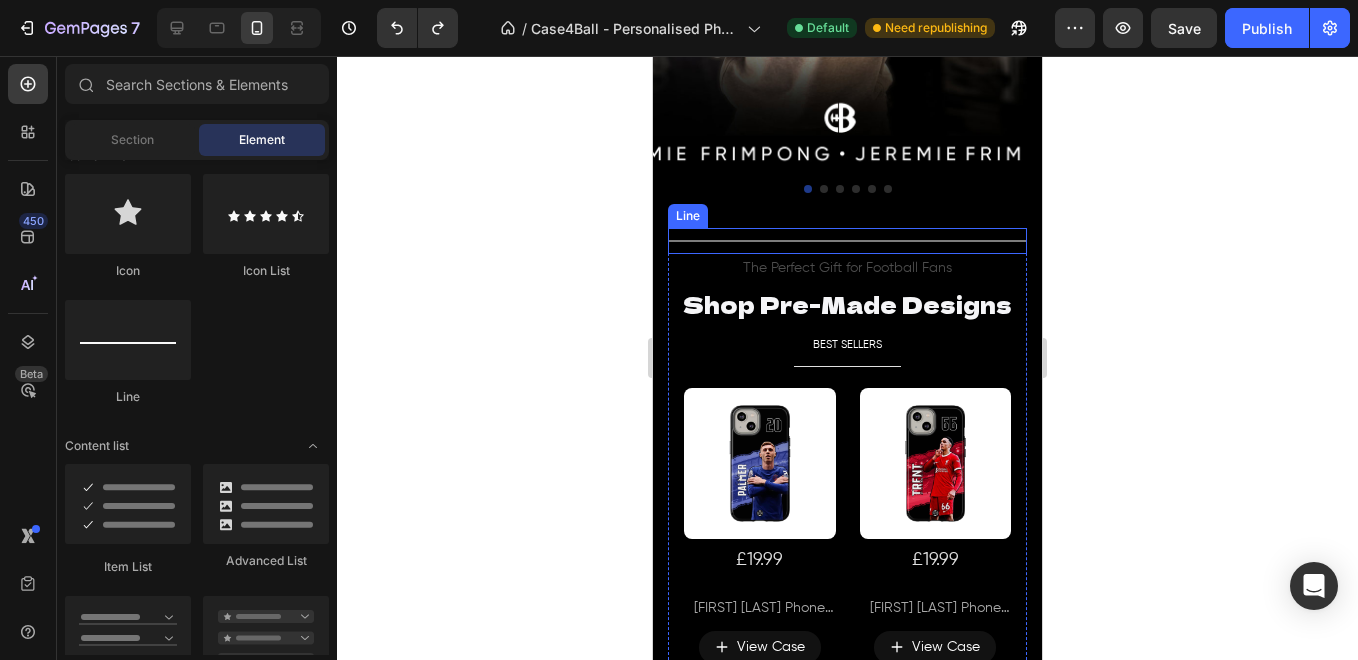 click at bounding box center [847, 241] 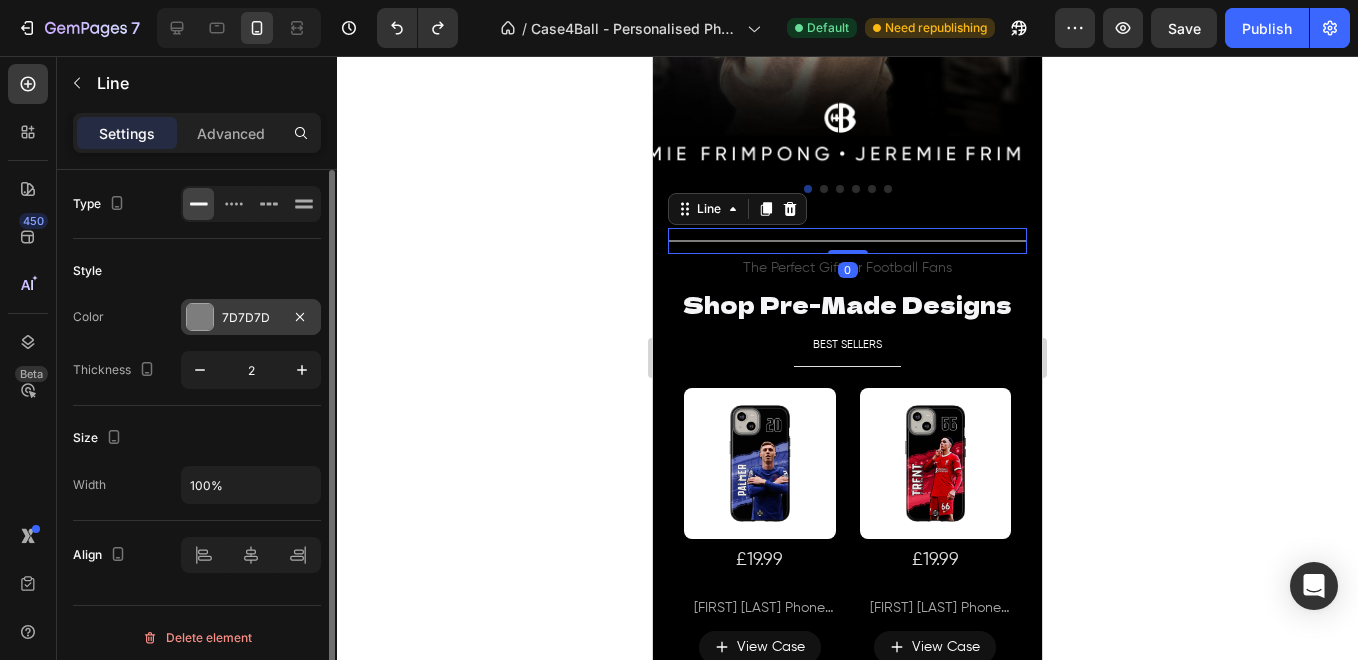 click on "7D7D7D" at bounding box center (251, 317) 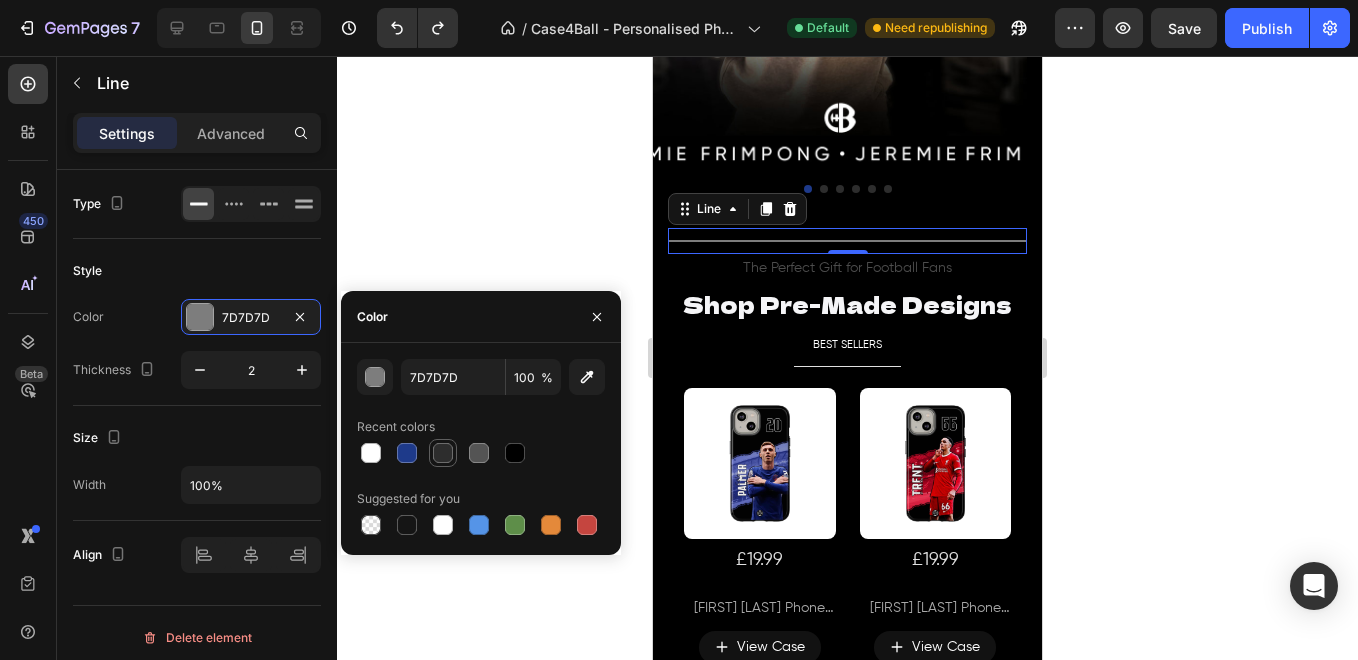 click at bounding box center (443, 453) 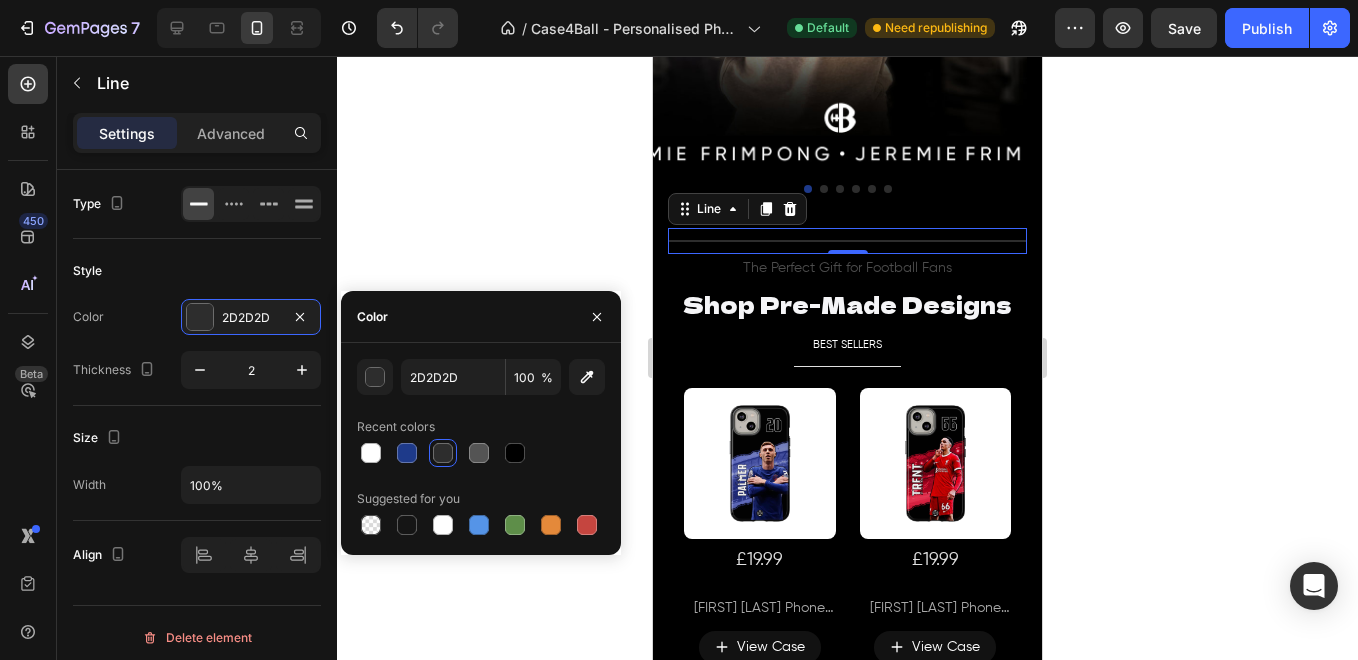 click 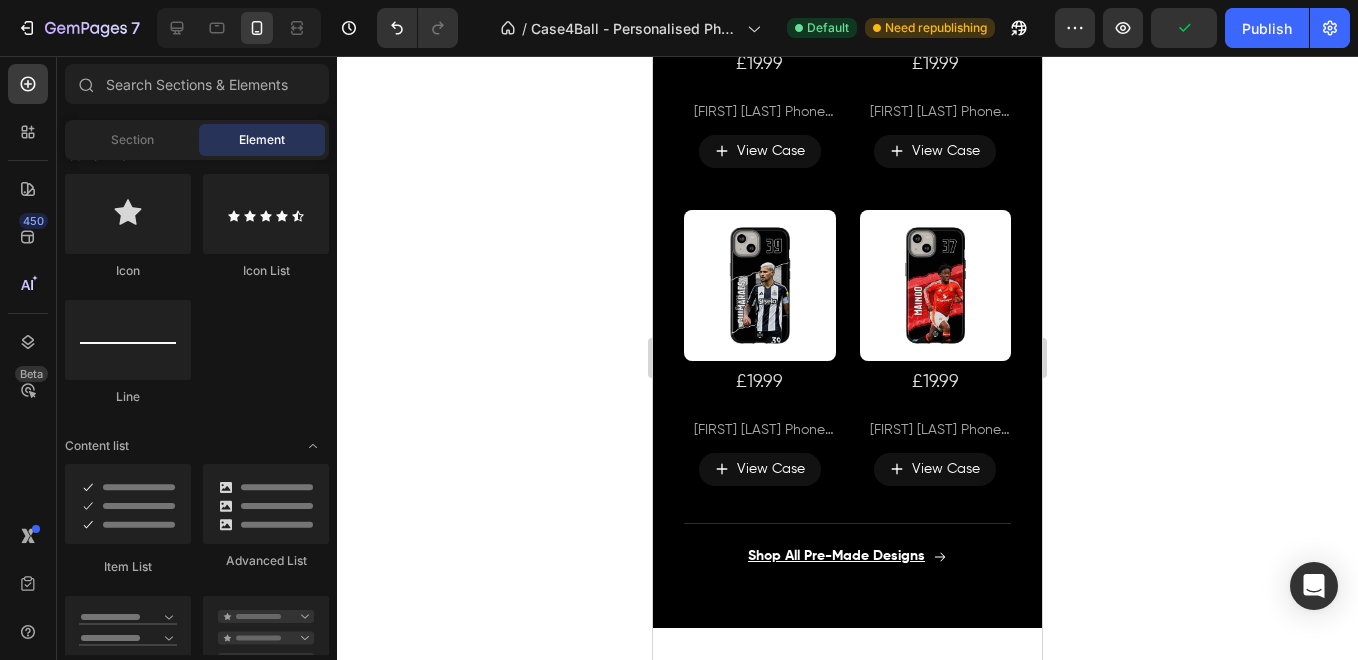 scroll, scrollTop: 2371, scrollLeft: 0, axis: vertical 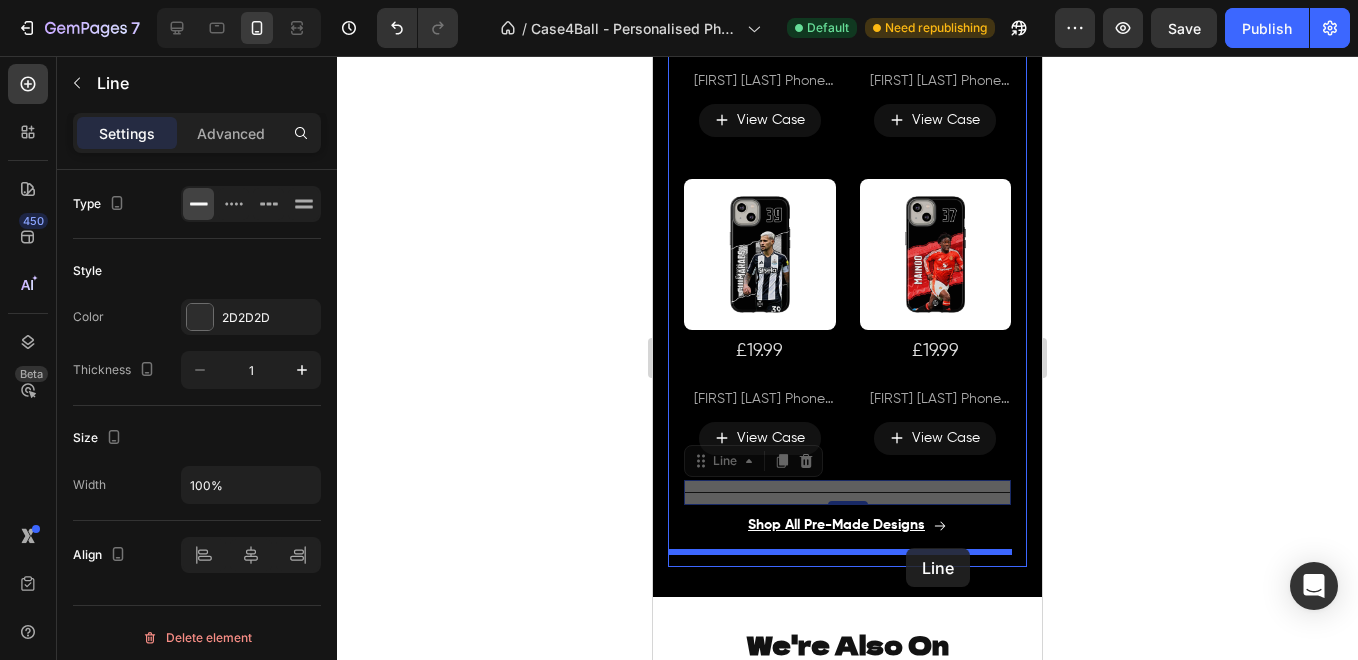 drag, startPoint x: 905, startPoint y: 476, endPoint x: 906, endPoint y: 547, distance: 71.00704 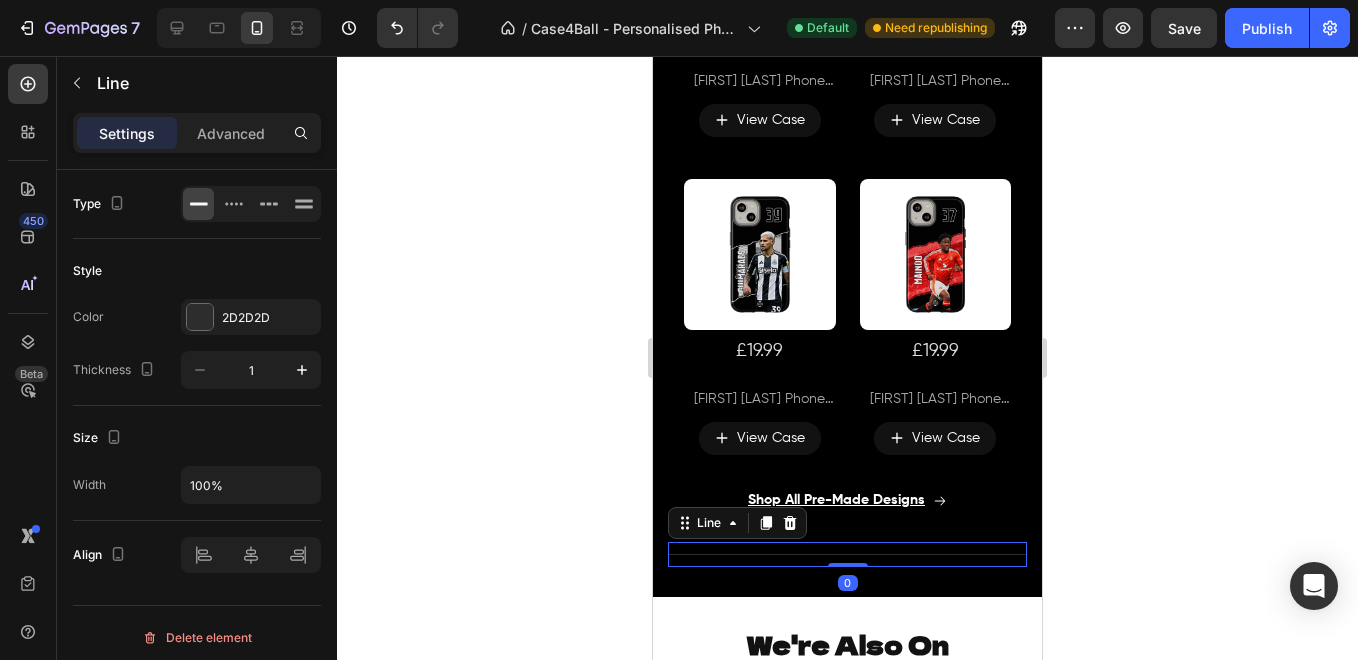 click 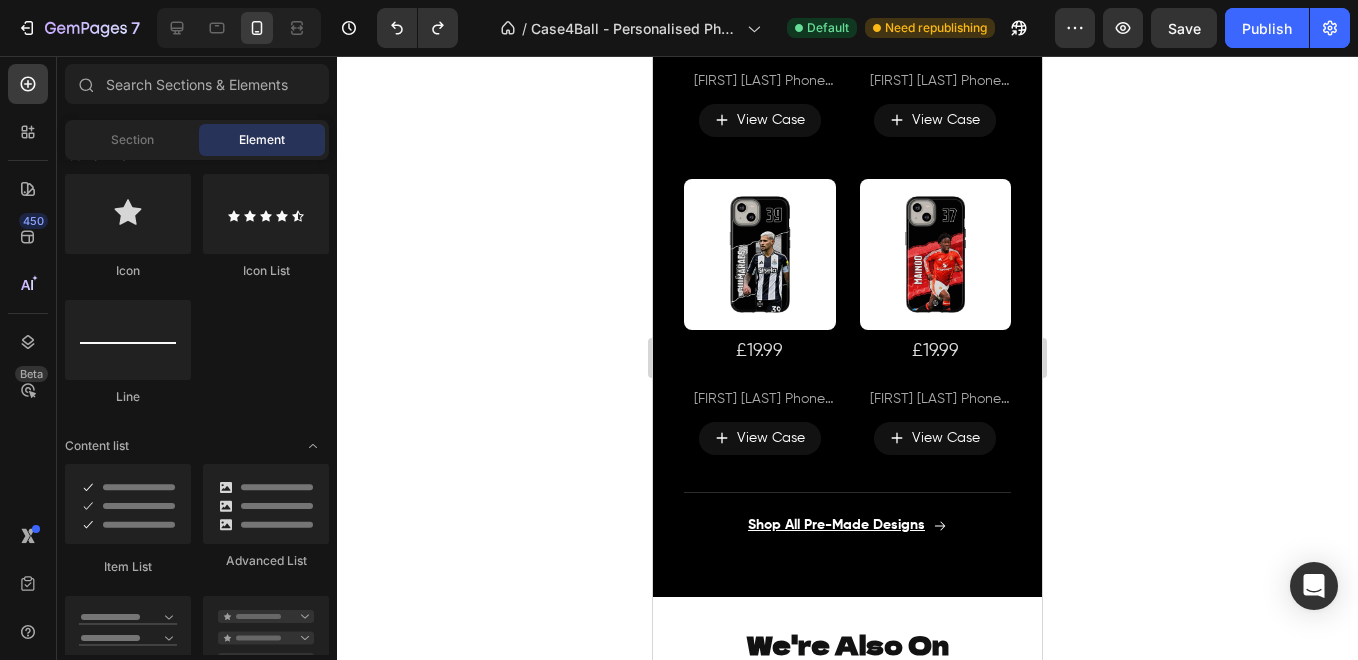 click 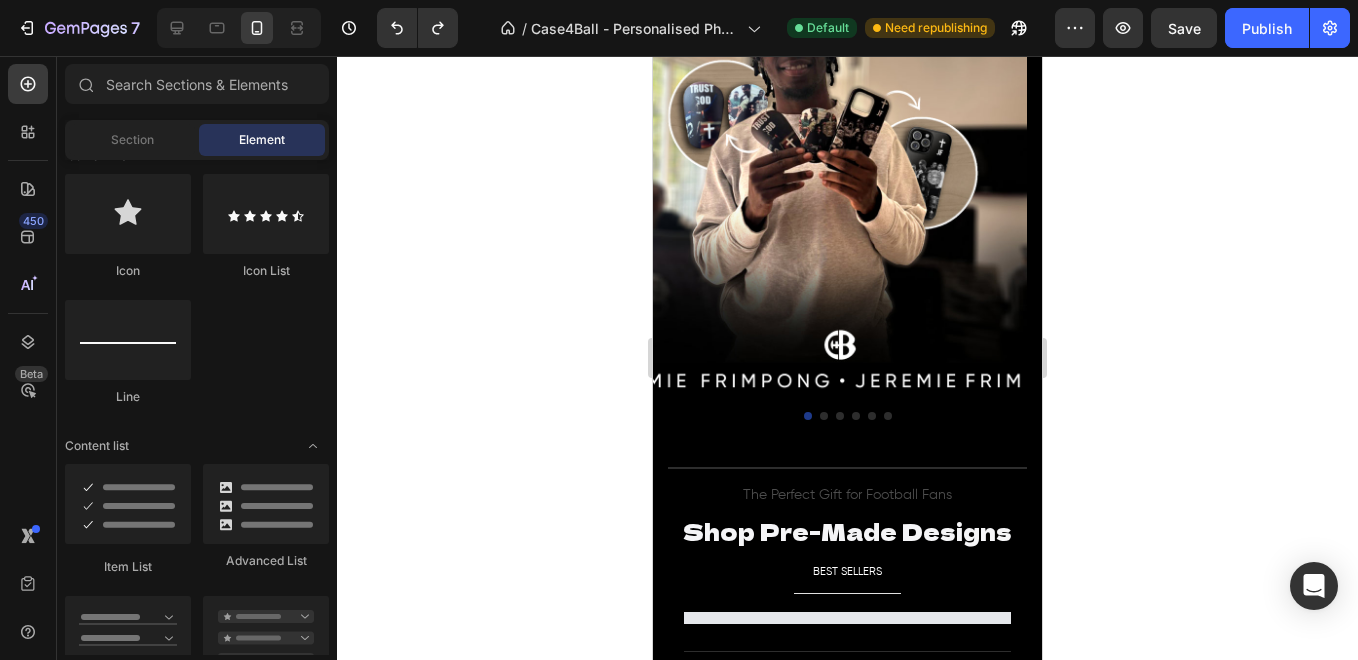 scroll, scrollTop: 1511, scrollLeft: 0, axis: vertical 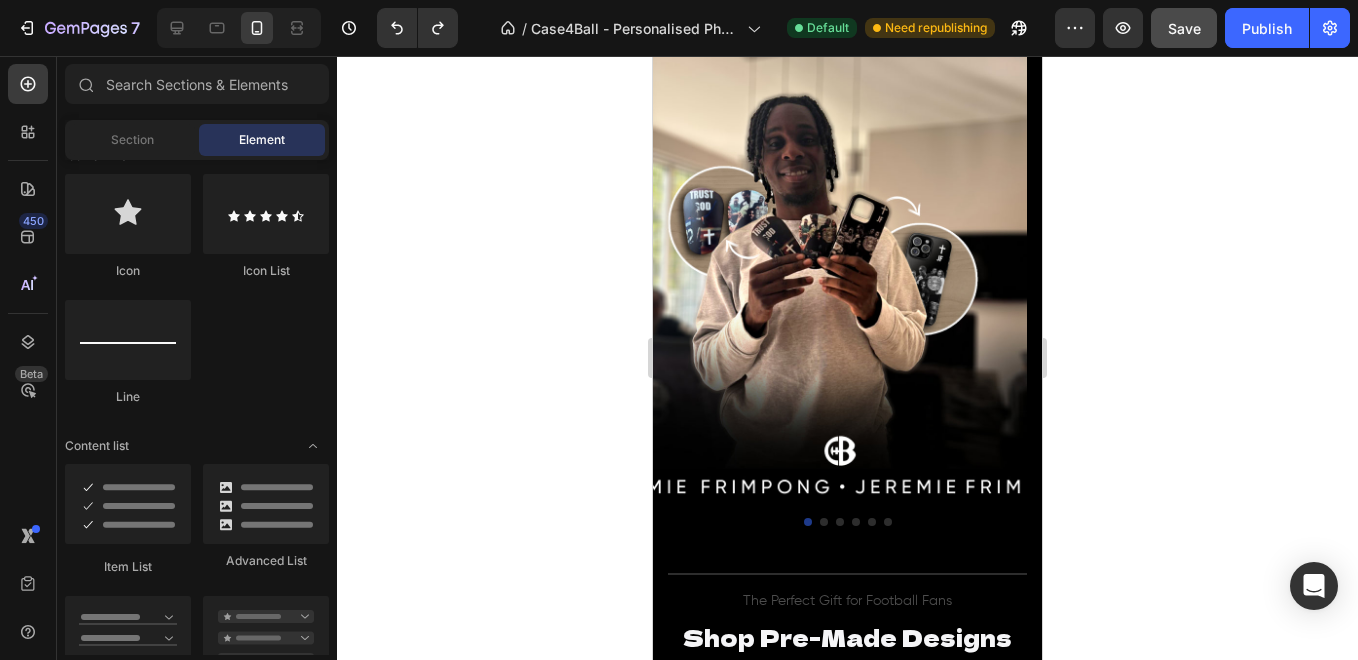 click on "Save" 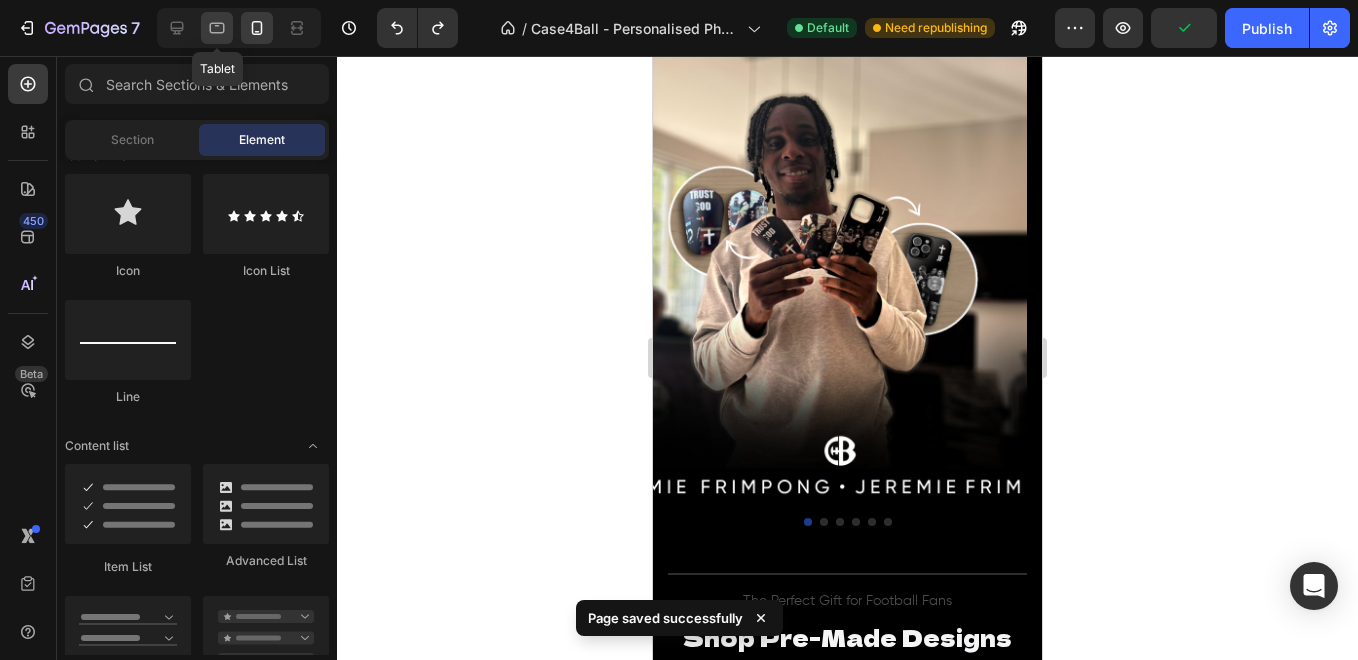 click 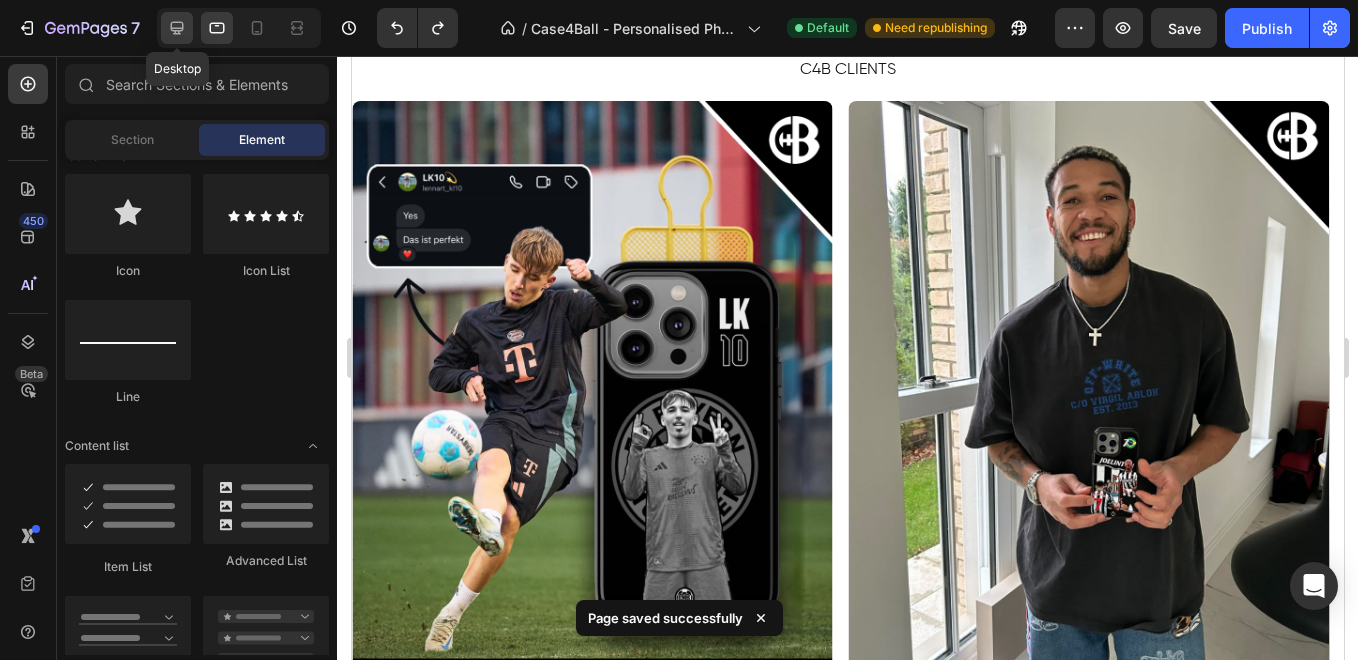 click 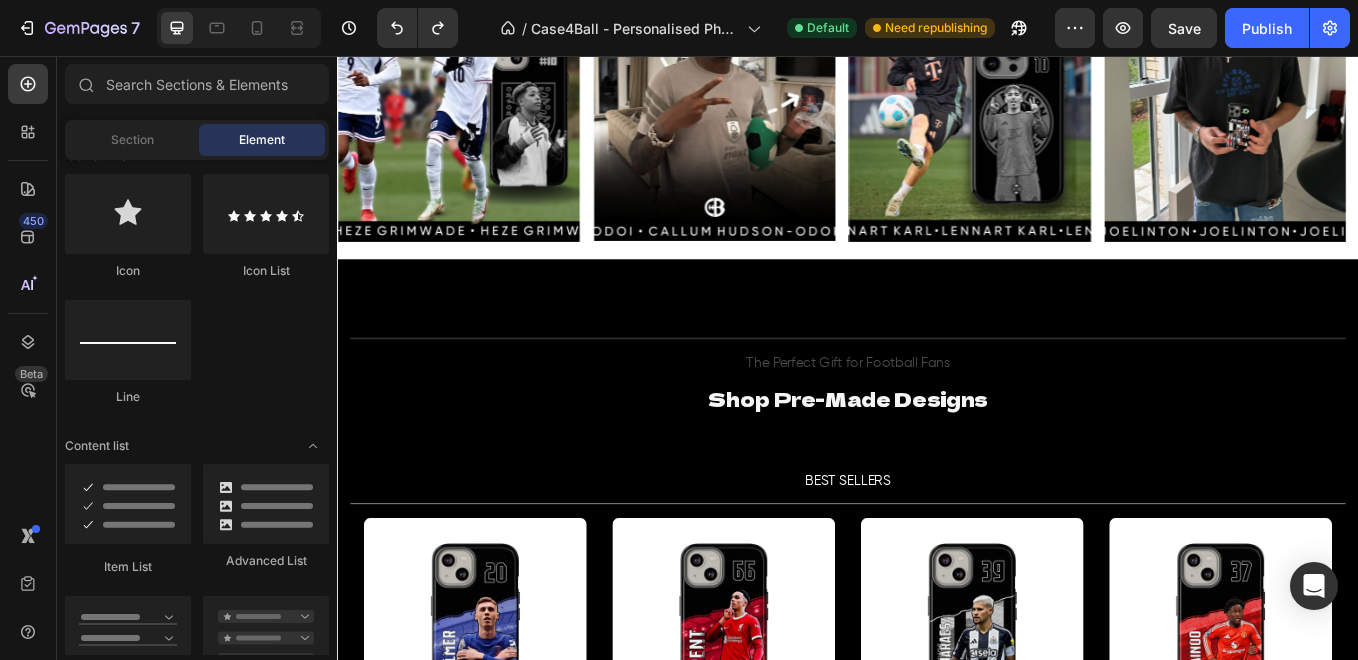 scroll, scrollTop: 1735, scrollLeft: 0, axis: vertical 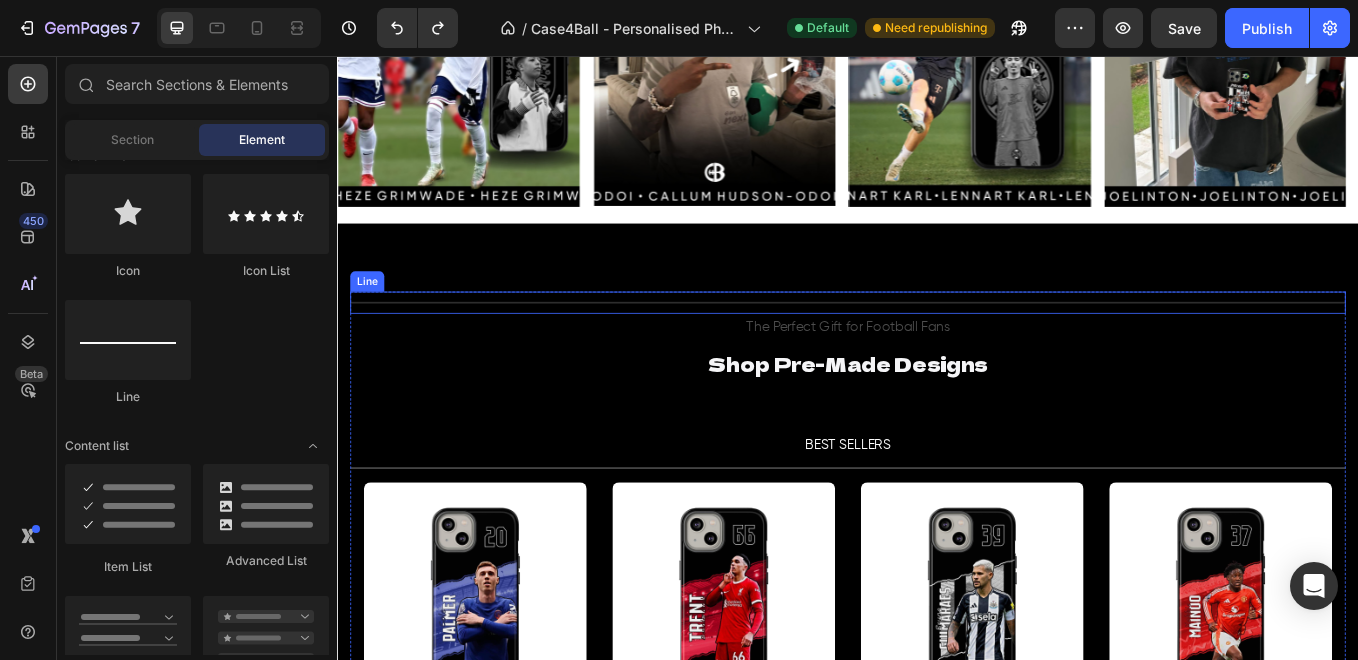 click on "Title Line" at bounding box center [937, 346] 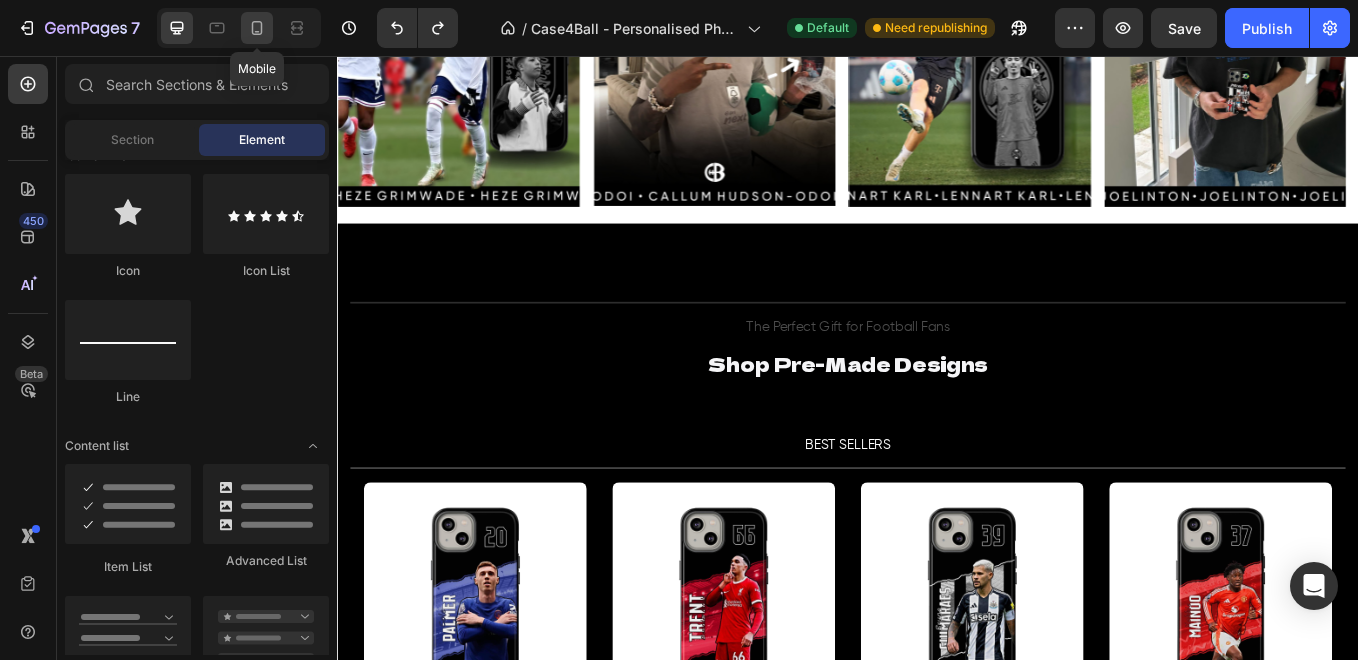 click 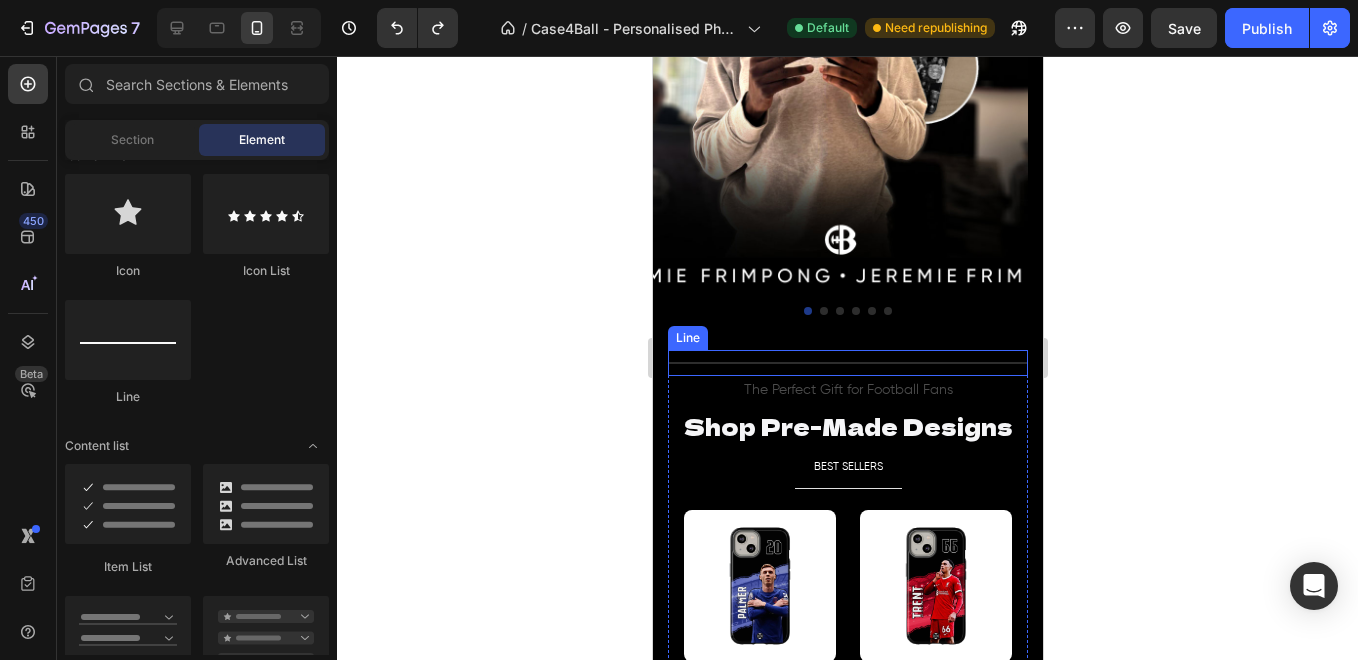 click on "Title Line" at bounding box center (847, 363) 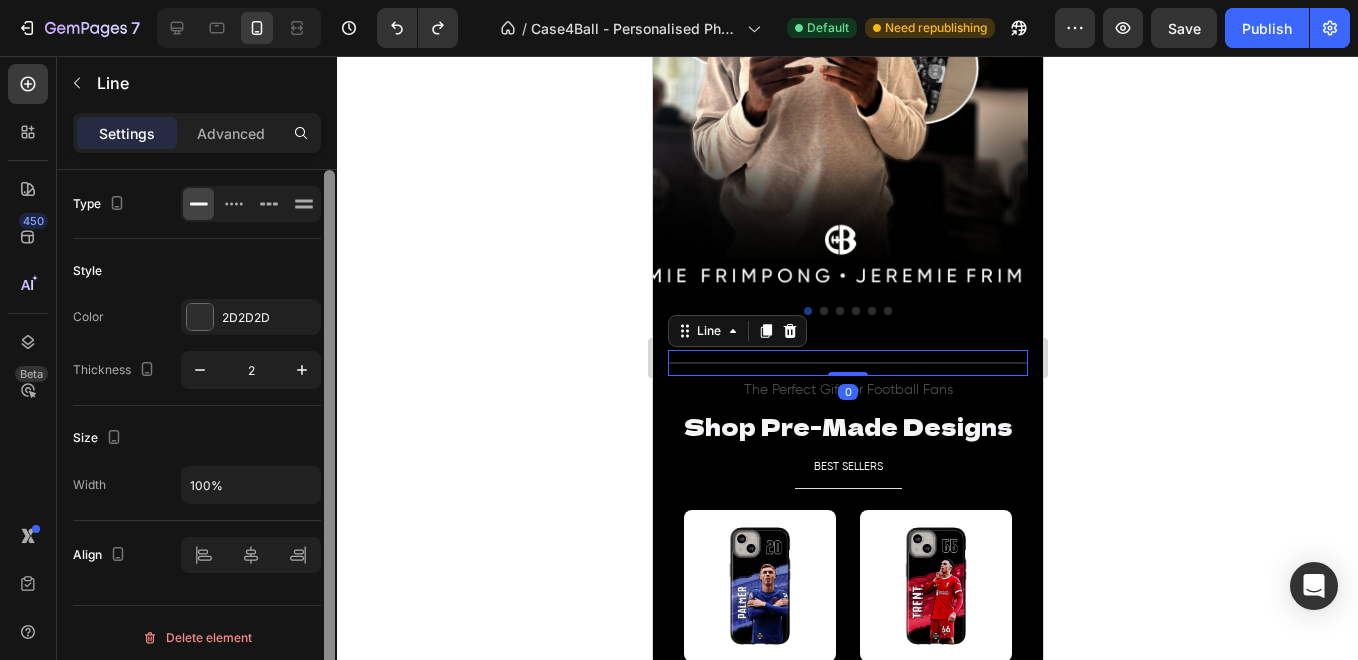 drag, startPoint x: 329, startPoint y: 382, endPoint x: 322, endPoint y: 255, distance: 127.192764 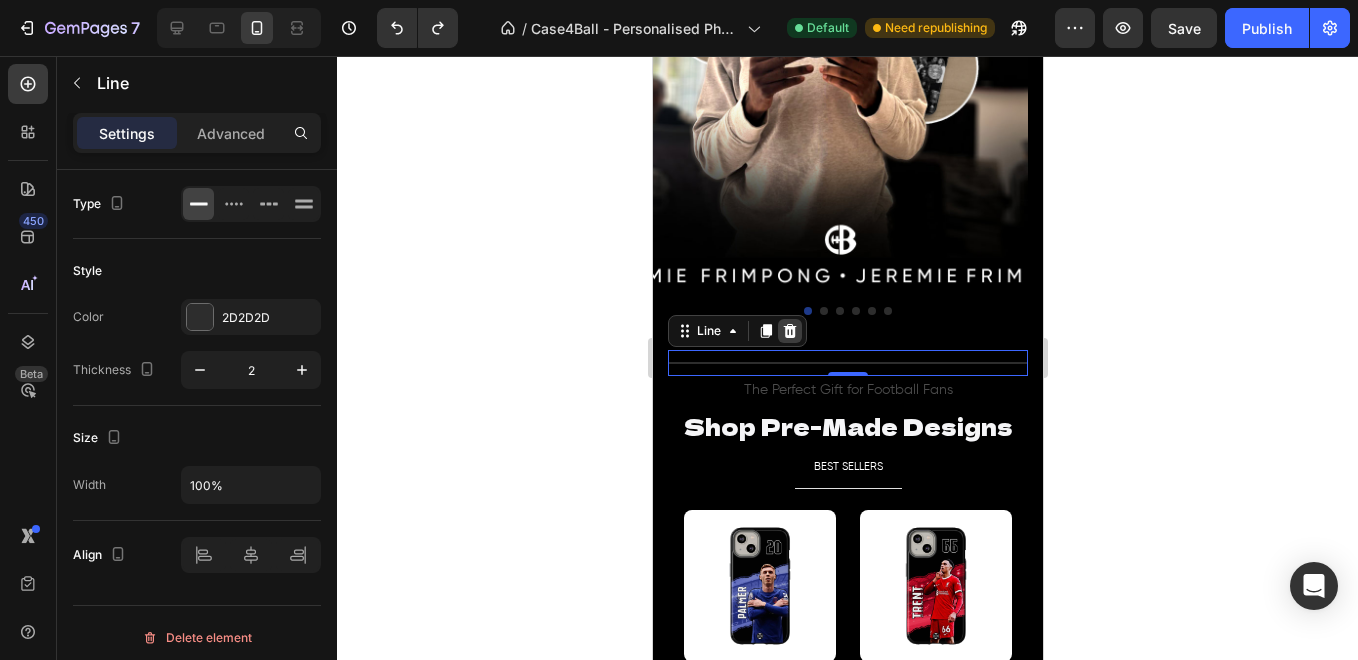 drag, startPoint x: 793, startPoint y: 327, endPoint x: 1869, endPoint y: 391, distance: 1077.9016 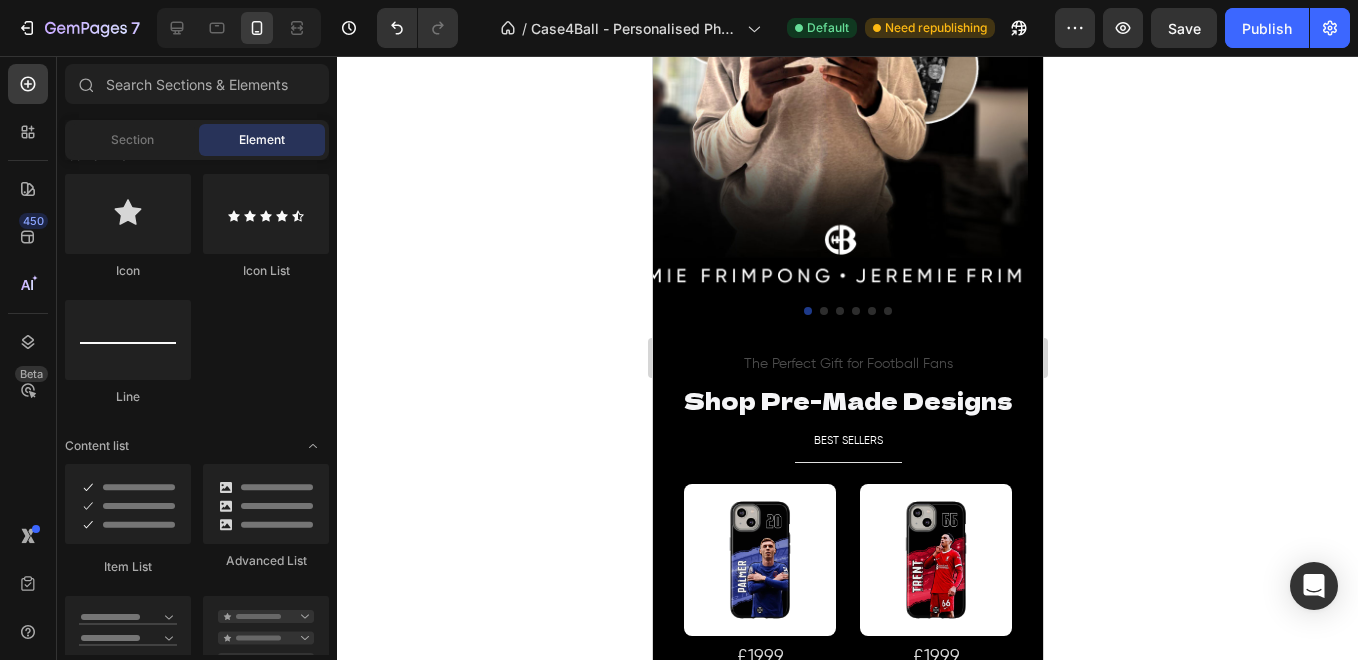 click 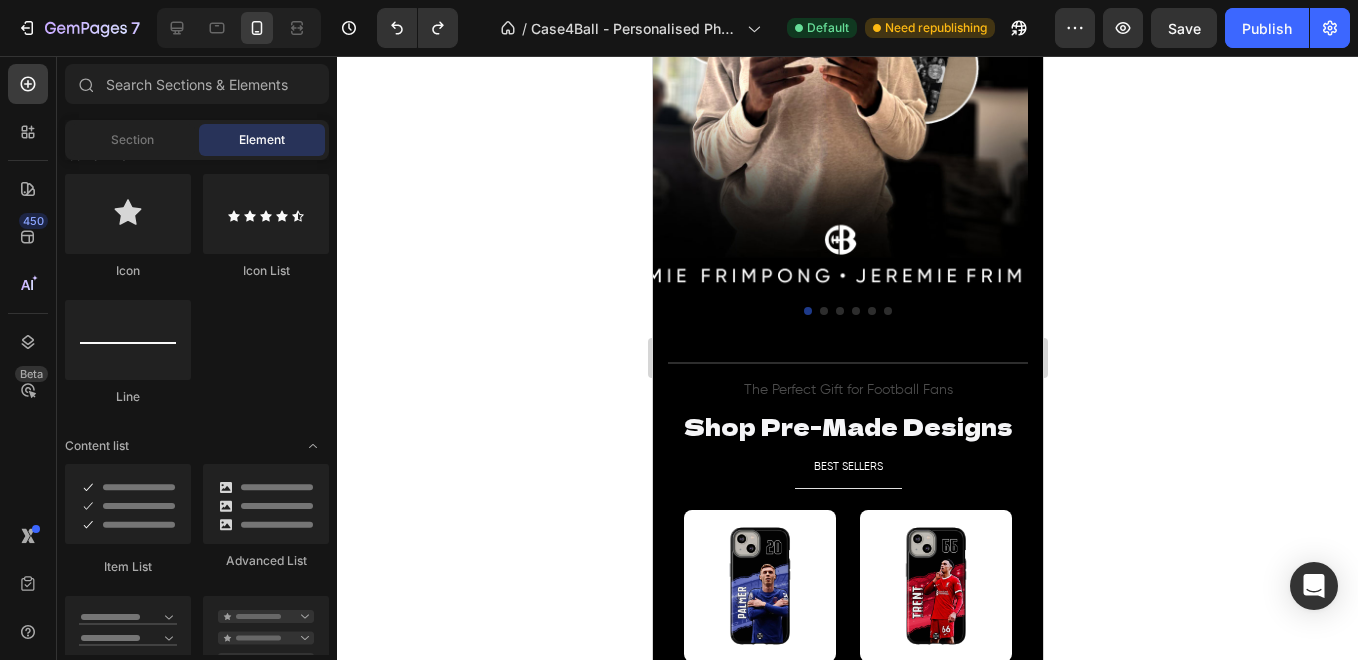 click 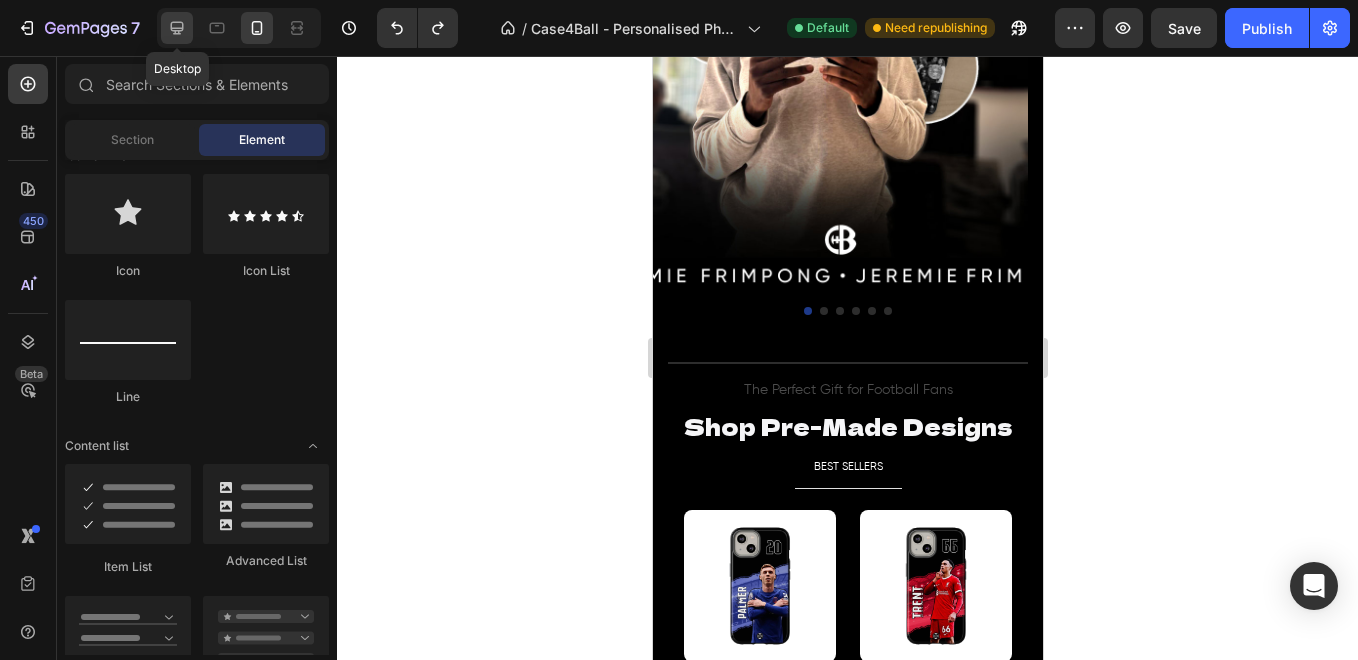click 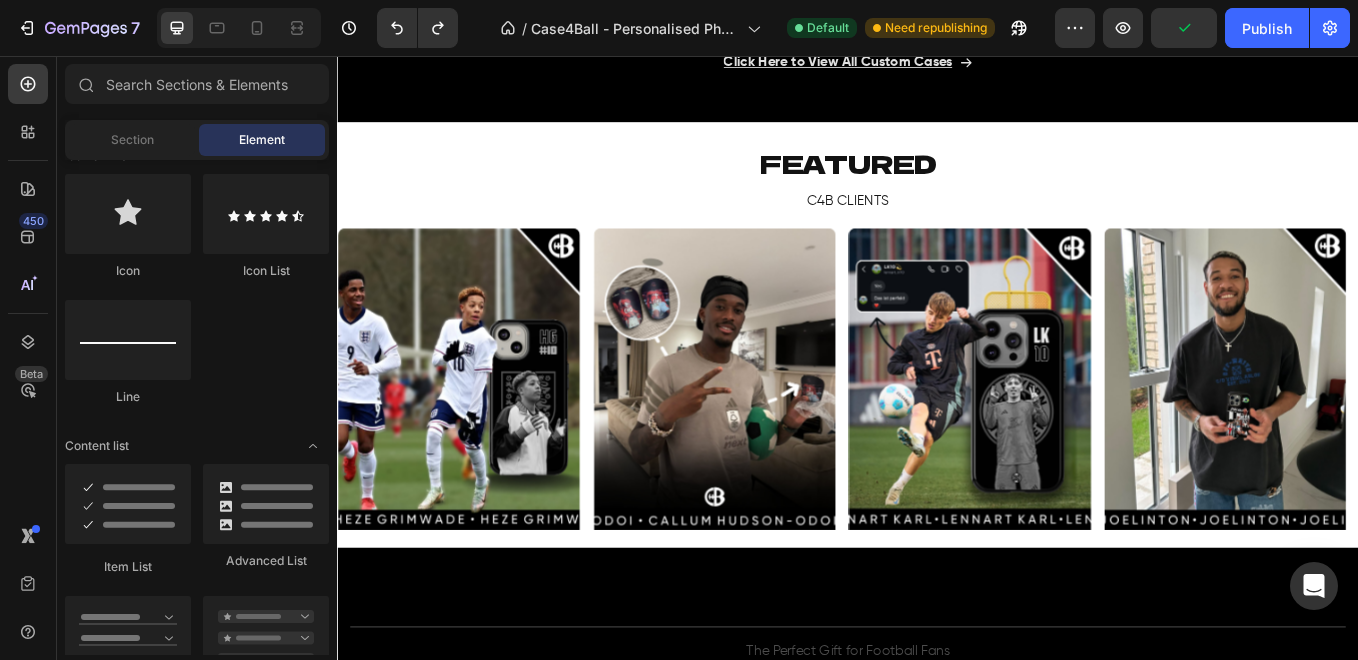 scroll, scrollTop: 1519, scrollLeft: 0, axis: vertical 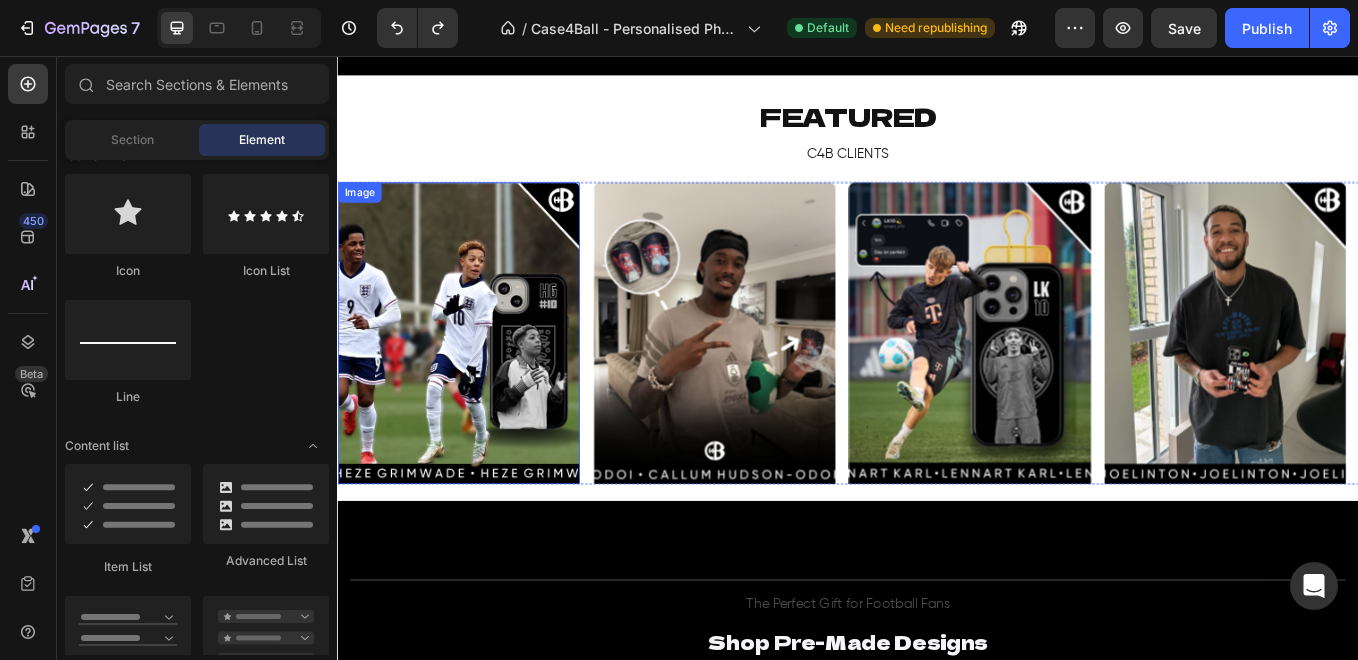 click at bounding box center (479, 381) 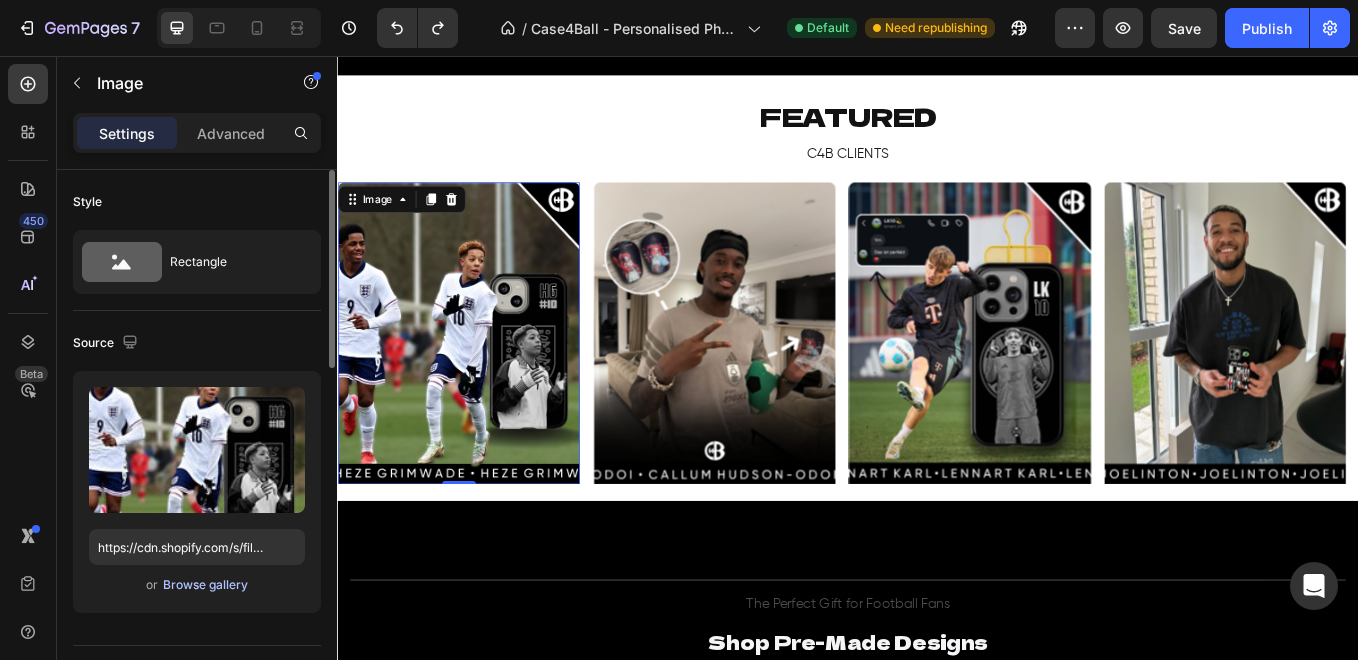 click on "Browse gallery" at bounding box center (205, 585) 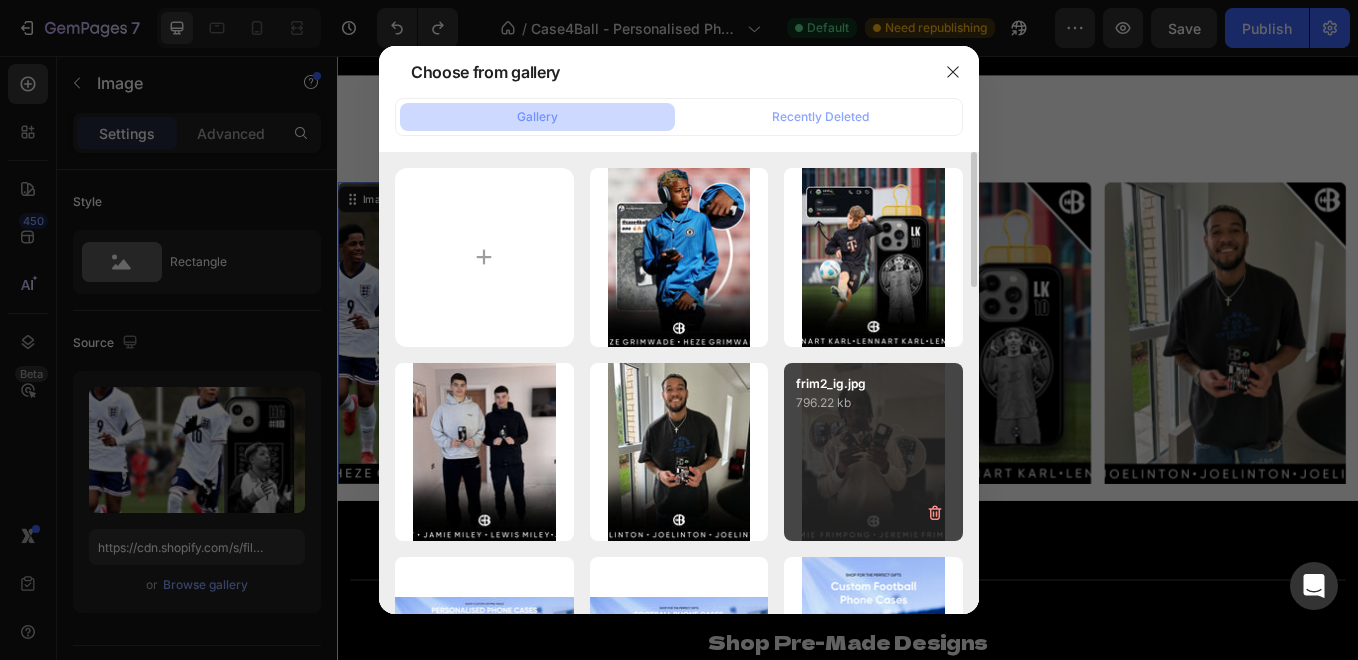 click on "frim2_ig.jpg 796.22 kb" at bounding box center [873, 452] 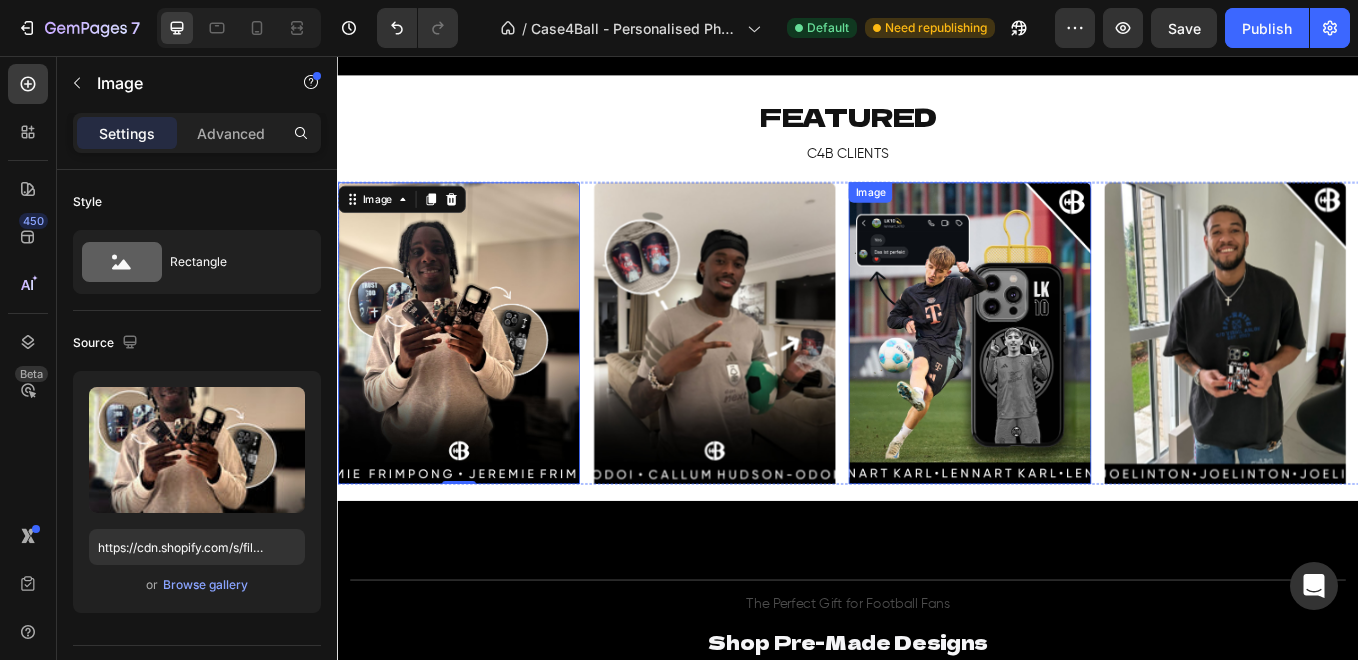 click at bounding box center (1080, 381) 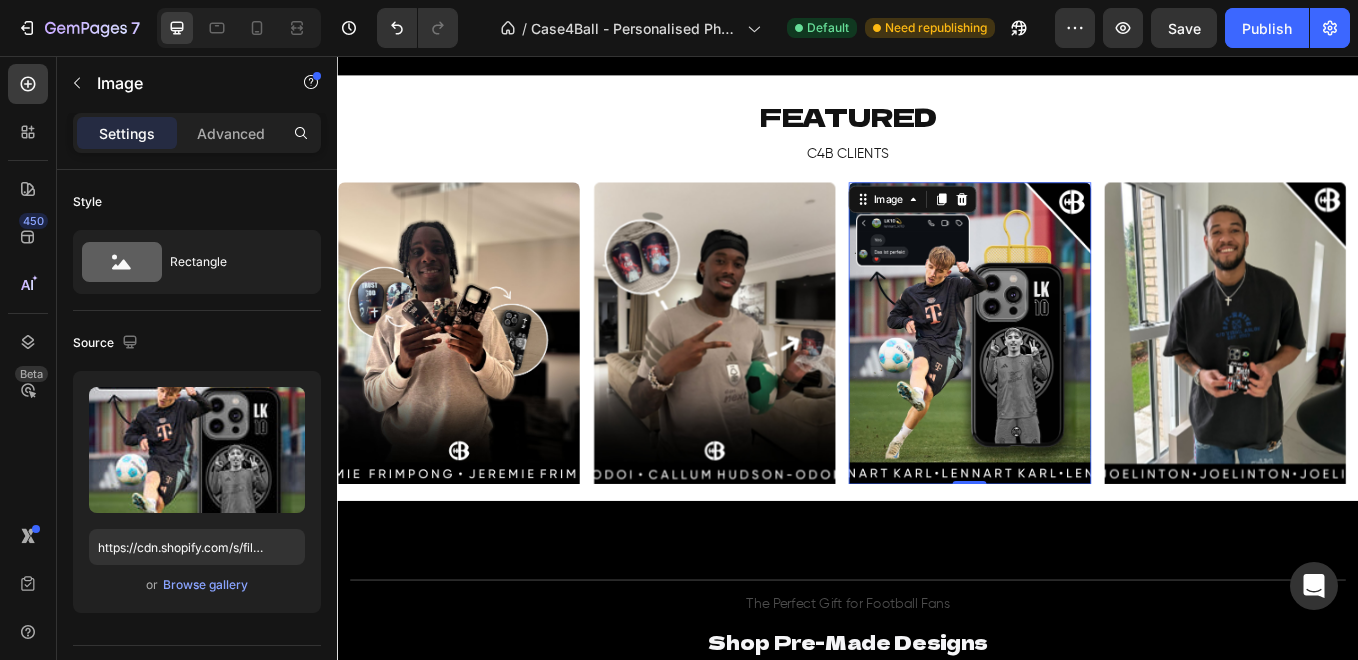 scroll, scrollTop: 633, scrollLeft: 0, axis: vertical 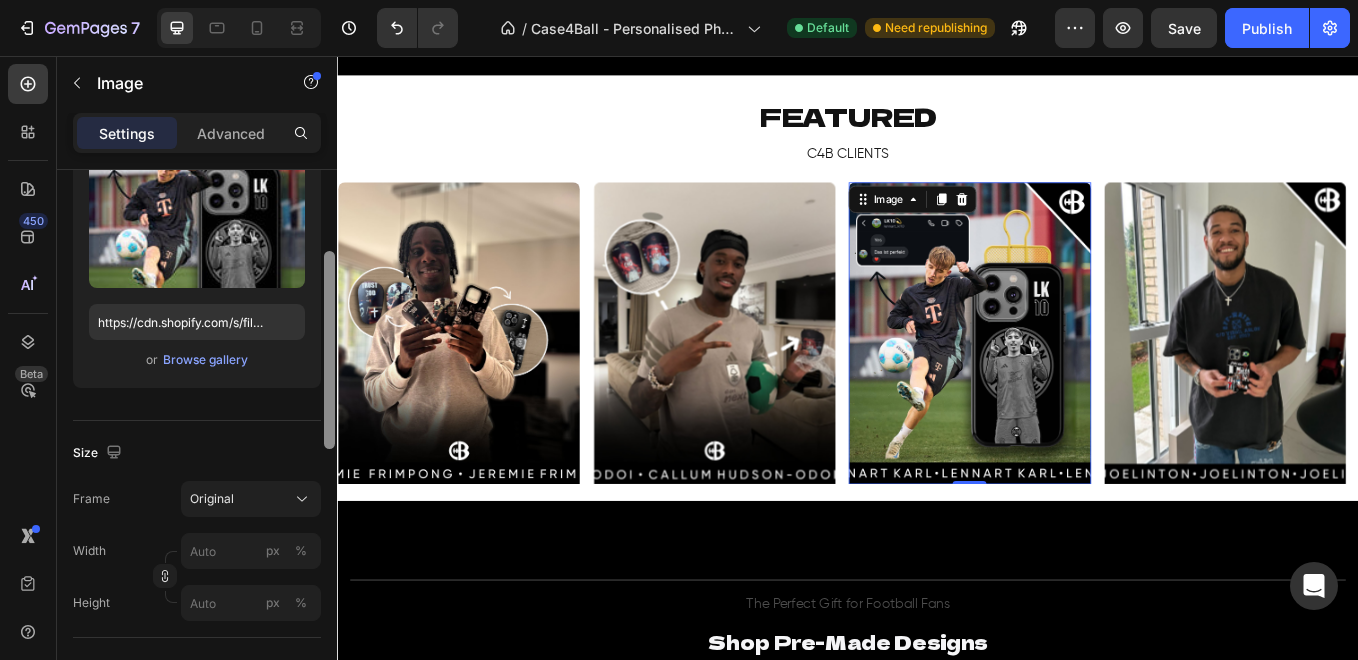 drag, startPoint x: 332, startPoint y: 476, endPoint x: 325, endPoint y: 356, distance: 120.203995 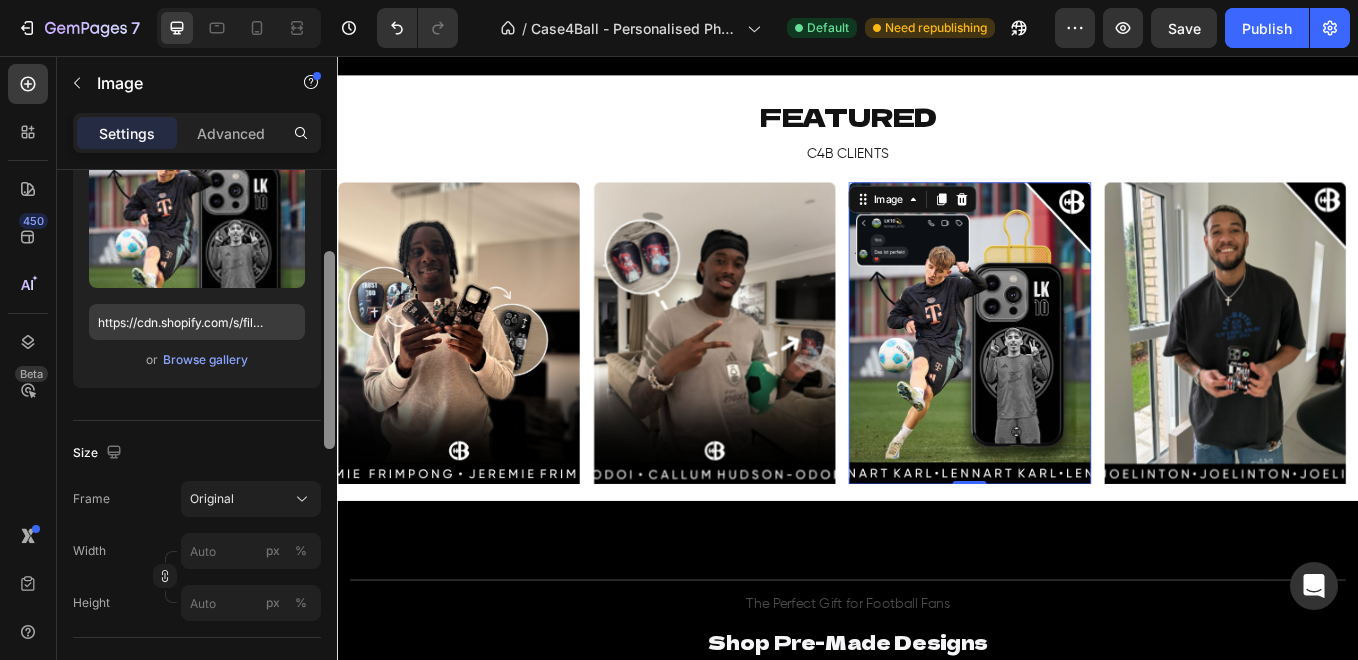 scroll, scrollTop: 214, scrollLeft: 0, axis: vertical 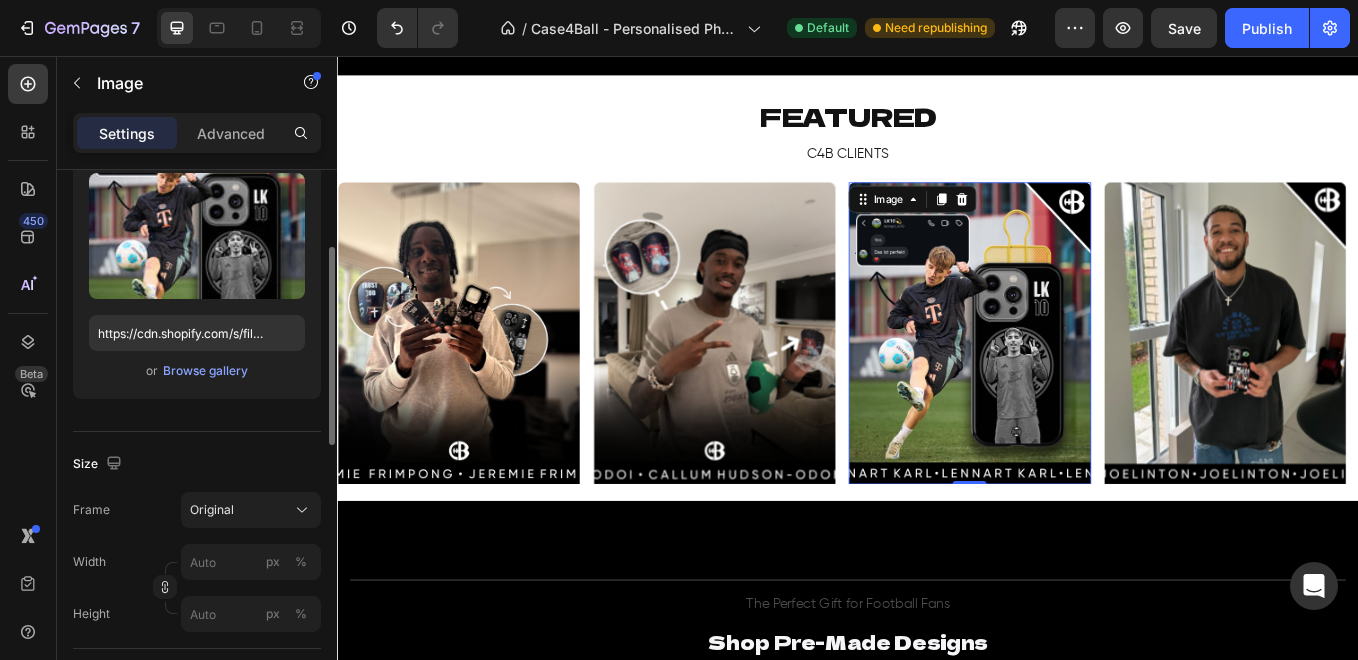 click on "Upload Image https://cdn.shopify.com/s/files/1/0877/0948/3341/files/gempages_550372175131968336-8faa4d98-dbb7-413d-8203-17b0702049e8.jpg or  Browse gallery" at bounding box center (197, 278) 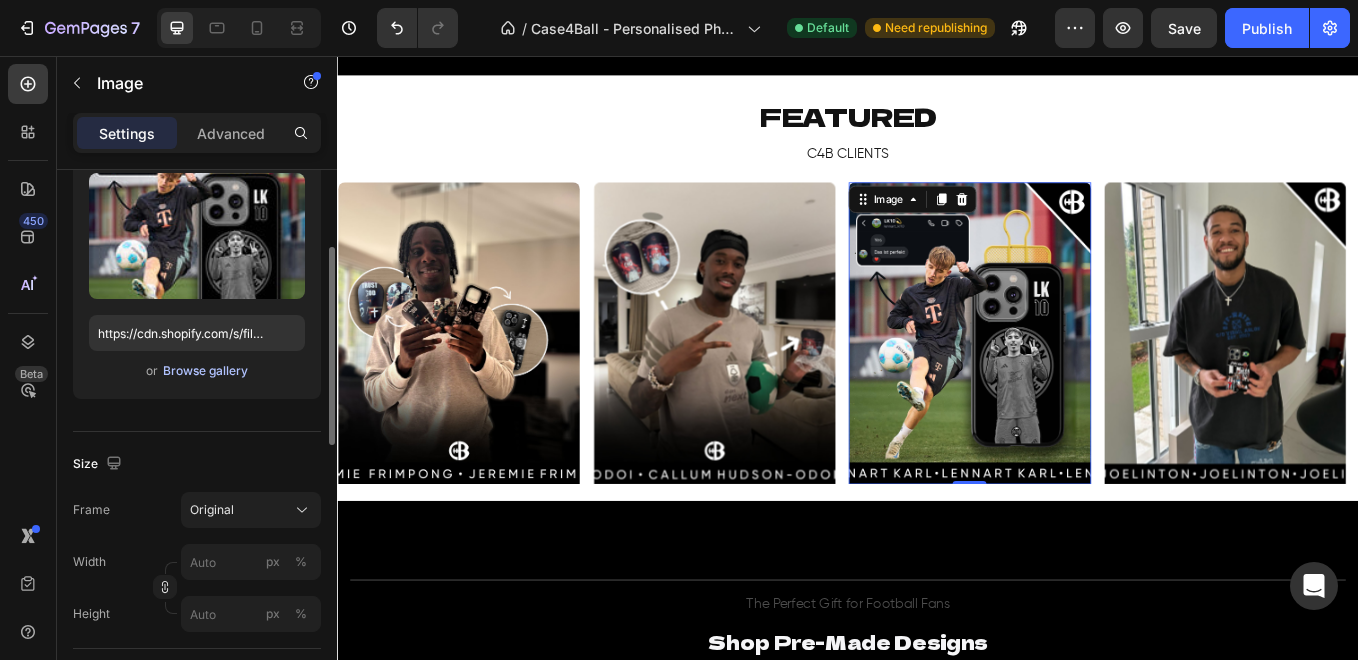 click on "Browse gallery" at bounding box center [205, 371] 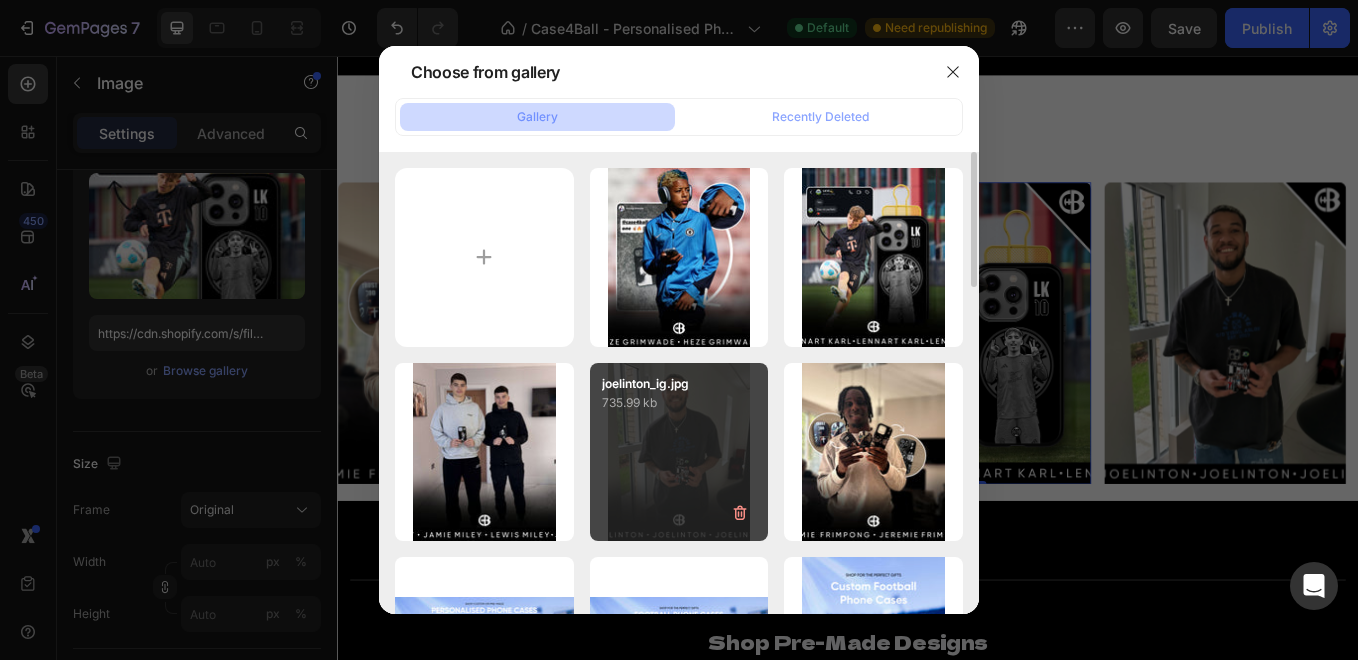 click on "joelinton_ig.jpg 735.99 kb" at bounding box center [679, 452] 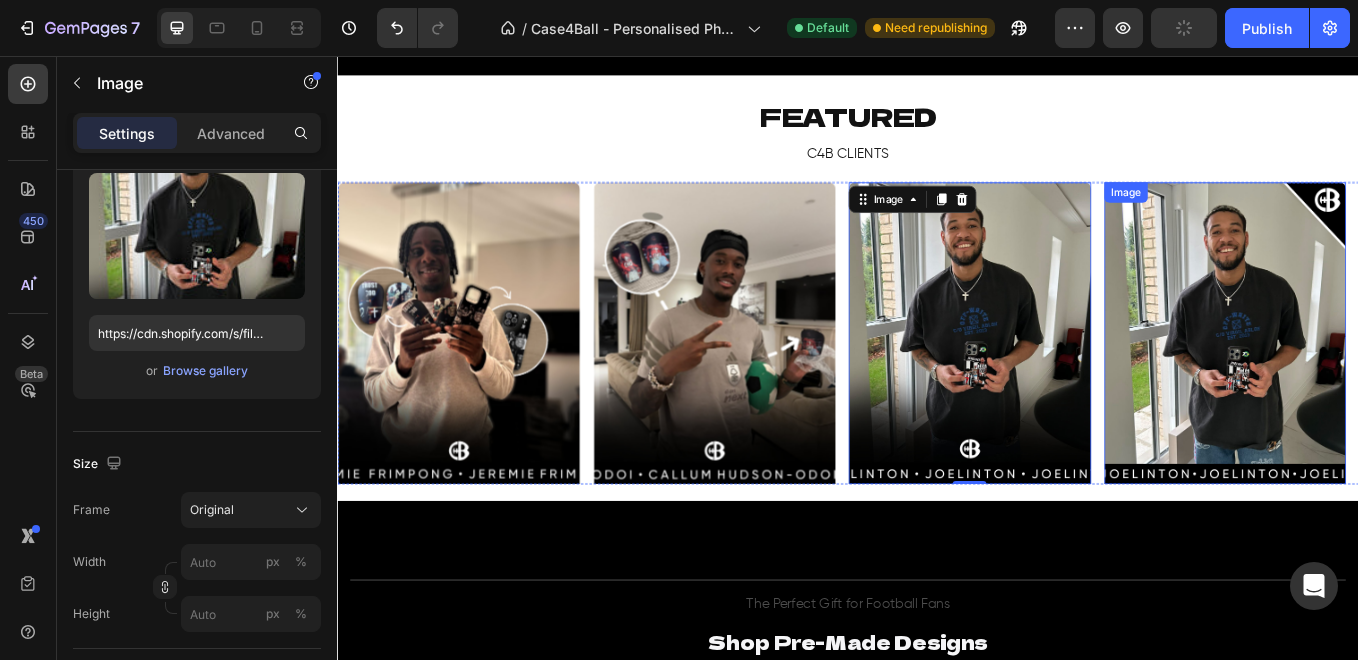 click at bounding box center [1380, 381] 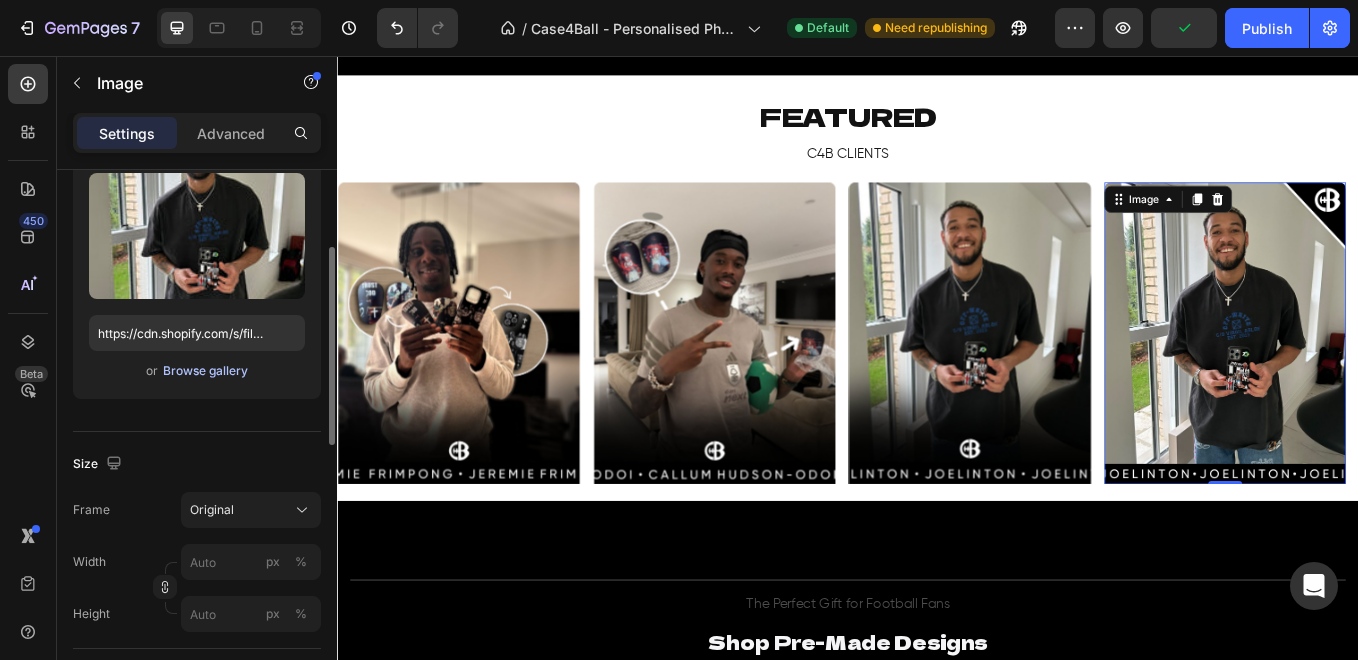 click on "Browse gallery" at bounding box center (205, 371) 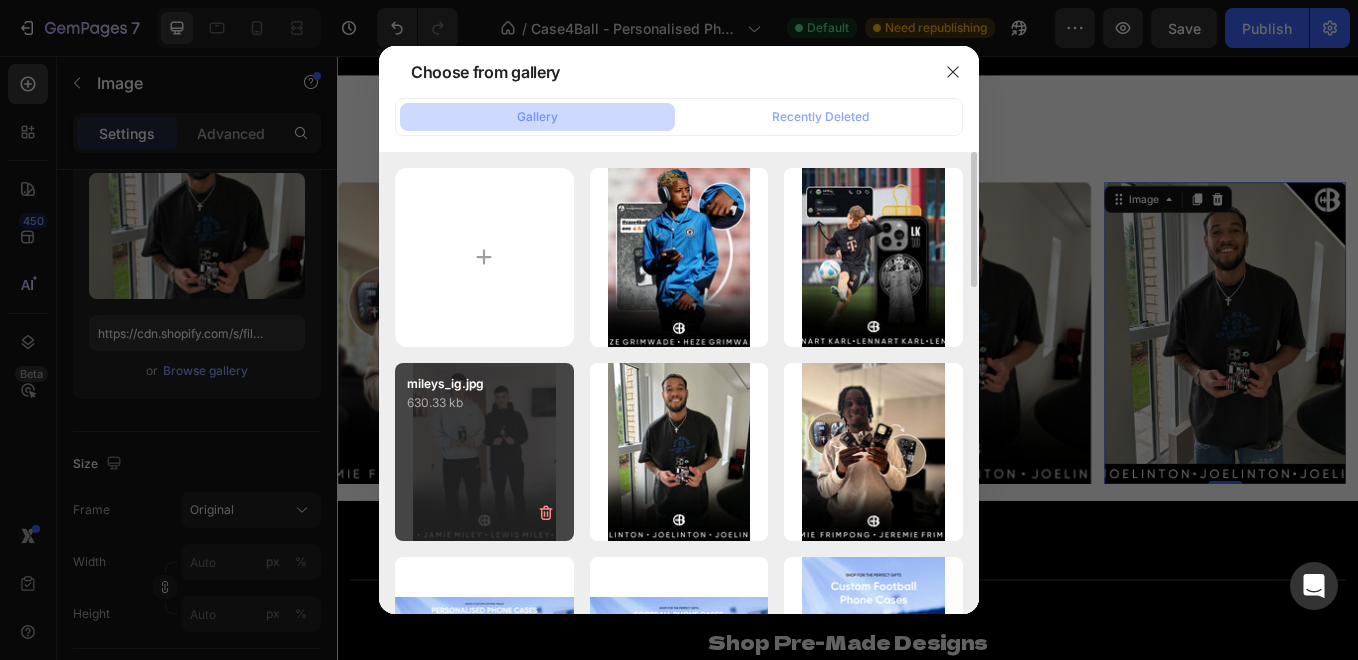 click on "mileys_ig.jpg 630.33 kb" at bounding box center [484, 452] 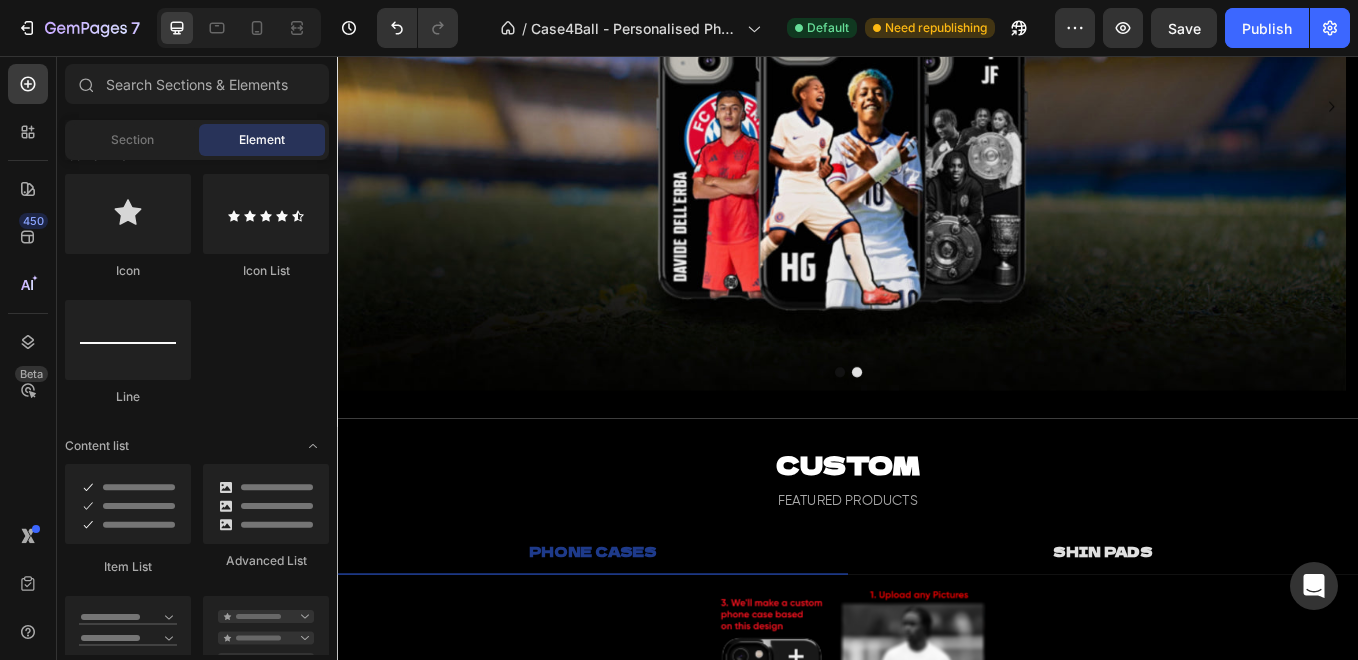 scroll, scrollTop: 347, scrollLeft: 0, axis: vertical 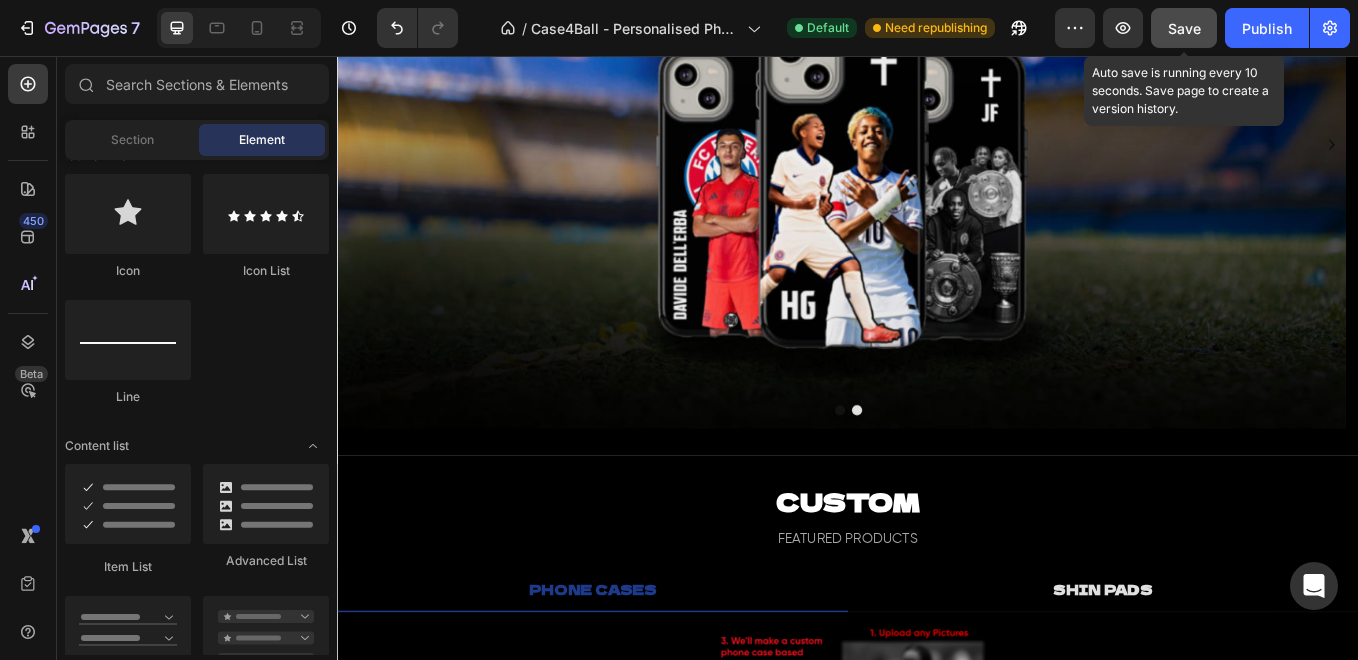 click on "Save" at bounding box center (1184, 28) 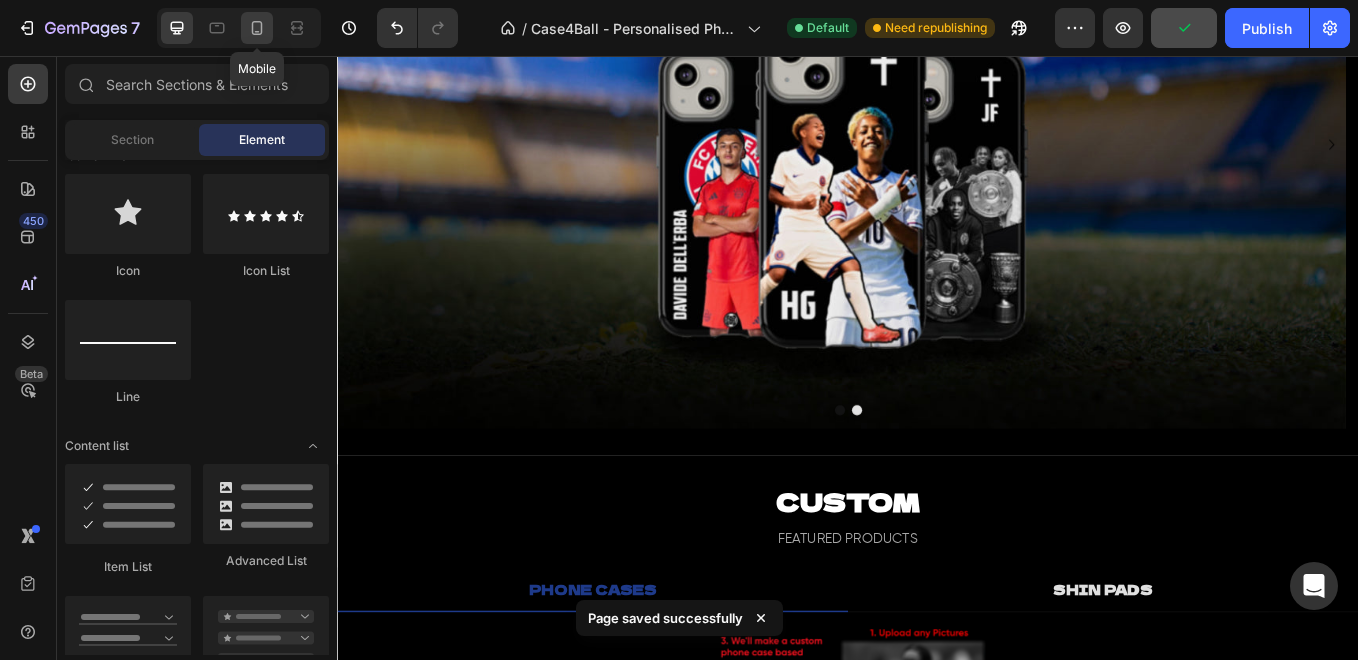 click 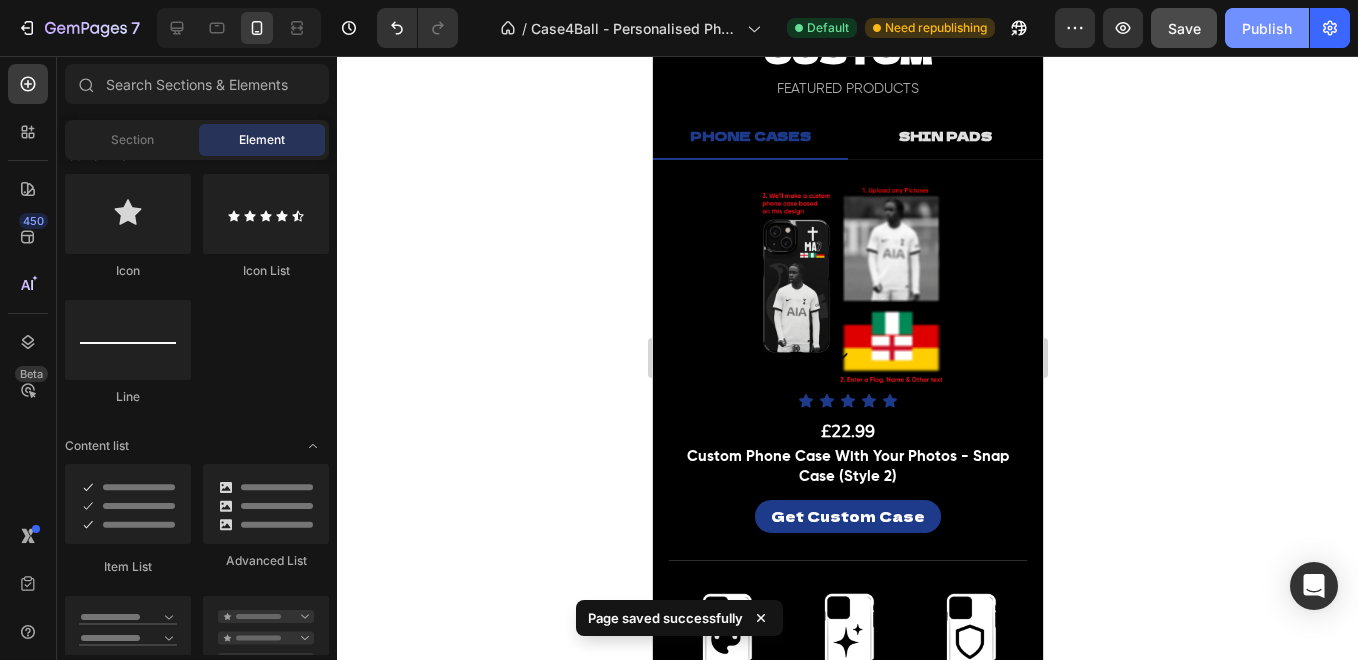 click on "Publish" at bounding box center [1267, 28] 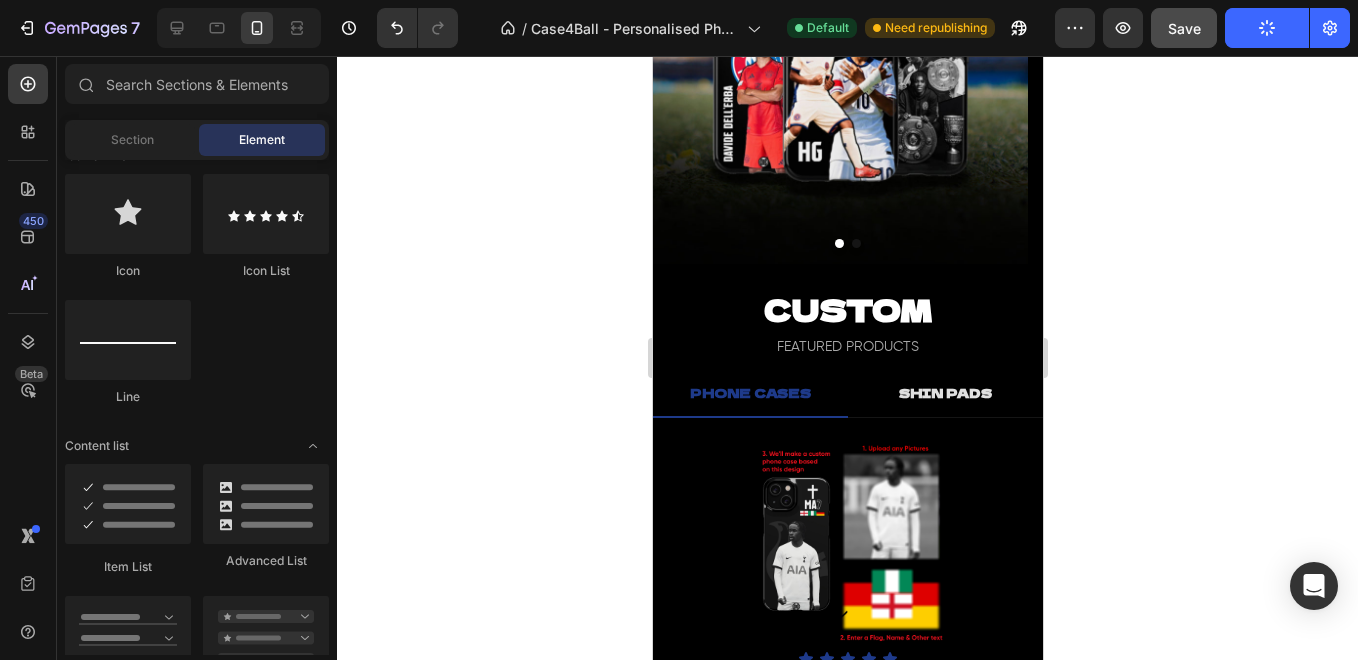 scroll, scrollTop: 0, scrollLeft: 0, axis: both 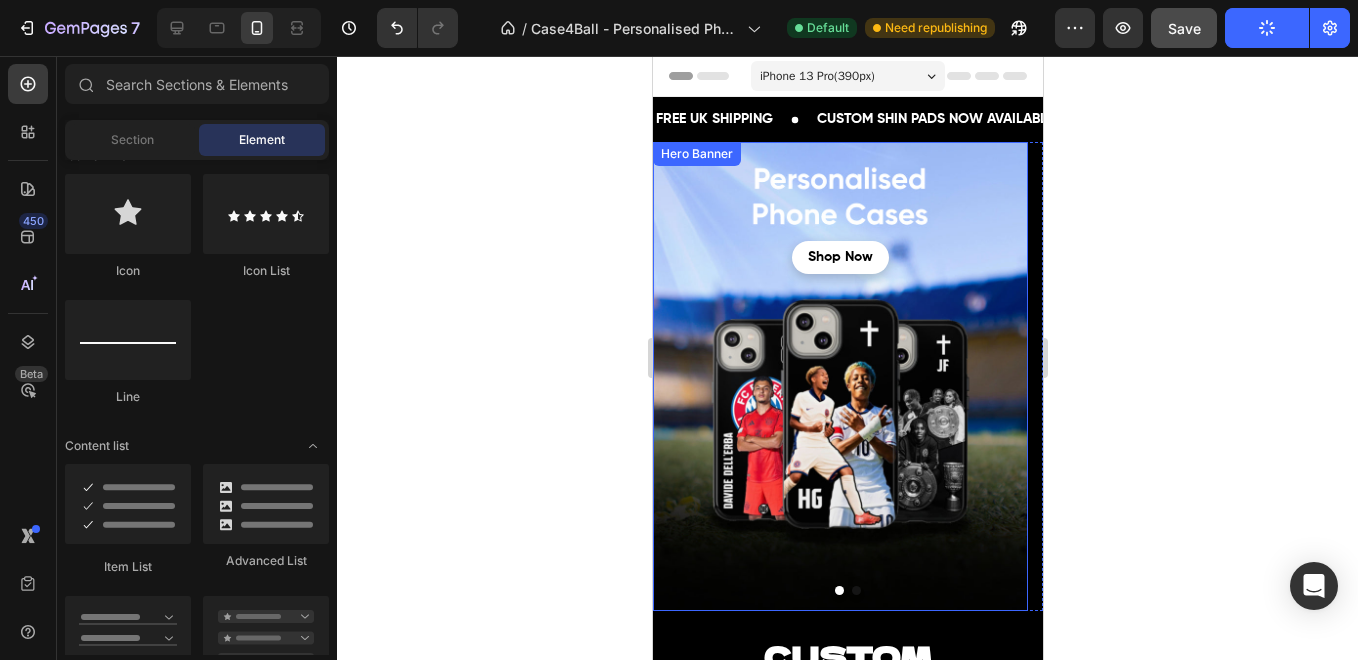 click at bounding box center (839, 376) 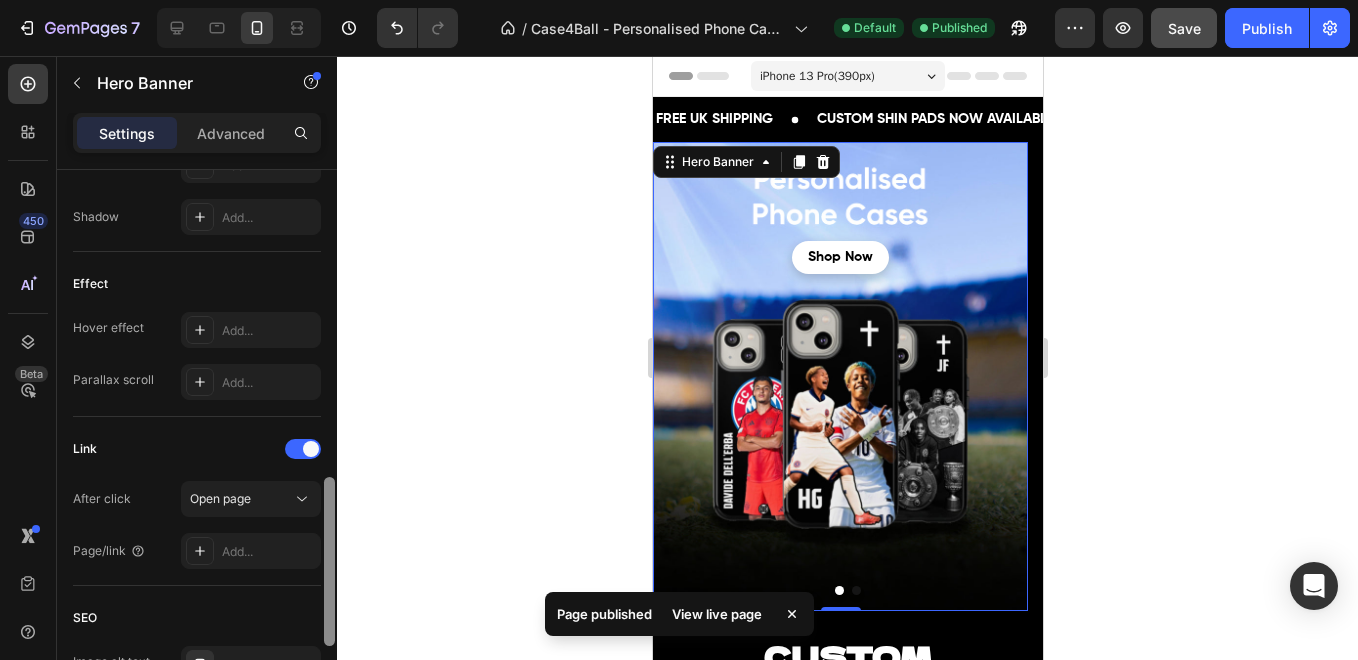 scroll, scrollTop: 988, scrollLeft: 0, axis: vertical 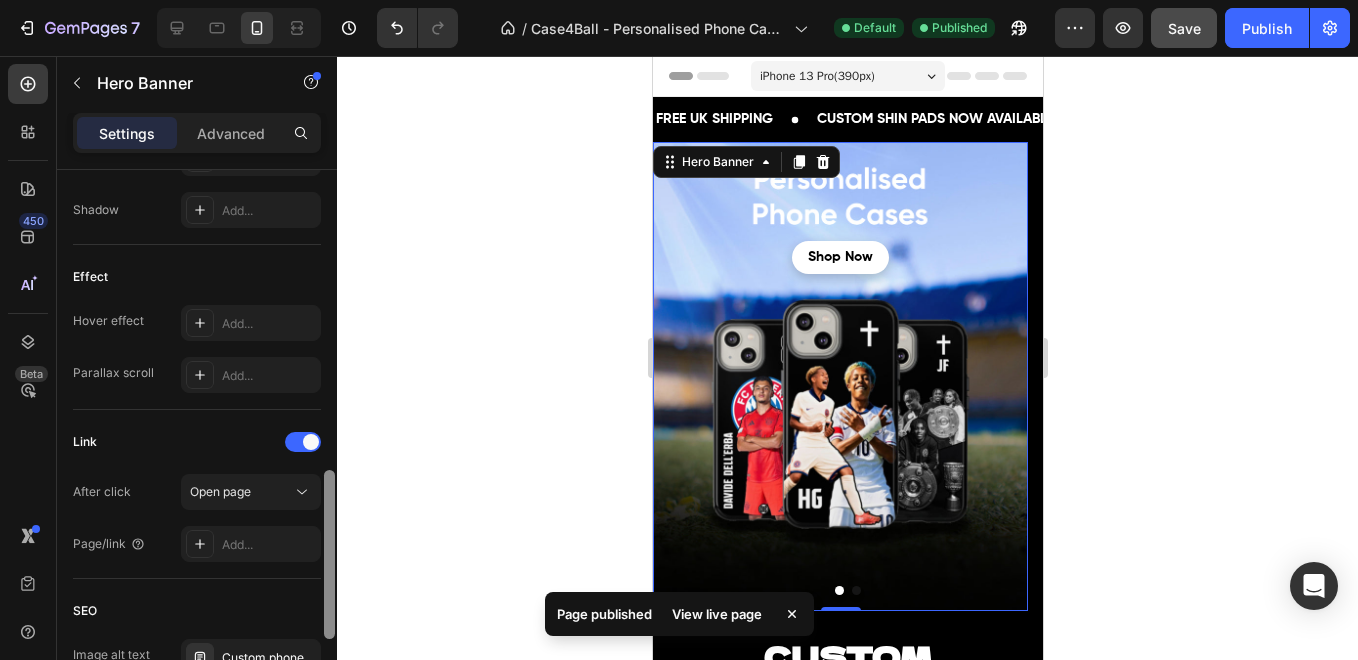 drag, startPoint x: 325, startPoint y: 299, endPoint x: 336, endPoint y: 605, distance: 306.19766 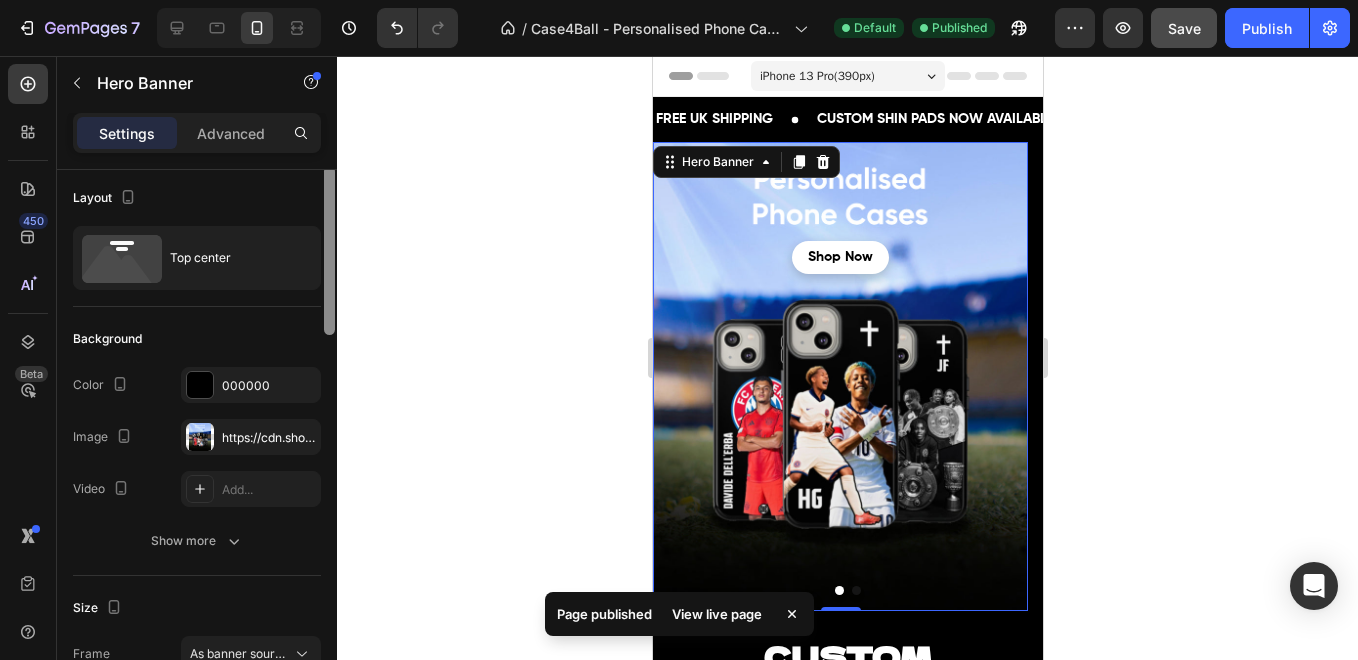 scroll, scrollTop: 0, scrollLeft: 0, axis: both 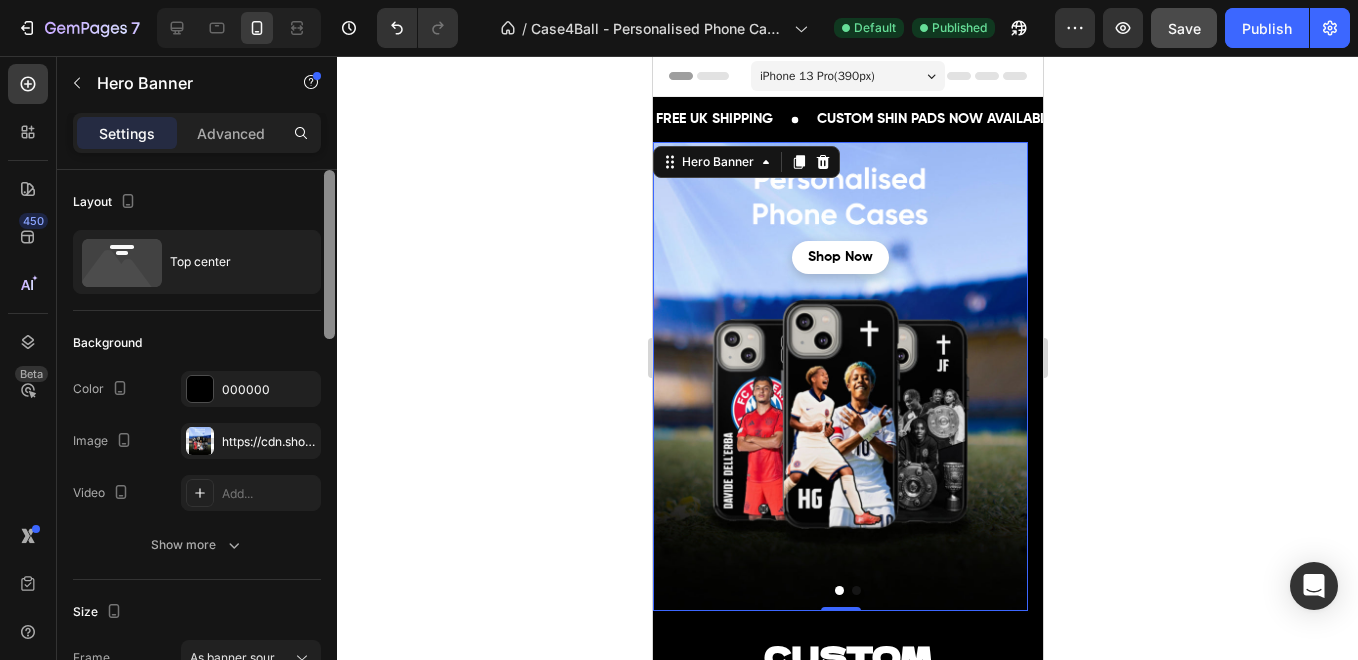 drag, startPoint x: 326, startPoint y: 578, endPoint x: 343, endPoint y: 233, distance: 345.41858 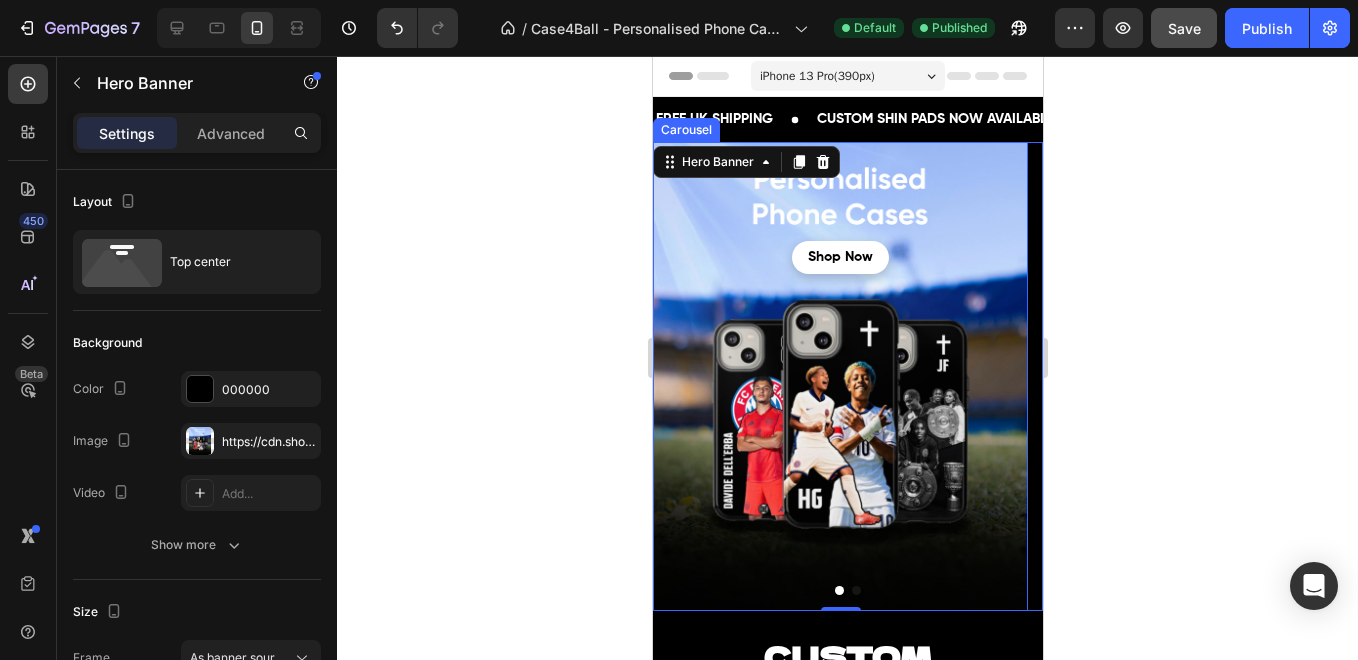 click at bounding box center [855, 590] 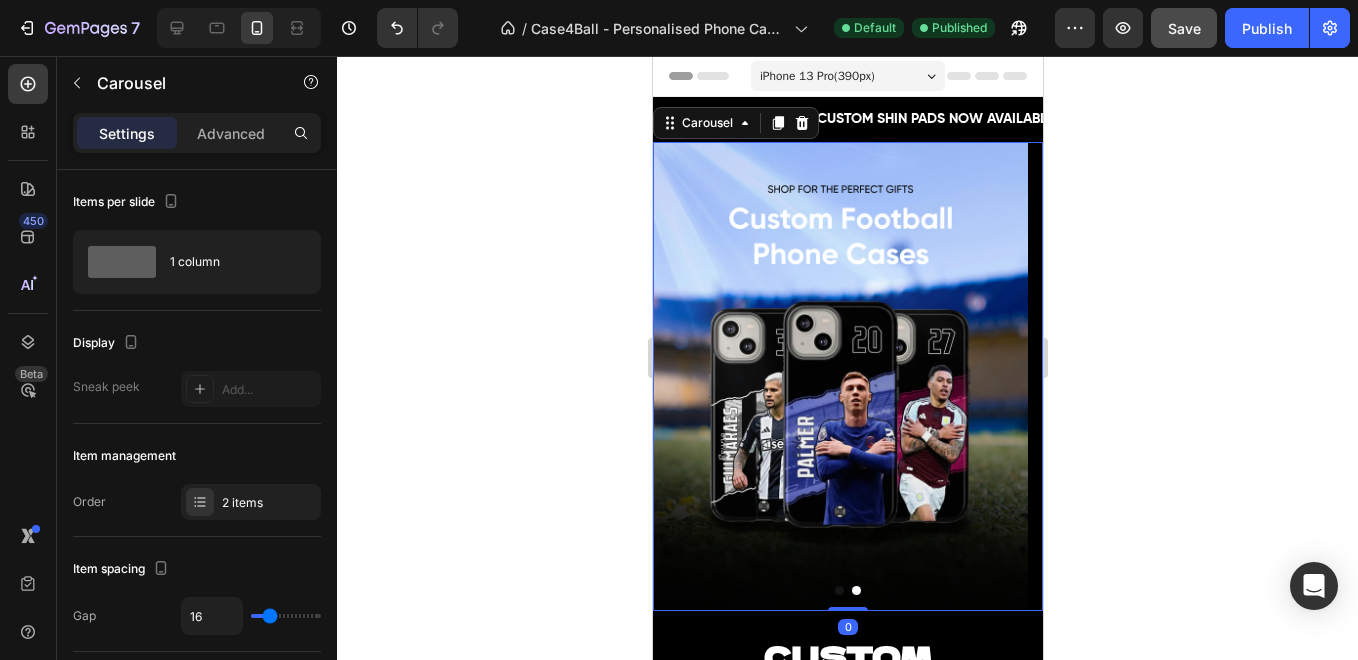 scroll, scrollTop: 547, scrollLeft: 0, axis: vertical 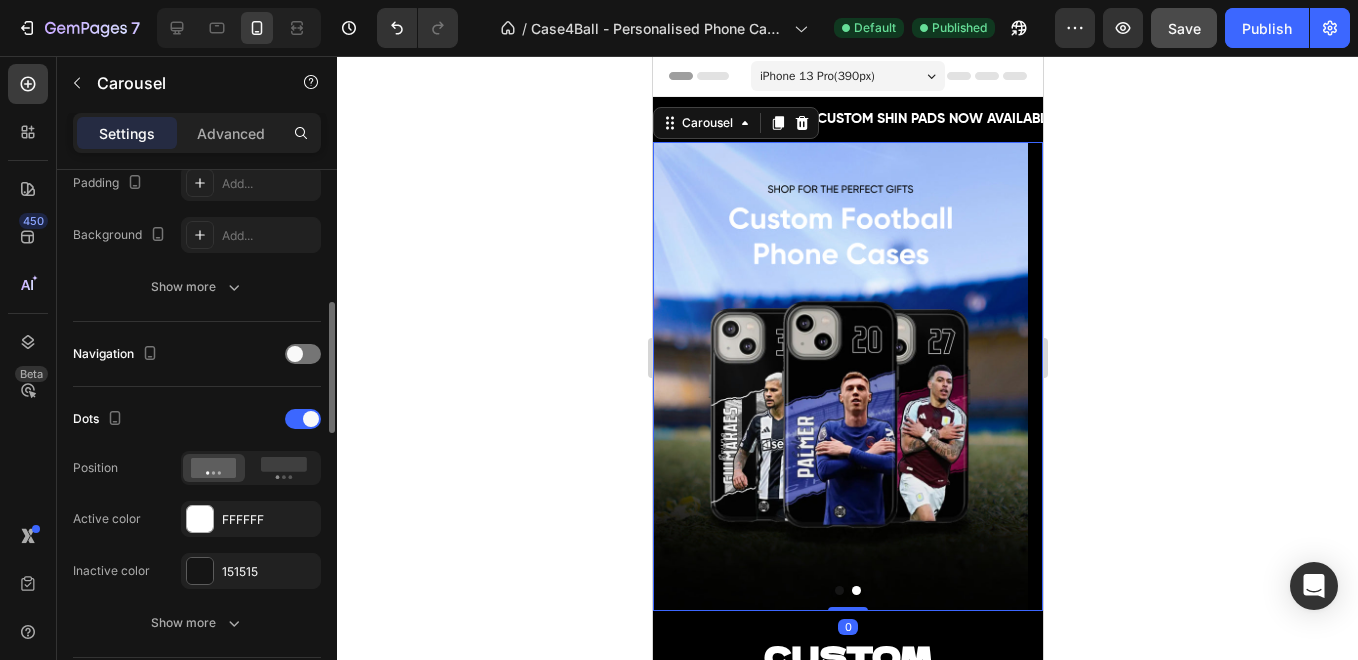 drag, startPoint x: 323, startPoint y: 265, endPoint x: 339, endPoint y: 343, distance: 79.624115 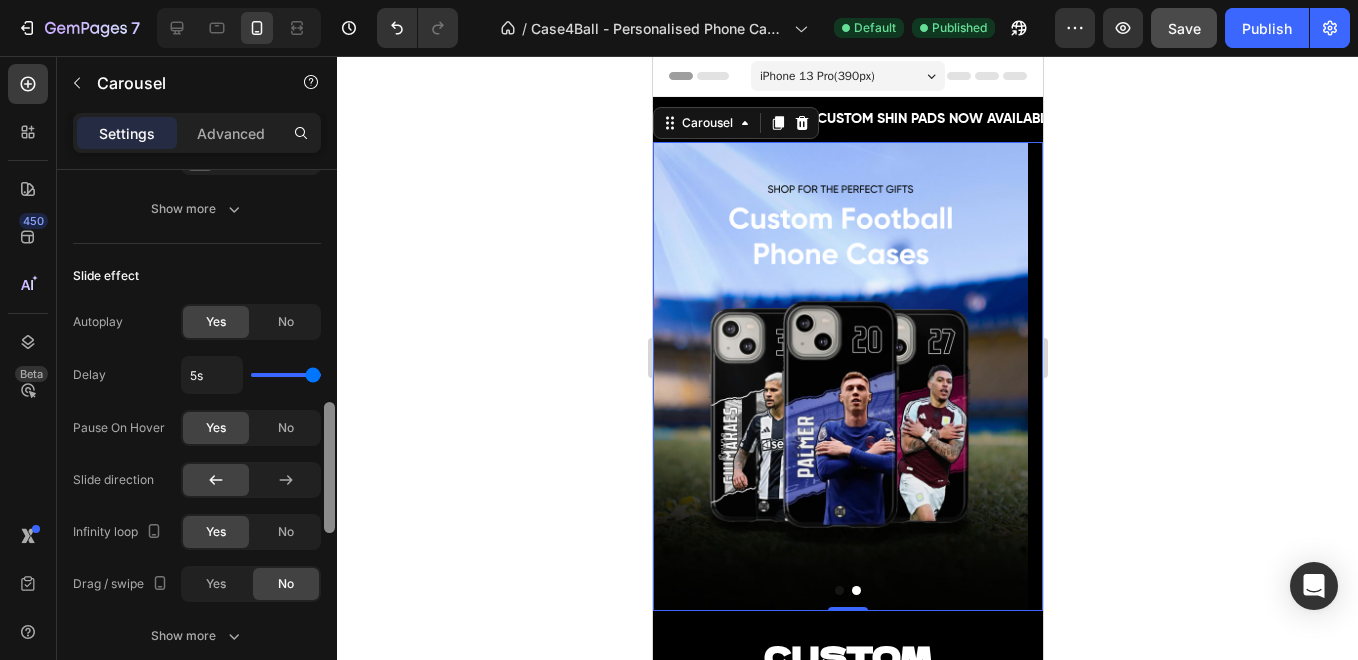 drag, startPoint x: 330, startPoint y: 326, endPoint x: 327, endPoint y: 442, distance: 116.03879 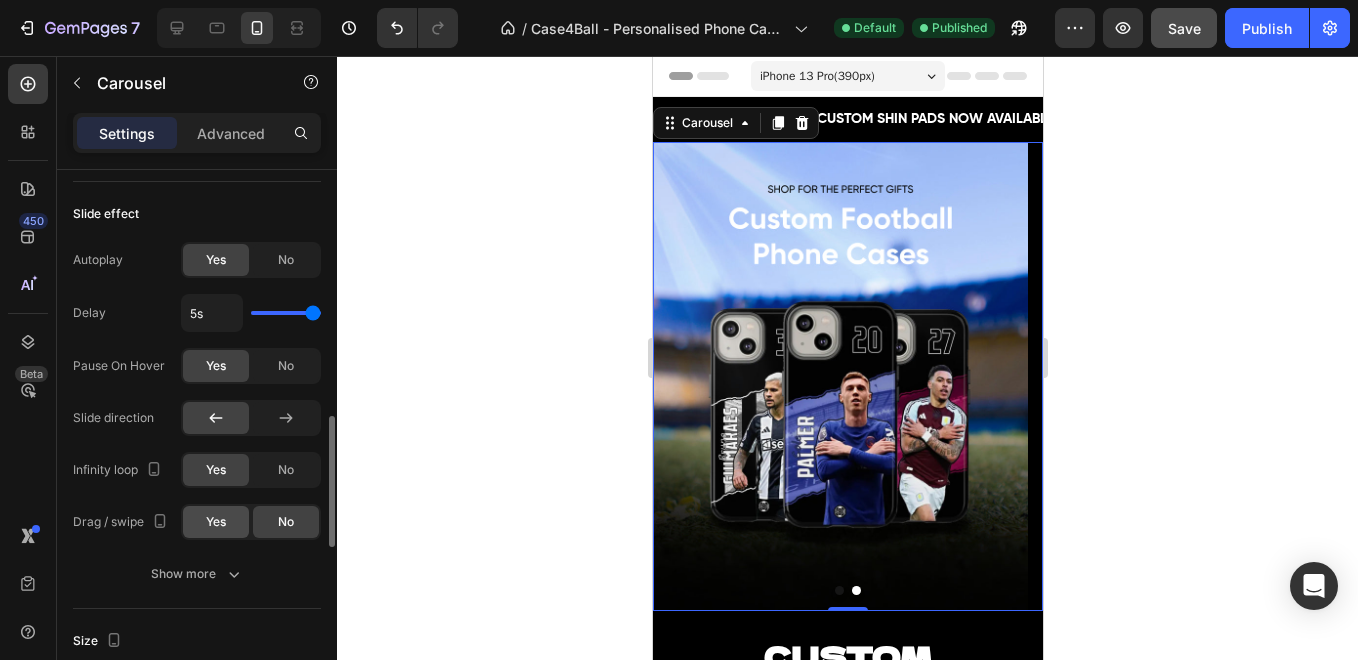 click on "Yes" 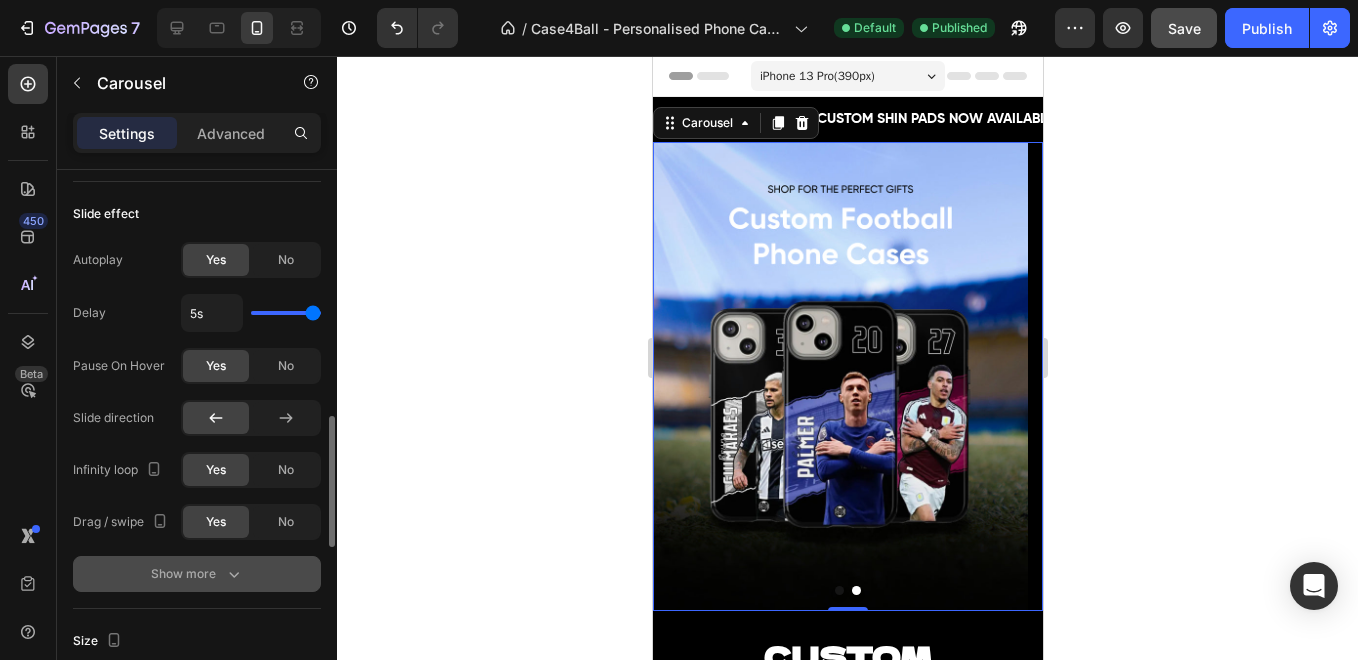 click on "Show more" at bounding box center [197, 574] 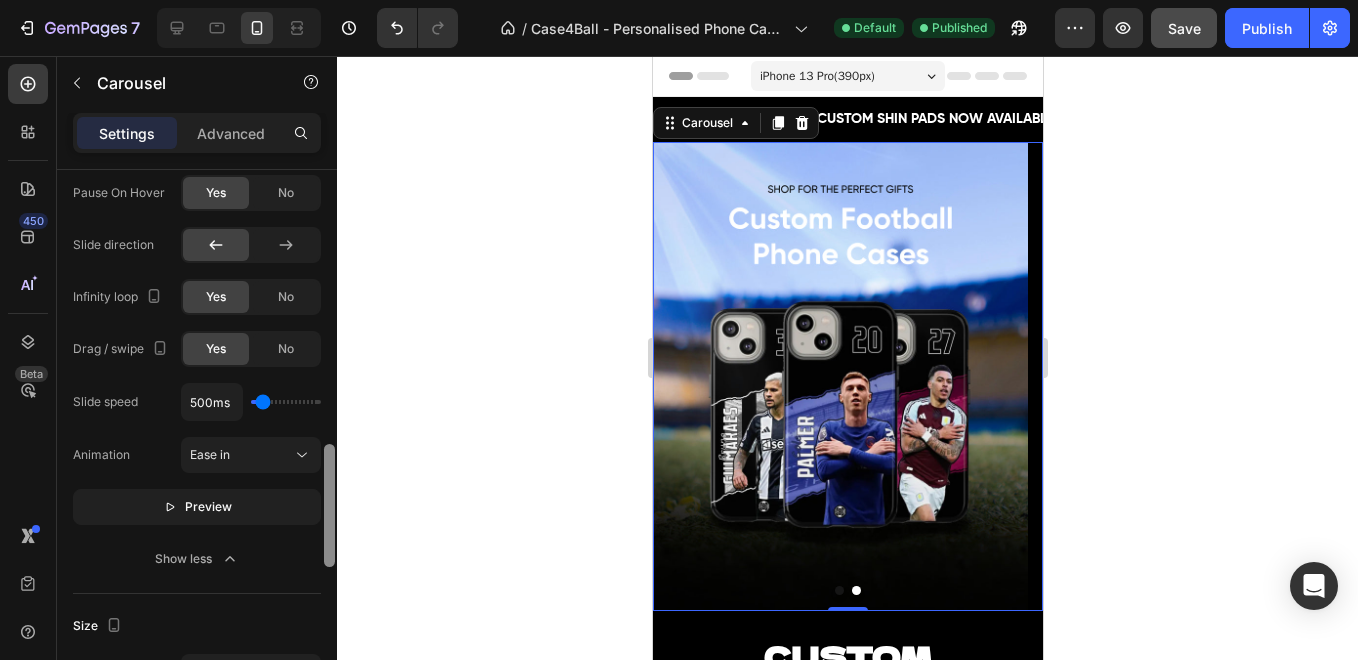 scroll, scrollTop: 1200, scrollLeft: 0, axis: vertical 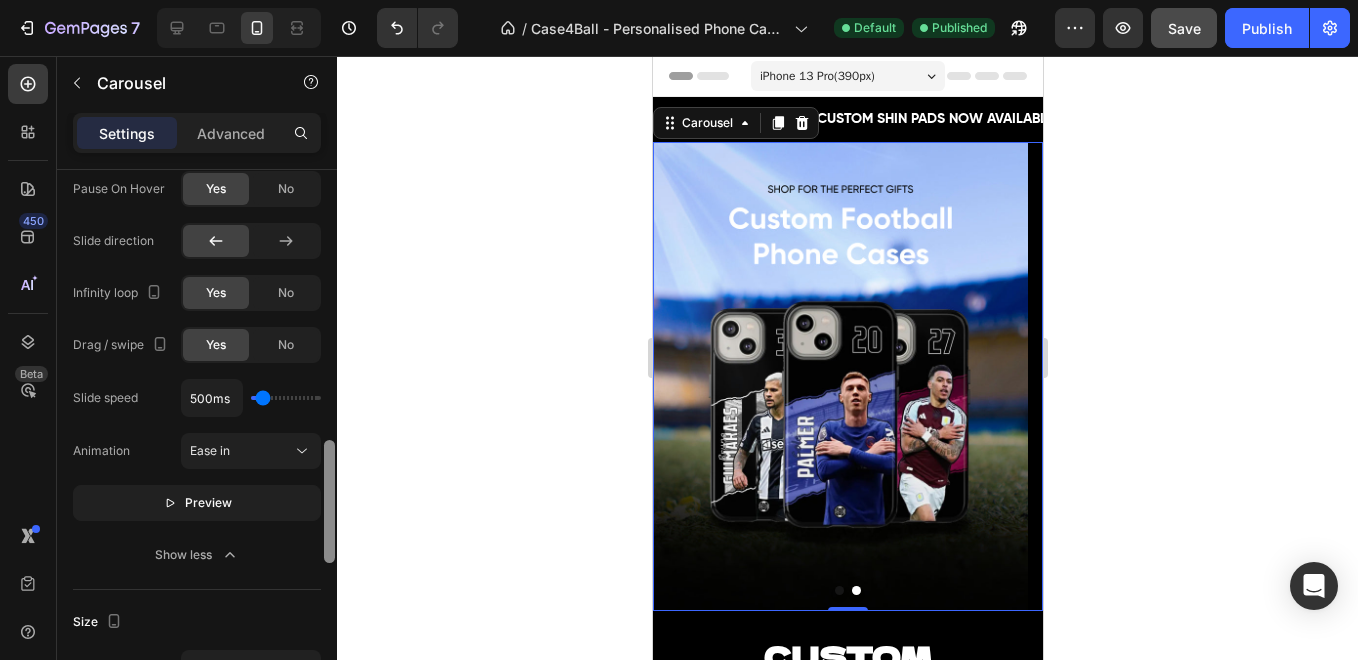 drag, startPoint x: 332, startPoint y: 443, endPoint x: 329, endPoint y: 483, distance: 40.112343 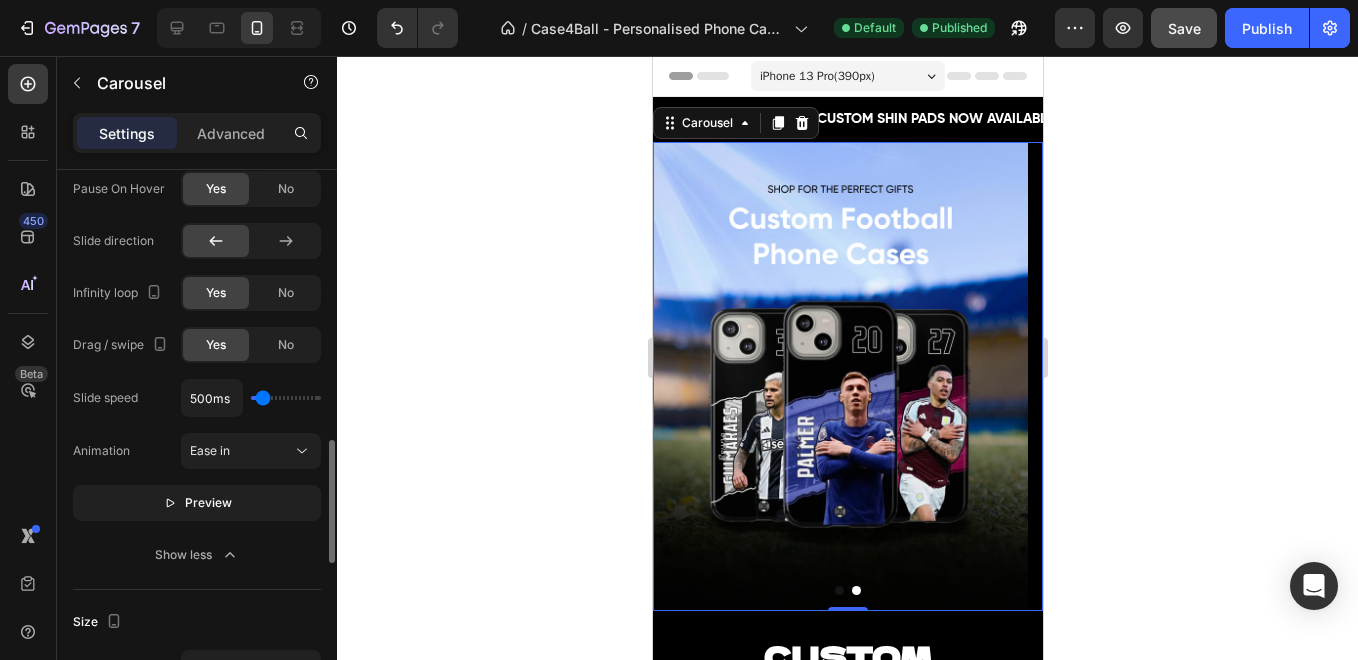 click 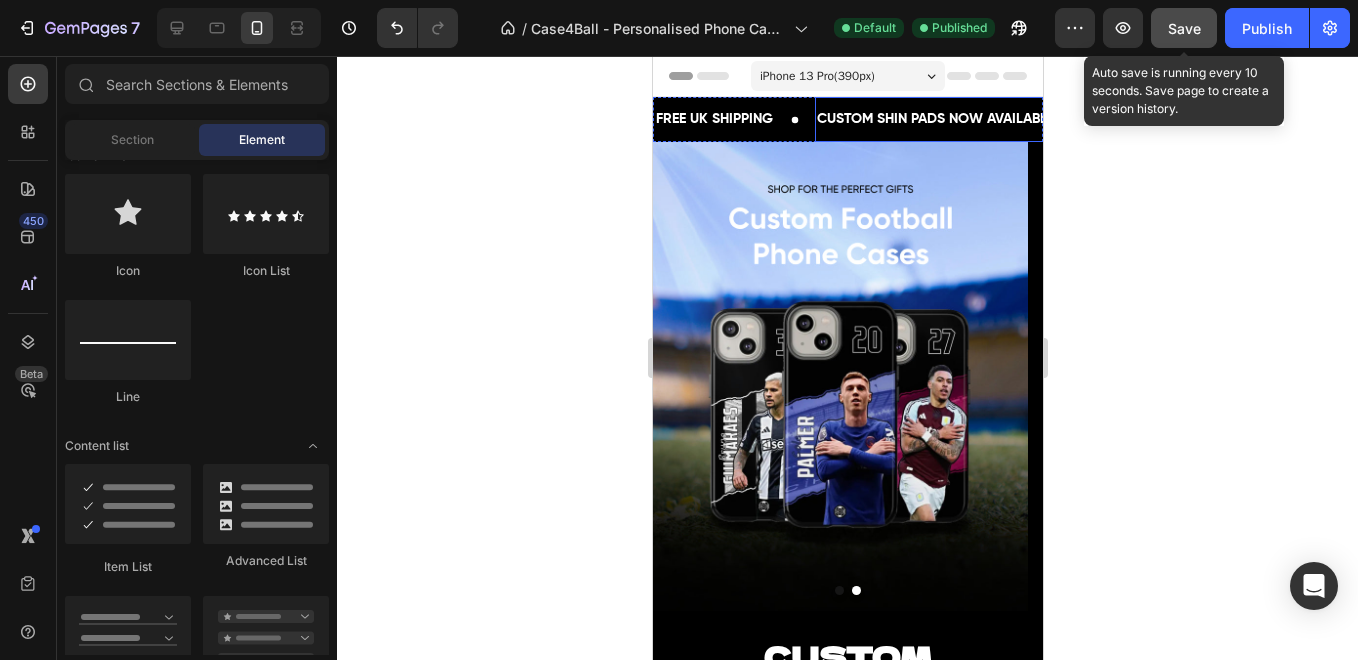 click on "Save" 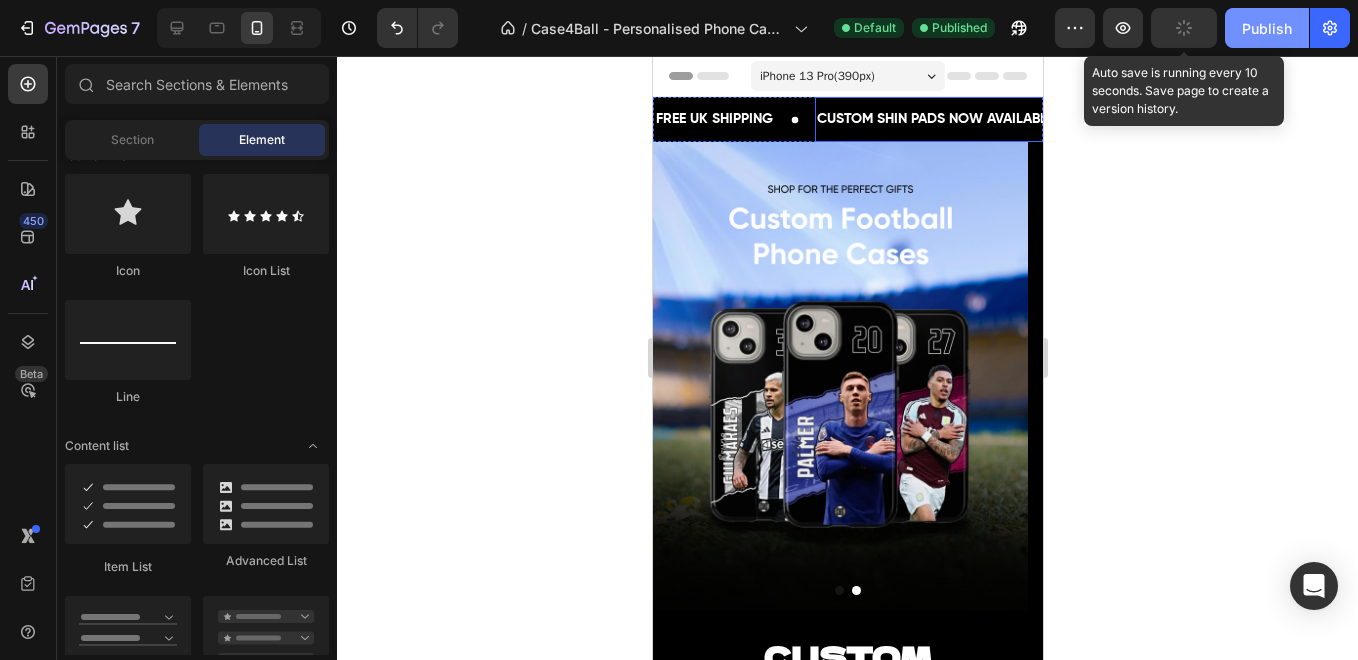 click on "Publish" at bounding box center [1267, 28] 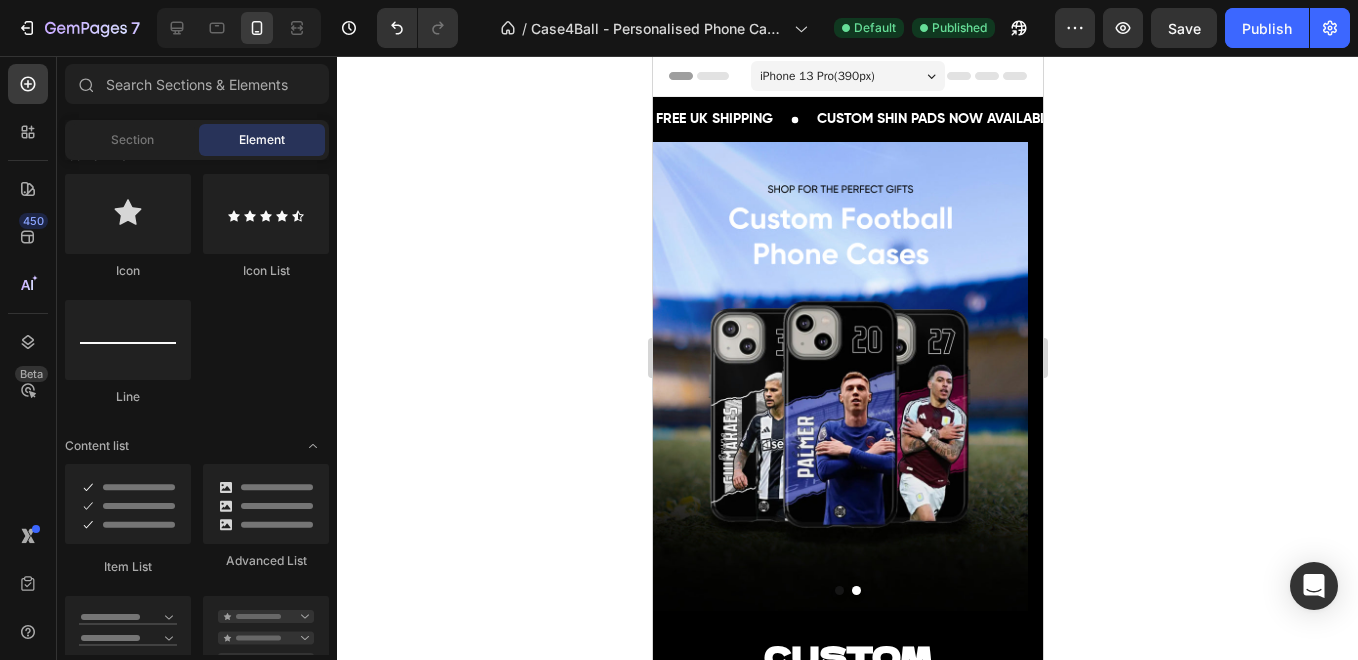 click 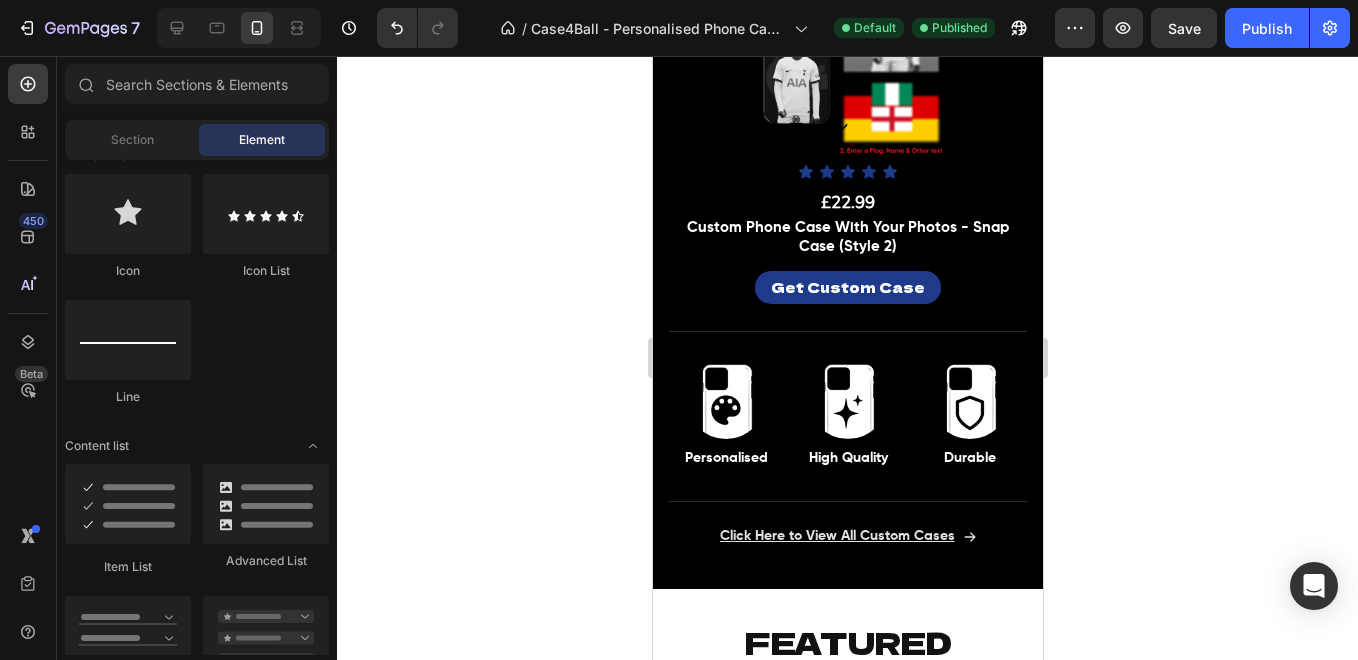 scroll, scrollTop: 879, scrollLeft: 0, axis: vertical 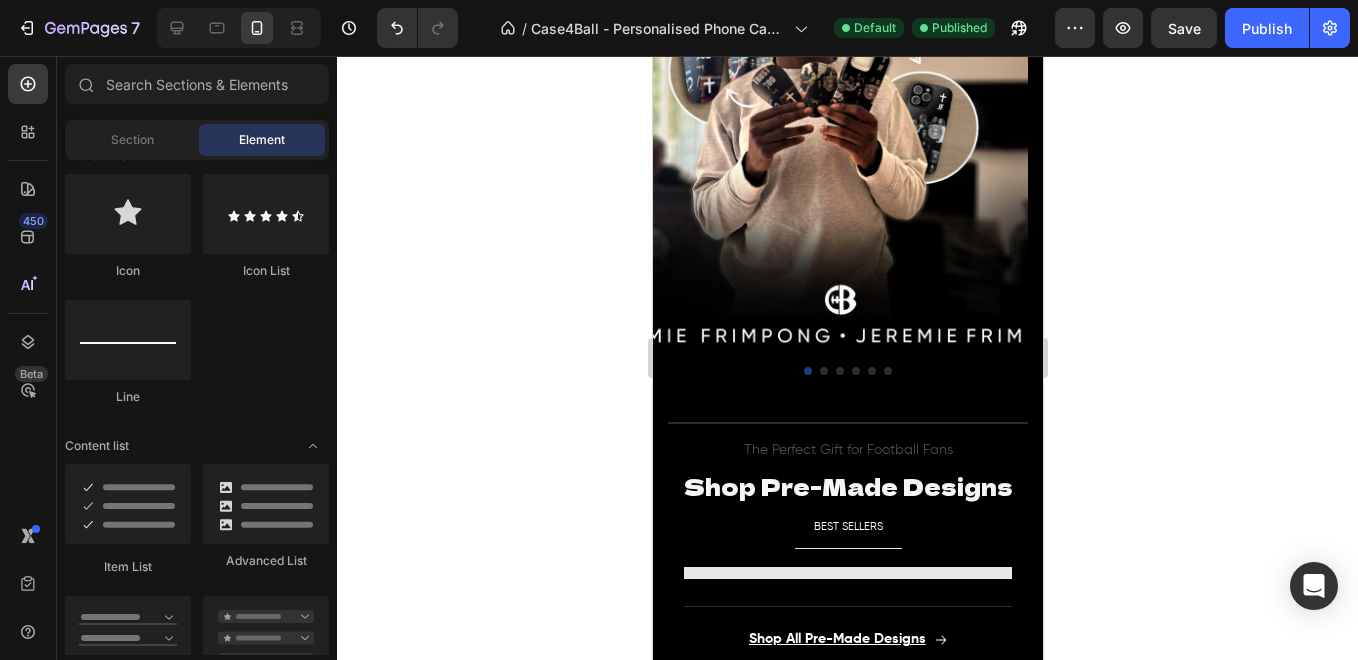 drag, startPoint x: 1037, startPoint y: 293, endPoint x: 1839, endPoint y: 550, distance: 842.1716 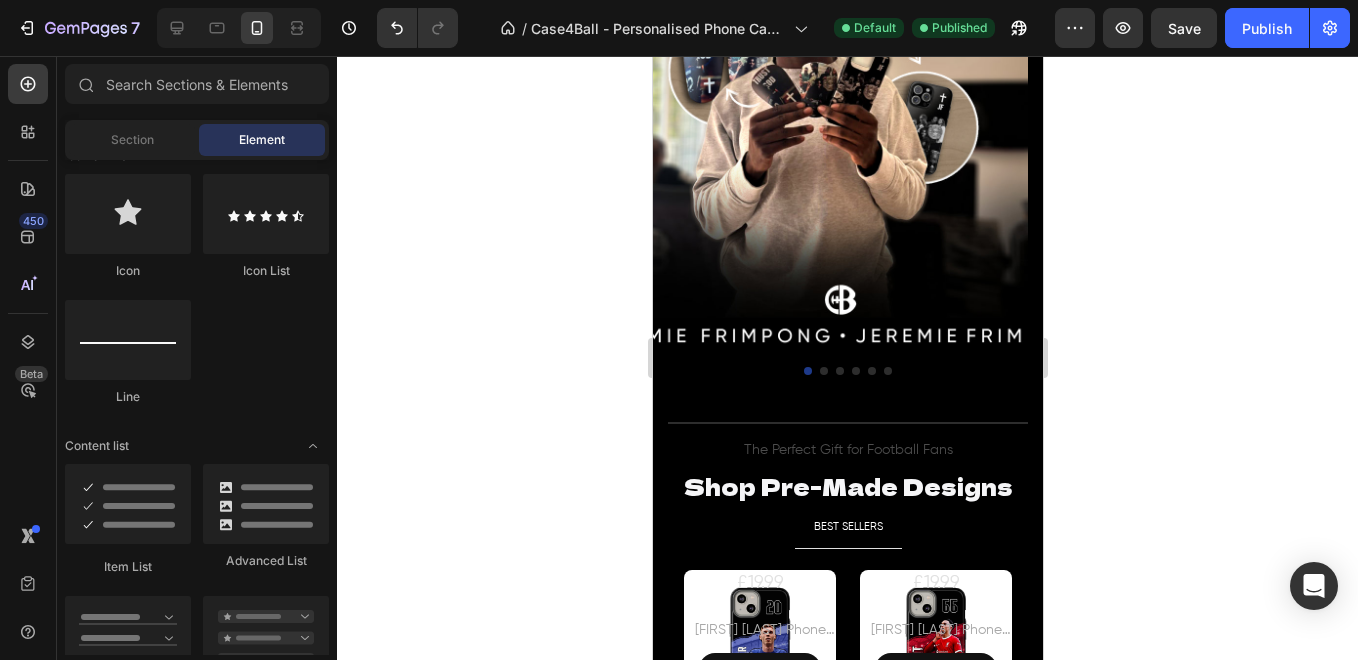 scroll, scrollTop: 1726, scrollLeft: 0, axis: vertical 